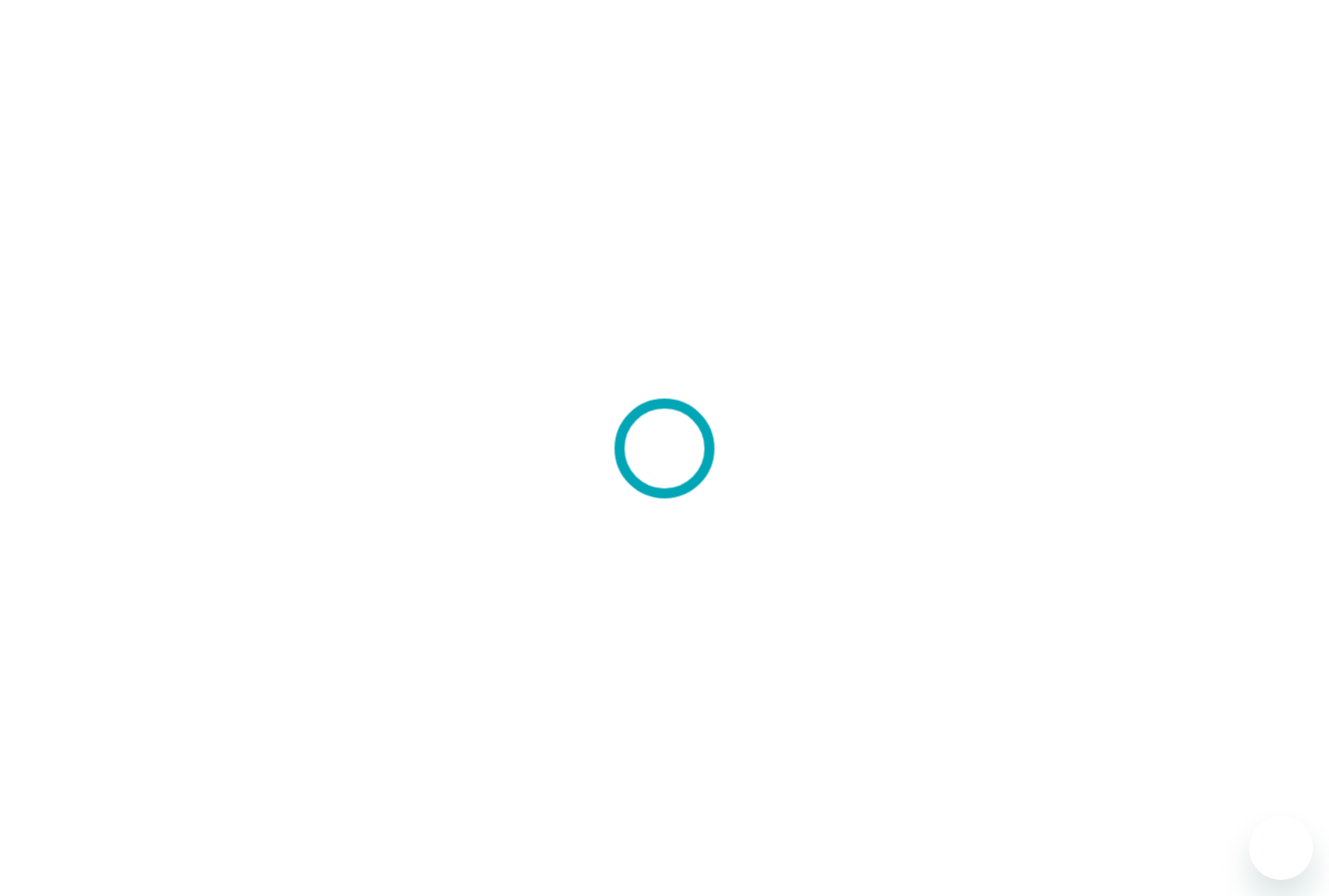 scroll, scrollTop: 0, scrollLeft: 0, axis: both 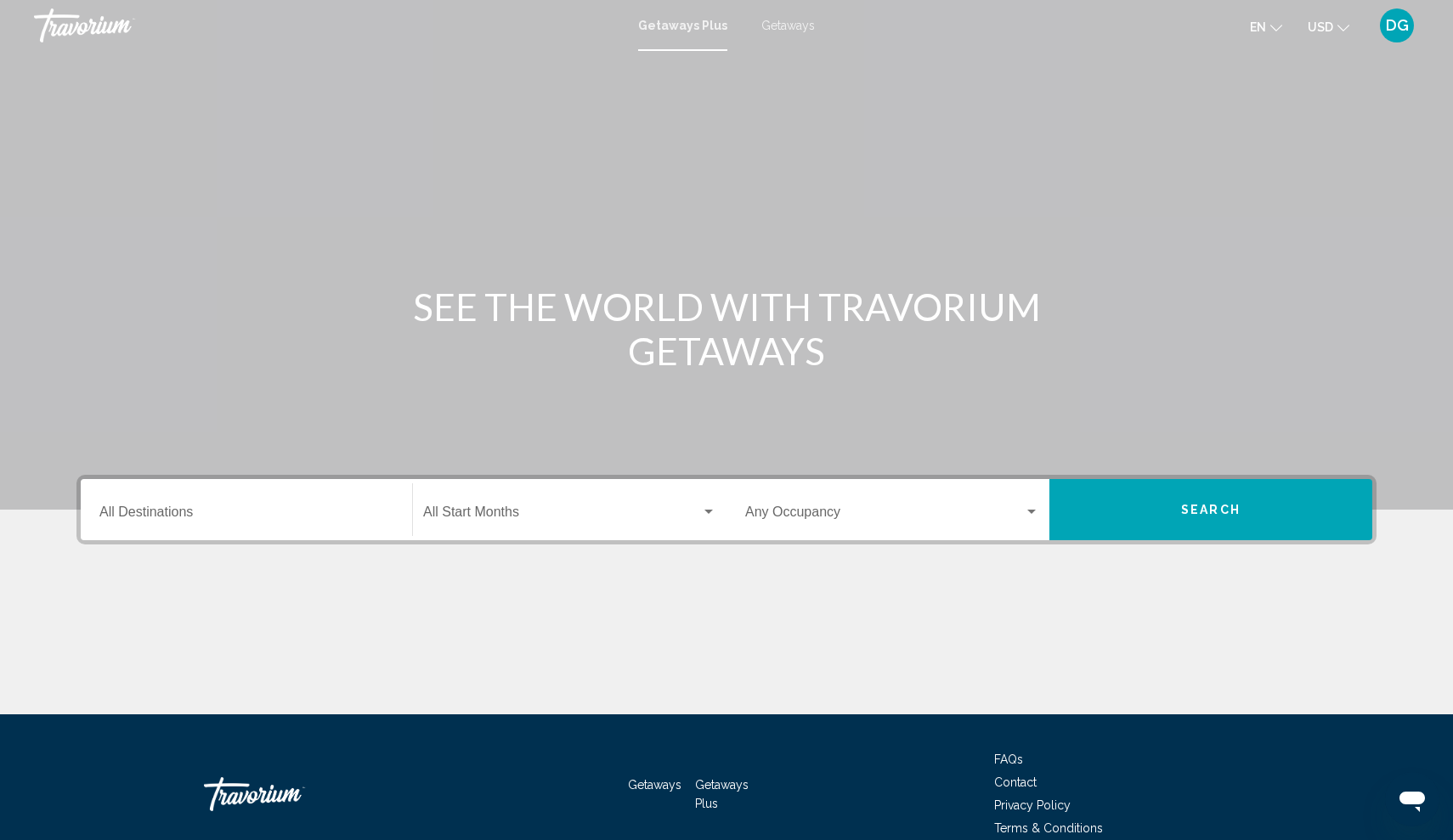 click on "Getaways" at bounding box center [788, 25] 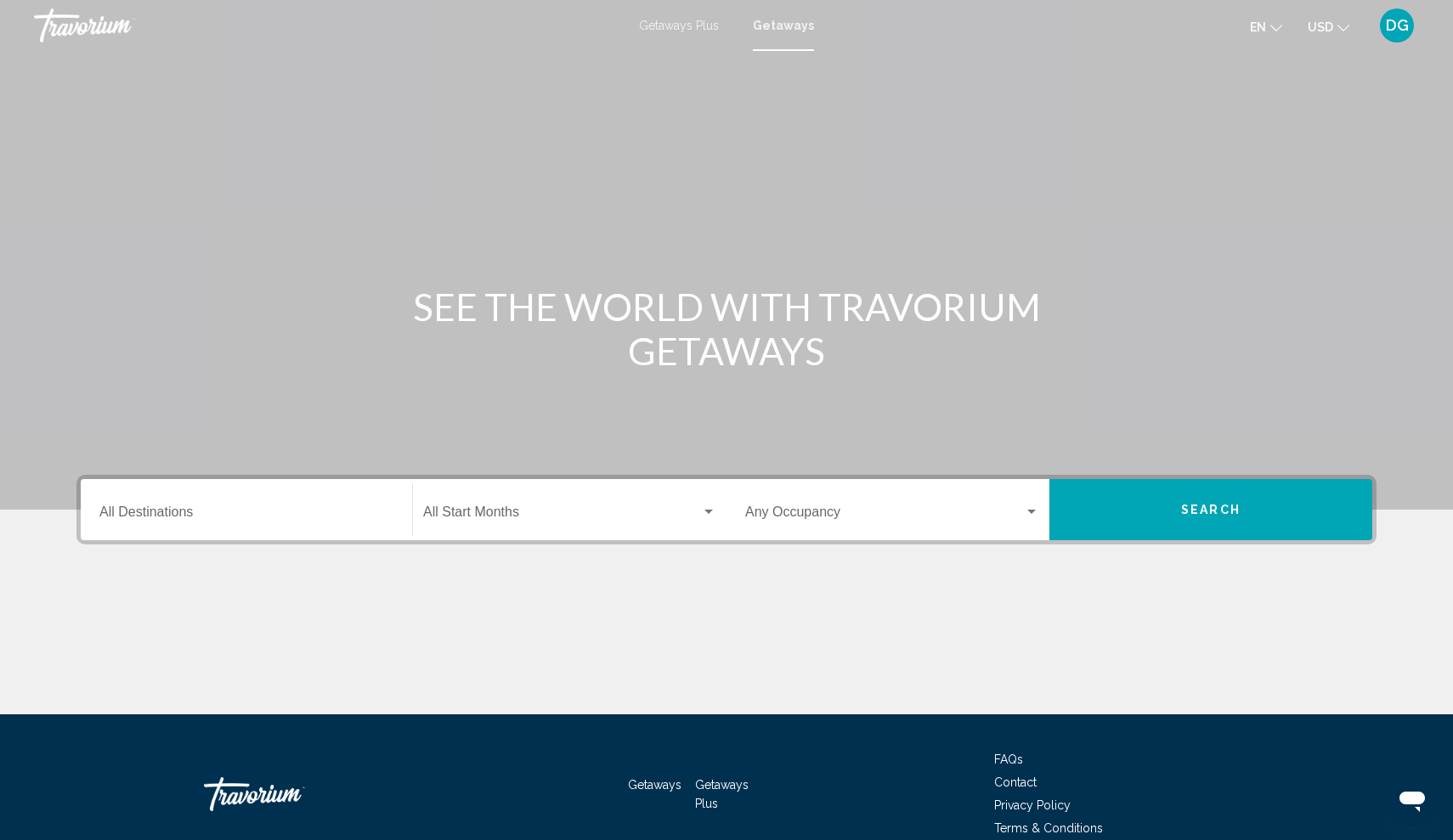 click on "Destination All Destinations" at bounding box center (246, 516) 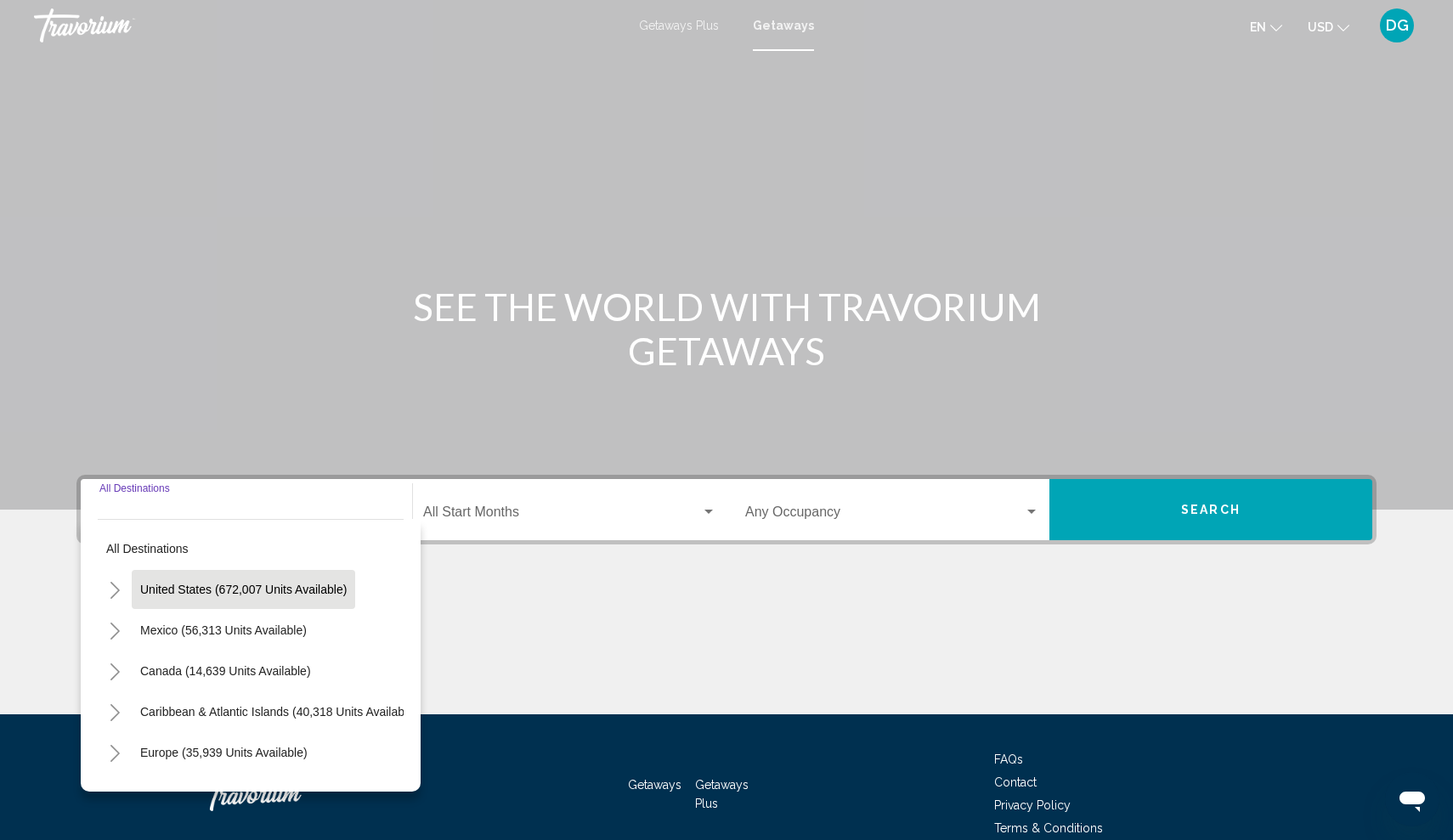 scroll, scrollTop: 82, scrollLeft: 0, axis: vertical 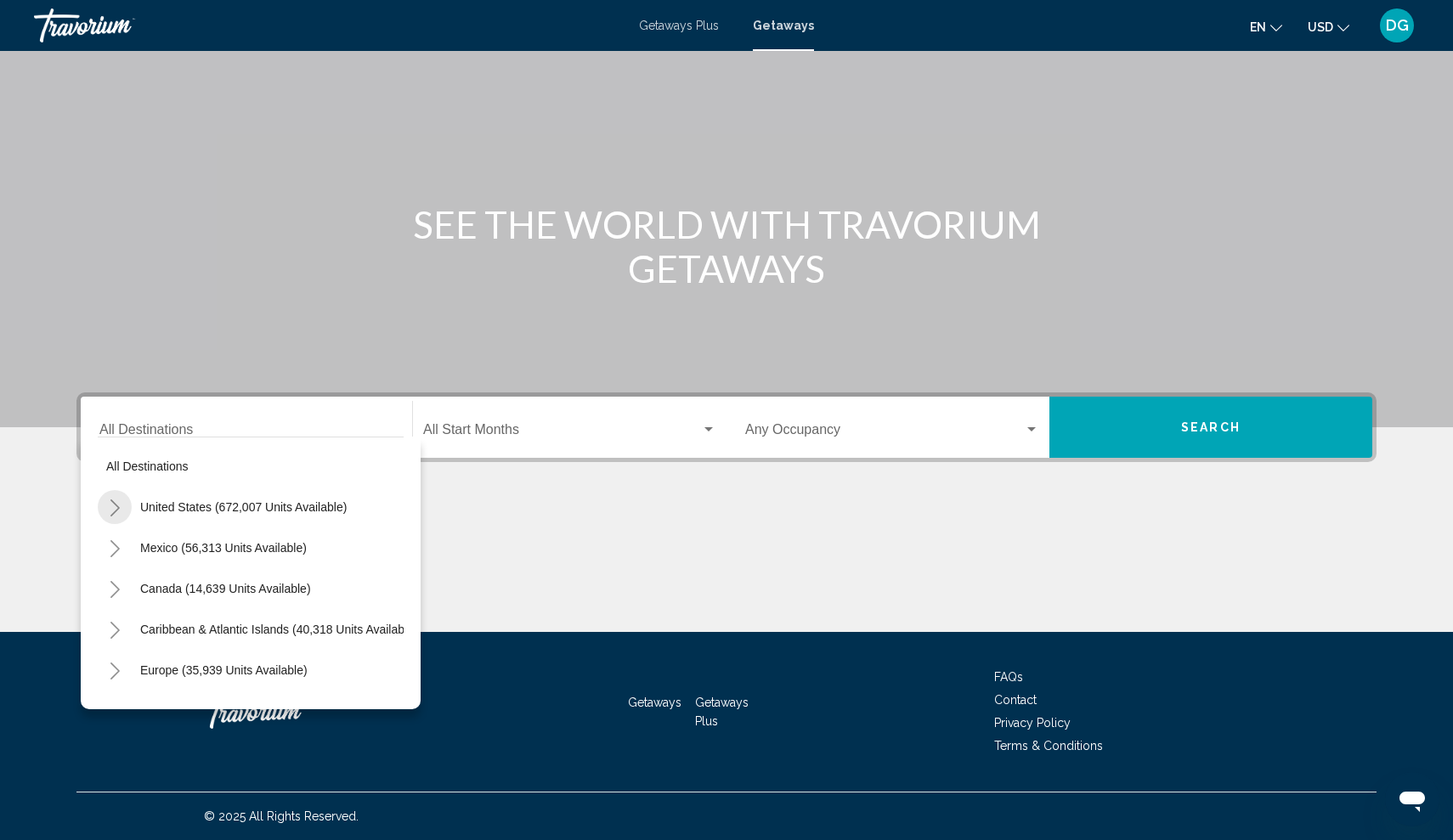 click 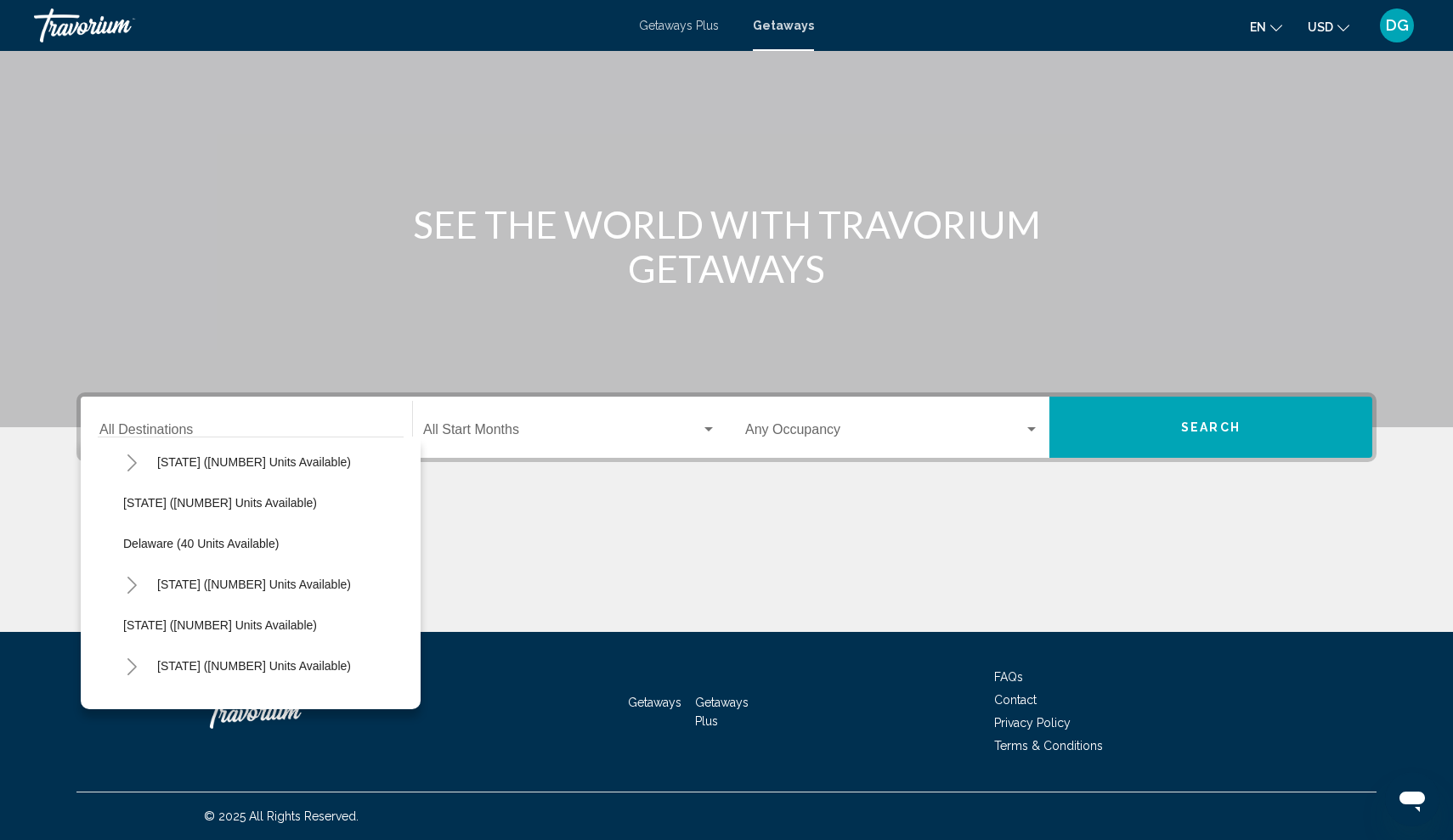 scroll, scrollTop: 223, scrollLeft: 0, axis: vertical 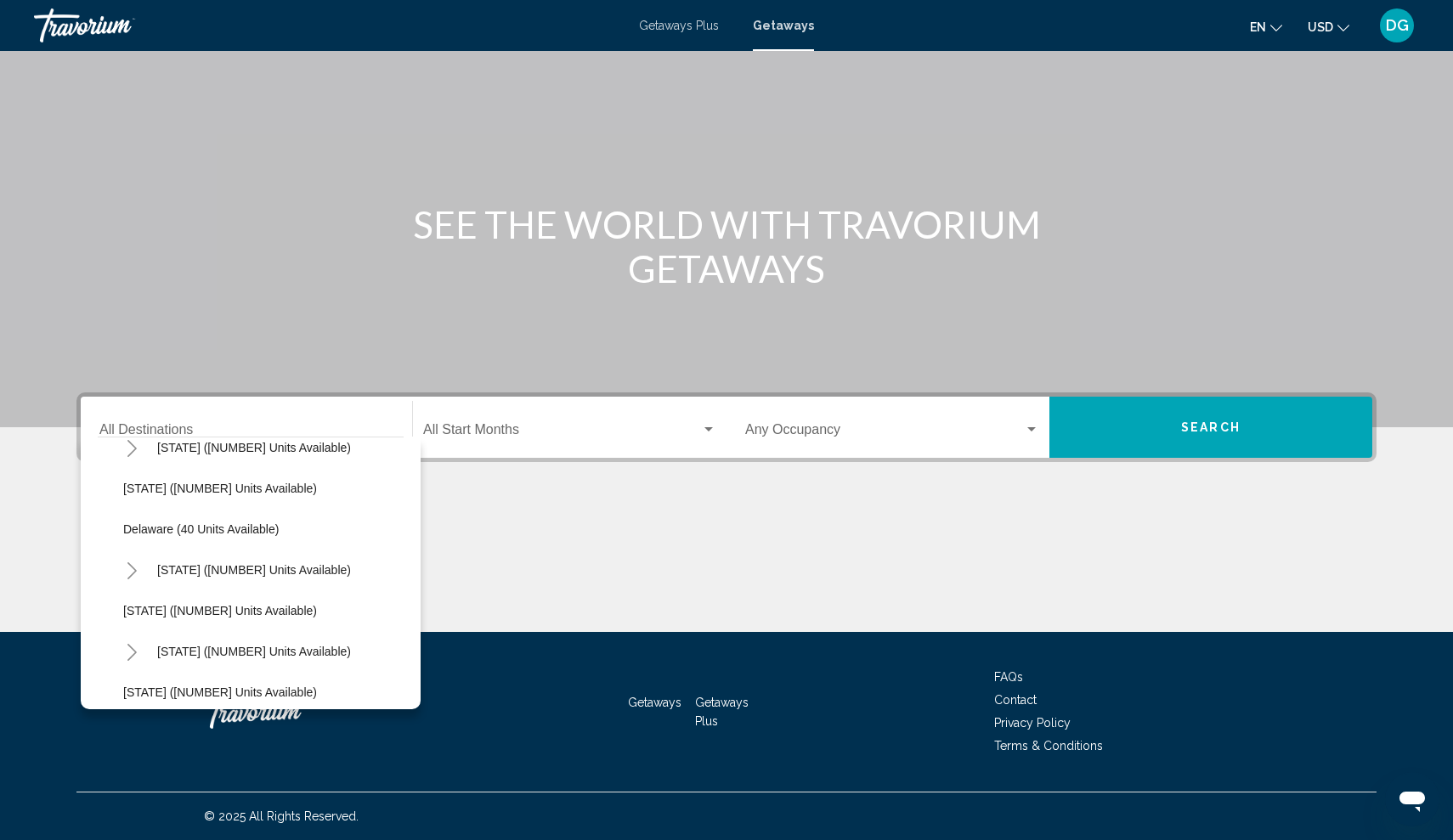 click on "[STATE] ([NUMBER] units available)   [STATE] ([NUMBER] units available)
[STATE] ([NUMBER] units available)
[STATE] ([NUMBER] units available)   [STATE] ([NUMBER] units available)   [STATE] ([NUMBER] units available)
[STATE] ([NUMBER] units available)   [STATE] ([NUMBER] units available)
[STATE] ([NUMBER] units available)   [STATE] ([NUMBER] units available)   [STATE] ([NUMBER] units available)   [STATE] ([NUMBER] units available)   [STATE] ([NUMBER] units available)   [STATE] ([NUMBER] units available)   [STATE] ([NUMBER] available)
[STATE] ([NUMBER] units available)   [STATE] ([NUMBER] units available)
[STATE] ([NUMBER] units available)   [STATE] ([NUMBER] units available)   [STATE] ([NUMBER] units available)   [STATE] ([NUMBER] units available)
[STATE] ([NUMBER] units available)   [STATE] ([NUMBER] units available)
[STATE] ([NUMBER] units available)" 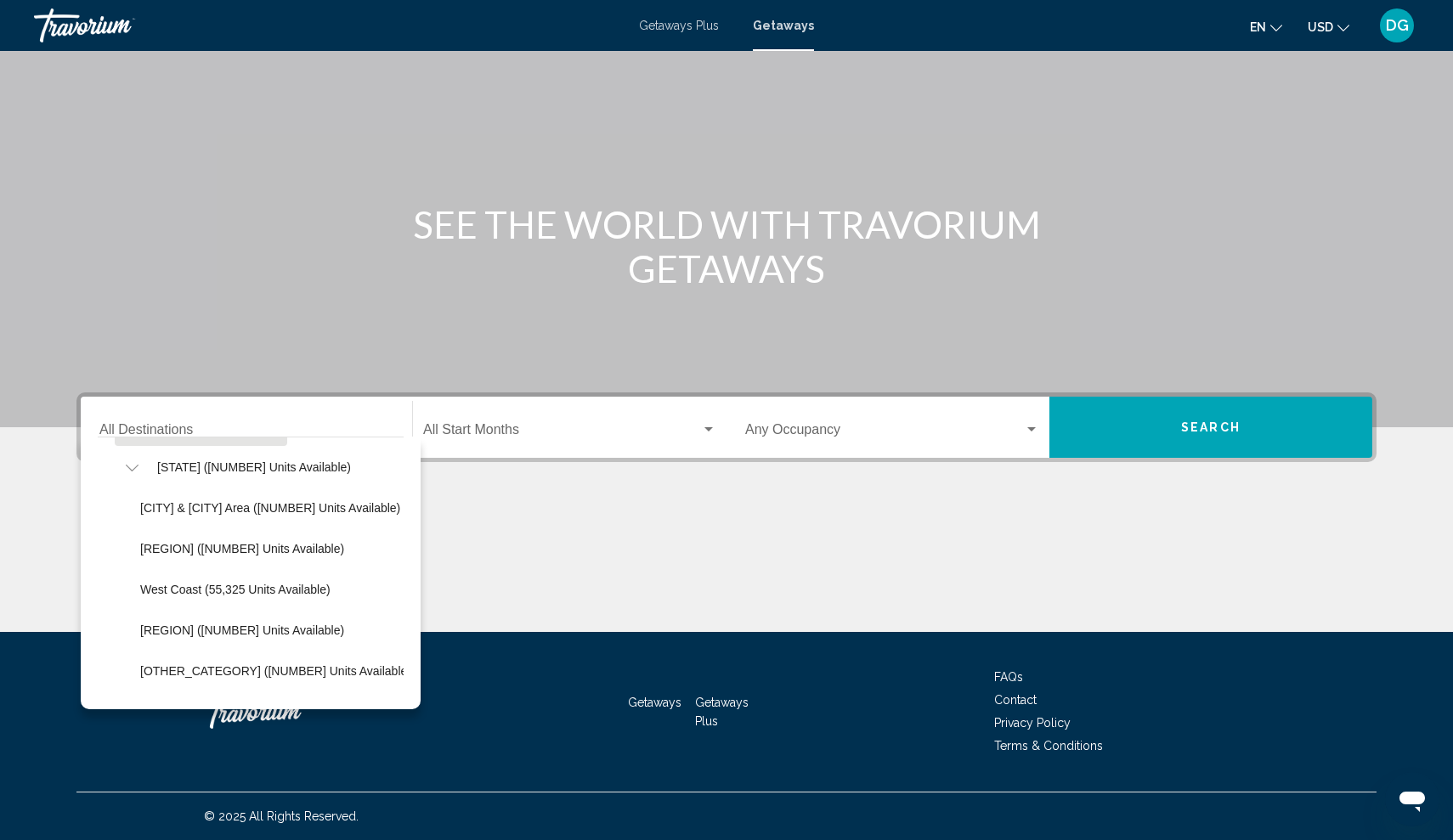 scroll, scrollTop: 353, scrollLeft: 0, axis: vertical 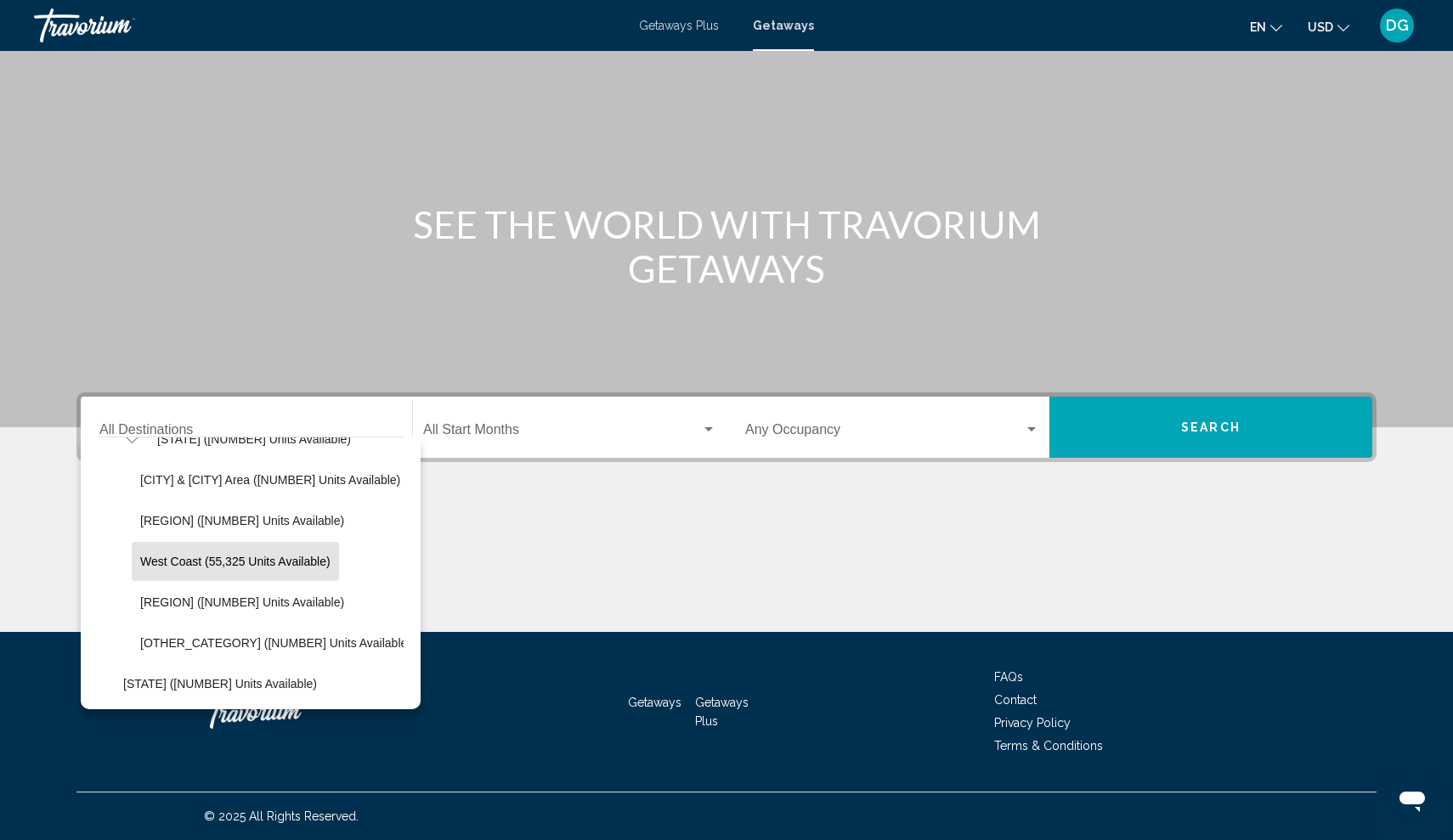 click on "West Coast (55,325 units available)" 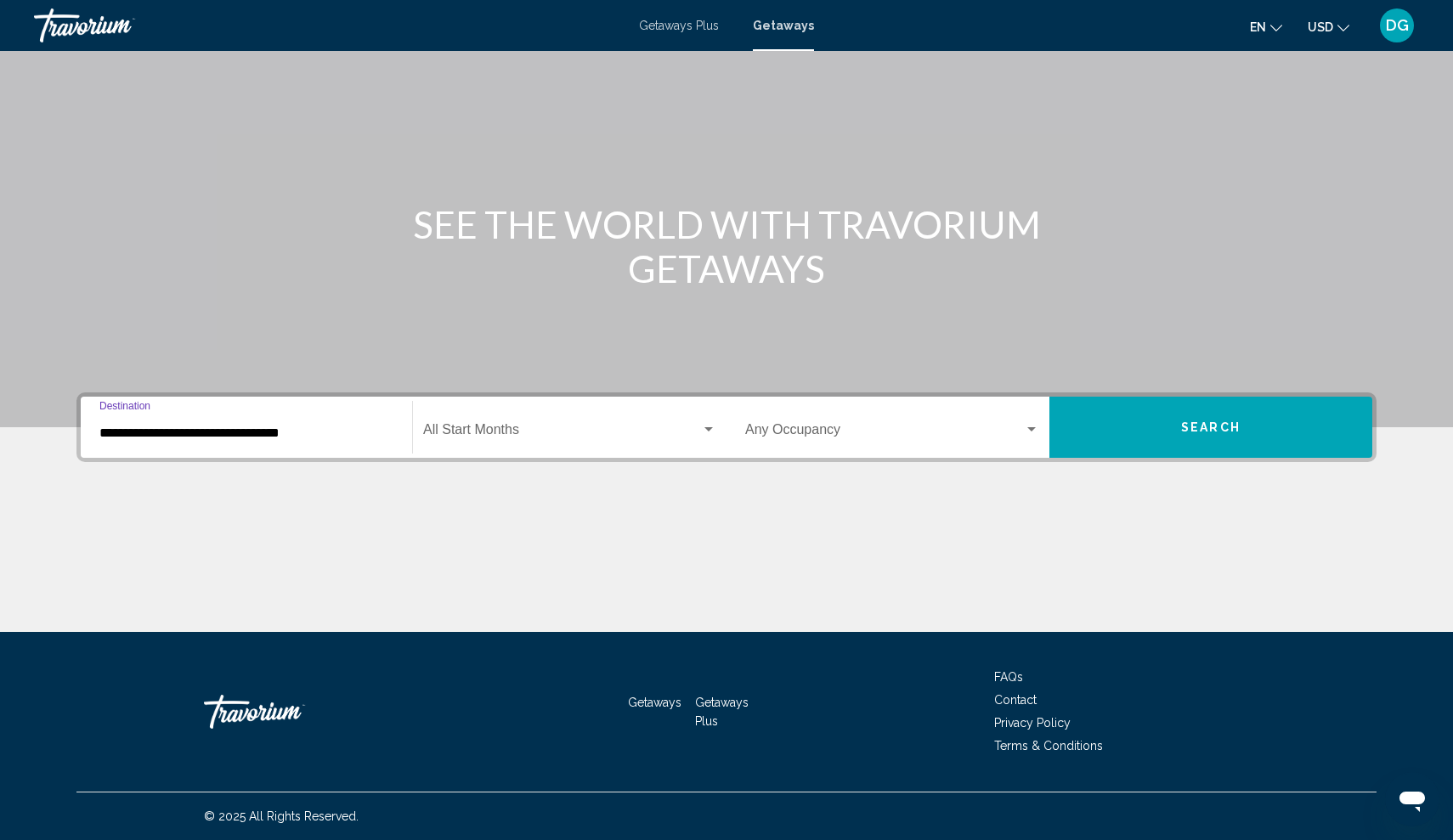 click at bounding box center (562, 433) 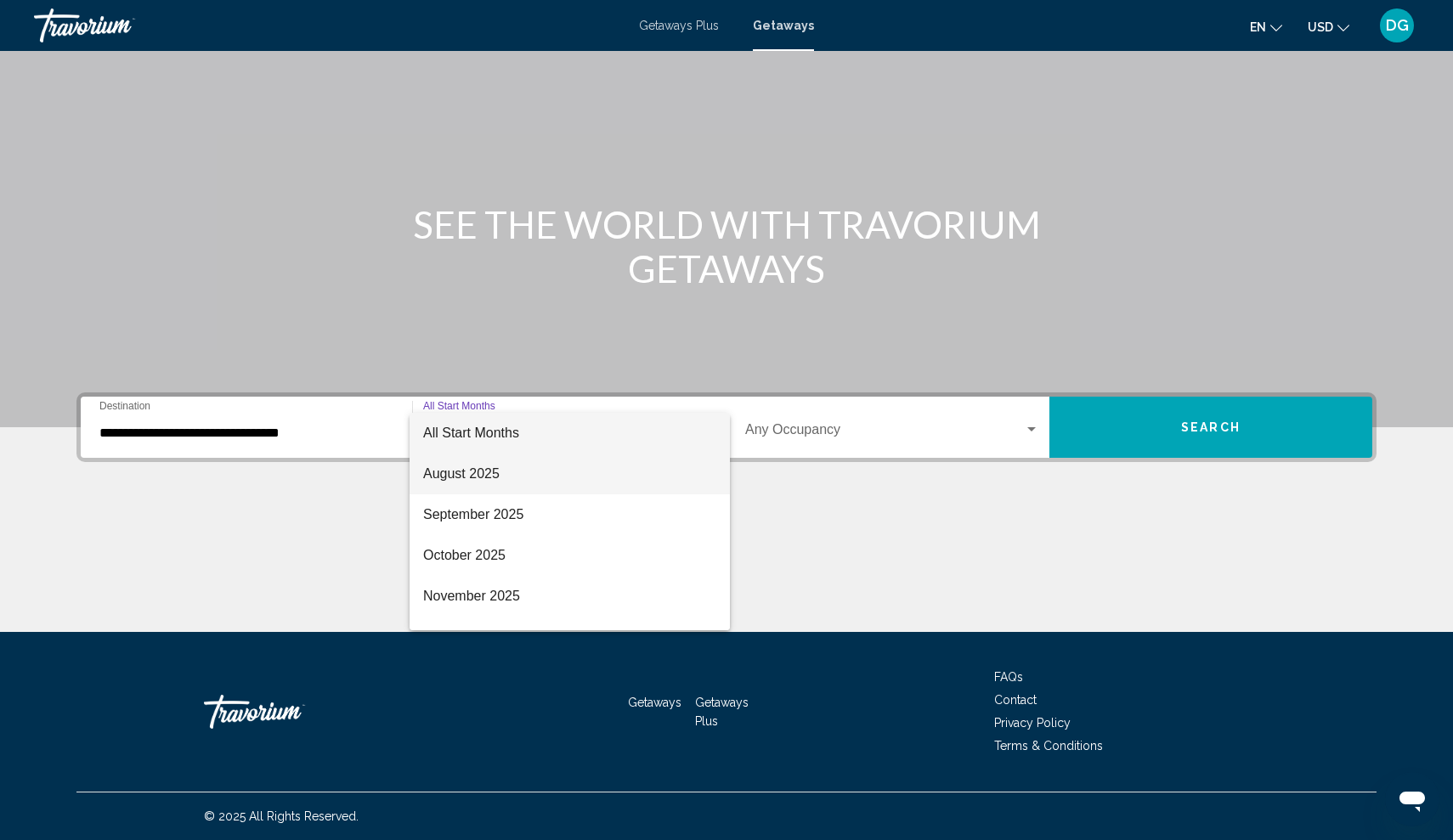 click on "August 2025" at bounding box center [569, 474] 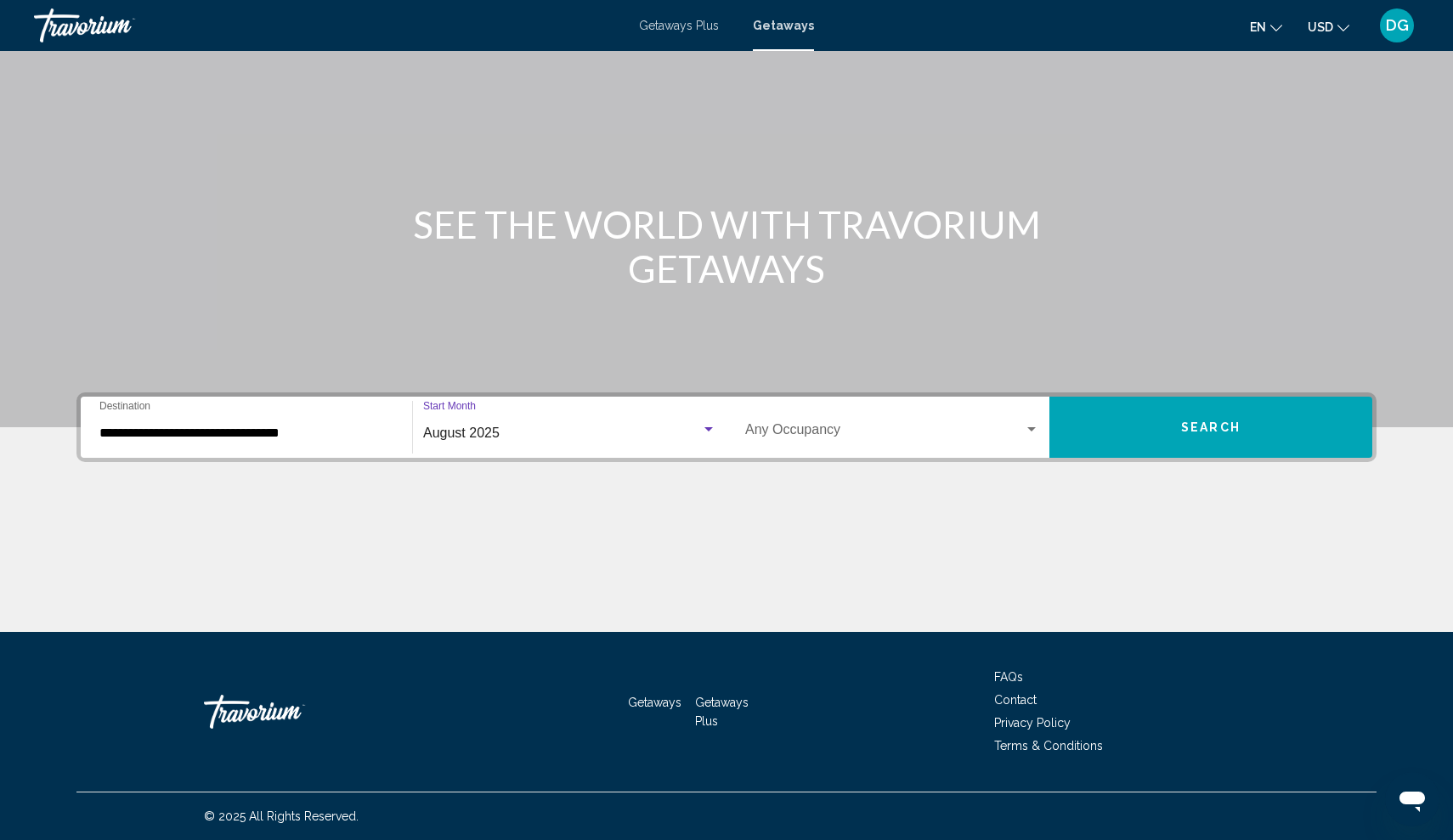 click at bounding box center [885, 433] 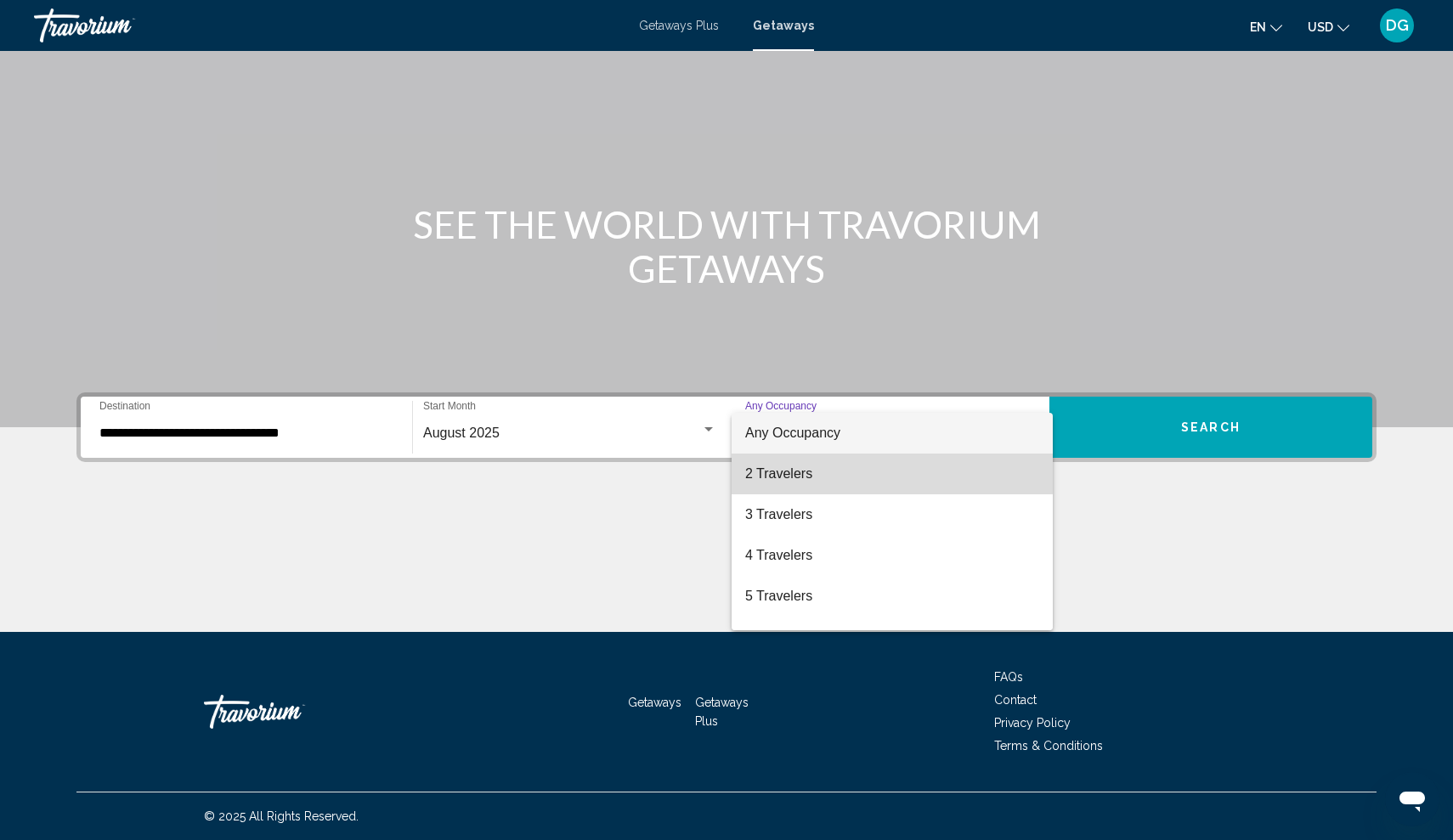 click on "2 Travelers" at bounding box center [892, 474] 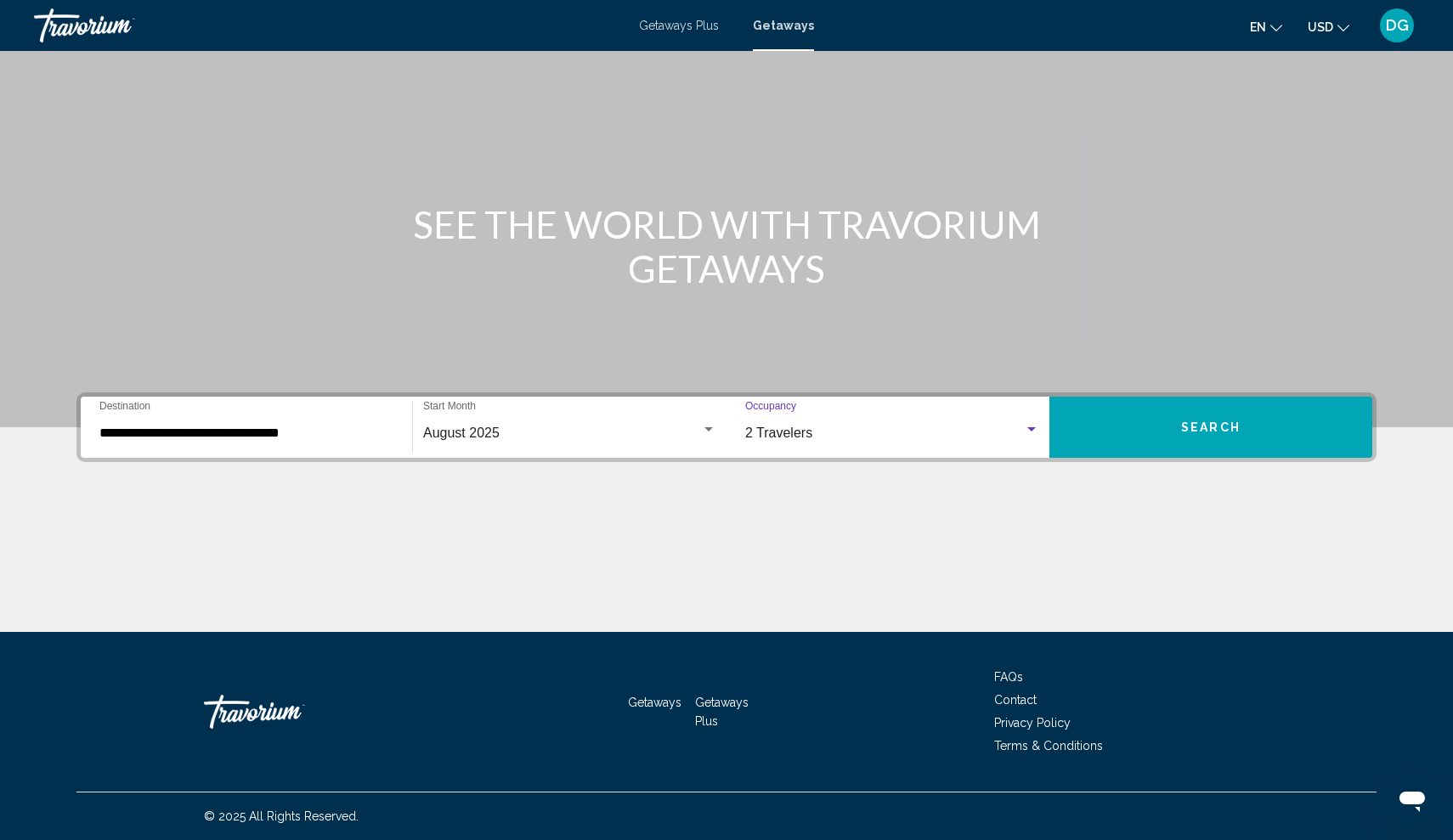 click on "Search" at bounding box center [1211, 427] 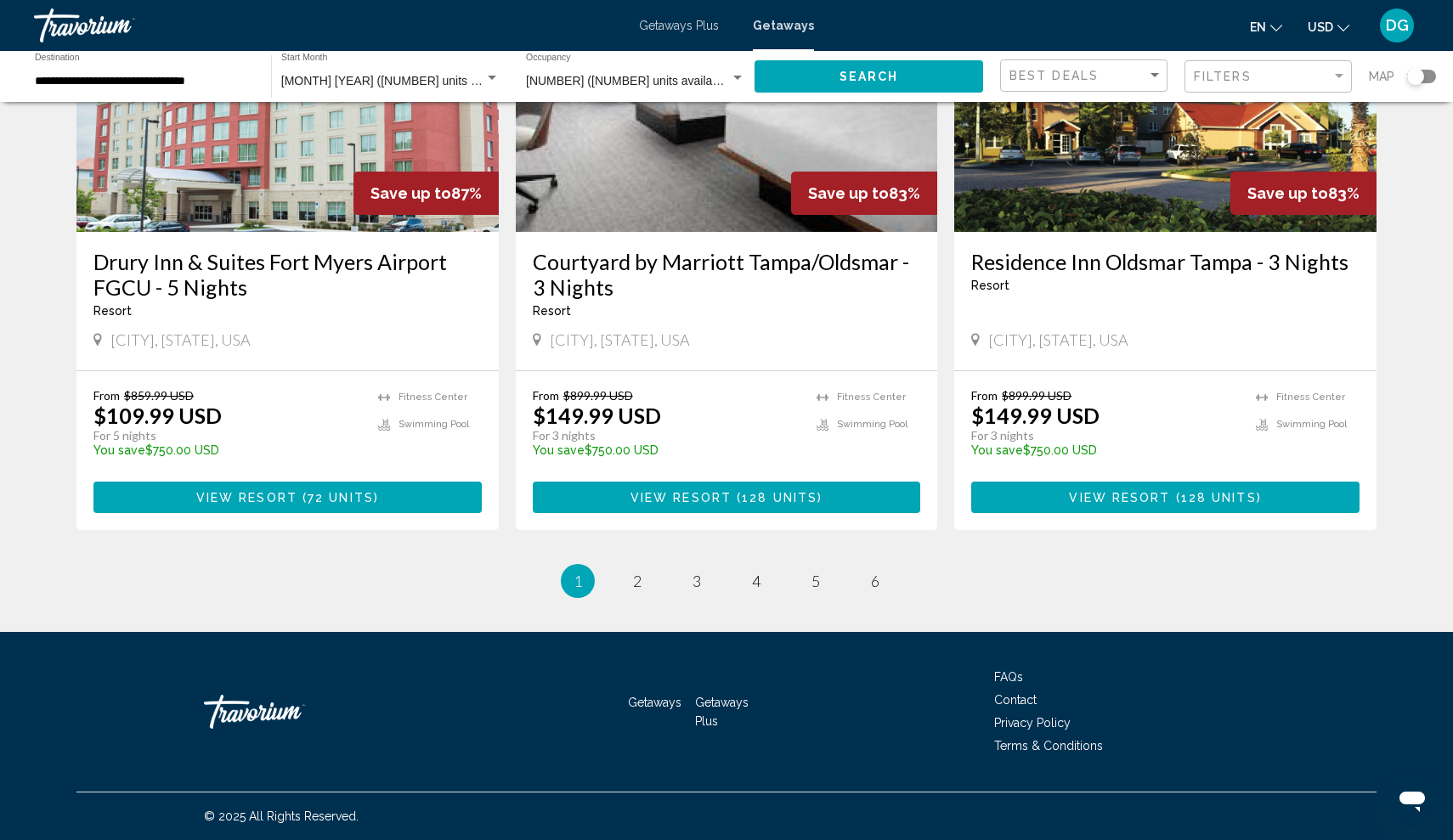scroll, scrollTop: 2032, scrollLeft: 0, axis: vertical 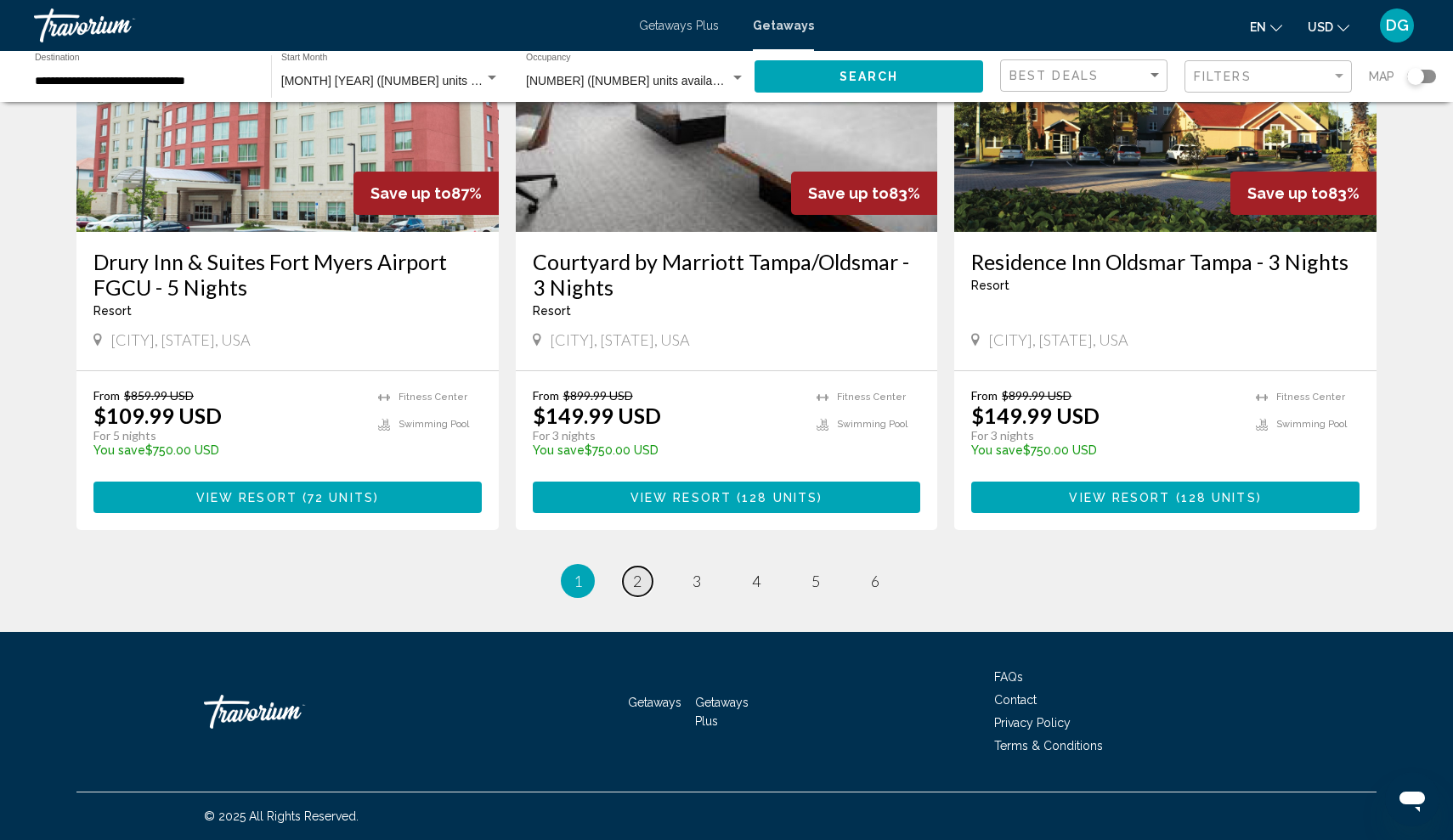 click on "2" at bounding box center (637, 581) 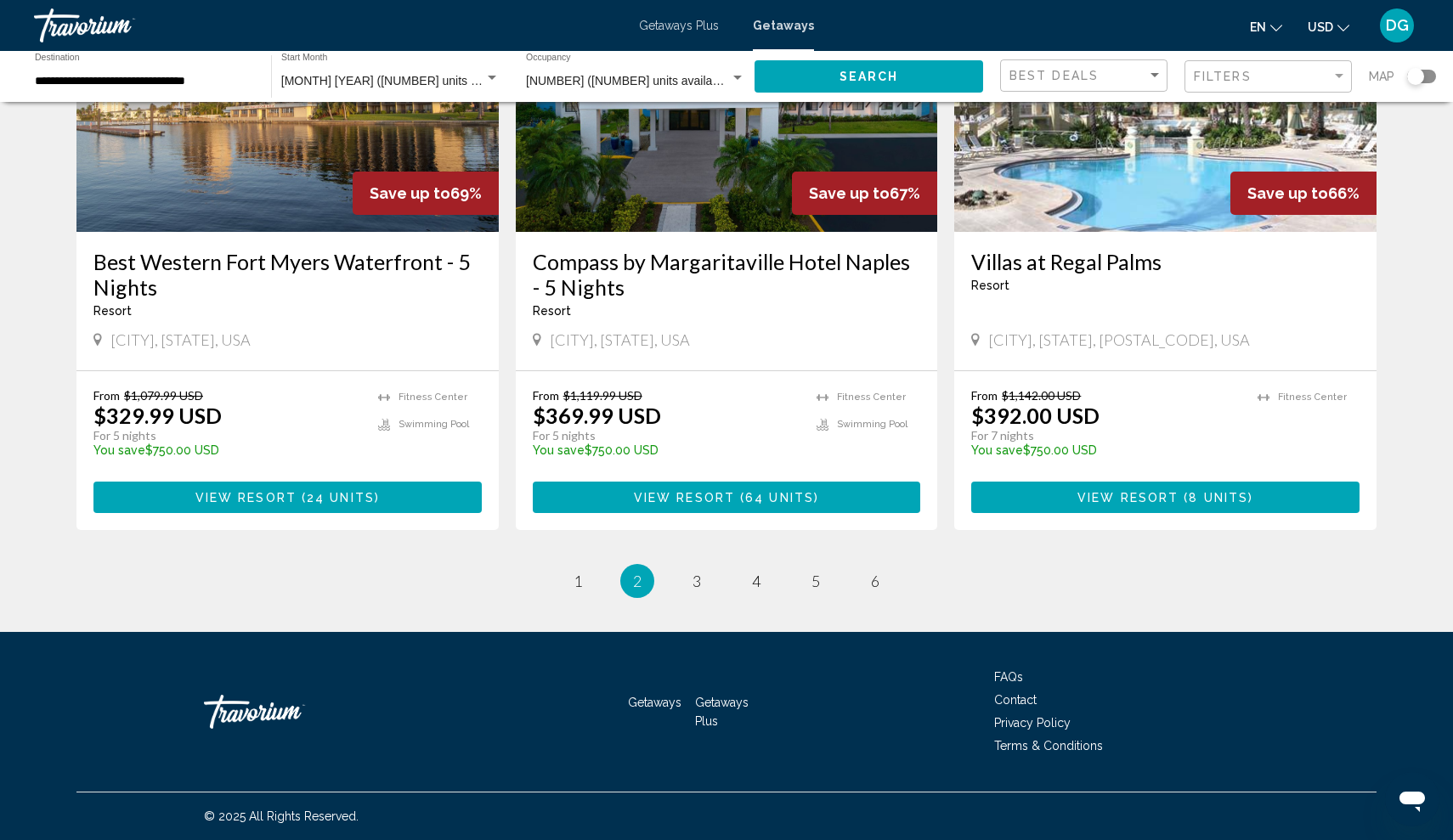 scroll, scrollTop: 2032, scrollLeft: 0, axis: vertical 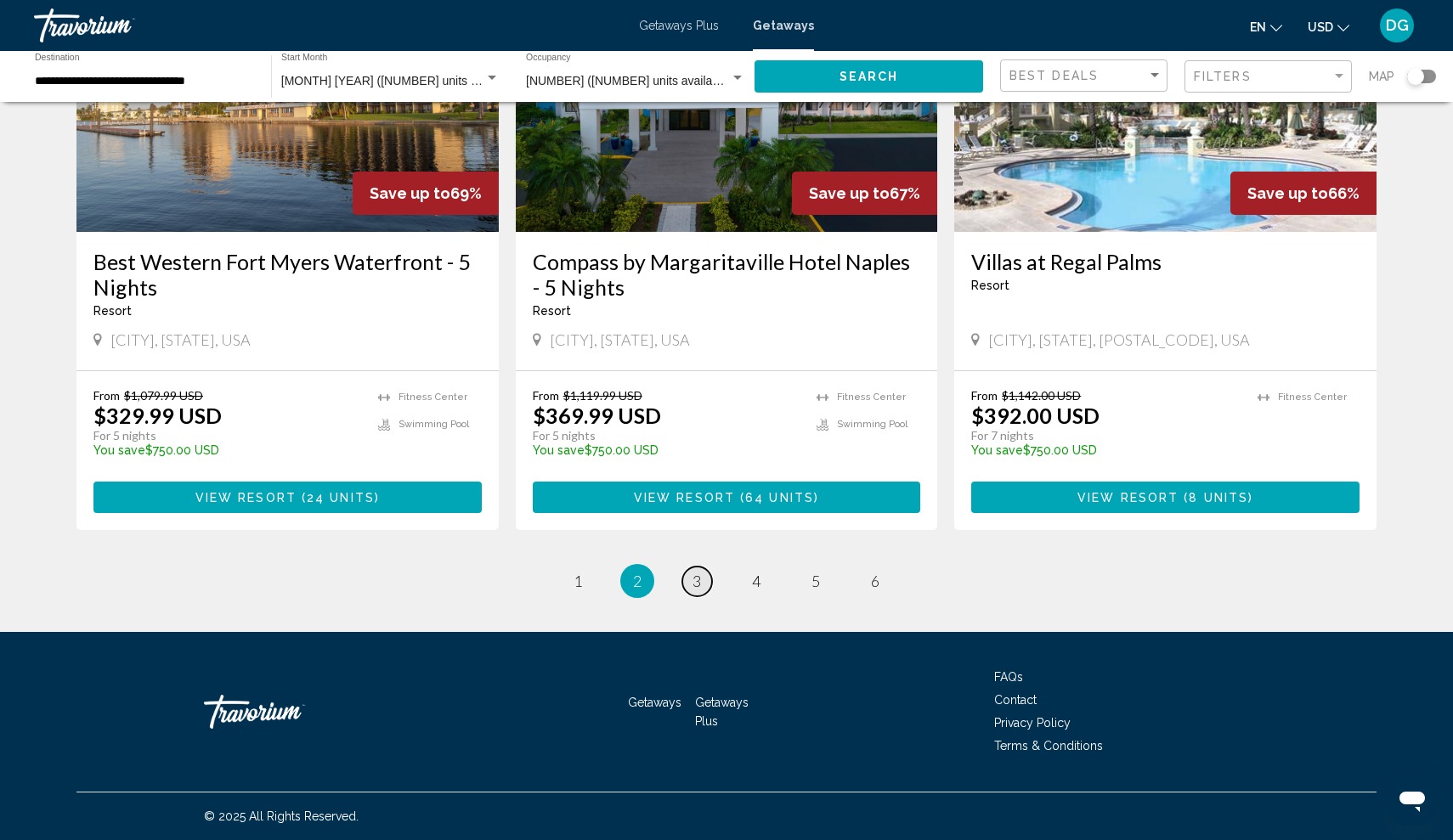click on "page  3" at bounding box center [697, 581] 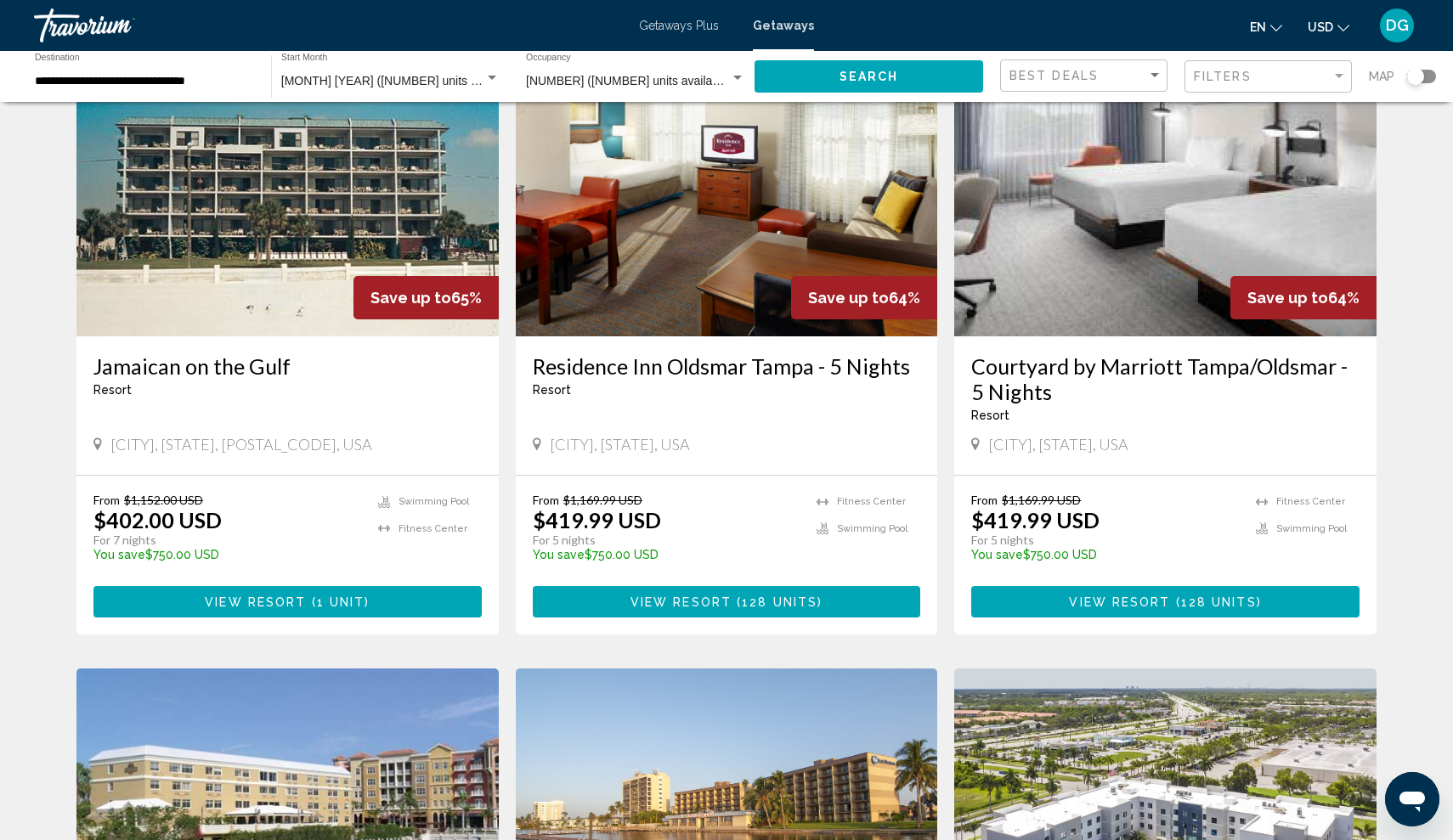 scroll, scrollTop: 0, scrollLeft: 0, axis: both 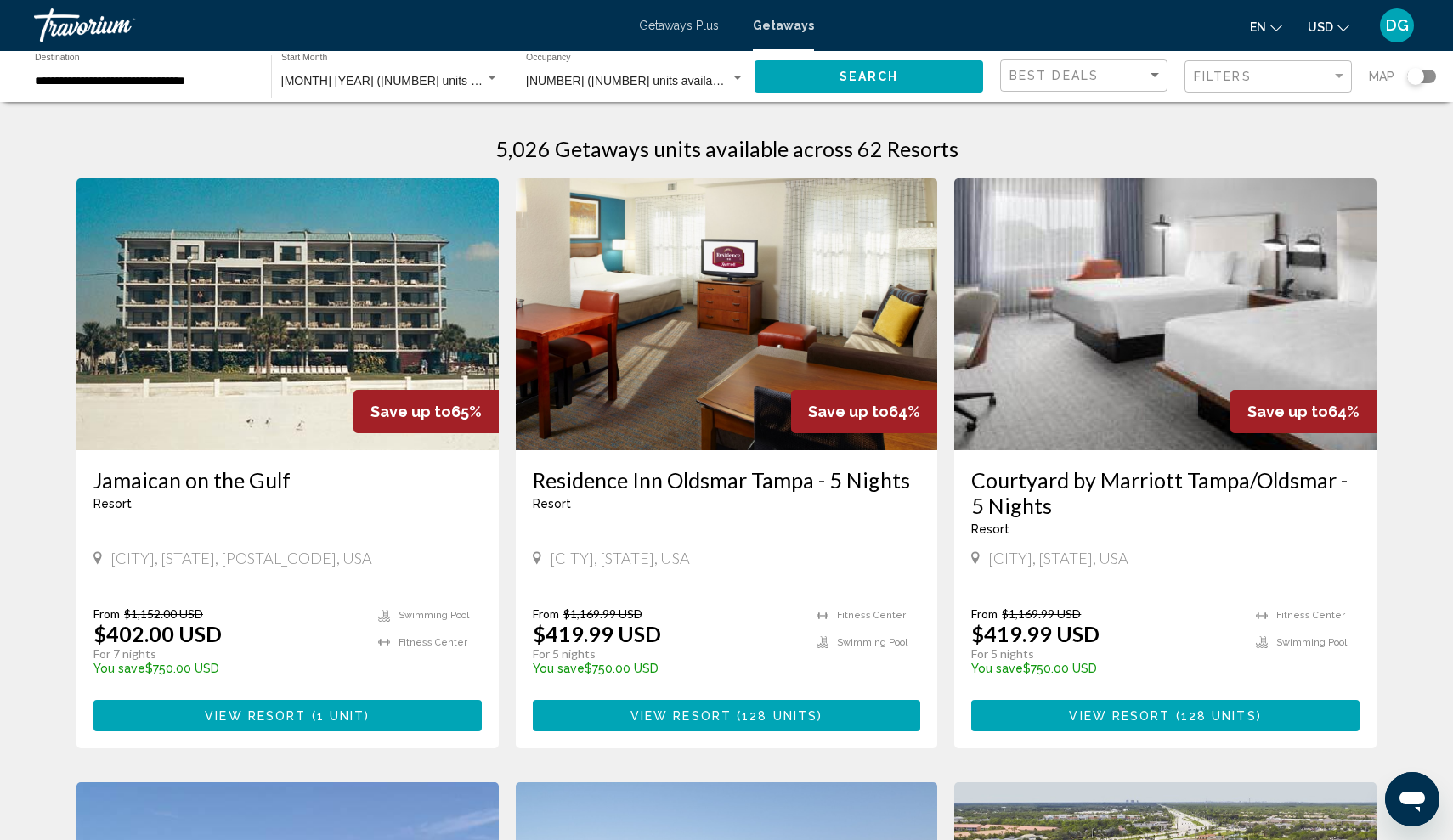 click at bounding box center [287, 314] 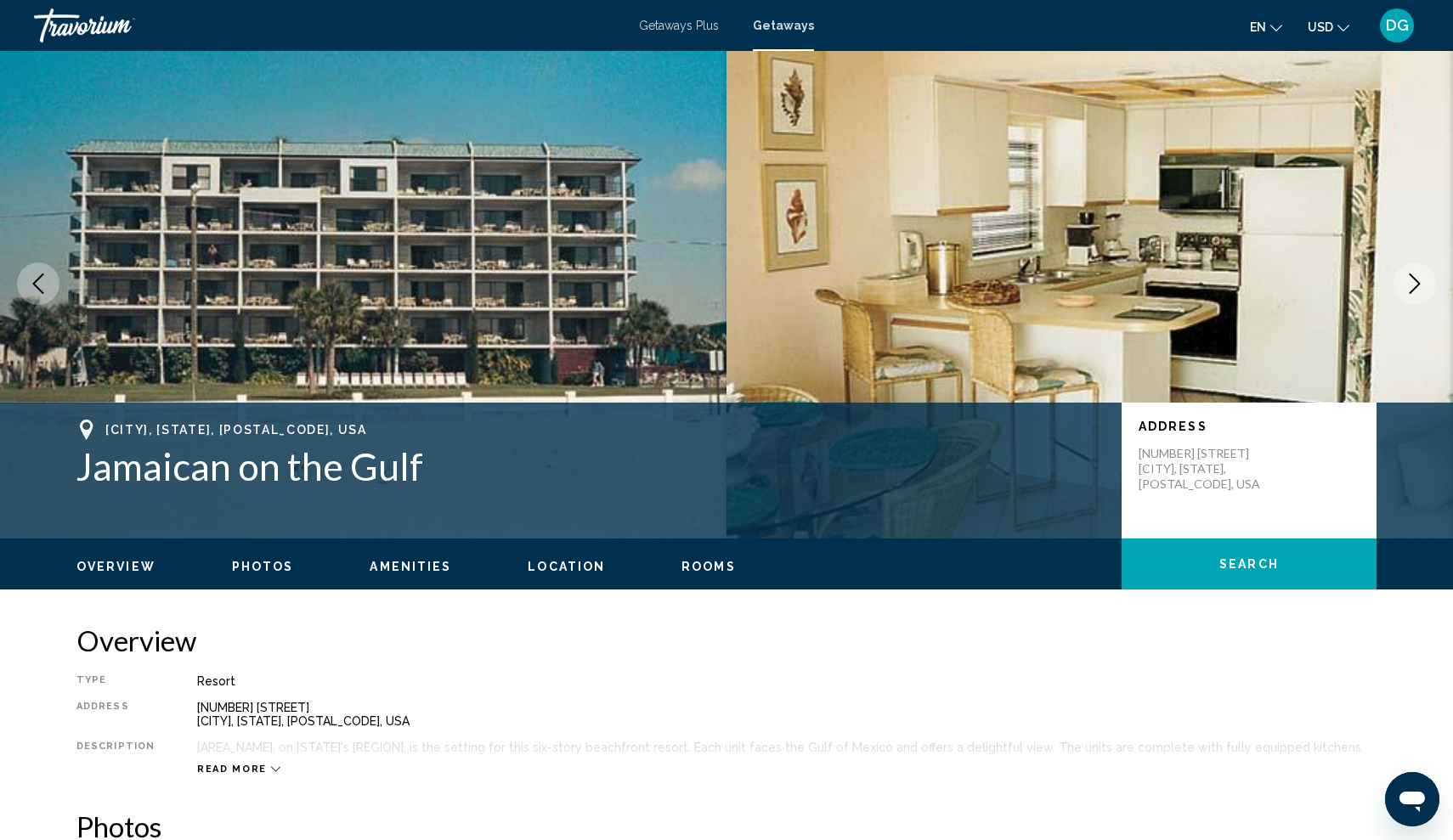 scroll, scrollTop: 25, scrollLeft: 0, axis: vertical 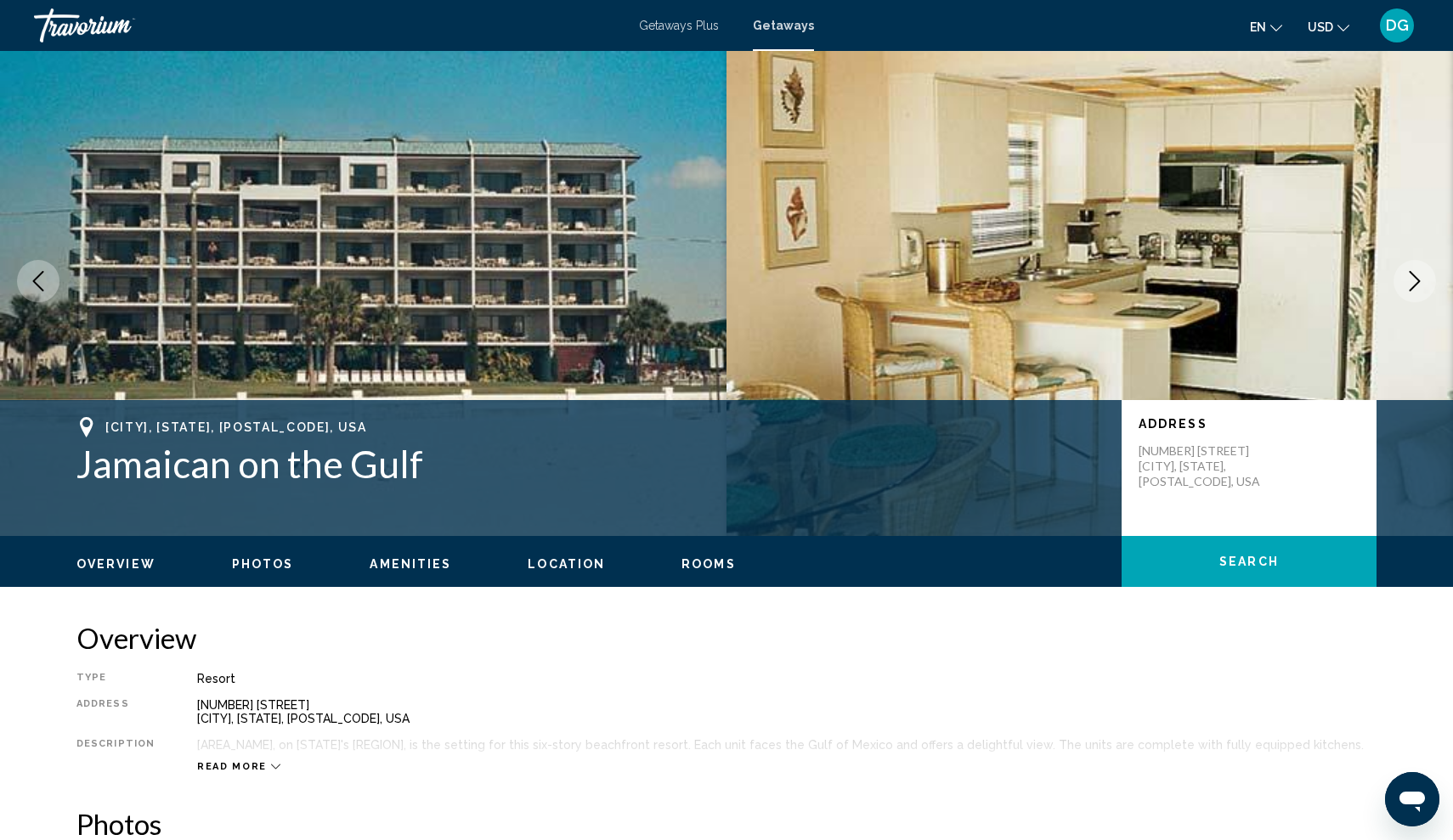 click 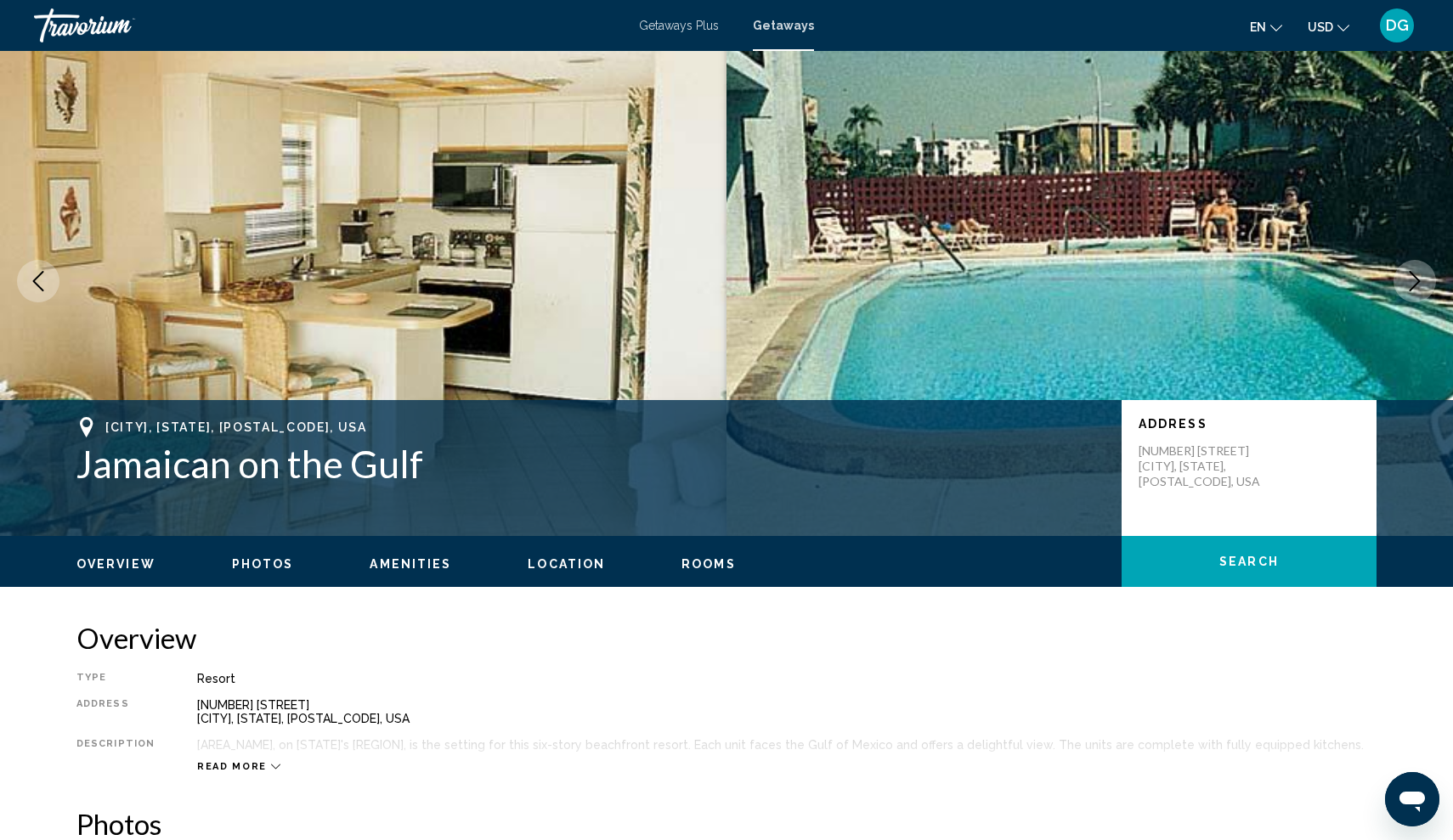 click 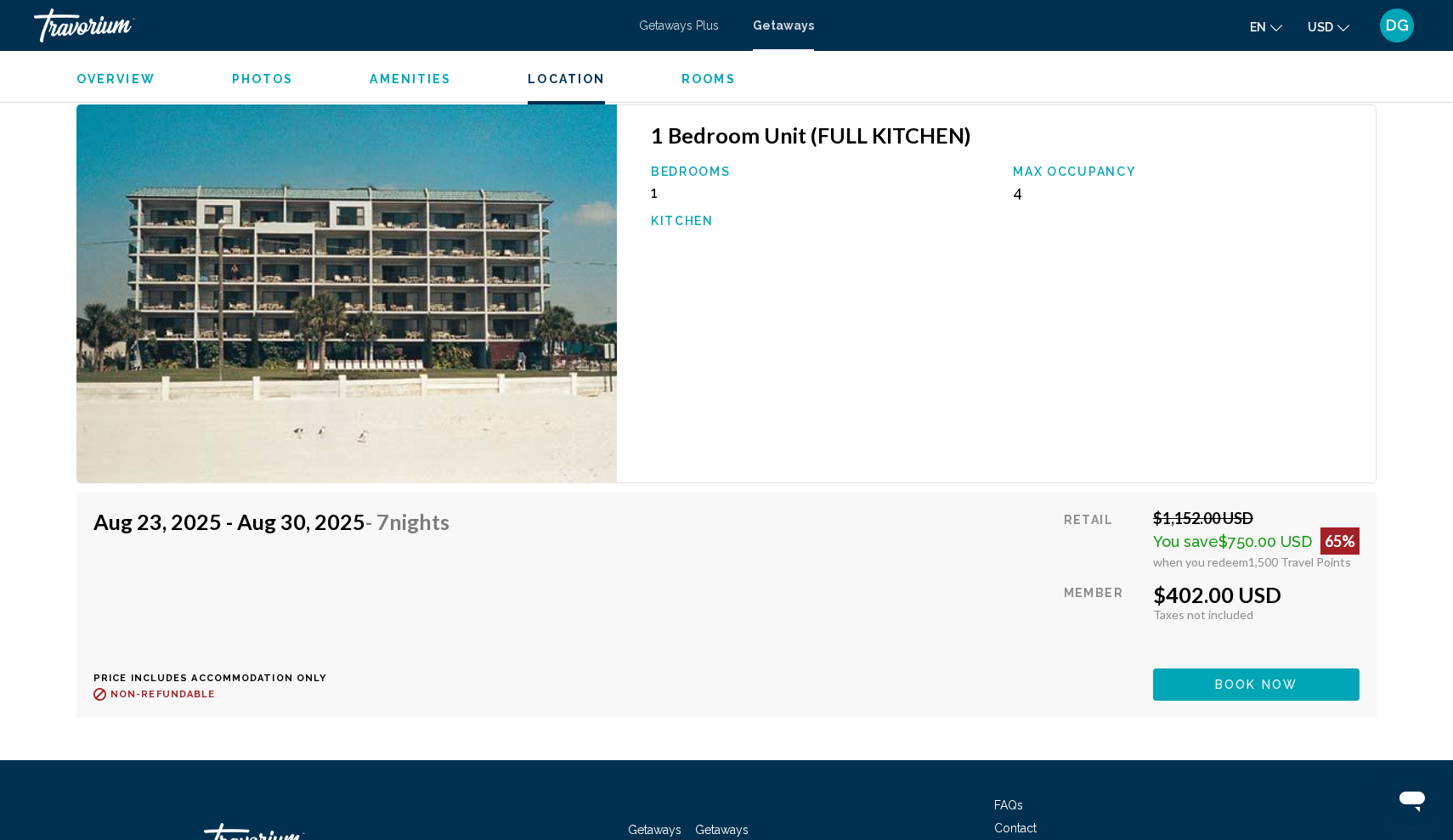 scroll, scrollTop: 2320, scrollLeft: 0, axis: vertical 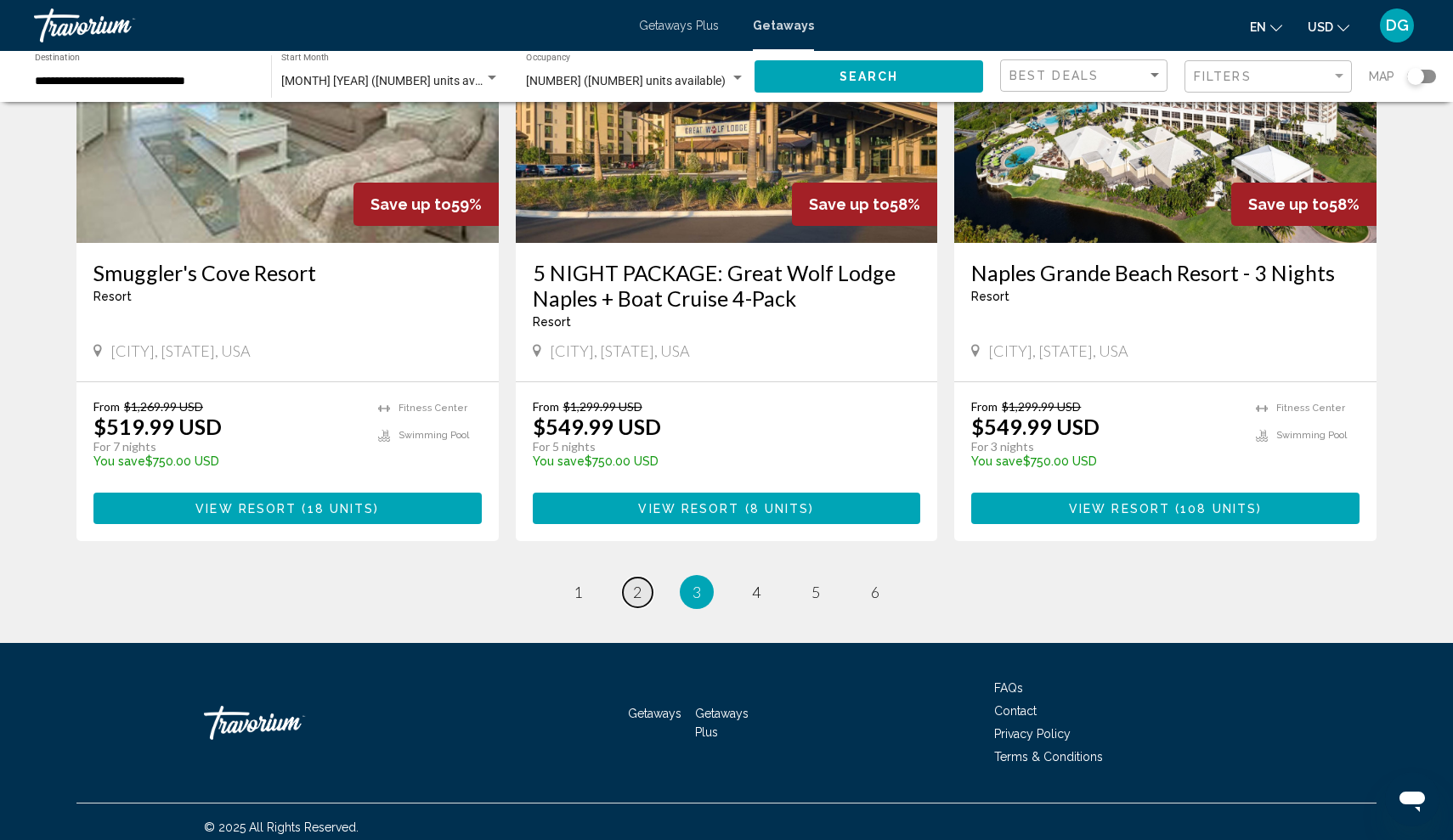 click on "2" at bounding box center (637, 592) 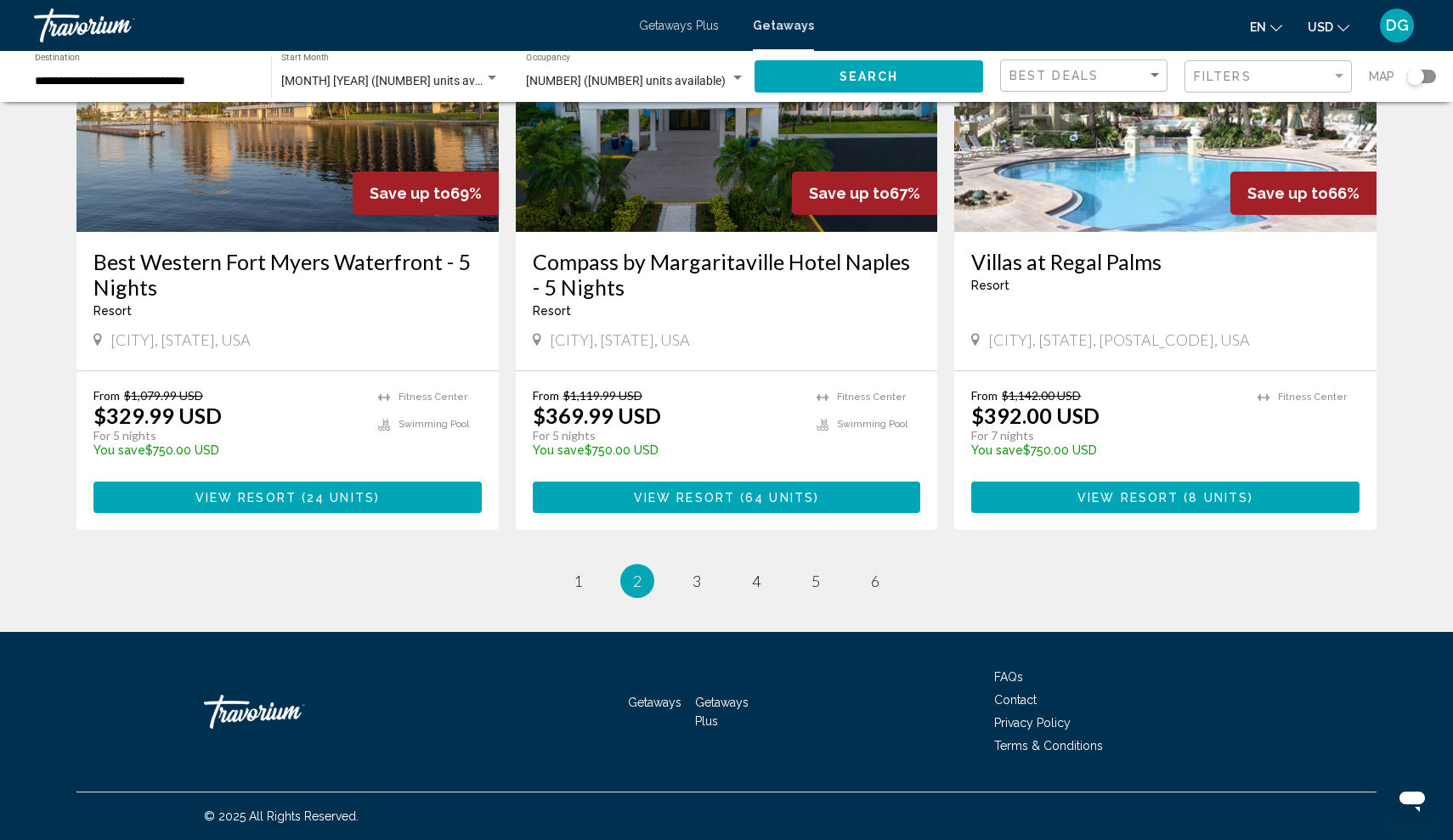 scroll, scrollTop: 2032, scrollLeft: 0, axis: vertical 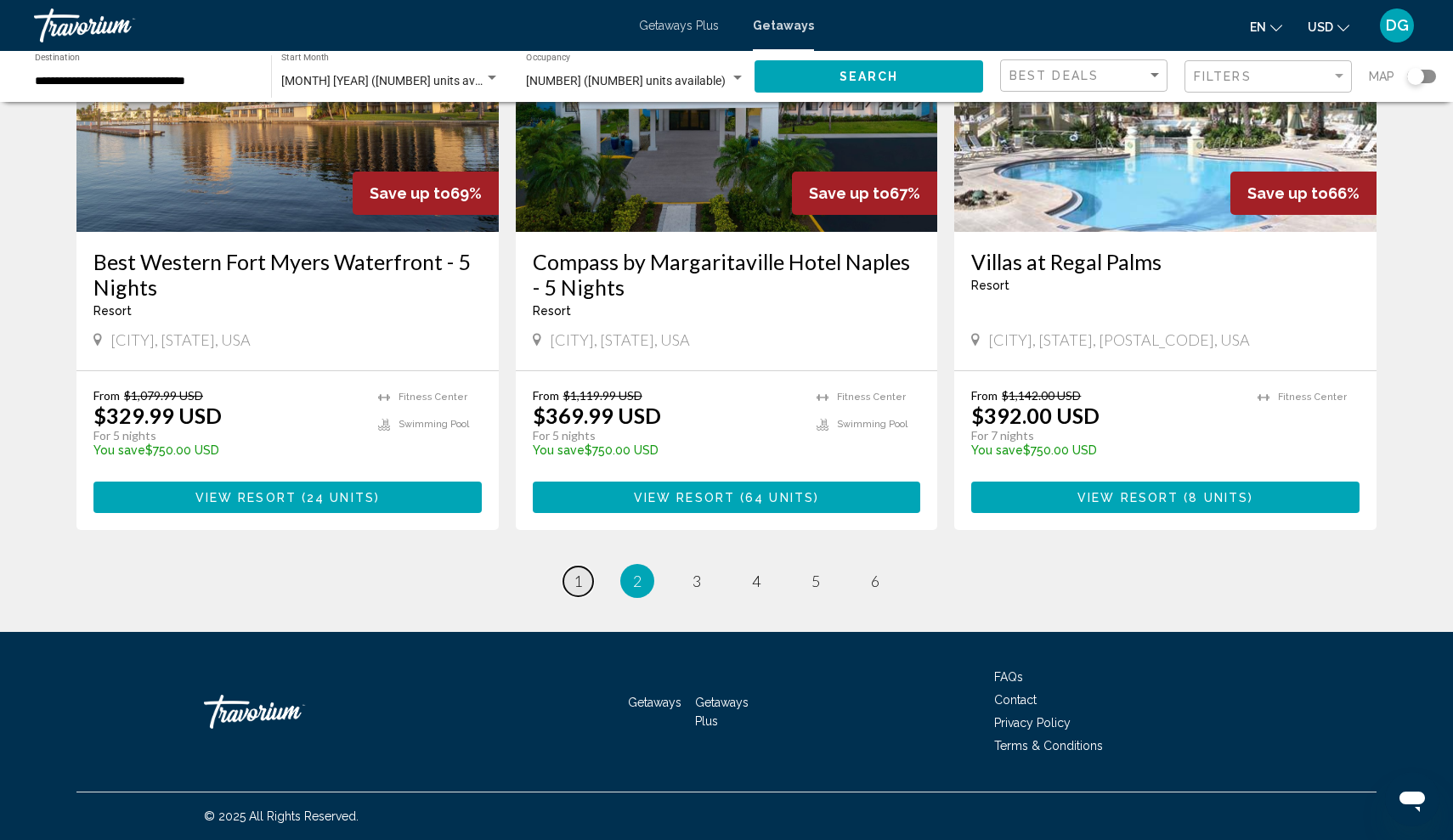 click on "1" at bounding box center (578, 581) 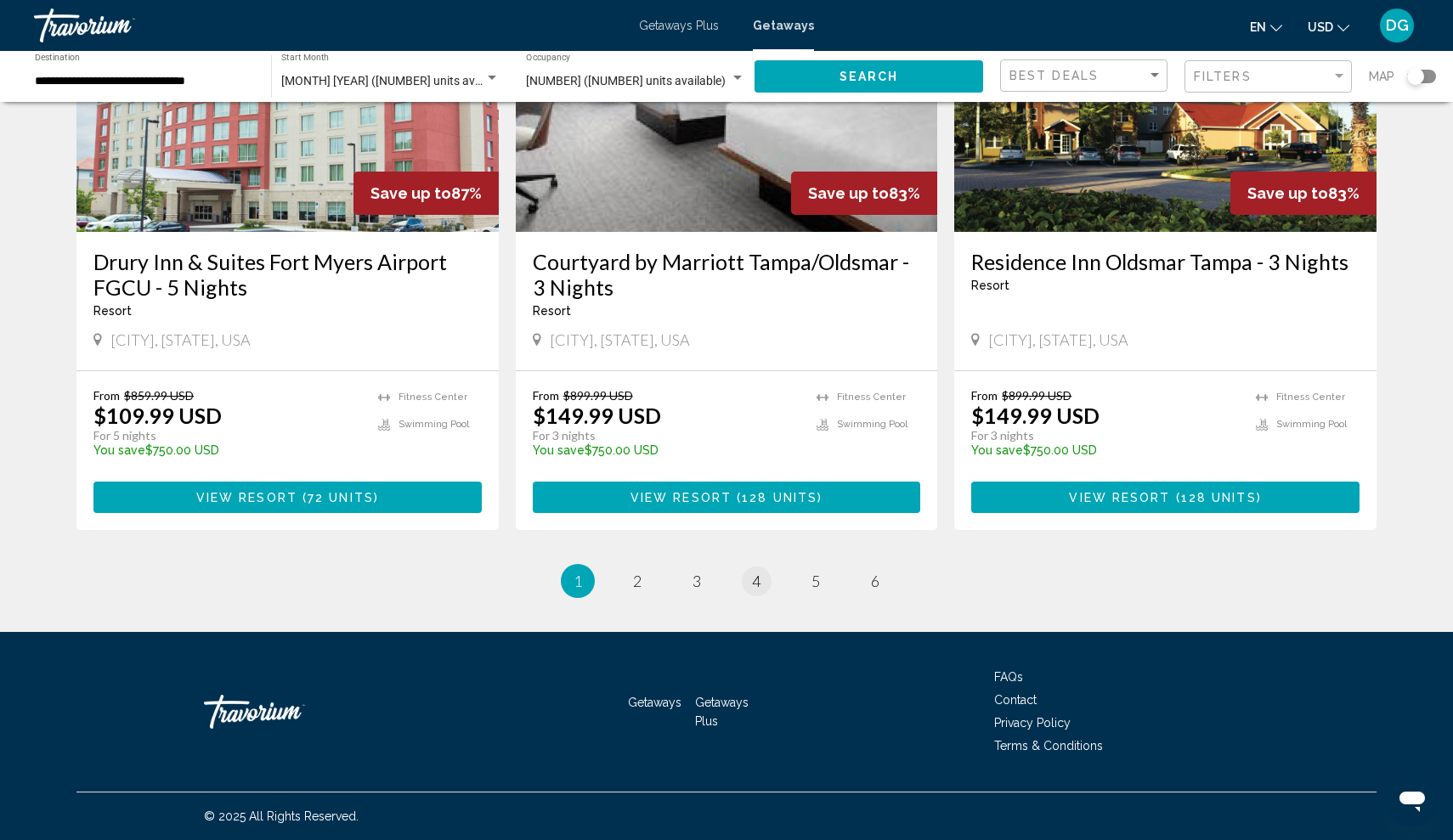 scroll, scrollTop: 2032, scrollLeft: 0, axis: vertical 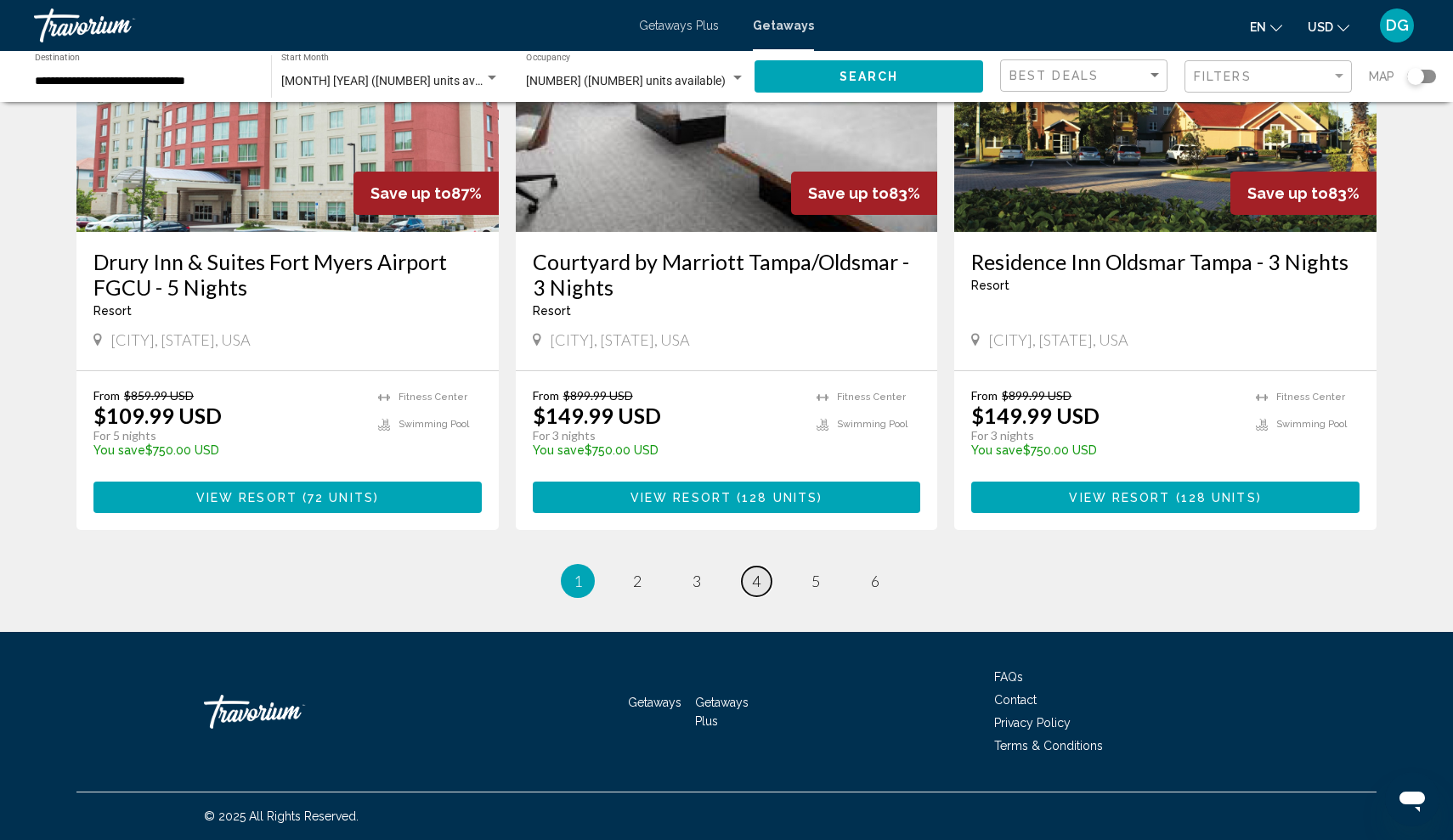 click on "page  4" at bounding box center [756, 581] 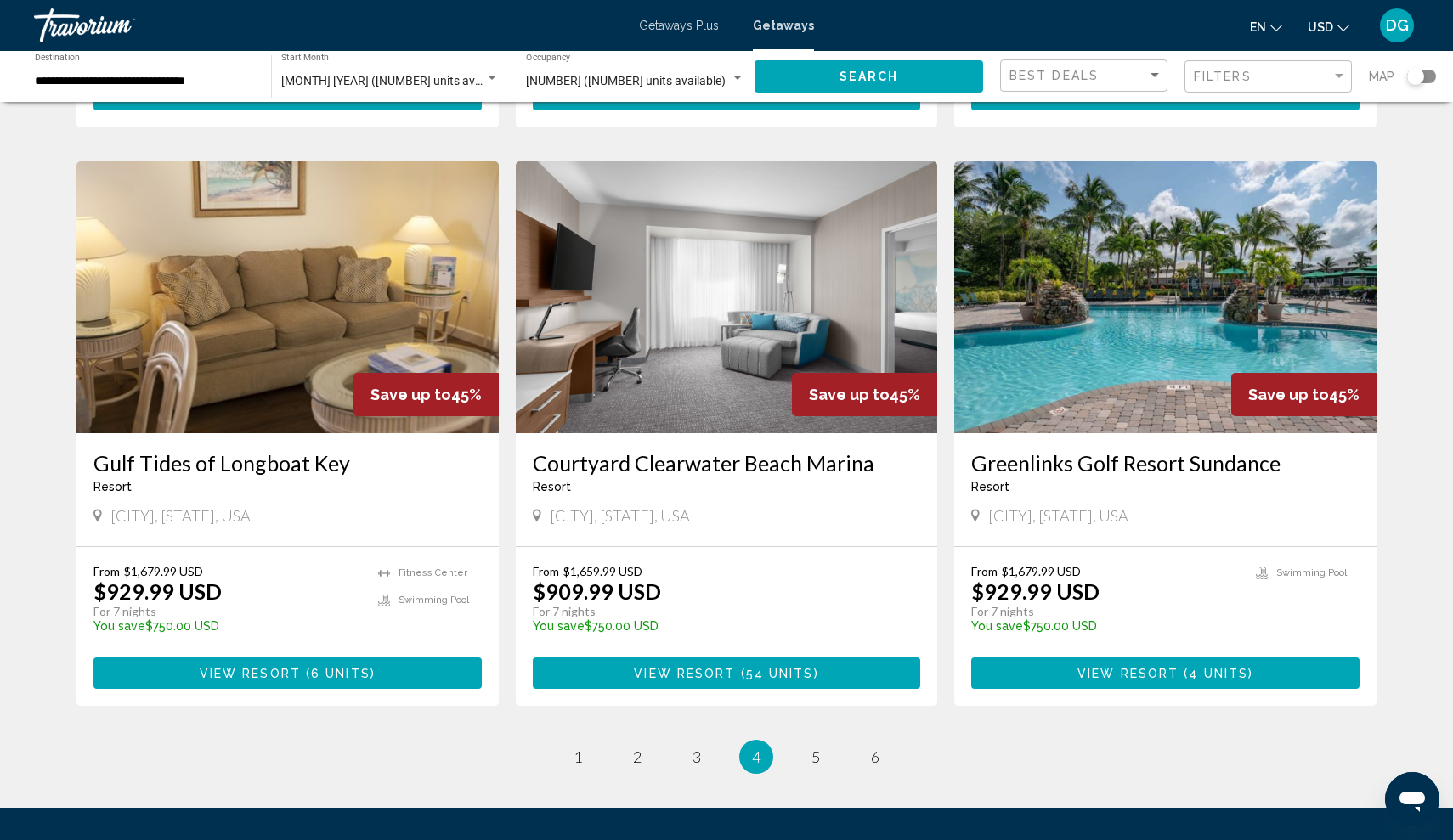 scroll, scrollTop: 1807, scrollLeft: 0, axis: vertical 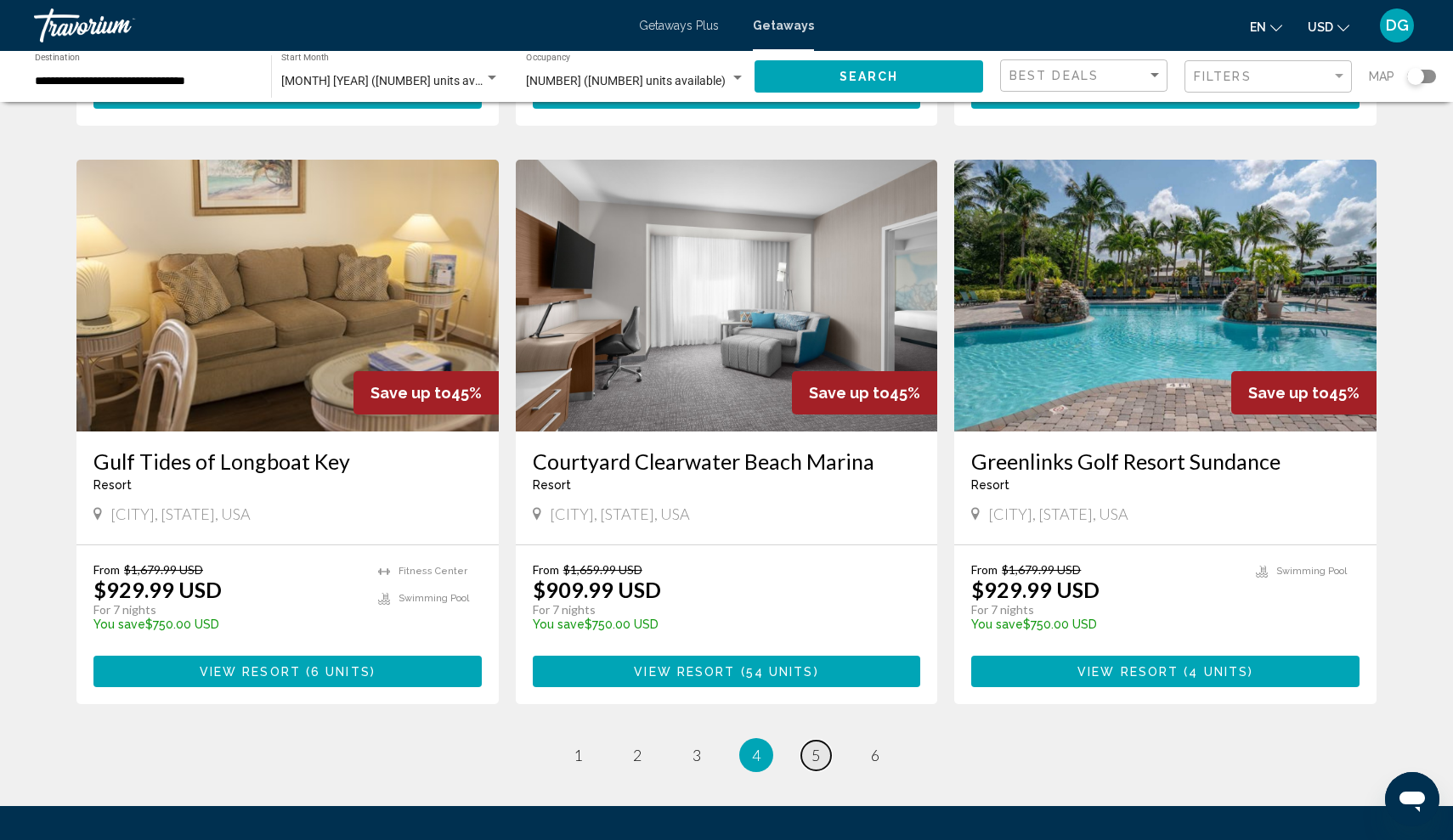 click on "5" at bounding box center (816, 755) 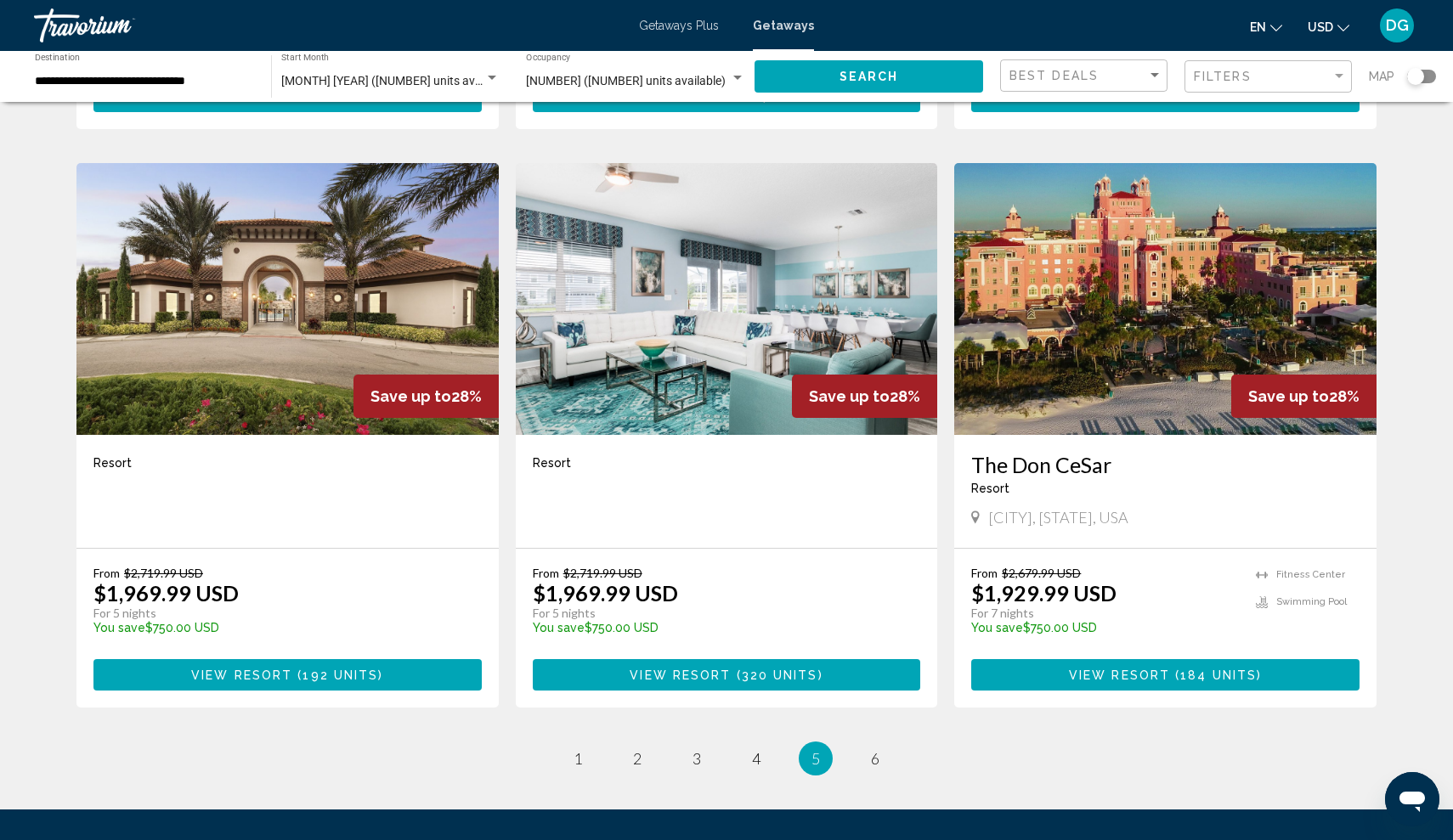 scroll, scrollTop: 1808, scrollLeft: 0, axis: vertical 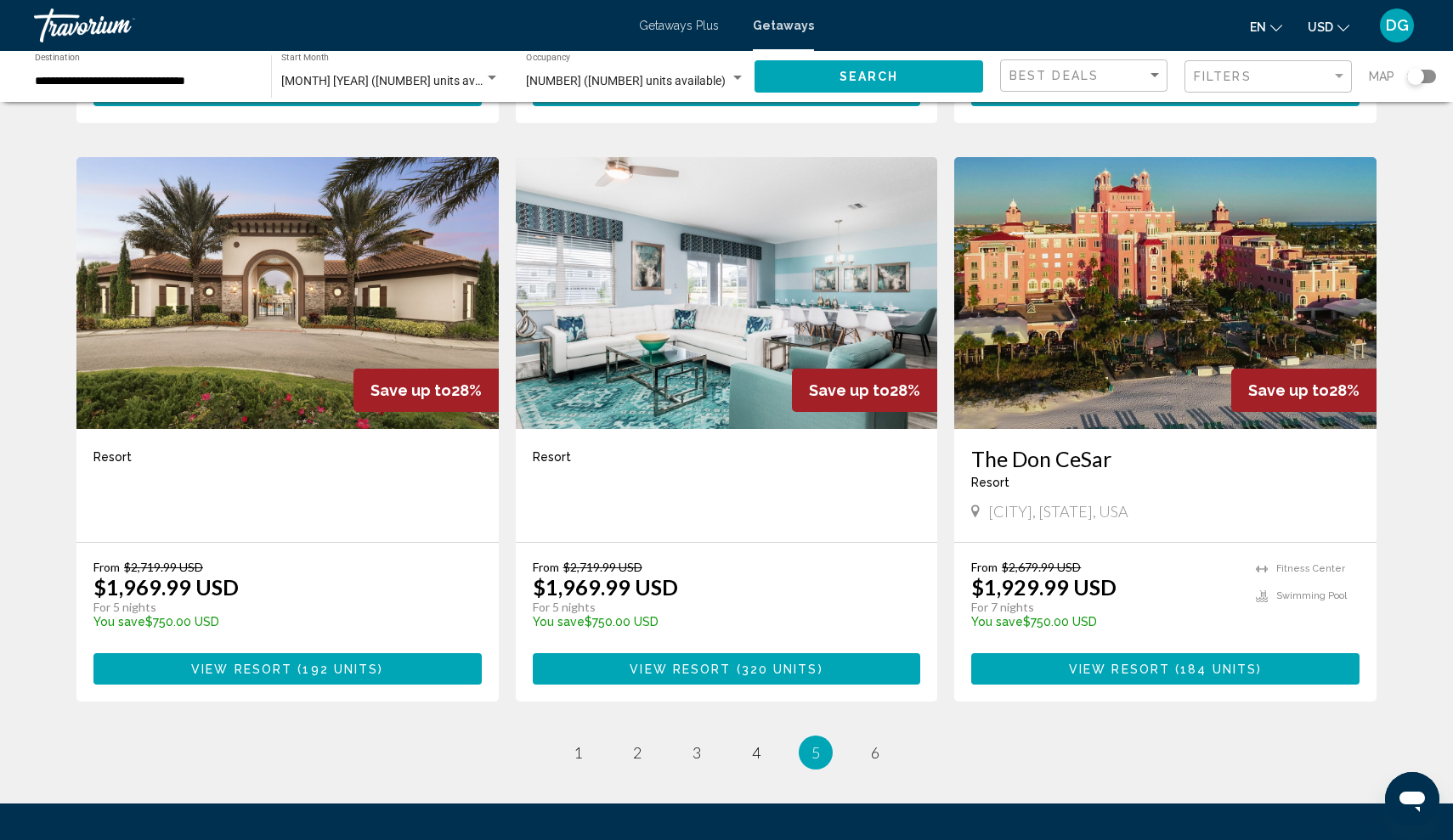 click on "Save up to  45%   AC Hotel Clearwater Beach  Resort  -  This is an adults only resort
Clearwater, FL, USA From $1,679.99 USD $929.99 USD For 7 nights You save  $750.00 USD   temp
Fitness Center
Swimming Pool View Resort    ( 136 units )  Save up to  41%   Beach House Suites by The Don CeSar - 5 Nights  Resort  -  This is an adults only resort
St. Pete Beach, FL, USA From $1,819.99 USD $1,069.99 USD For 5 nights You save  $750.00 USD   temp
Fitness Center
Swimming Pool View Resort    ( 180 units )  Save up to  39%   Compass Hotel by Margaritaville Anna Maria Sound  Resort  -  This is an adults only resort
Bradenton, FL, USA From $1,899.99 USD $1,149.99 USD For 7 nights You save" at bounding box center (726, -448) 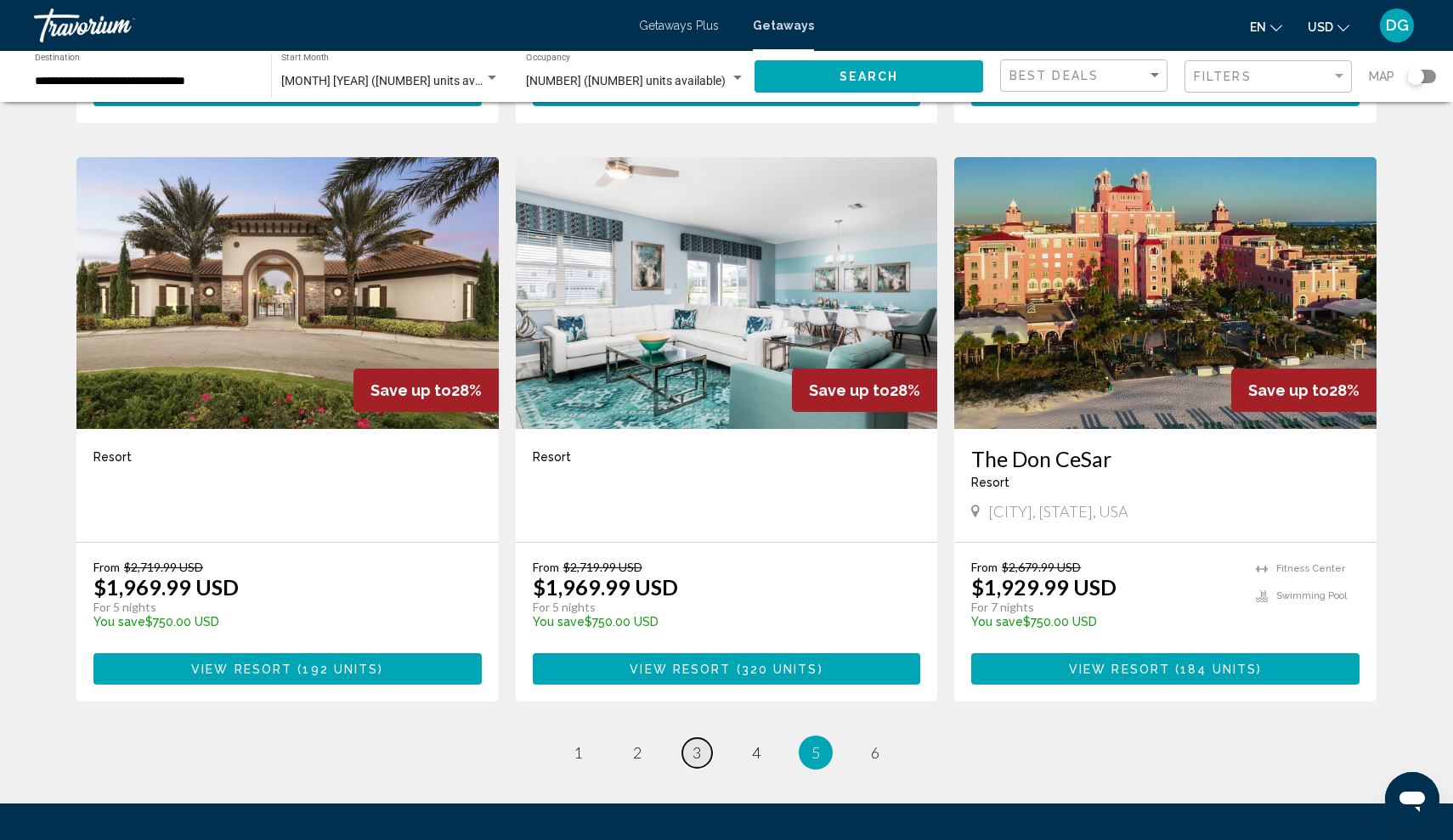 click on "3" at bounding box center (697, 753) 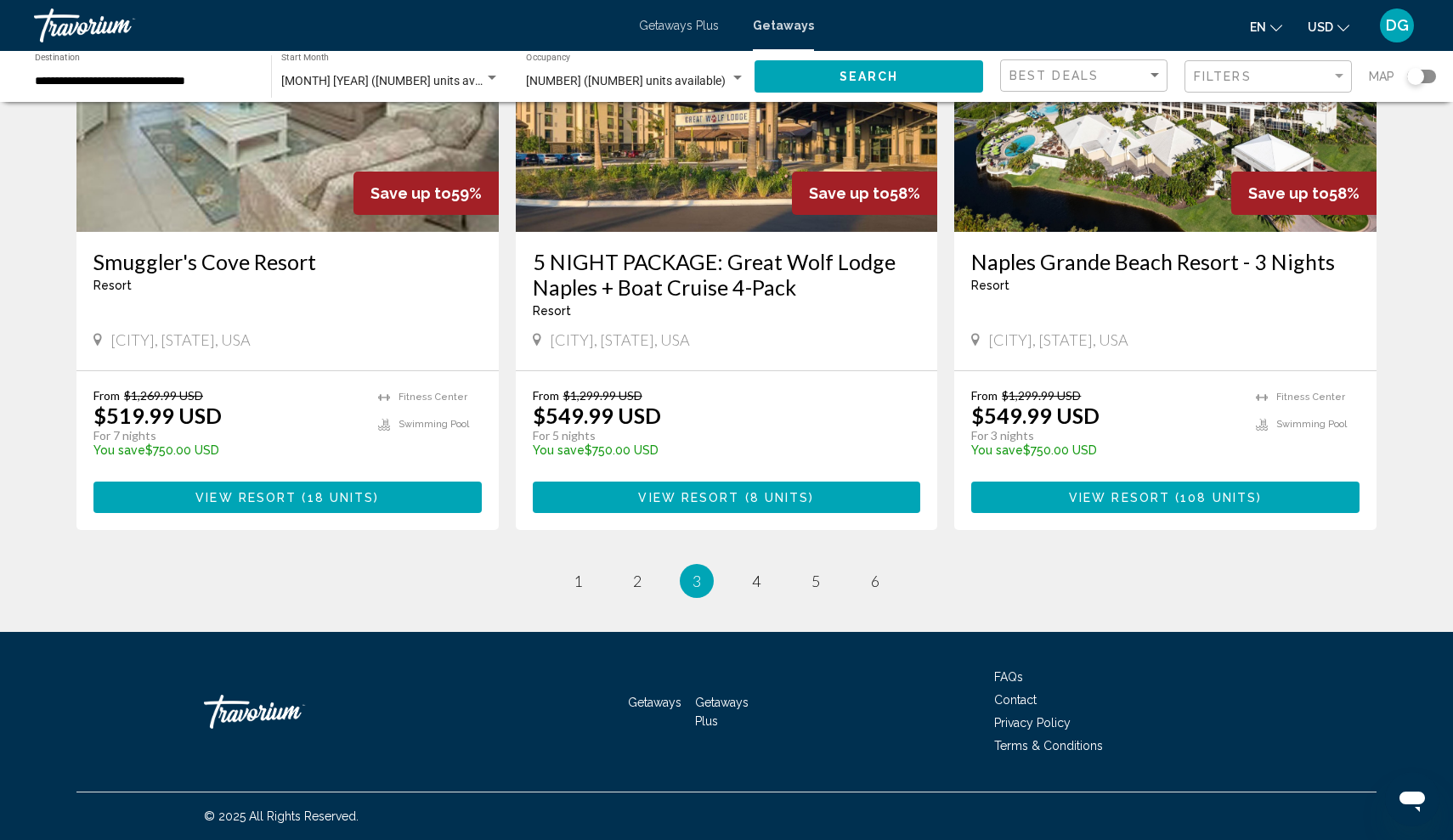 scroll, scrollTop: 2032, scrollLeft: 0, axis: vertical 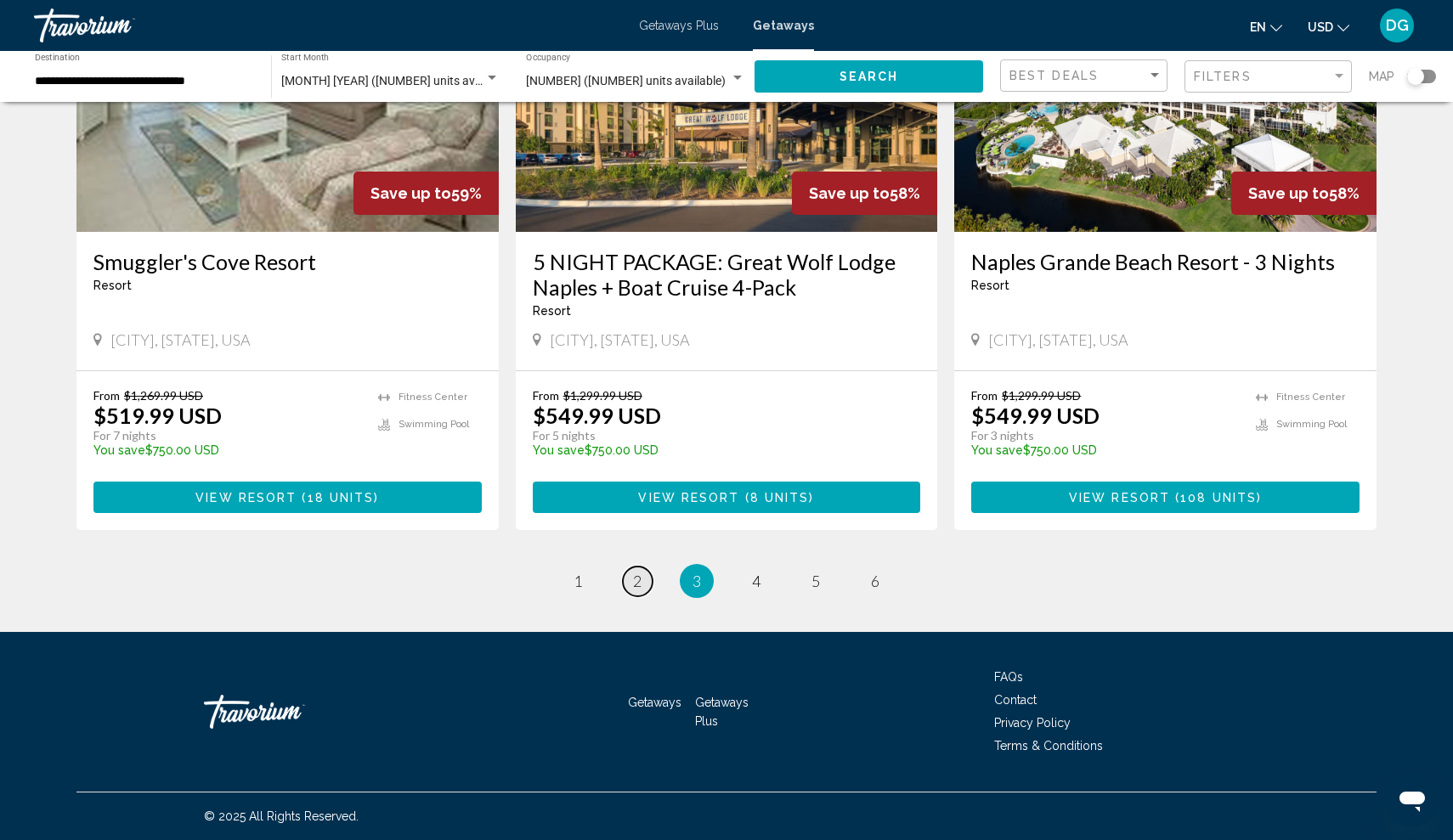 click on "page  2" at bounding box center [637, 581] 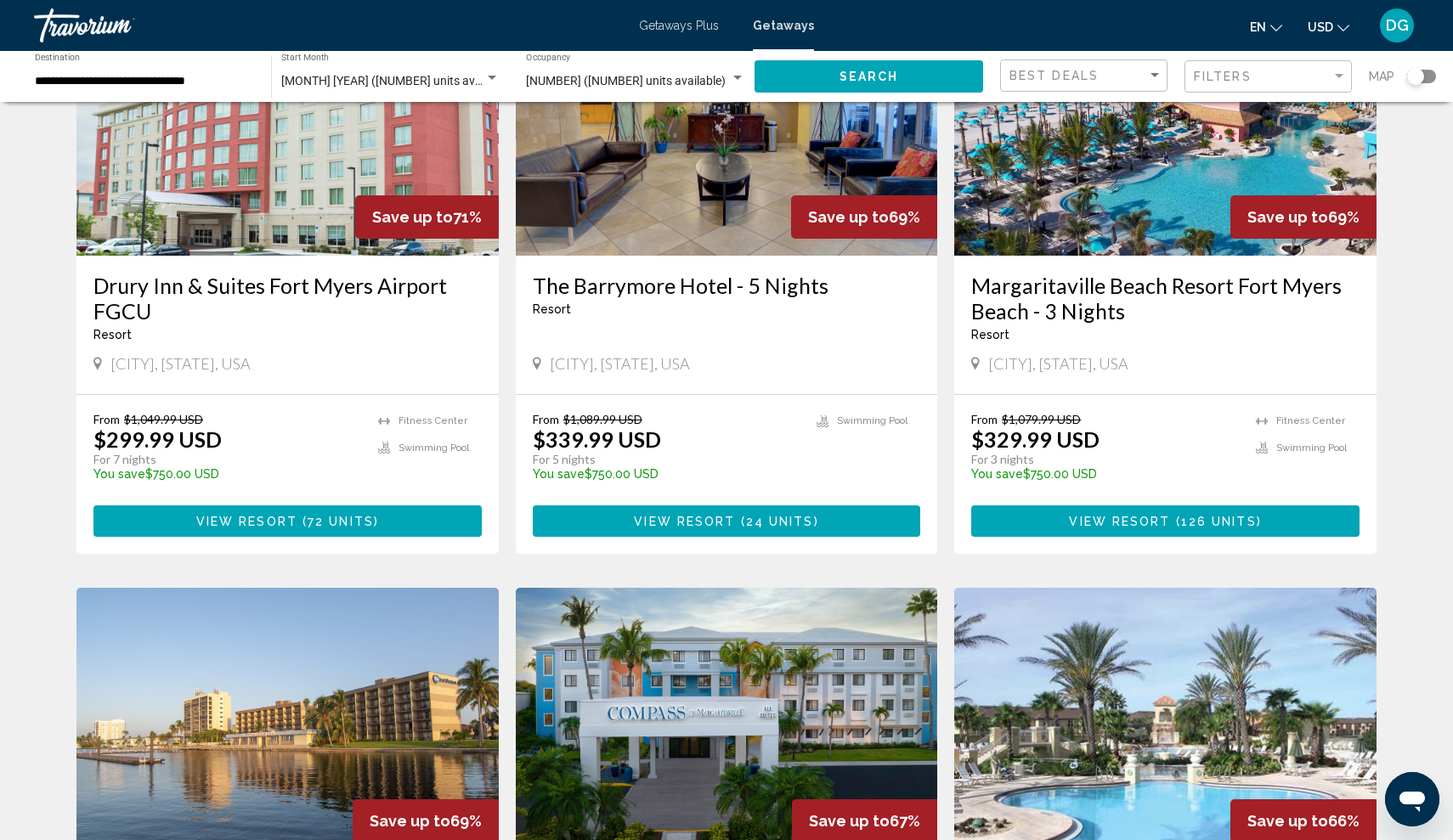 scroll, scrollTop: 1424, scrollLeft: 0, axis: vertical 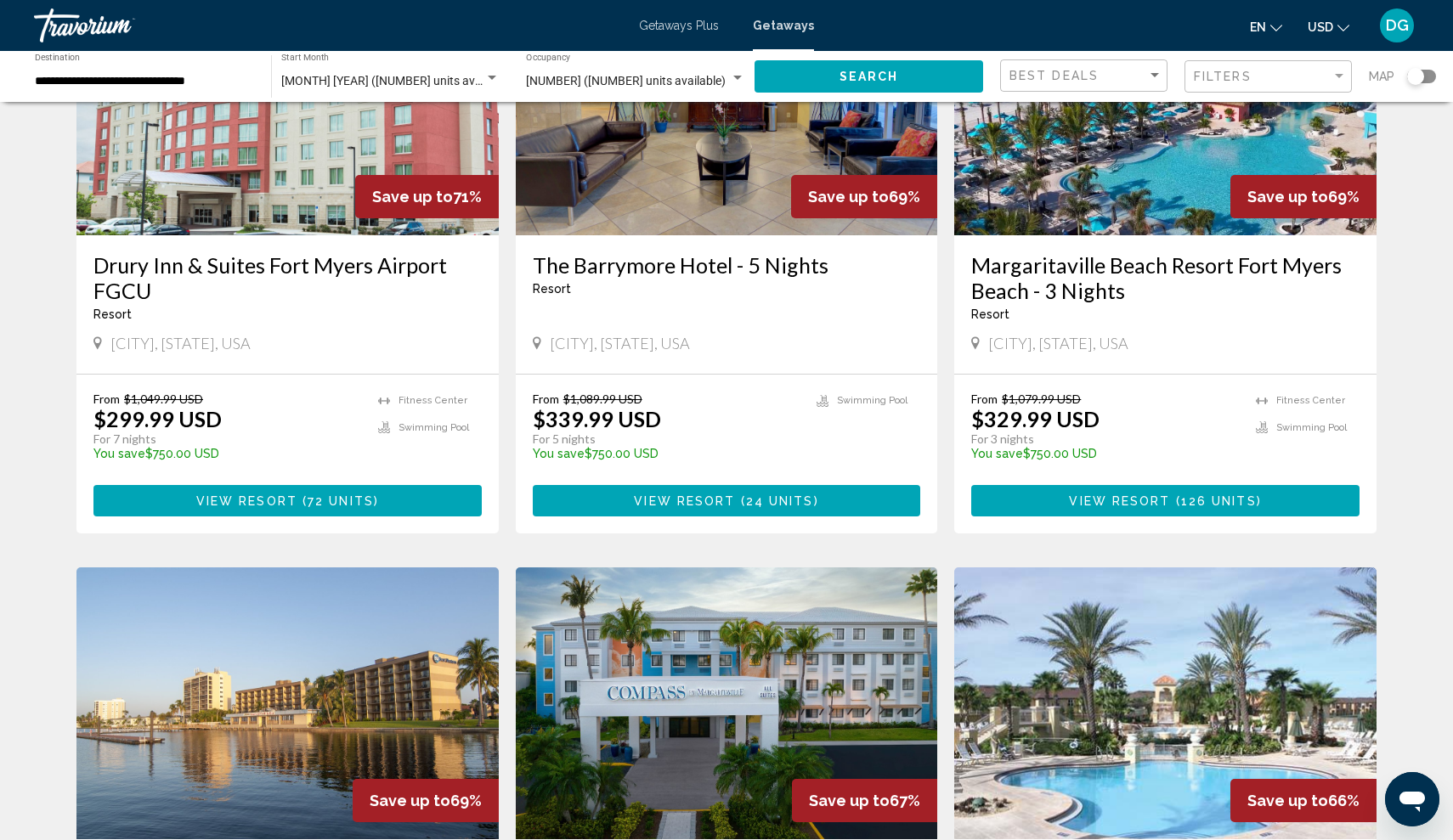 click at bounding box center [1165, 99] 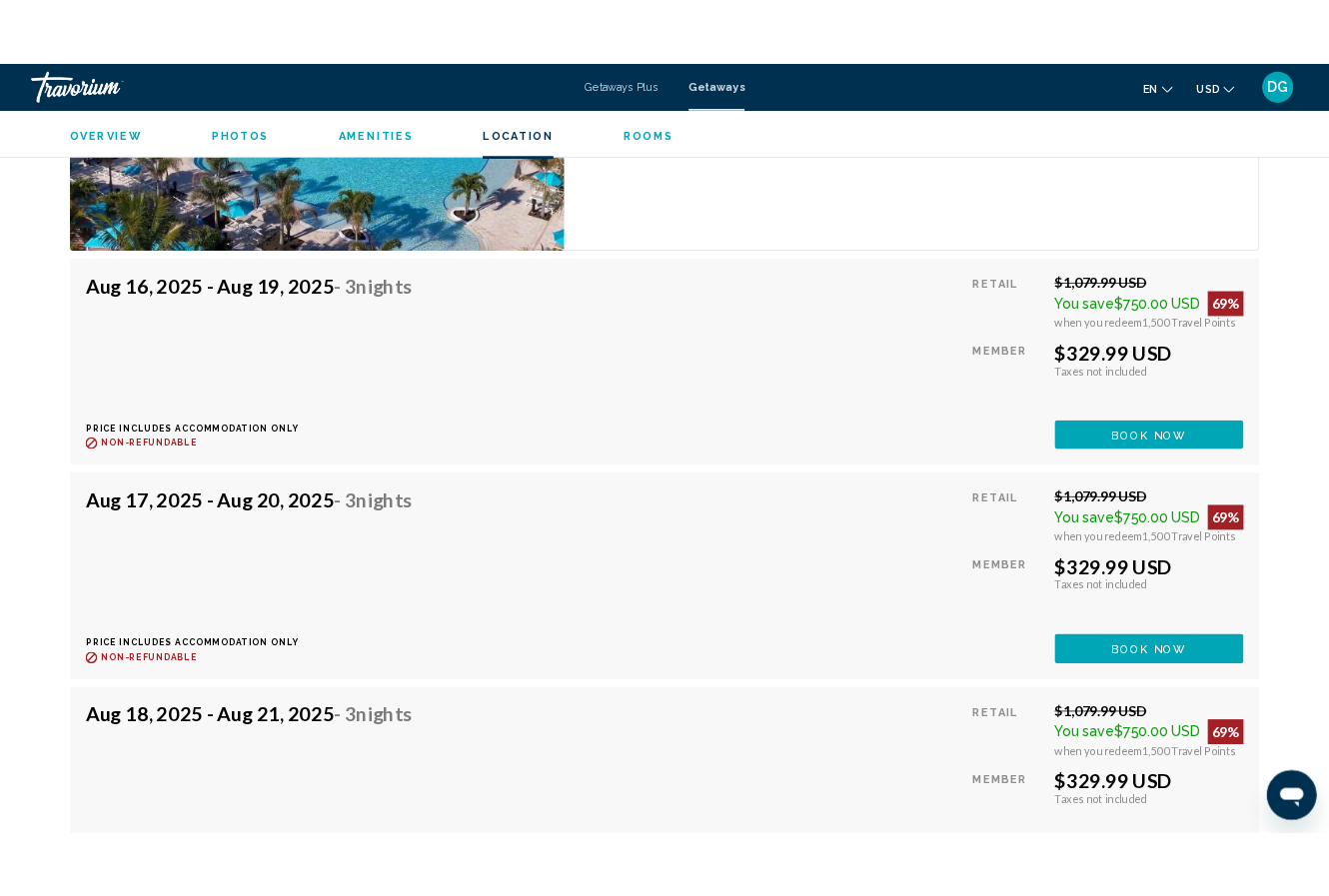 scroll, scrollTop: 3412, scrollLeft: 0, axis: vertical 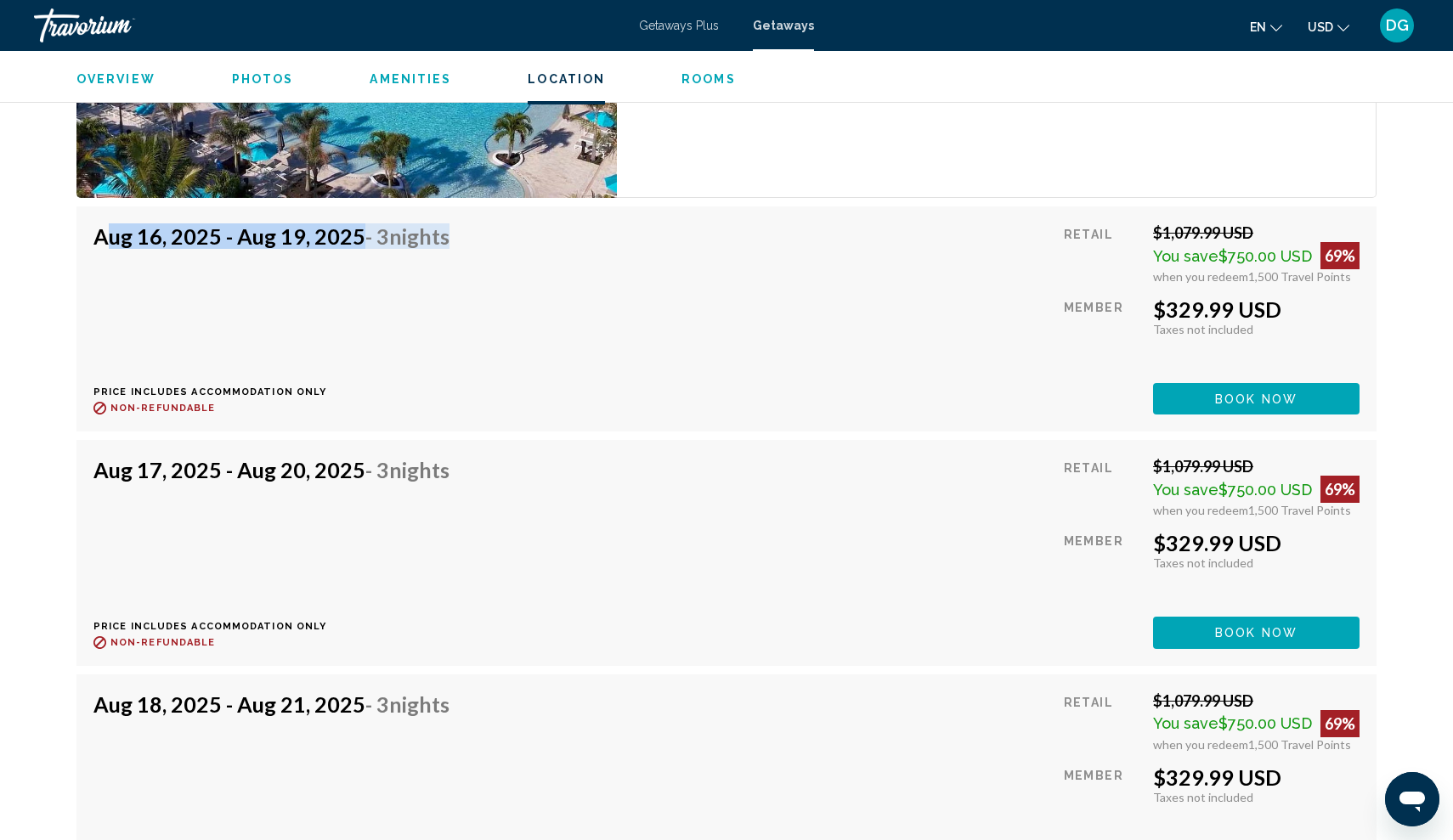 drag, startPoint x: 90, startPoint y: 223, endPoint x: 642, endPoint y: 286, distance: 555.5835 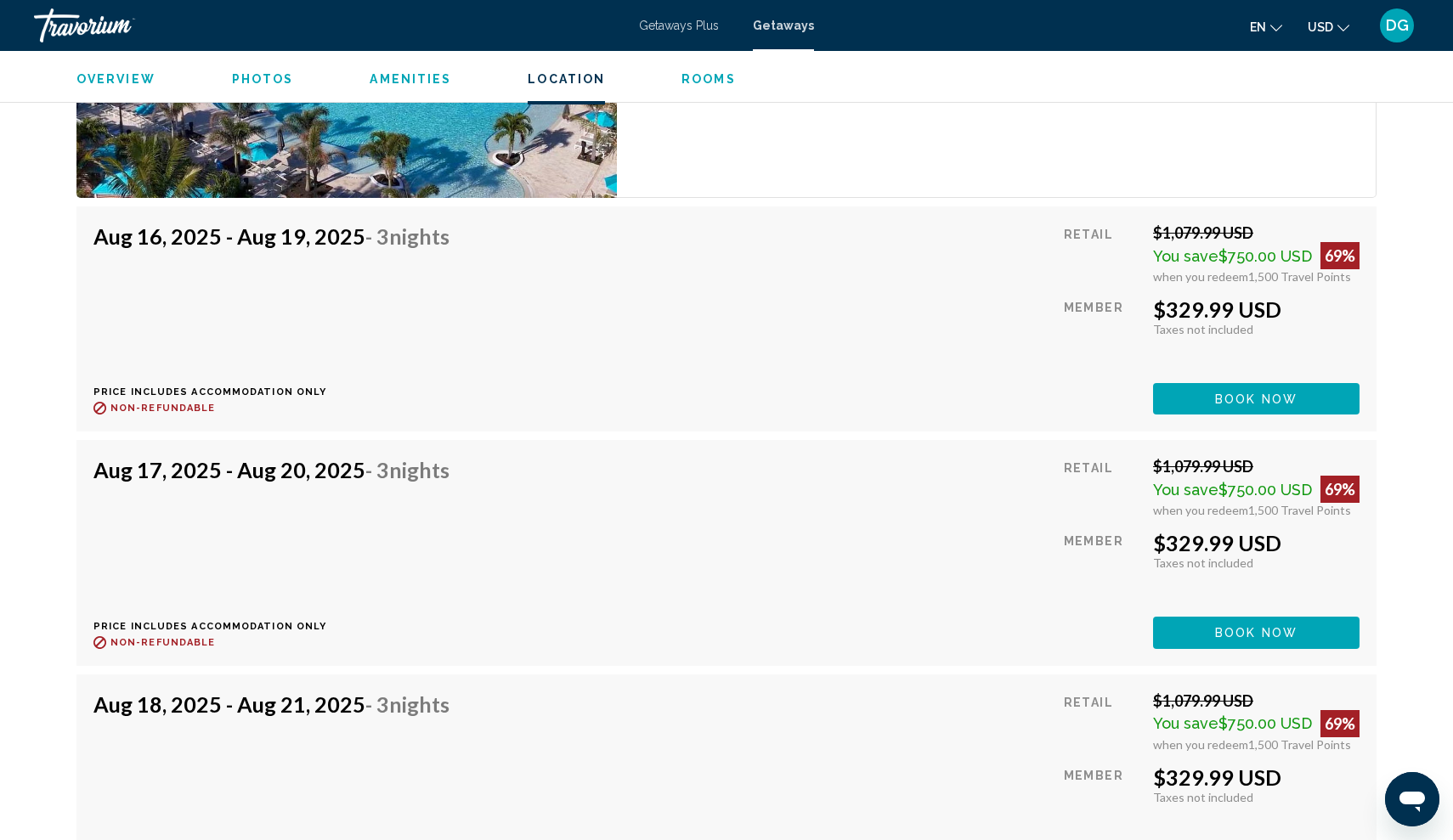 click on "Aug 16, 2025 - Aug 19, 2025  - 3  Nights Price includes accommodation only
Refundable until :
Non-refundable Retail  $1,079.99 USD  You save  $750.00 USD   69%  when you redeem  1,500  Travel Points  Member  $329.99 USD  Taxes included Taxes not included You earn  0  Travel Points  Book now This room is no longer available. Price includes accommodation only
Refundable until
Non-refundable Book now This room is no longer available." at bounding box center [726, 319] 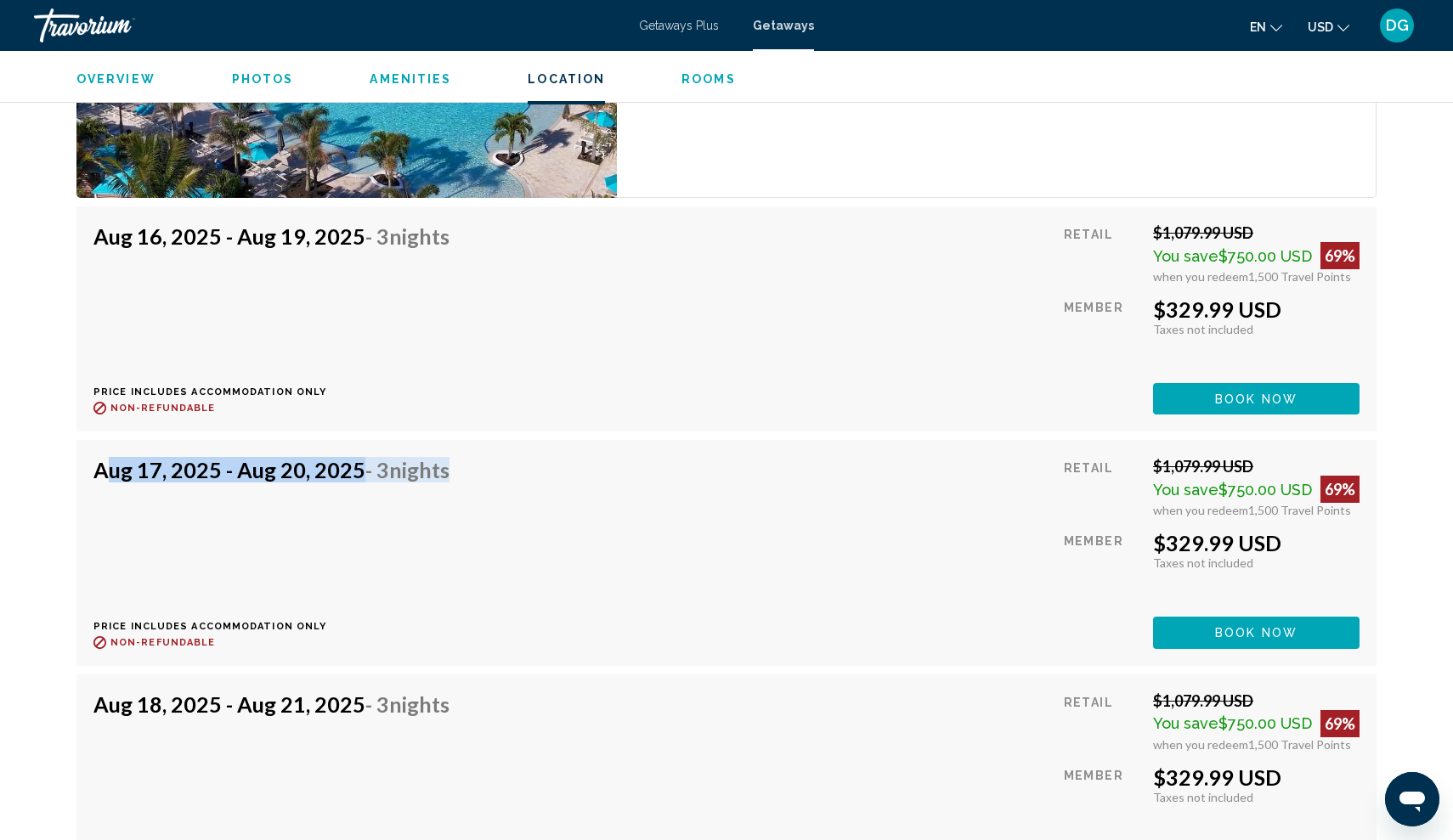 drag, startPoint x: 88, startPoint y: 459, endPoint x: 615, endPoint y: 503, distance: 528.83362 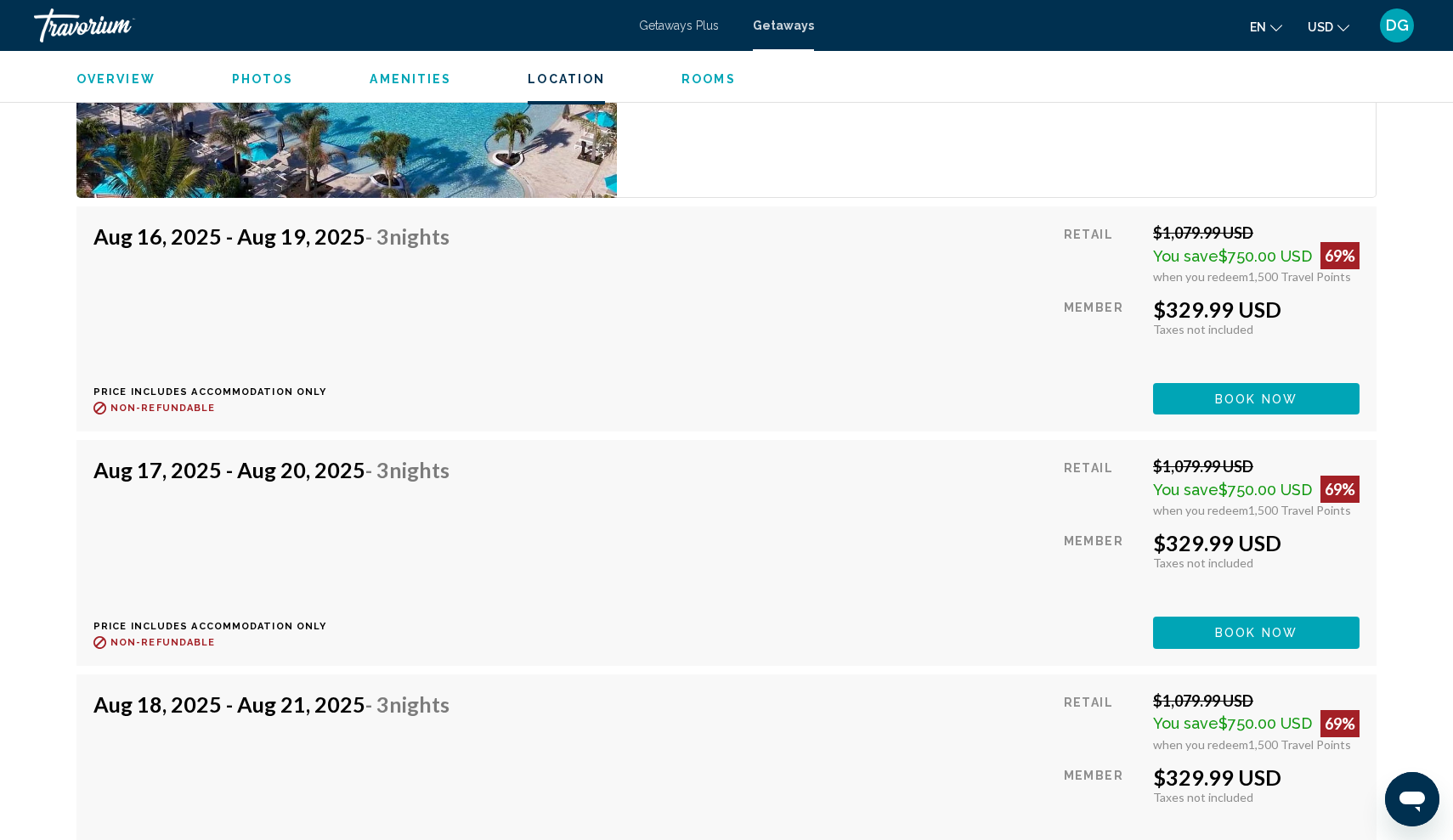 click on "Aug 17, 2025 - Aug 20, 2025  - 3  Nights Price includes accommodation only
Refundable until :
Non-refundable Retail  $1,079.99 USD  You save  $750.00 USD   69%  when you redeem  1,500  Travel Points  Member  $329.99 USD  Taxes included Taxes not included You earn  0  Travel Points  Book now This room is no longer available. Price includes accommodation only
Refundable until
Non-refundable Book now This room is no longer available." at bounding box center [726, 552] 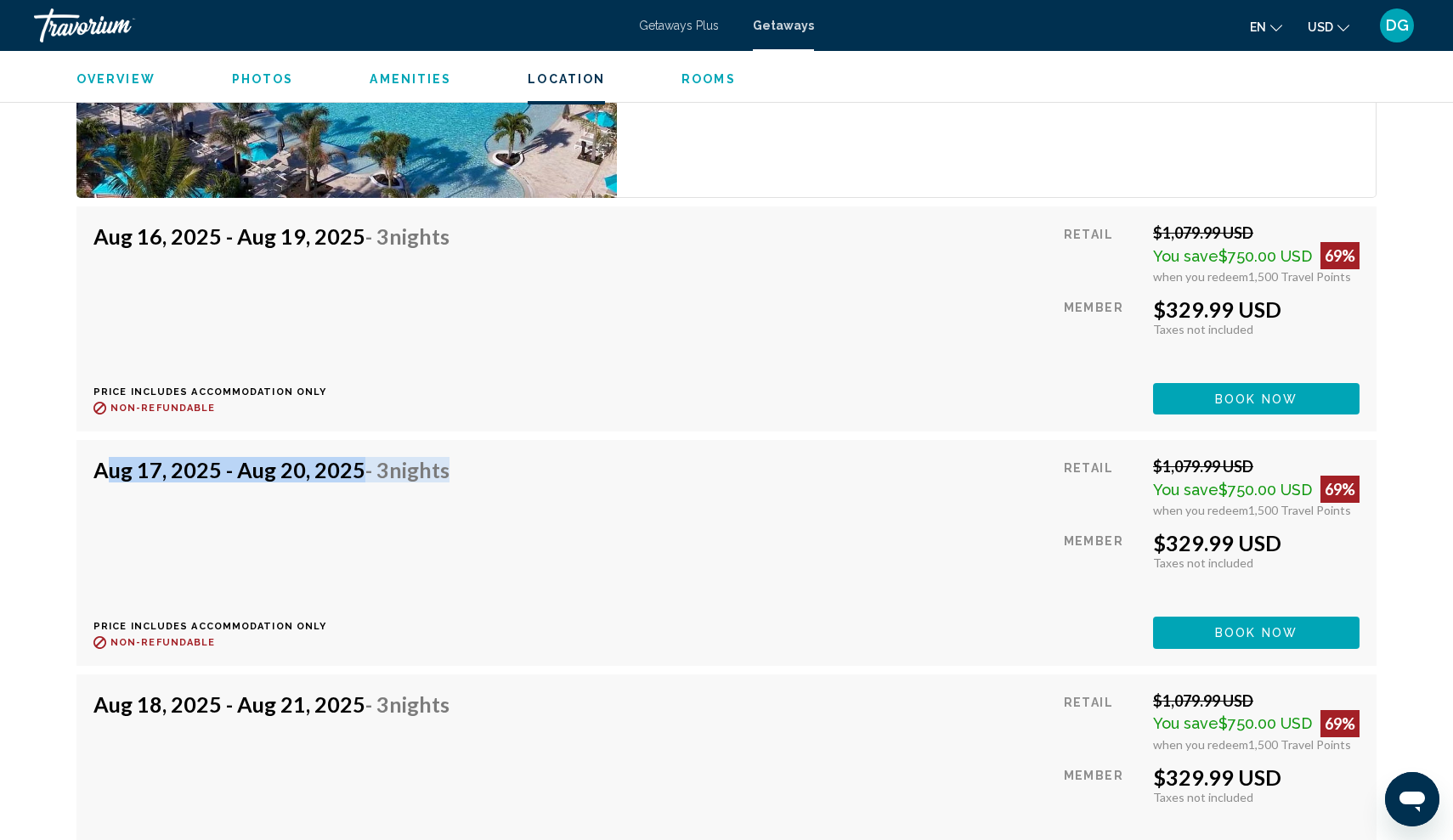 drag, startPoint x: 78, startPoint y: 452, endPoint x: 512, endPoint y: 479, distance: 434.839 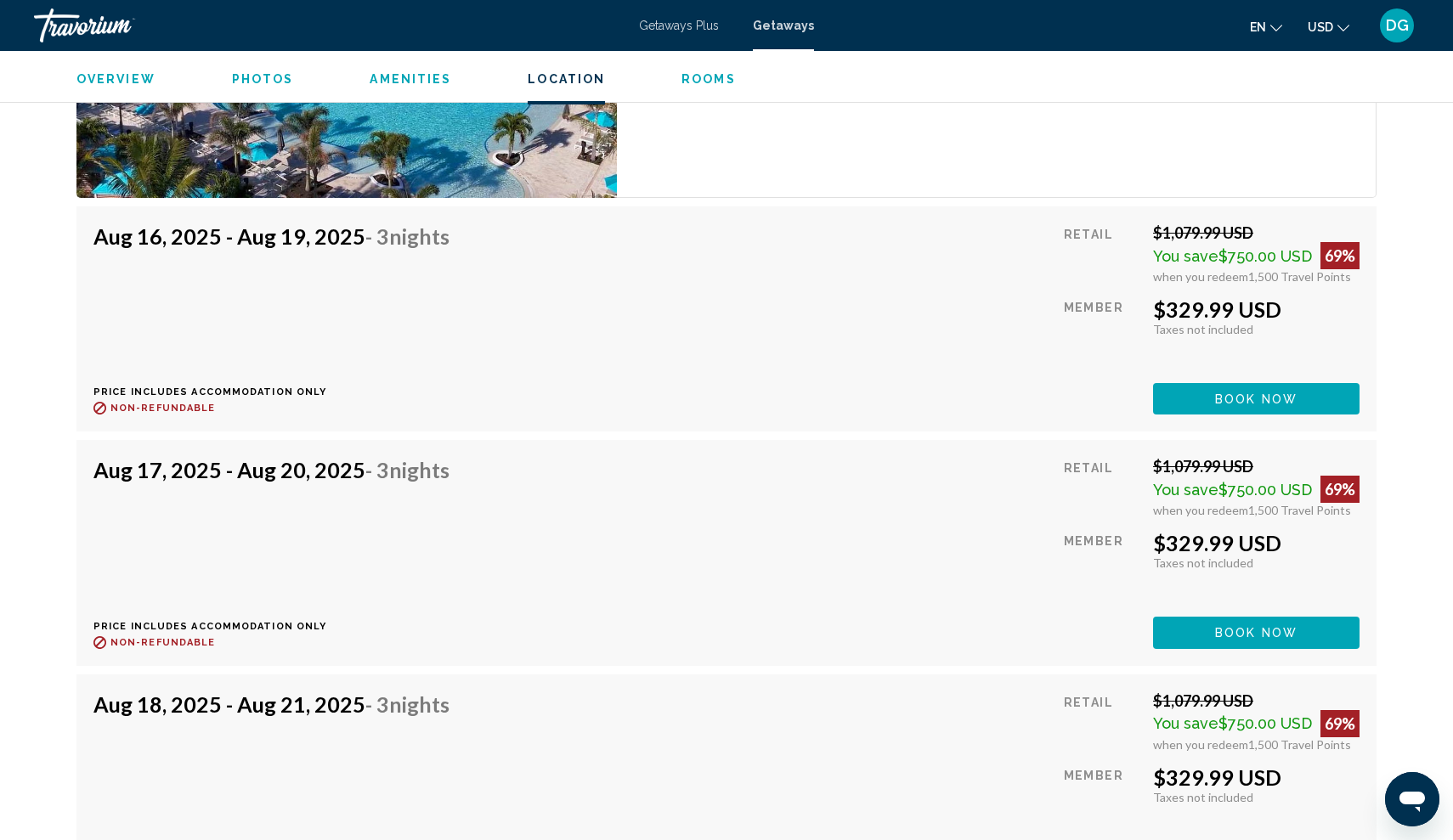 click on "Aug 17, 2025 - Aug 20, 2025  - 3  Nights Price includes accommodation only
Refundable until :
Non-refundable Retail  $1,079.99 USD  You save  $750.00 USD   69%  when you redeem  1,500  Travel Points  Member  $329.99 USD  Taxes included Taxes not included You earn  0  Travel Points  Book now This room is no longer available. Price includes accommodation only
Refundable until
Non-refundable Book now This room is no longer available." at bounding box center [726, 552] 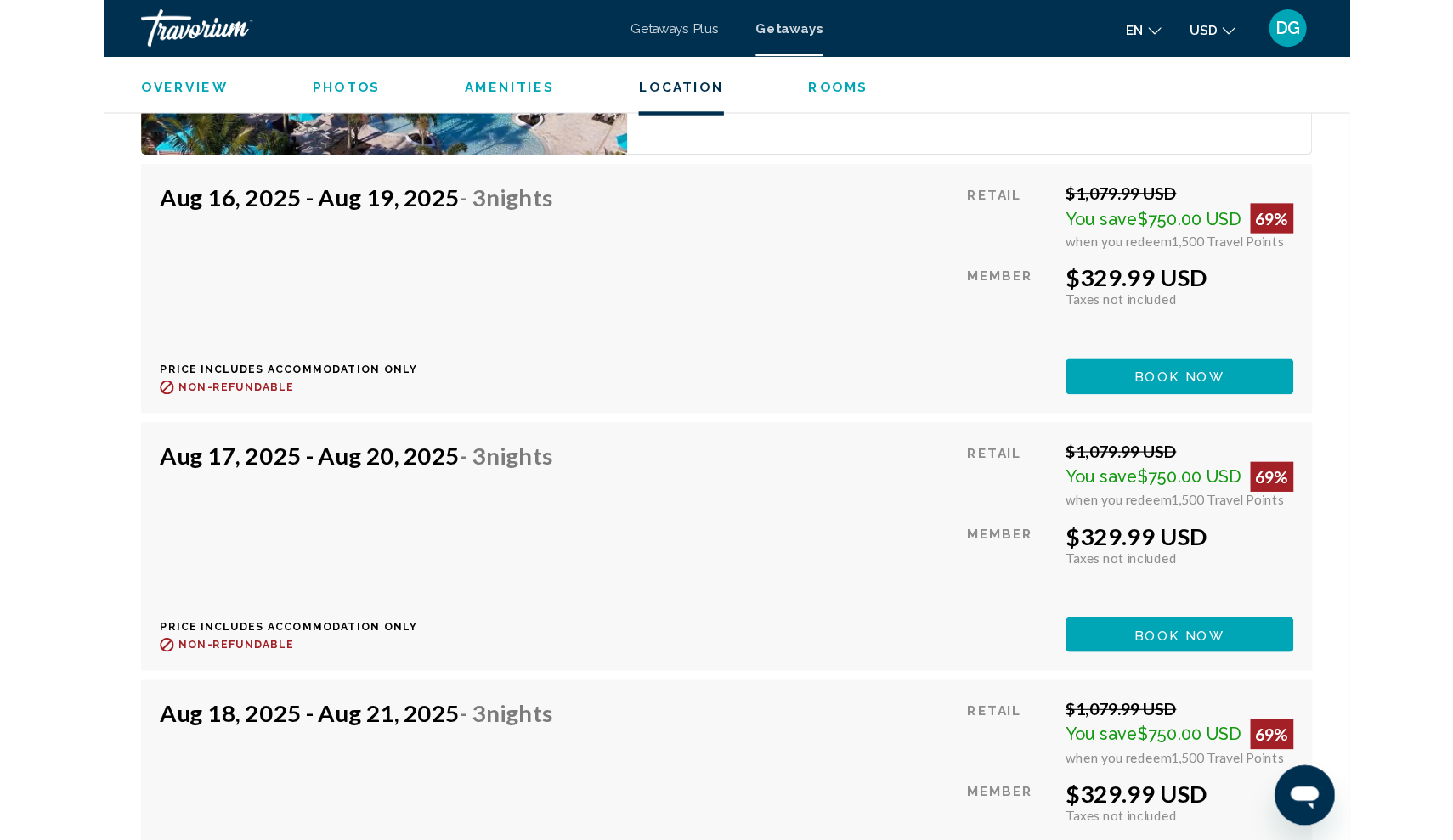 scroll, scrollTop: 3192, scrollLeft: 0, axis: vertical 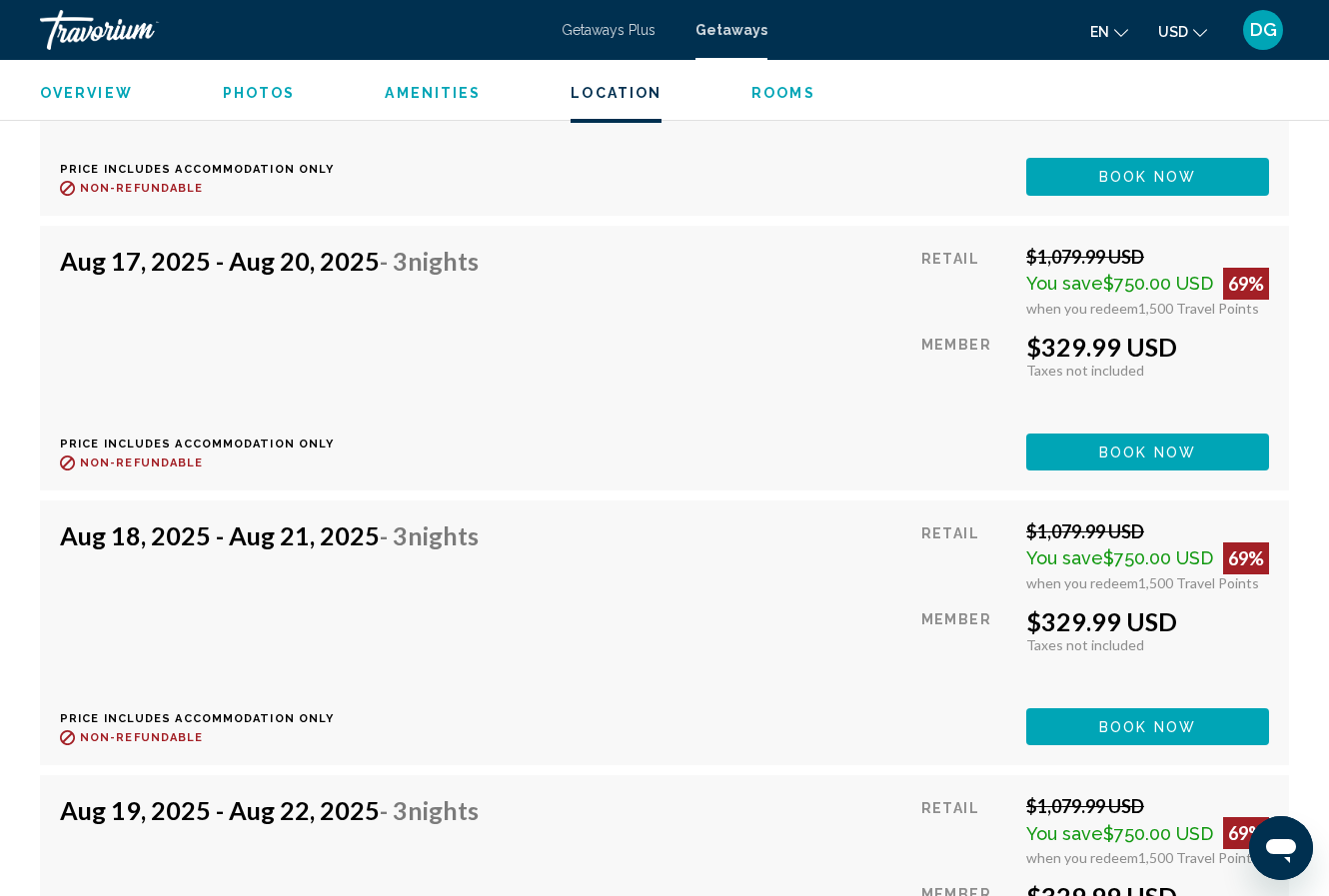 click on "Retail  $1,079.99 USD  You save  $750.00 USD   69%  when you redeem  1,500  Travel Points  Member  $329.99 USD  Taxes included Taxes not included You earn  0  Travel Points  Book now This room is no longer available." at bounding box center (1095, 358) 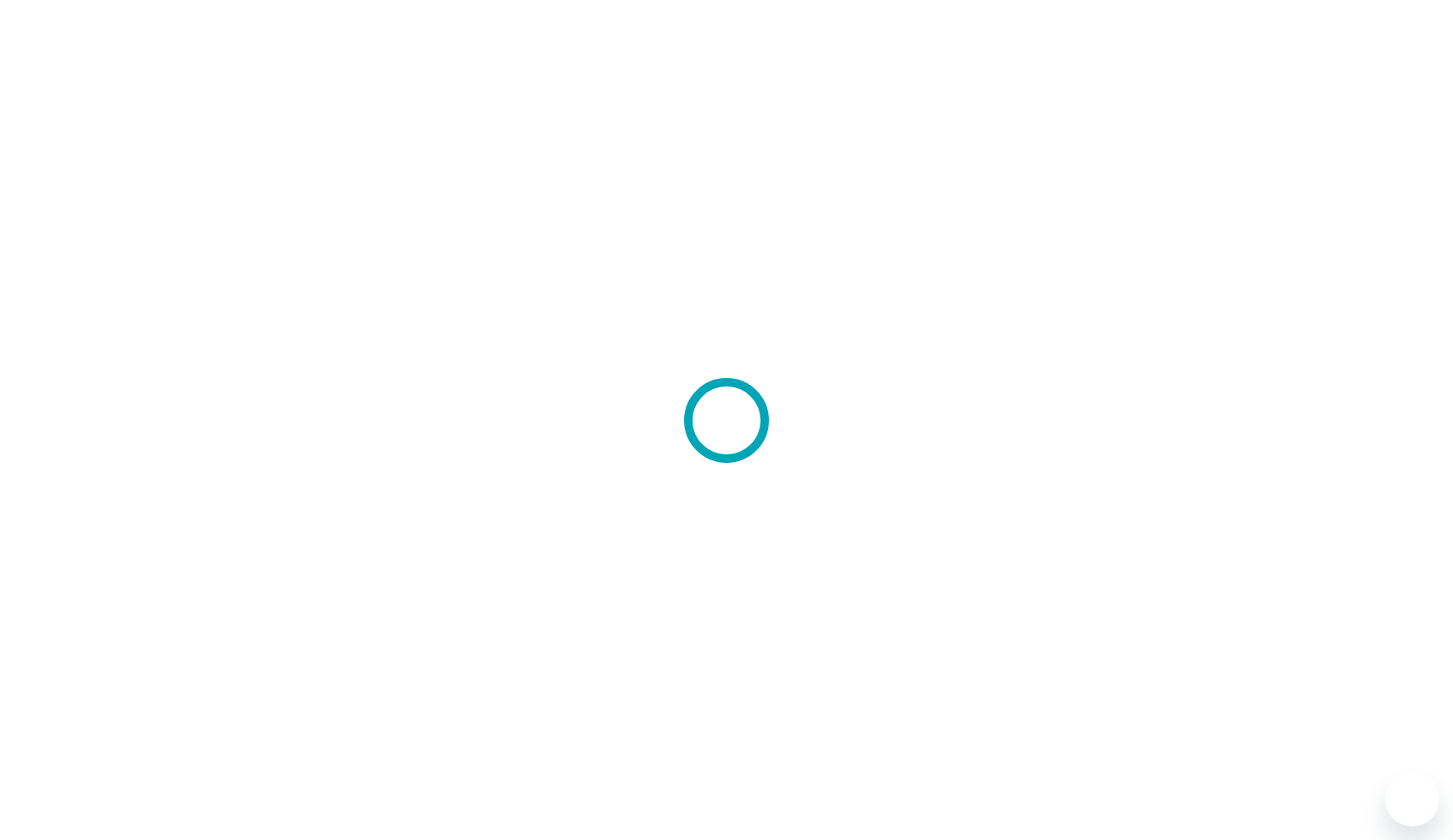 scroll, scrollTop: 0, scrollLeft: 0, axis: both 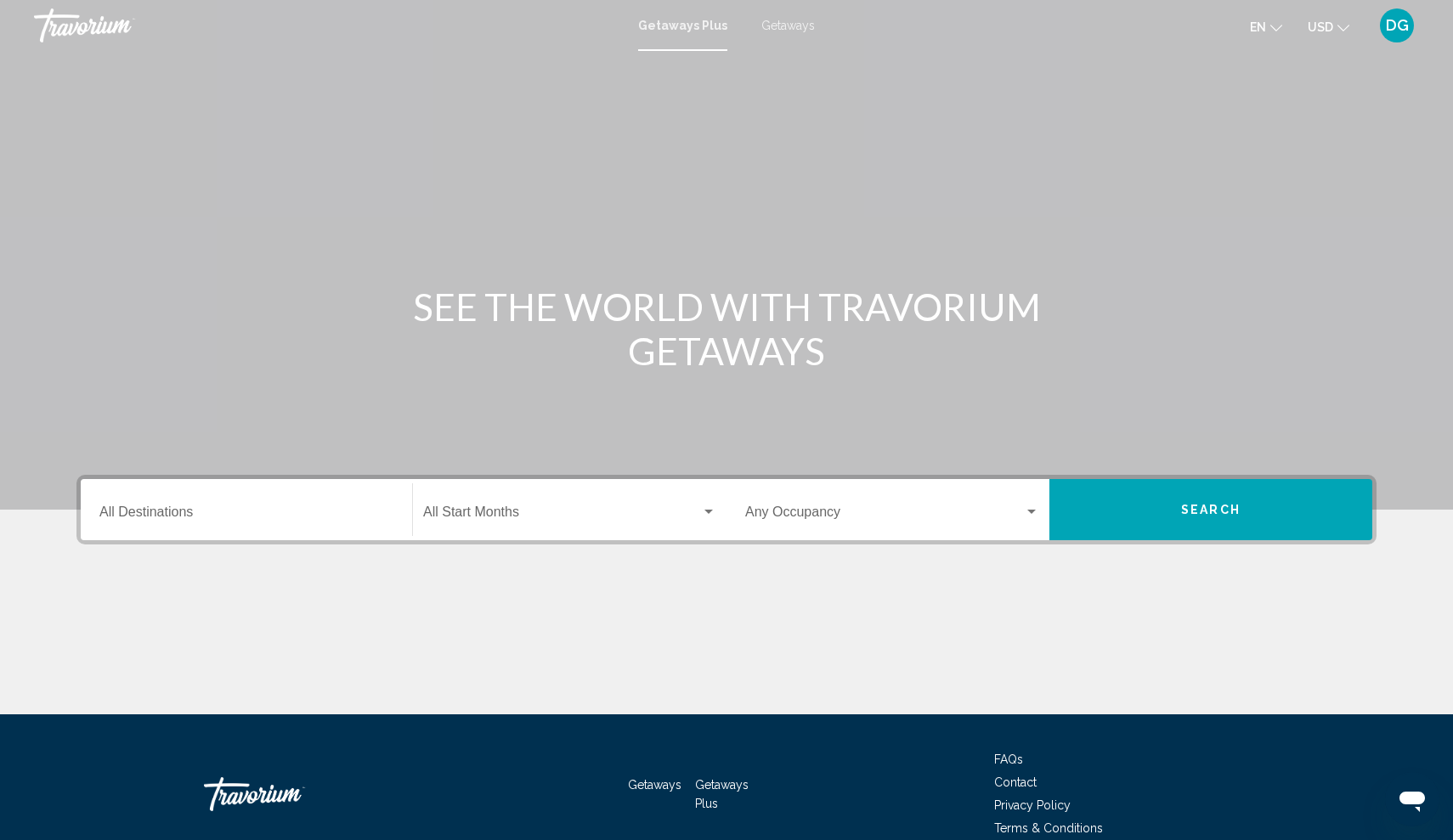click on "Destination All Destinations" at bounding box center (246, 516) 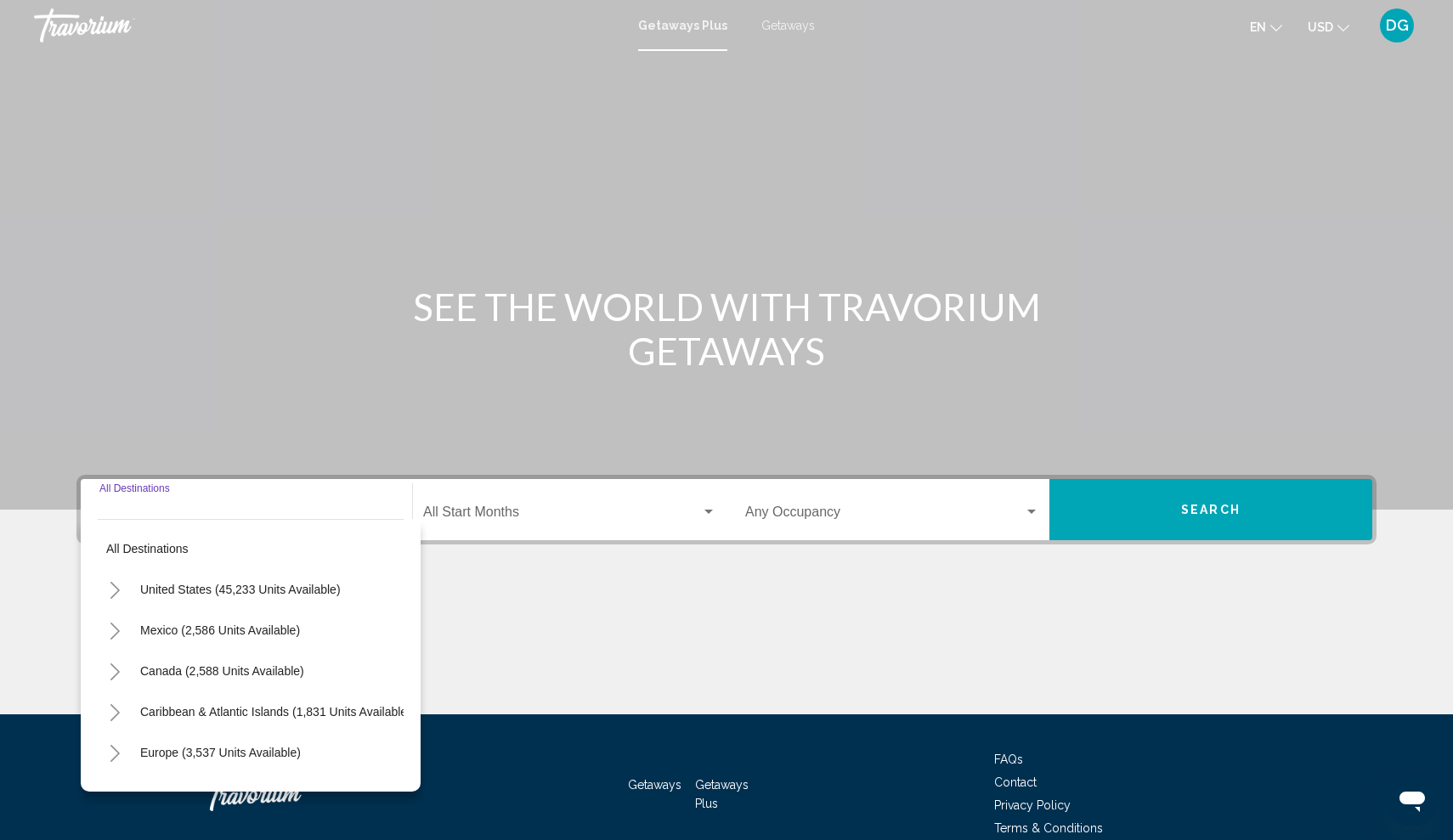 scroll, scrollTop: 82, scrollLeft: 0, axis: vertical 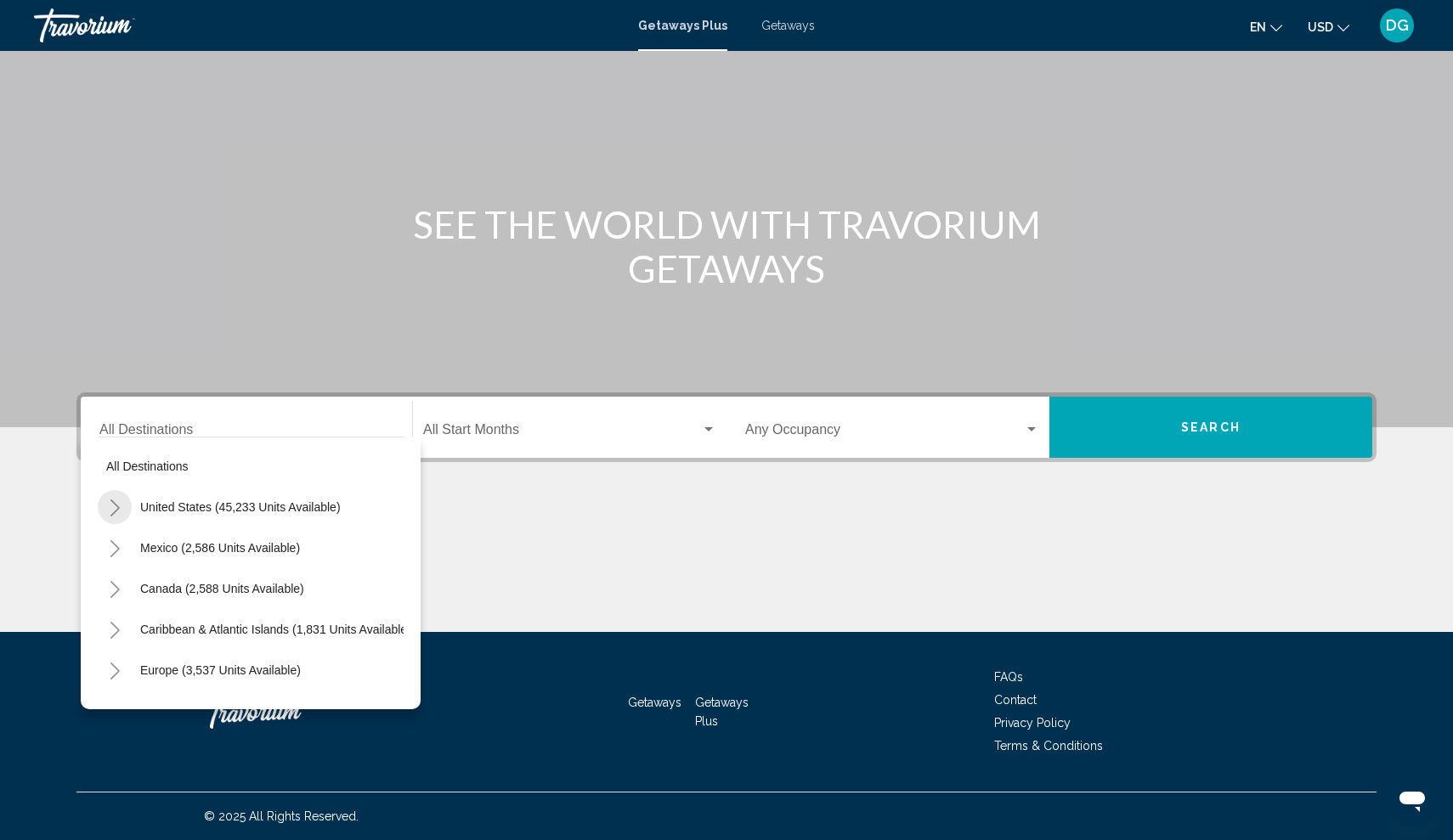 click 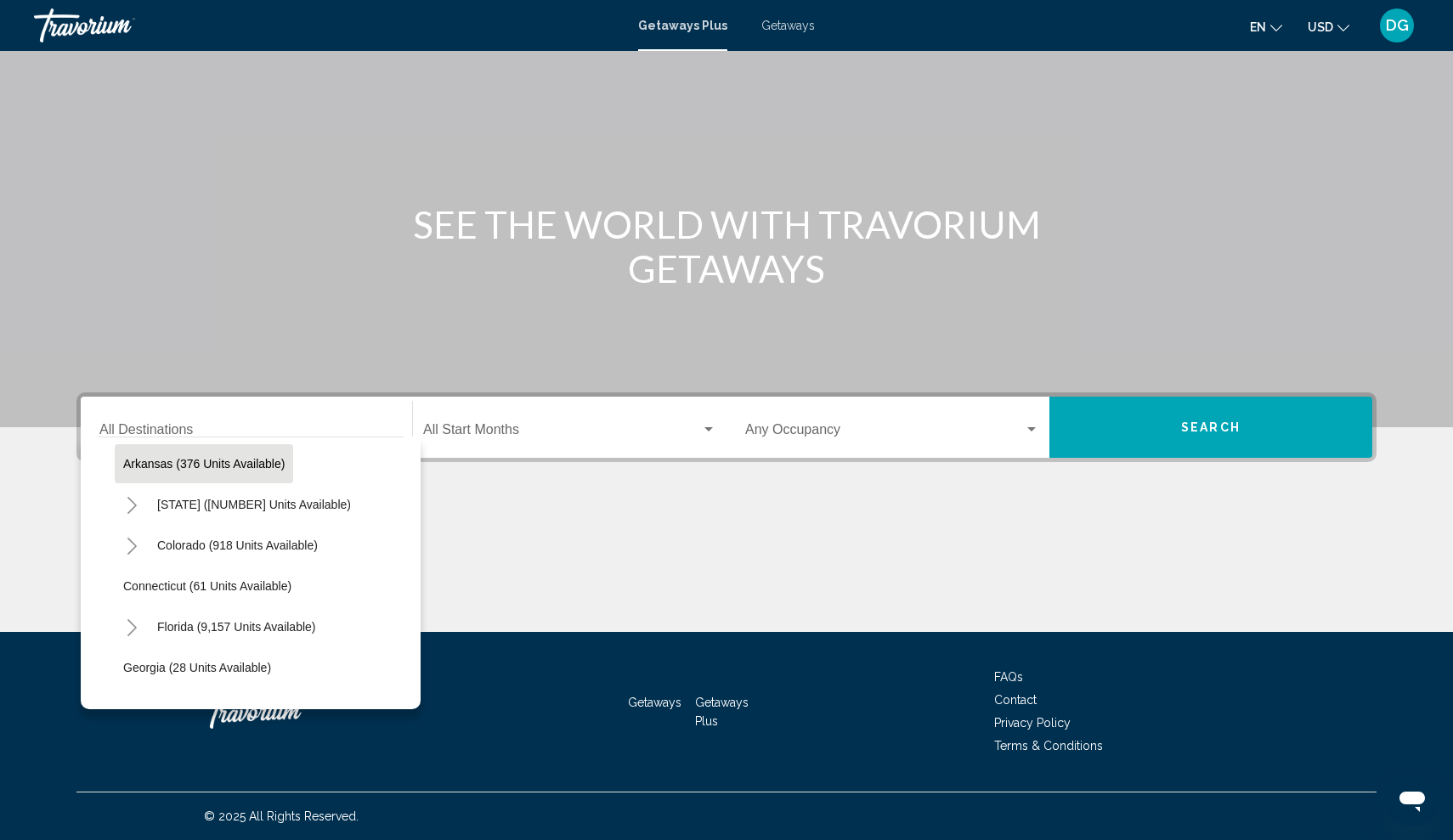 scroll, scrollTop: 163, scrollLeft: 0, axis: vertical 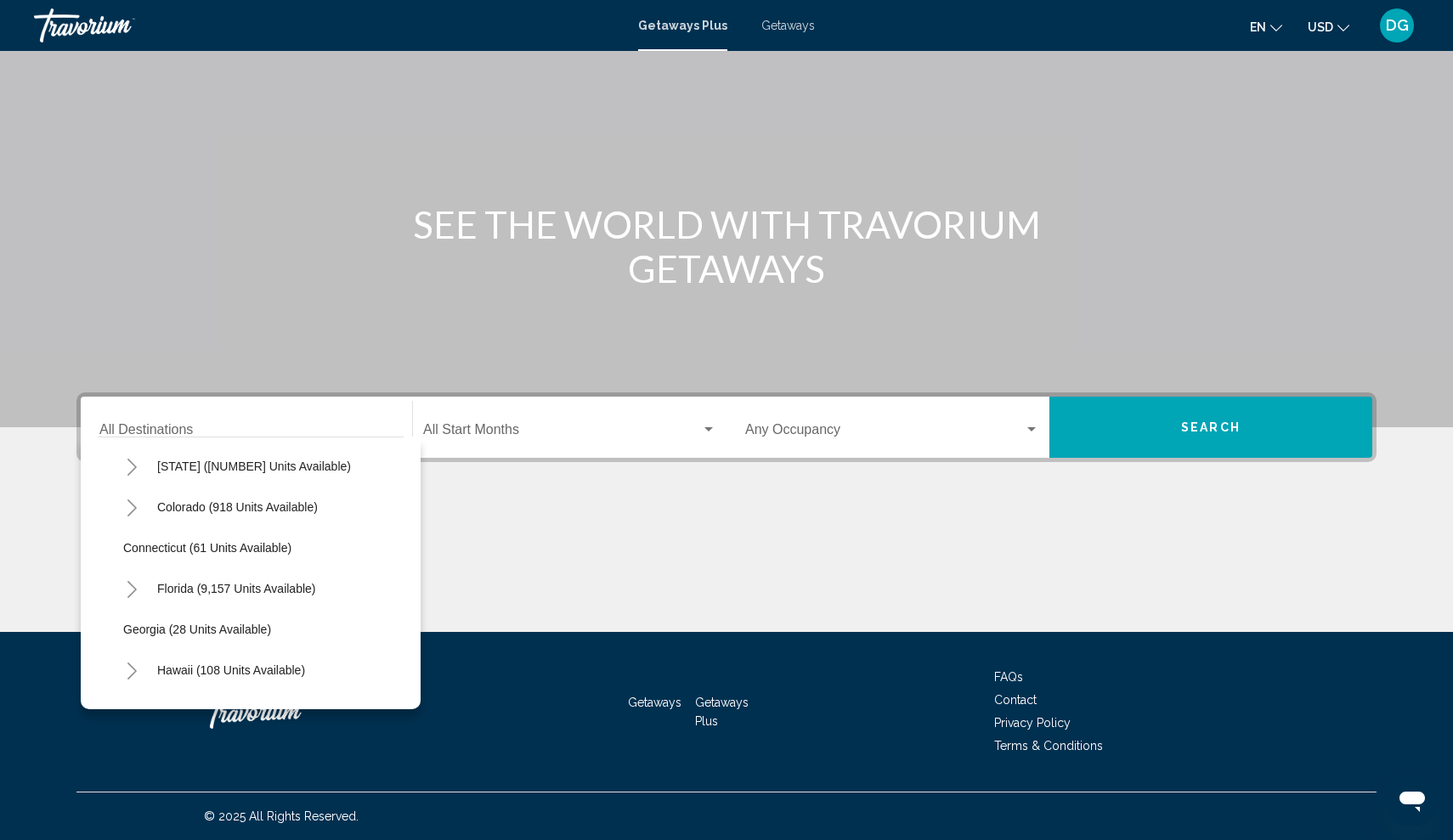 click 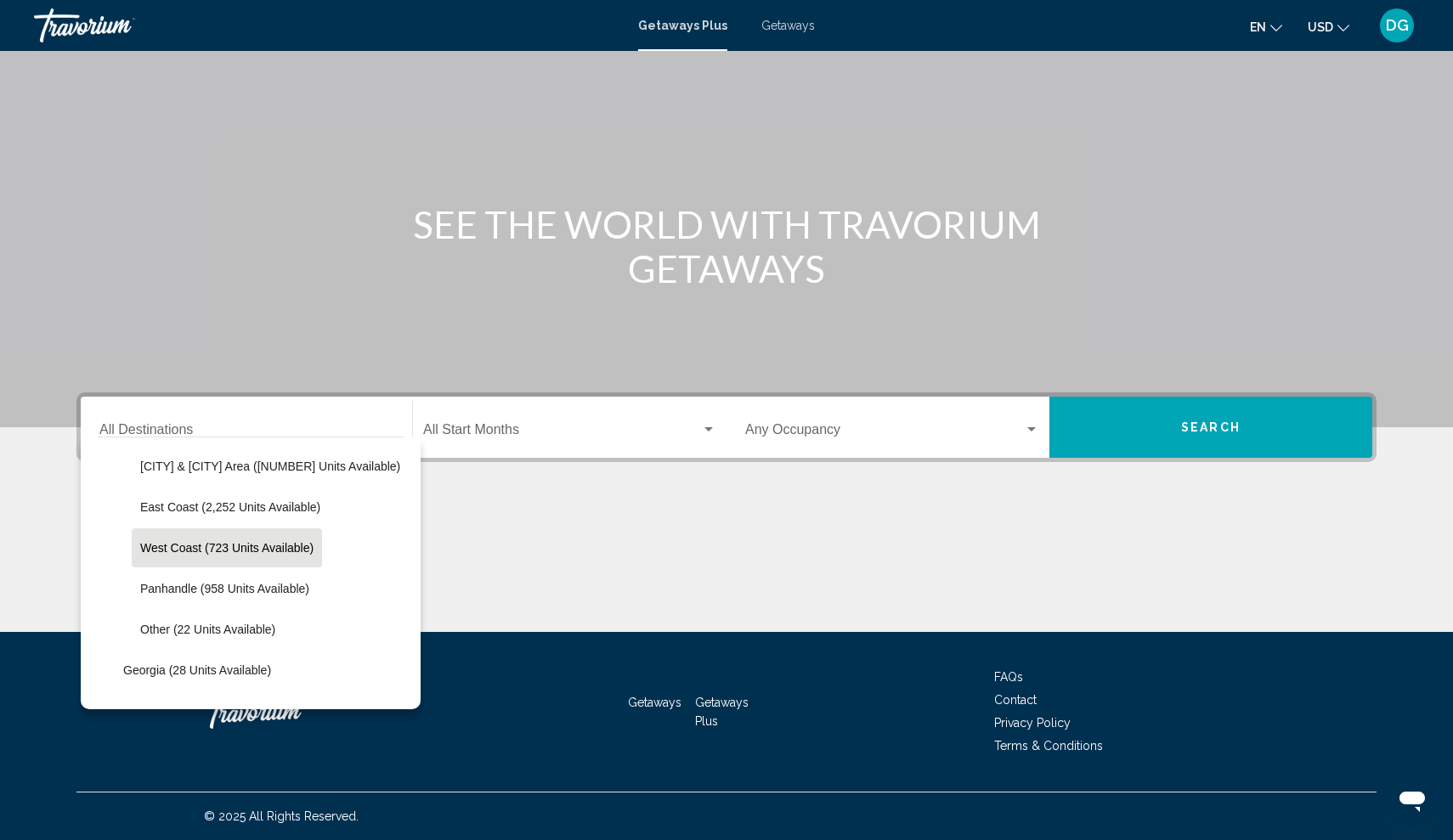 scroll, scrollTop: 292, scrollLeft: 0, axis: vertical 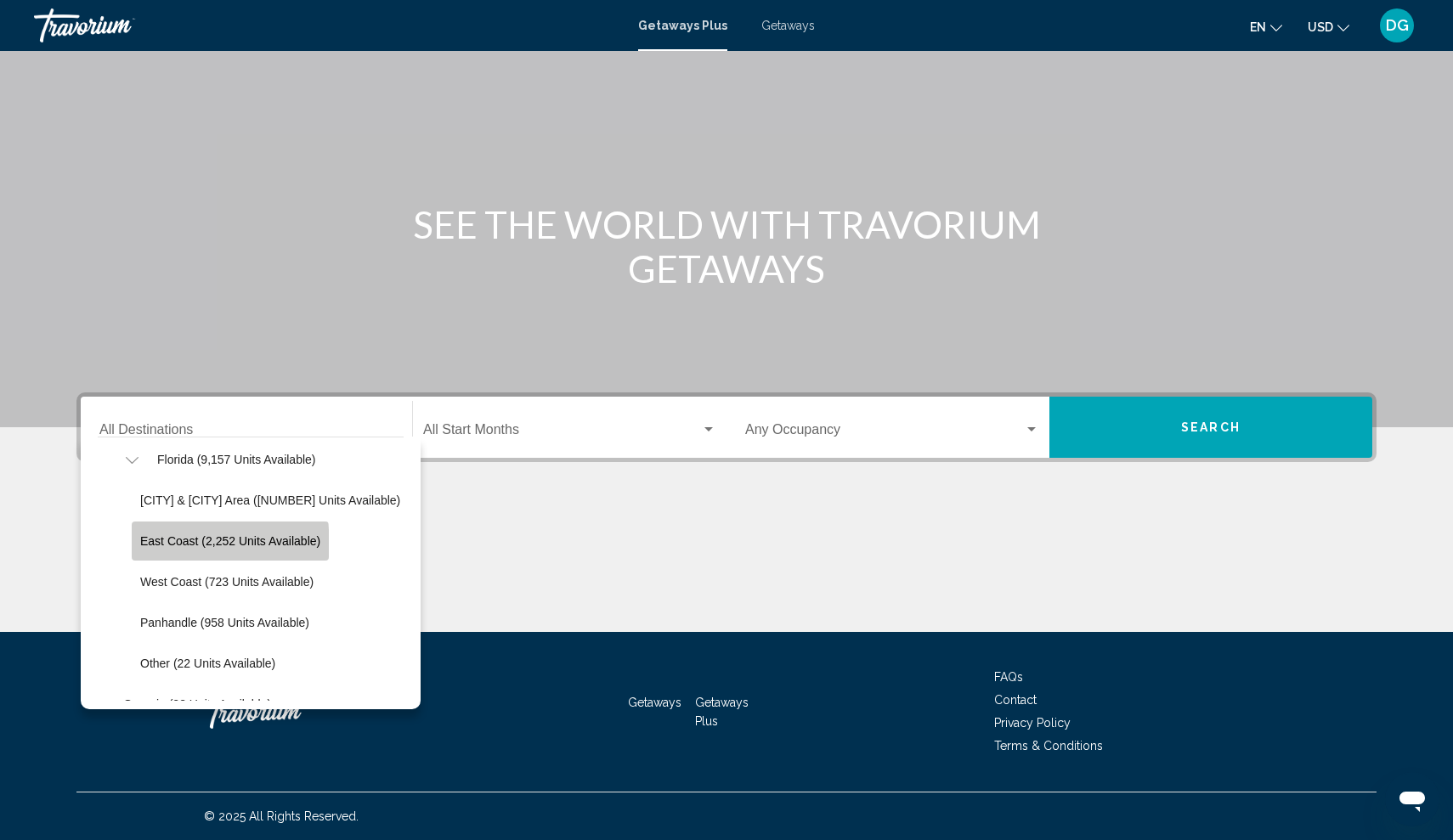 click on "East Coast (2,252 units available)" 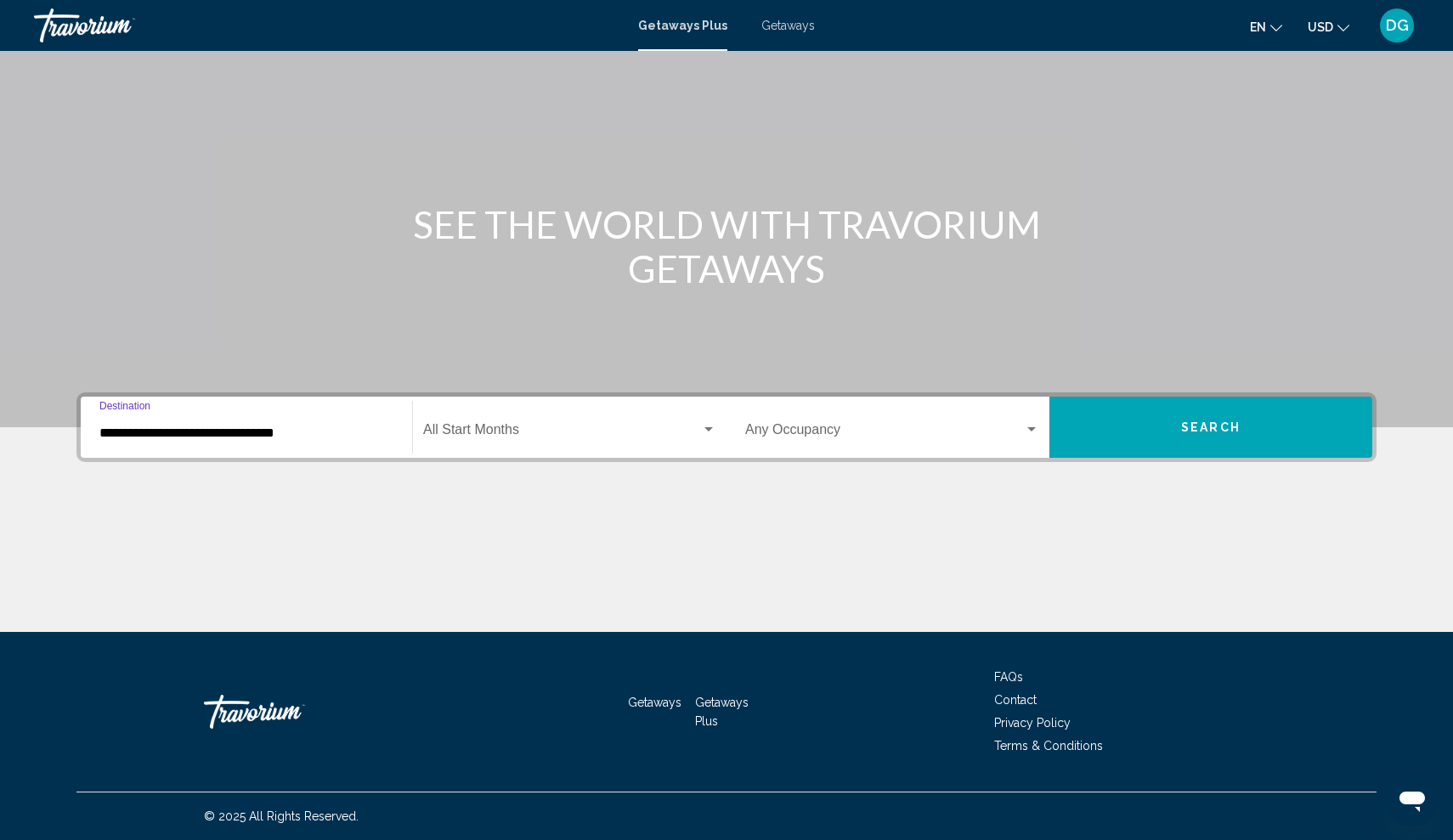 click at bounding box center [562, 433] 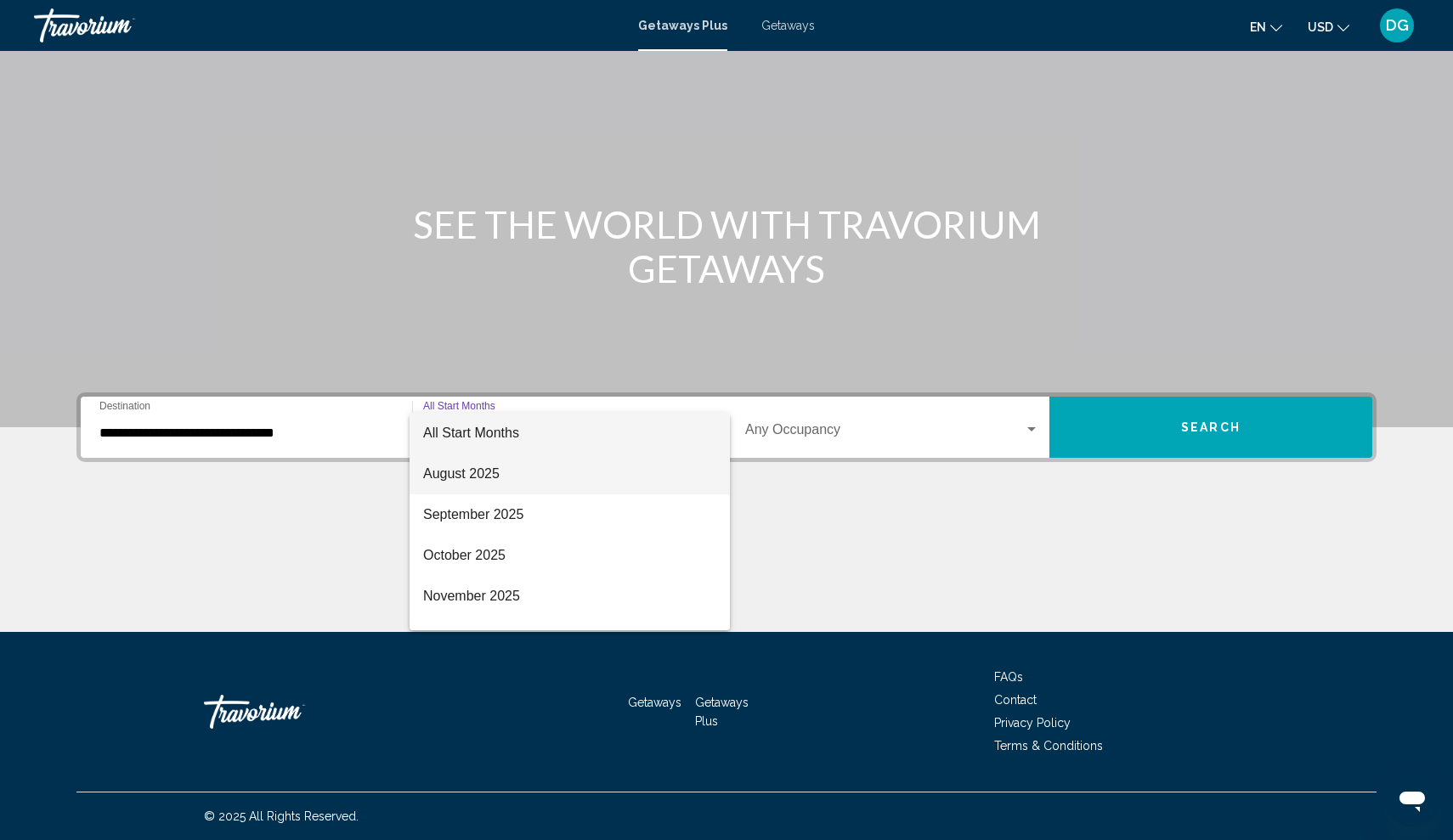 click on "August 2025" at bounding box center (569, 474) 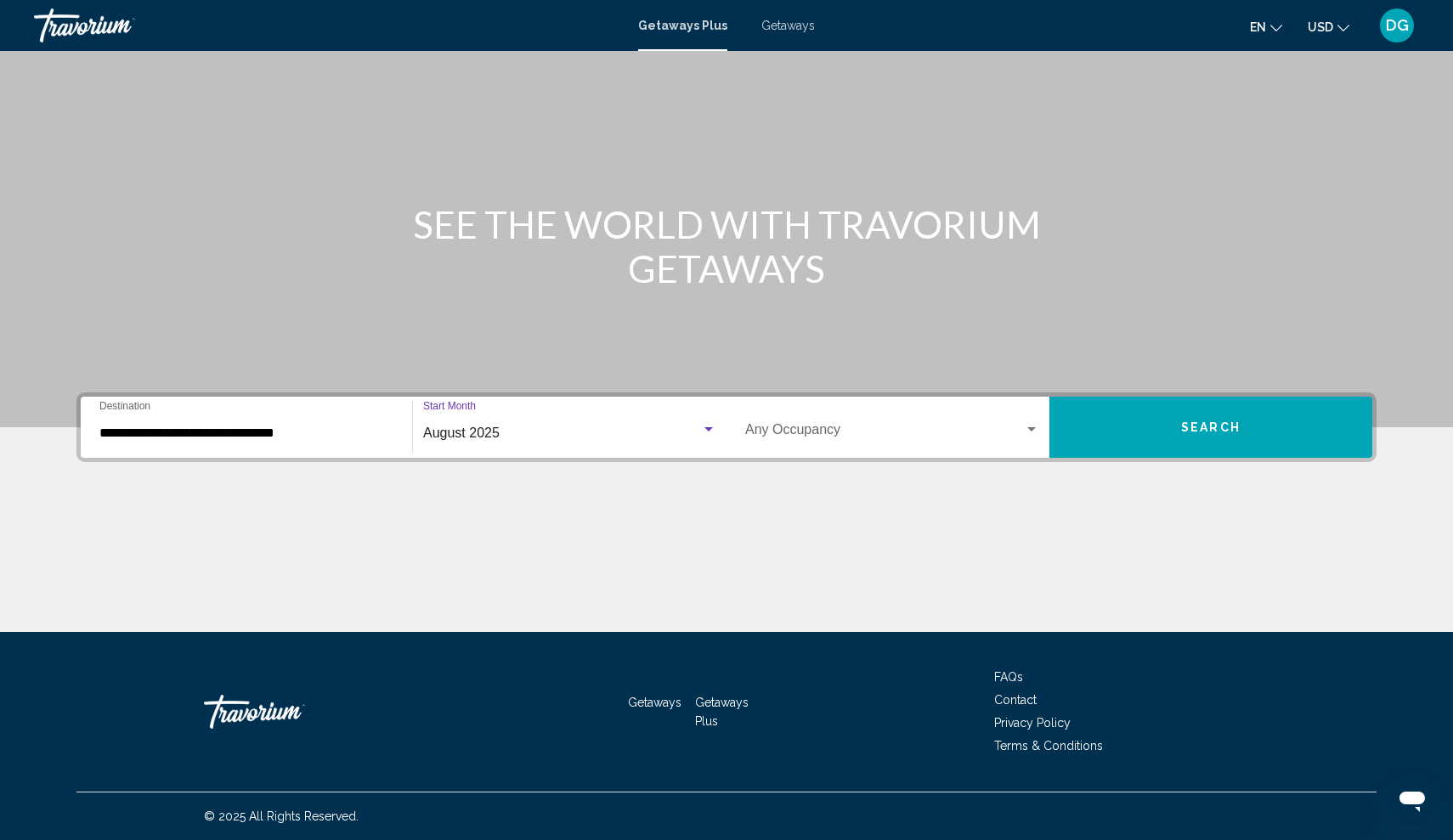 click on "Occupancy Any Occupancy" at bounding box center (892, 427) 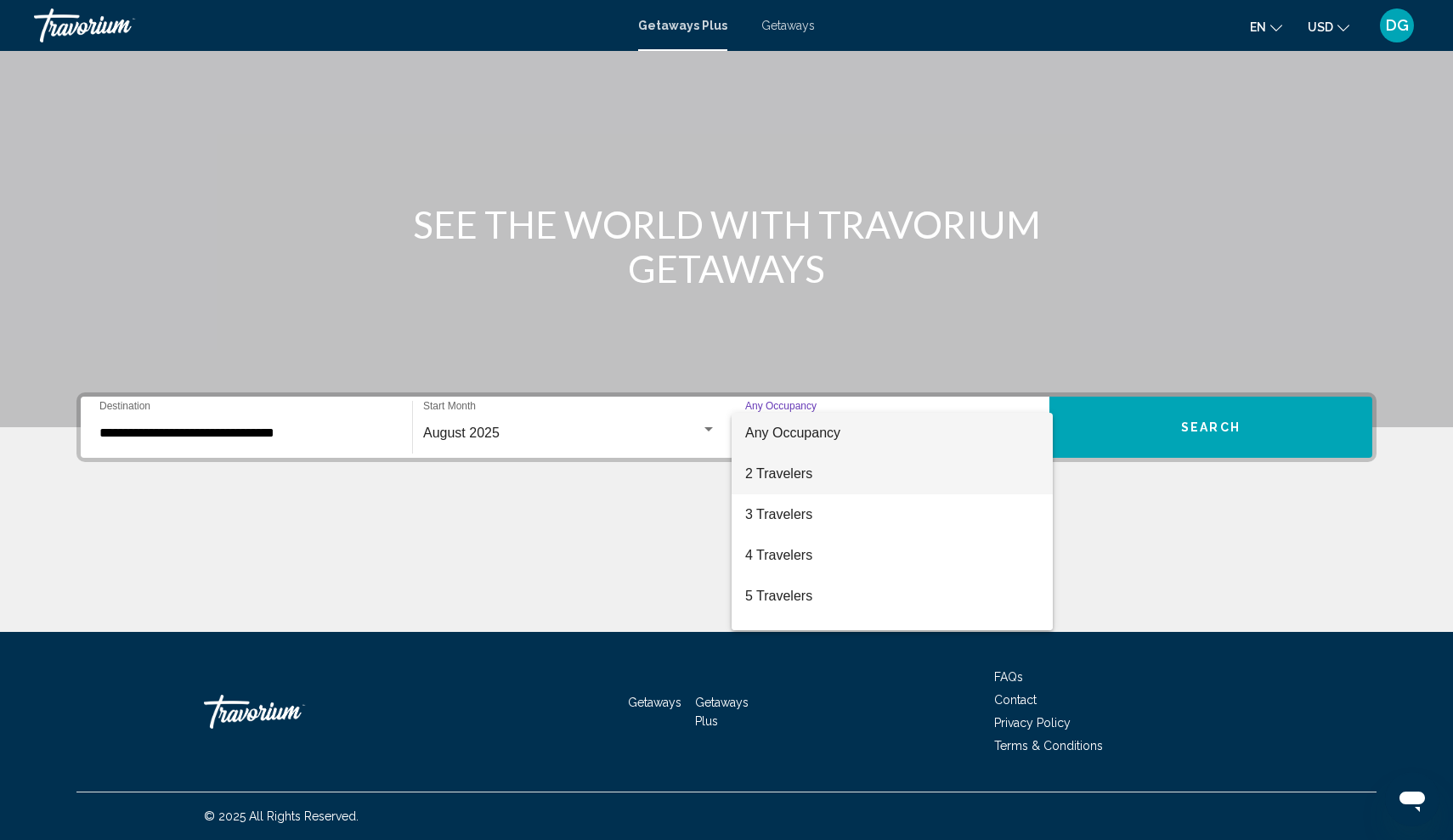 click on "2 Travelers" at bounding box center (892, 474) 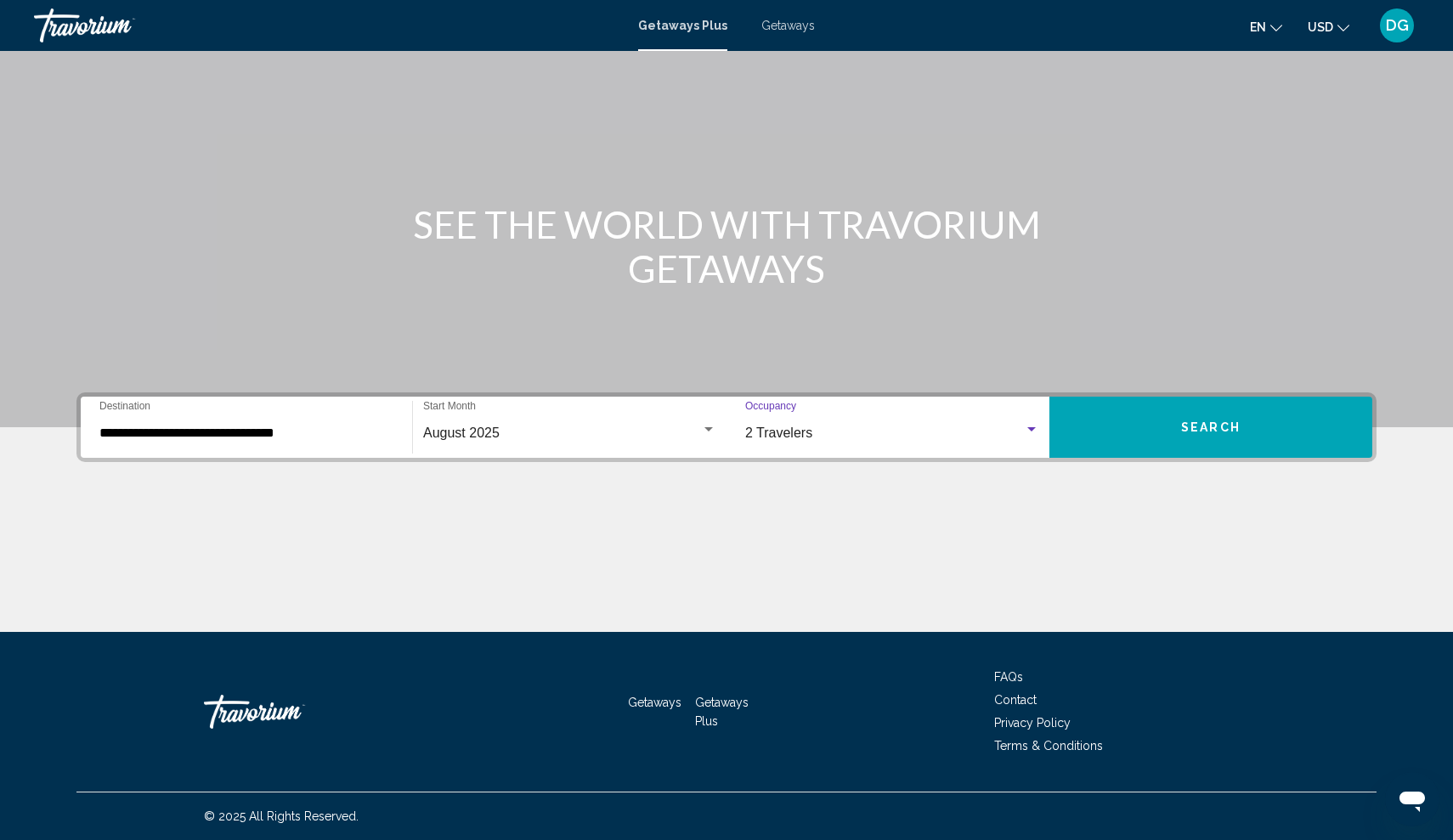 click on "Search" at bounding box center (1211, 427) 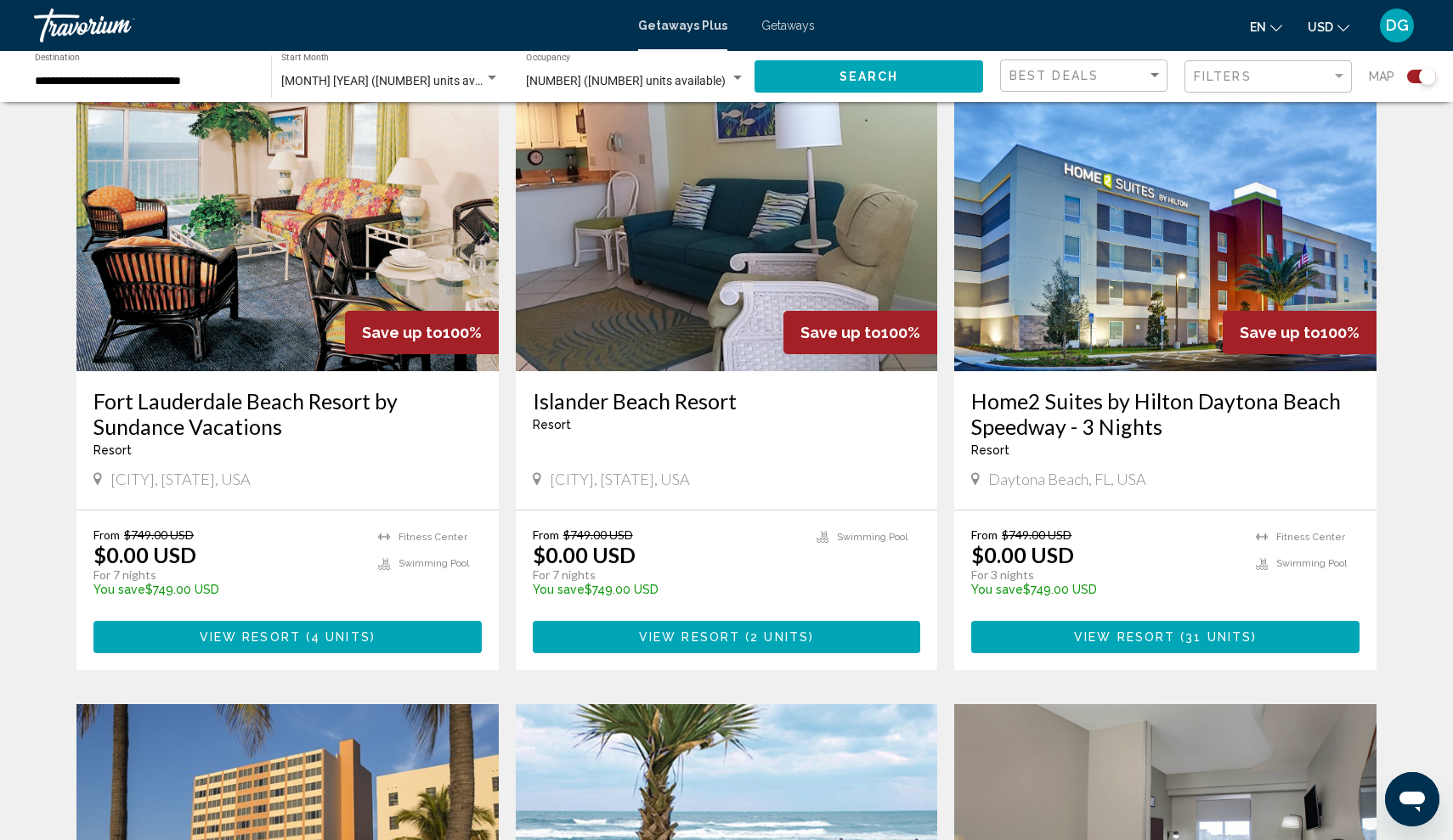 scroll, scrollTop: 1186, scrollLeft: 0, axis: vertical 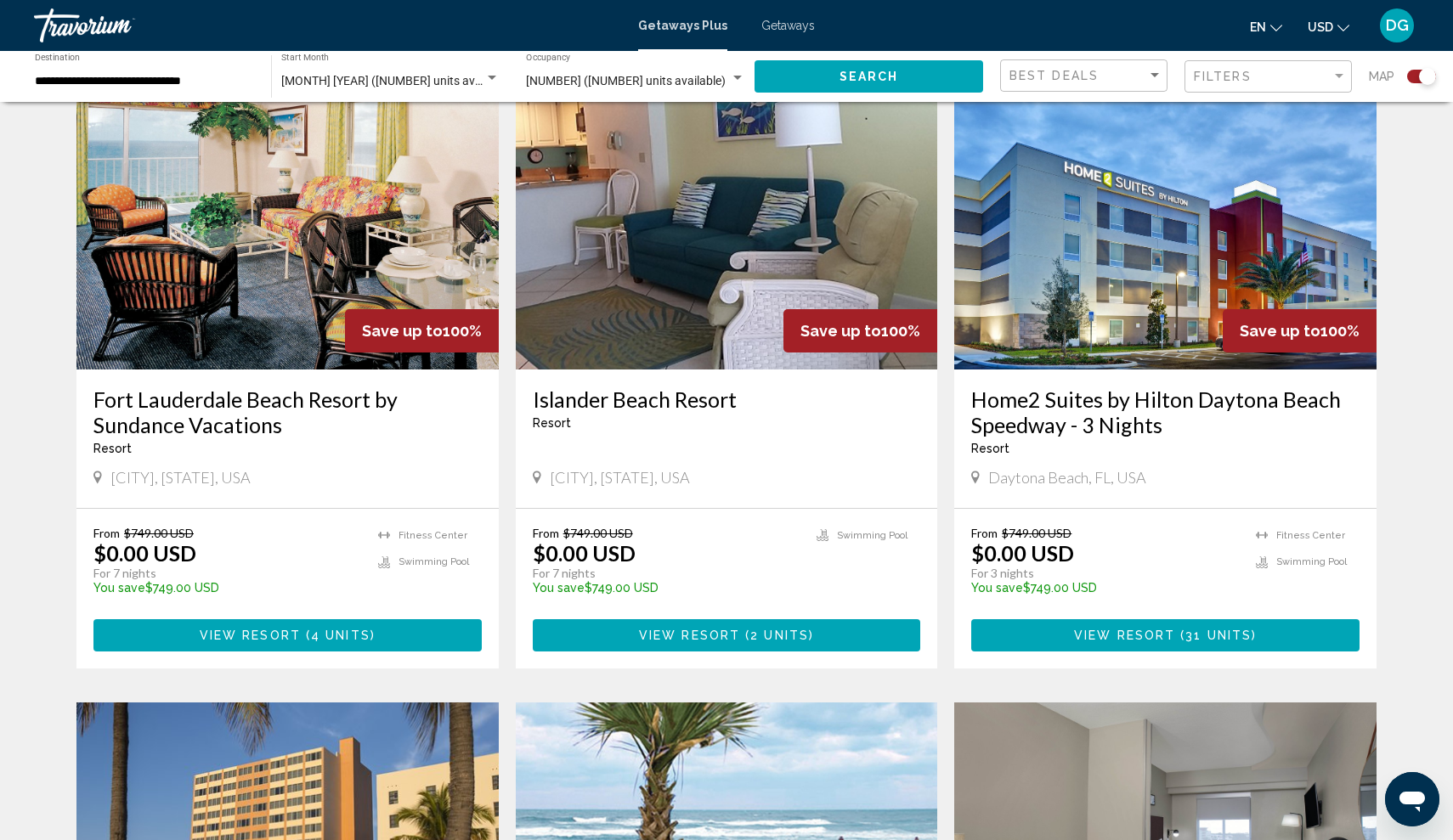 click at bounding box center (287, 234) 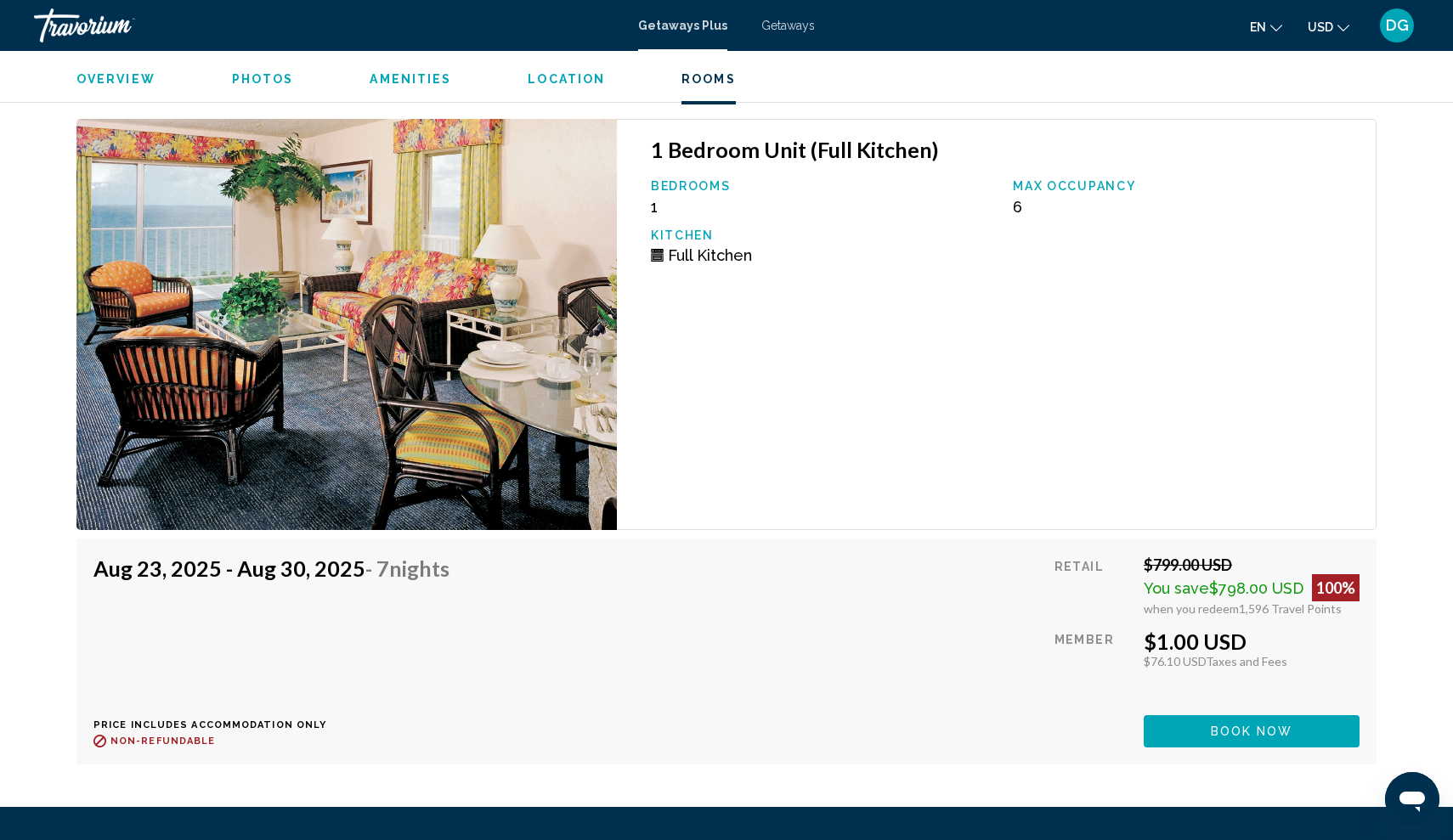 scroll, scrollTop: 2949, scrollLeft: 0, axis: vertical 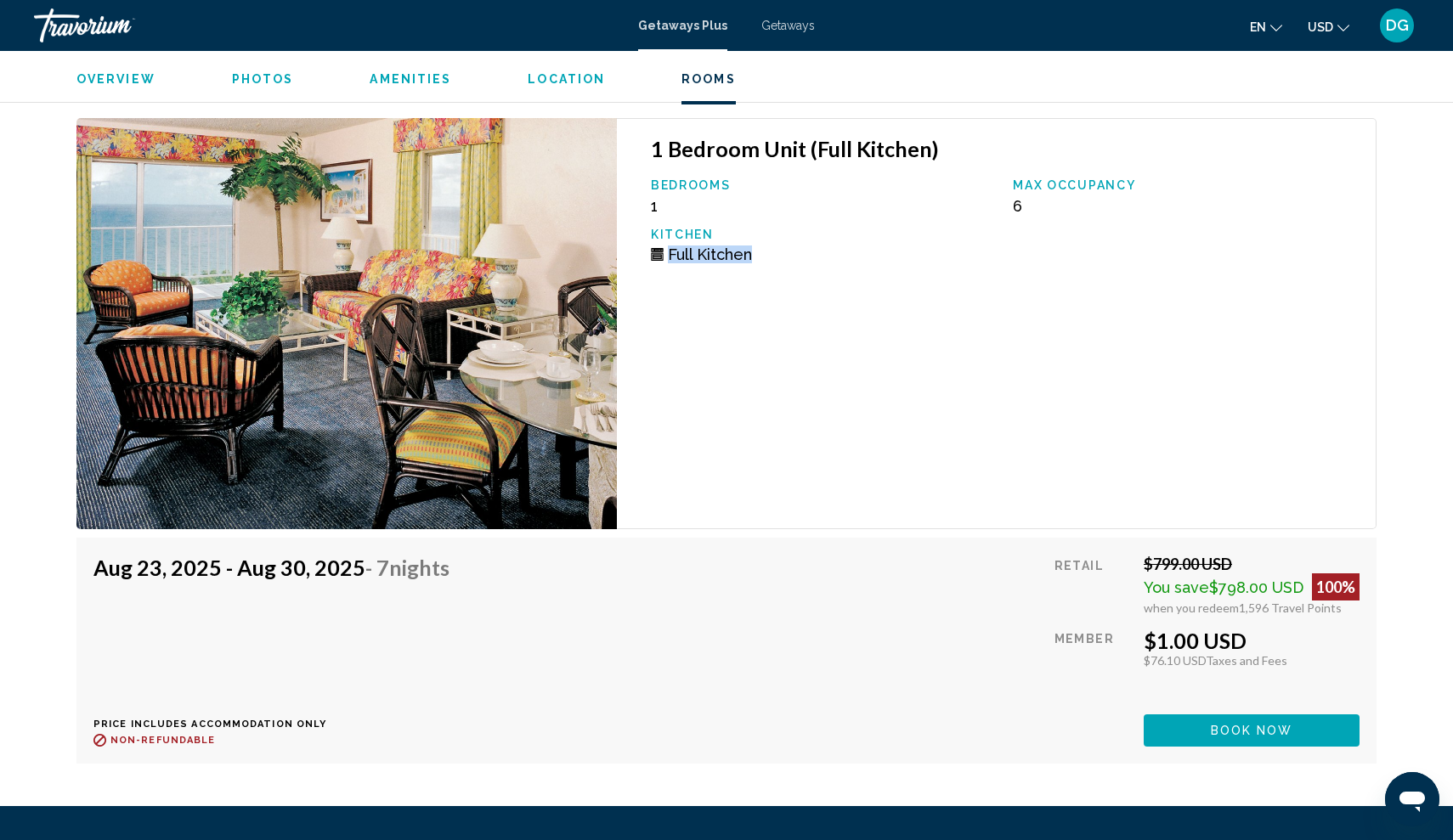 drag, startPoint x: 648, startPoint y: 251, endPoint x: 758, endPoint y: 280, distance: 113.75852 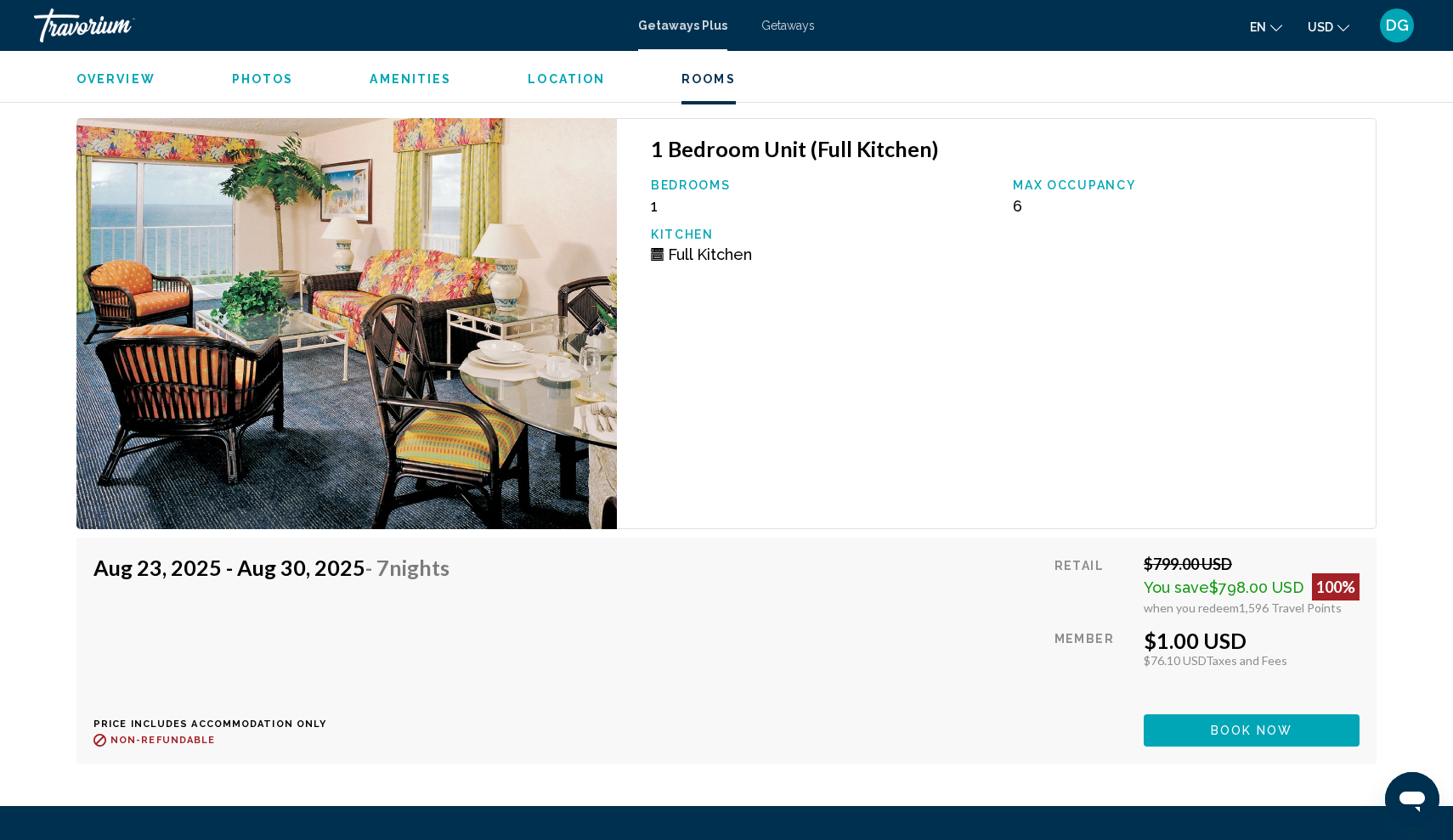 click on "1 Bedroom Unit (Full Kitchen) Bedrooms 1 Max Occupancy 6 Kitchen
Full Kitchen" at bounding box center [997, 324] 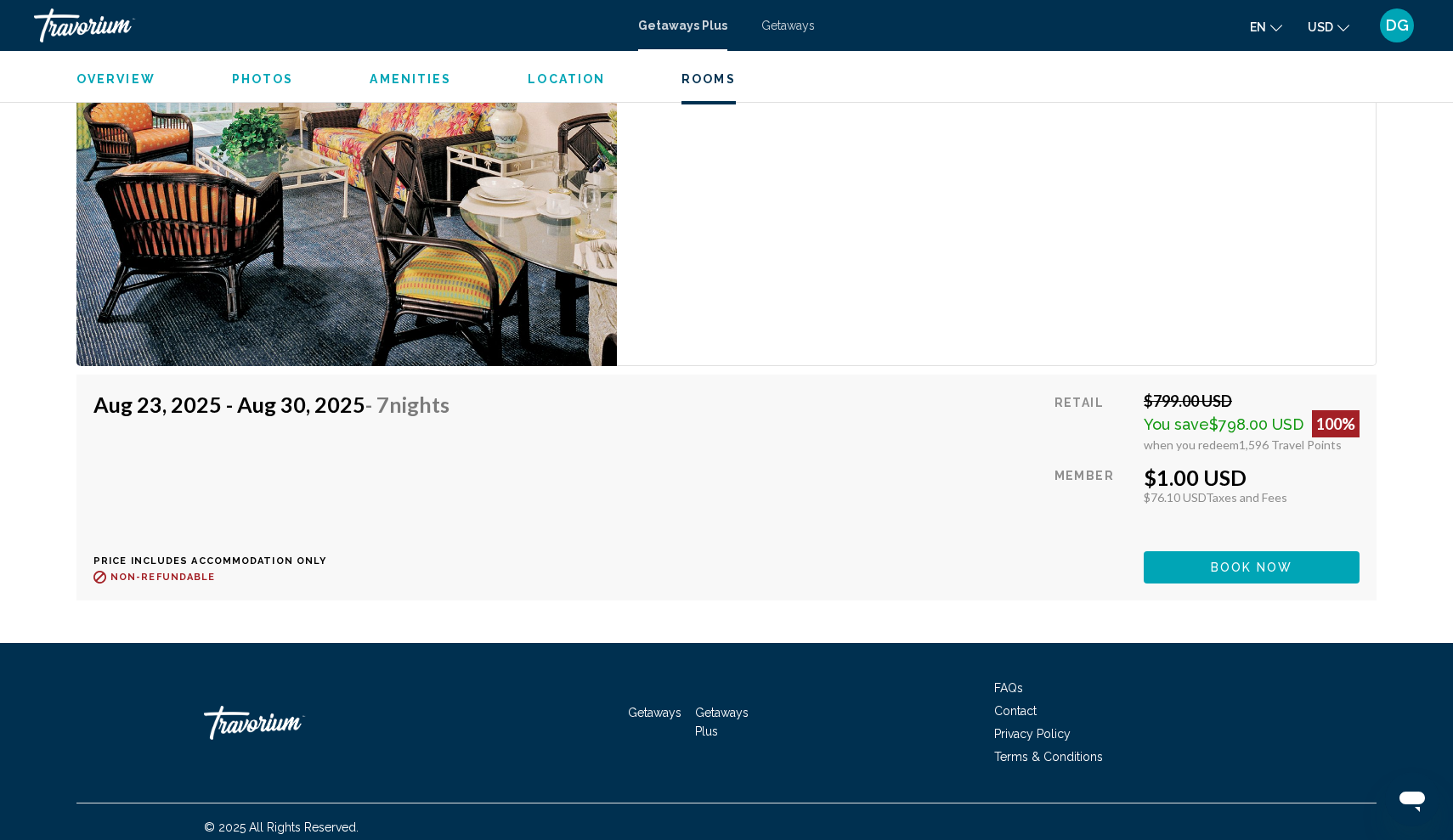 scroll, scrollTop: 3110, scrollLeft: 0, axis: vertical 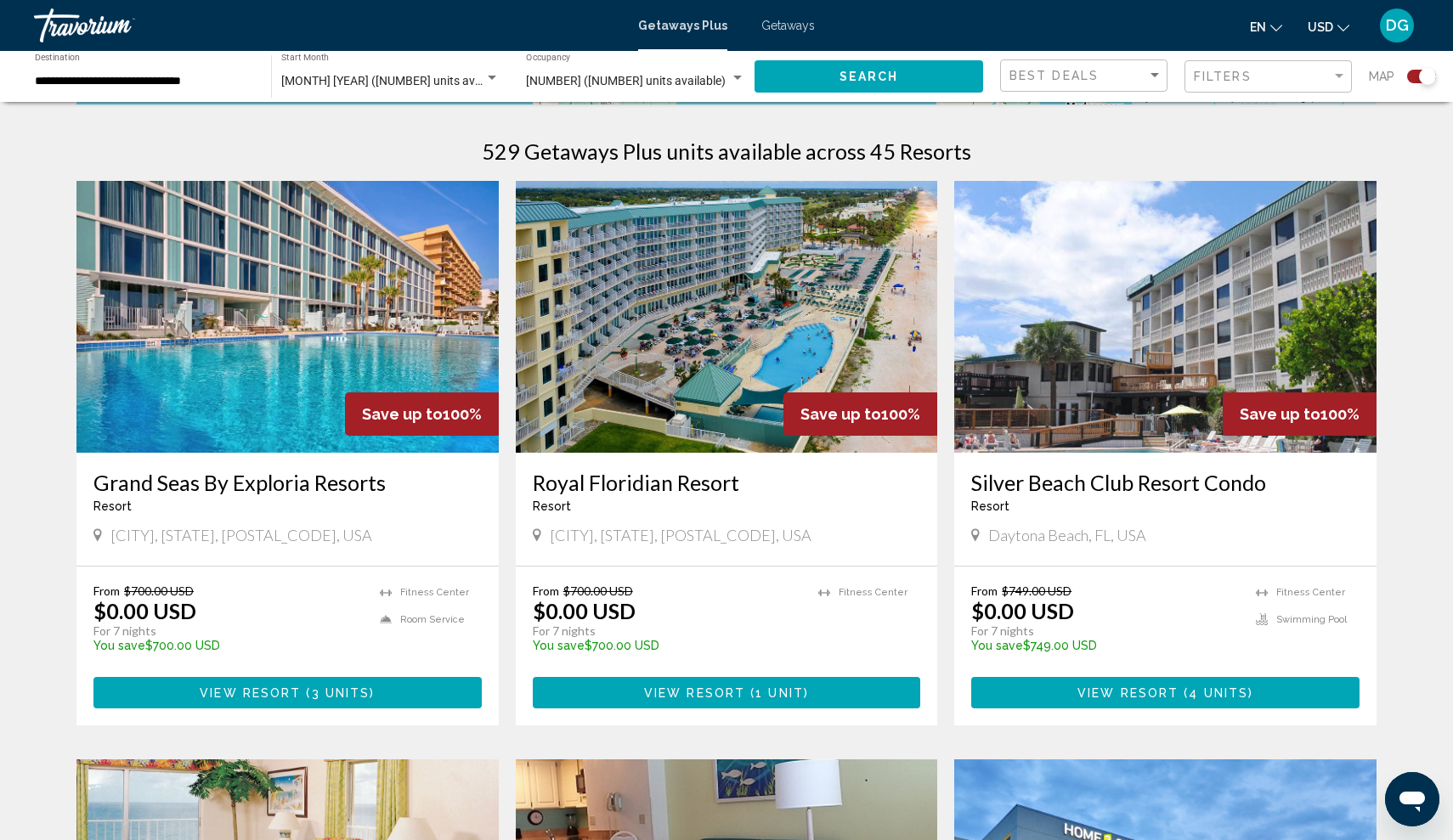 click on "Getaways Plus  Getaways en
English Español Français Italiano Português русский USD
USD ($) MXN (Mex$) CAD (Can$) GBP (£) EUR (€) AUD (A$) NZD (NZ$) CNY (CN¥) DG Login" at bounding box center [726, 25] 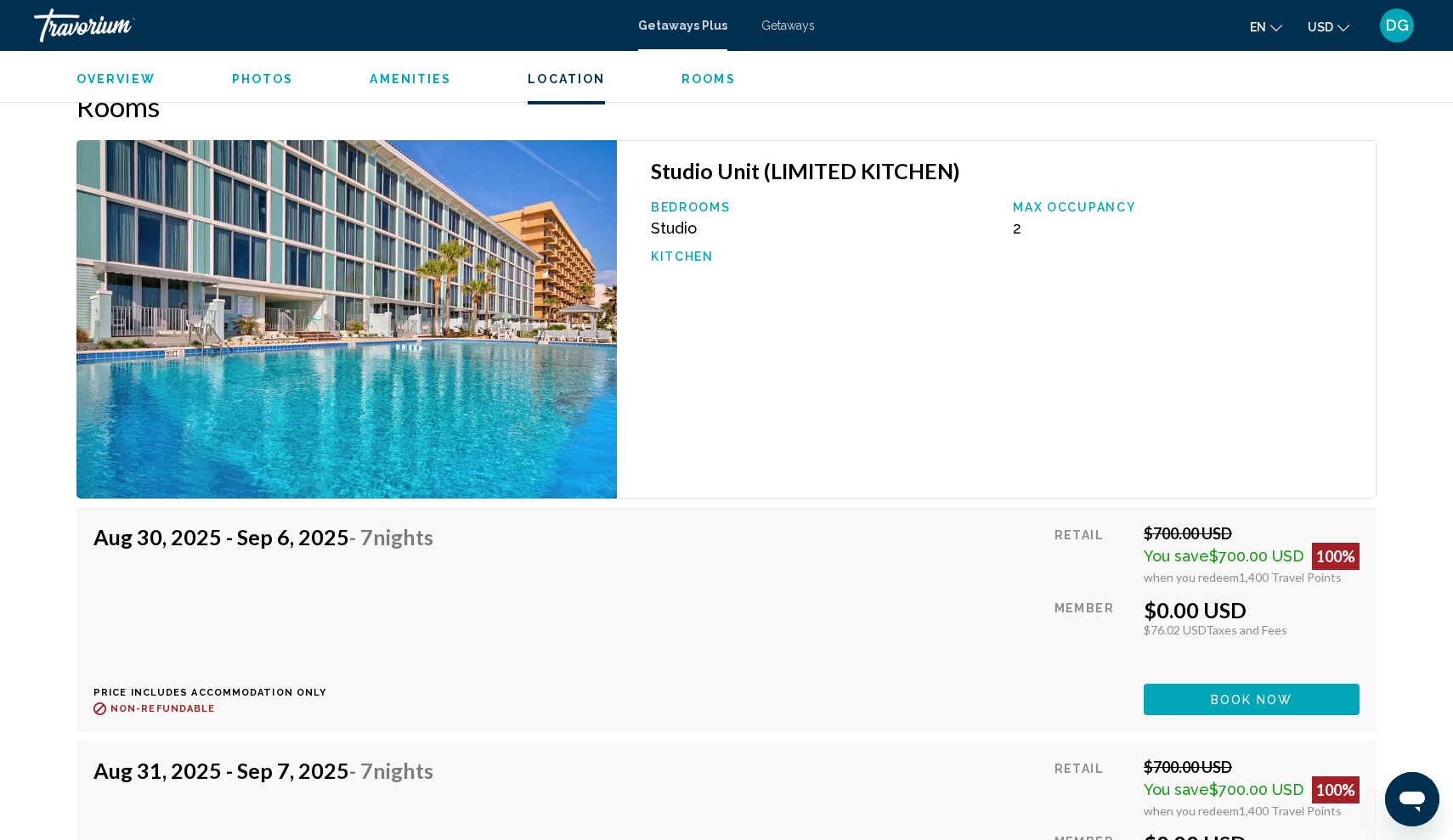scroll, scrollTop: 2669, scrollLeft: 0, axis: vertical 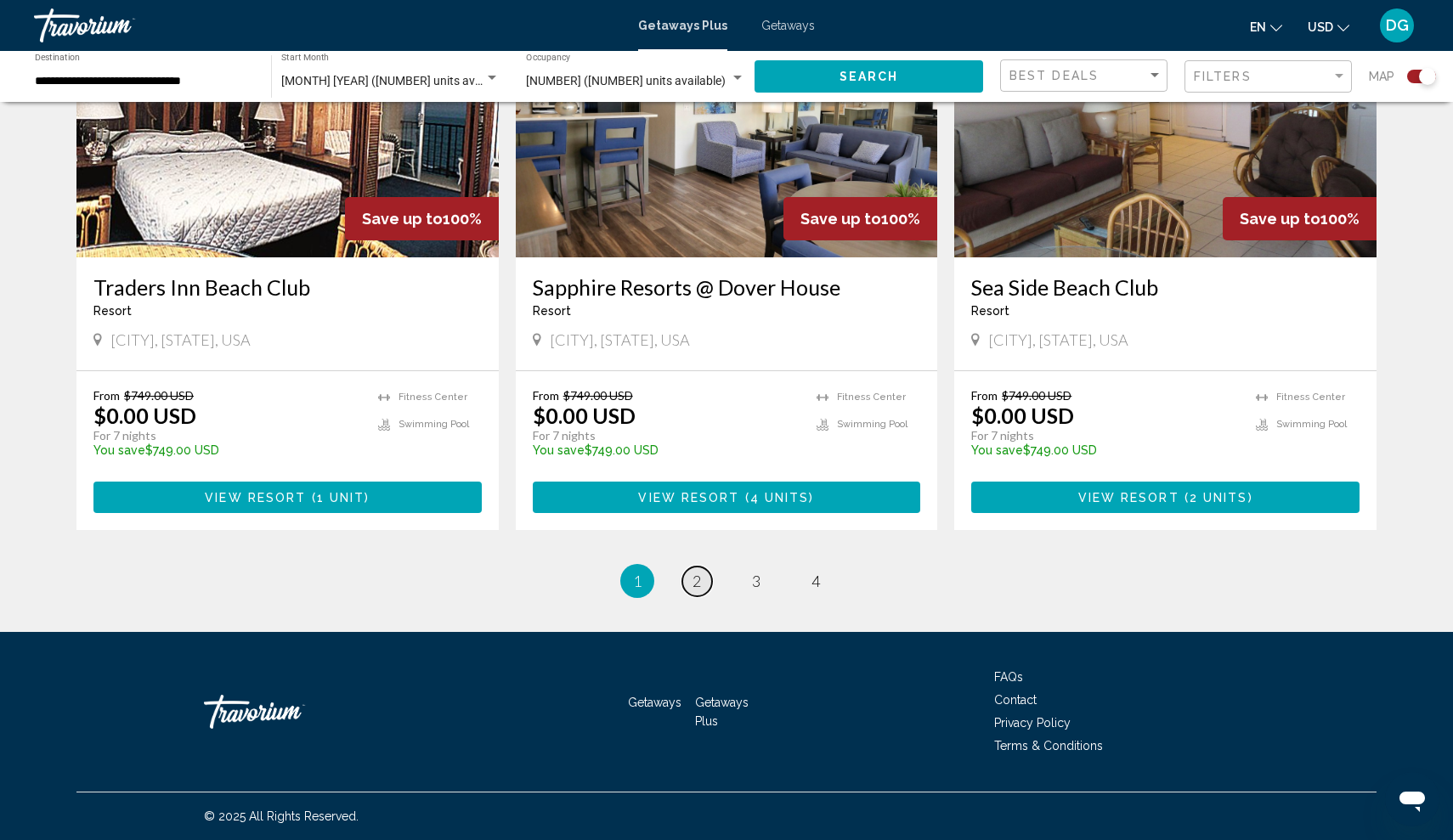 click on "2" at bounding box center [697, 581] 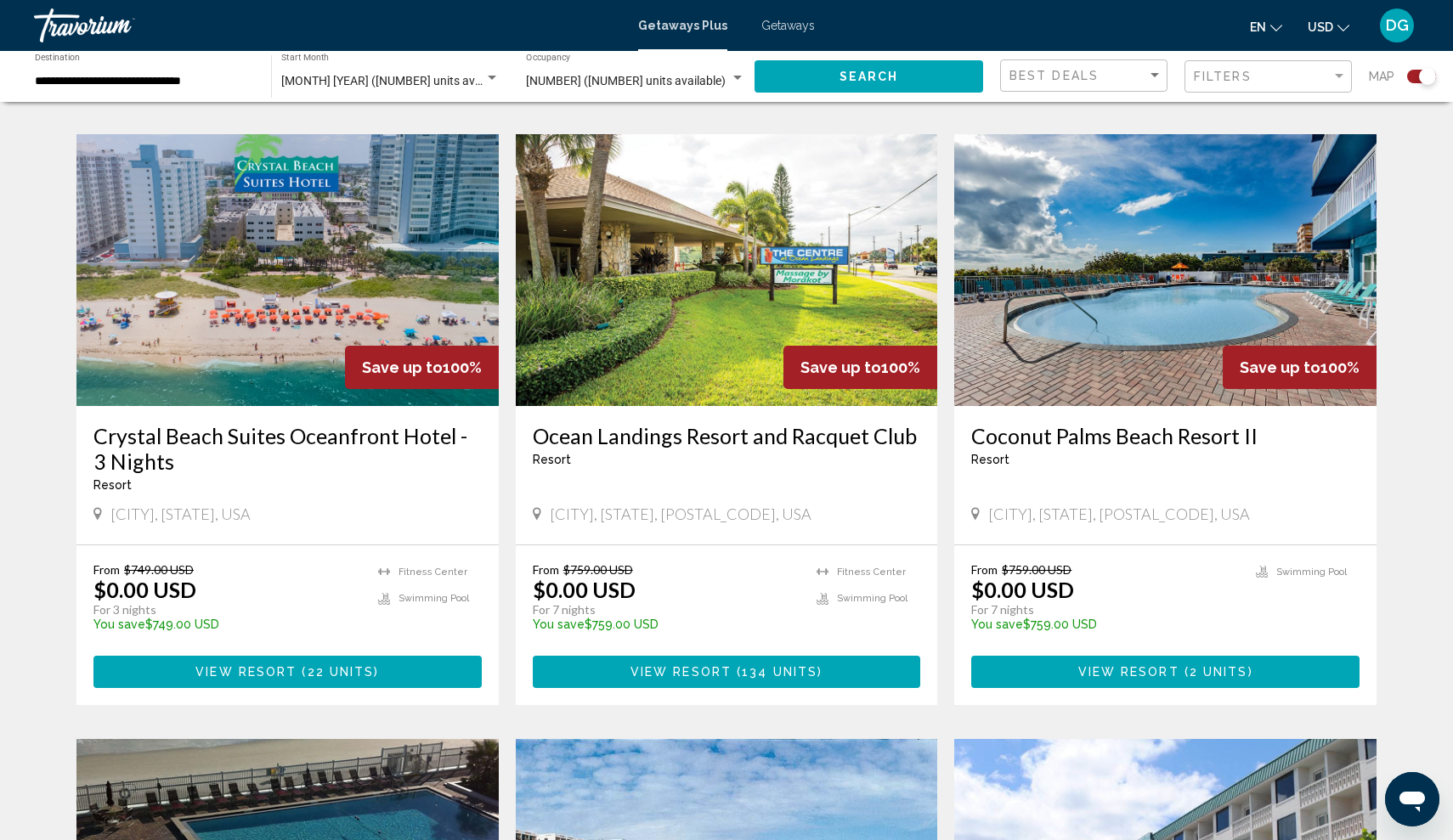 scroll, scrollTop: 1143, scrollLeft: 0, axis: vertical 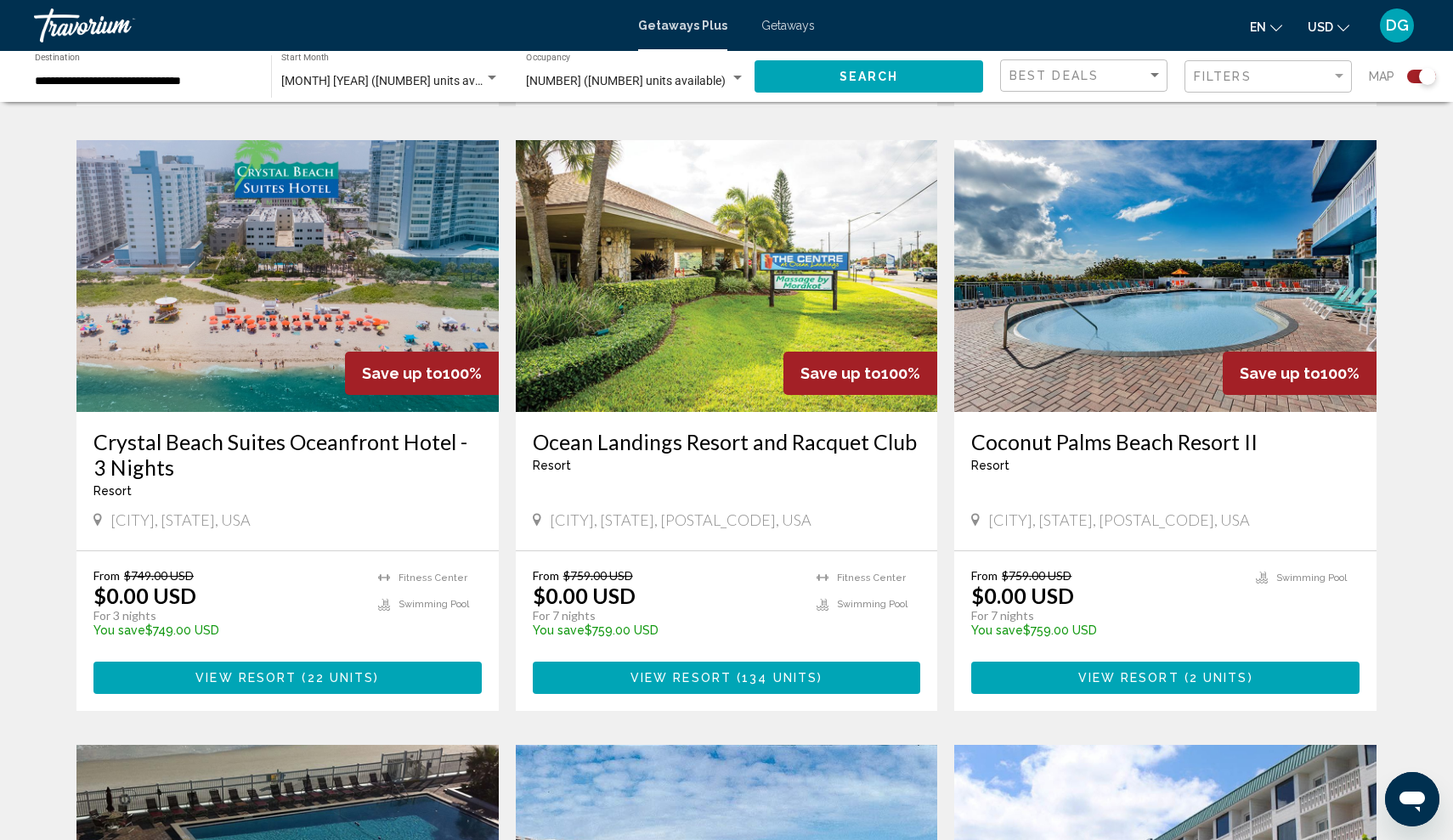 click at bounding box center [287, 276] 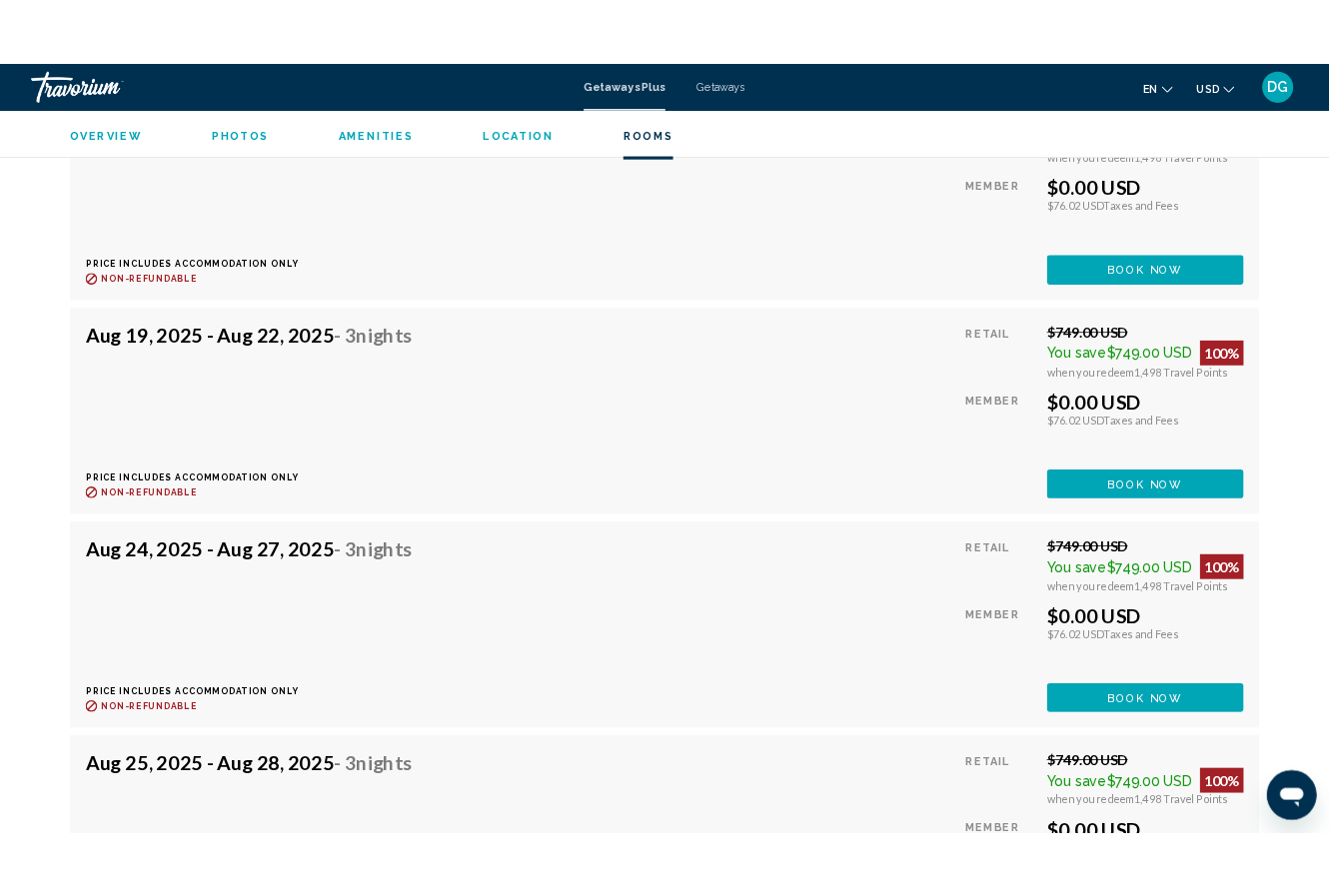 scroll, scrollTop: 3560, scrollLeft: 0, axis: vertical 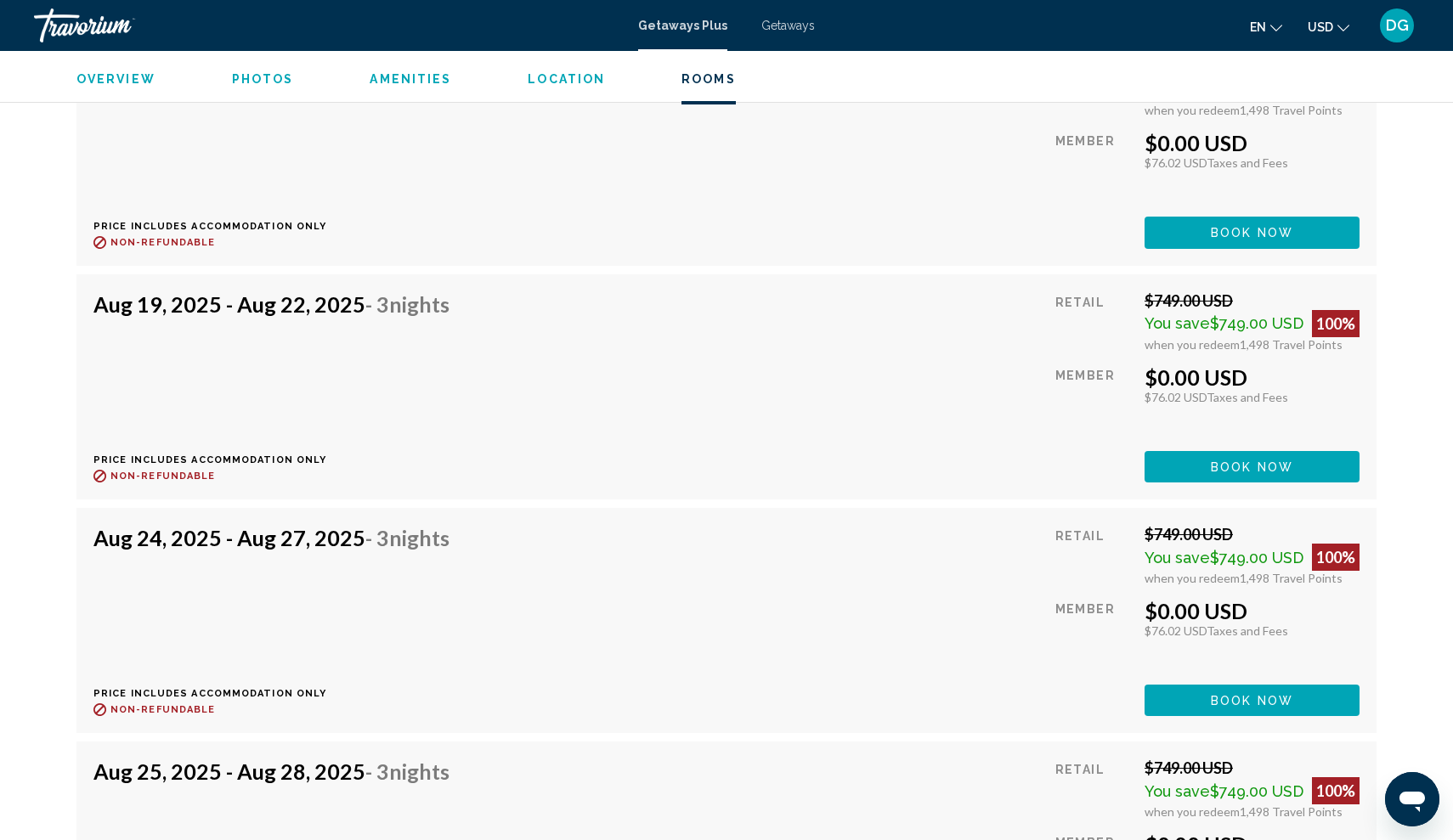drag, startPoint x: 99, startPoint y: 323, endPoint x: 429, endPoint y: 322, distance: 330.00152 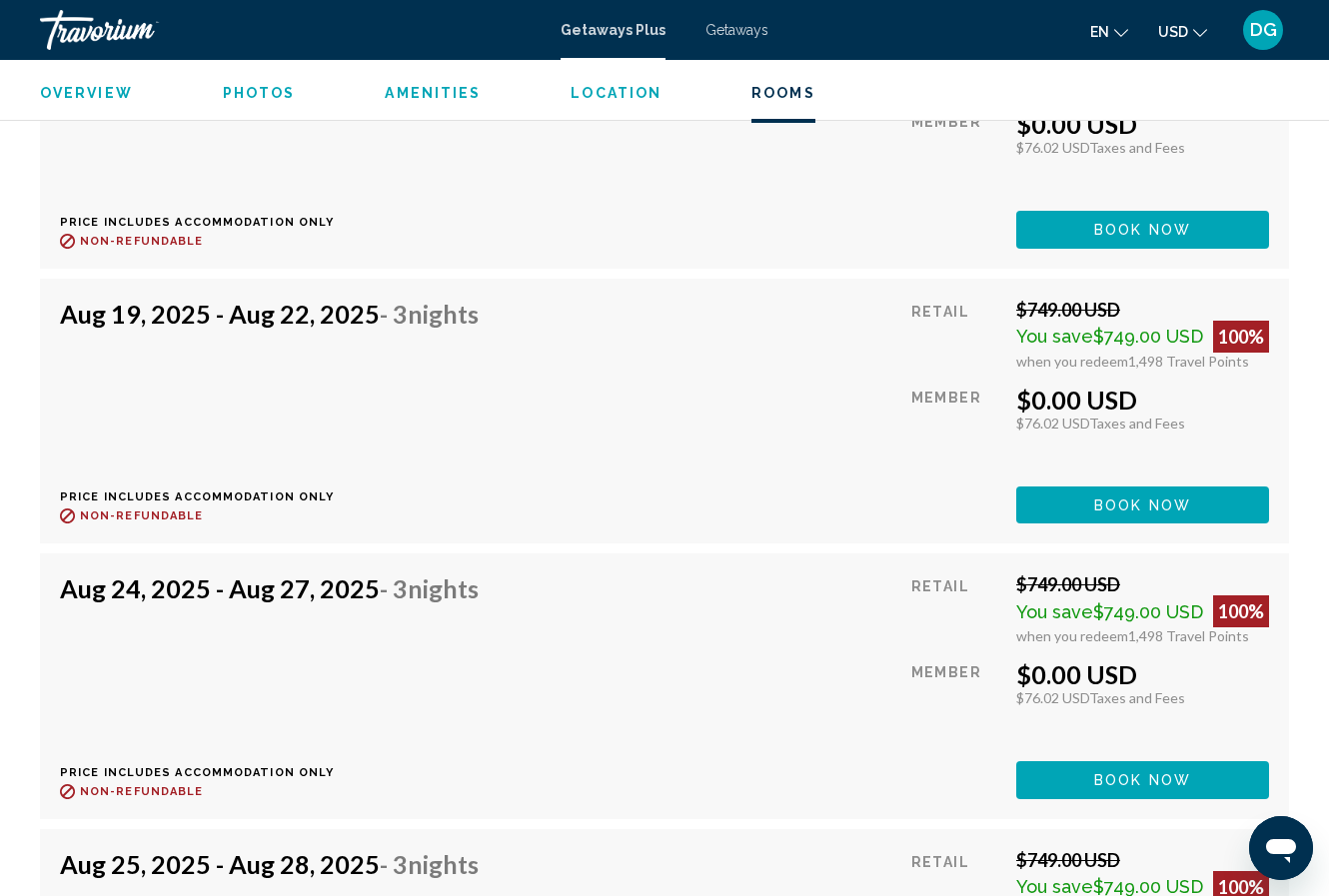 scroll, scrollTop: 3885, scrollLeft: 0, axis: vertical 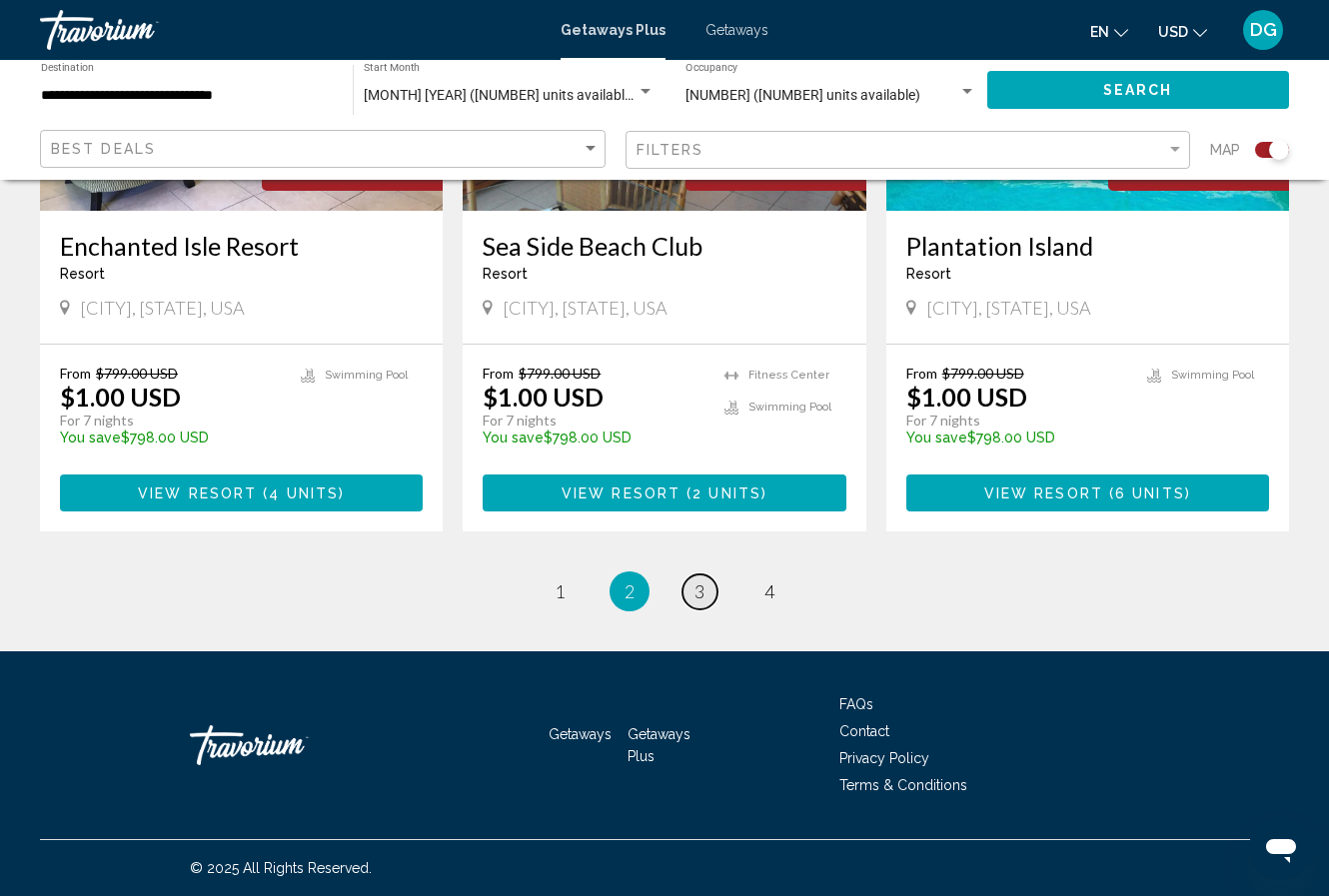click on "3" at bounding box center (699, 591) 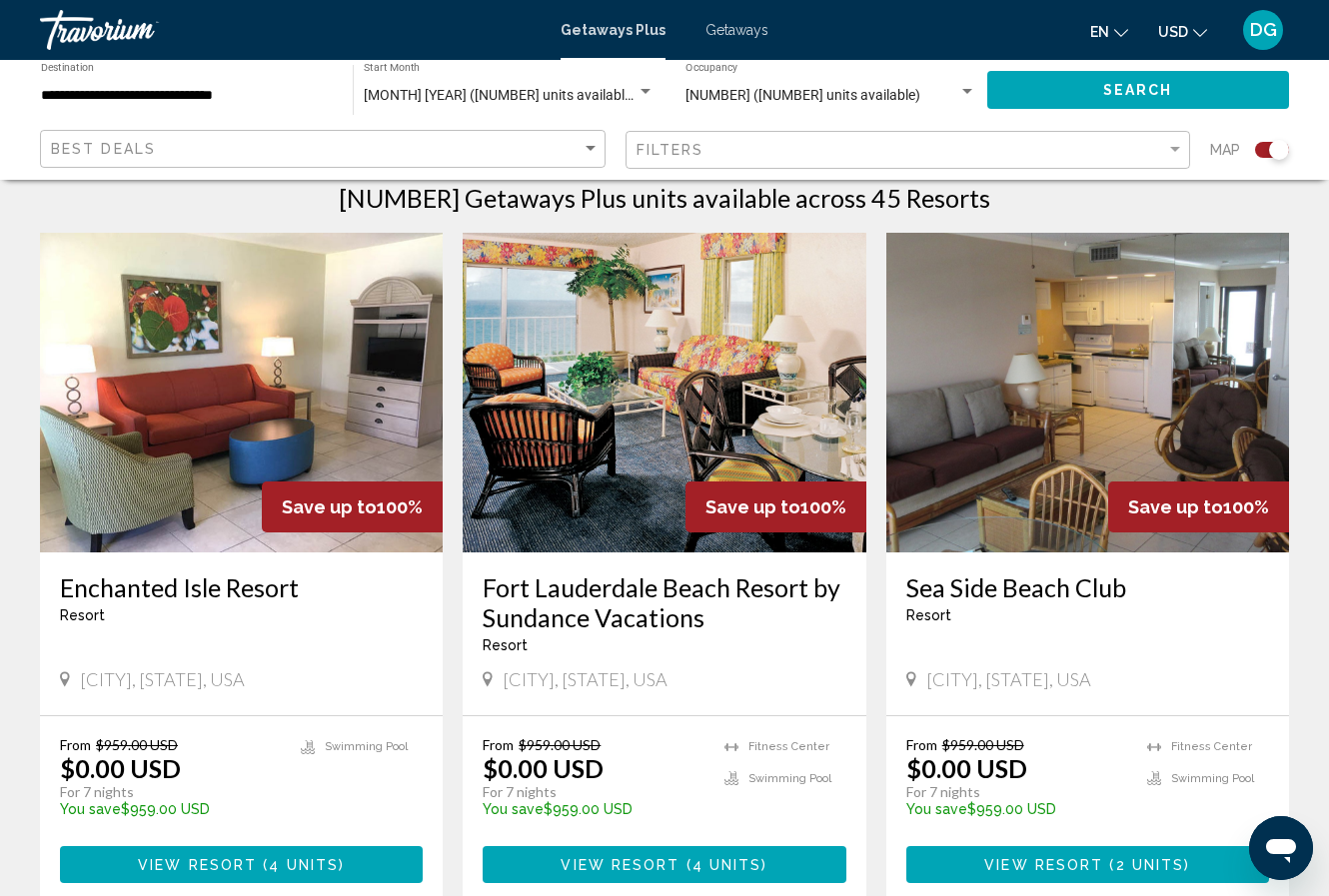 scroll, scrollTop: 638, scrollLeft: 0, axis: vertical 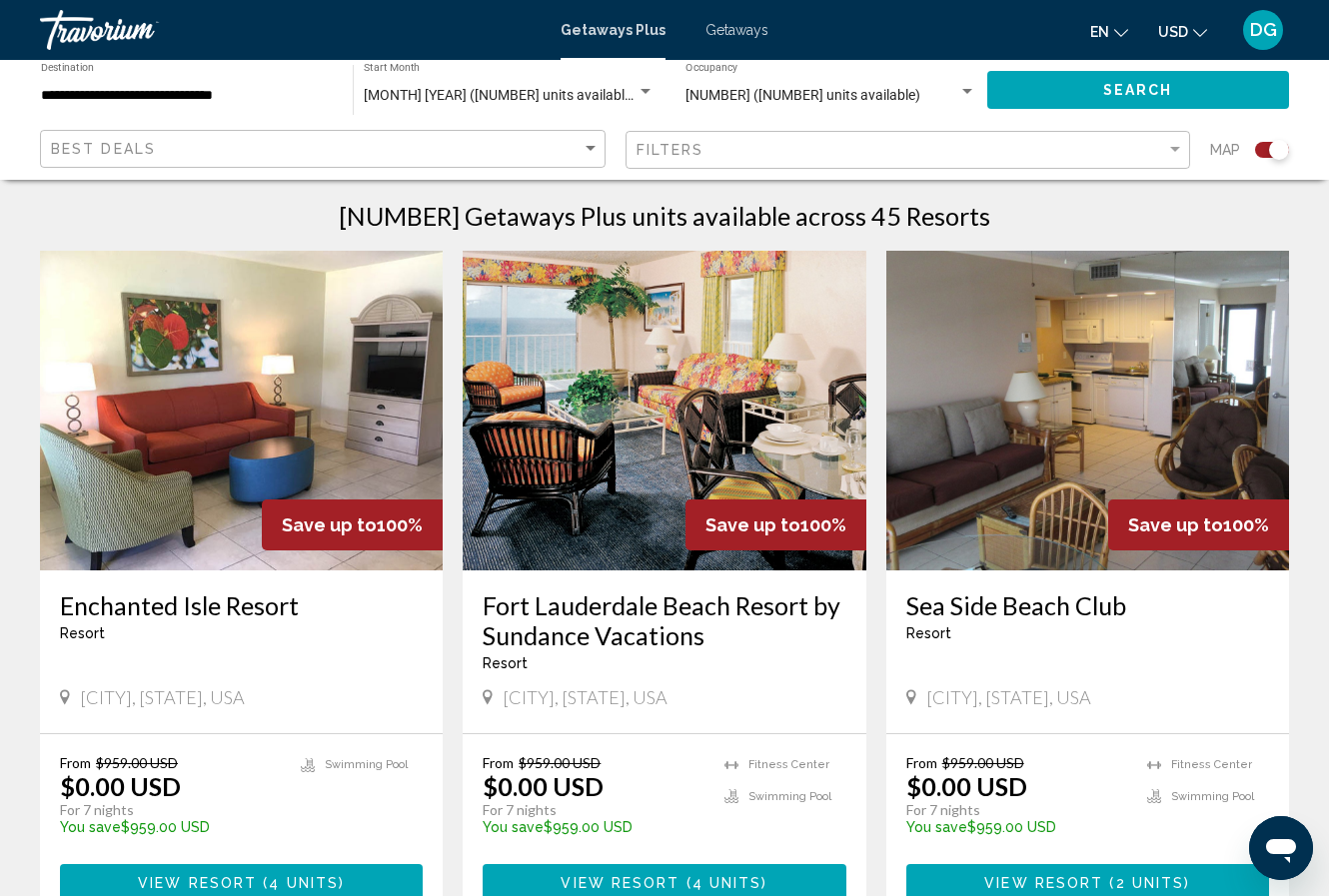 click at bounding box center [241, 411] 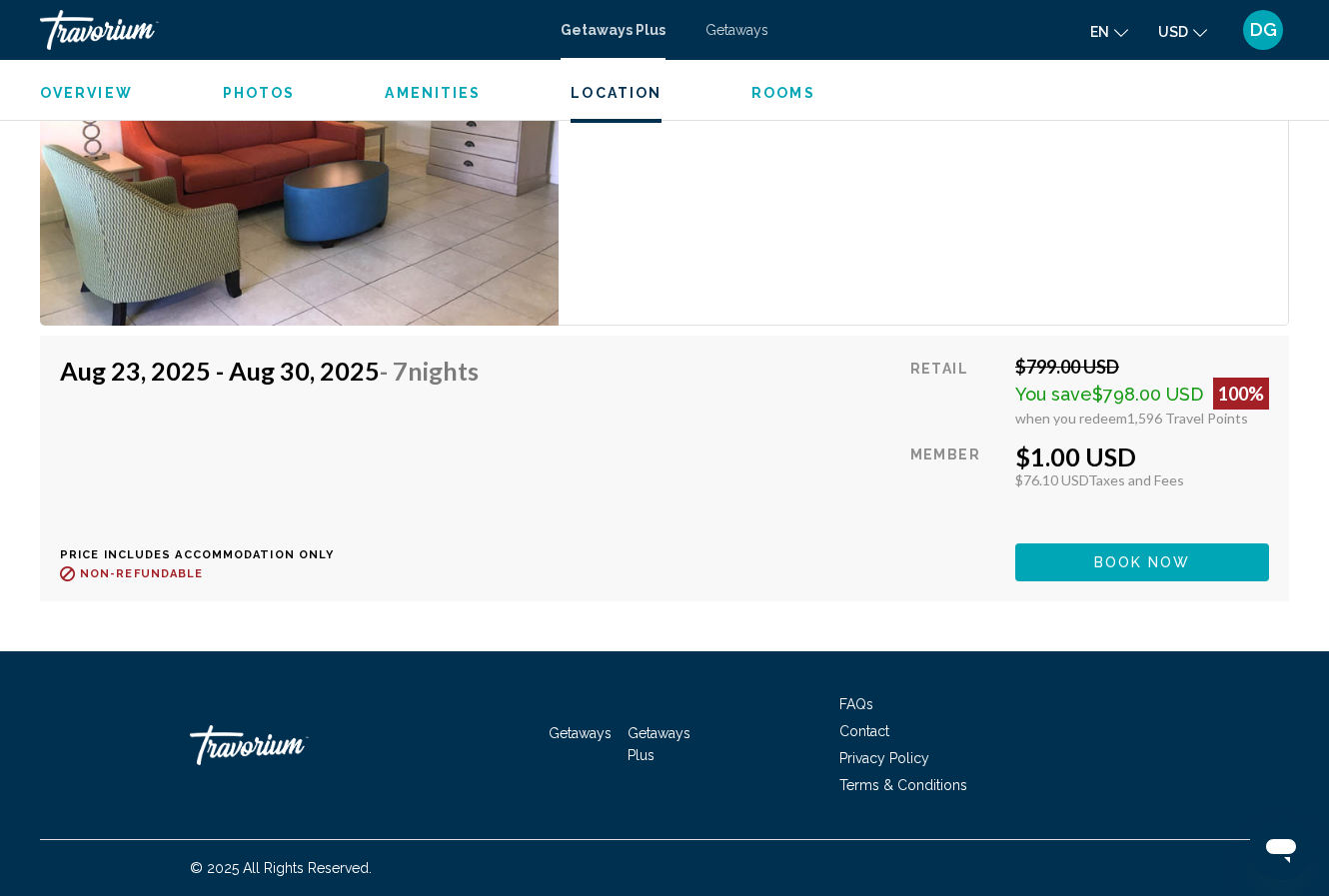scroll, scrollTop: 3756, scrollLeft: 0, axis: vertical 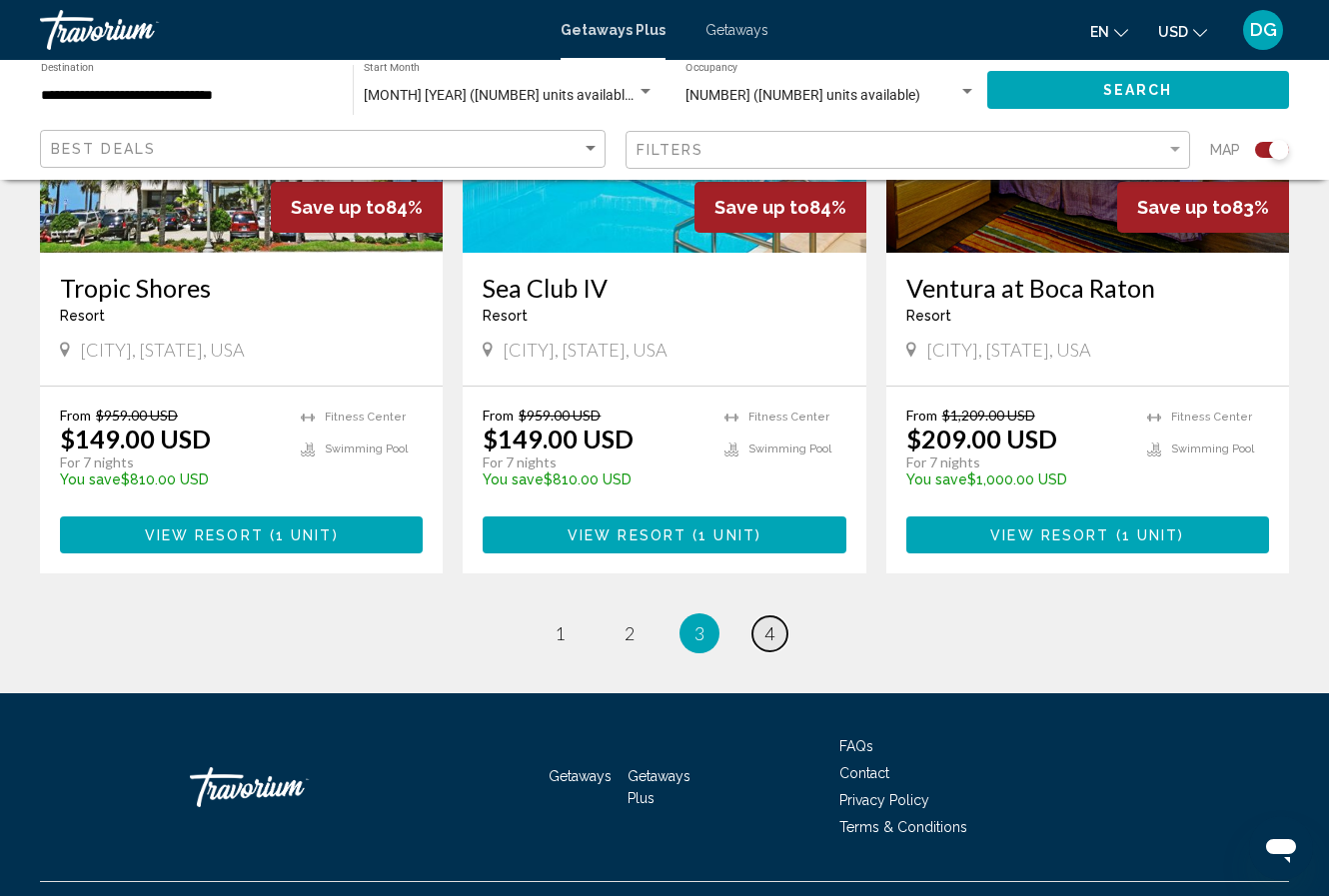 click on "4" at bounding box center [769, 633] 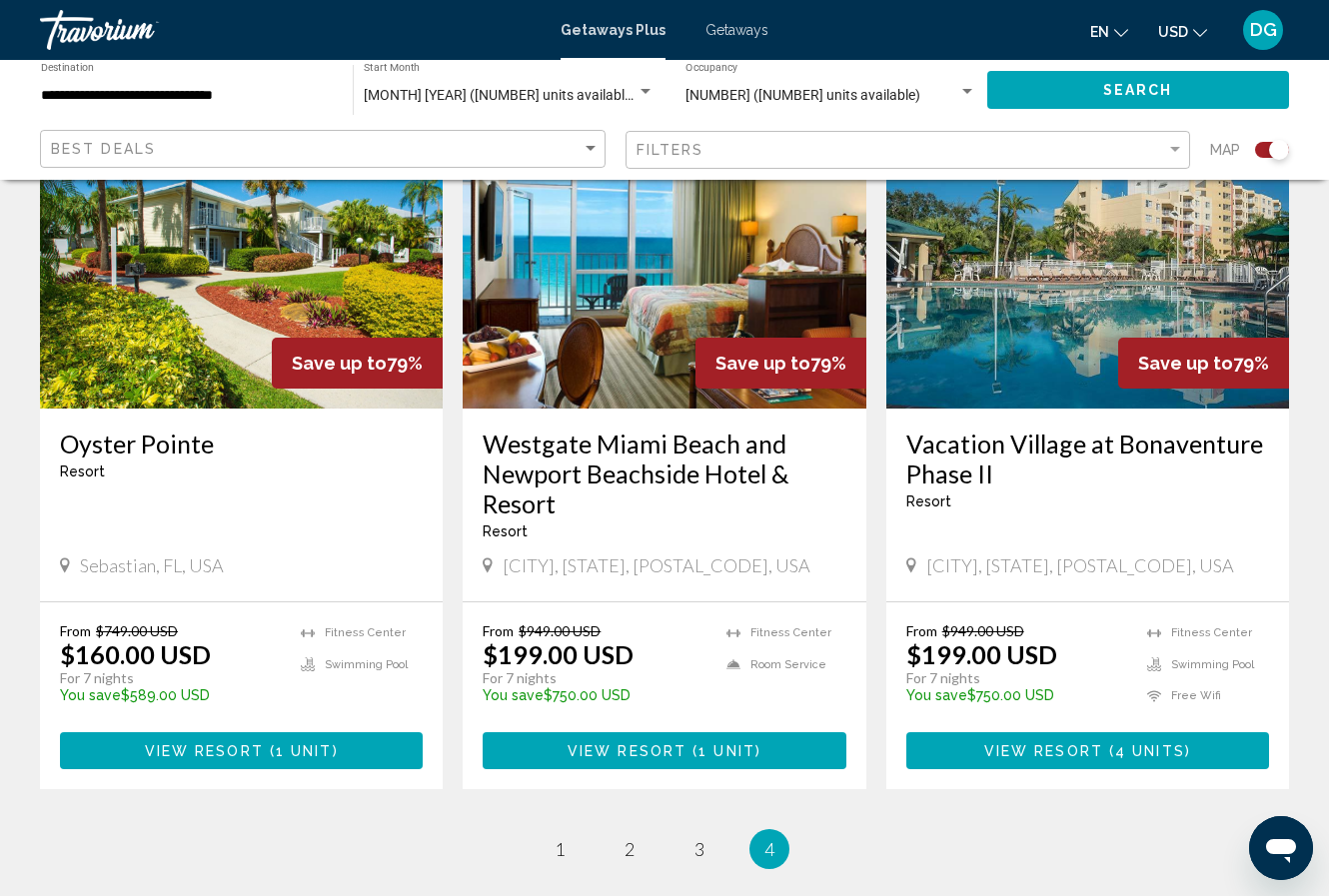 scroll, scrollTop: 2189, scrollLeft: 0, axis: vertical 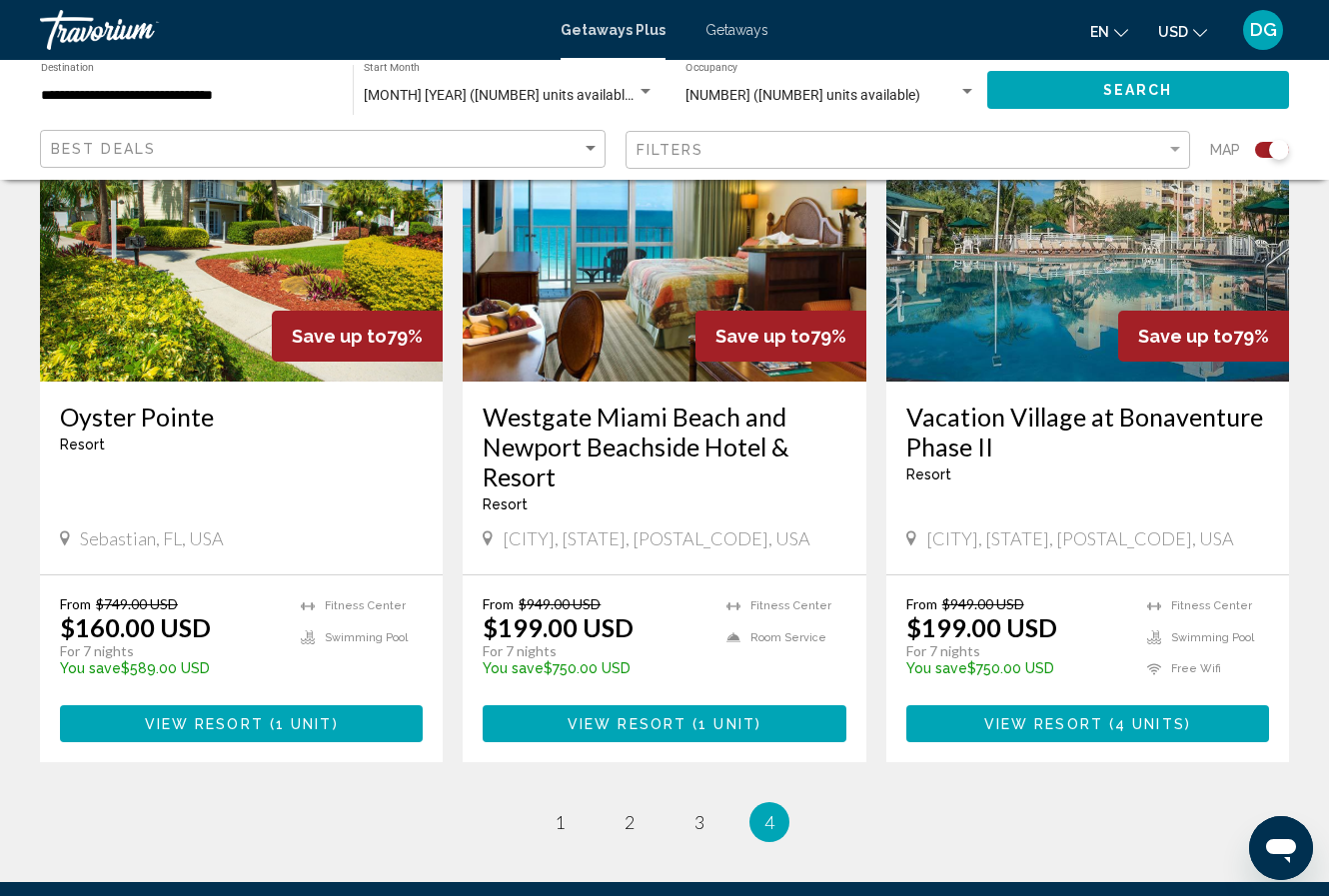 click at bounding box center (664, 222) 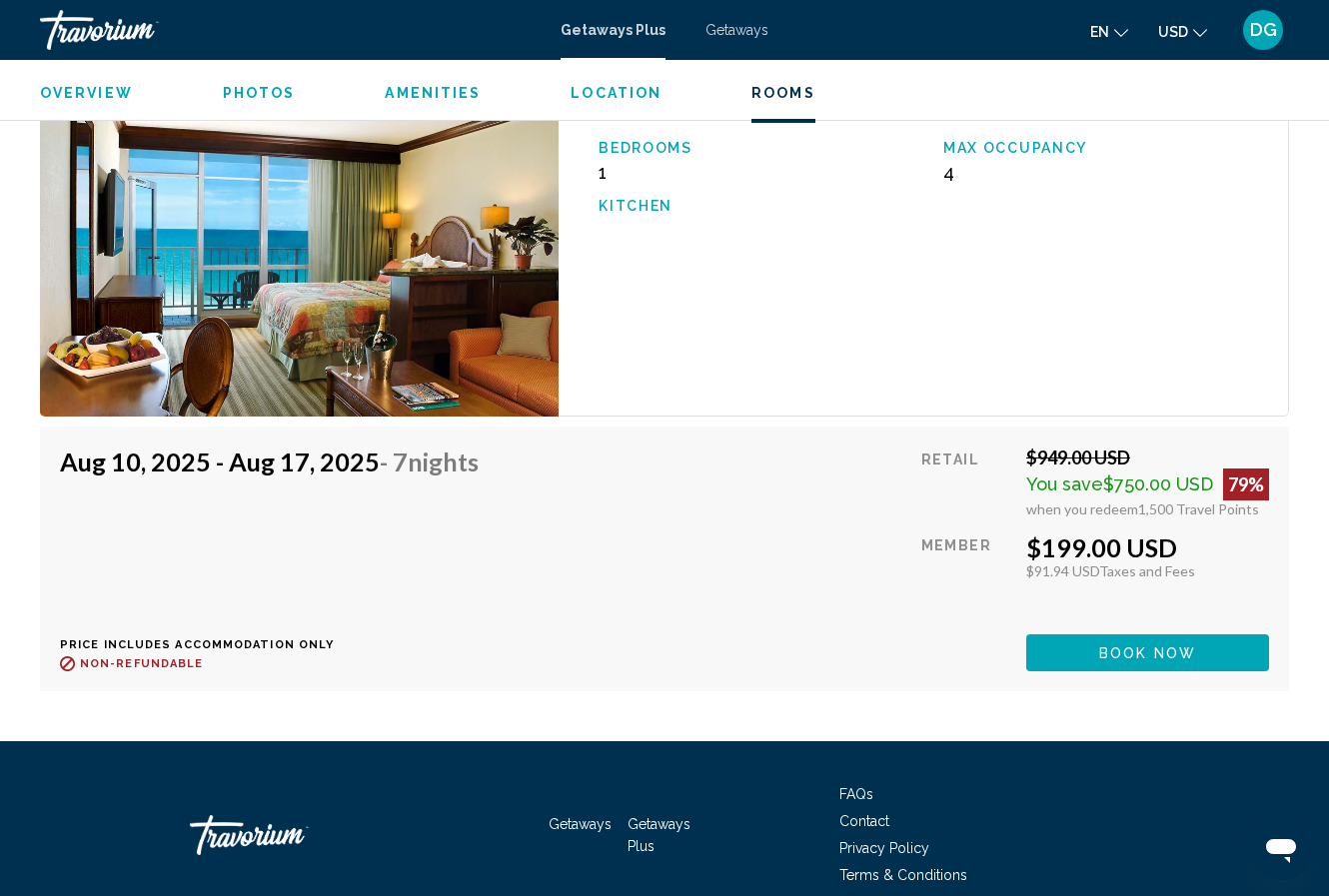 scroll, scrollTop: 3672, scrollLeft: 0, axis: vertical 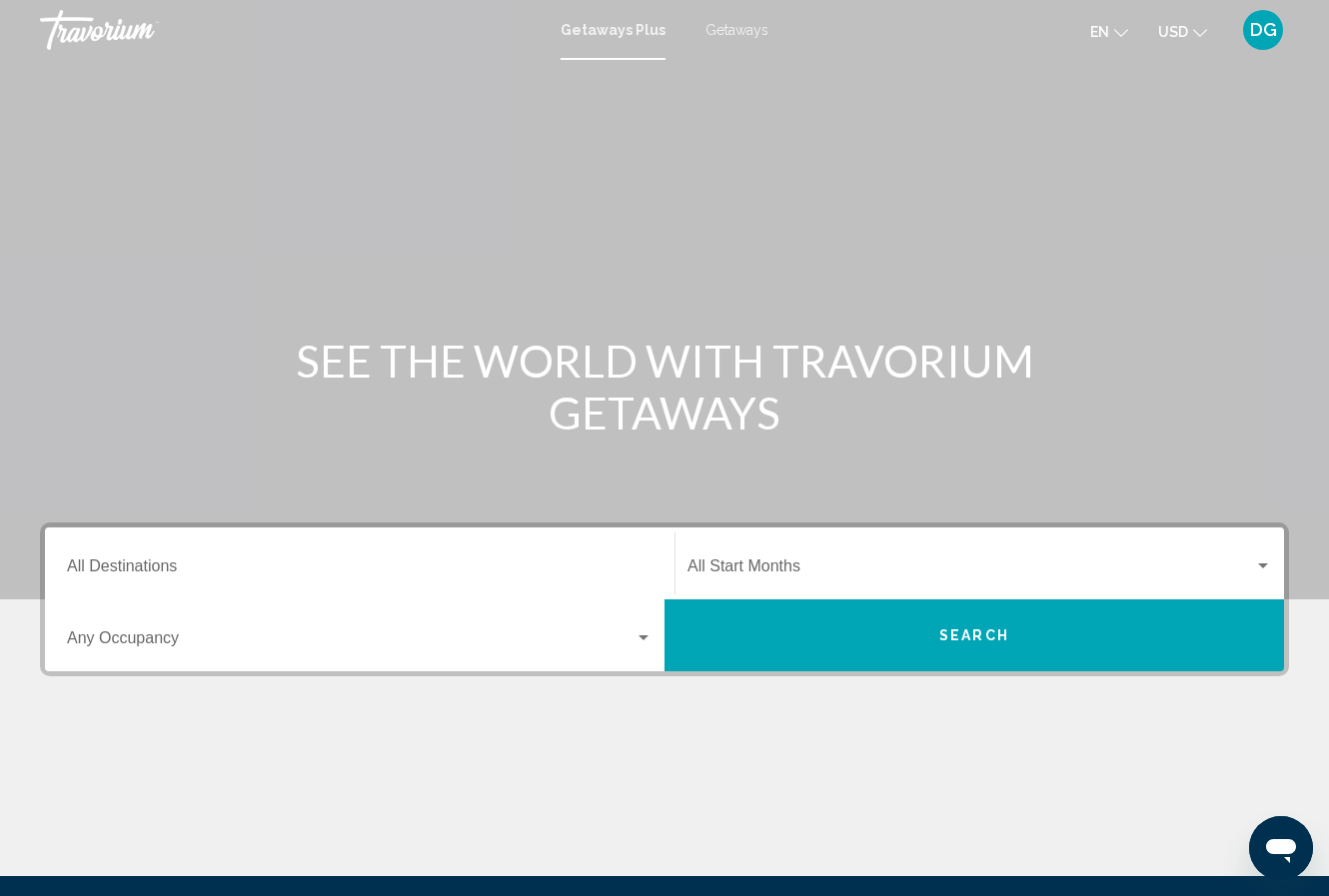 click on "Destination All Destinations" at bounding box center [360, 563] 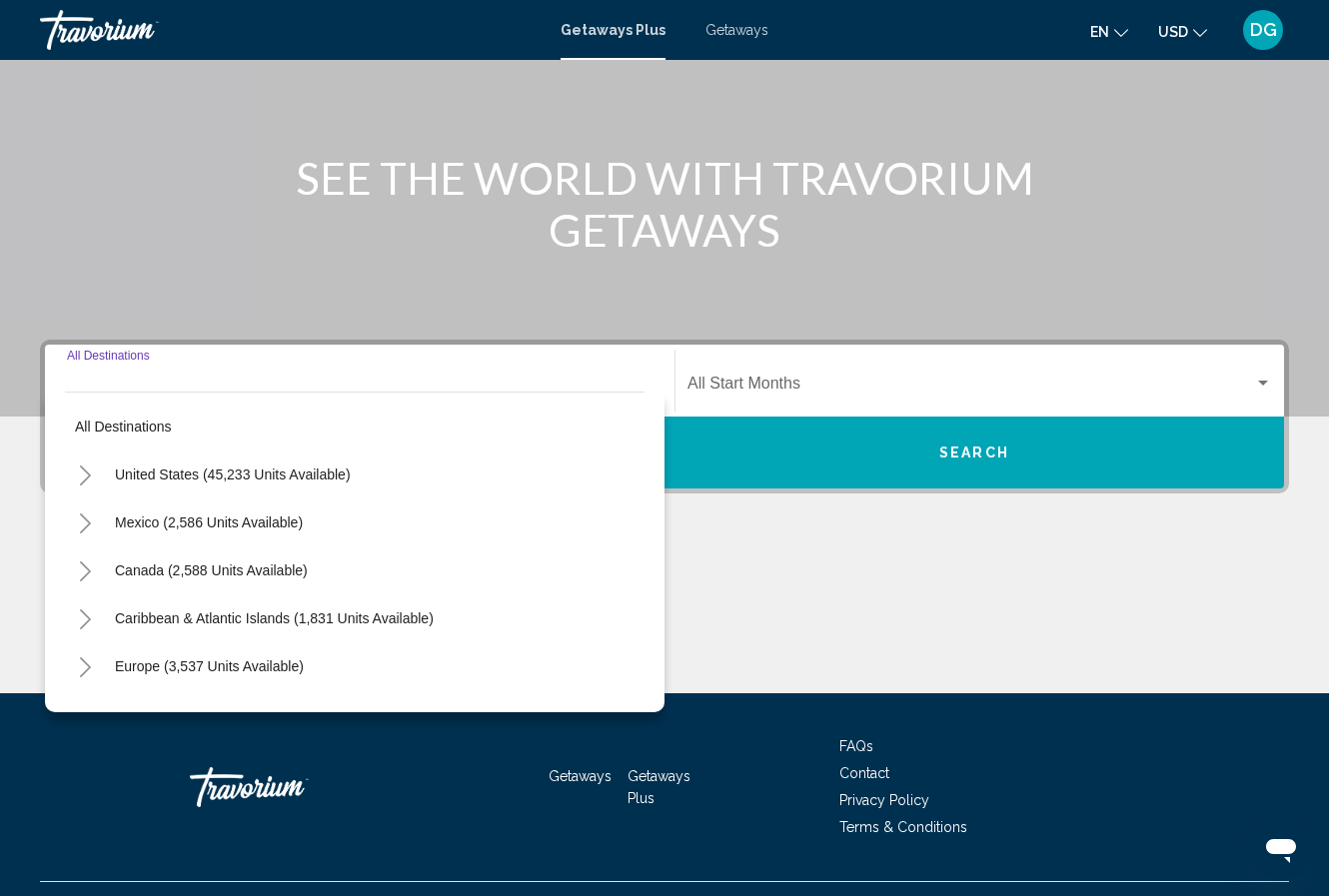scroll, scrollTop: 225, scrollLeft: 0, axis: vertical 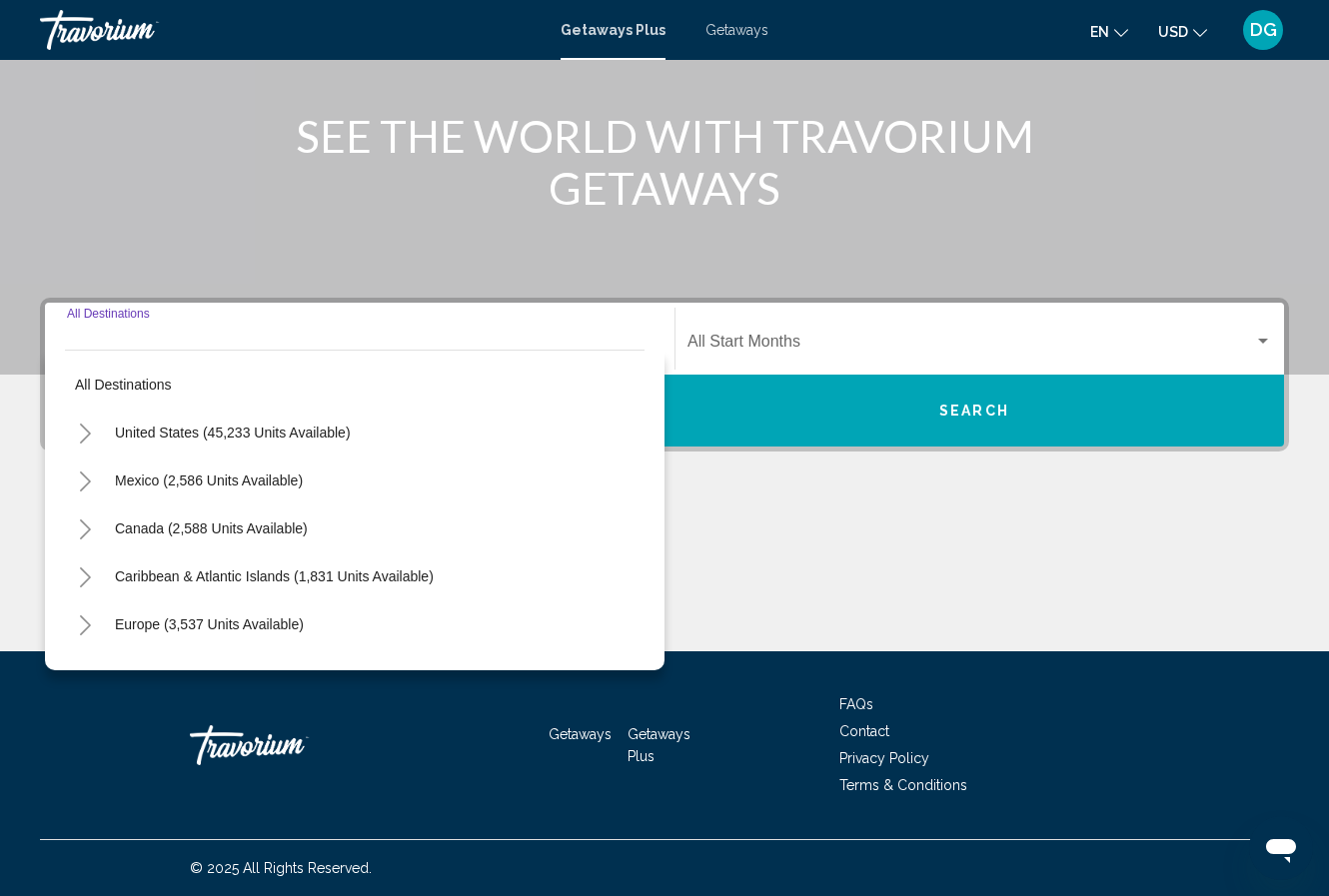 click on "Getaways" at bounding box center [736, 30] 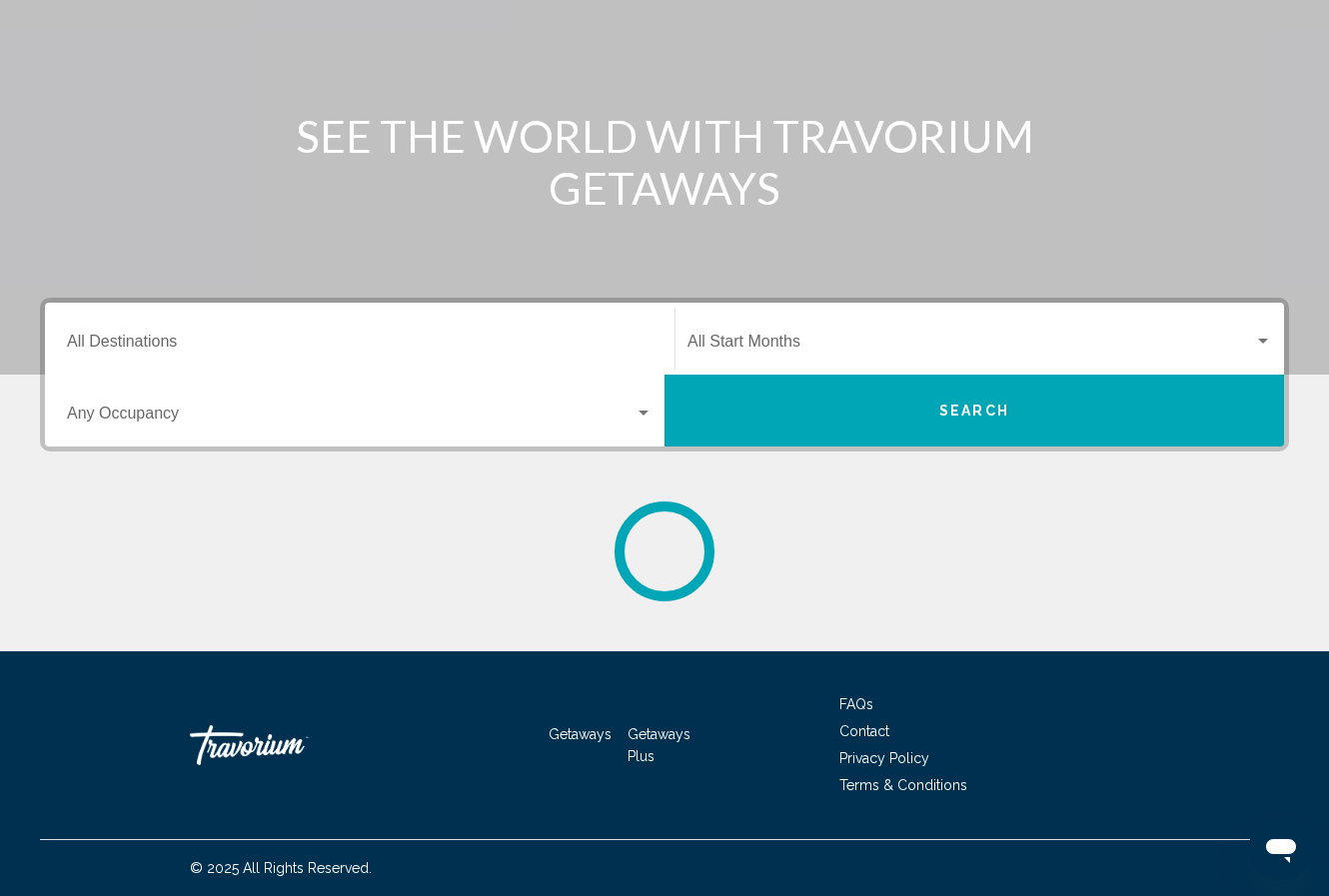 scroll, scrollTop: 0, scrollLeft: 0, axis: both 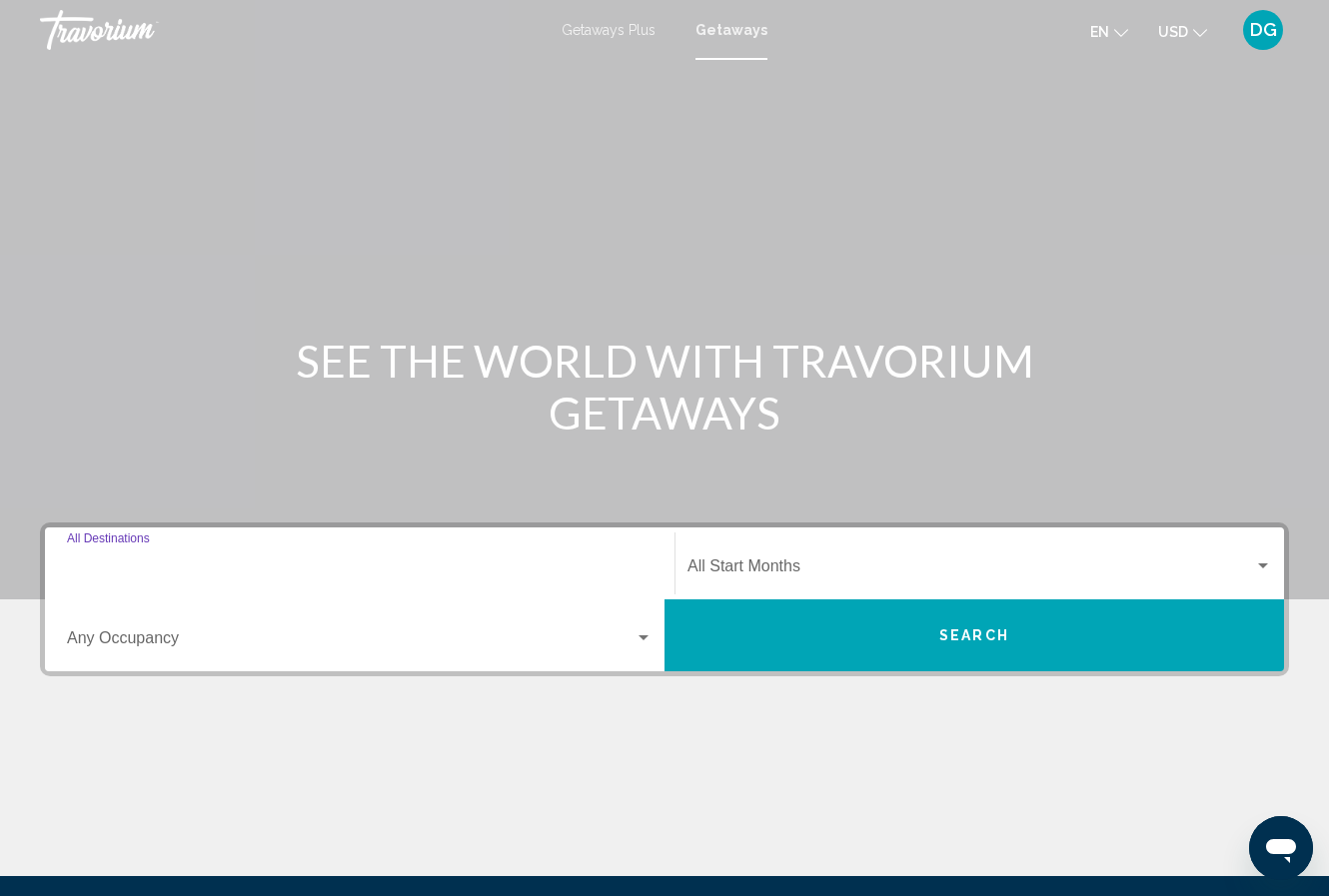 click on "Destination All Destinations" at bounding box center [360, 570] 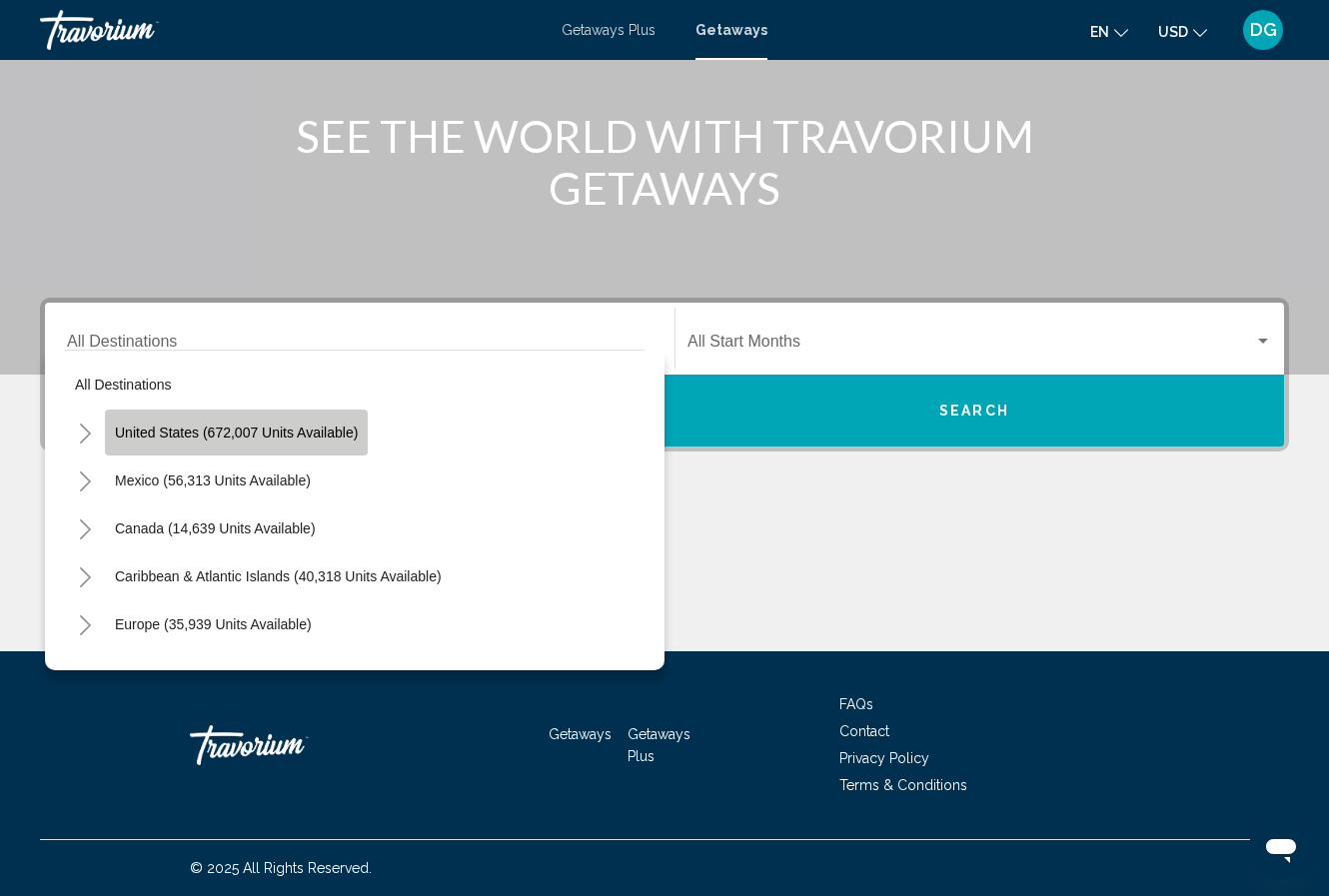 click on "United States (672,007 units available)" at bounding box center [213, 480] 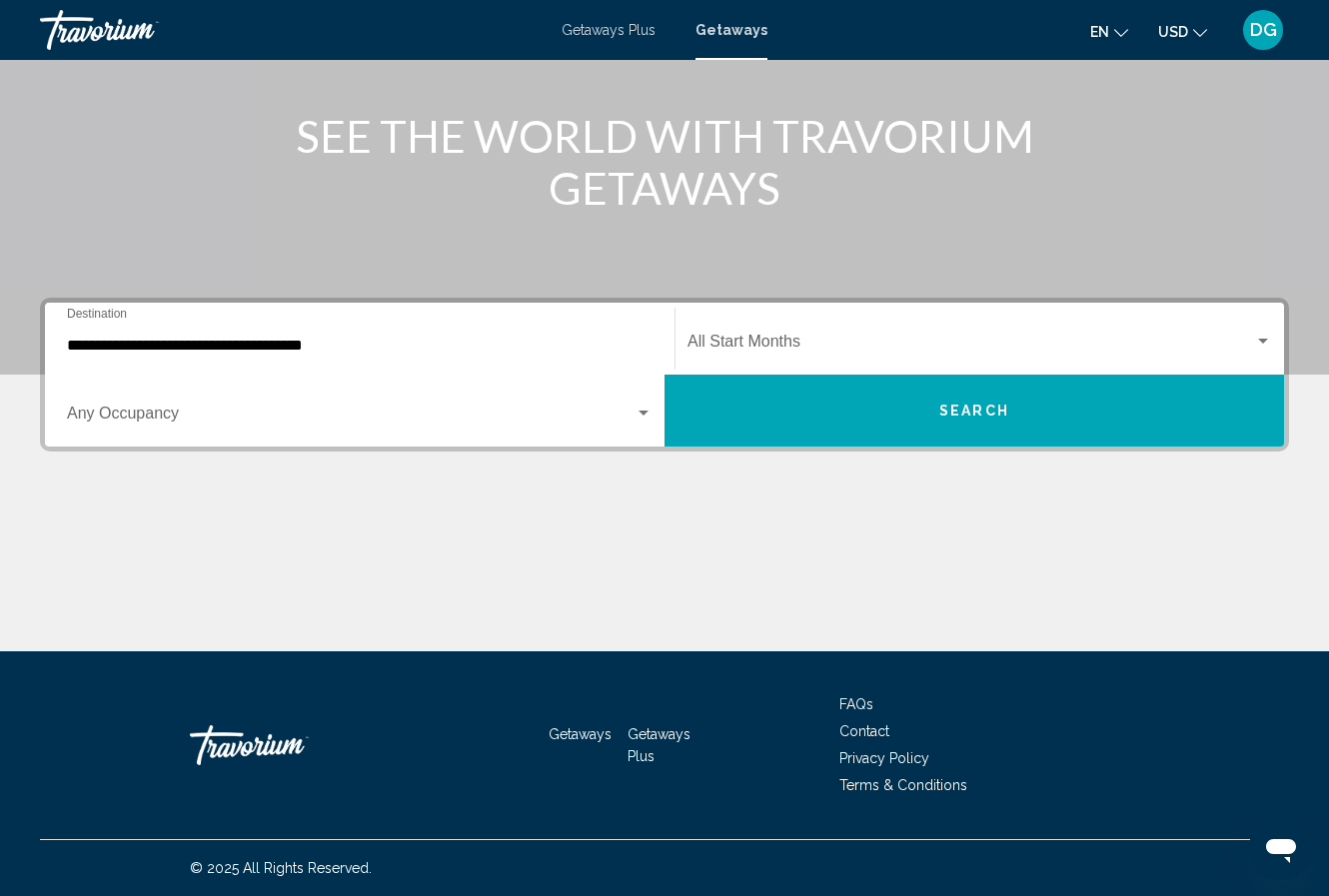 click on "**********" at bounding box center [360, 339] 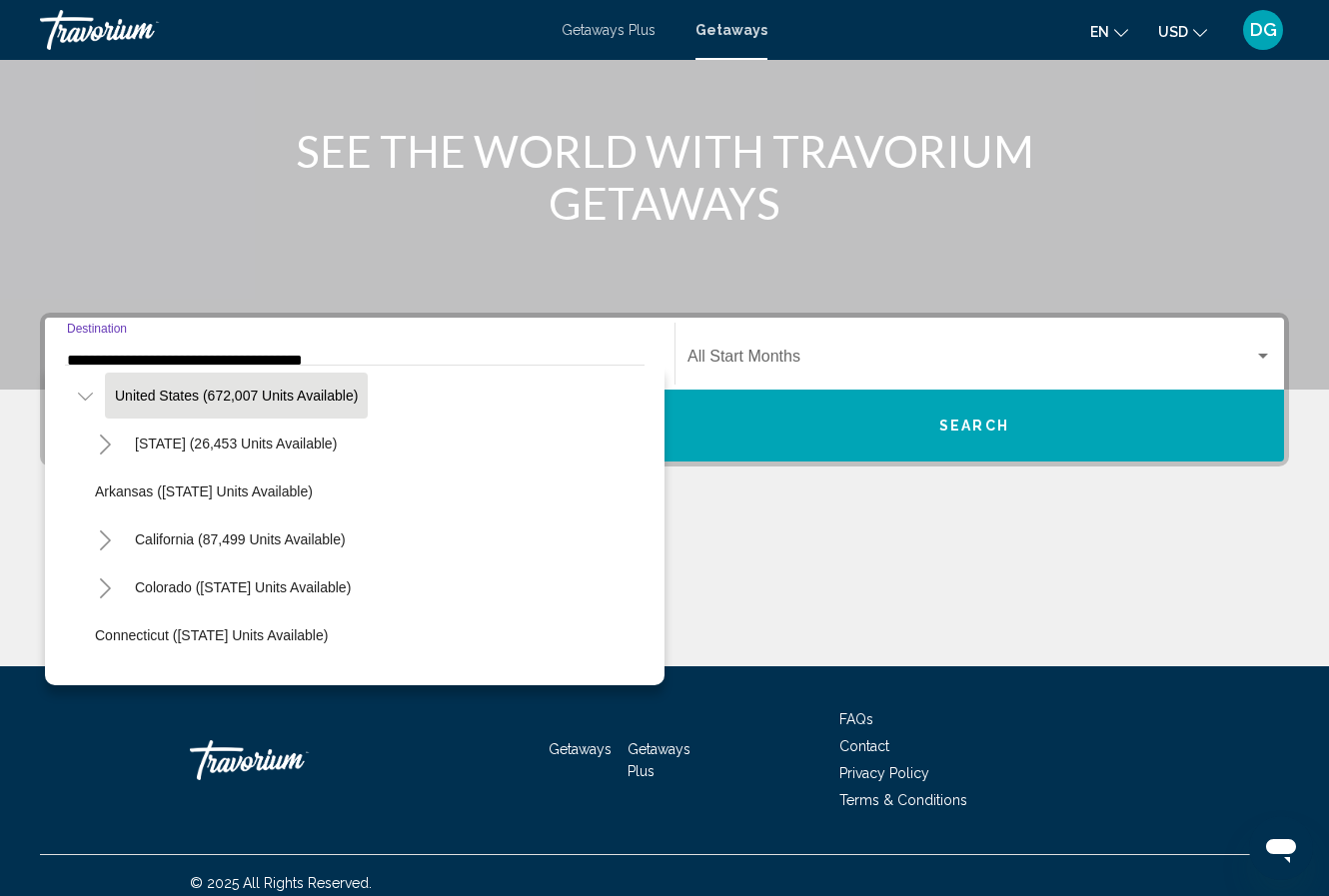 scroll, scrollTop: 33, scrollLeft: 0, axis: vertical 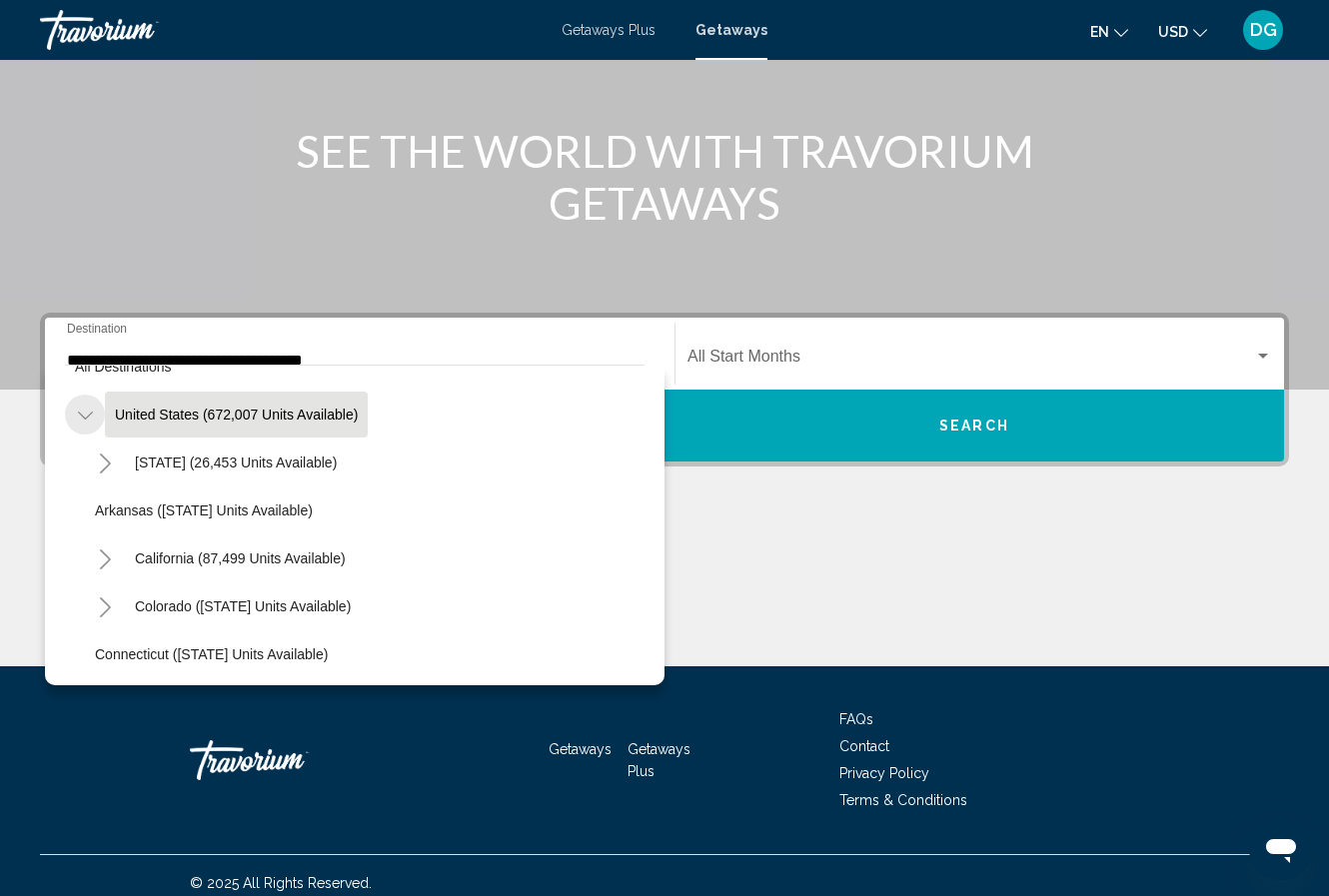 click 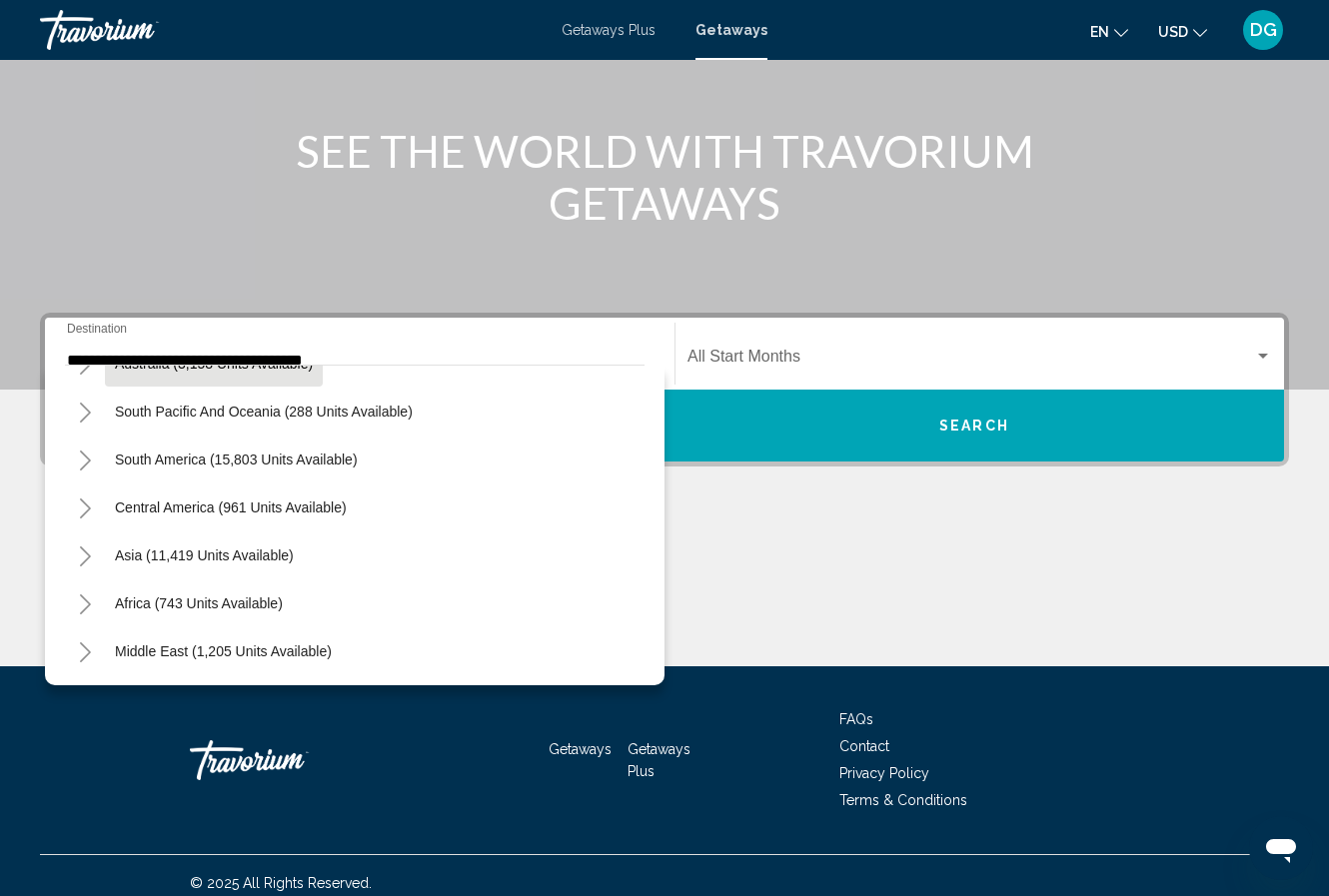 scroll, scrollTop: 324, scrollLeft: 0, axis: vertical 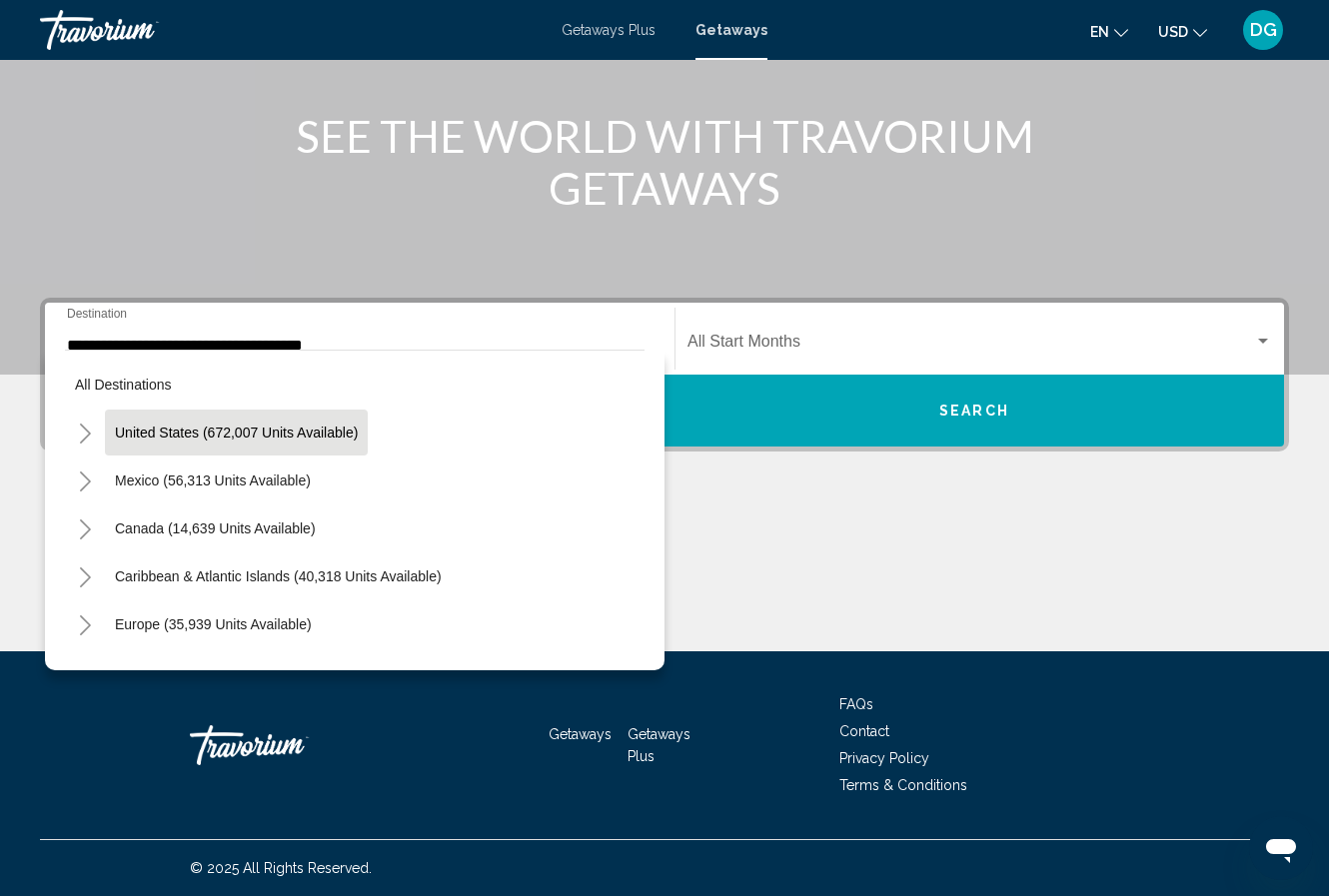 click 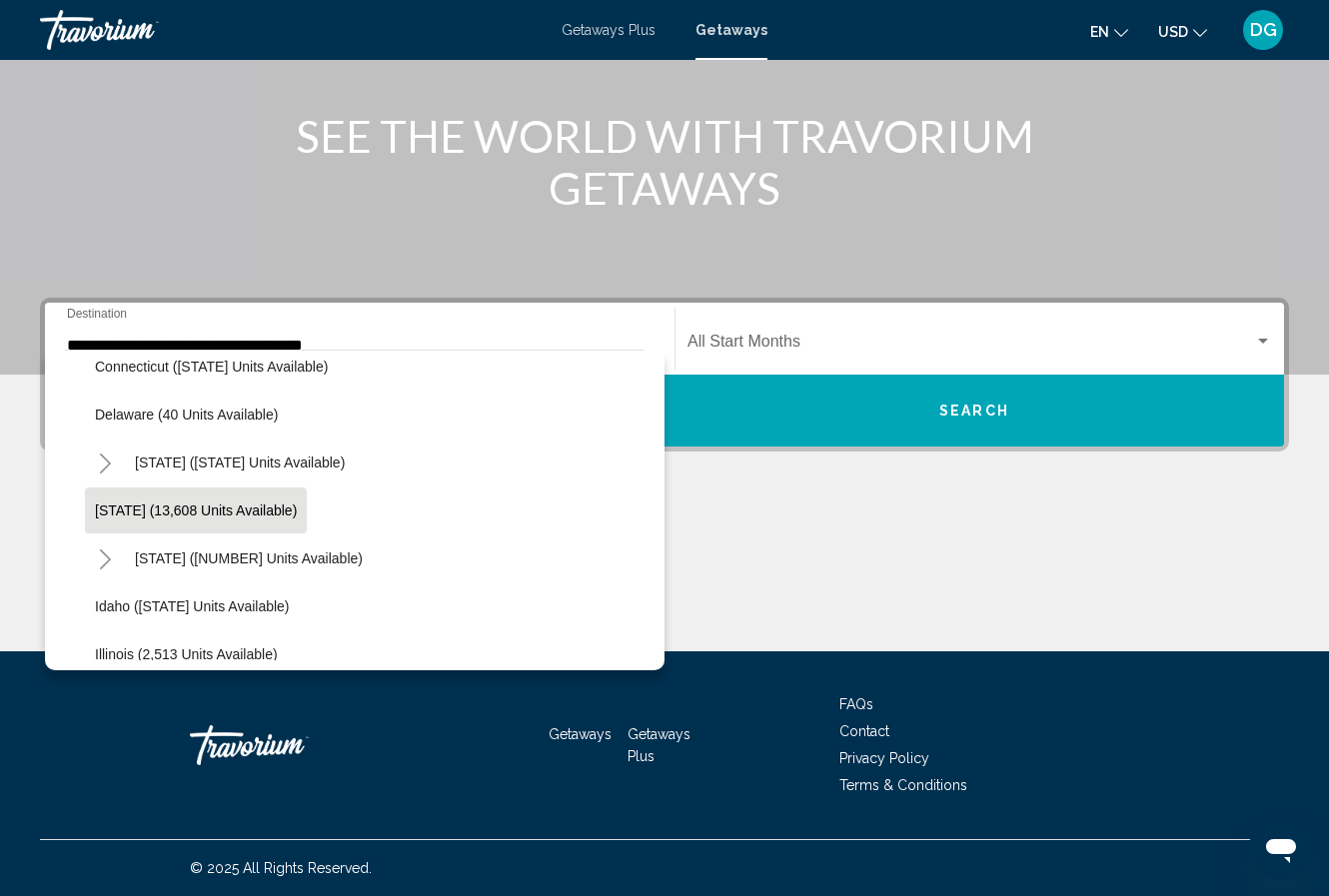 scroll, scrollTop: 316, scrollLeft: 0, axis: vertical 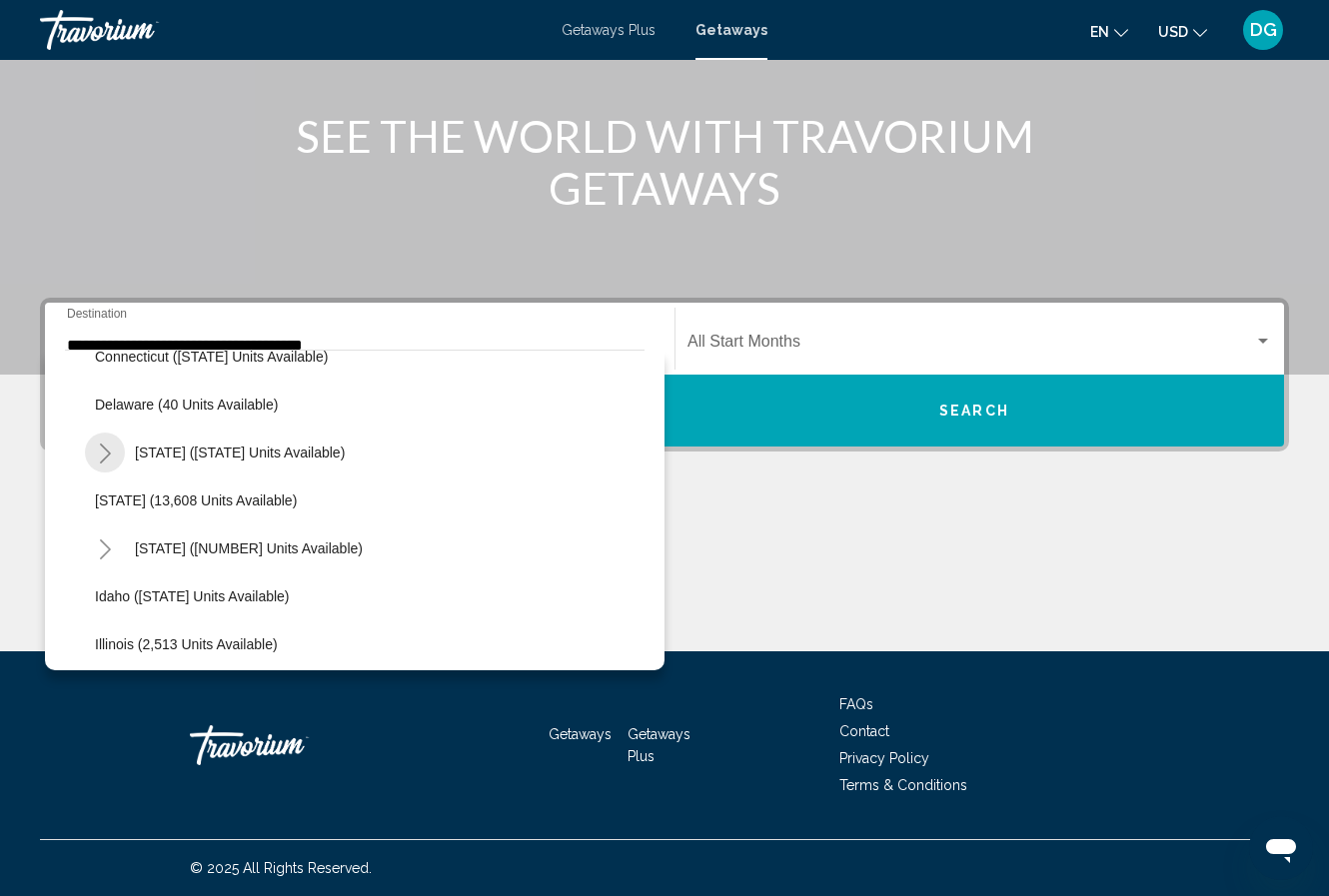 click 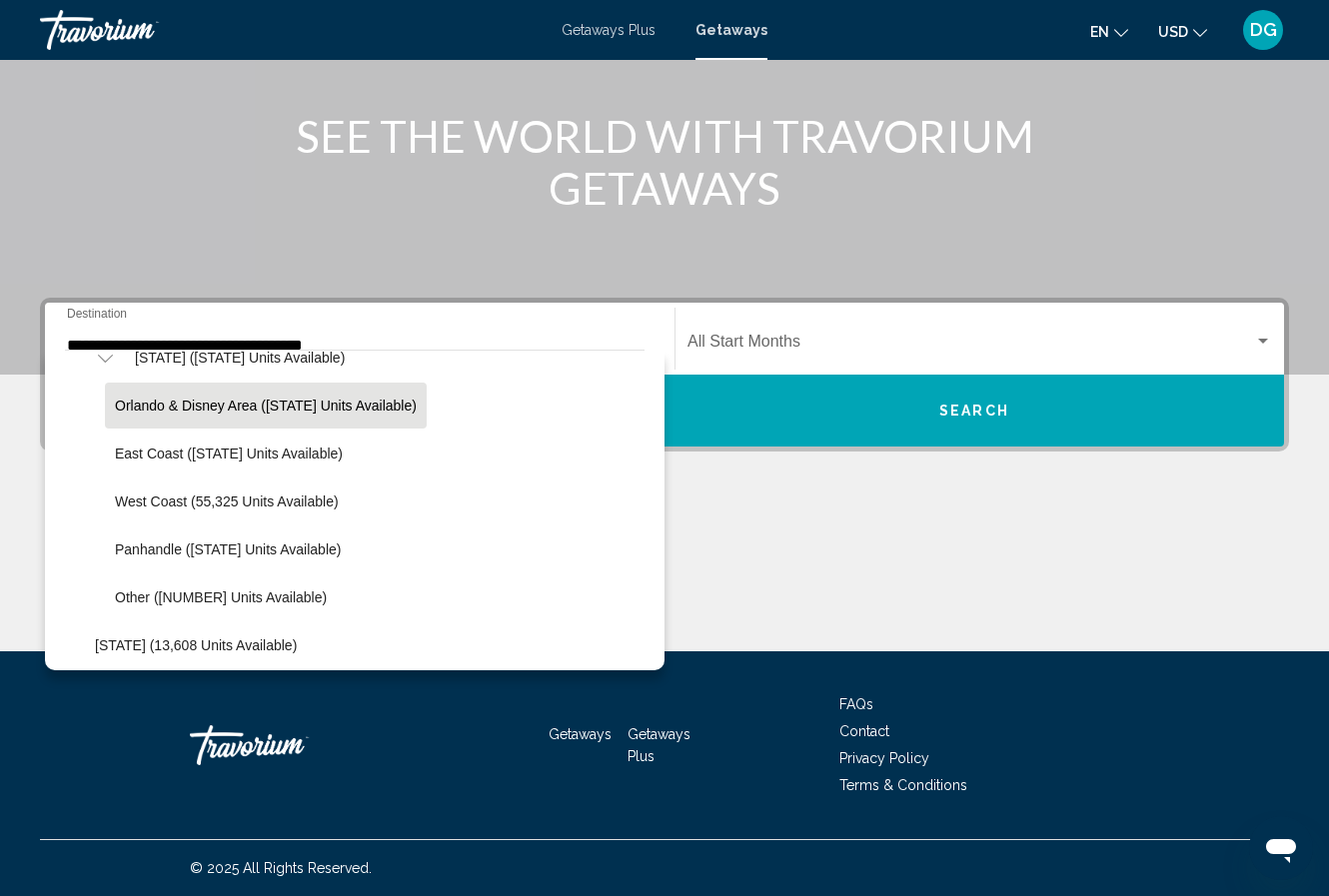 scroll, scrollTop: 449, scrollLeft: 0, axis: vertical 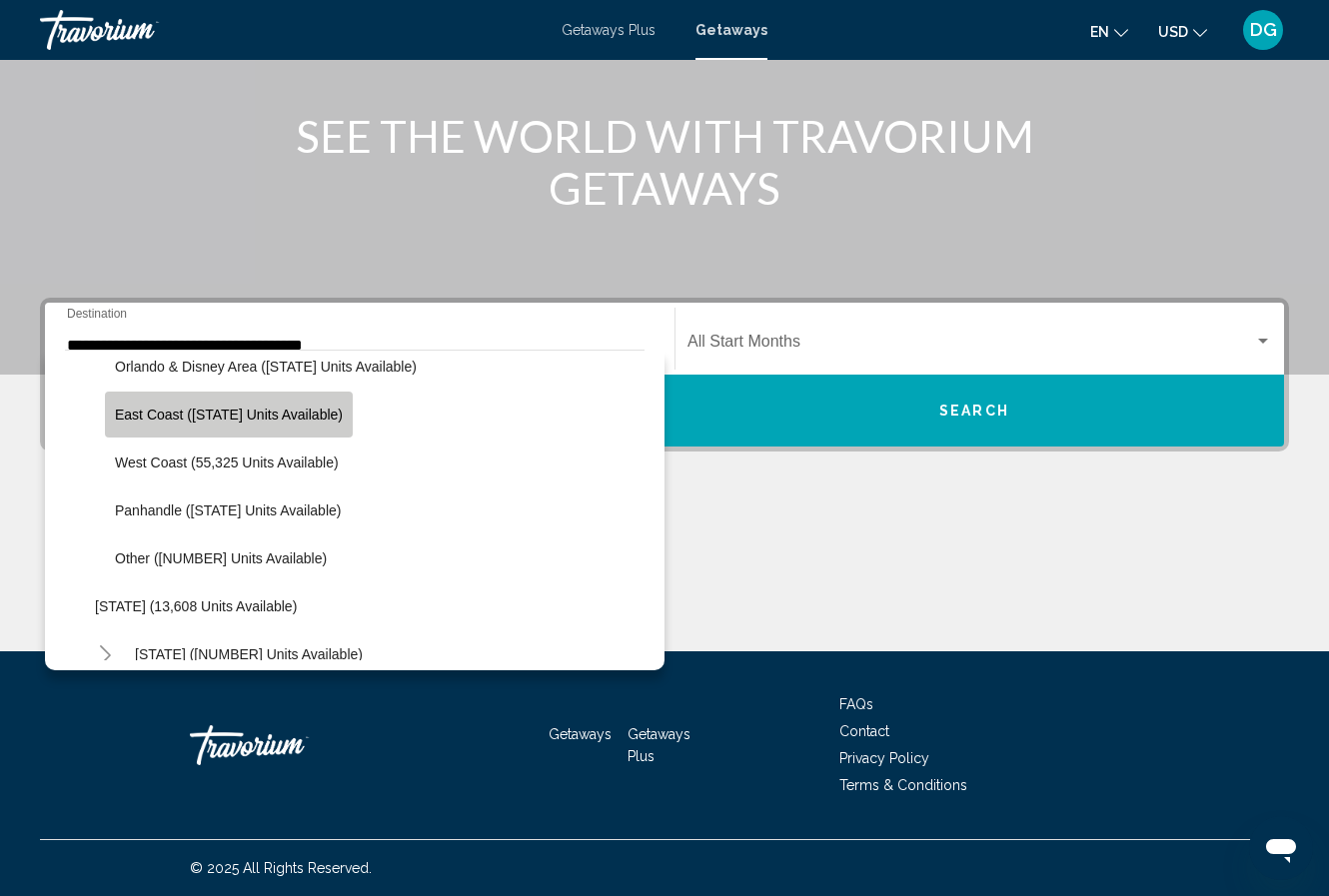 click on "East Coast (61,023 units available)" 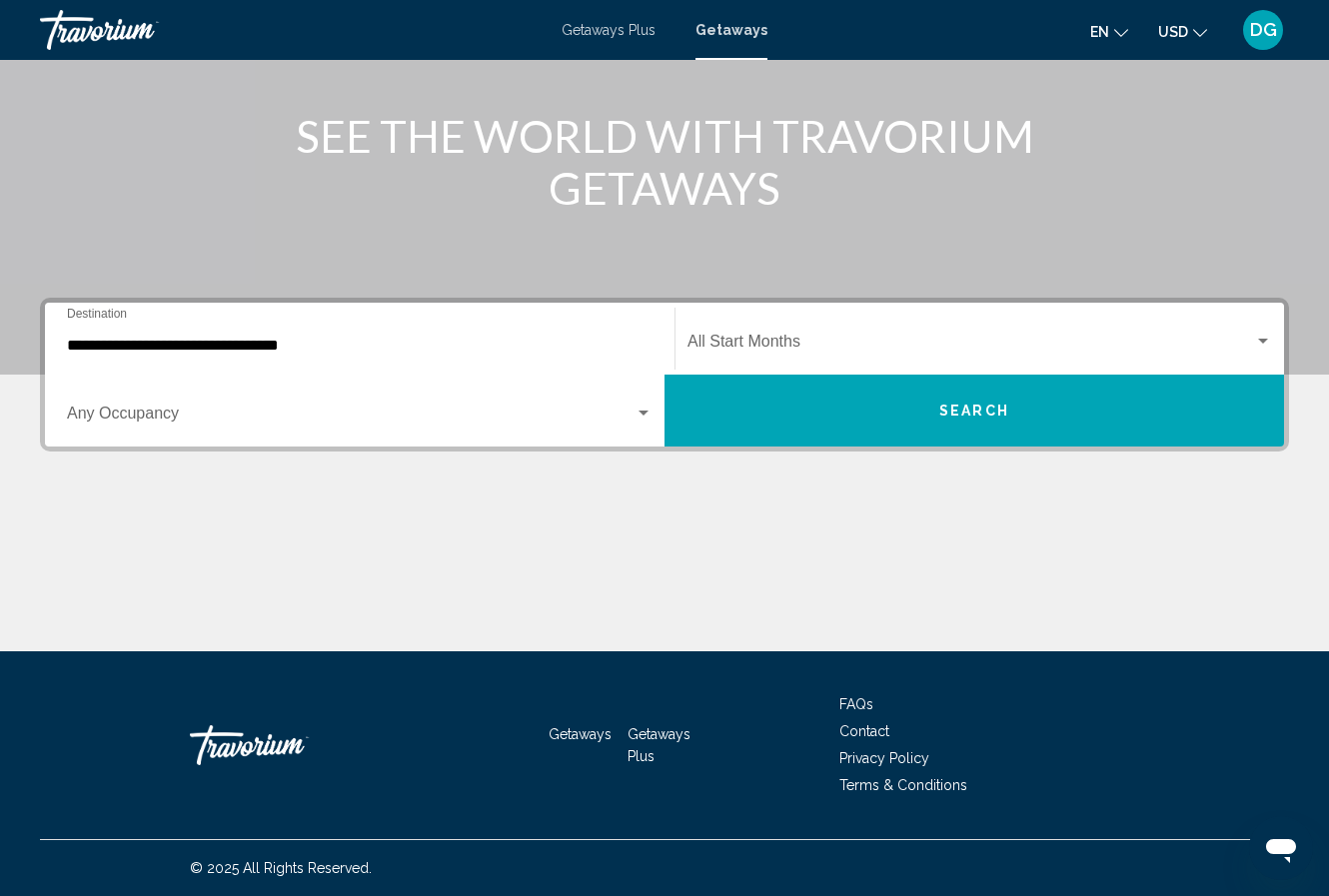 click on "Start Month All Start Months" 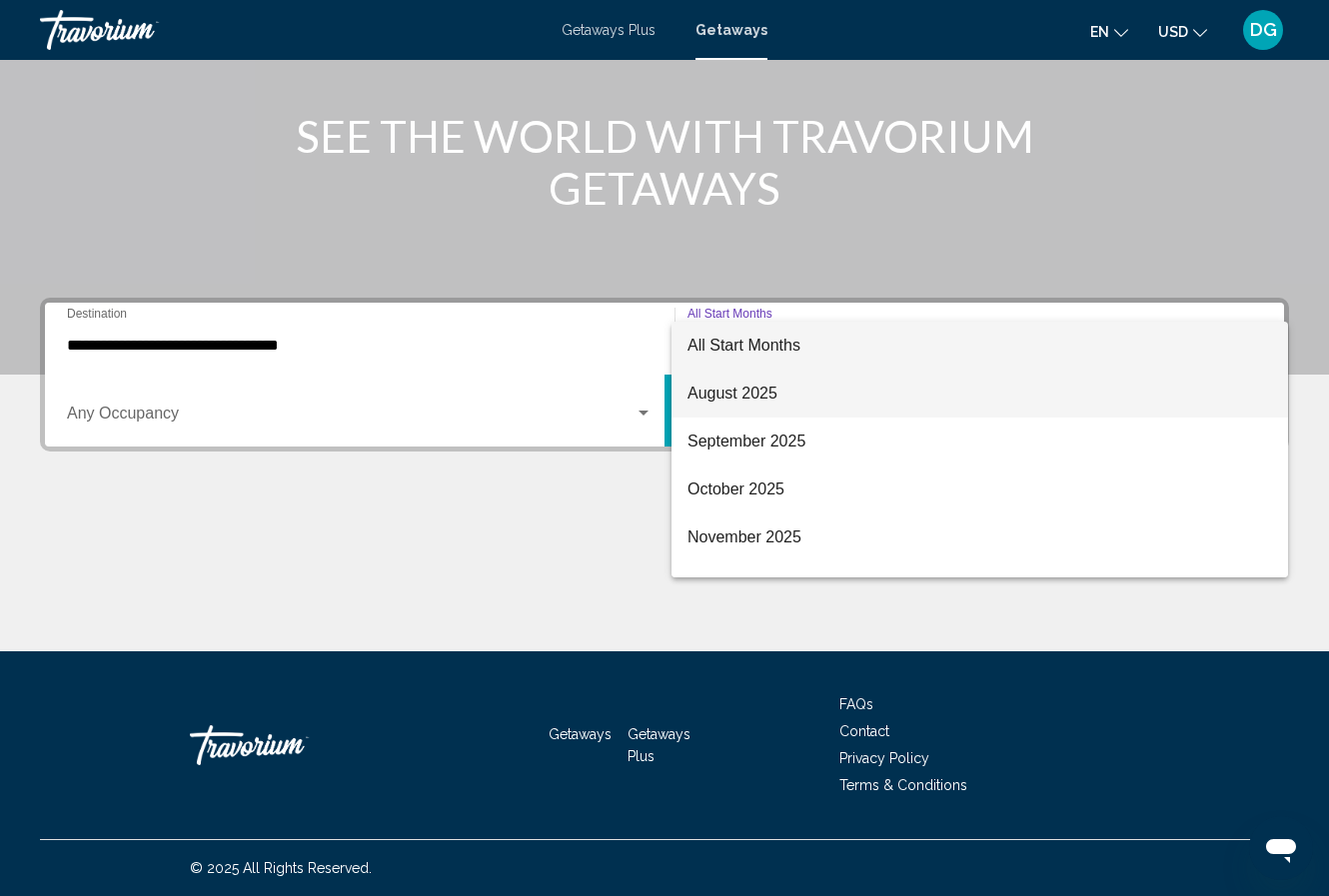 click on "August 2025" at bounding box center (979, 394) 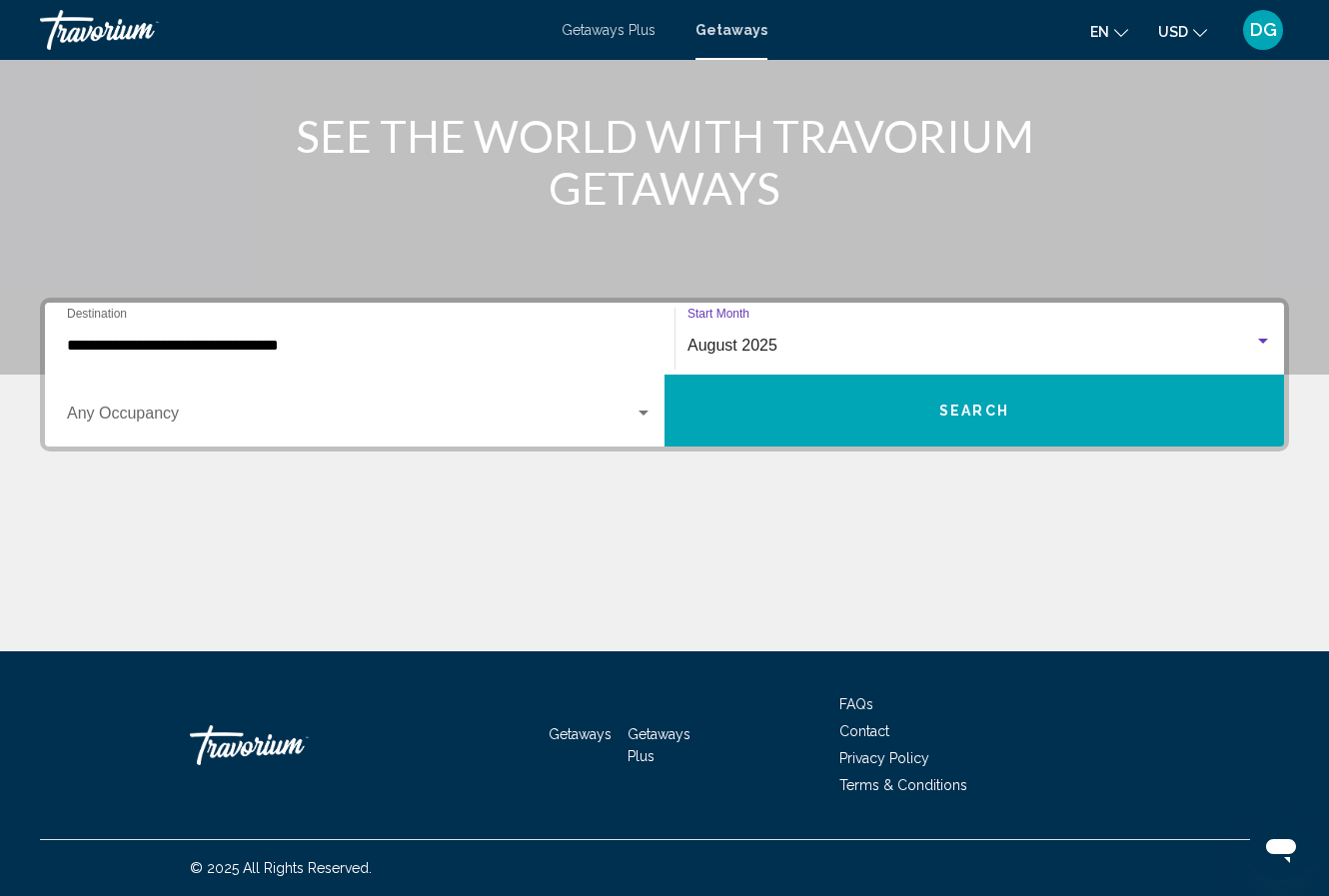 click on "Search" at bounding box center (974, 411) 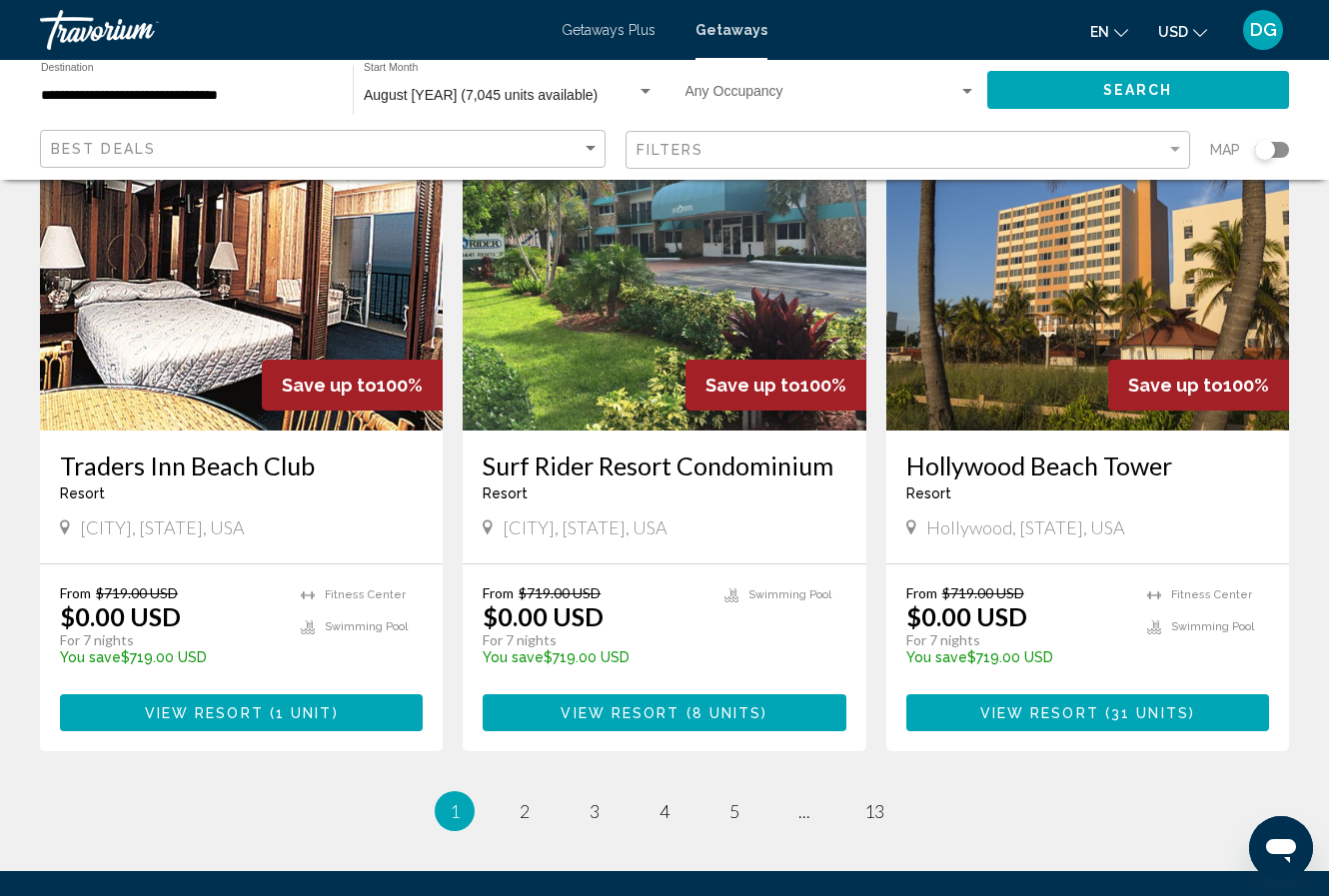 scroll, scrollTop: 2309, scrollLeft: 0, axis: vertical 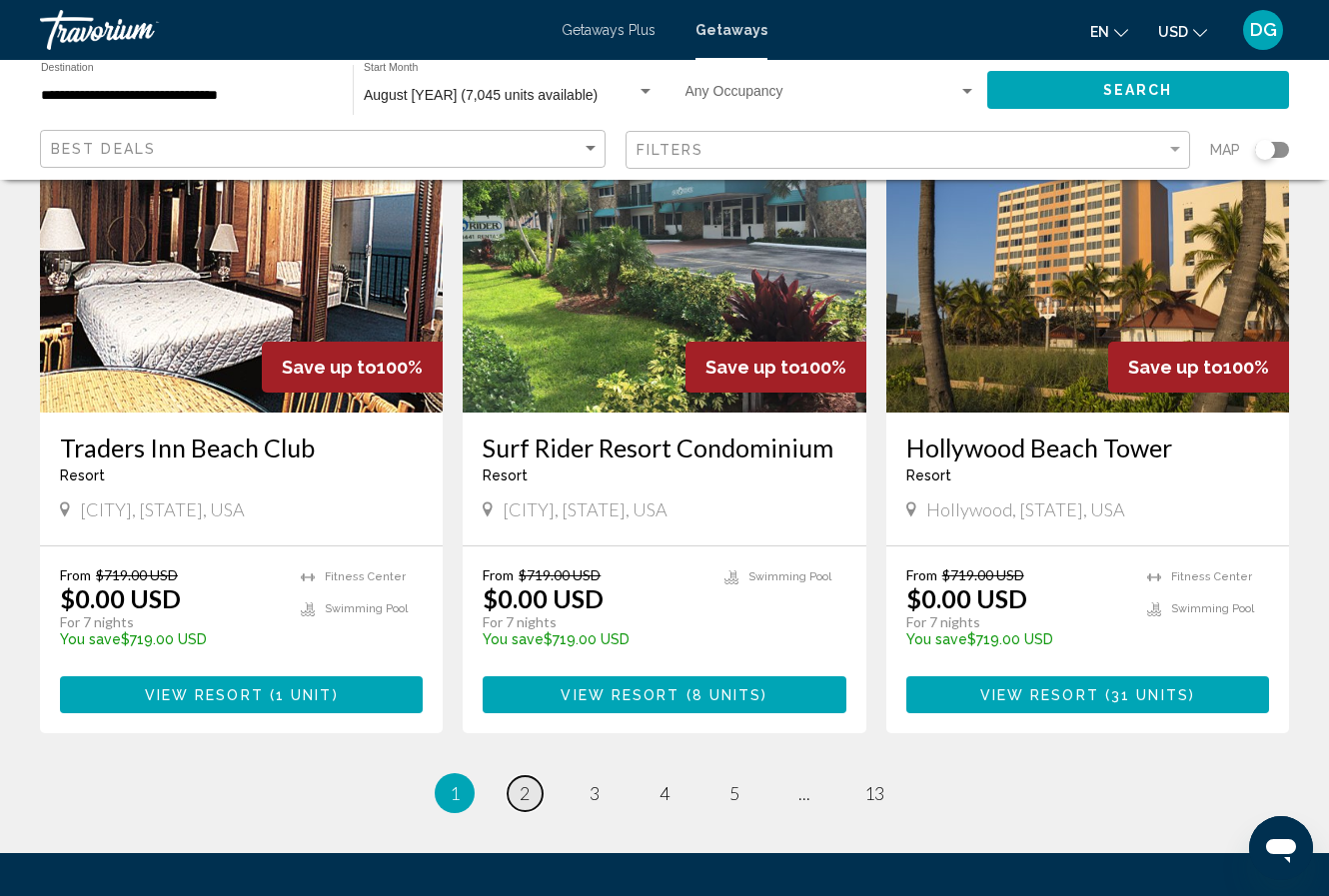 click on "page  2" at bounding box center [525, 793] 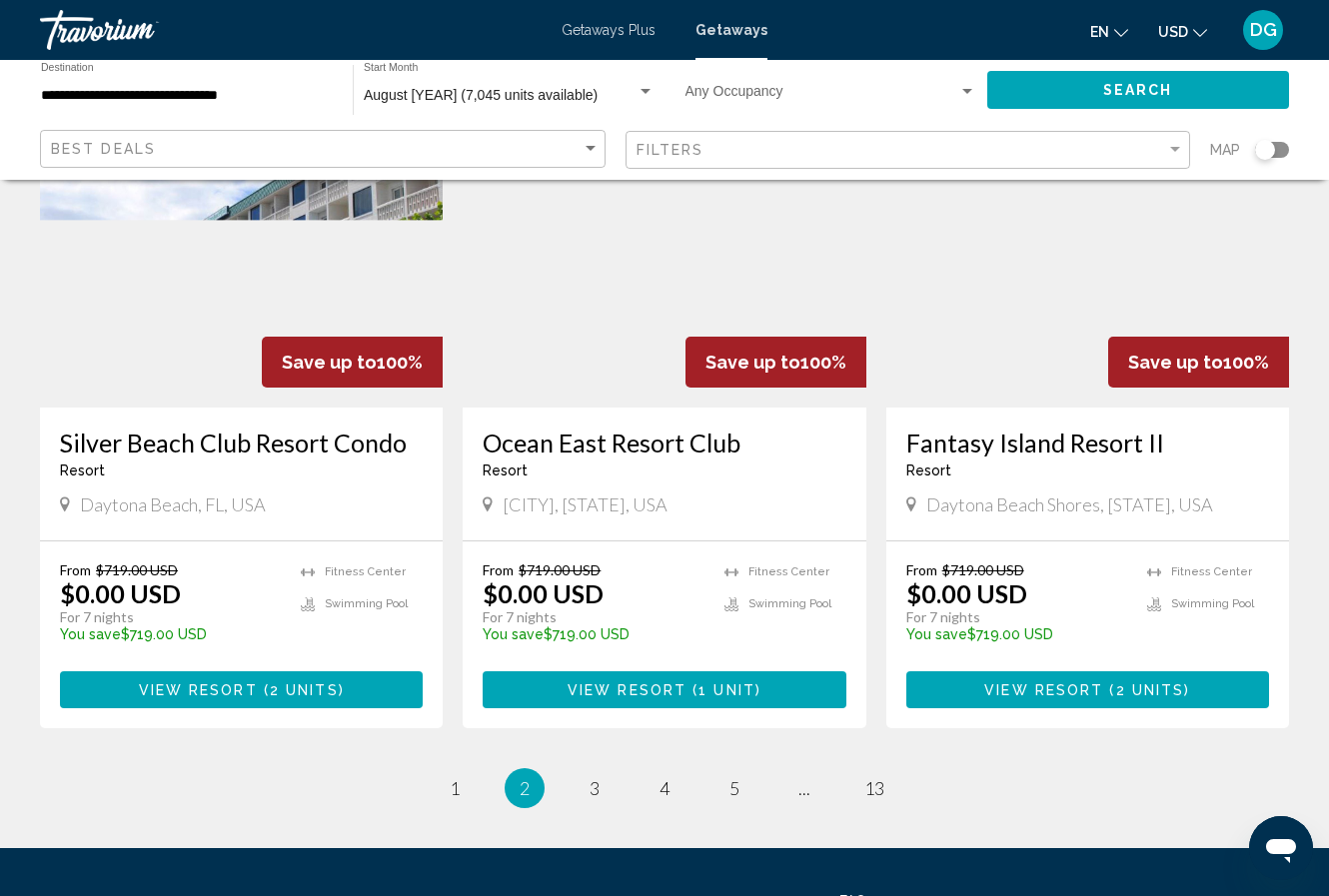scroll, scrollTop: 2302, scrollLeft: 0, axis: vertical 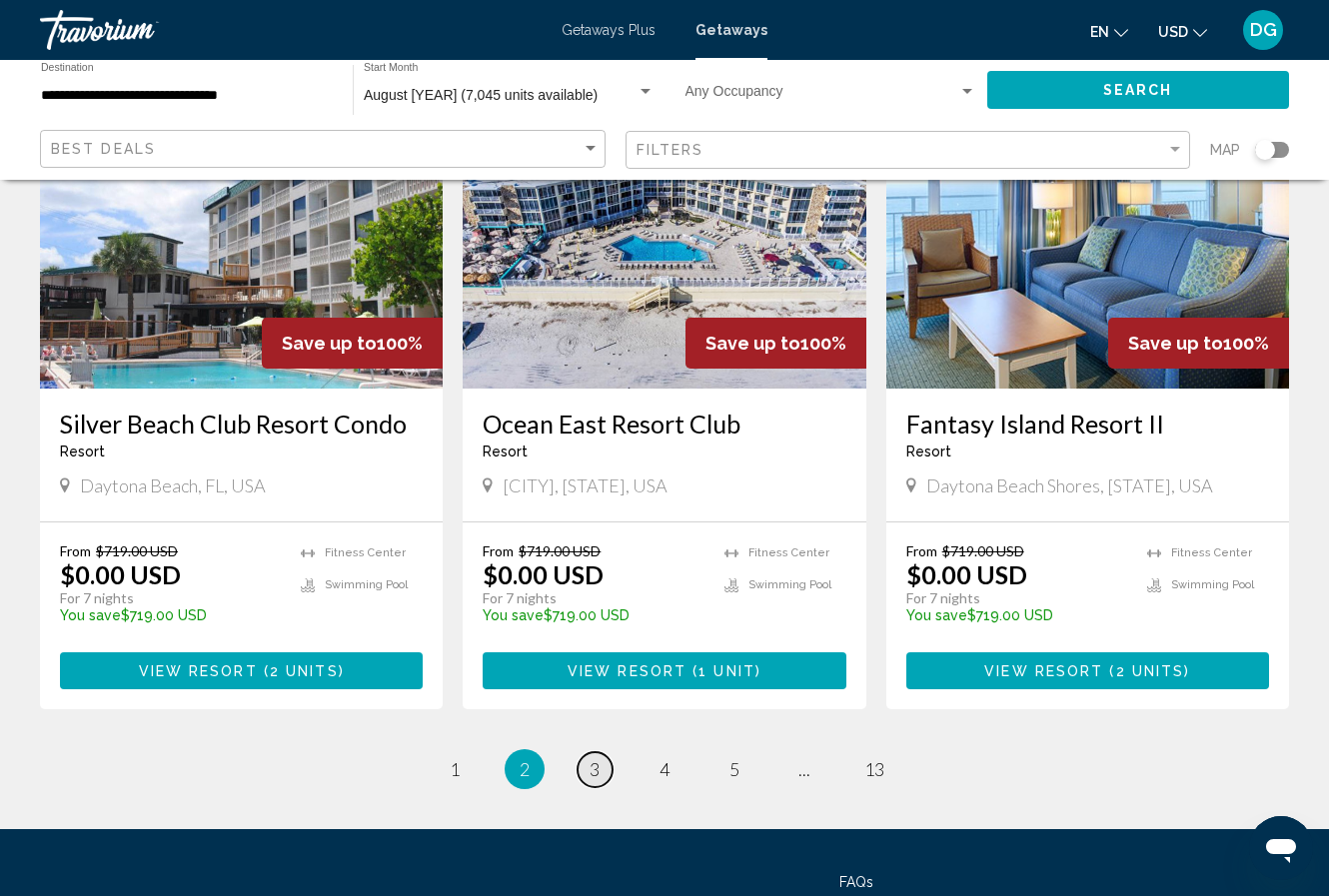 click on "3" at bounding box center [595, 769] 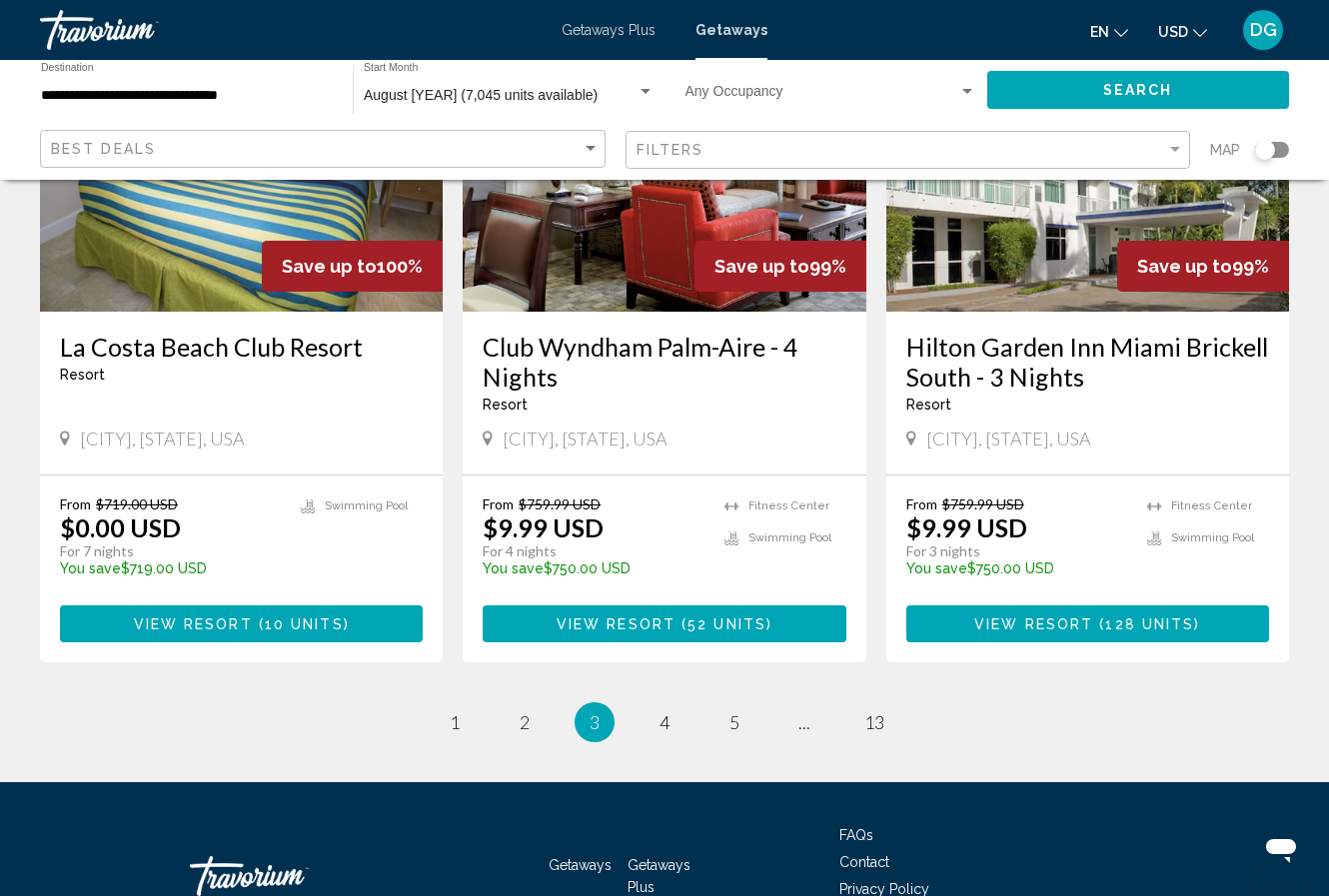 scroll, scrollTop: 2383, scrollLeft: 0, axis: vertical 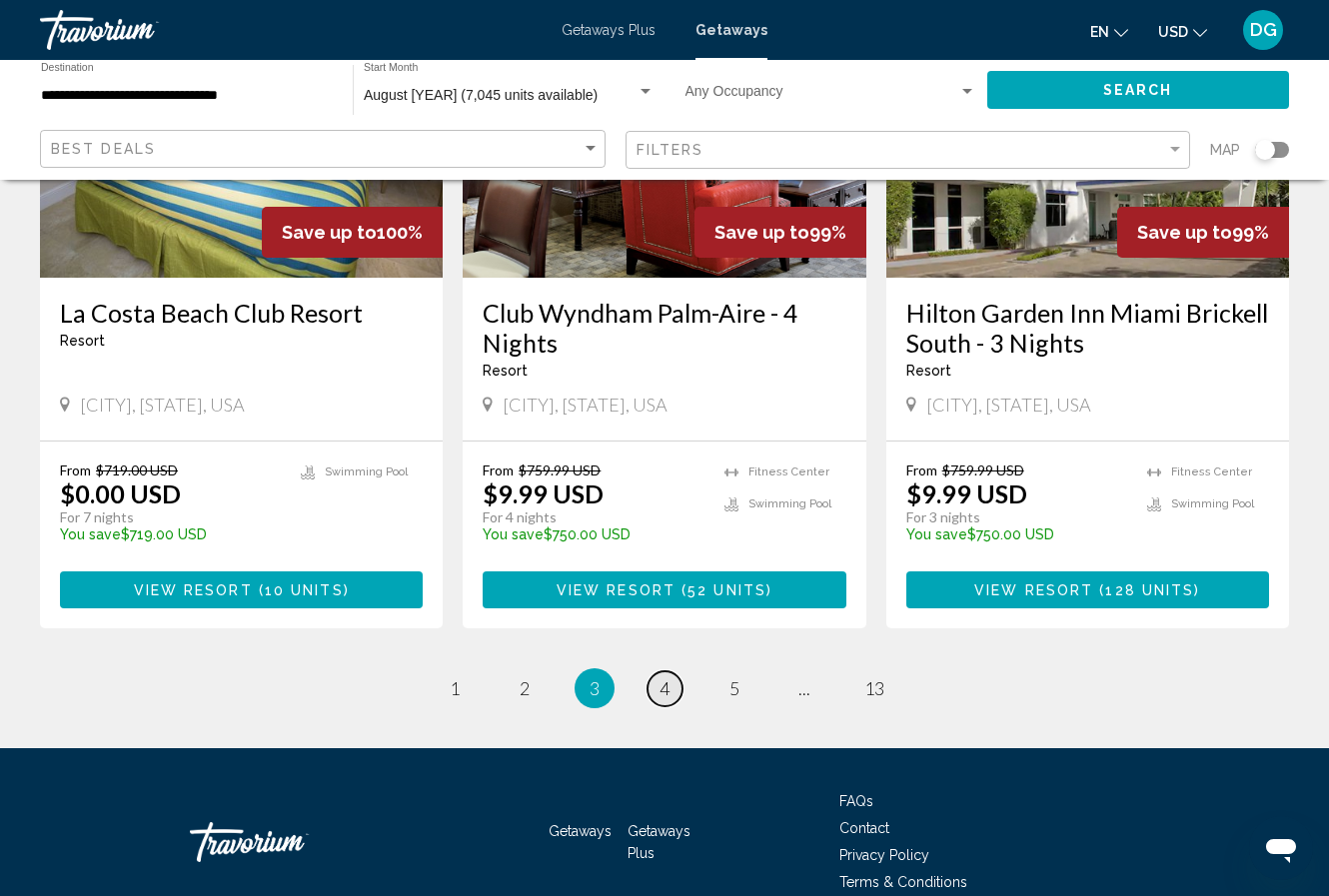 click on "4" at bounding box center [664, 688] 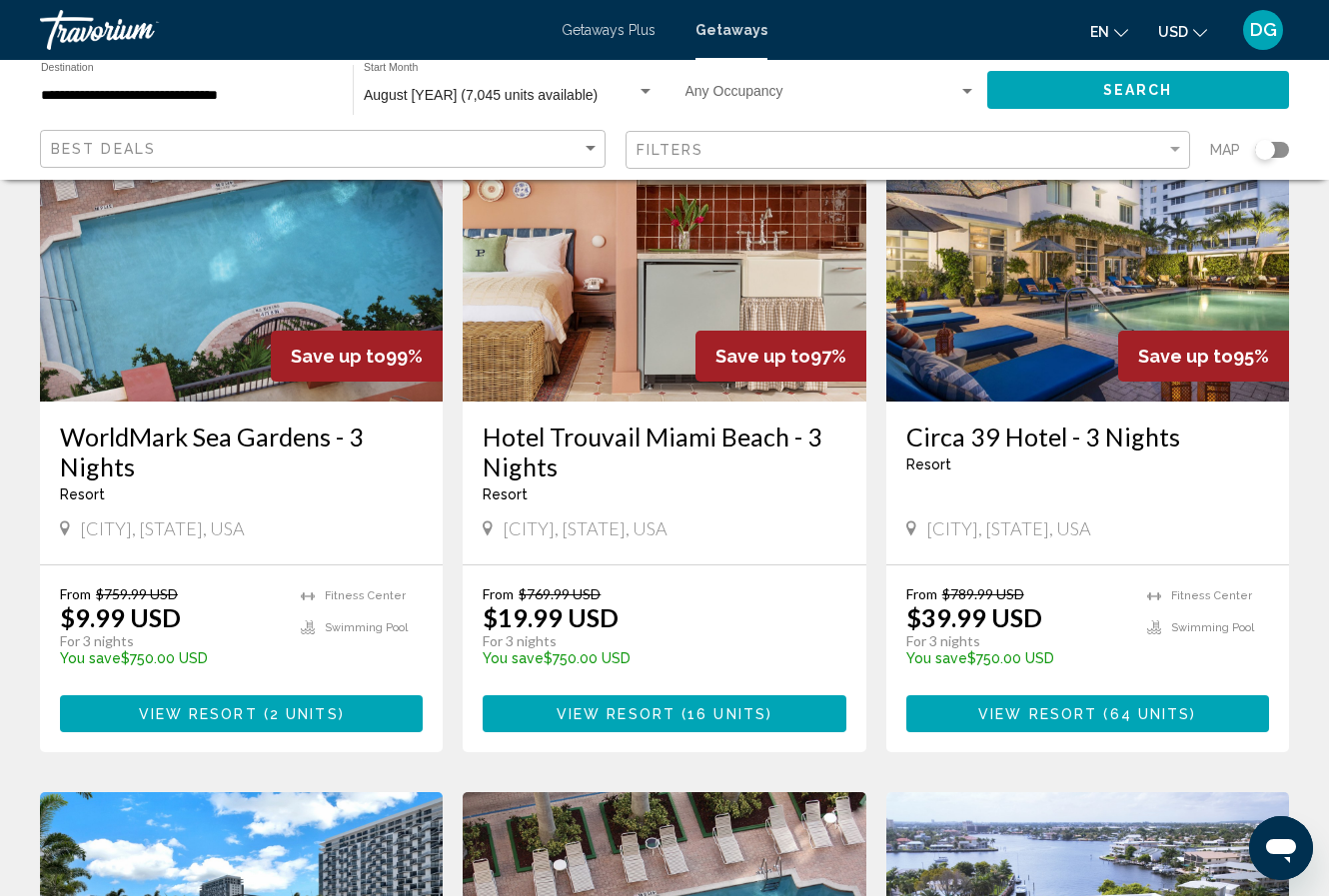 scroll, scrollTop: 145, scrollLeft: 0, axis: vertical 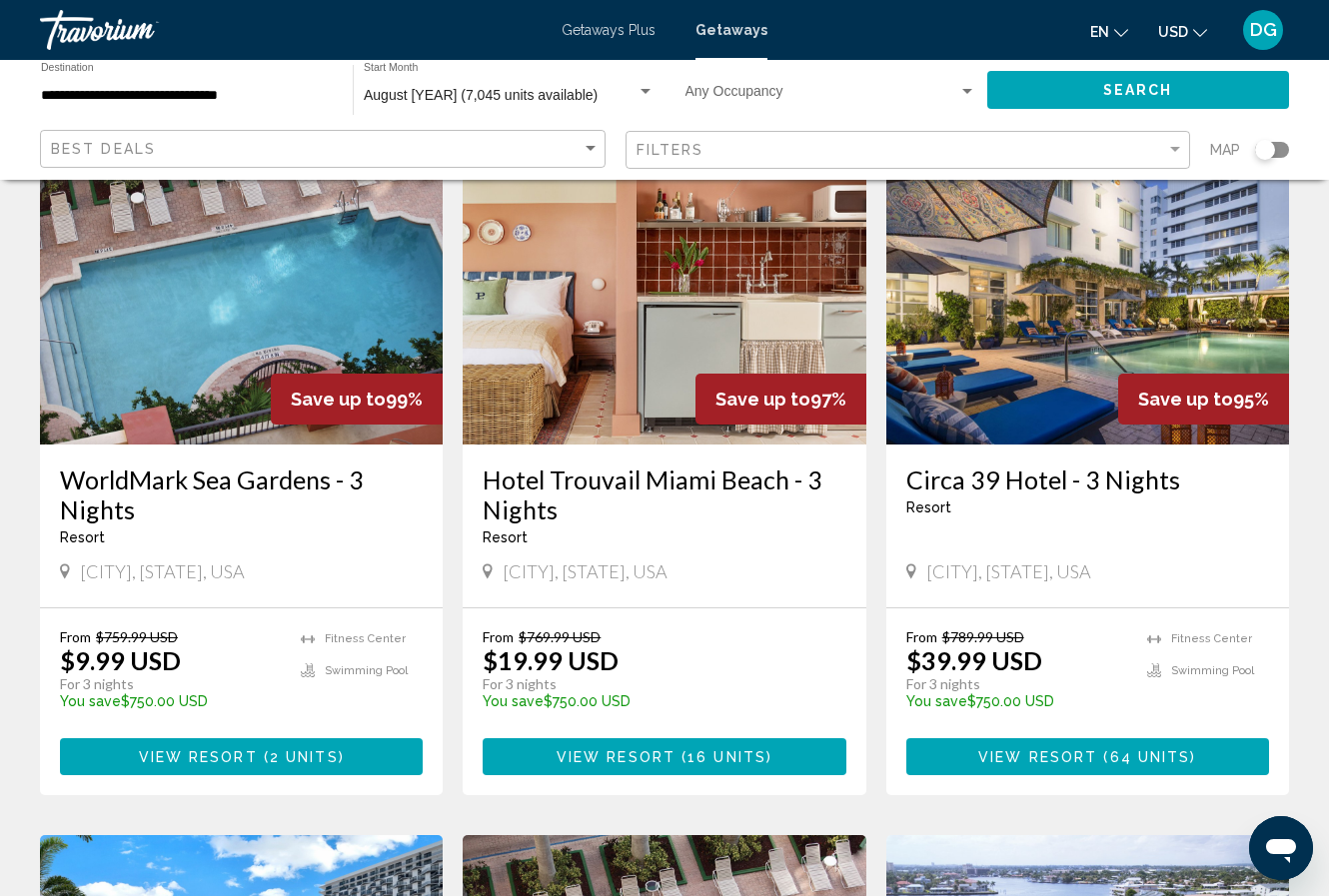 click at bounding box center (1087, 285) 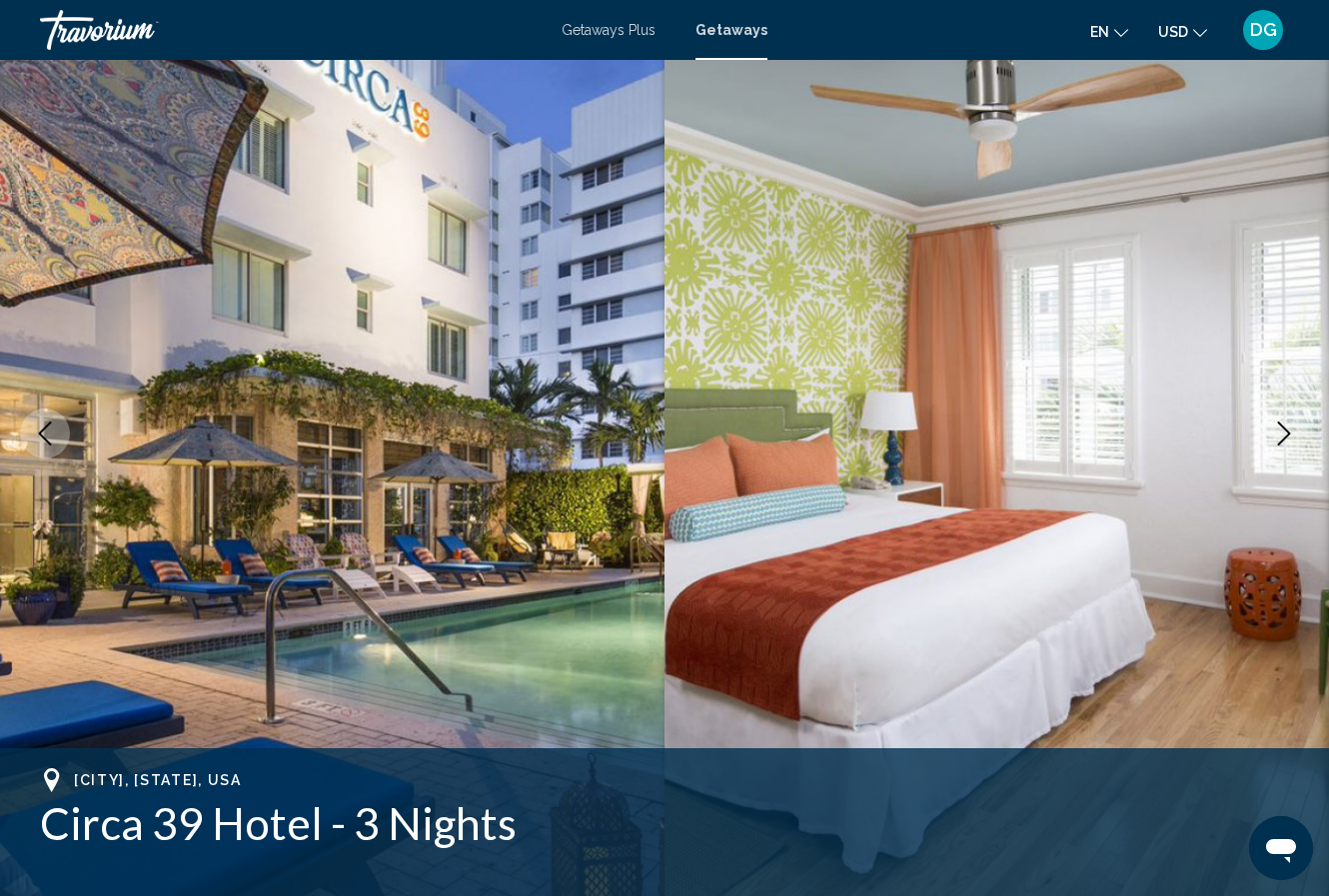 scroll, scrollTop: 111, scrollLeft: 0, axis: vertical 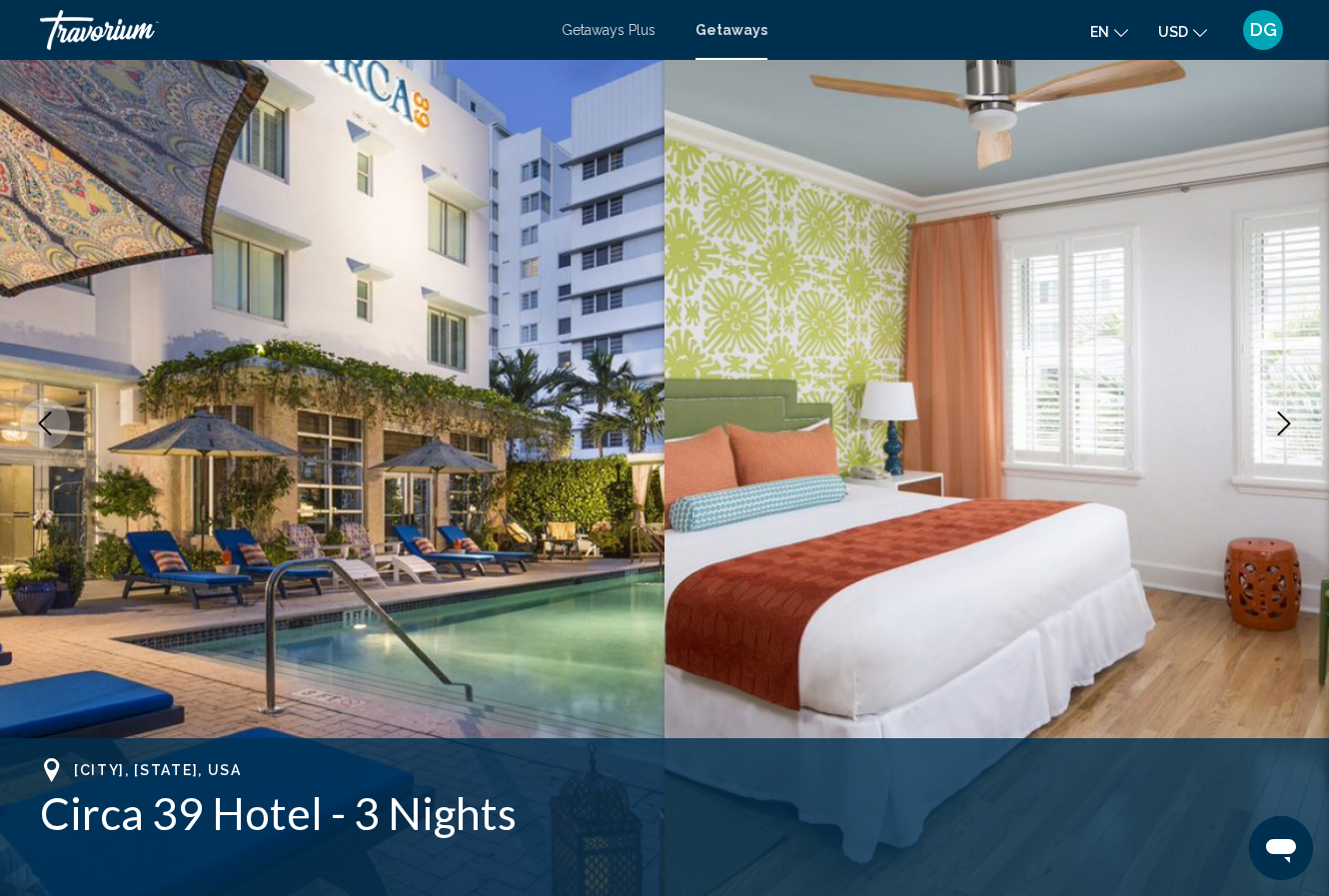 click 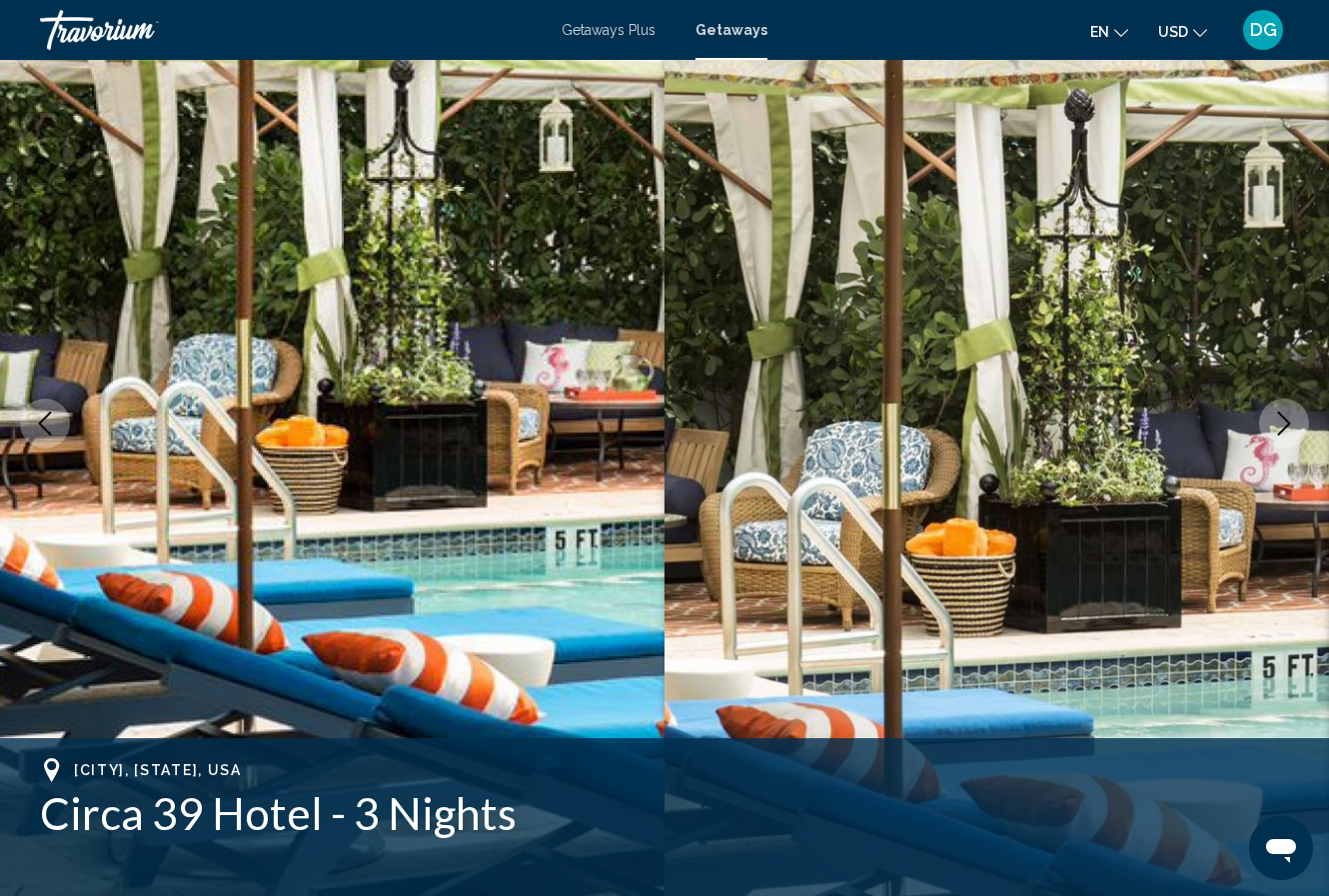 click 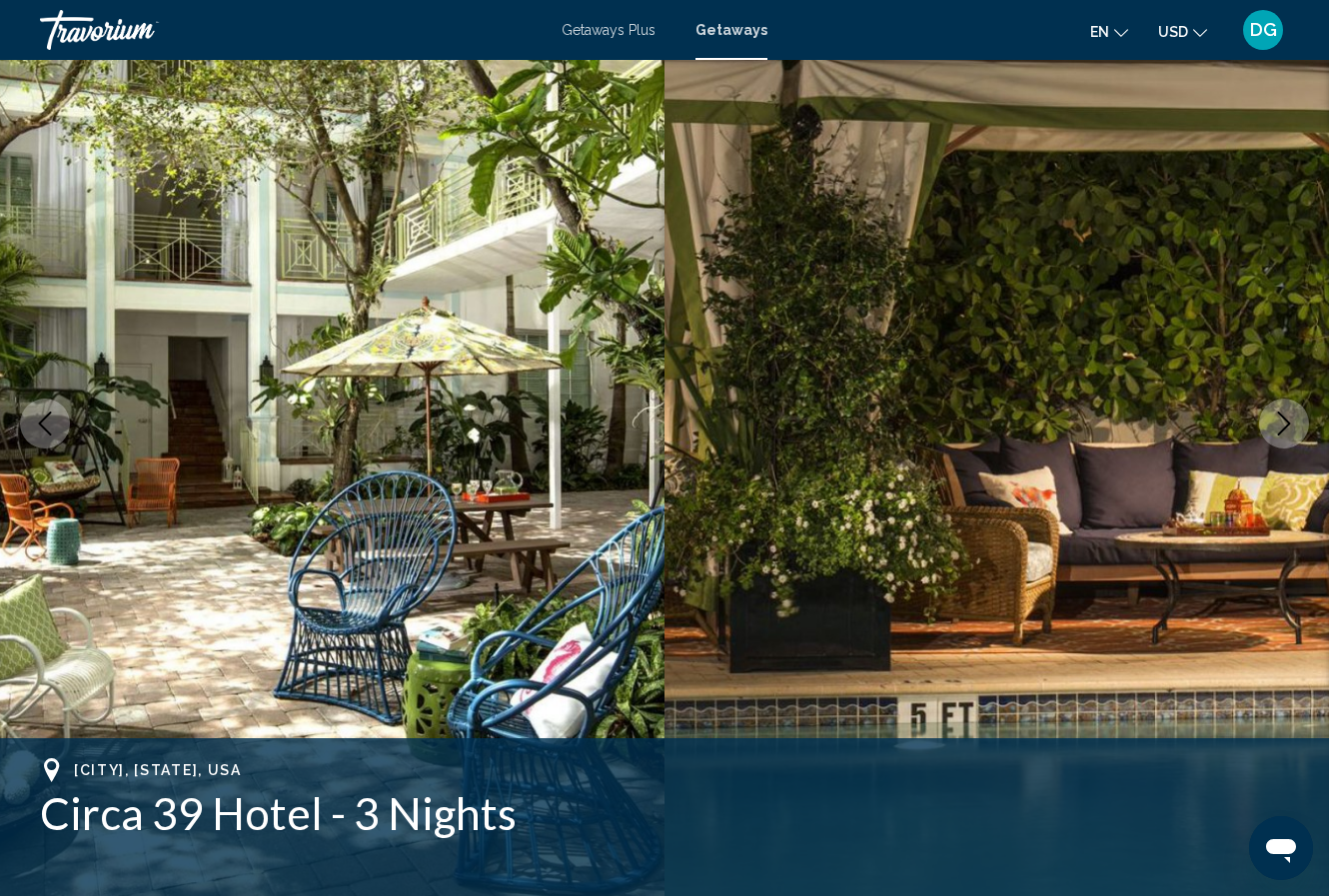 click 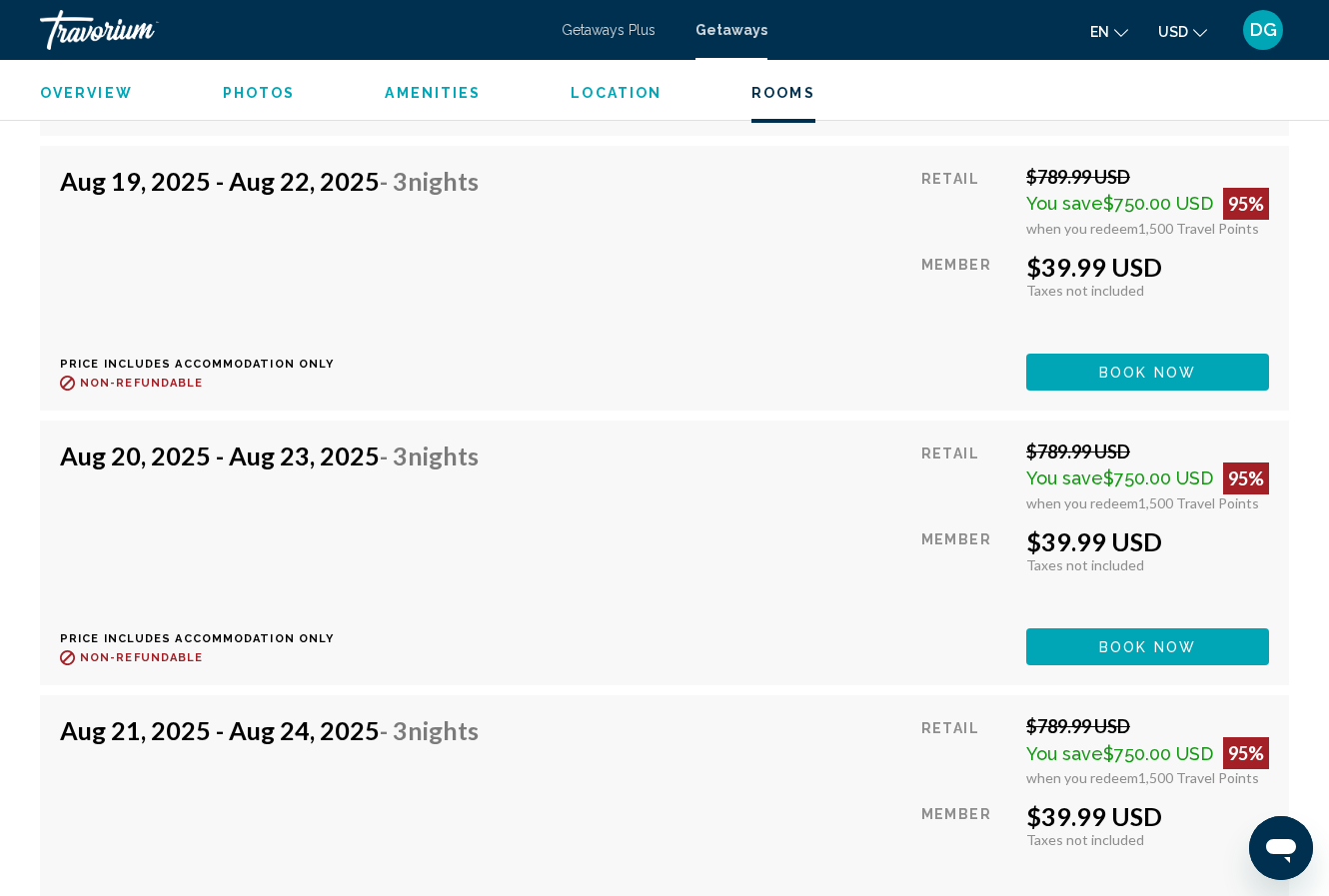 scroll, scrollTop: 4466, scrollLeft: 0, axis: vertical 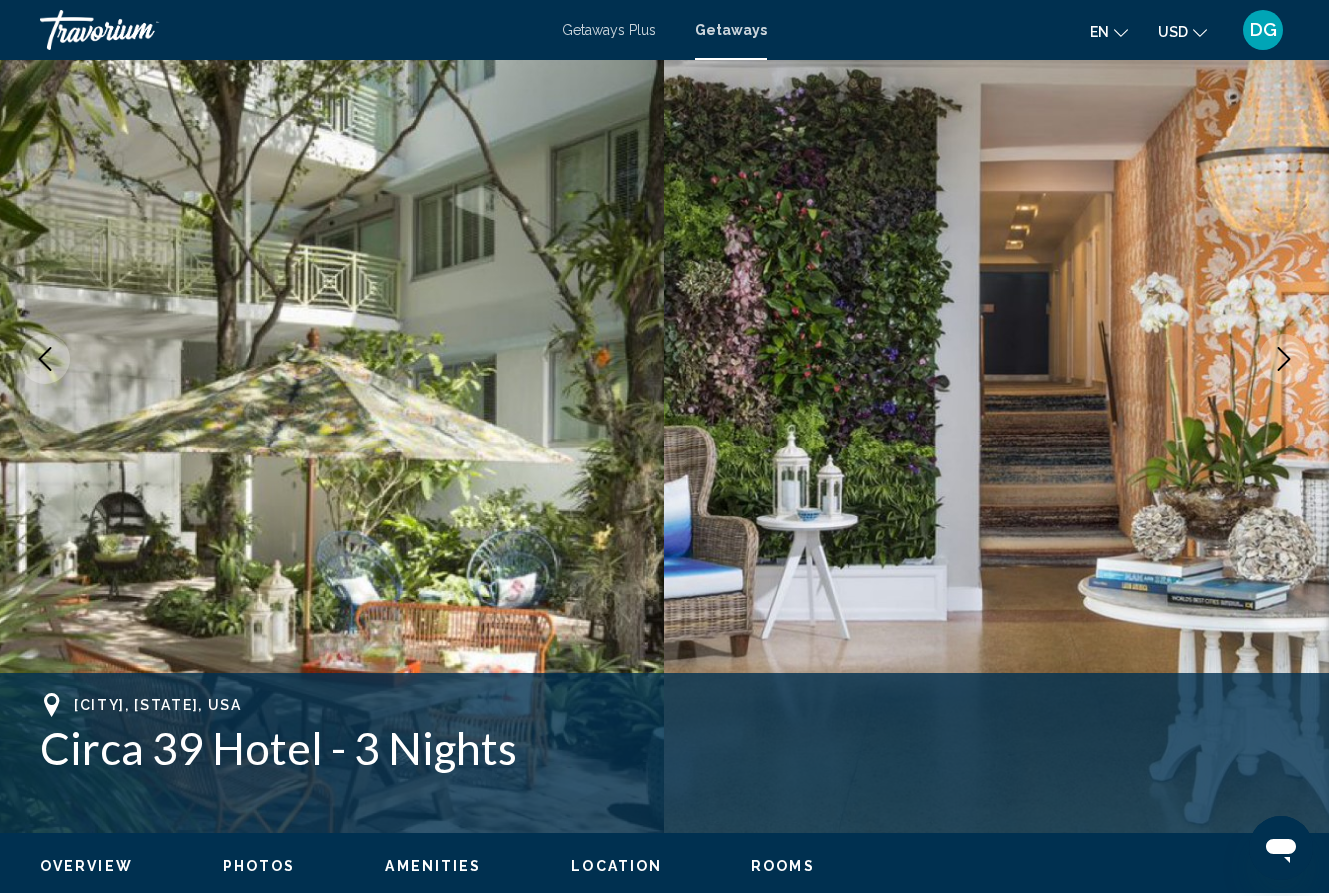 click 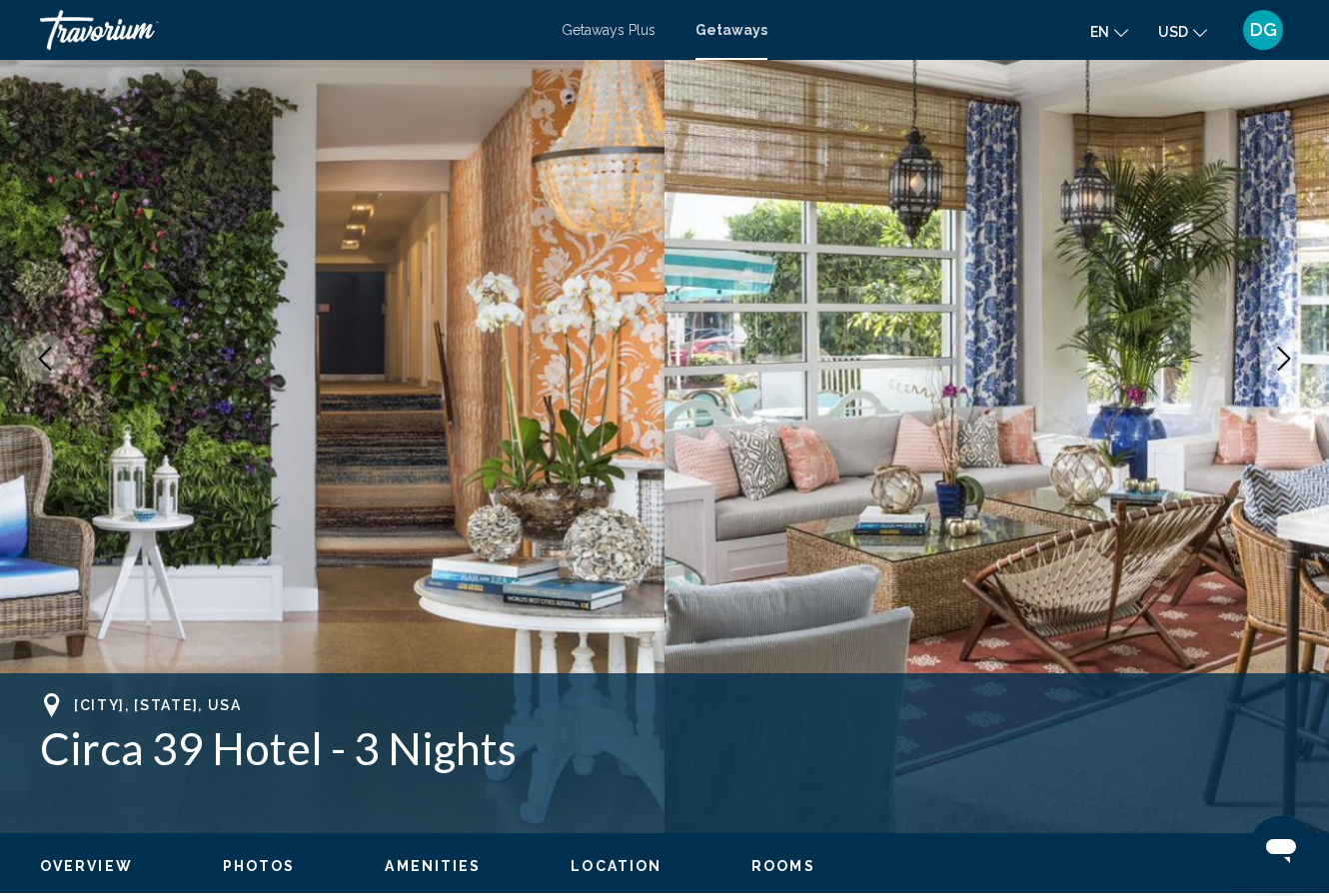 click 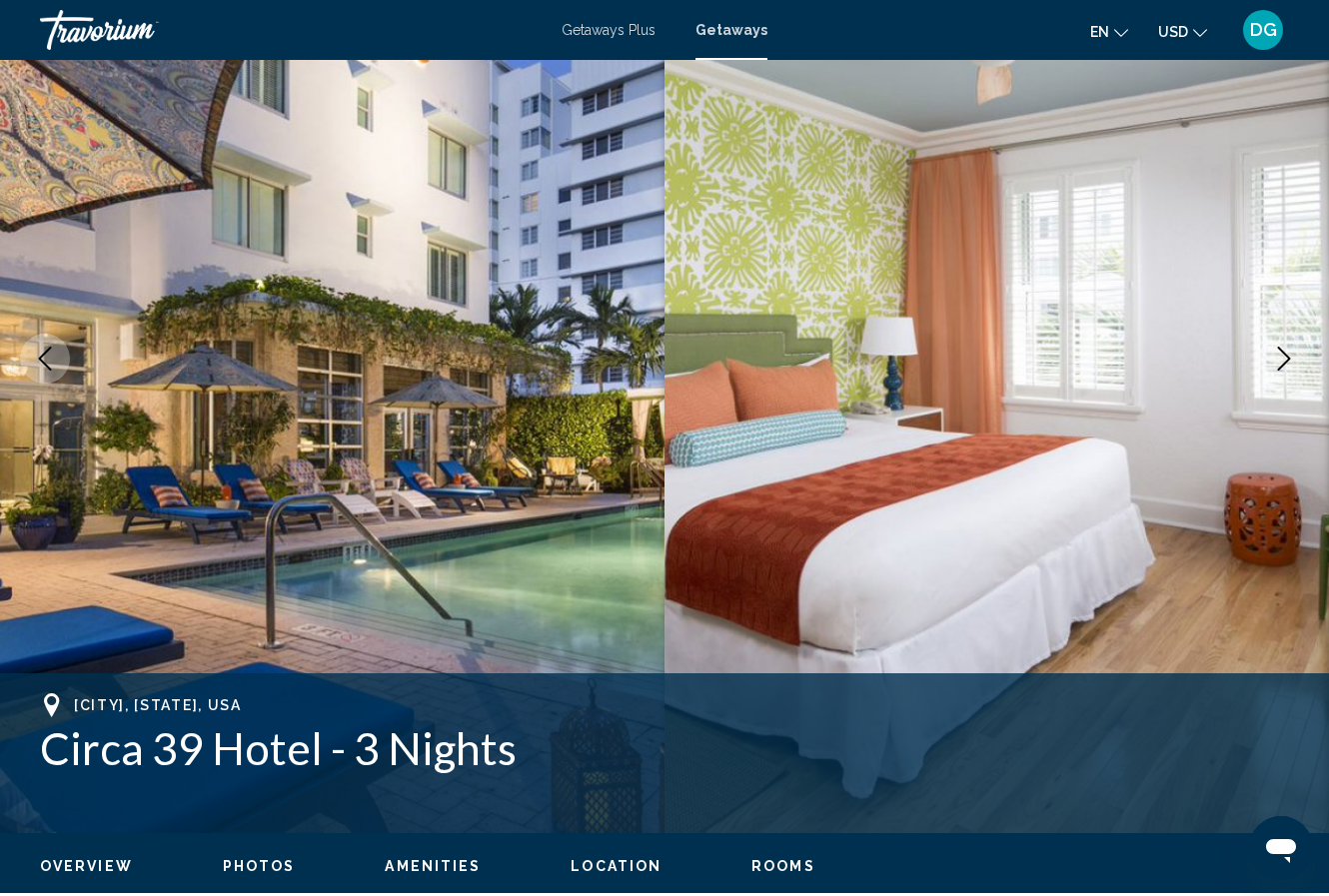 click 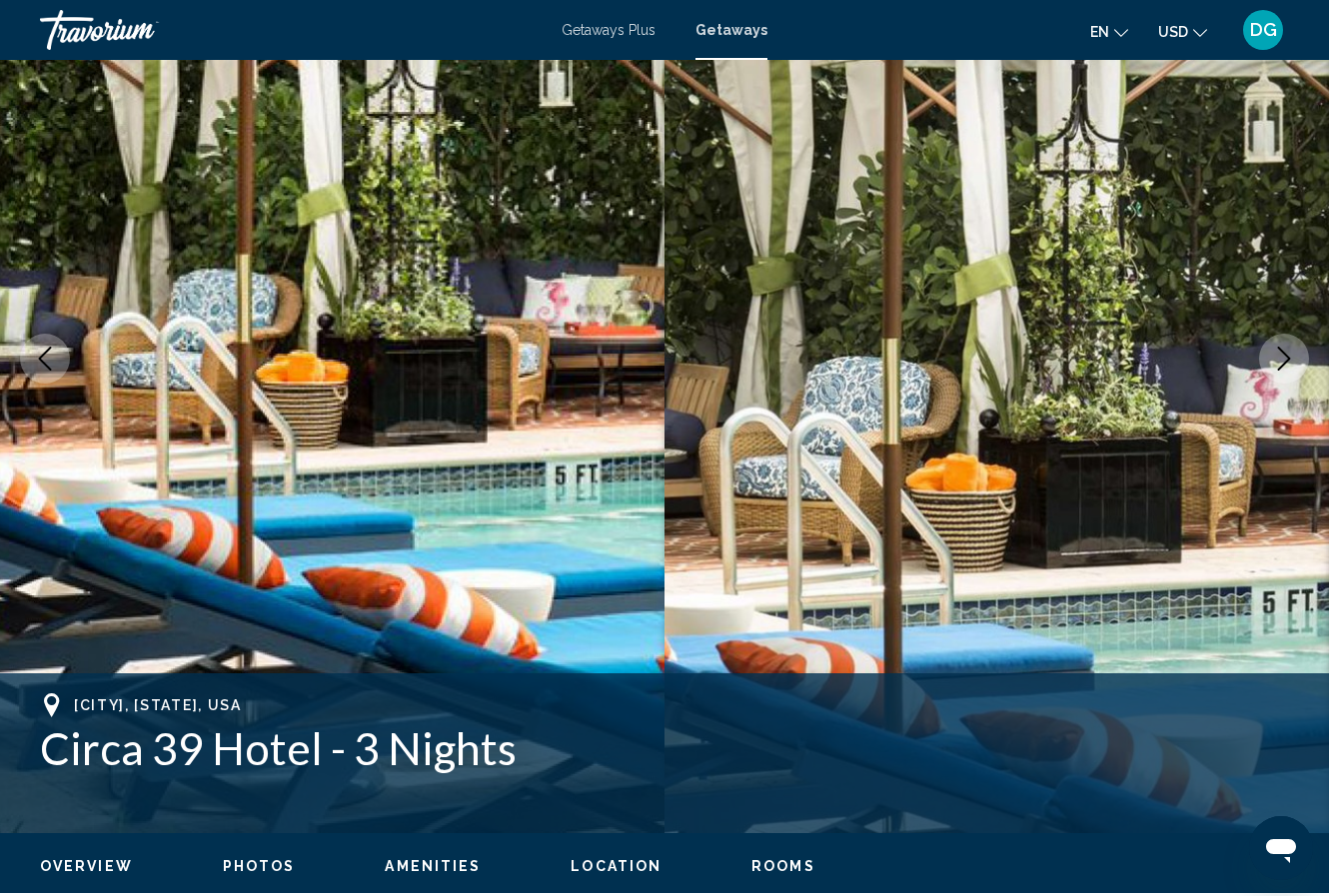 click 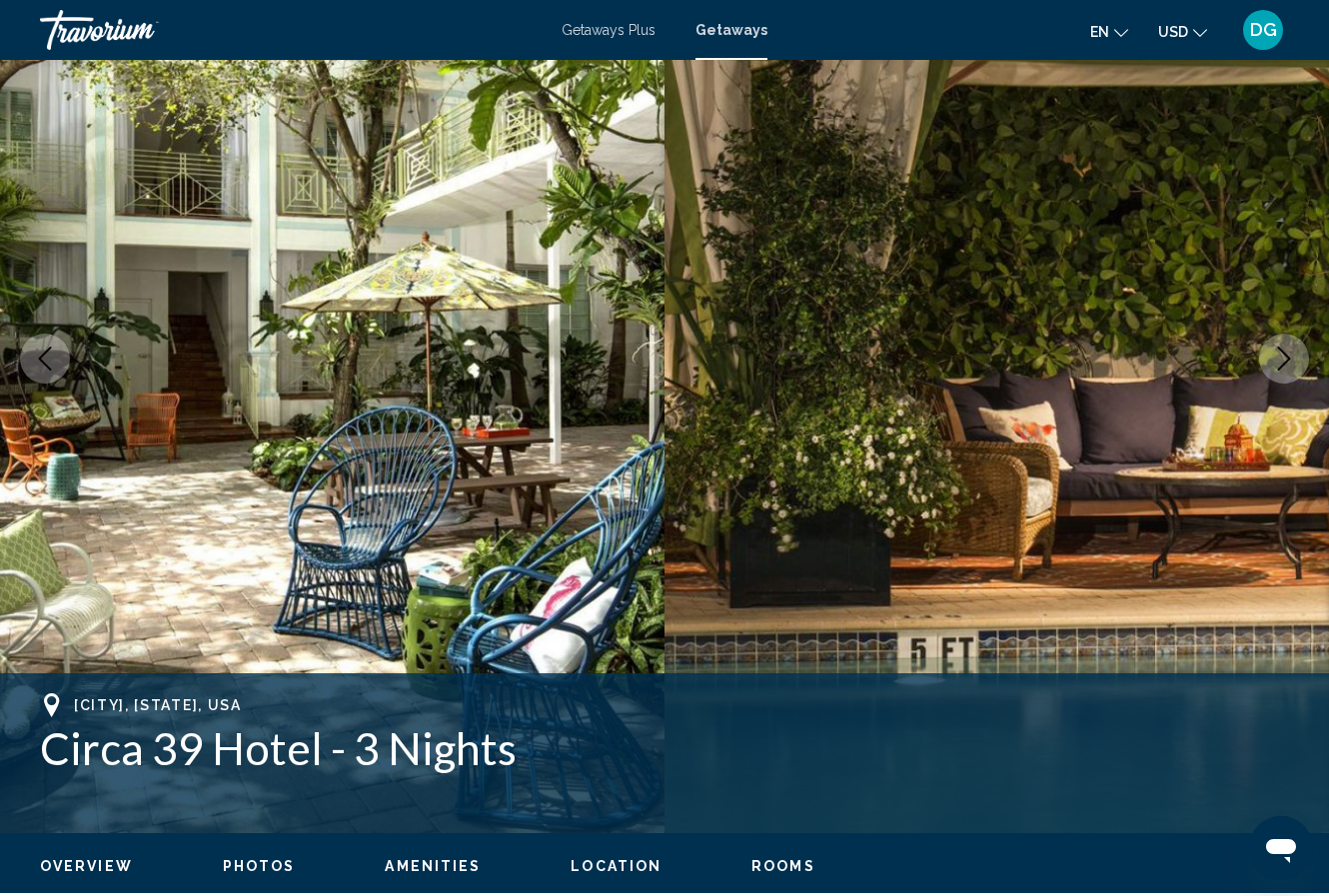 click at bounding box center [1284, 359] 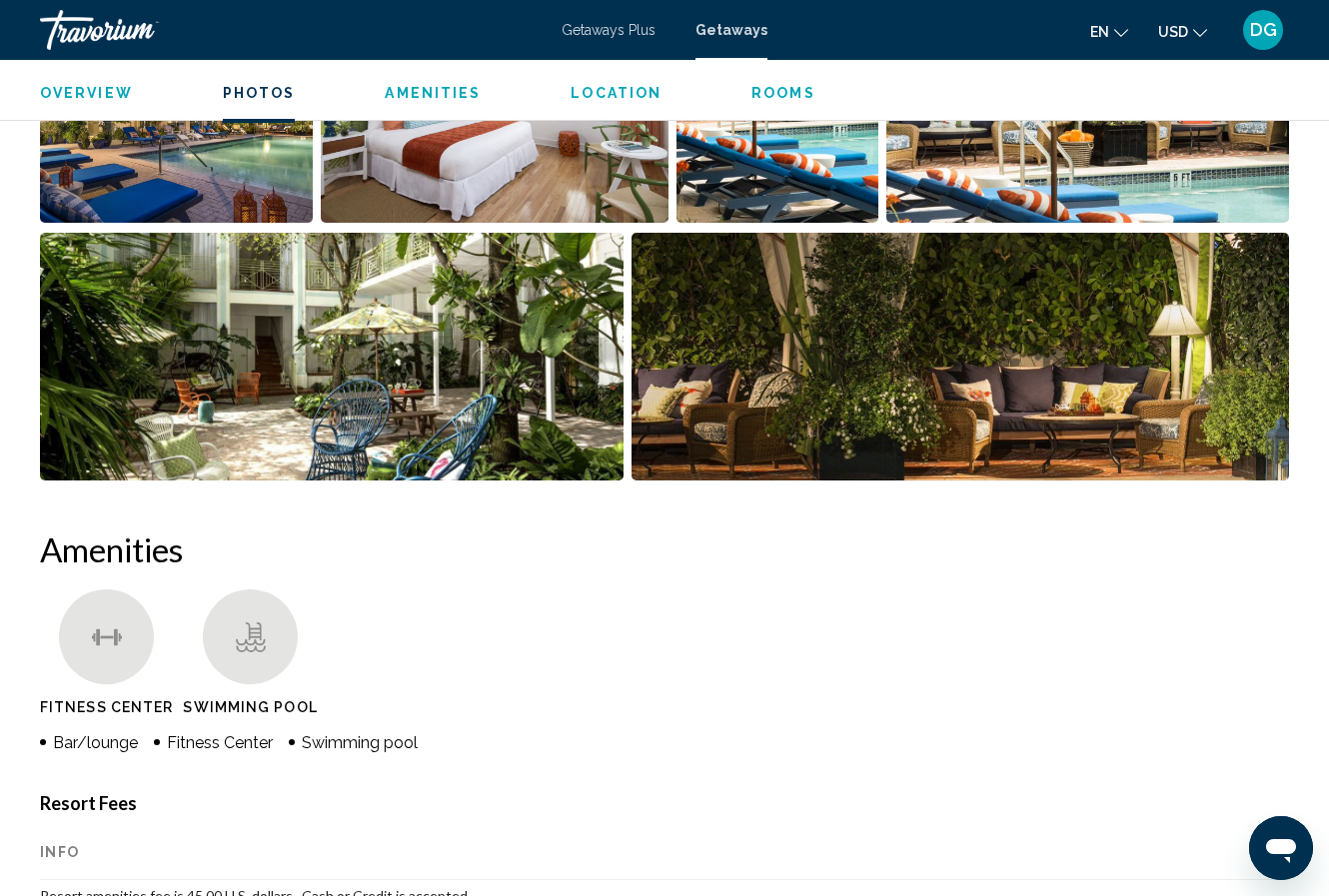 scroll, scrollTop: 1517, scrollLeft: 0, axis: vertical 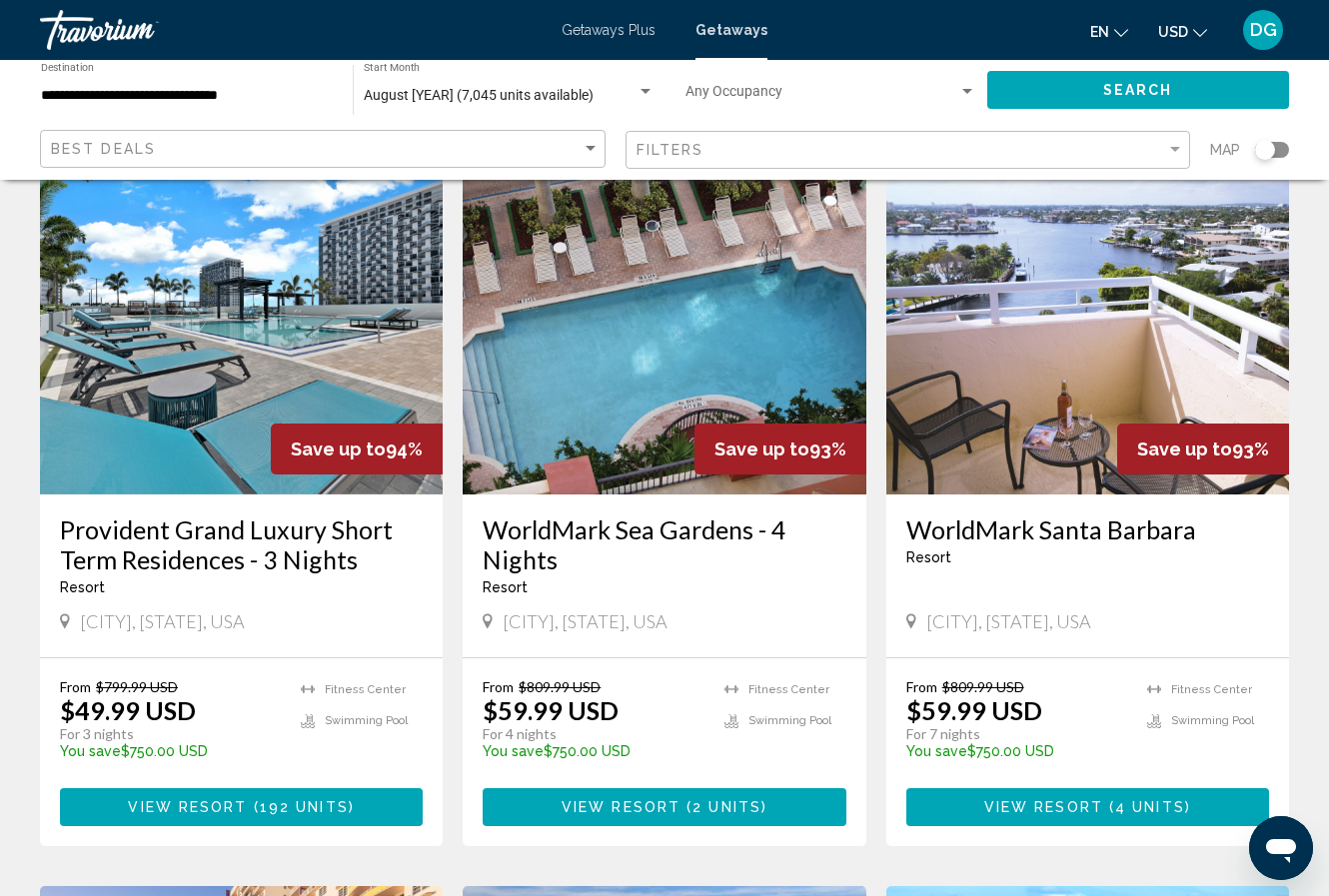 click at bounding box center [241, 335] 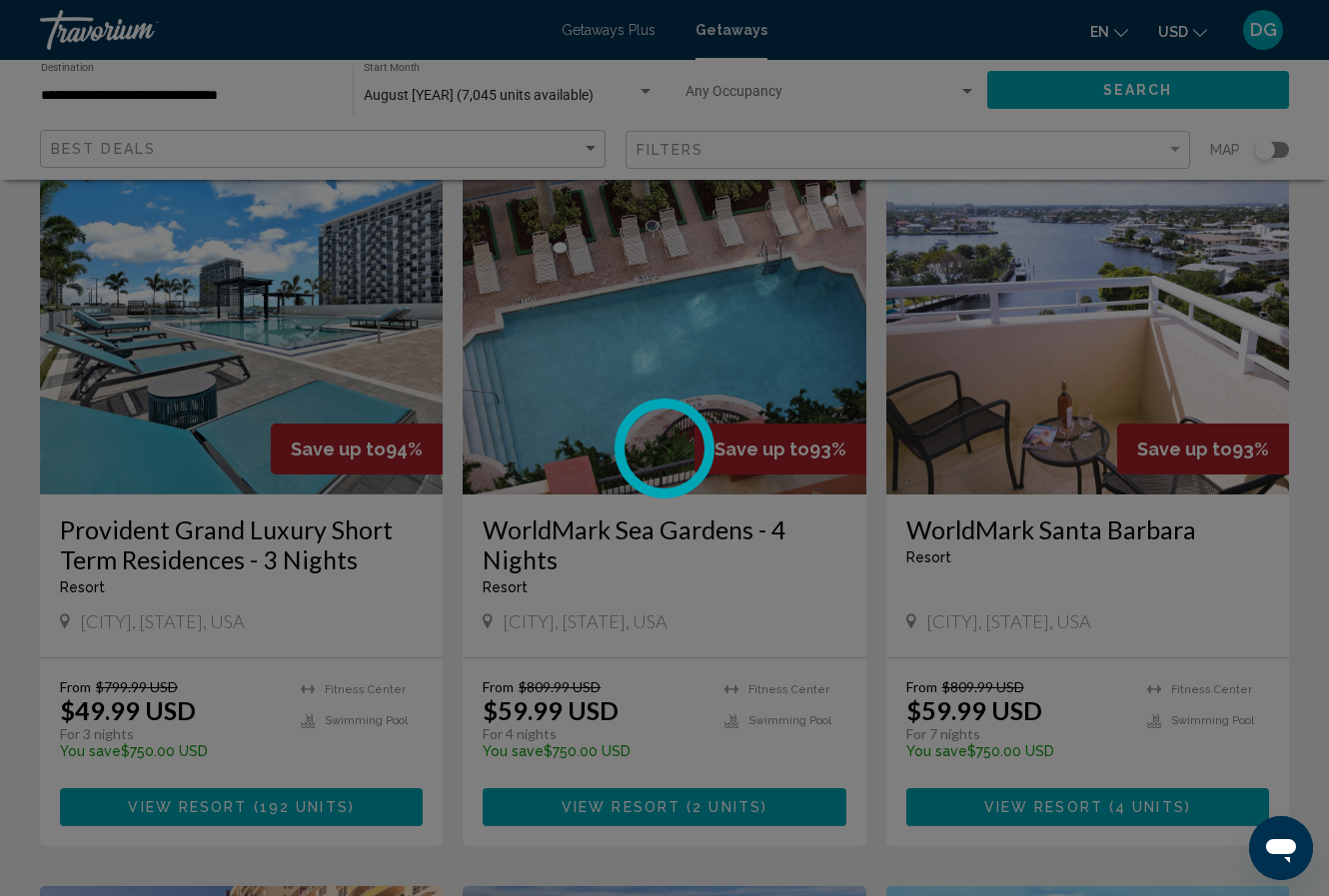 scroll, scrollTop: 0, scrollLeft: 0, axis: both 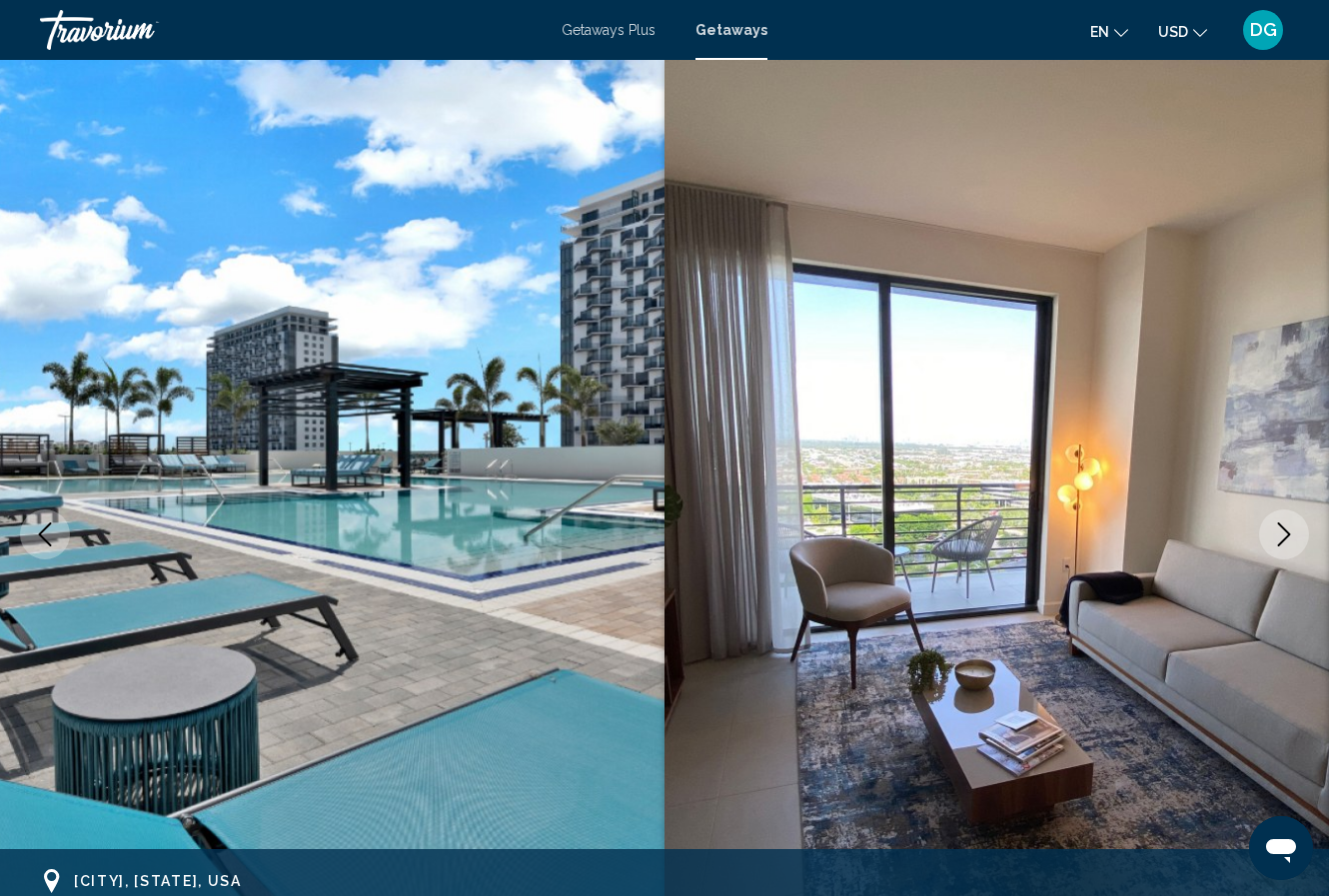 click 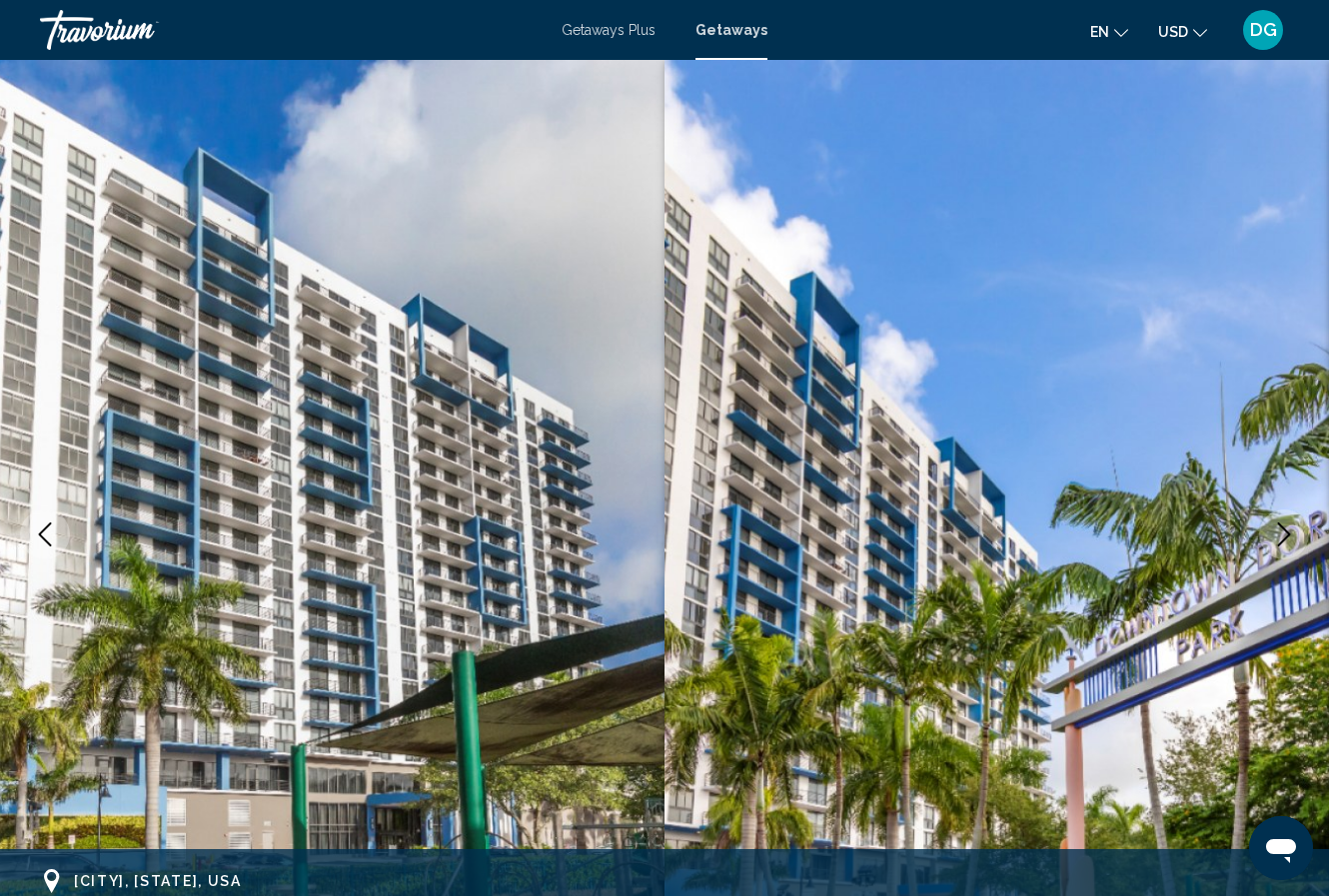 click 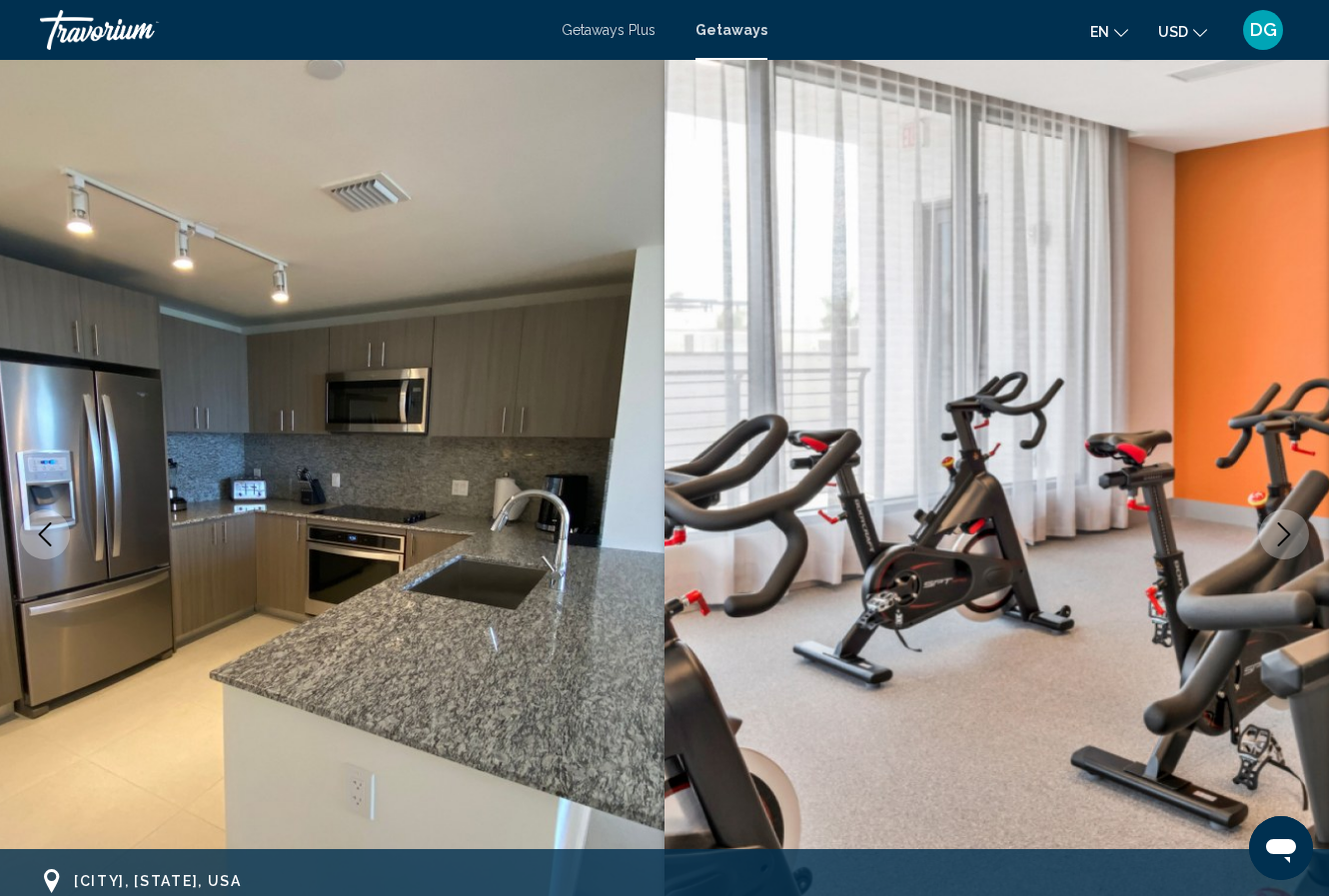 click 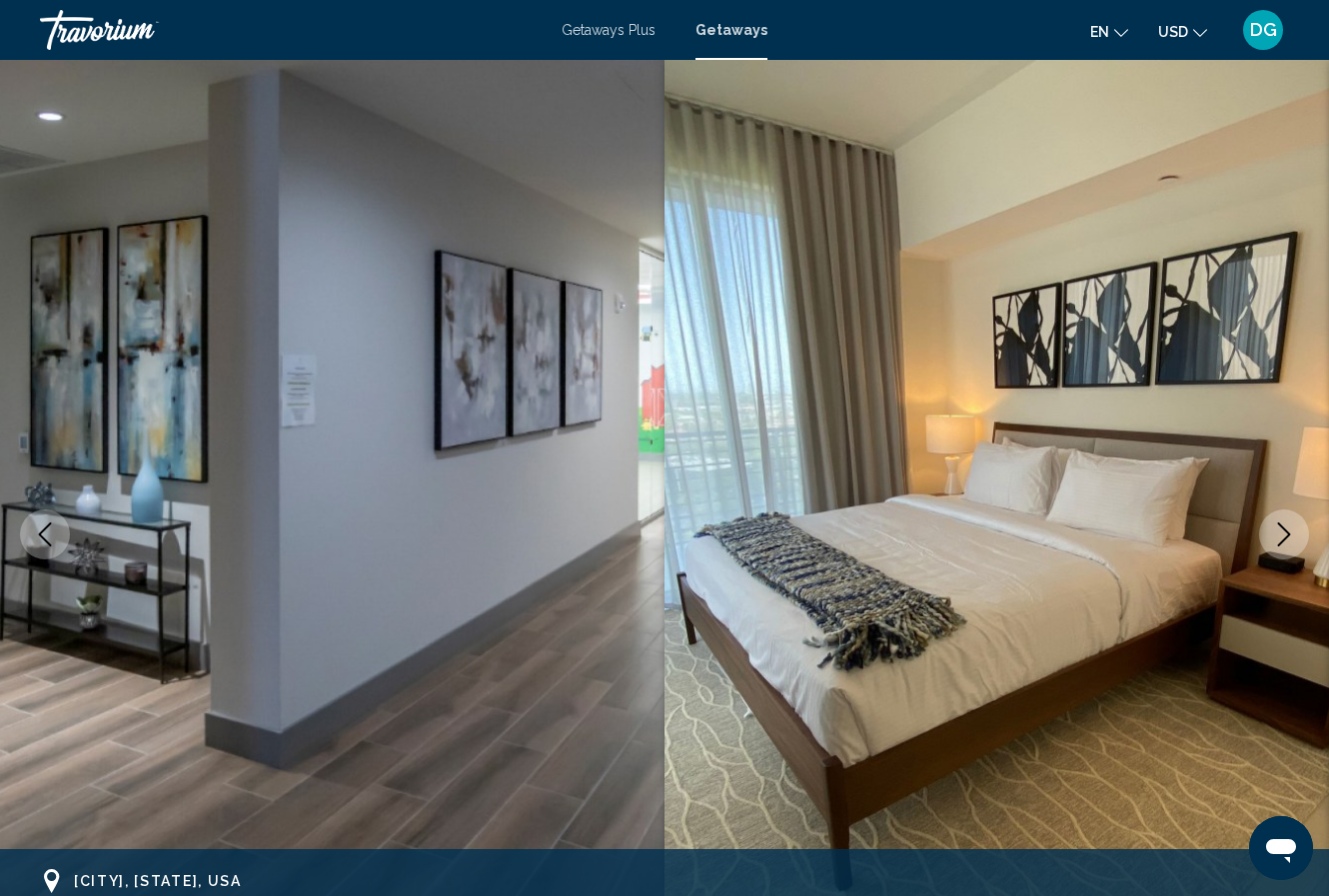 click 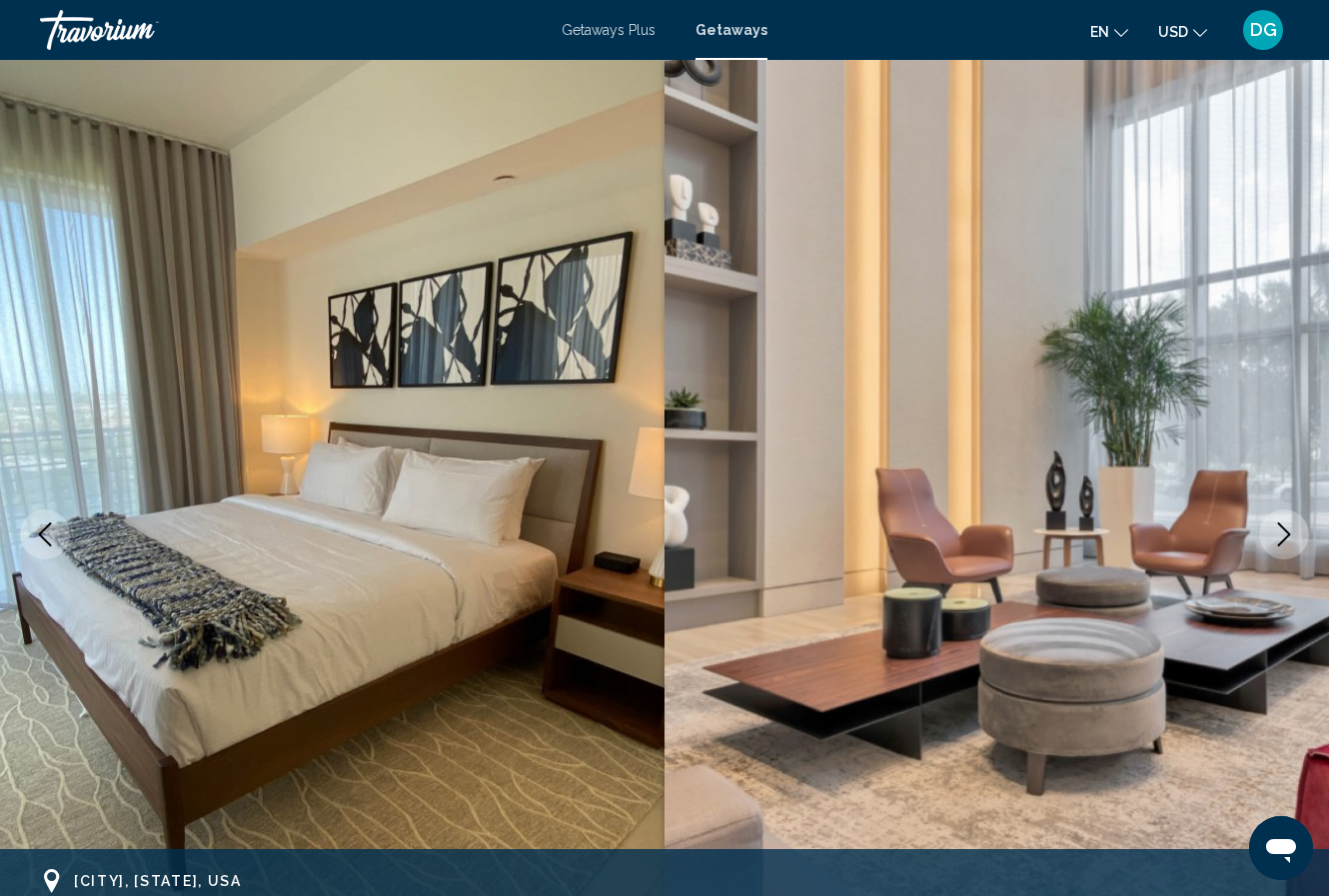 click at bounding box center (996, 534) 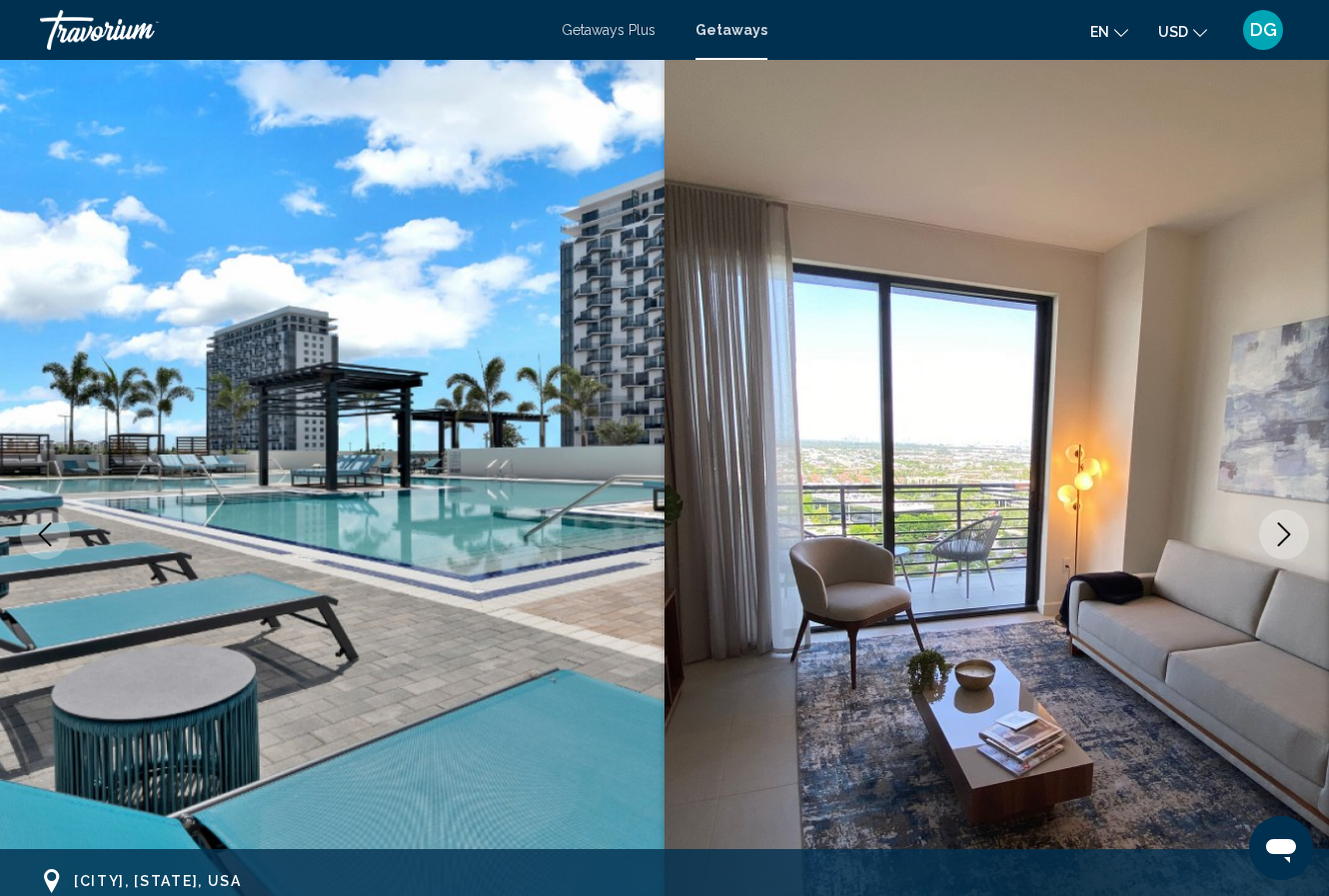 click at bounding box center (1284, 534) 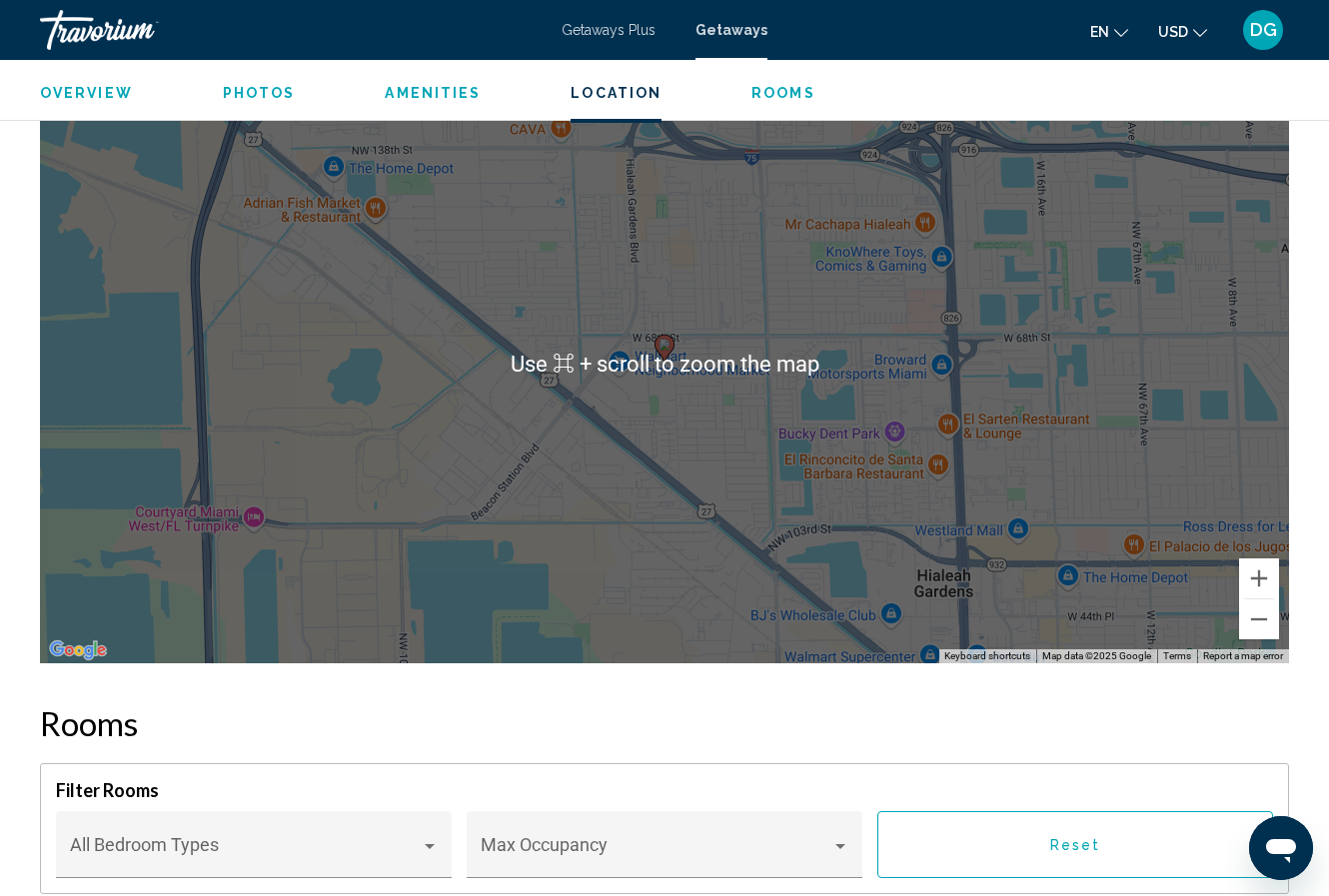 scroll, scrollTop: 2678, scrollLeft: 0, axis: vertical 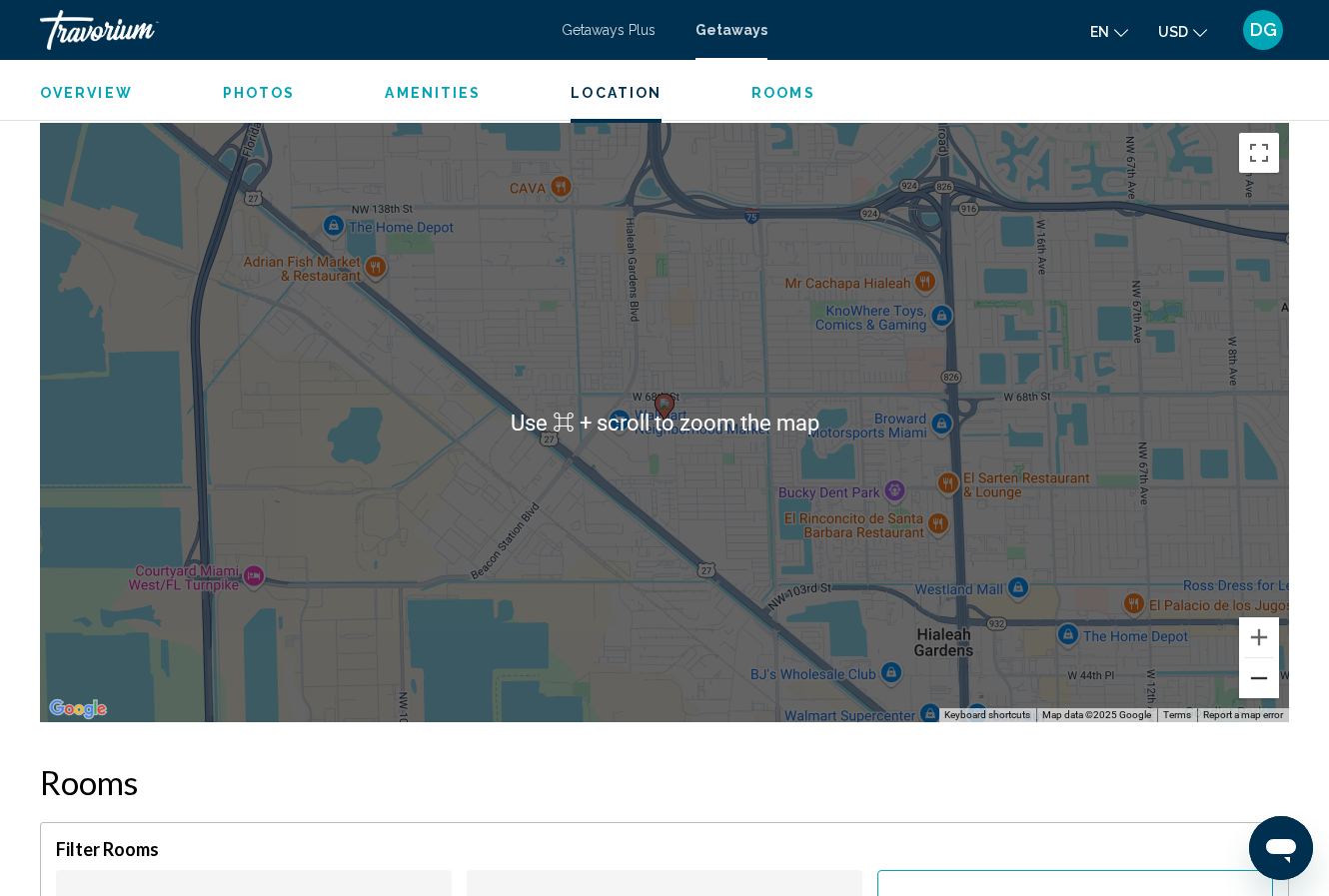 click at bounding box center (1259, 678) 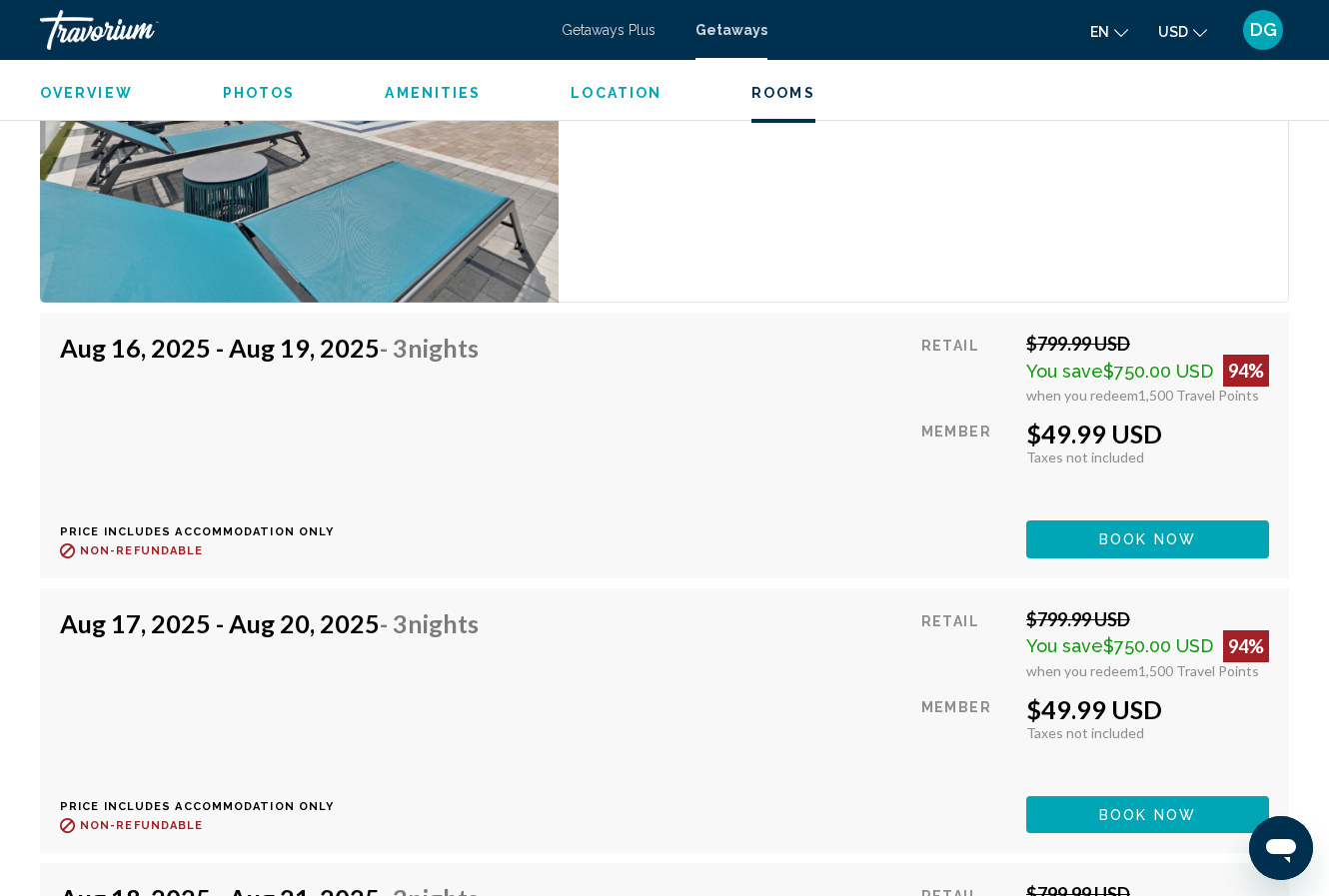scroll, scrollTop: 3765, scrollLeft: 0, axis: vertical 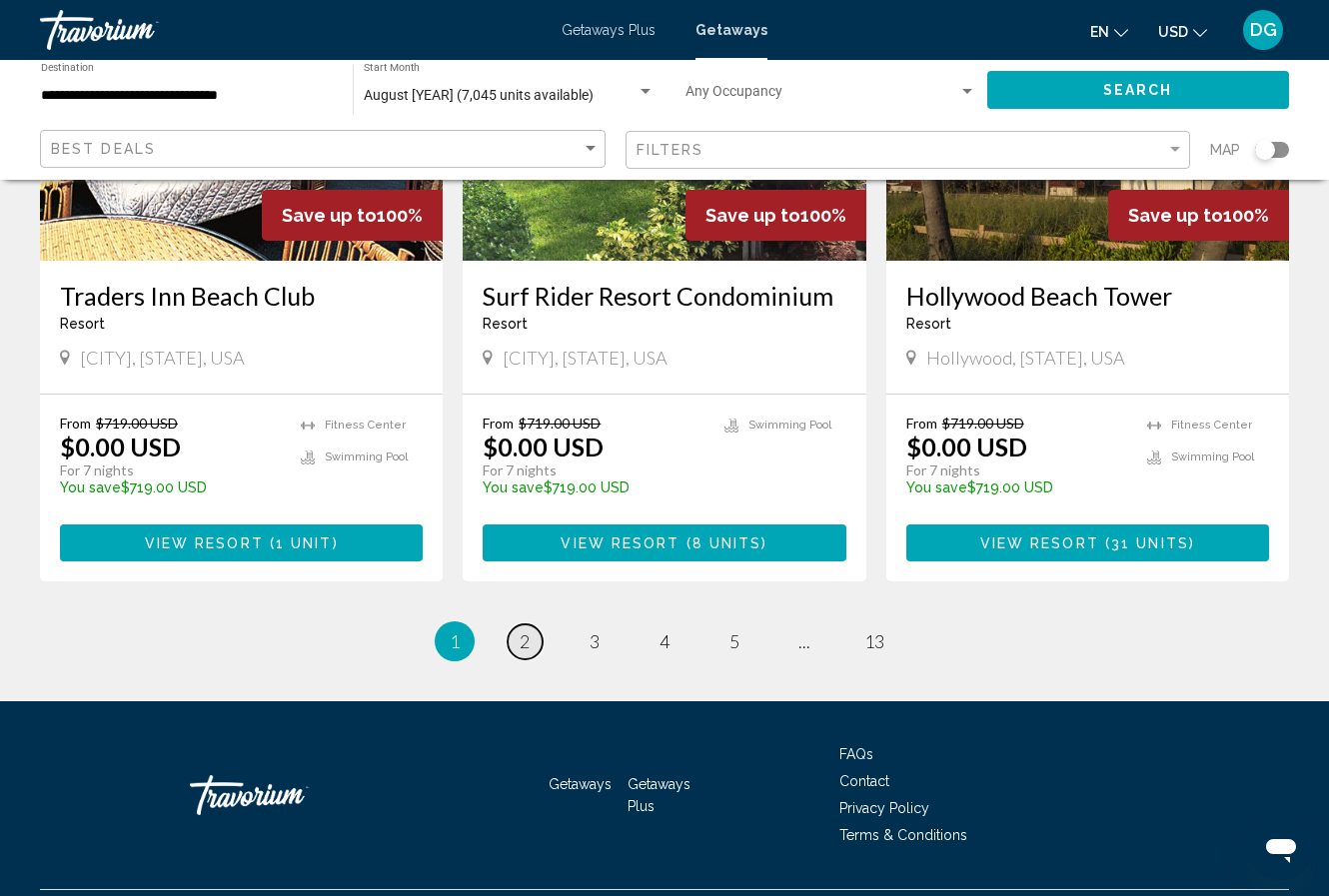 click on "2" at bounding box center [525, 641] 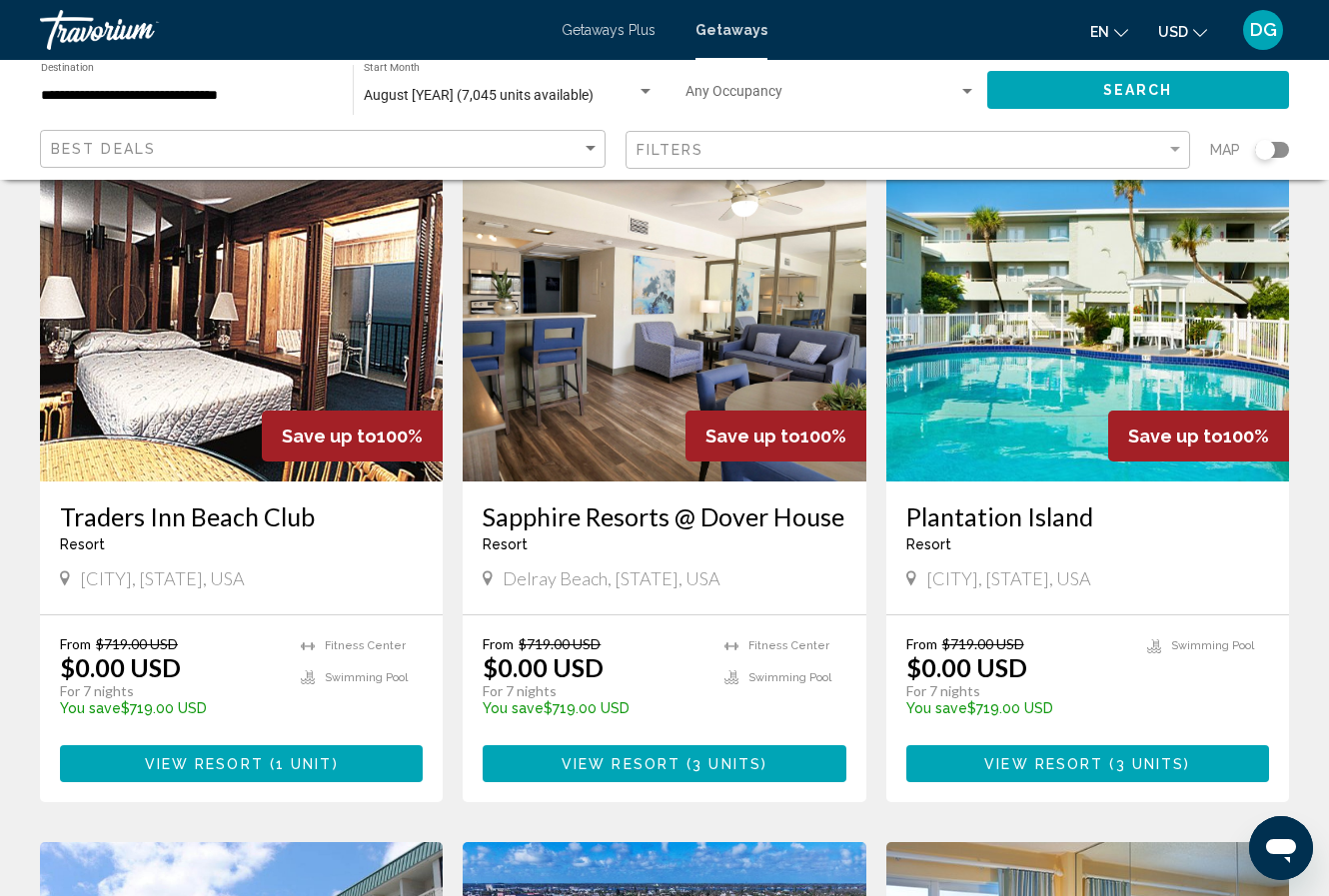 scroll, scrollTop: 1526, scrollLeft: 0, axis: vertical 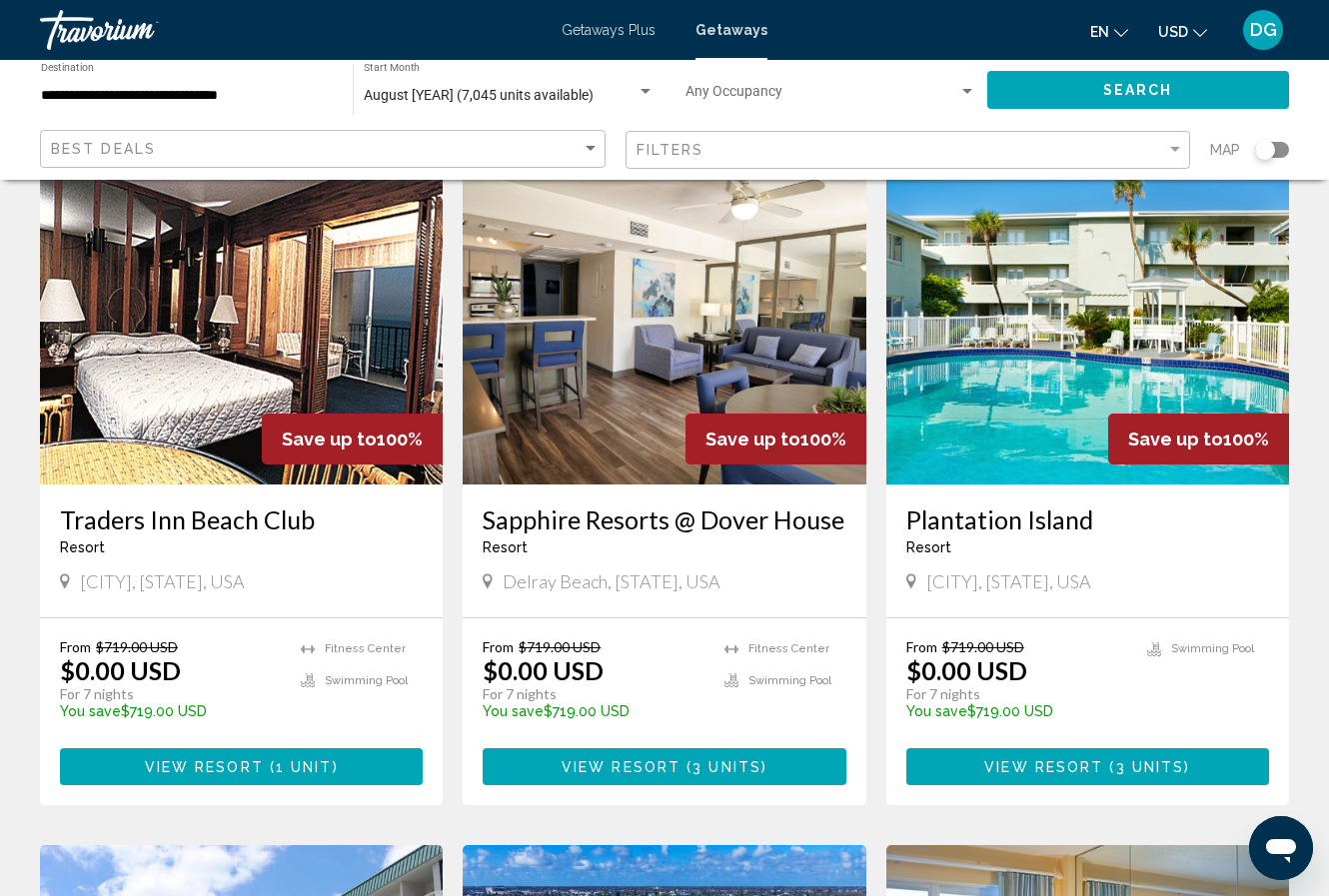 copy on "Sapphire Resorts @ Dover House" 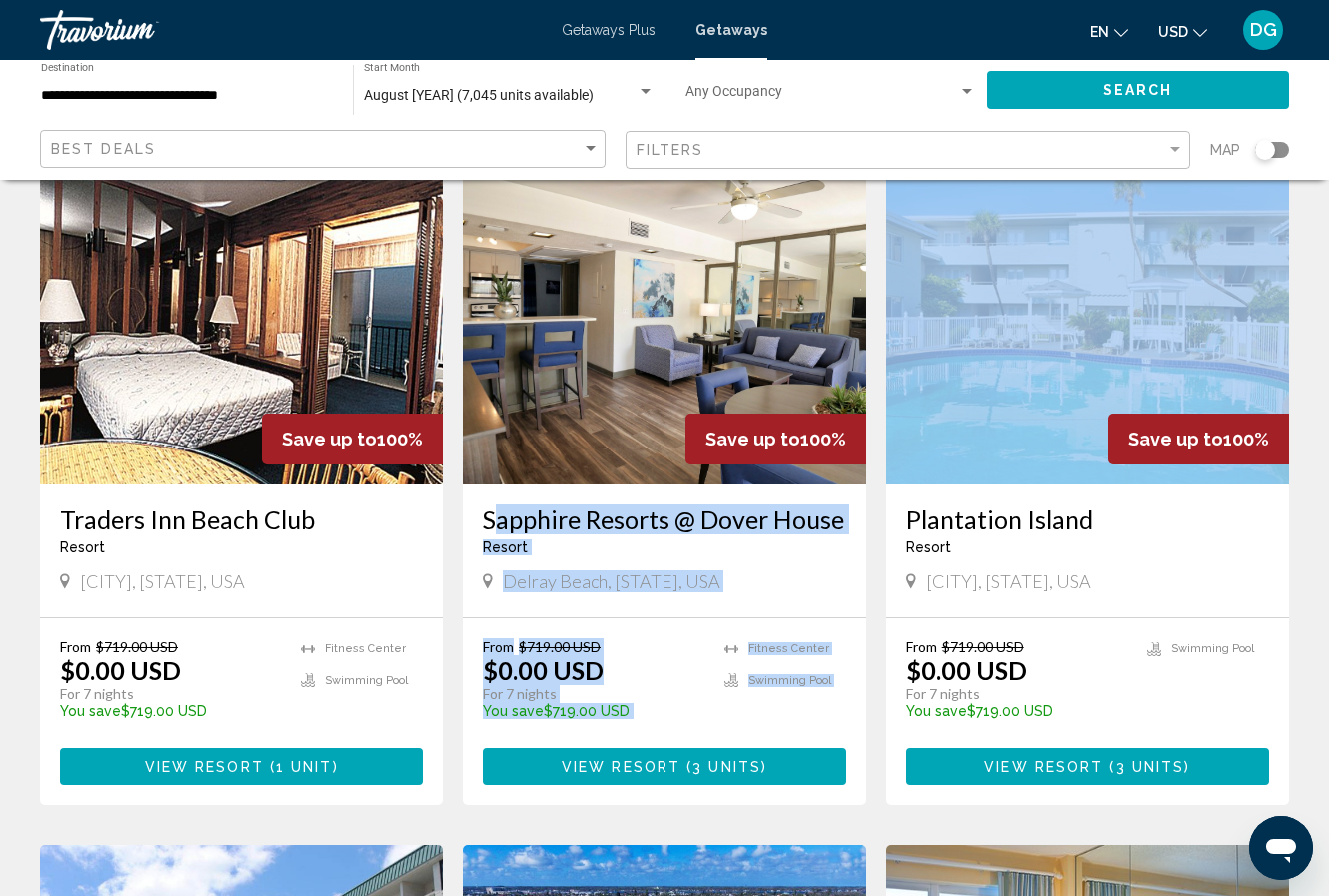 drag, startPoint x: 475, startPoint y: 522, endPoint x: 836, endPoint y: 741, distance: 422.2345 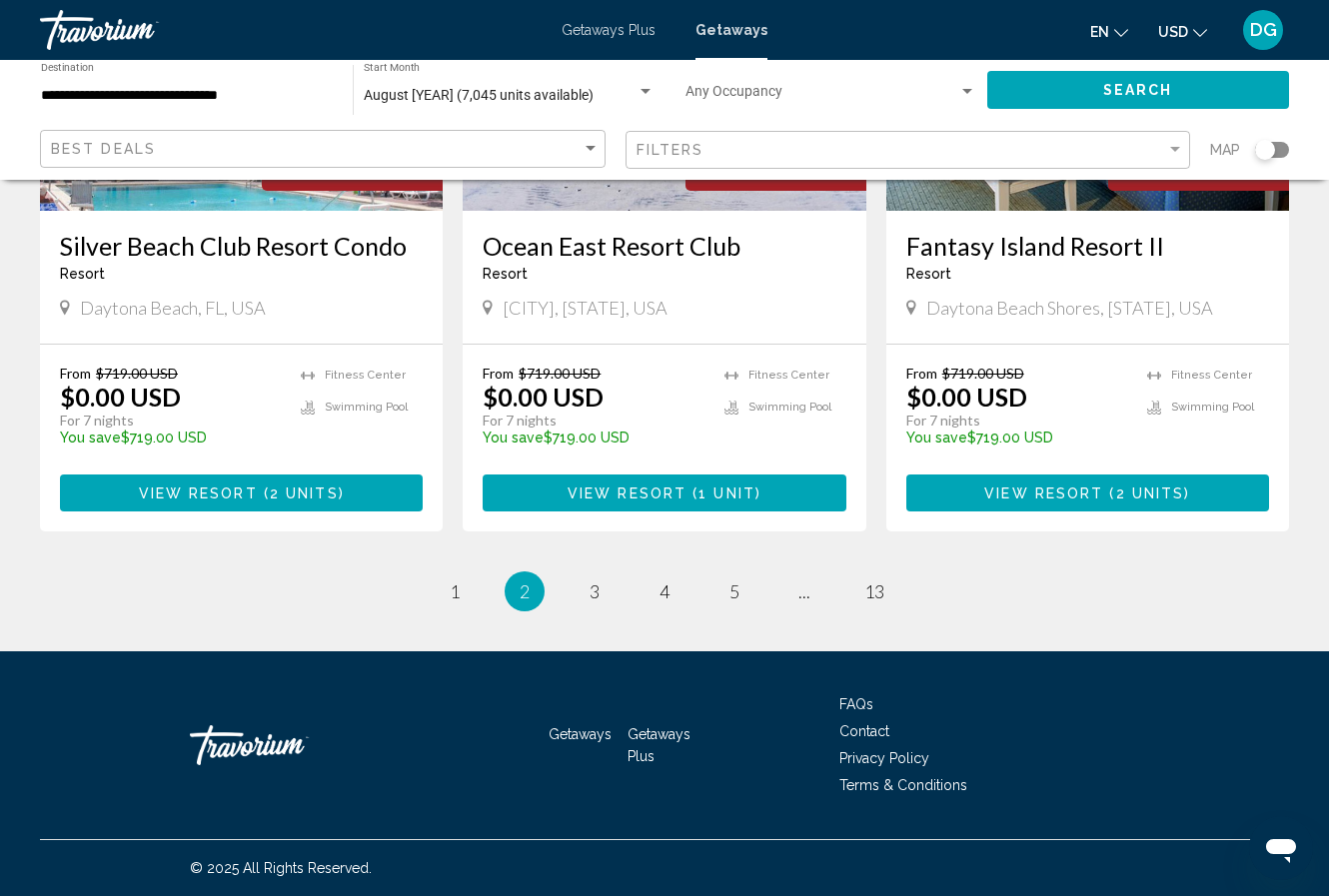 scroll, scrollTop: 2481, scrollLeft: 0, axis: vertical 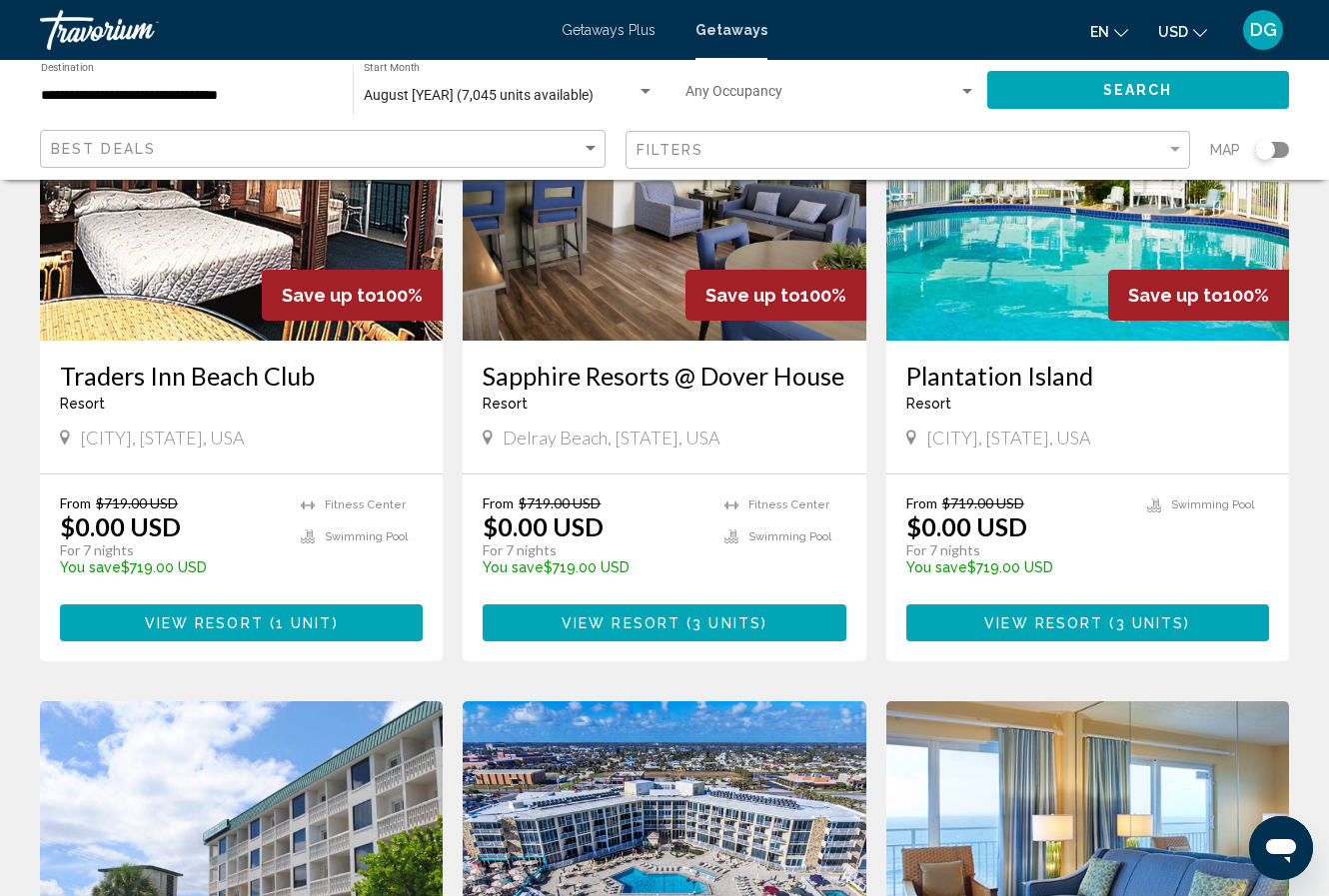 click on "From $719.00 USD" at bounding box center [593, 502] 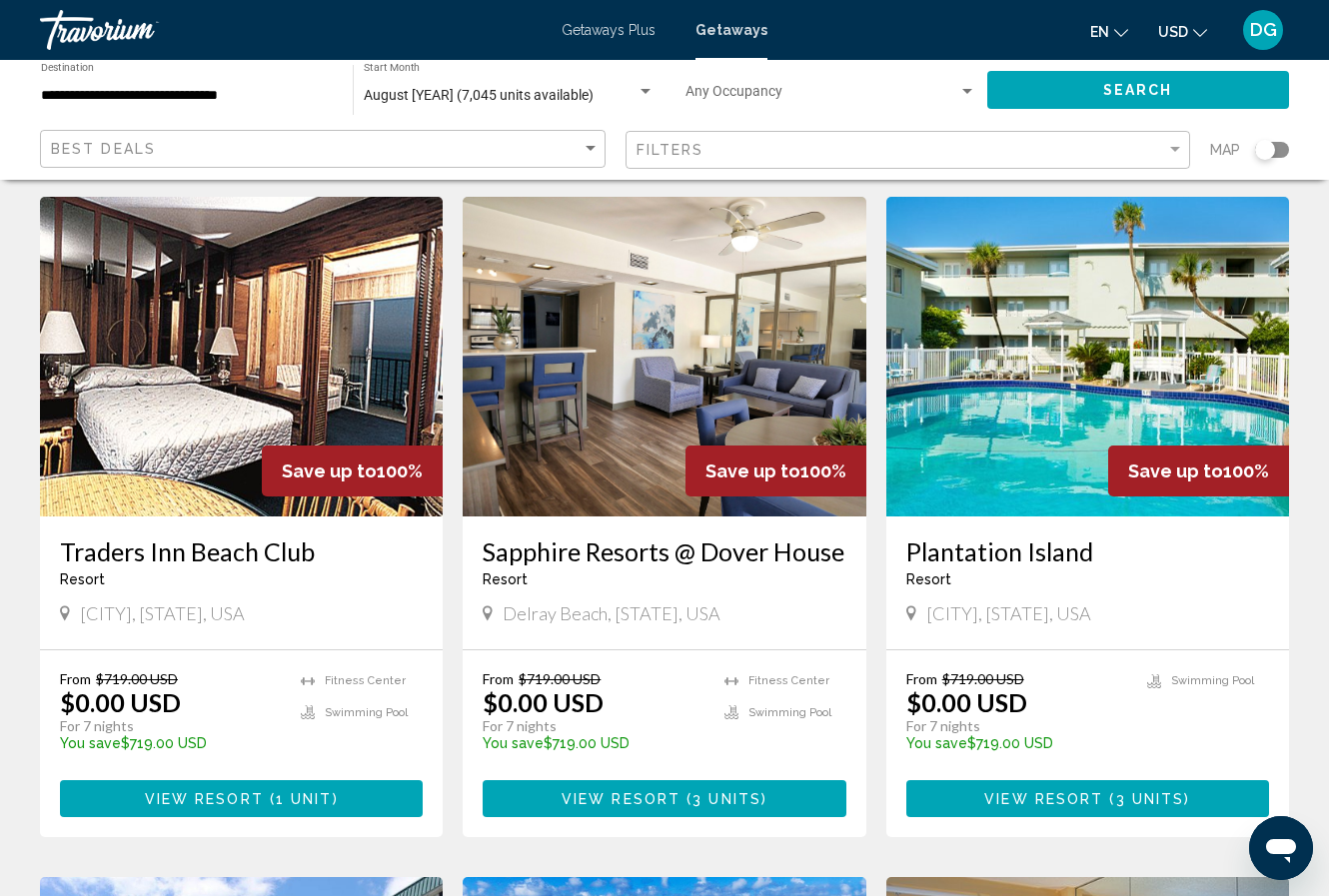 scroll, scrollTop: 1471, scrollLeft: 0, axis: vertical 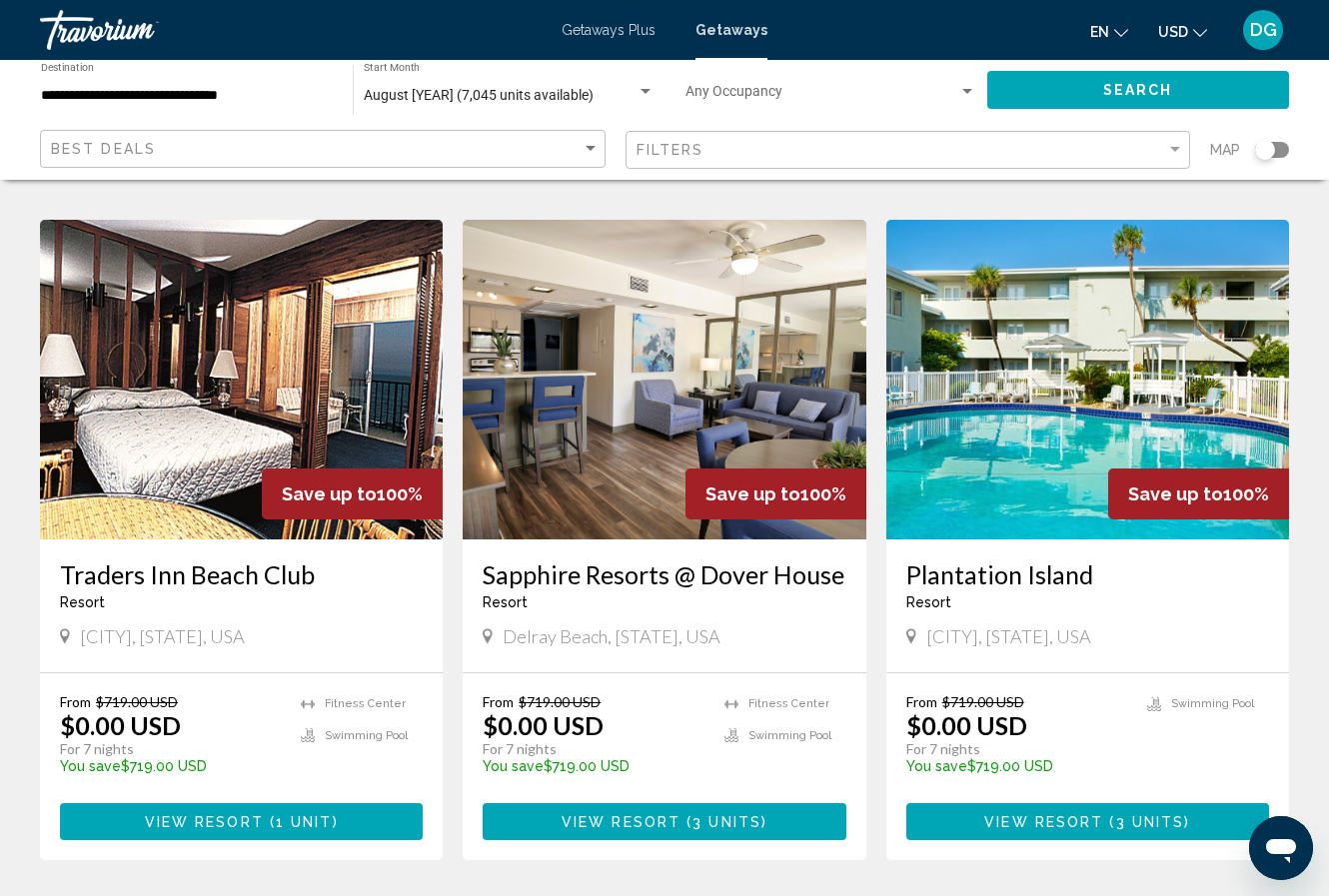 click at bounding box center (664, 380) 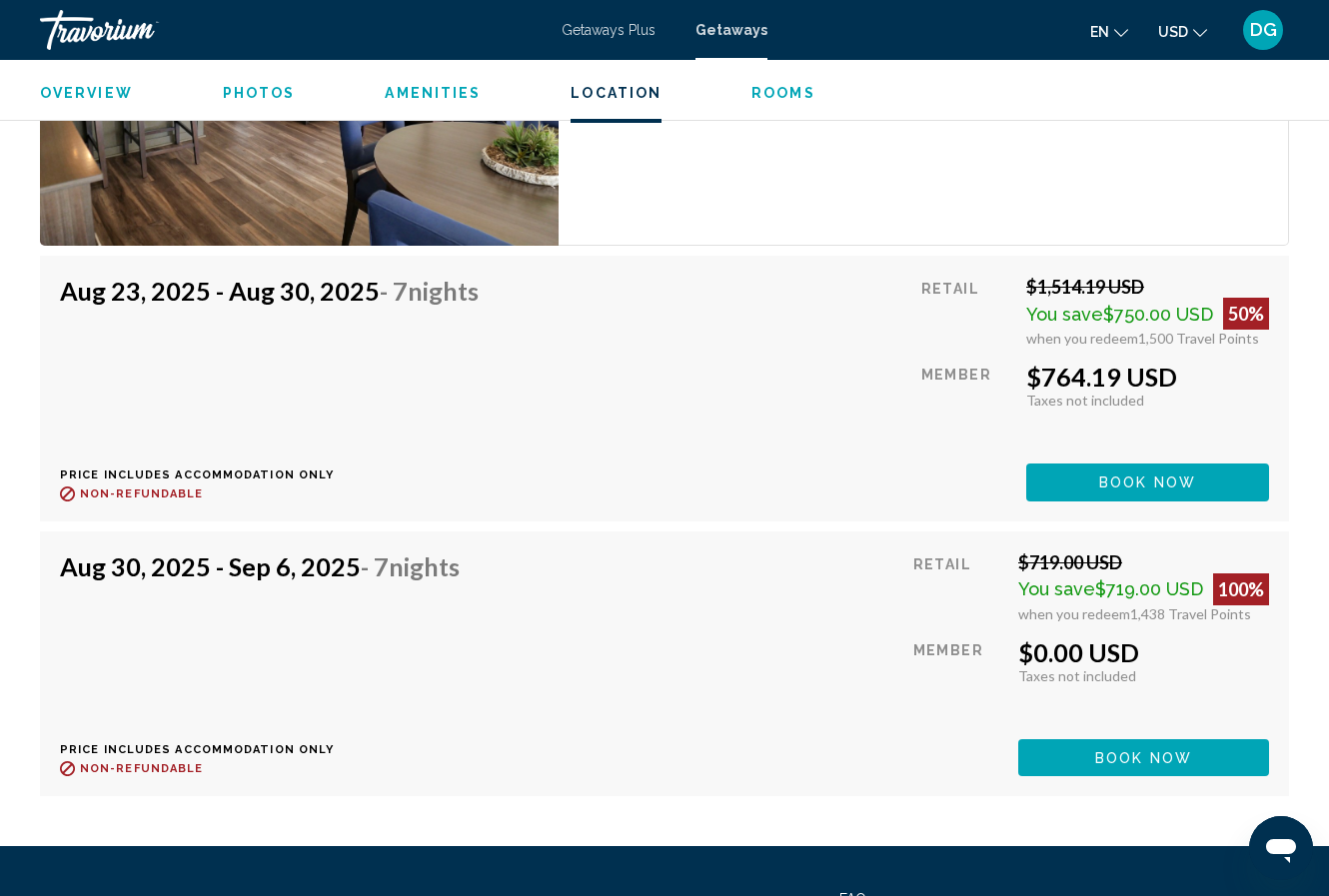 scroll, scrollTop: 3927, scrollLeft: 0, axis: vertical 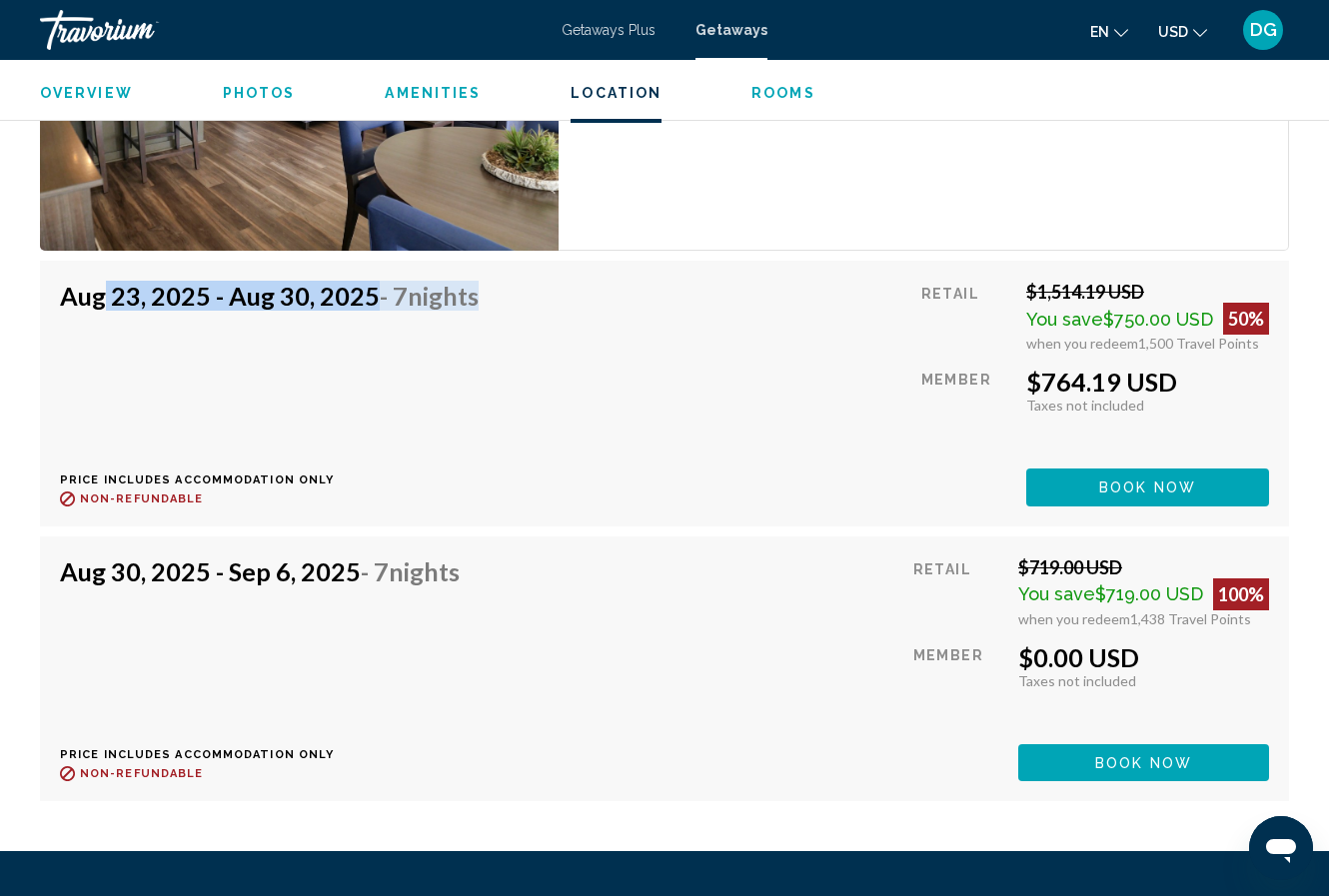 drag, startPoint x: 98, startPoint y: 313, endPoint x: 668, endPoint y: 382, distance: 574.1611 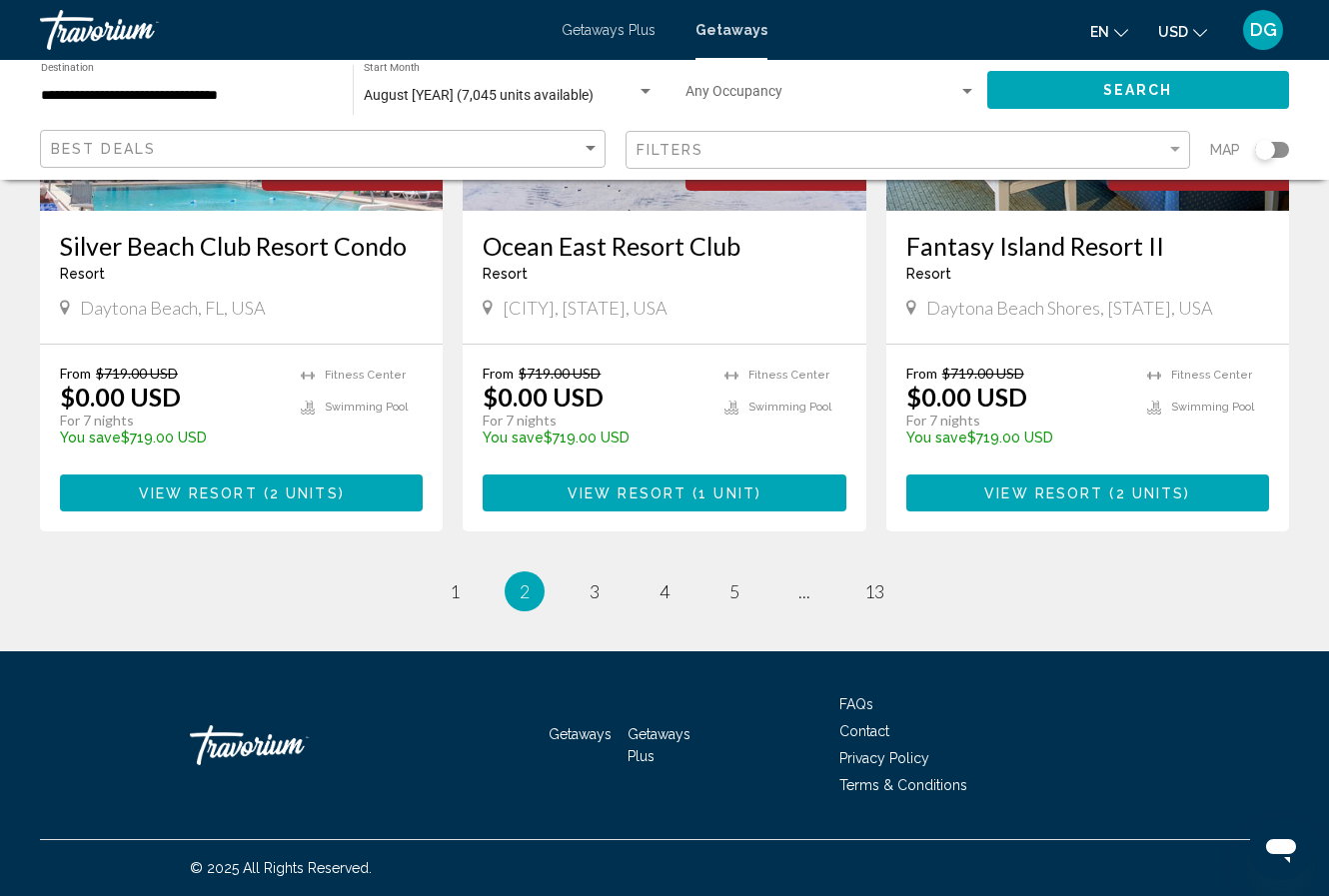 scroll, scrollTop: 2481, scrollLeft: 0, axis: vertical 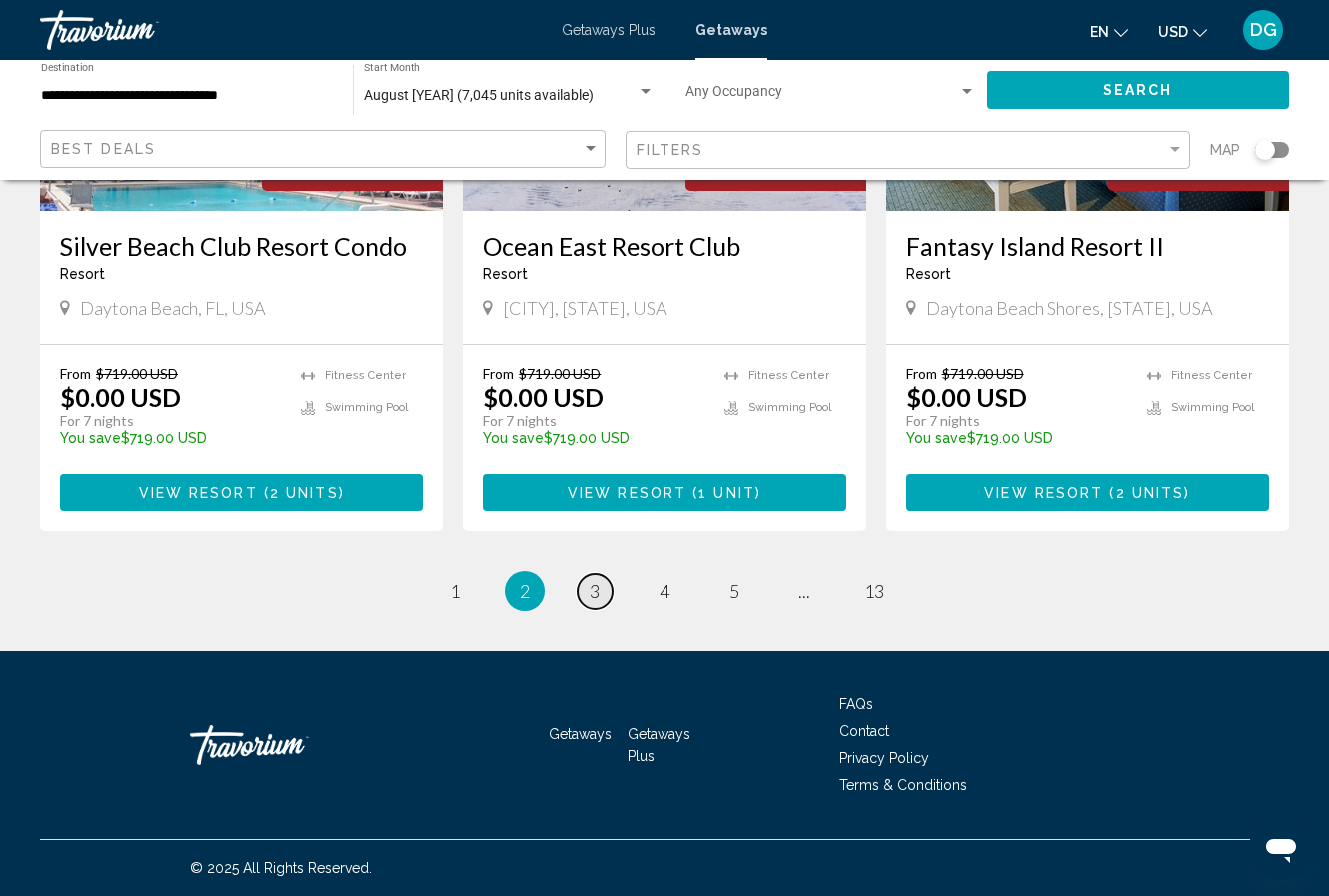 click on "page  3" at bounding box center (595, 591) 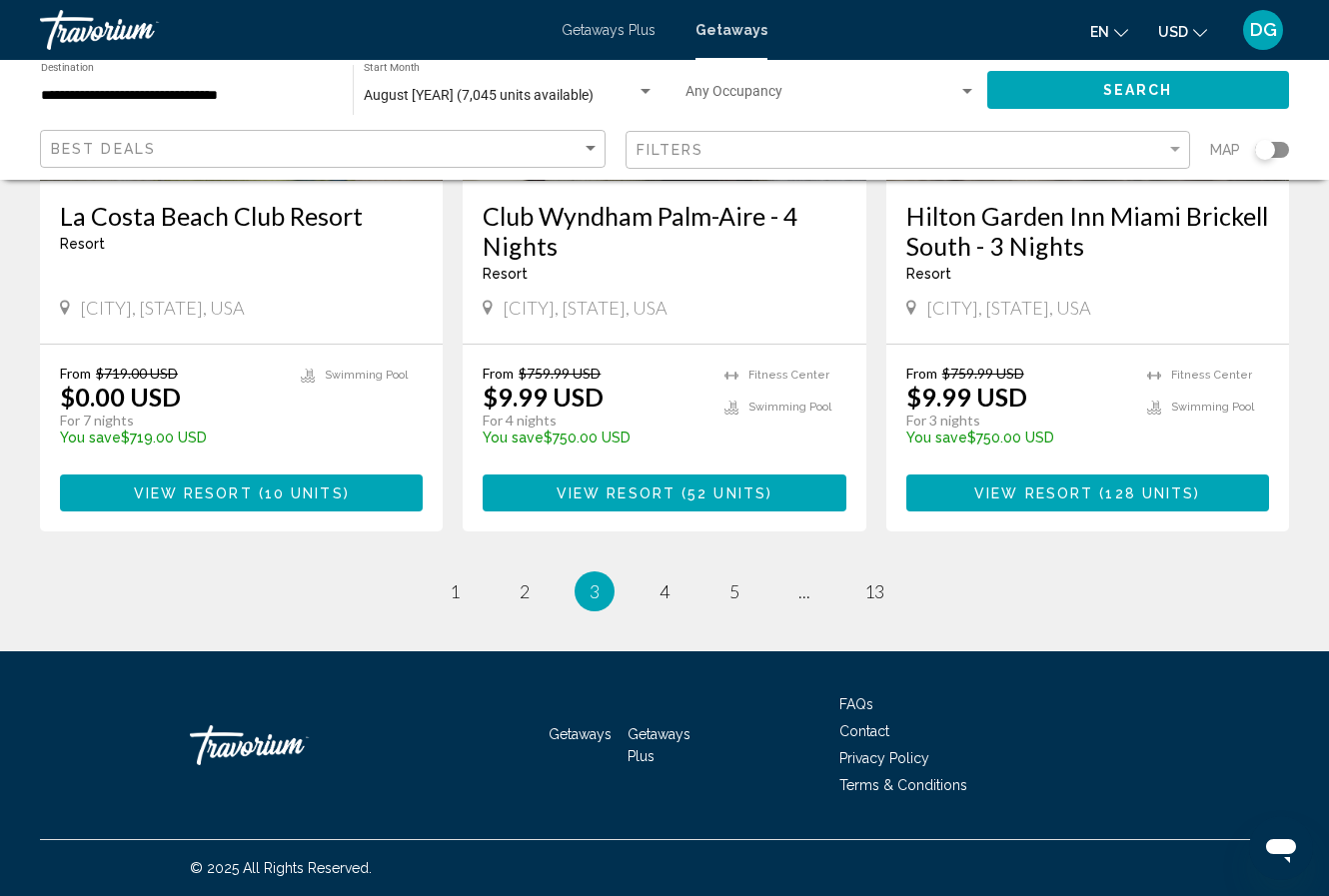 scroll, scrollTop: 2481, scrollLeft: 0, axis: vertical 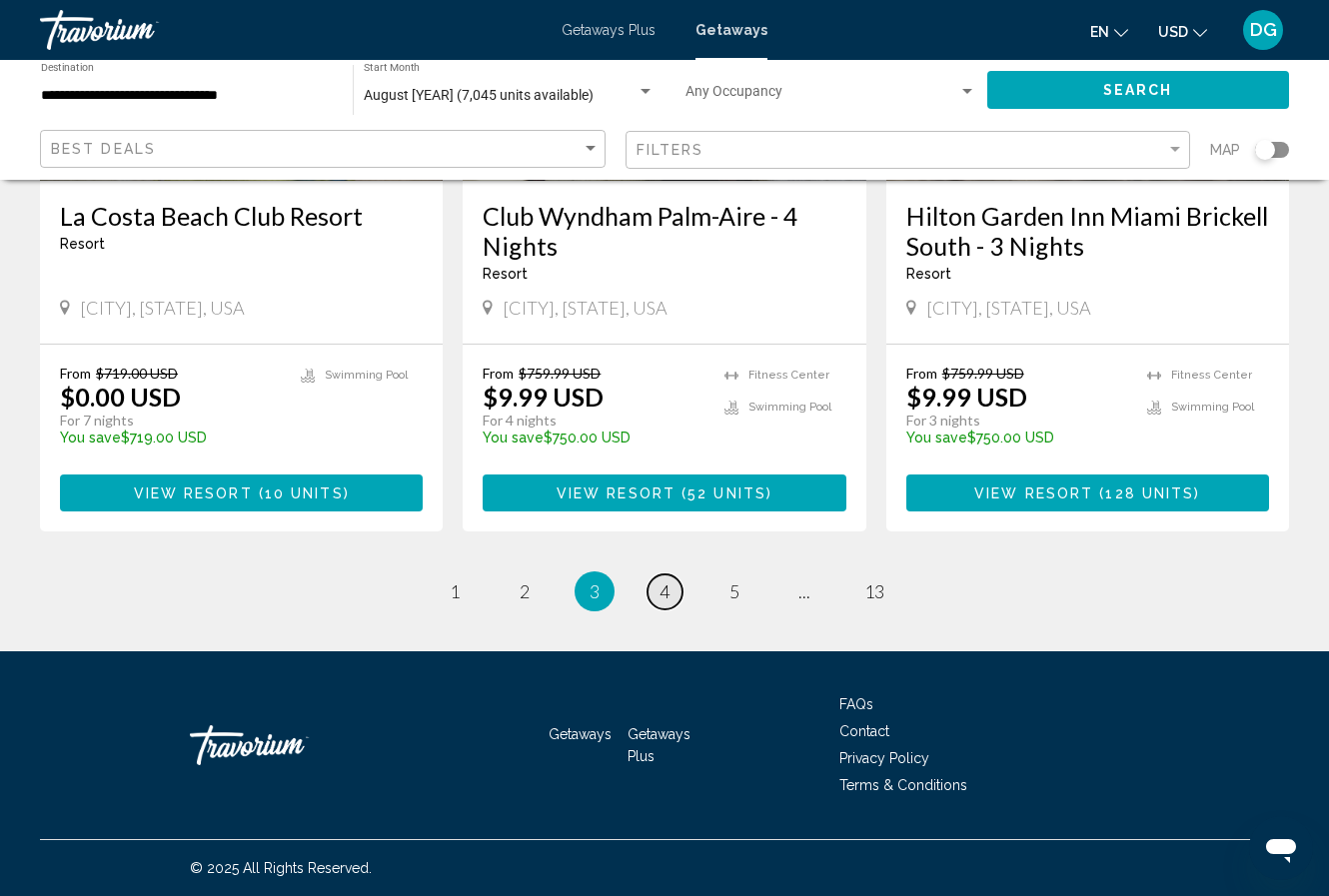 click on "4" at bounding box center (664, 591) 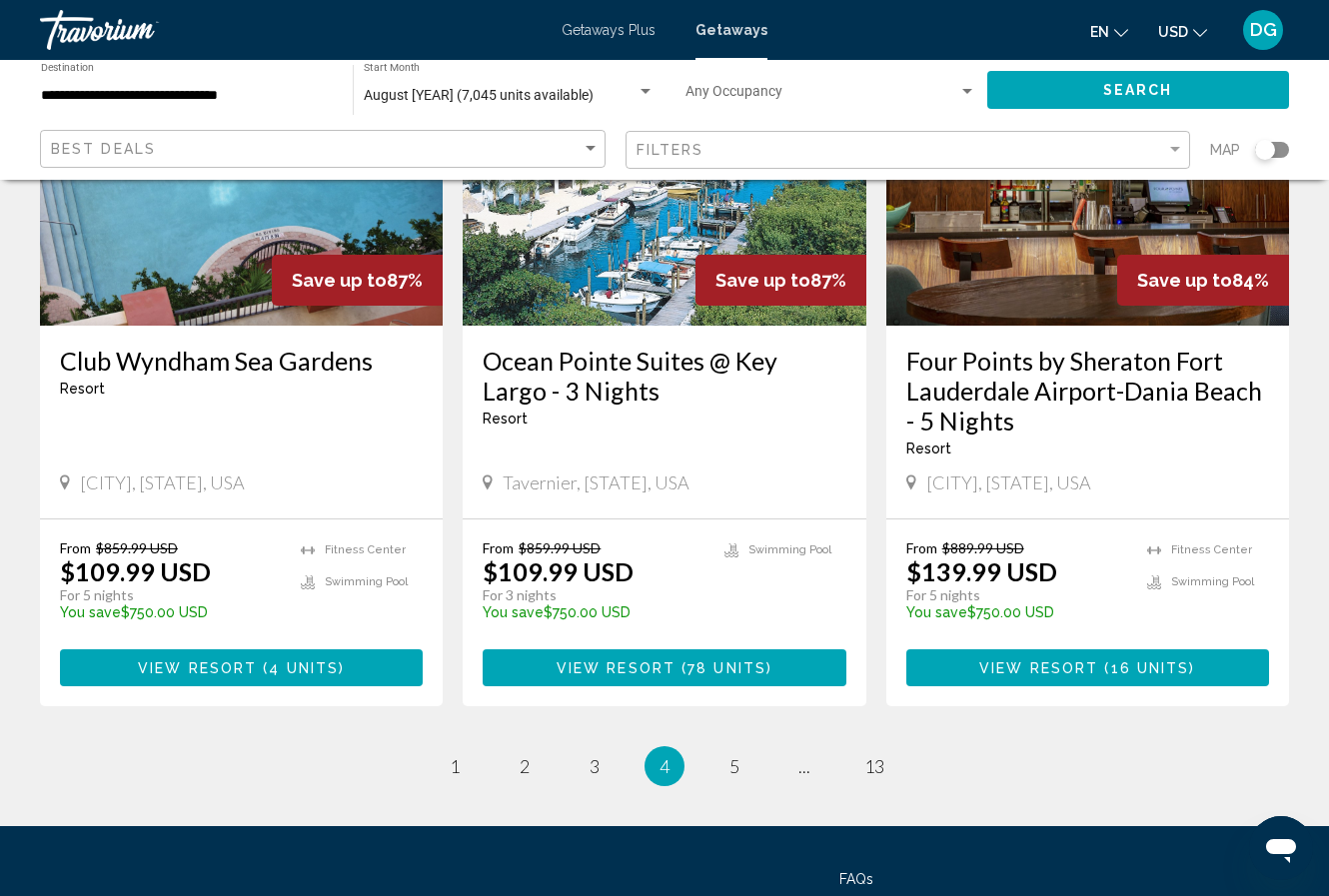 scroll, scrollTop: 2435, scrollLeft: 0, axis: vertical 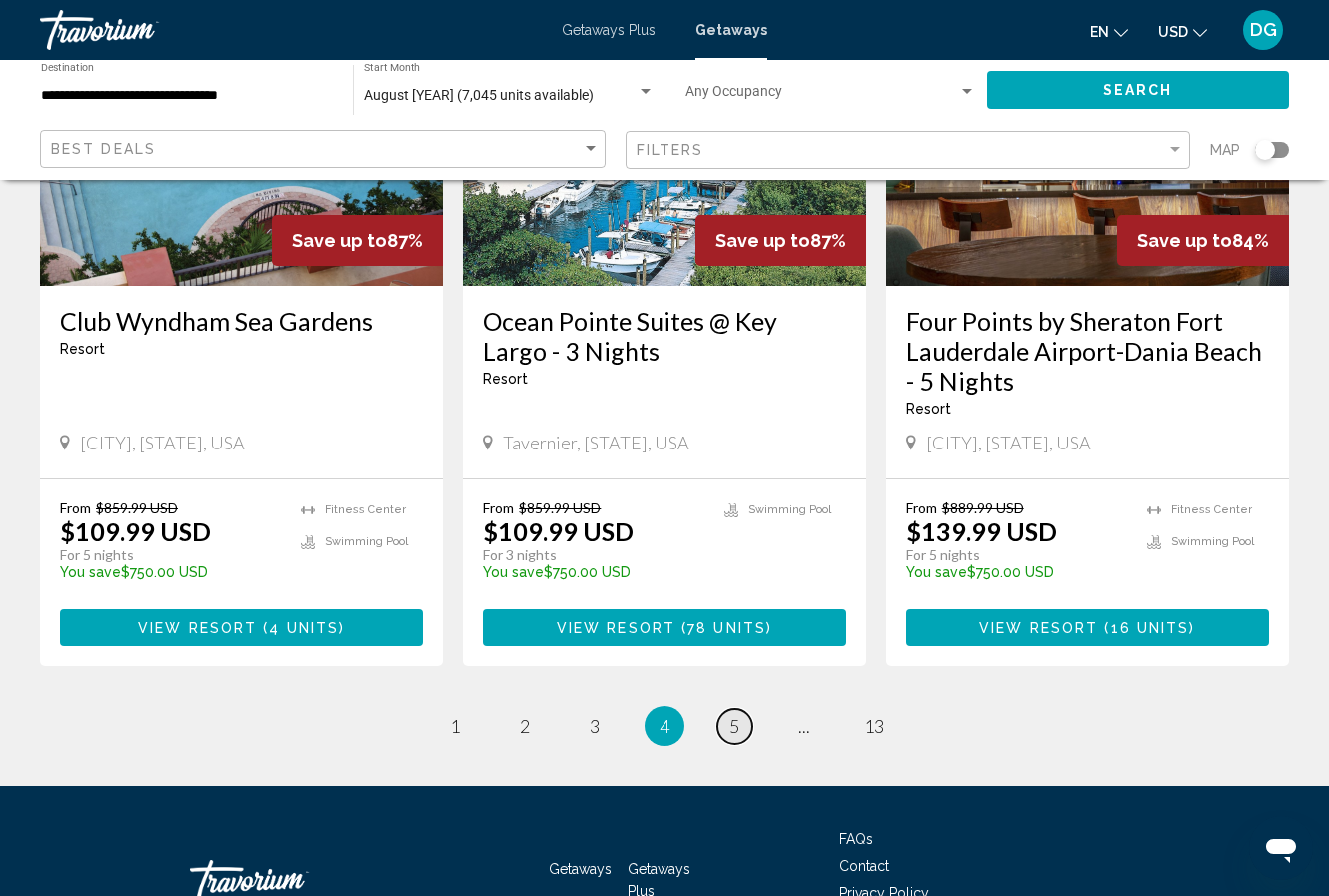 click on "page  5" at bounding box center [734, 726] 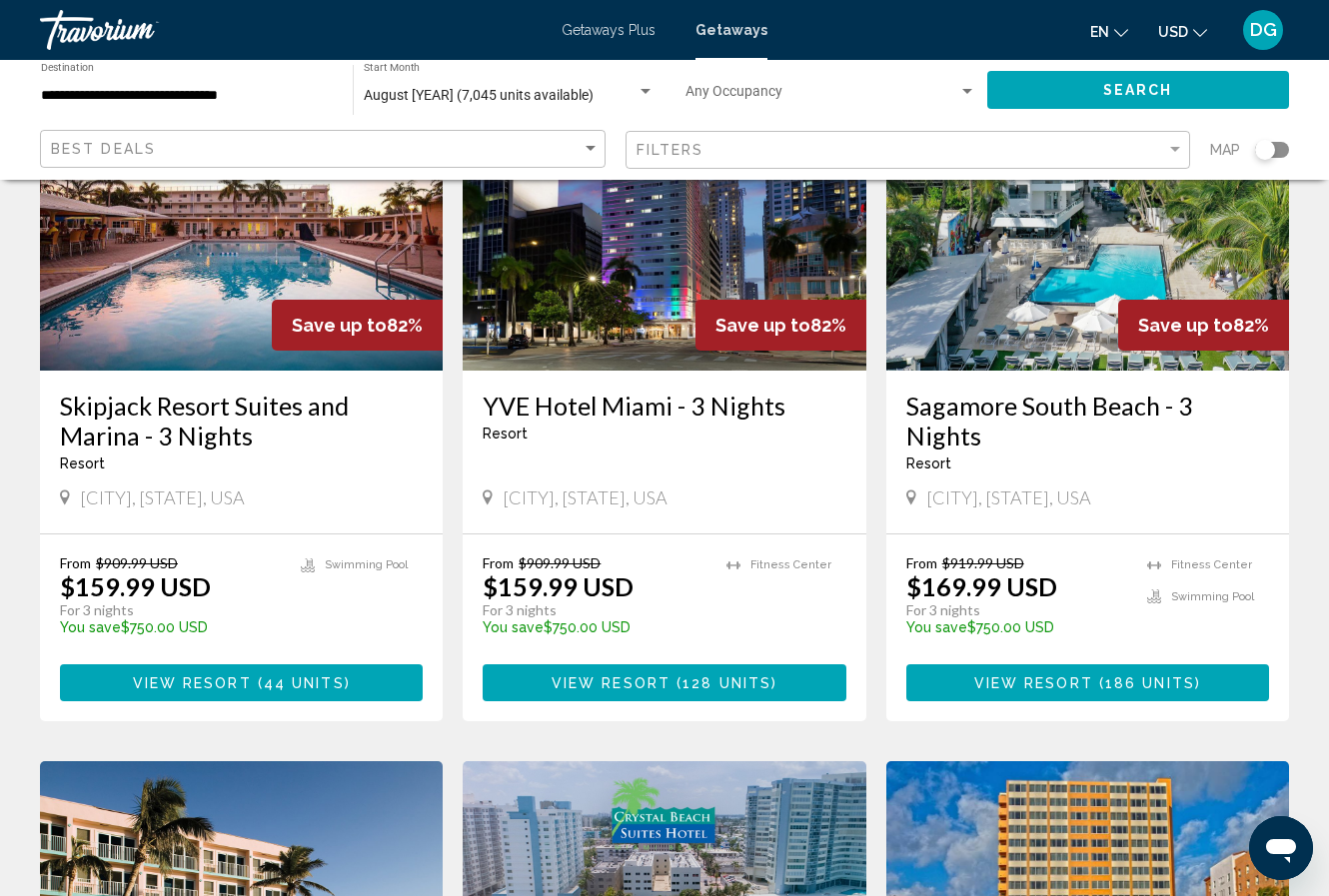 scroll, scrollTop: 1702, scrollLeft: 0, axis: vertical 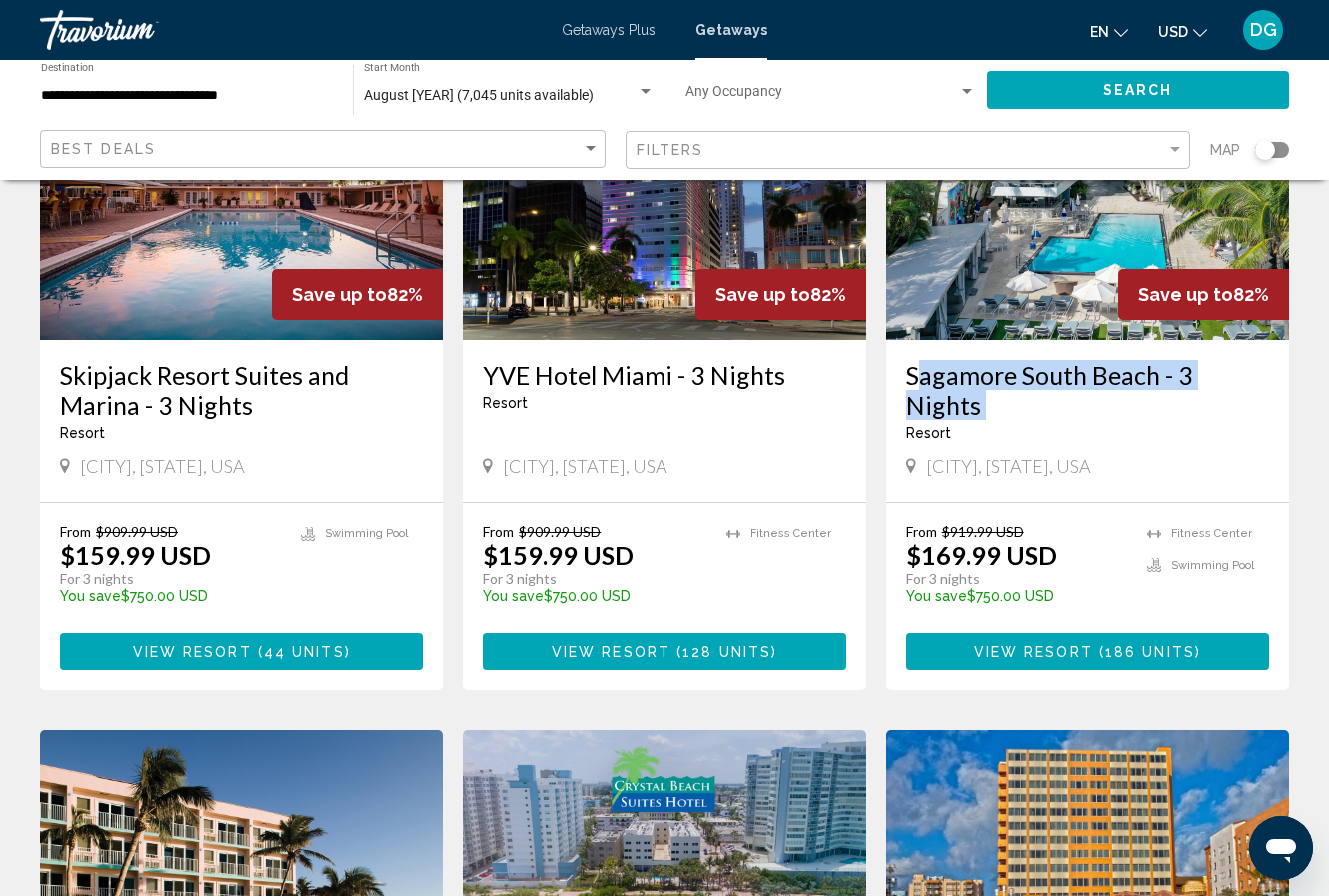 drag, startPoint x: 899, startPoint y: 351, endPoint x: 1262, endPoint y: 362, distance: 363.16663 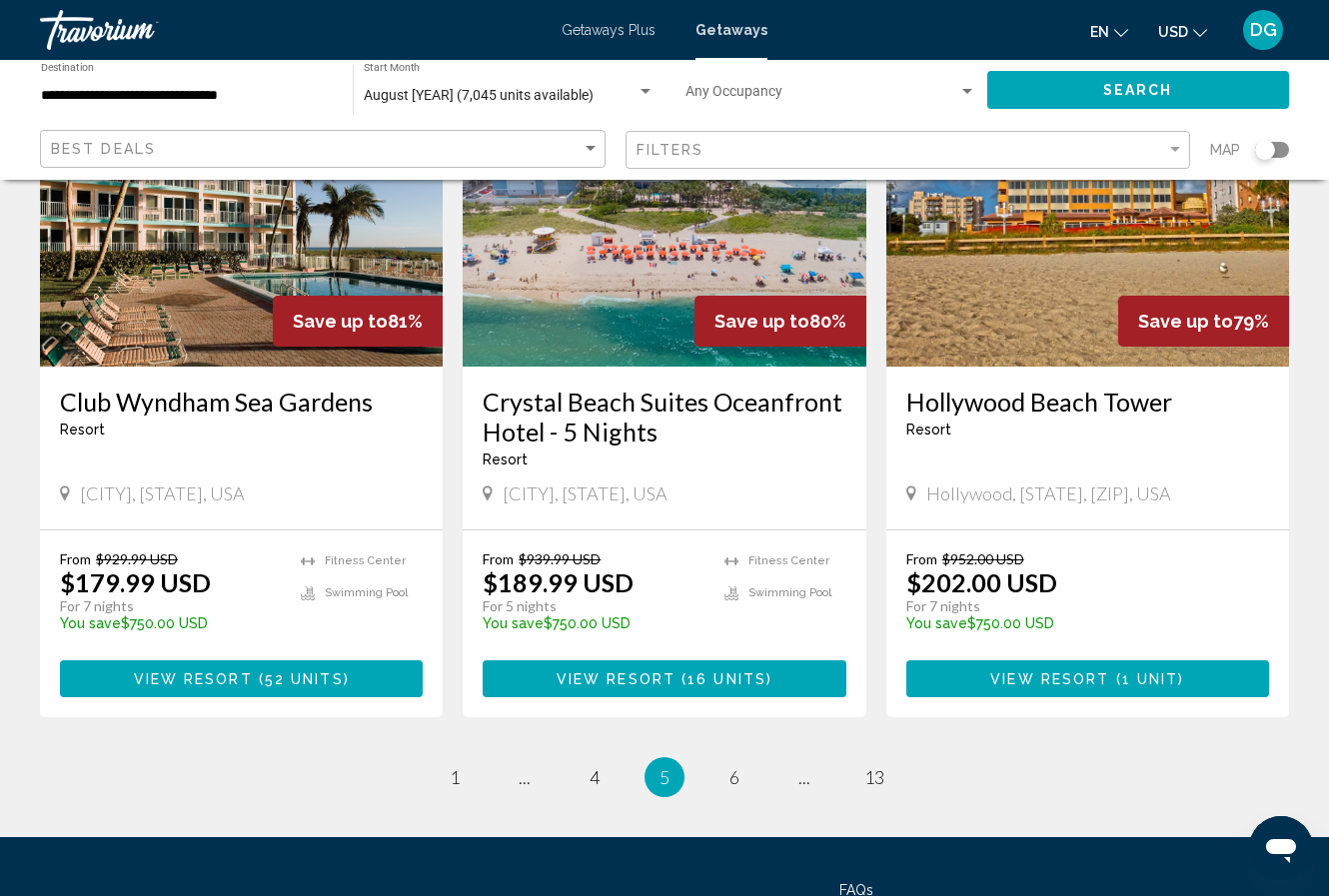scroll, scrollTop: 2329, scrollLeft: 0, axis: vertical 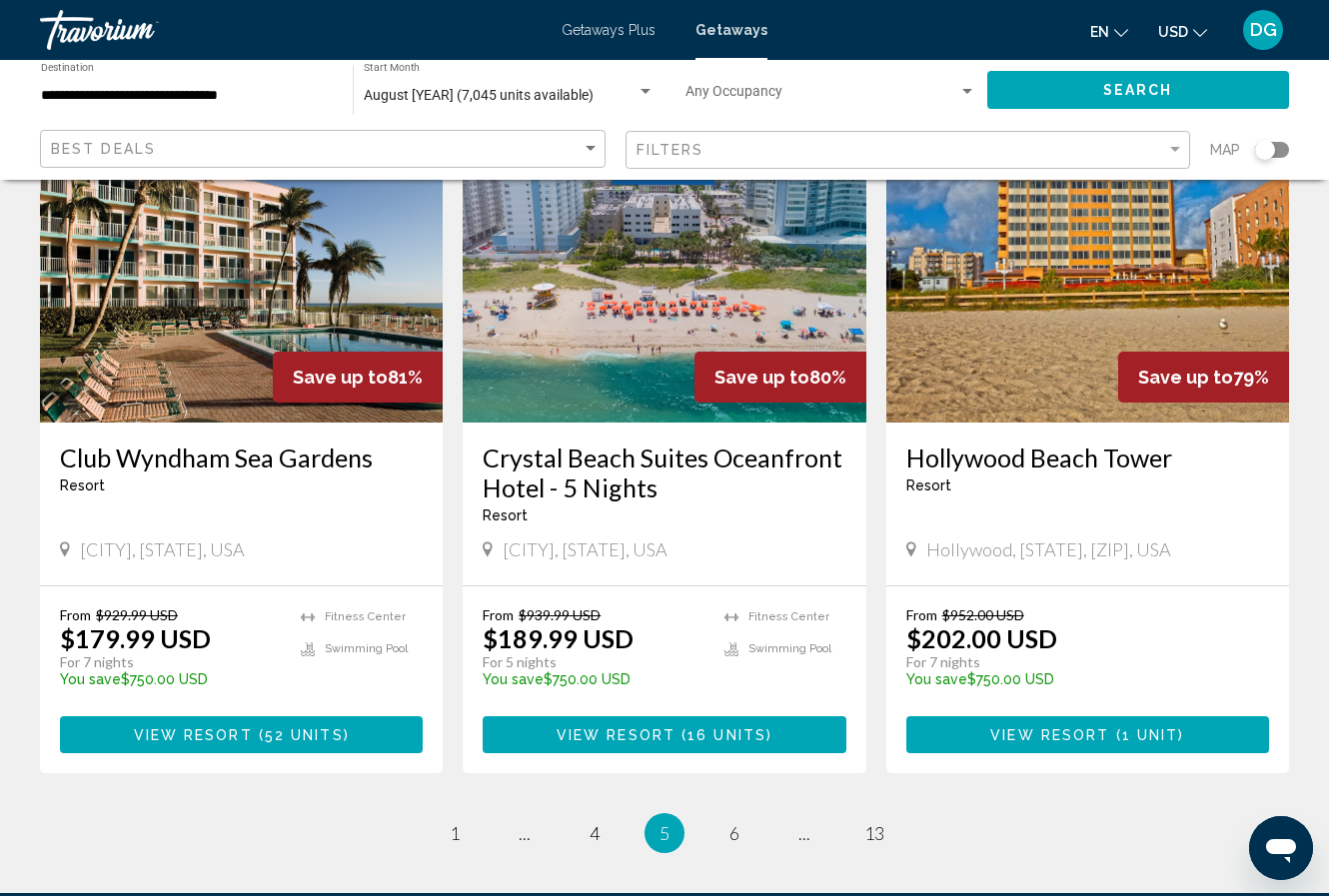 click at bounding box center (664, 263) 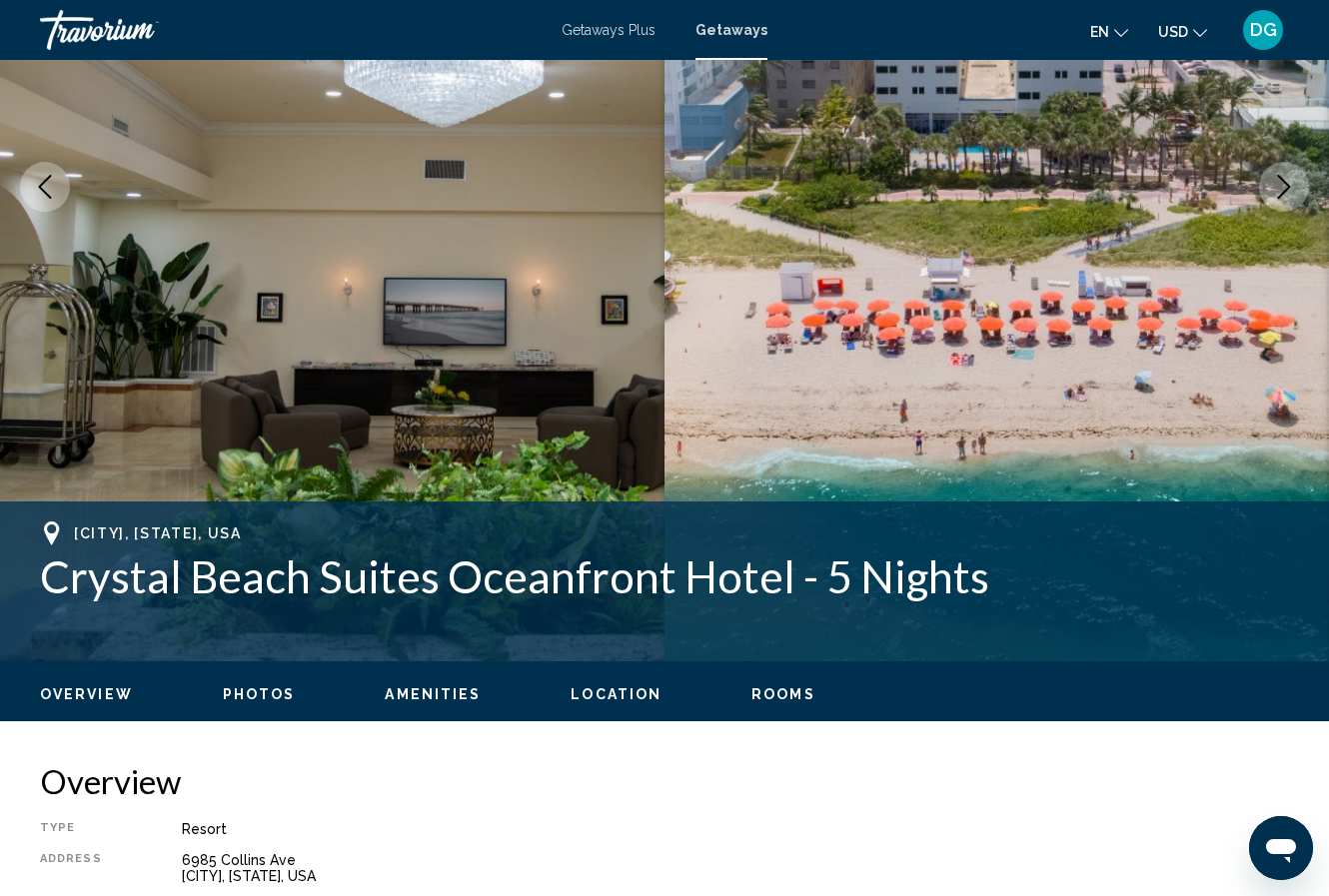 scroll, scrollTop: 335, scrollLeft: 0, axis: vertical 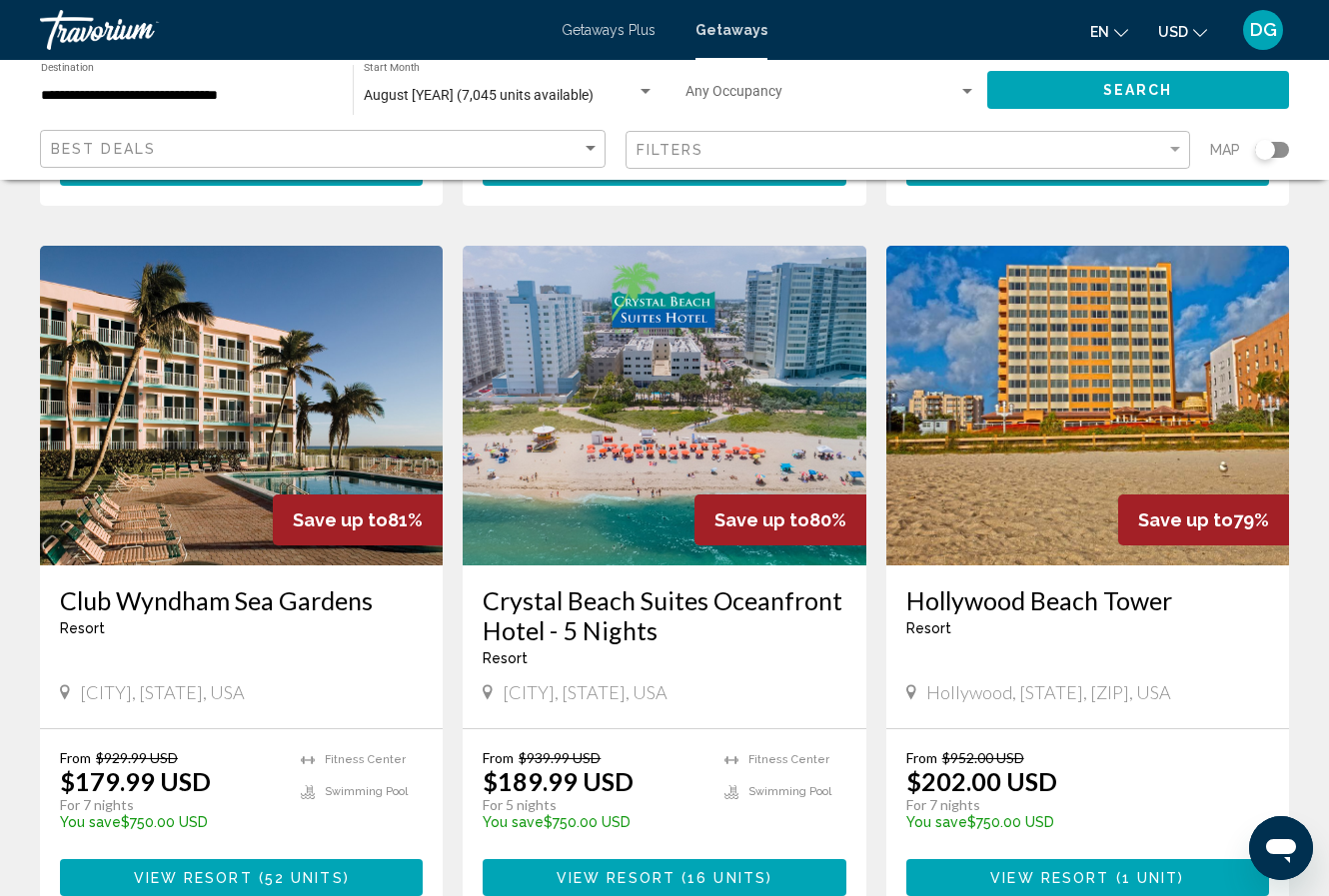 click at bounding box center [1087, 406] 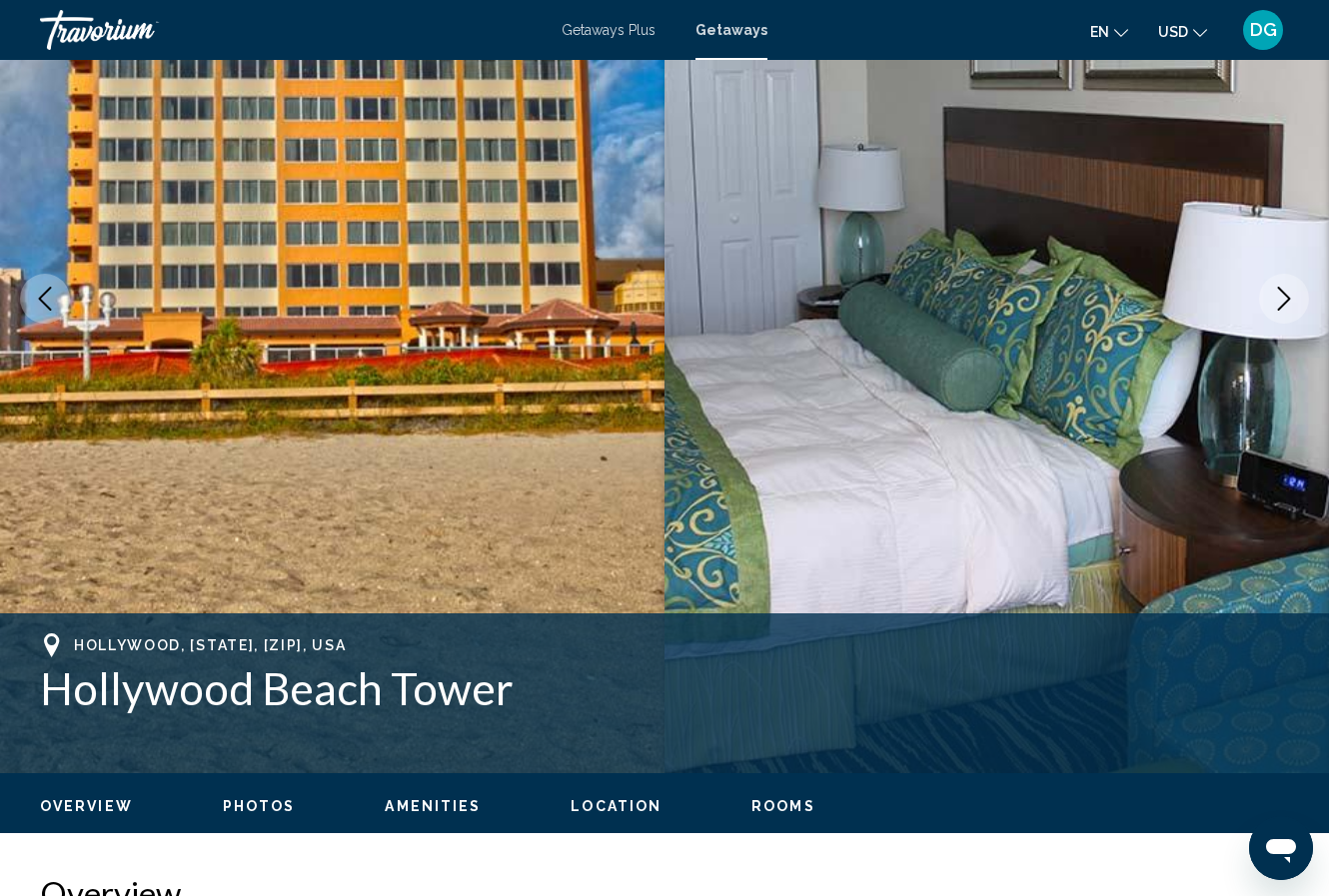 scroll, scrollTop: 296, scrollLeft: 0, axis: vertical 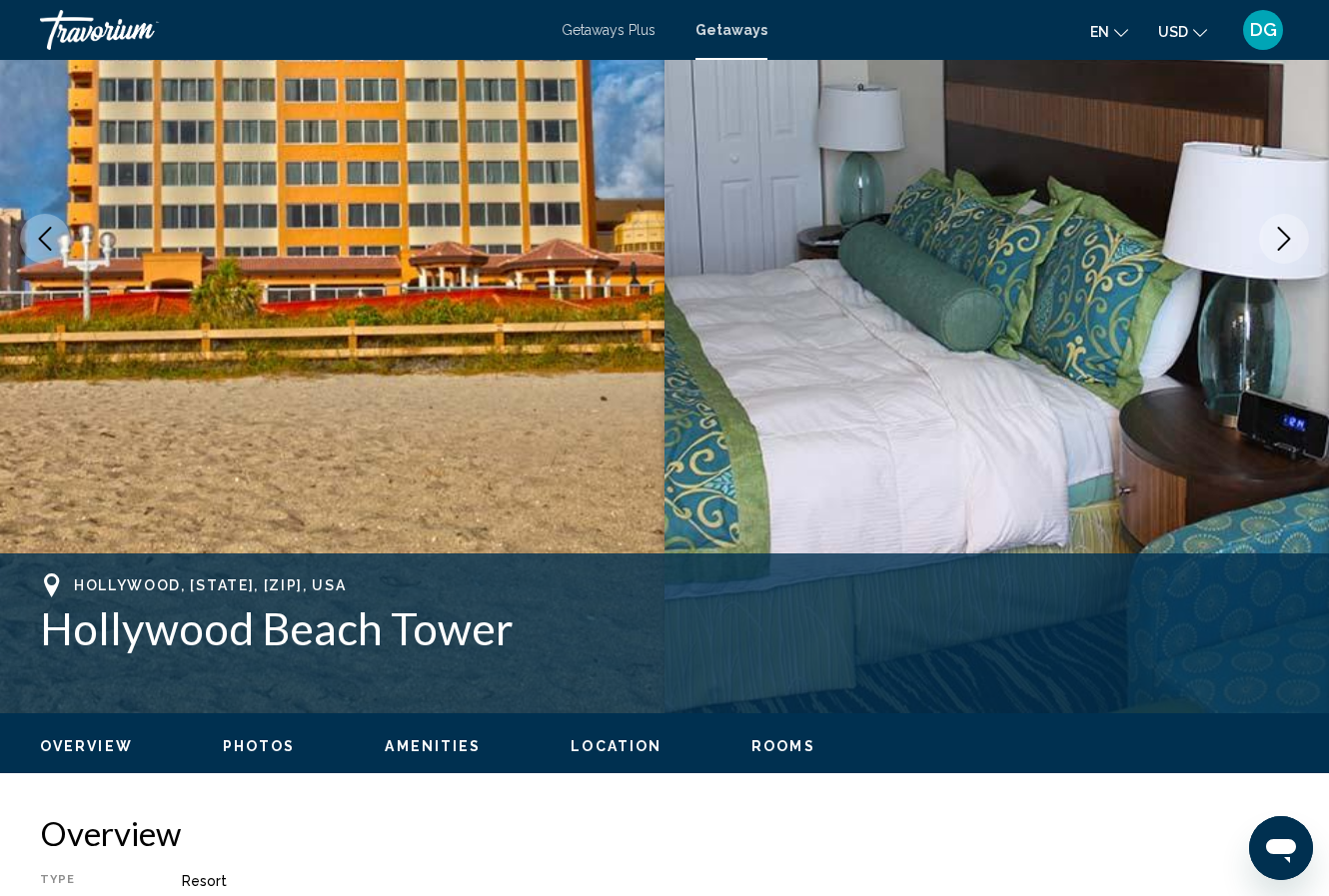 click at bounding box center (1284, 239) 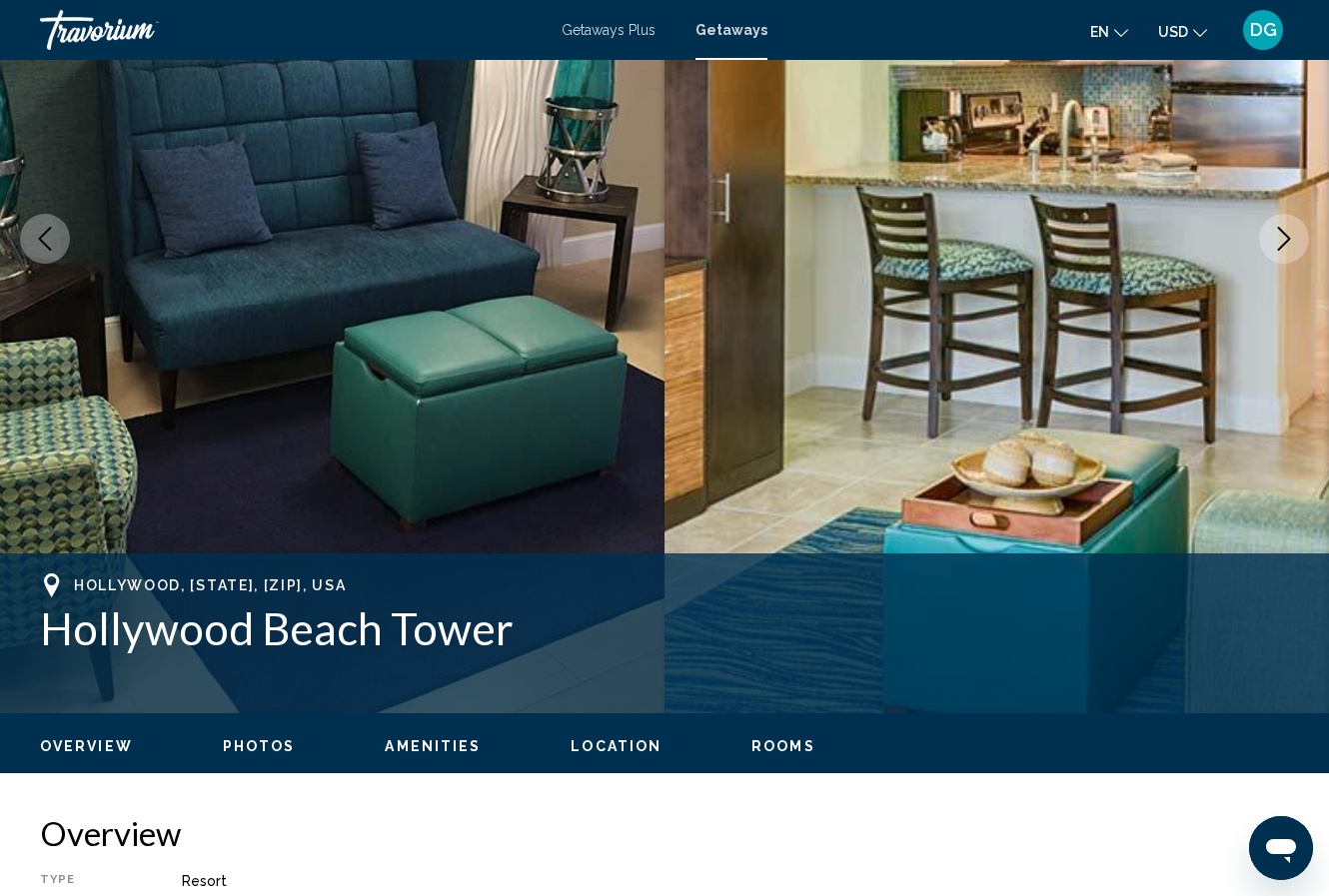 click at bounding box center (1284, 239) 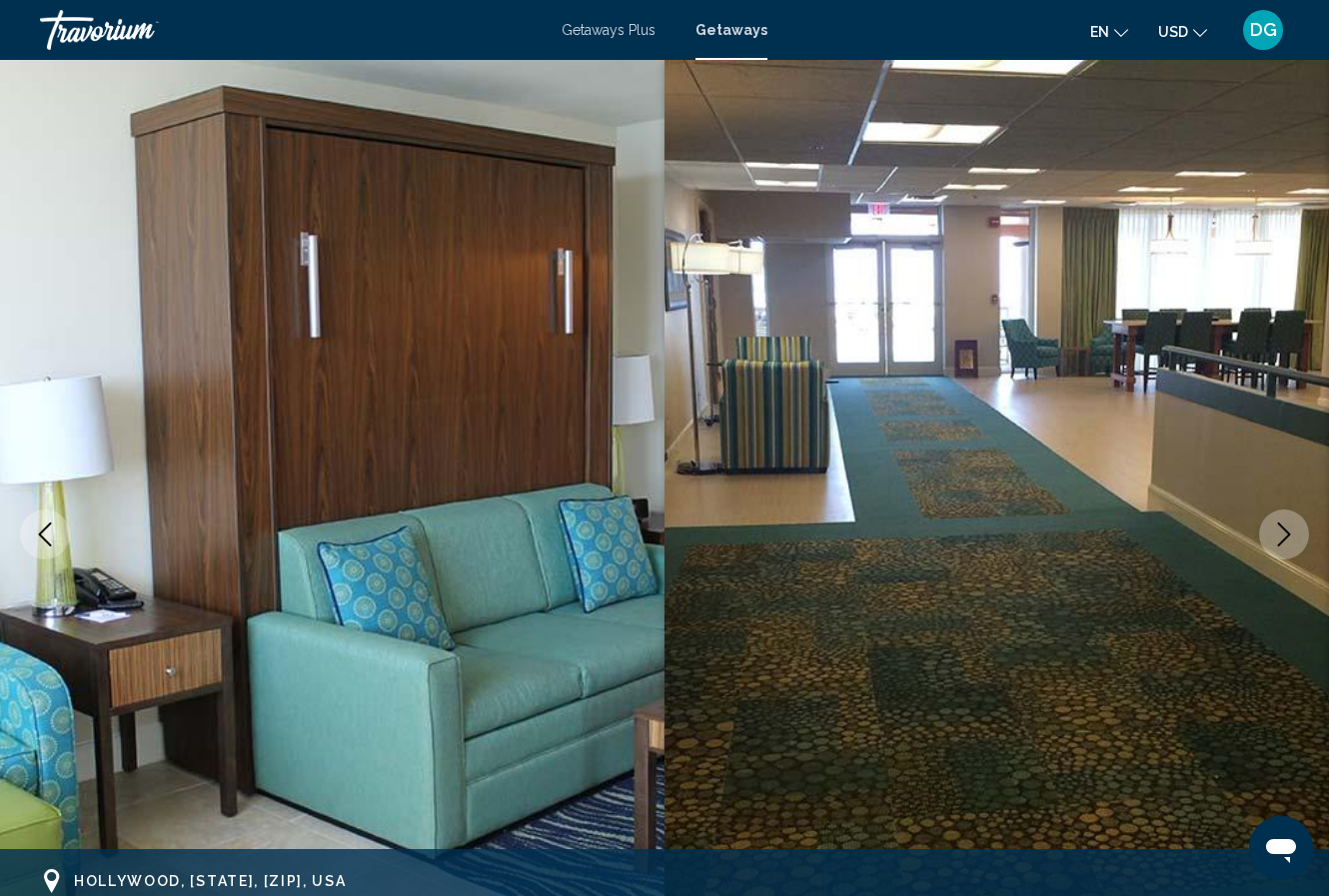 scroll, scrollTop: 0, scrollLeft: 0, axis: both 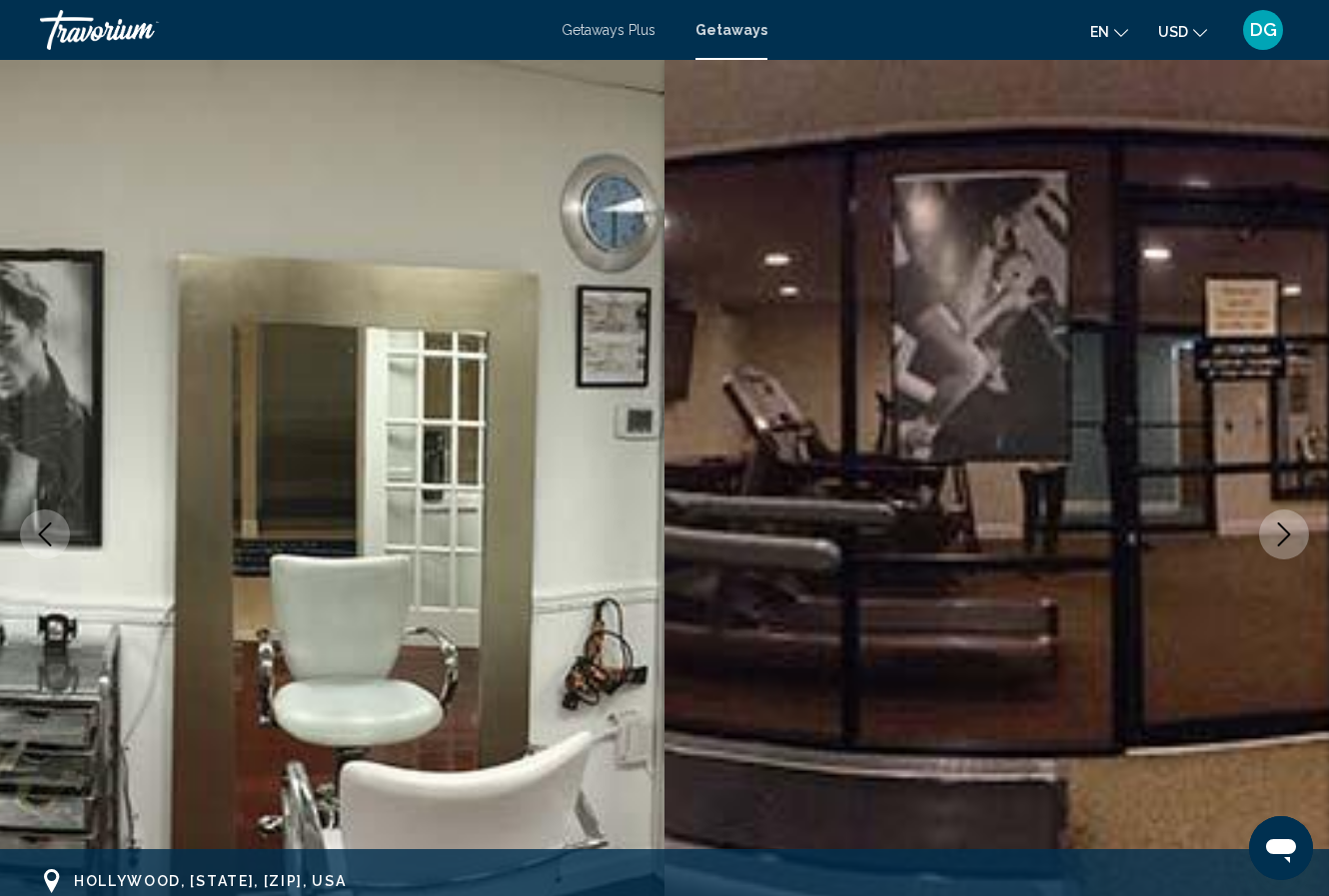 click 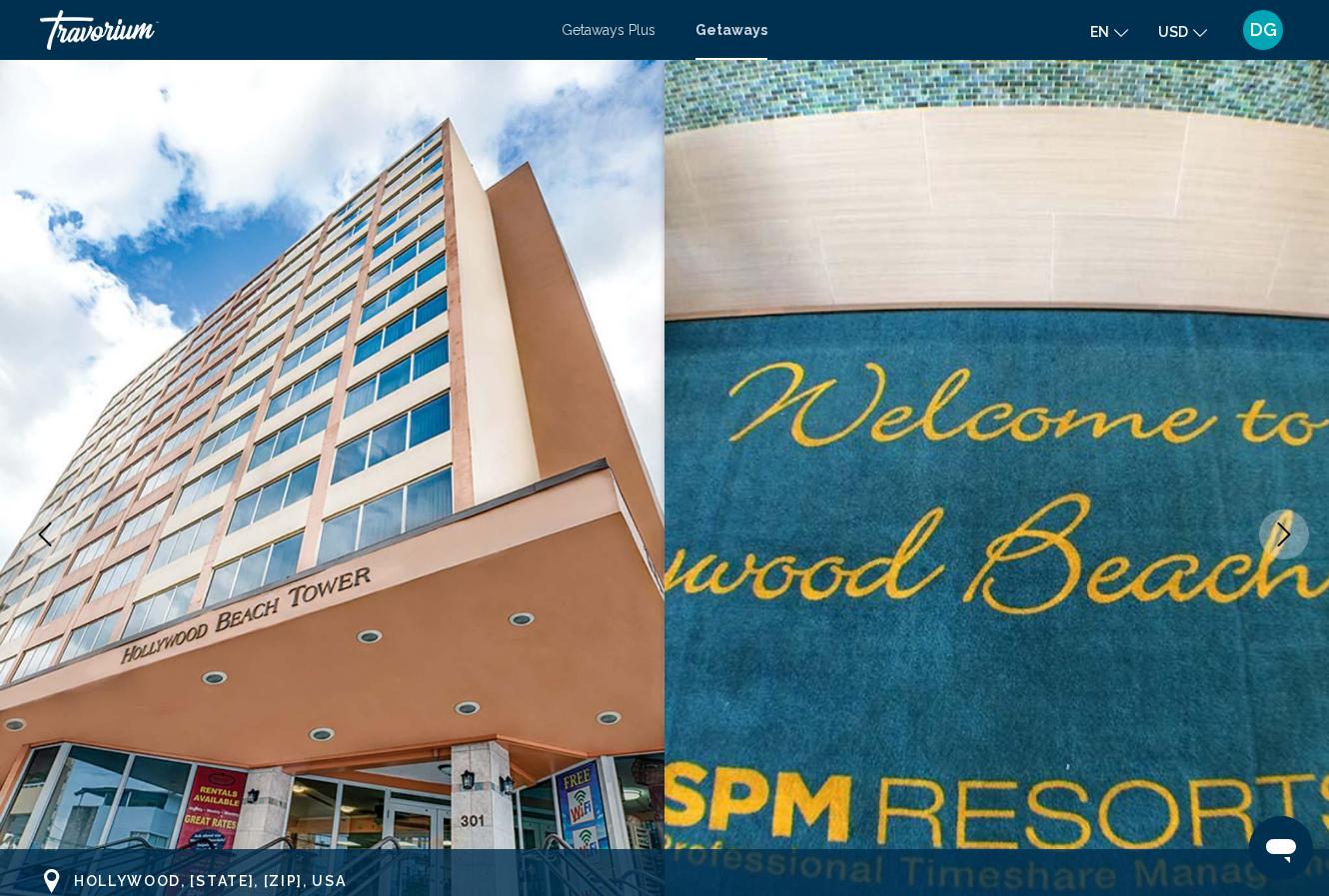 click 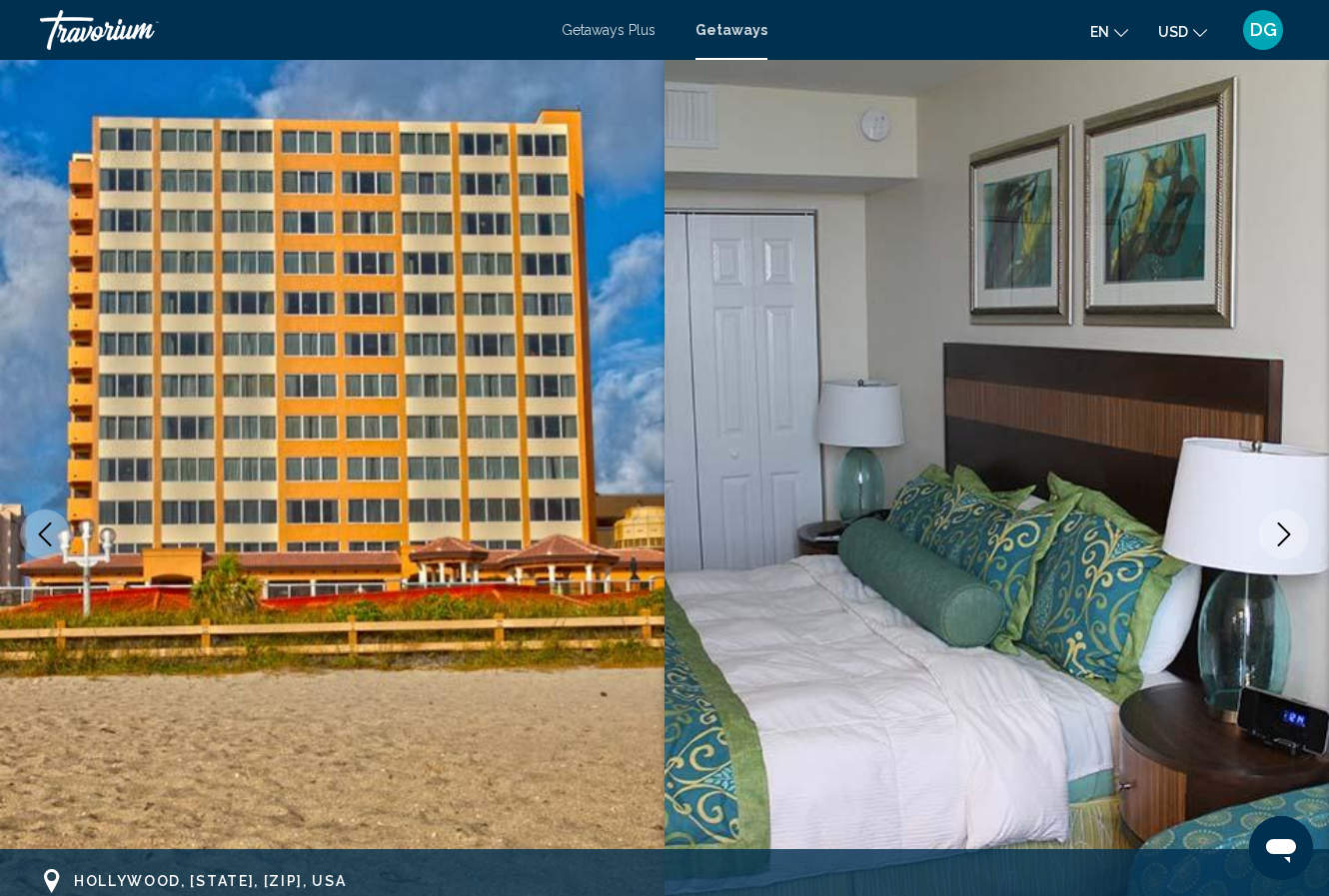 click 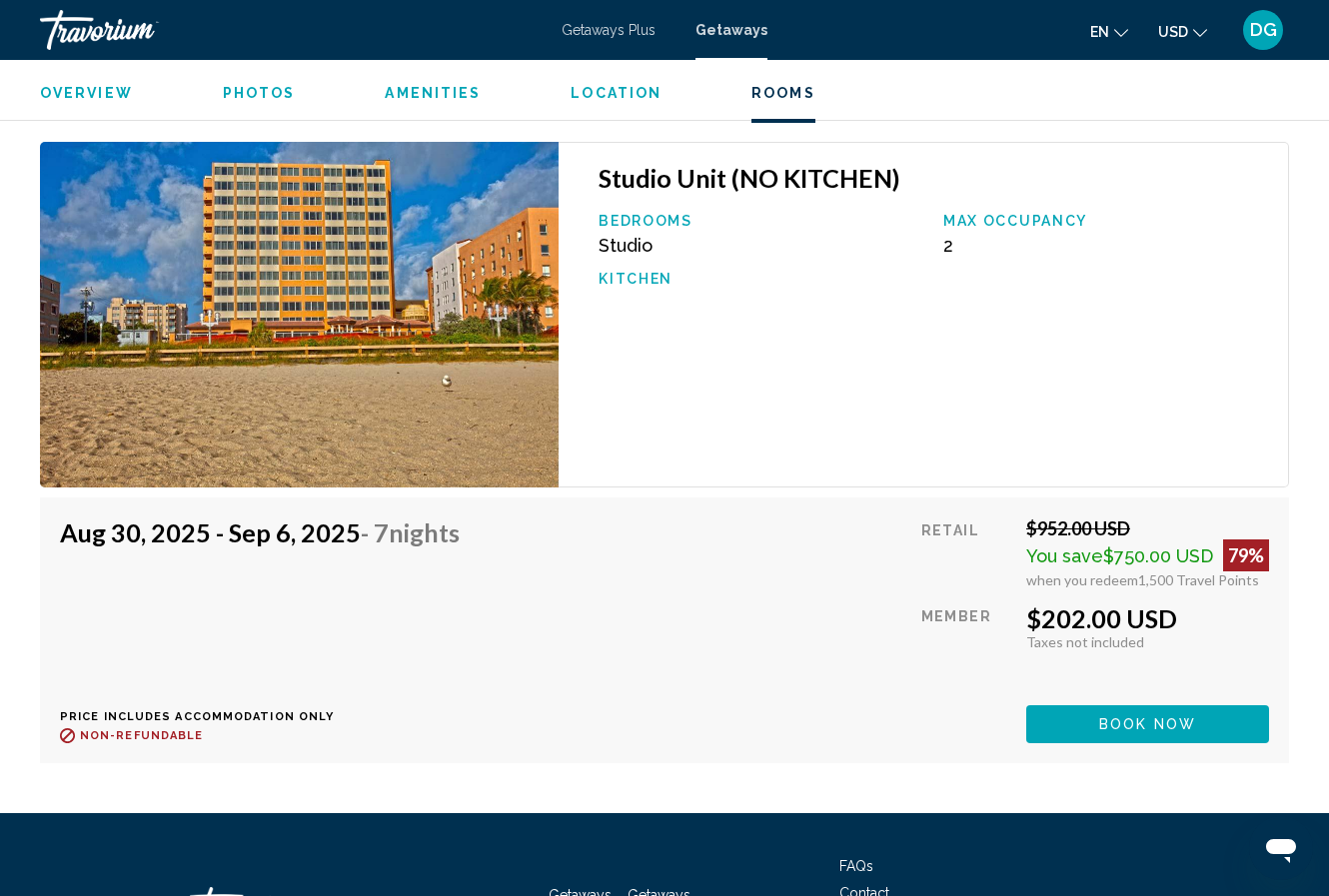 scroll, scrollTop: 3347, scrollLeft: 0, axis: vertical 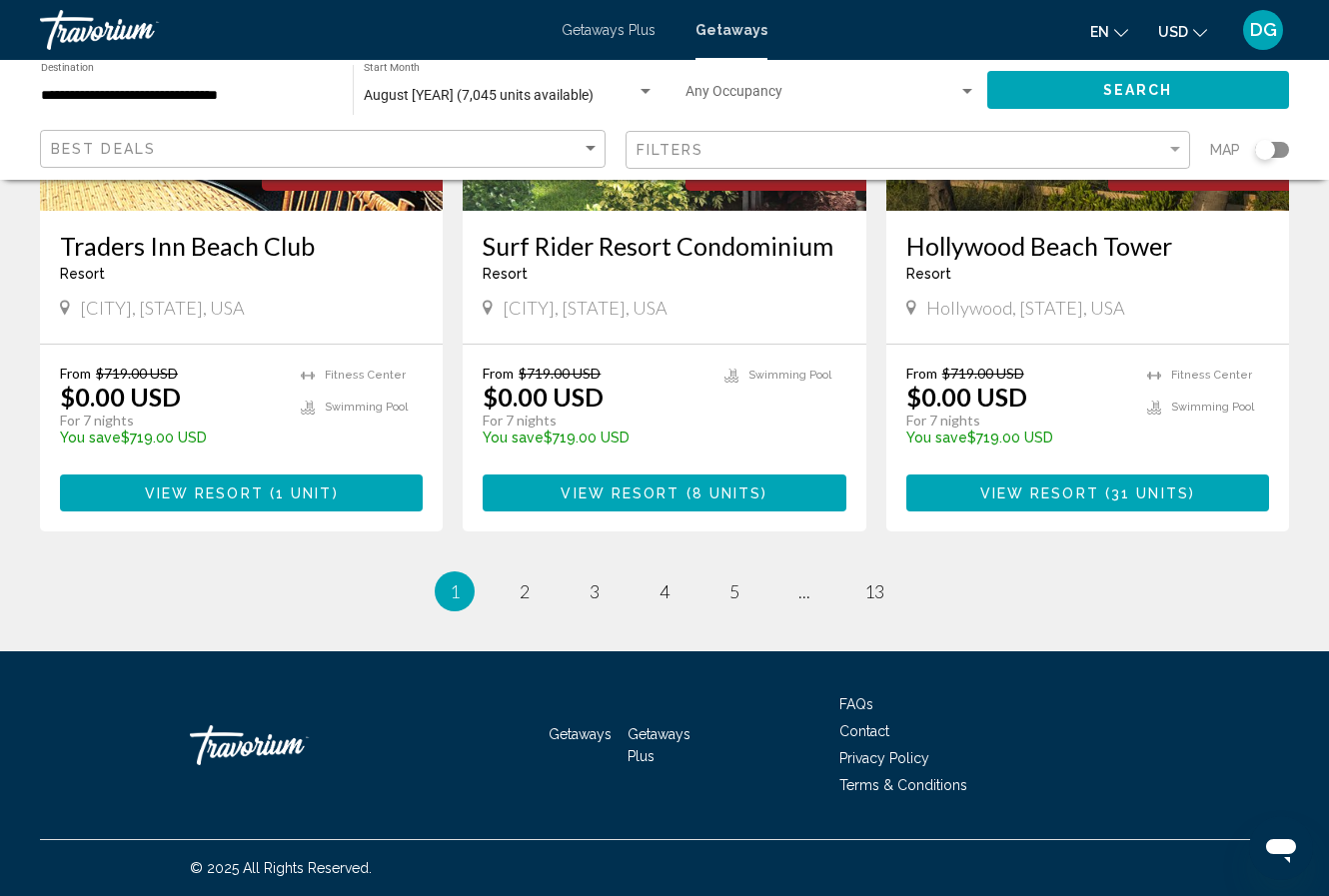 click on "Save up to  100%   Club Wyndham Palm-Aire - 2 Nights  Resort  -  This is an adults only resort
Pompano Beach, FL, USA From $579.99 USD $0.00 USD For 2 nights You save  $579.99 USD   temp
Fitness Center
Swimming Pool View Resort    ( 124 units )  Save up to  100%   Club Wyndham Santa Barbara - 2 Nights  Resort  -  This is an adults only resort
Pompano Beach, FL, USA From $579.99 USD $0.00 USD For 2 nights You save  $579.99 USD   temp
Fitness Center
Swimming Pool View Resort    ( 4 units )  Save up to  100%   Club Wyndham Ocean Walk - 2 Nights  Resort  -  This is an adults only resort
Daytona Beach, FL, USA From $609.99 USD $0.00 USD For 2 nights You save  $609.99 USD   temp" at bounding box center [664, -835] 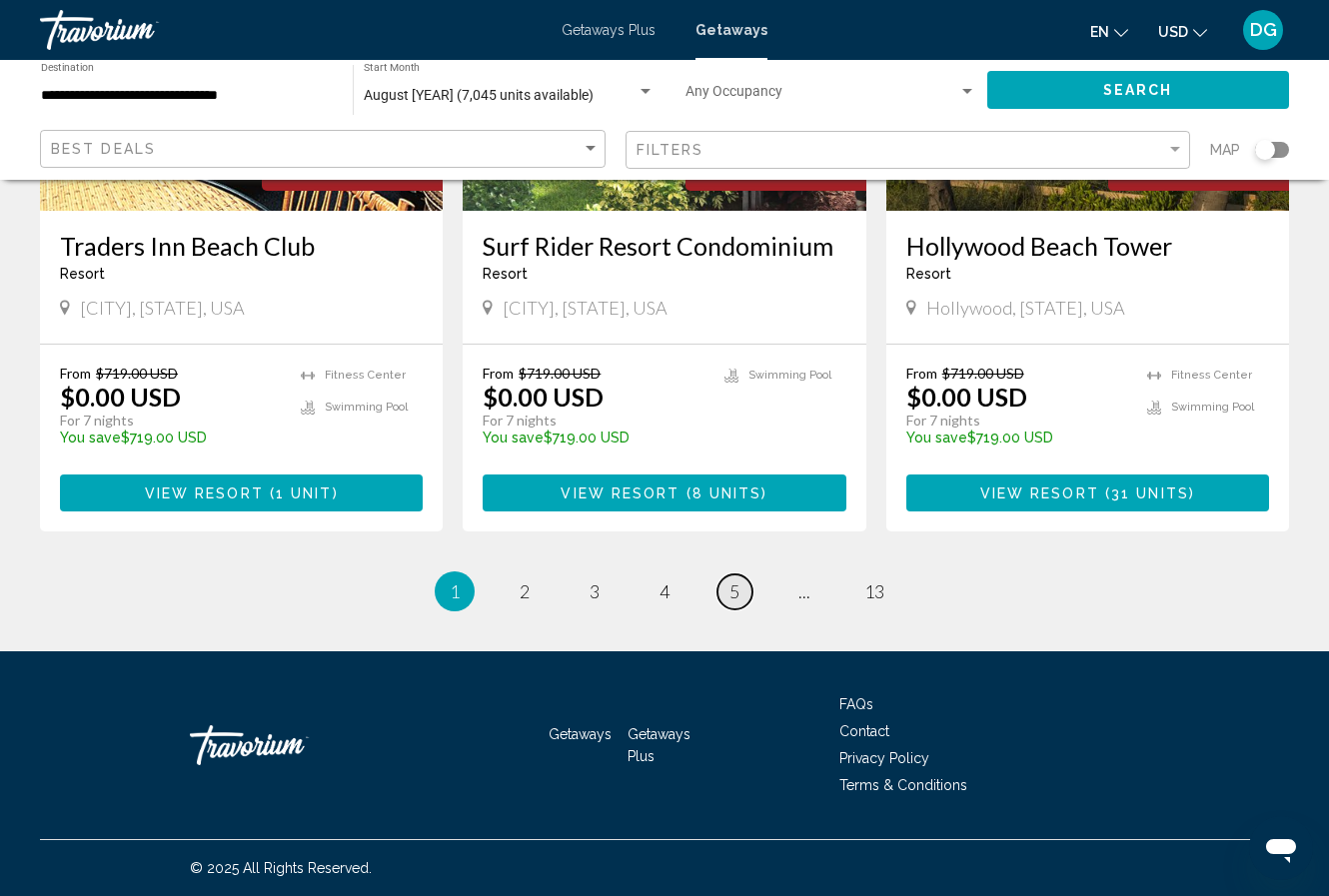 click on "page  5" at bounding box center (734, 591) 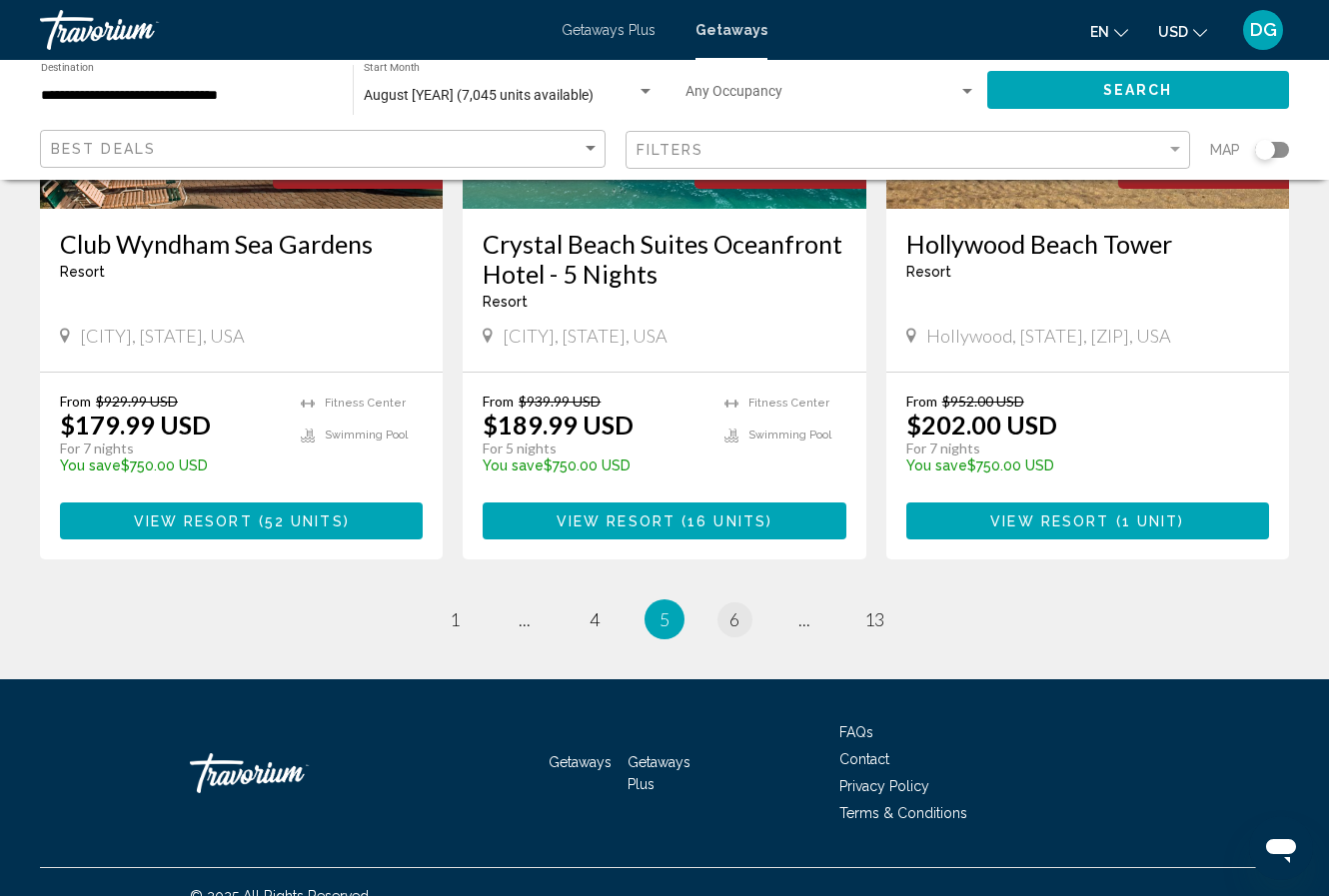 scroll, scrollTop: 2542, scrollLeft: 0, axis: vertical 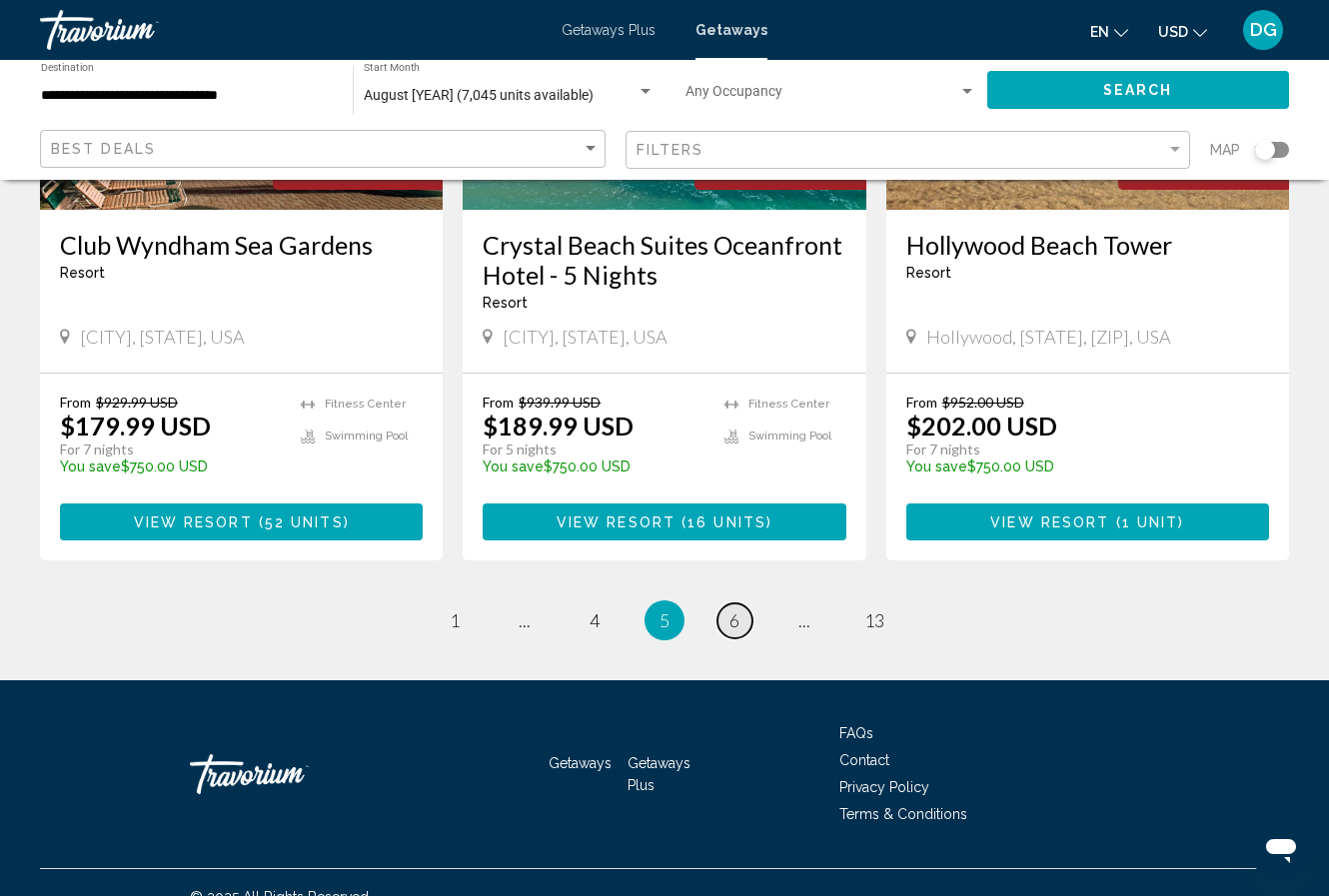 click on "page  6" at bounding box center (734, 620) 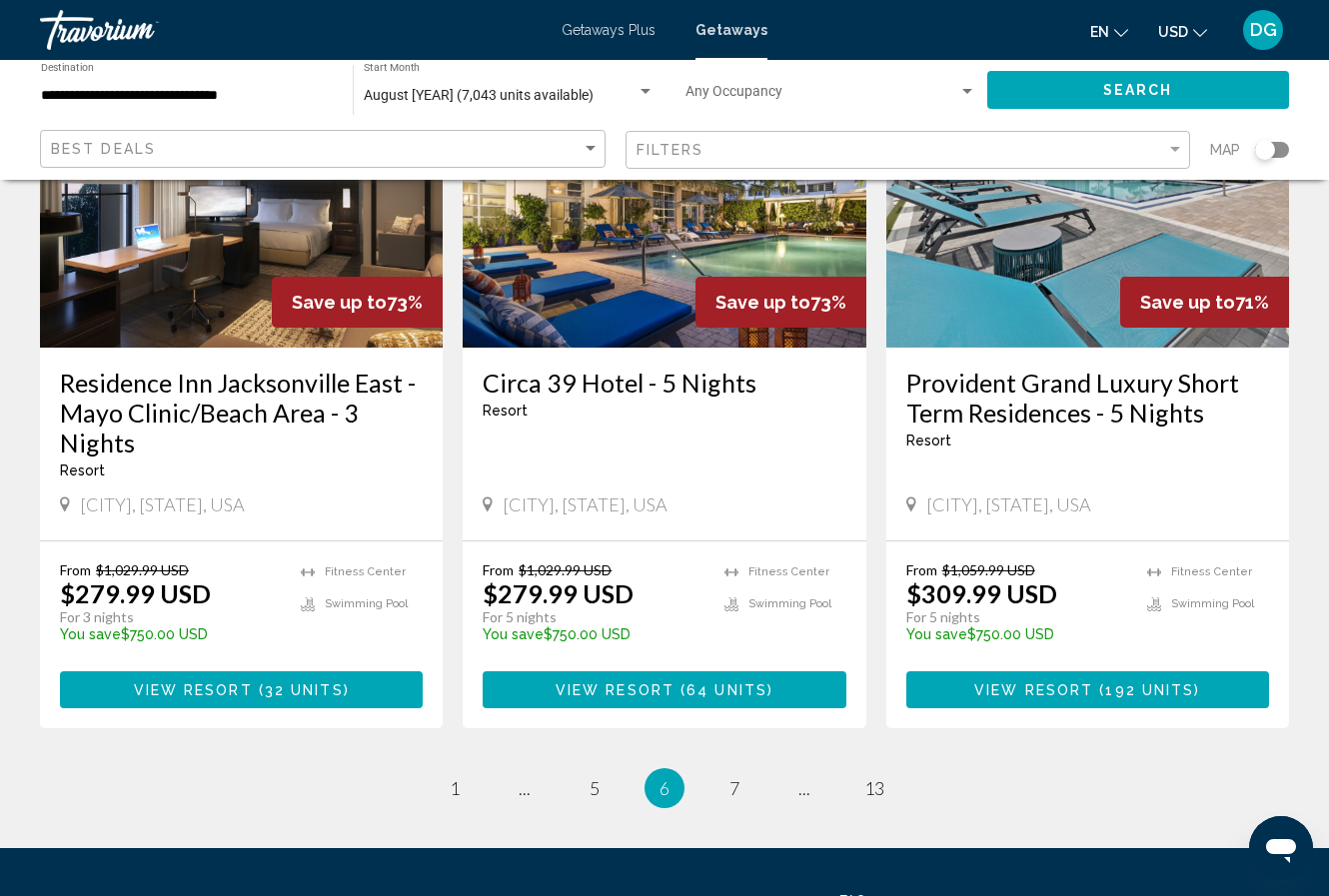 scroll, scrollTop: 2378, scrollLeft: 0, axis: vertical 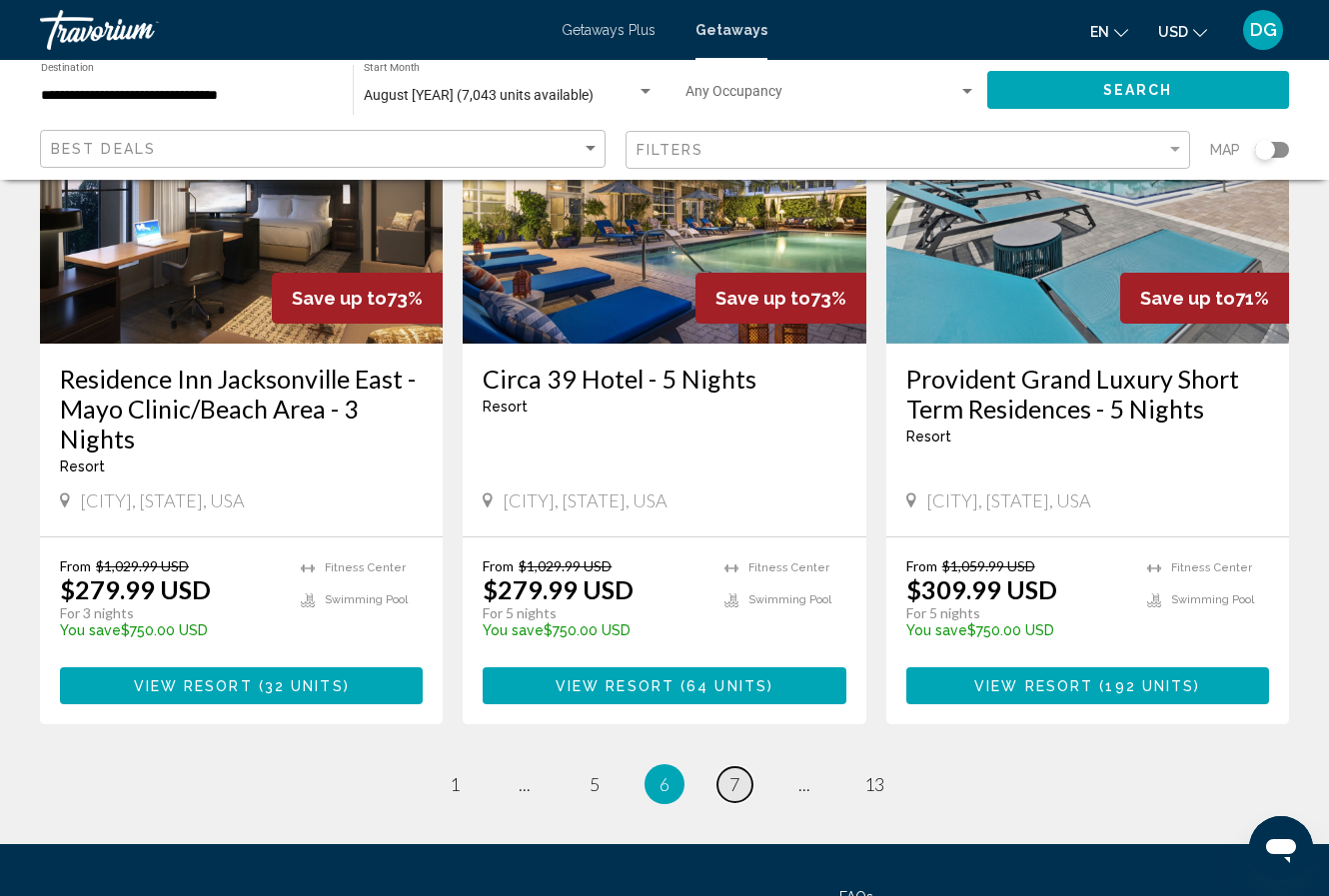 click on "7" at bounding box center (734, 784) 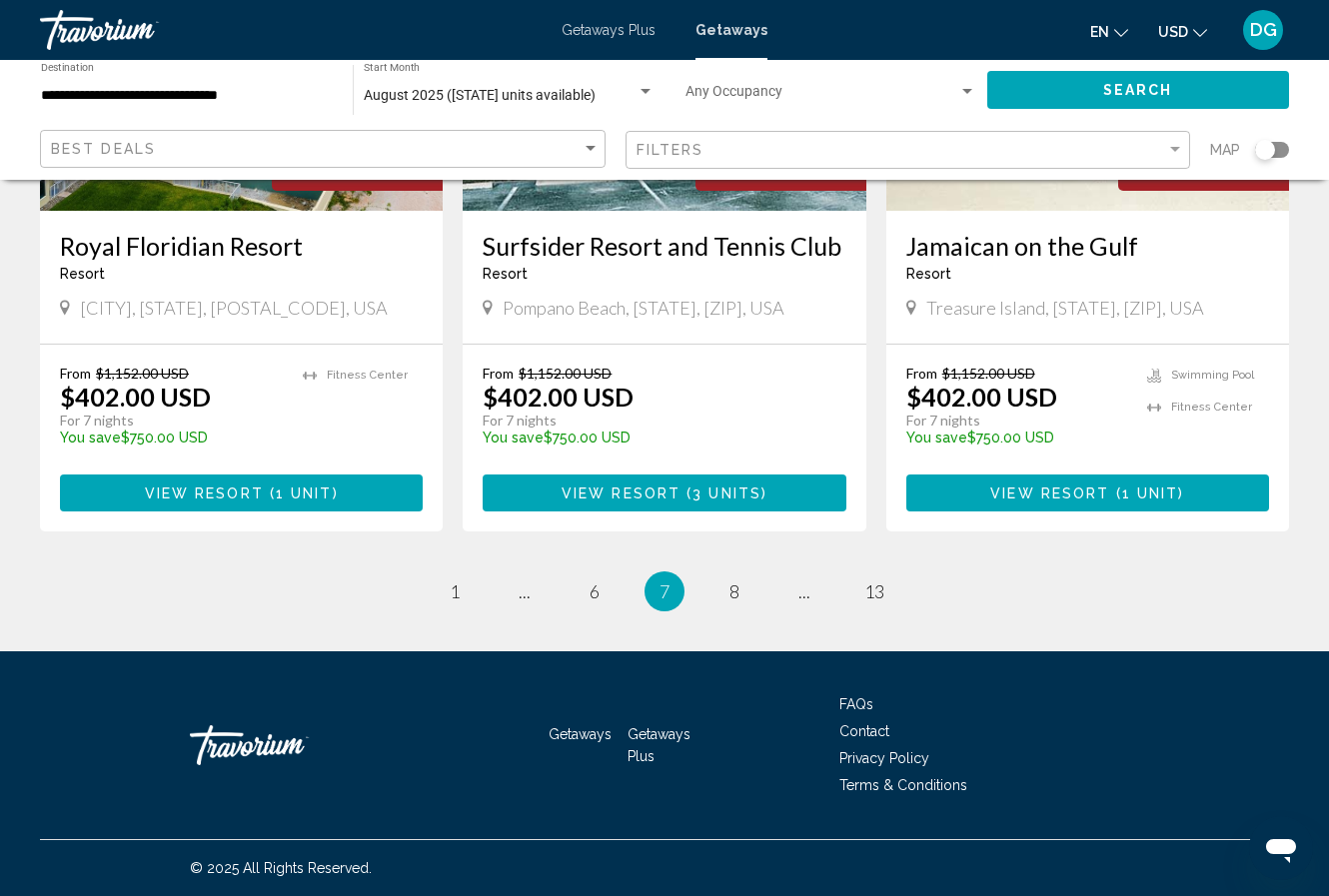 scroll, scrollTop: 2511, scrollLeft: 0, axis: vertical 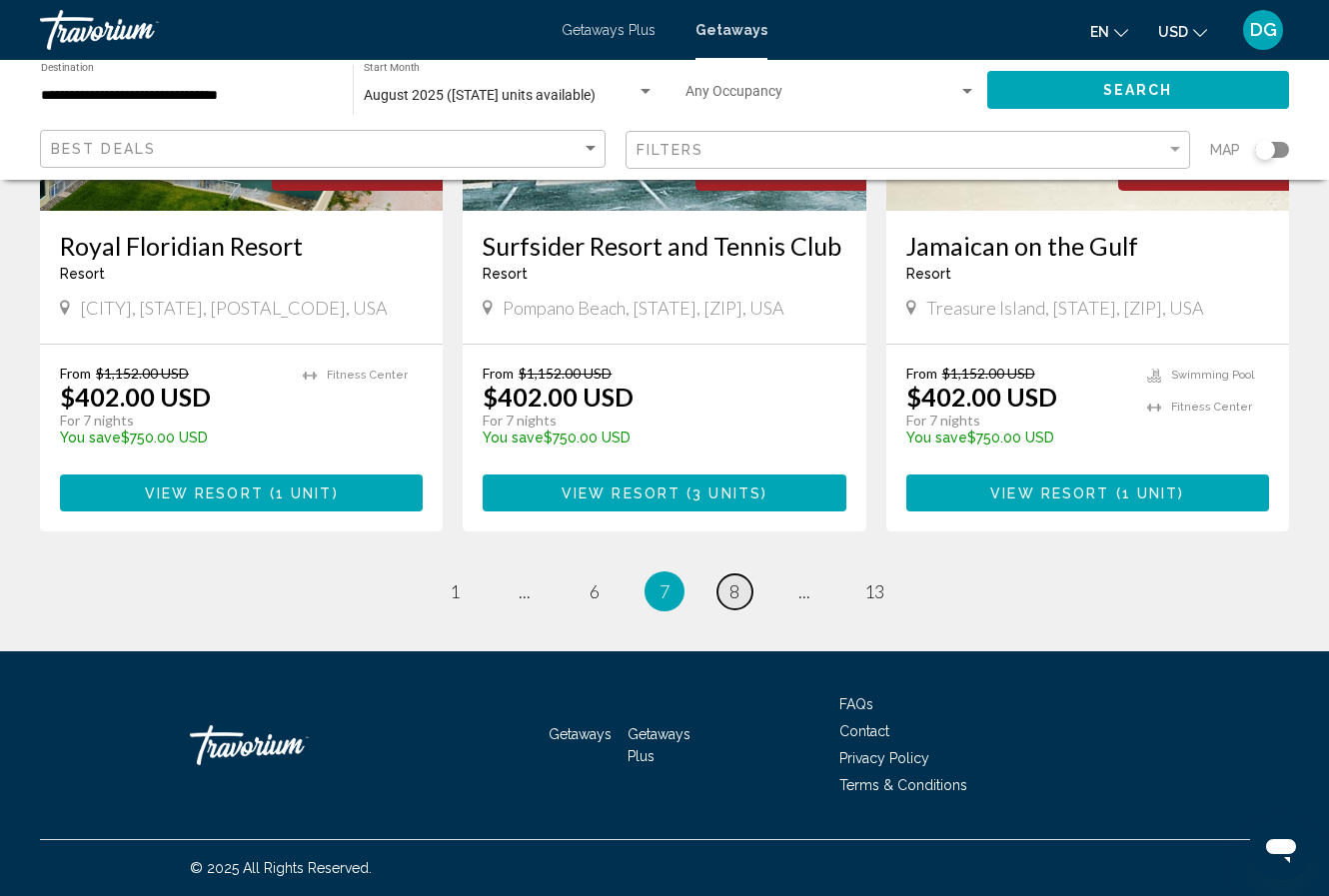 click on "page  8" at bounding box center [734, 591] 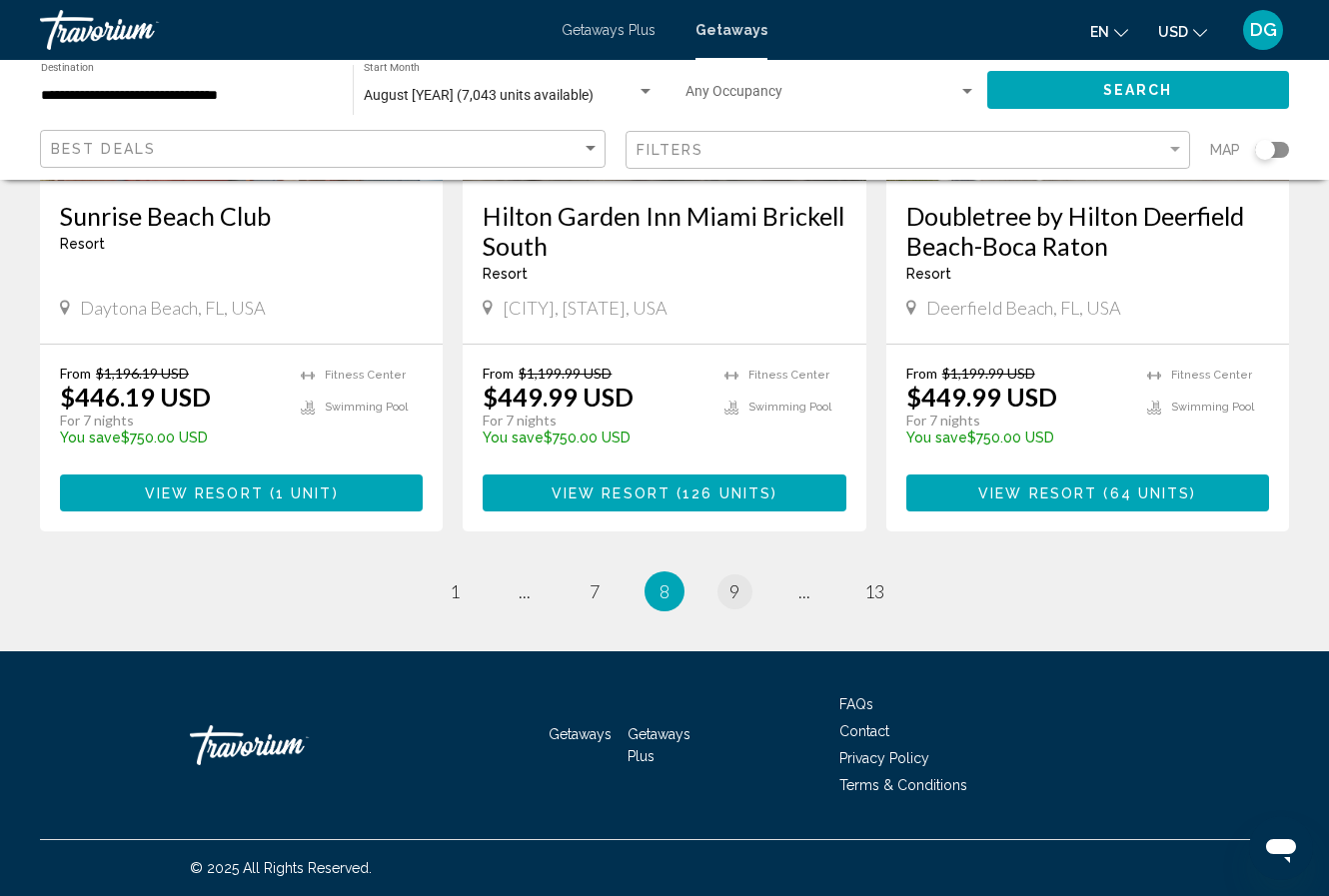 scroll, scrollTop: 2511, scrollLeft: 0, axis: vertical 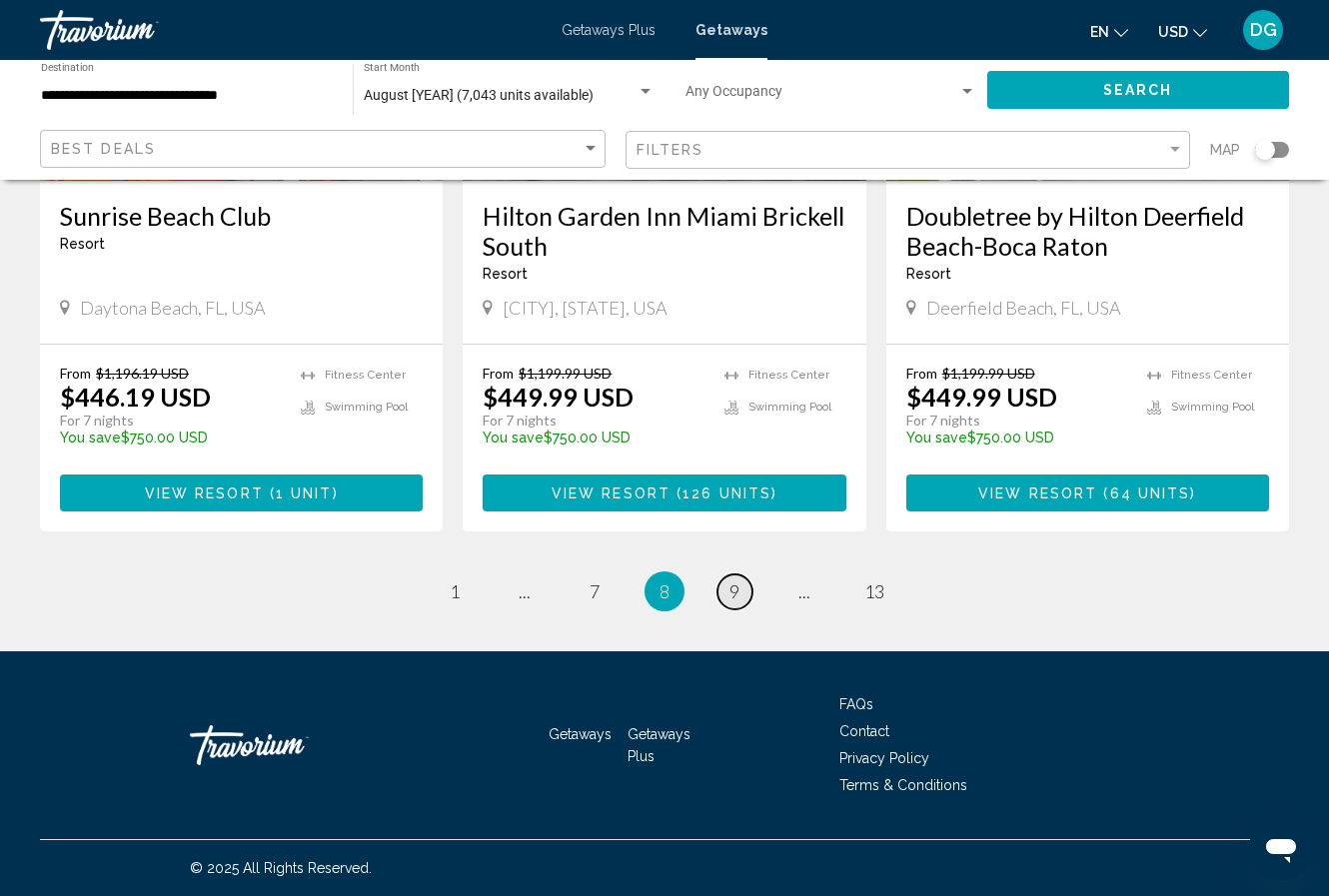 click on "page  9" at bounding box center [734, 591] 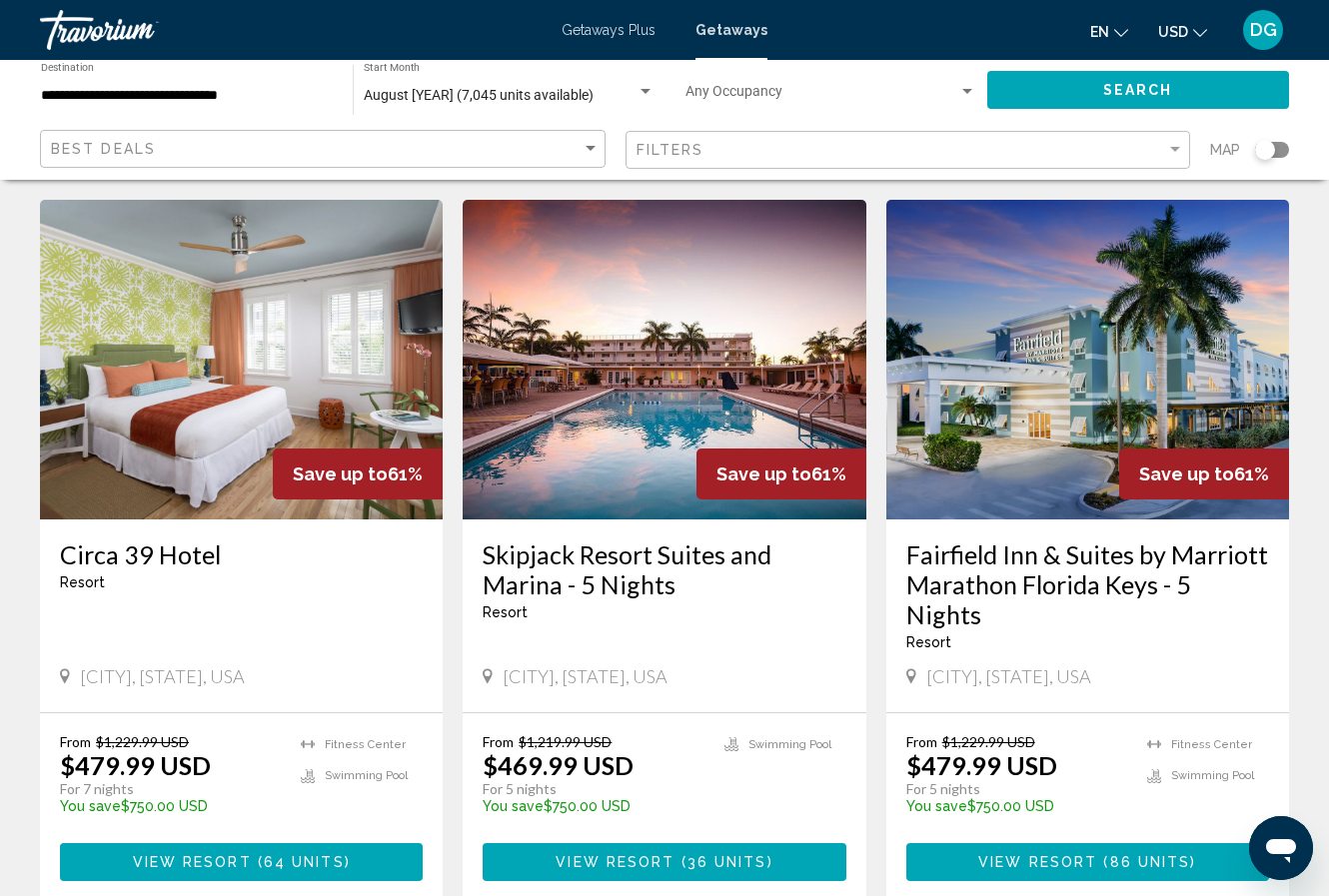 scroll, scrollTop: 747, scrollLeft: 0, axis: vertical 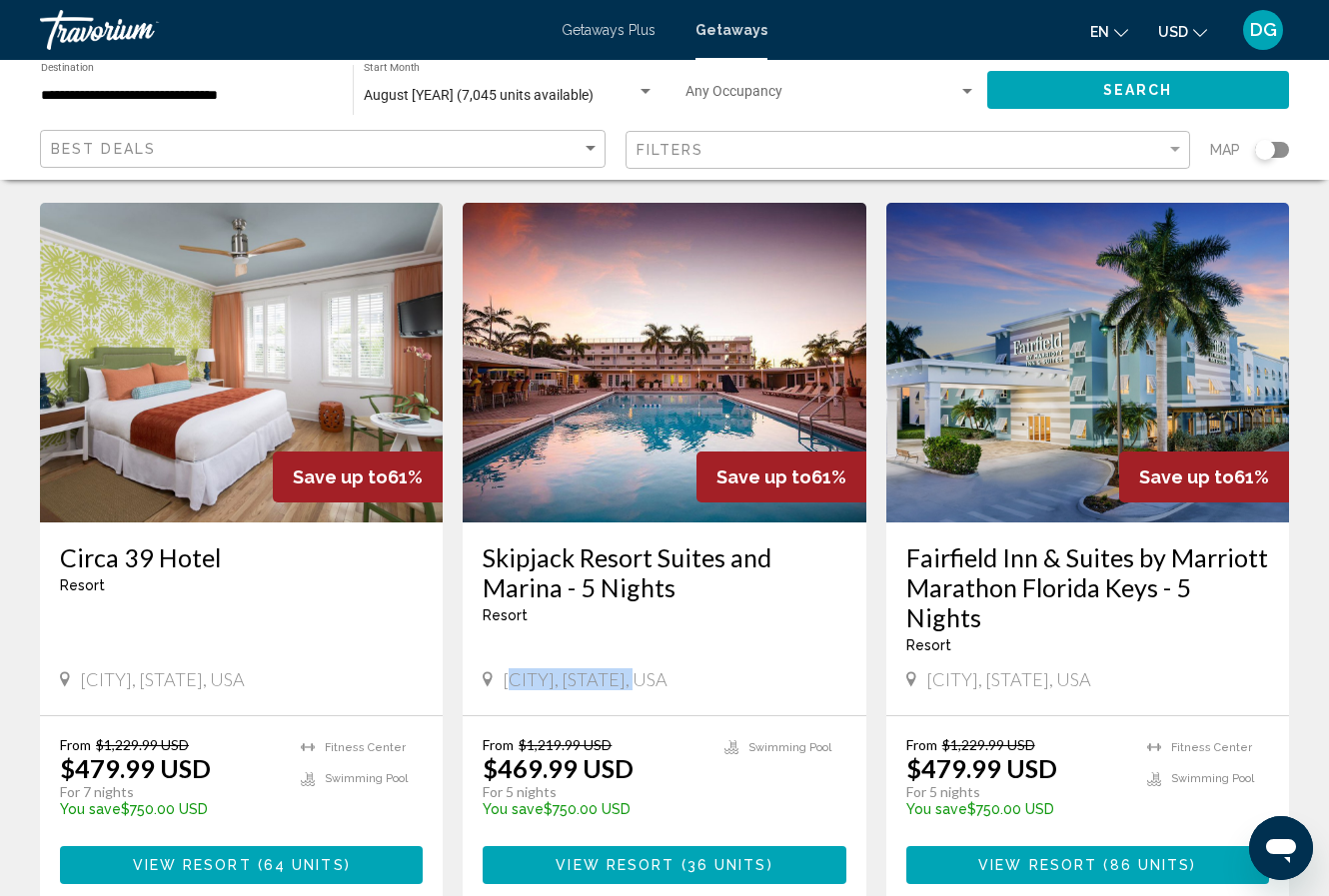 drag, startPoint x: 512, startPoint y: 651, endPoint x: 701, endPoint y: 648, distance: 189.02381 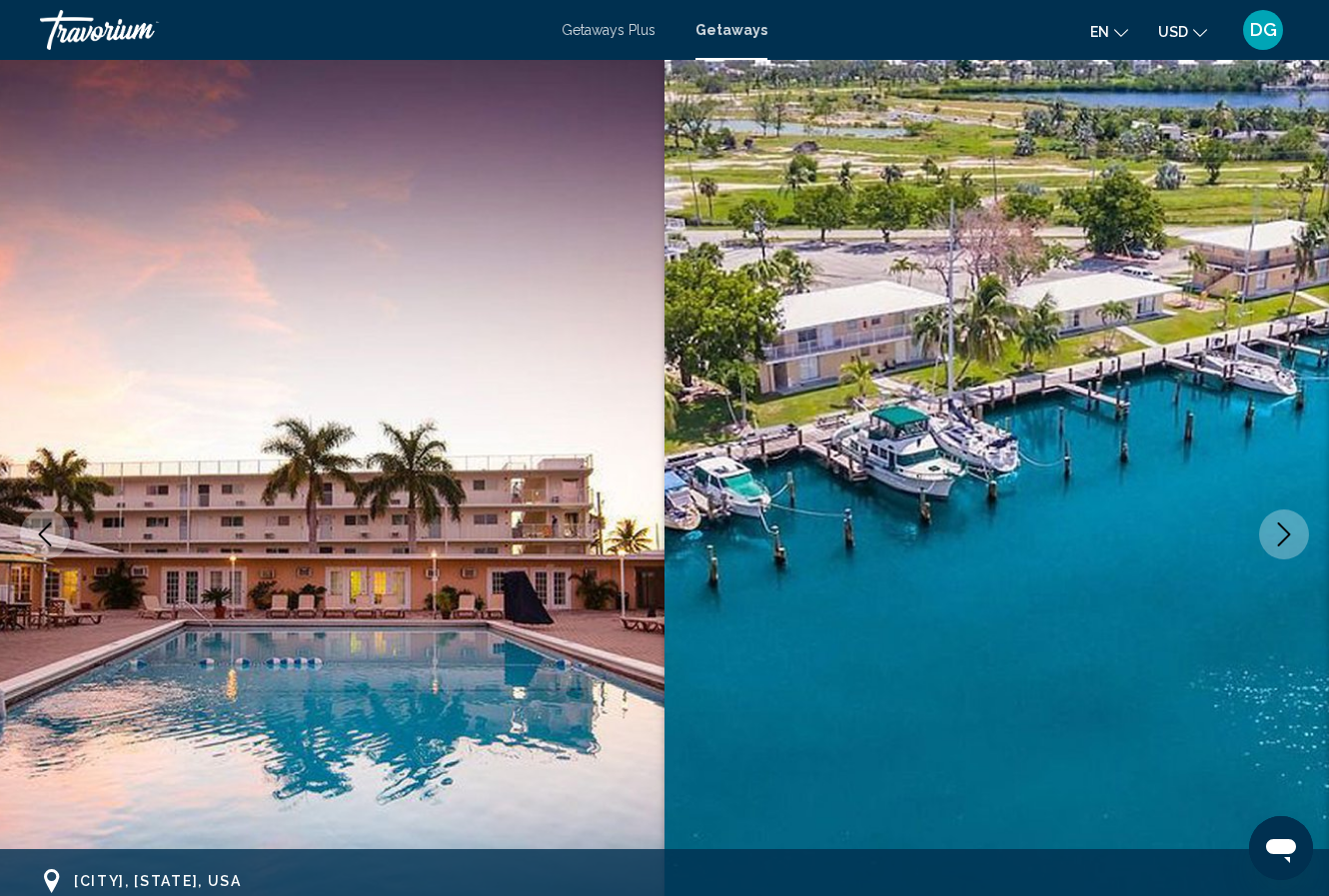 scroll, scrollTop: 66, scrollLeft: 0, axis: vertical 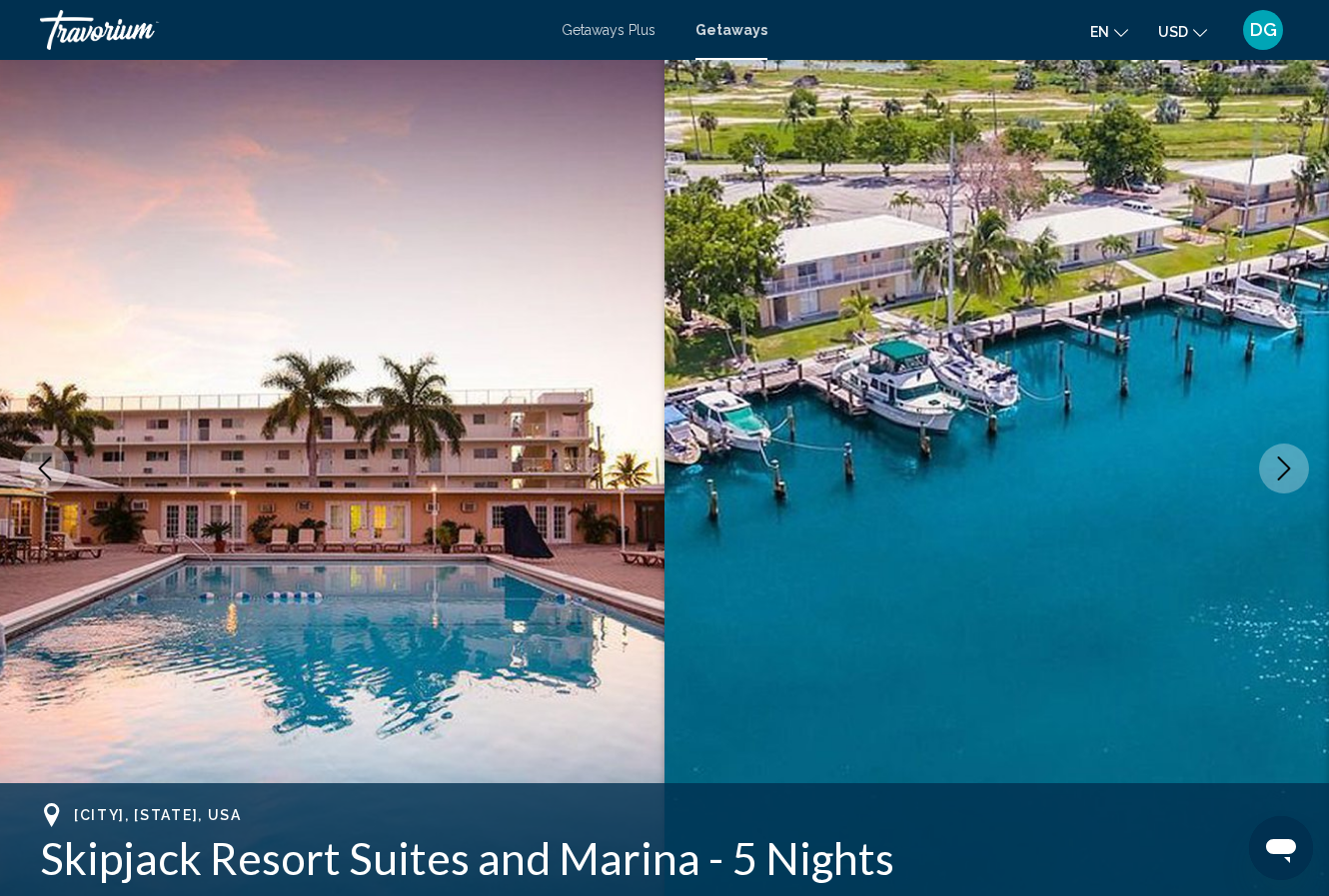 click 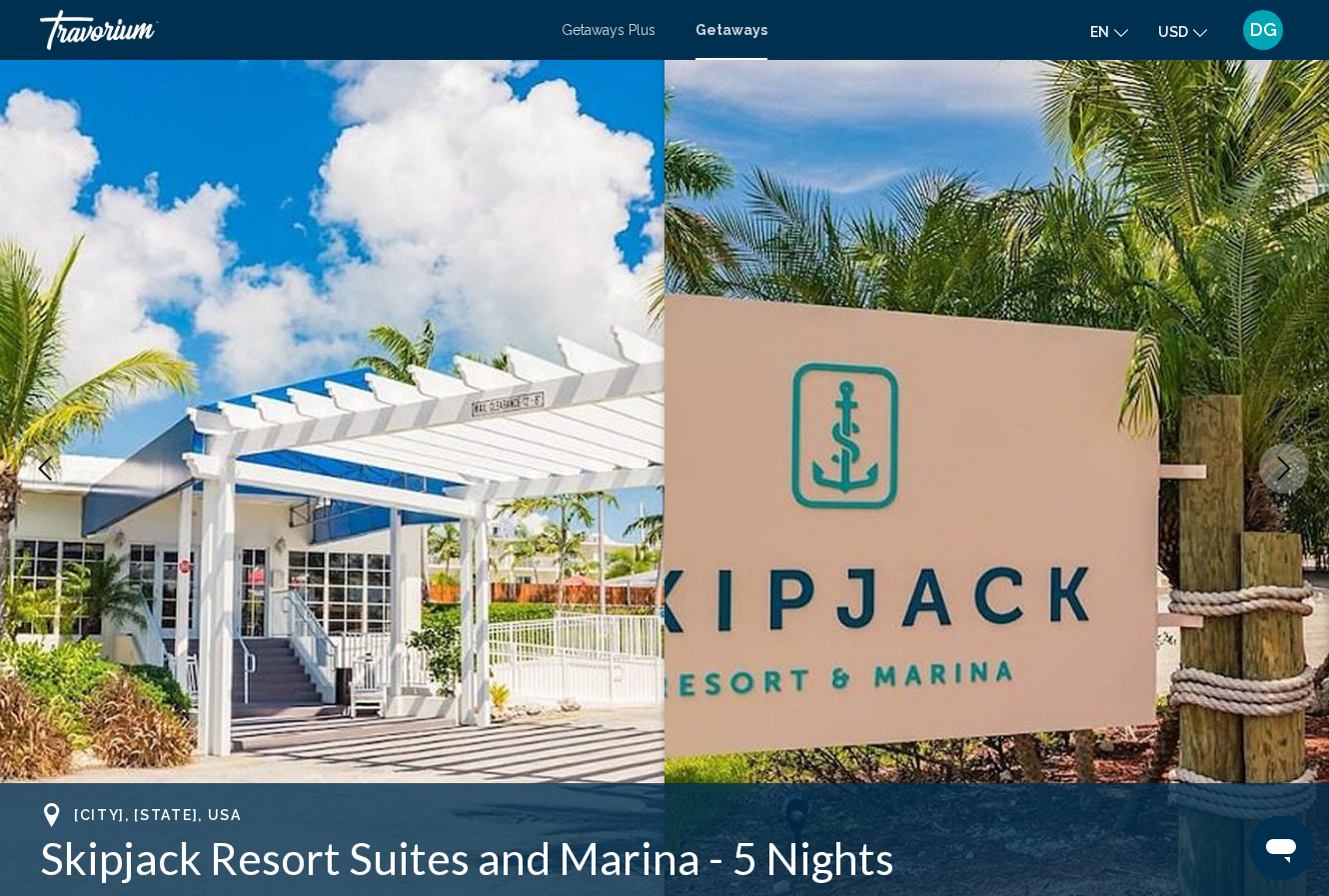 click 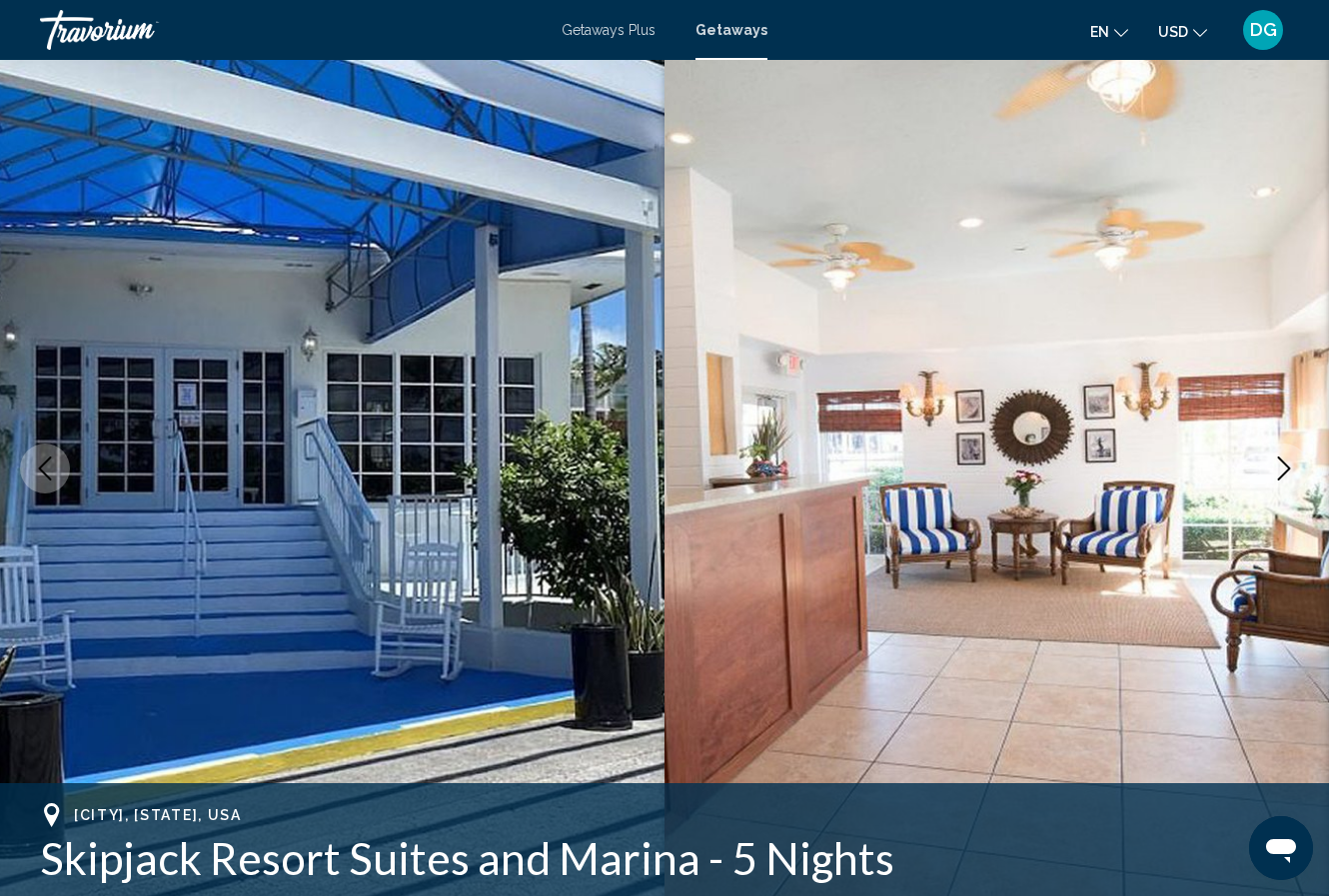 click 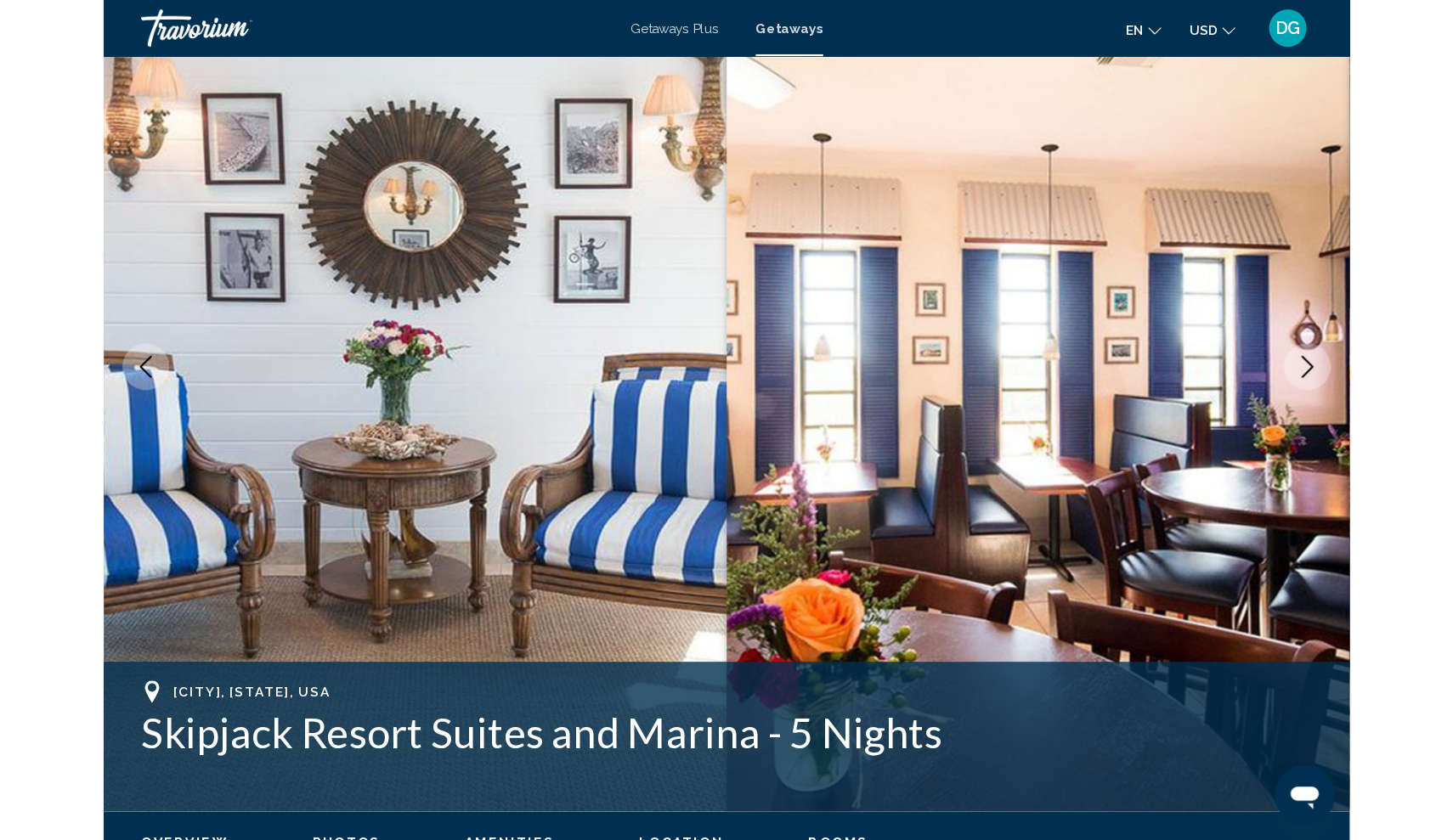 scroll, scrollTop: 0, scrollLeft: 0, axis: both 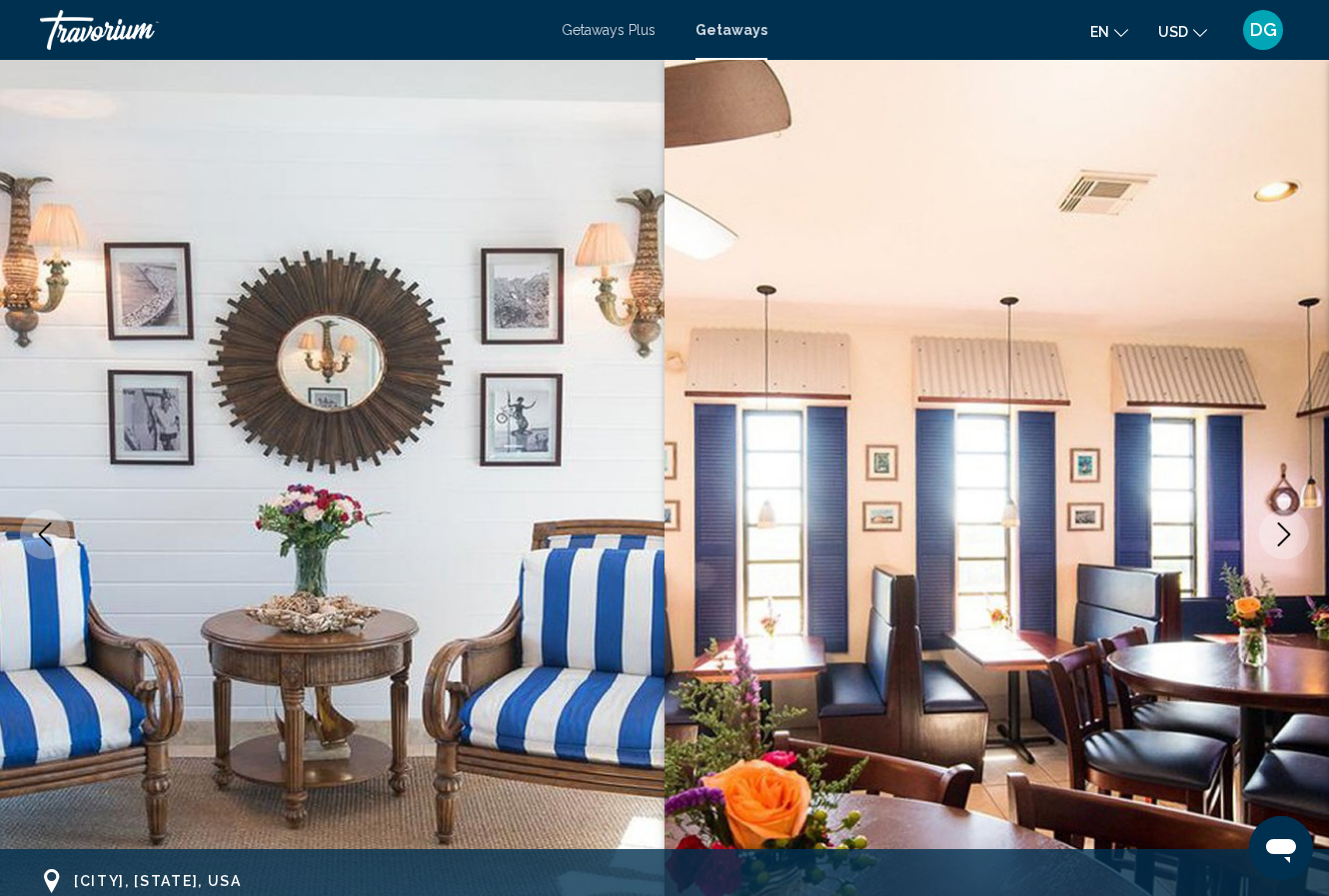 click at bounding box center [1284, 534] 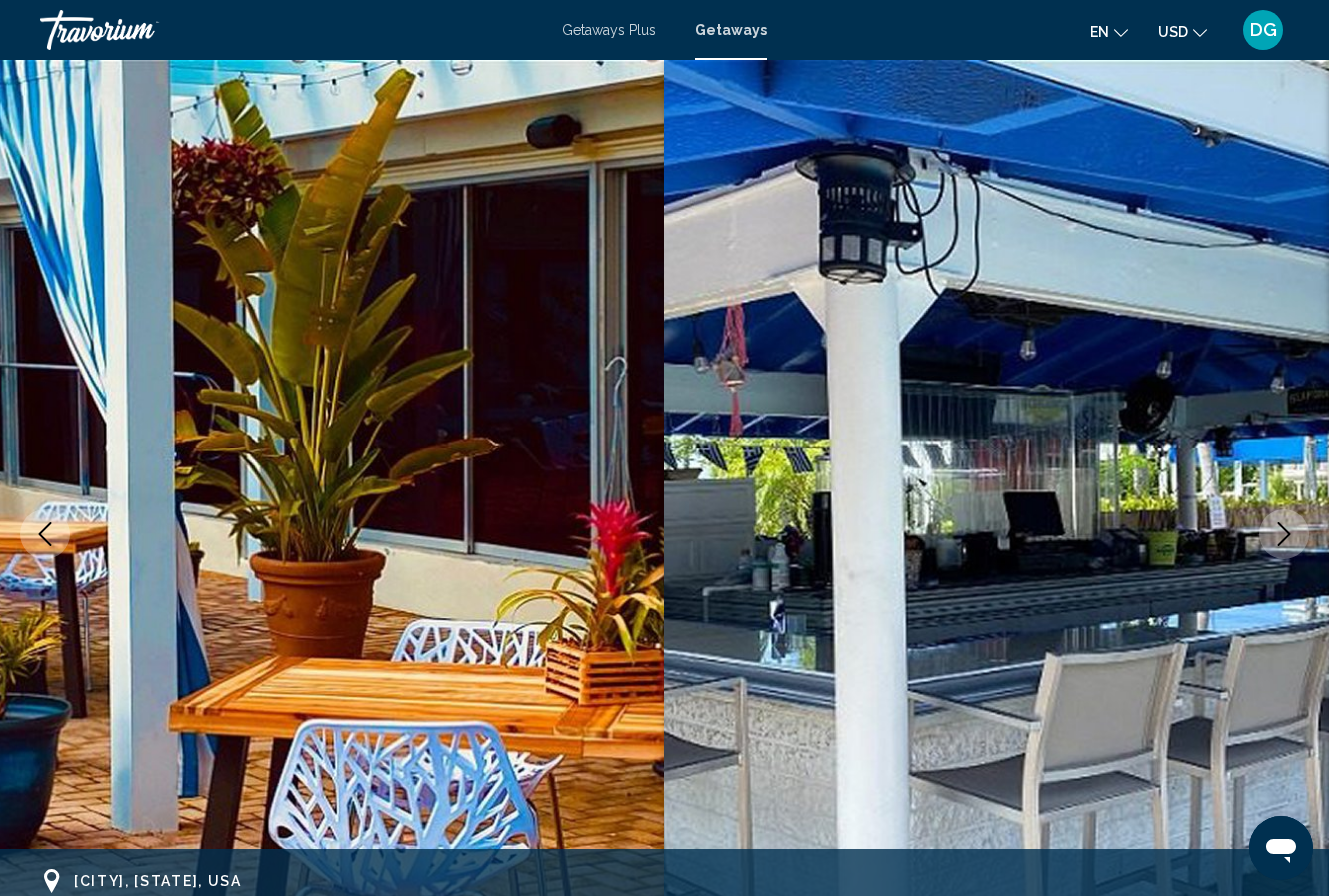 click at bounding box center (1284, 534) 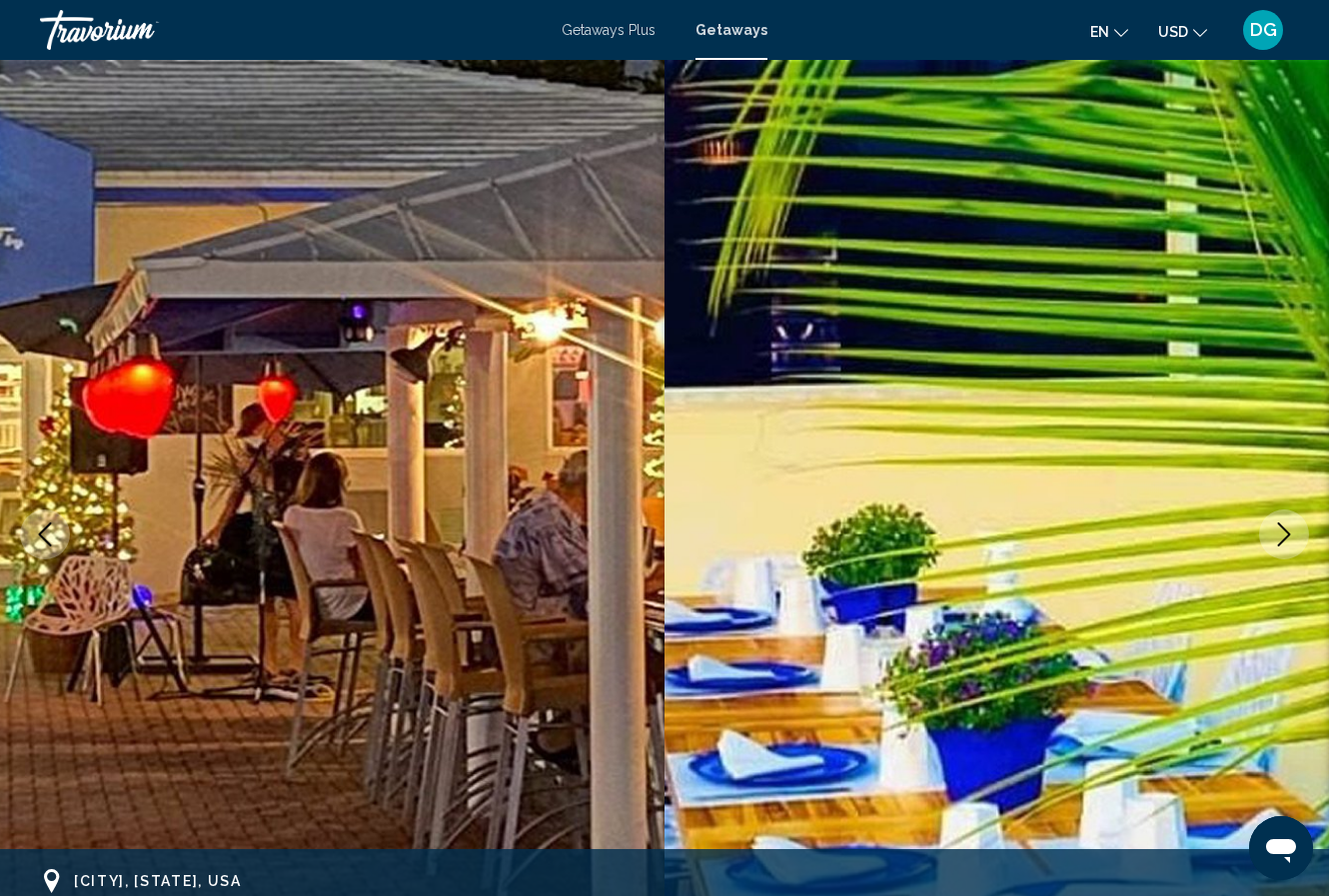 click at bounding box center (1284, 534) 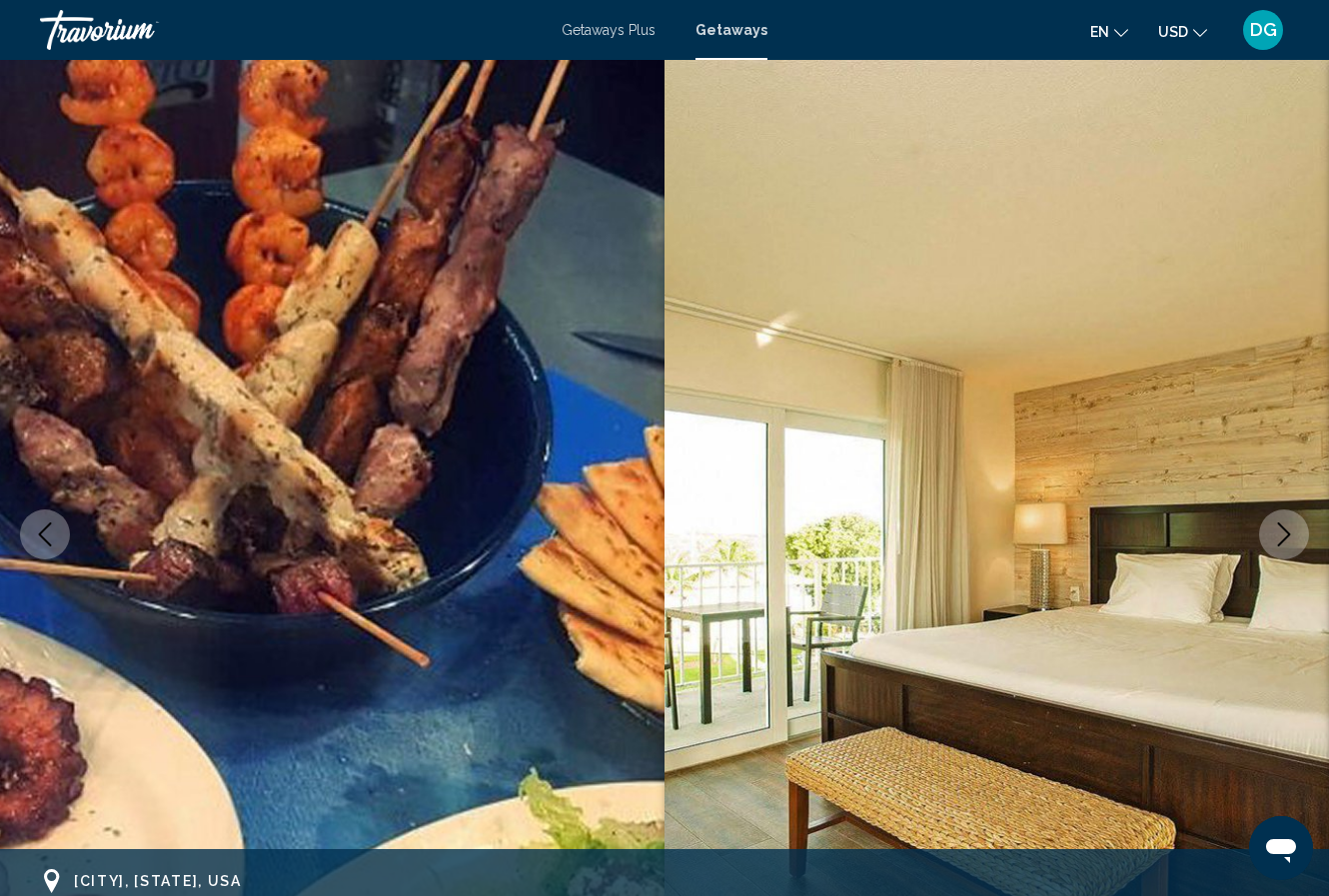 click at bounding box center (1284, 534) 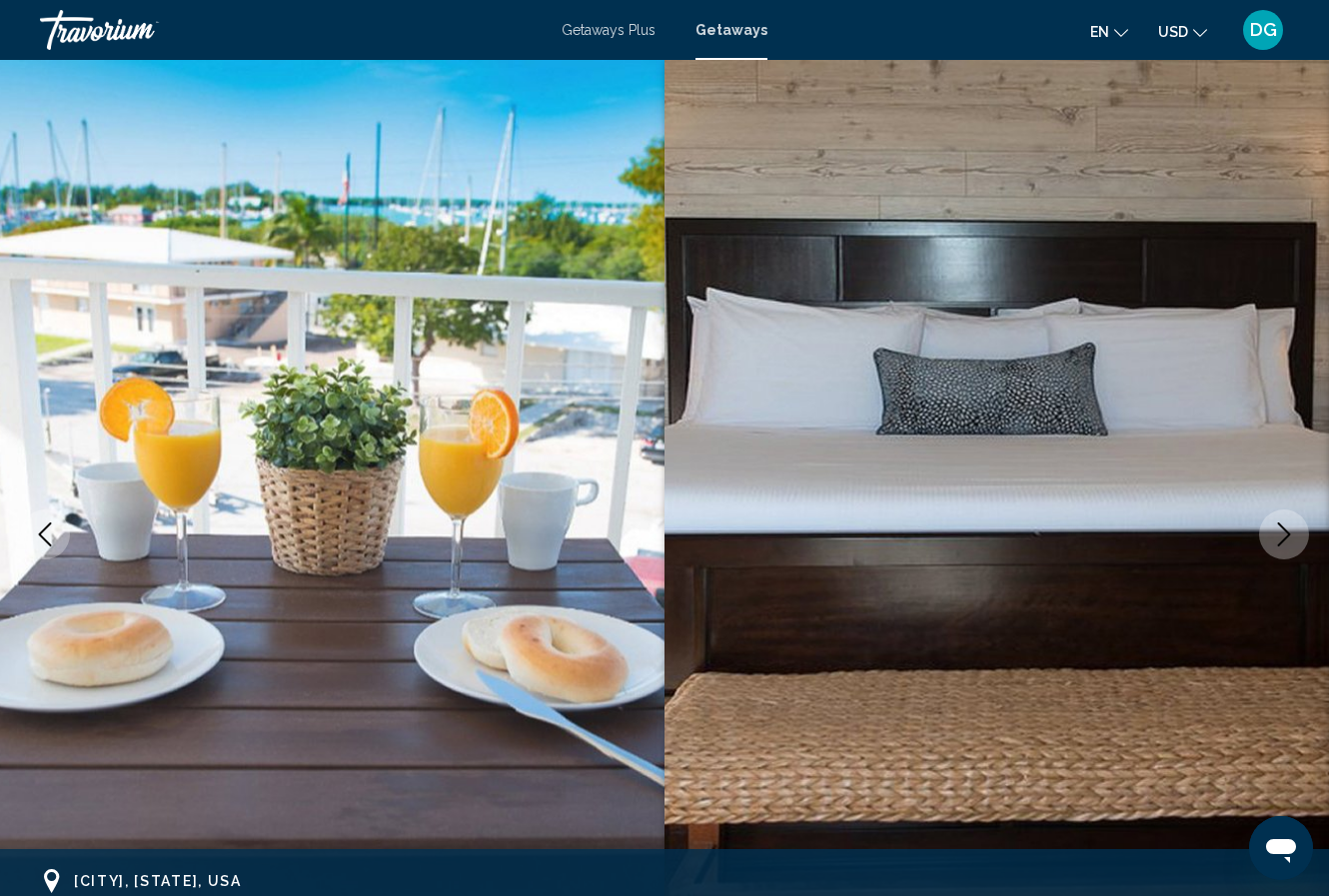 click at bounding box center [1284, 534] 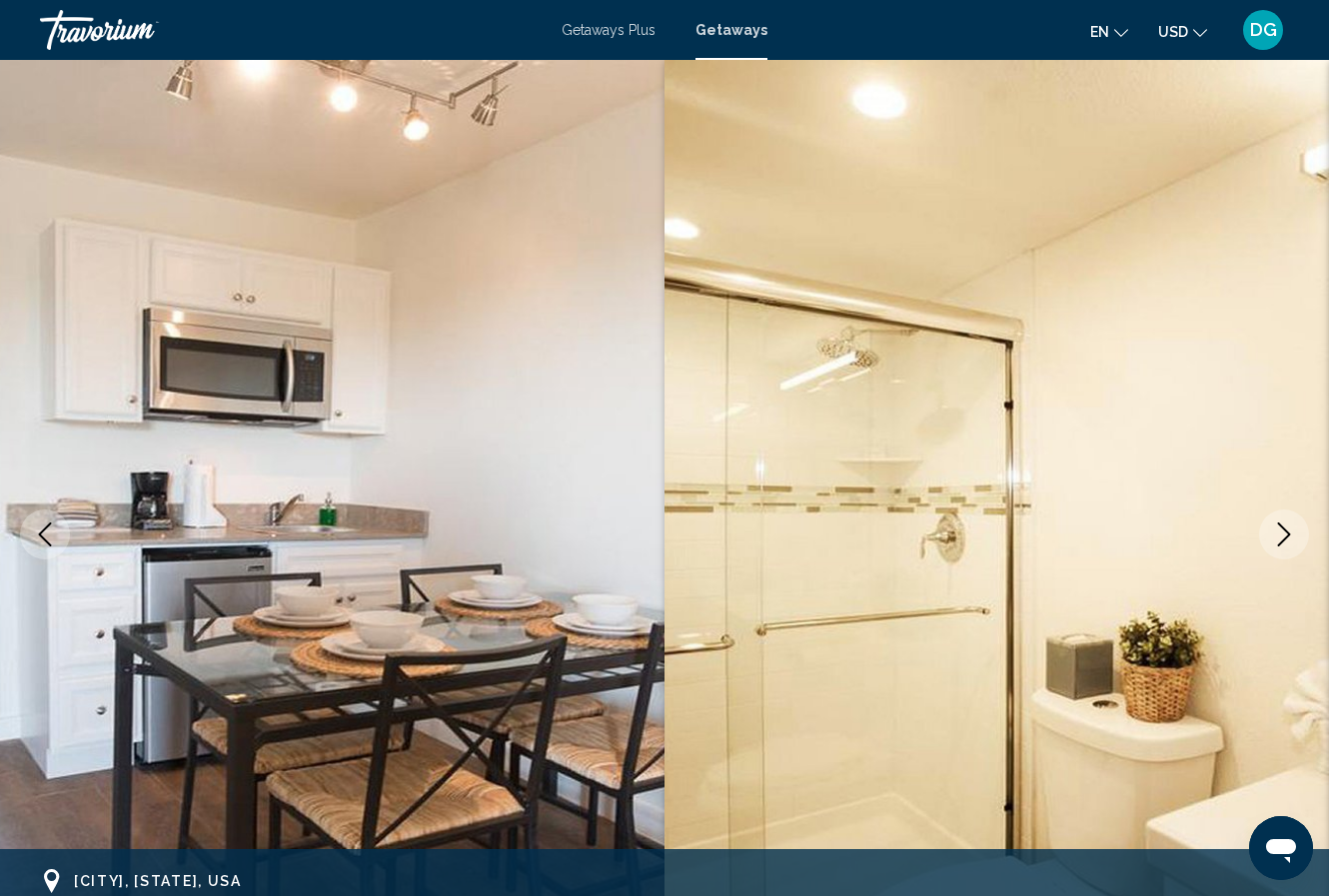 click at bounding box center [1284, 534] 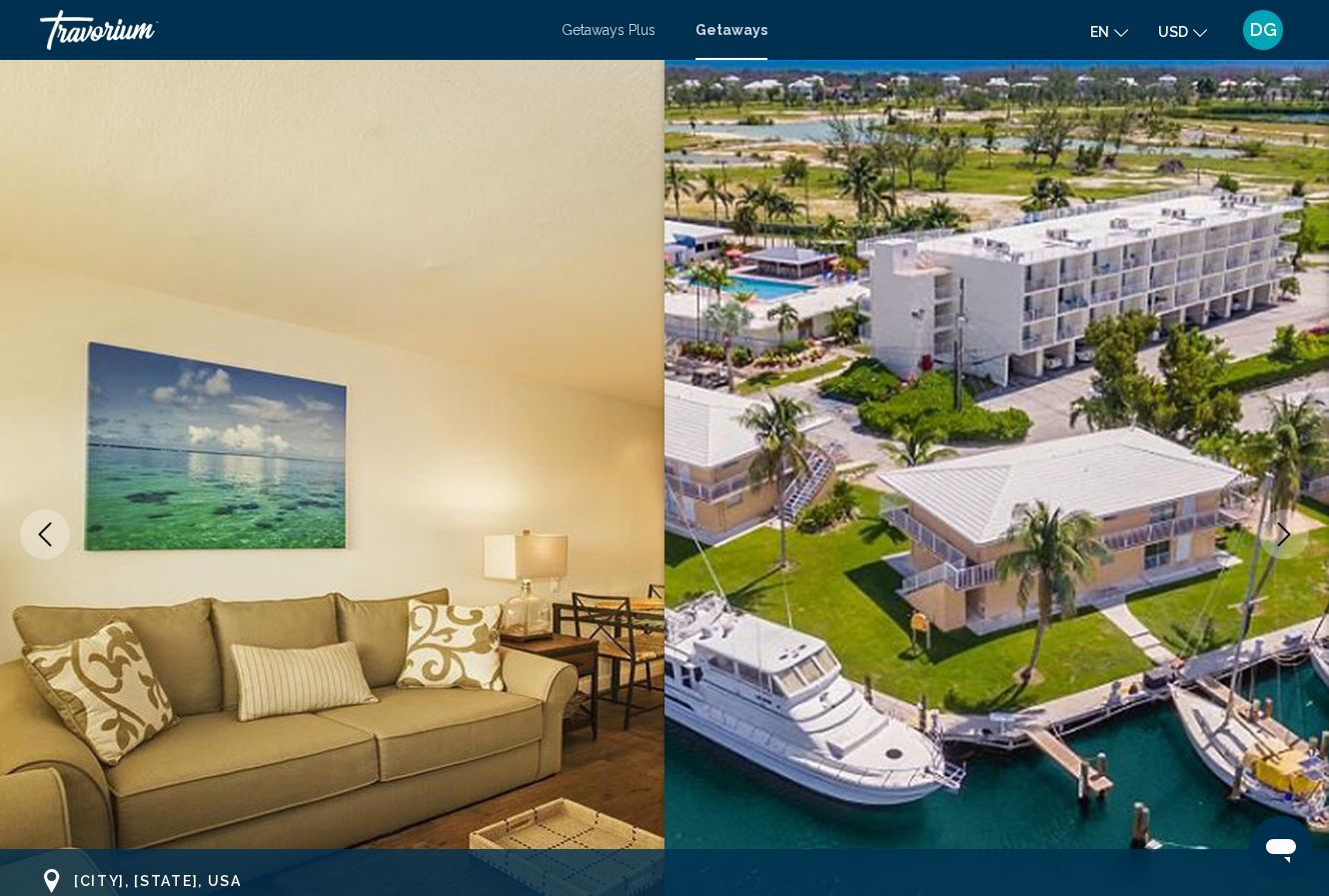 click at bounding box center (1284, 534) 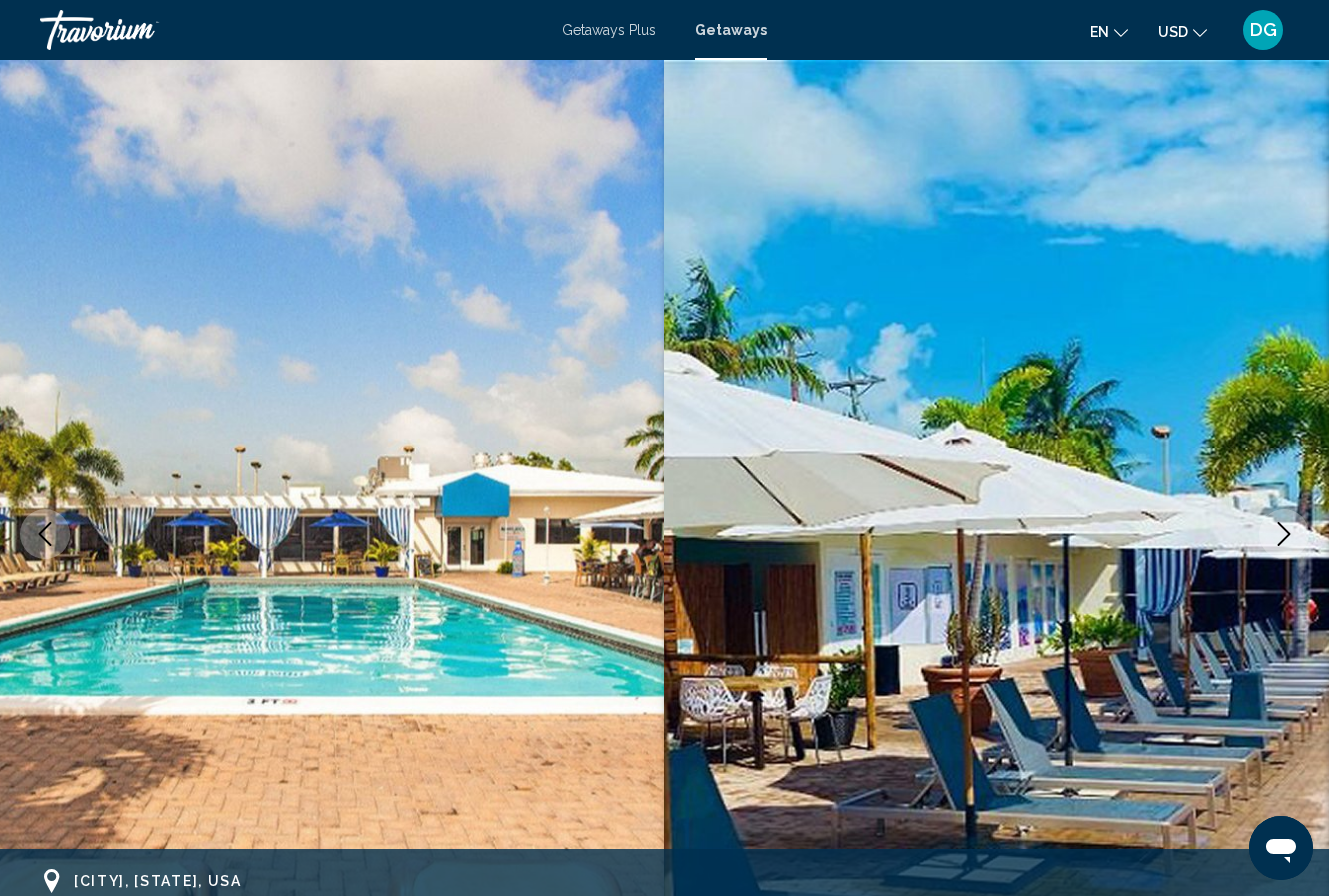 click at bounding box center (1284, 534) 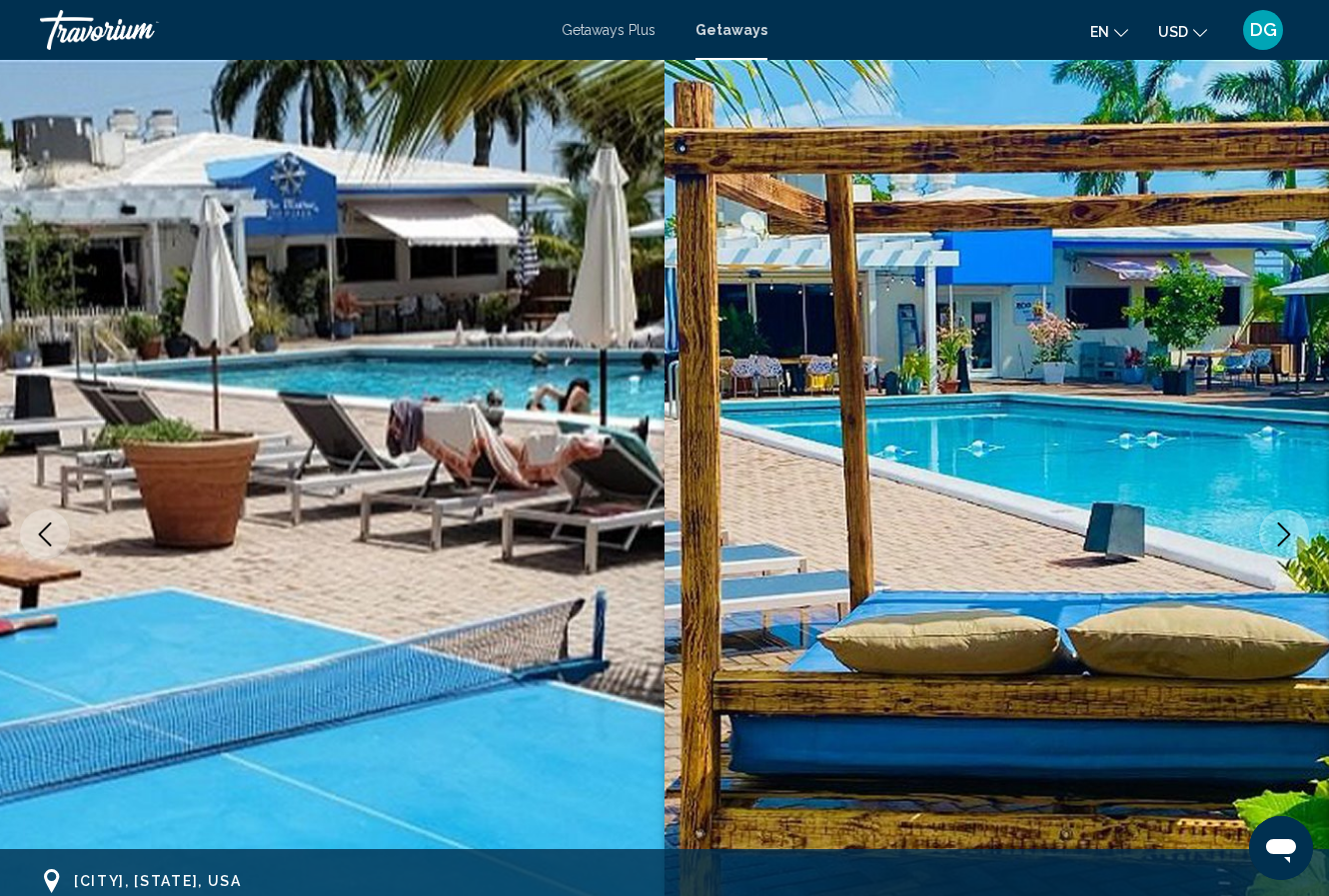 click at bounding box center (1284, 534) 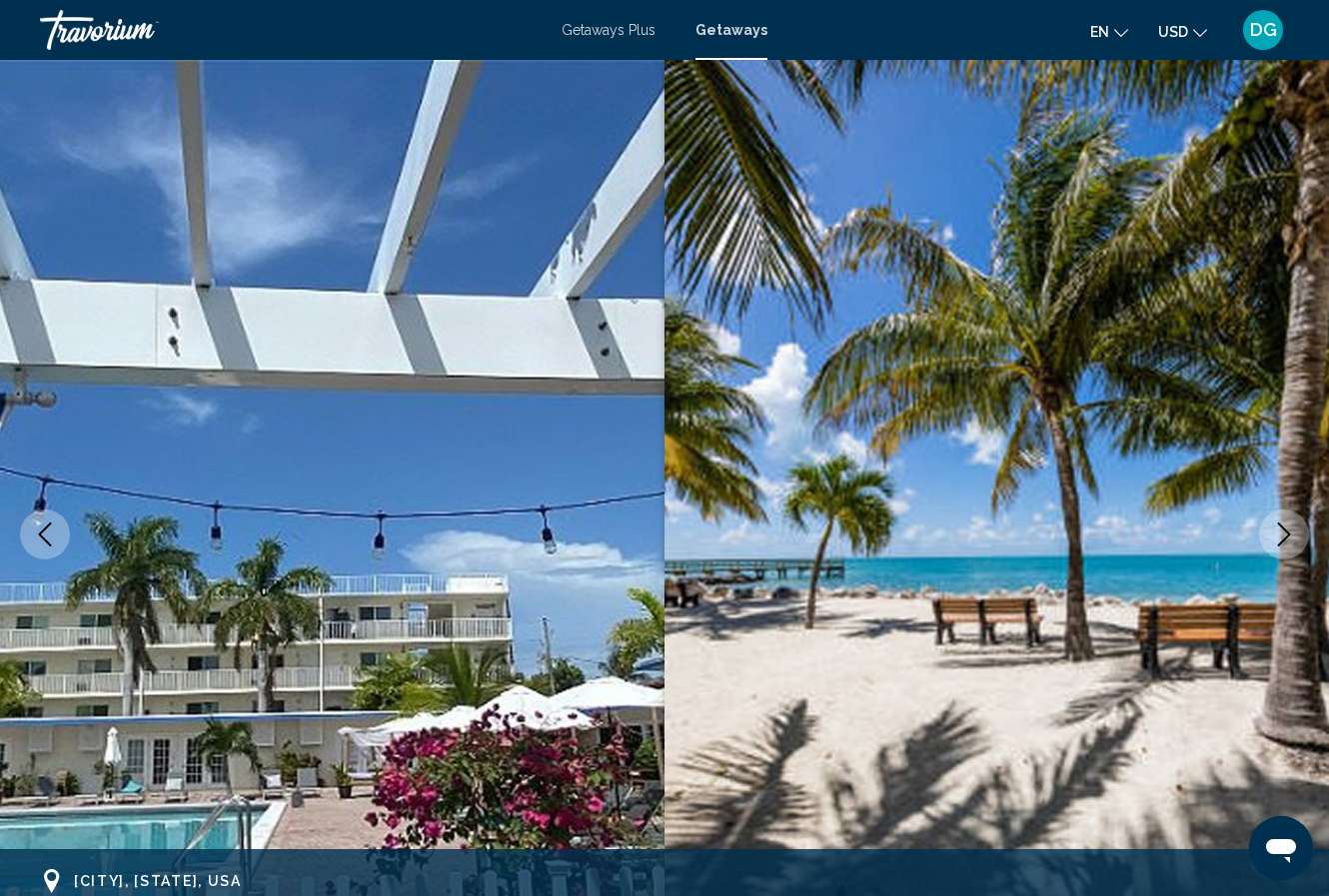 click at bounding box center [1284, 534] 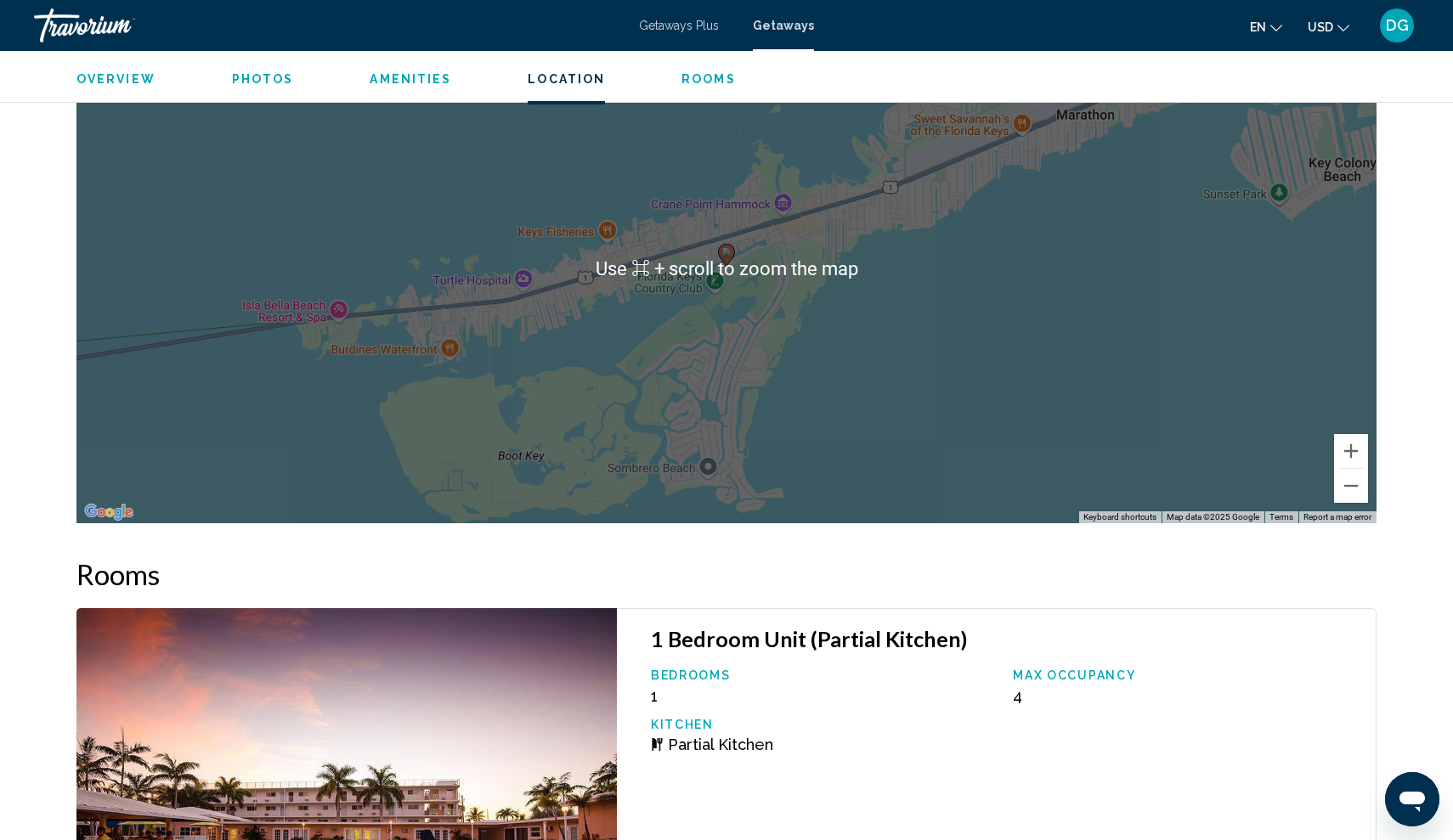 scroll, scrollTop: 1912, scrollLeft: 0, axis: vertical 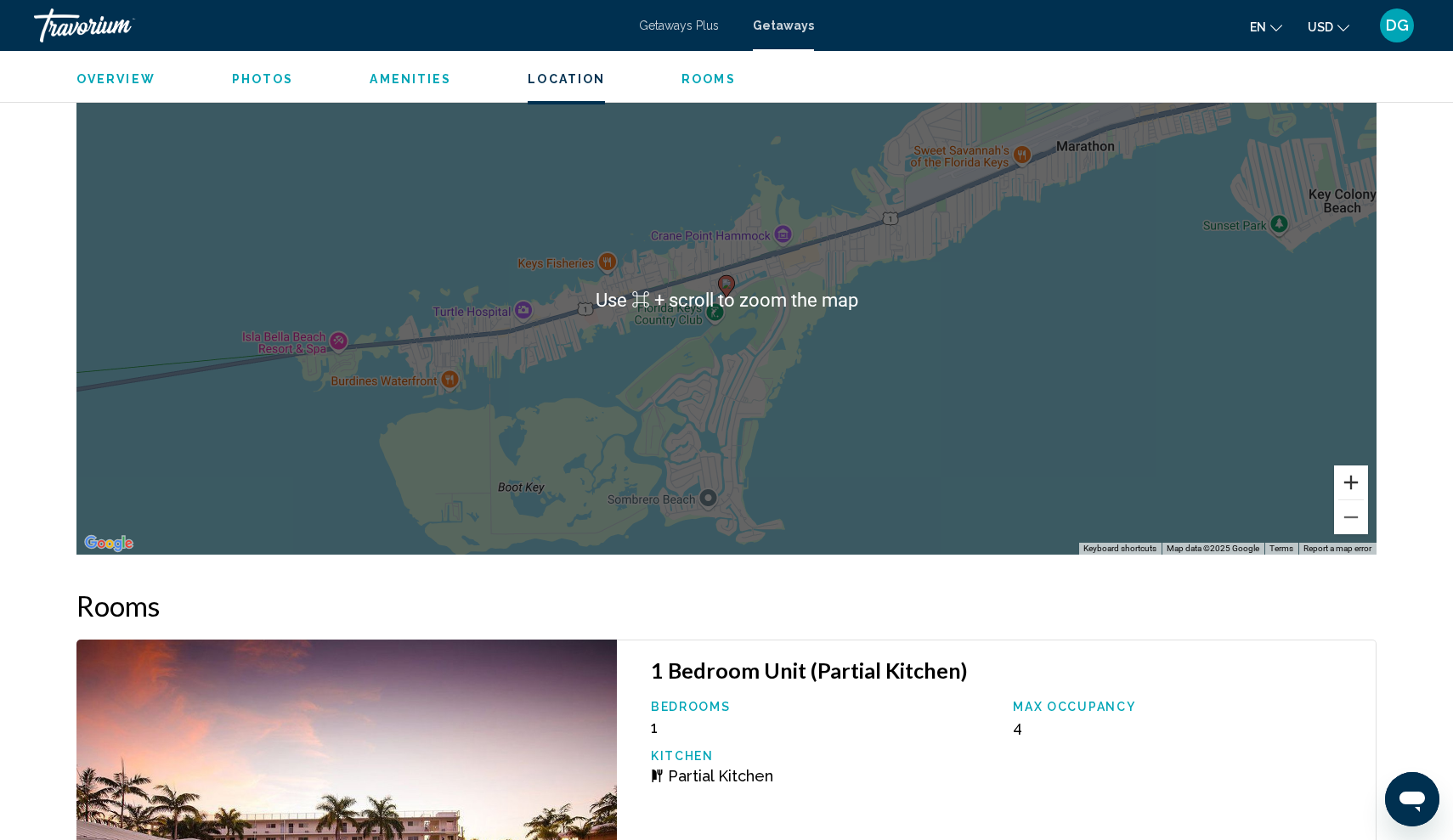 click at bounding box center [1351, 482] 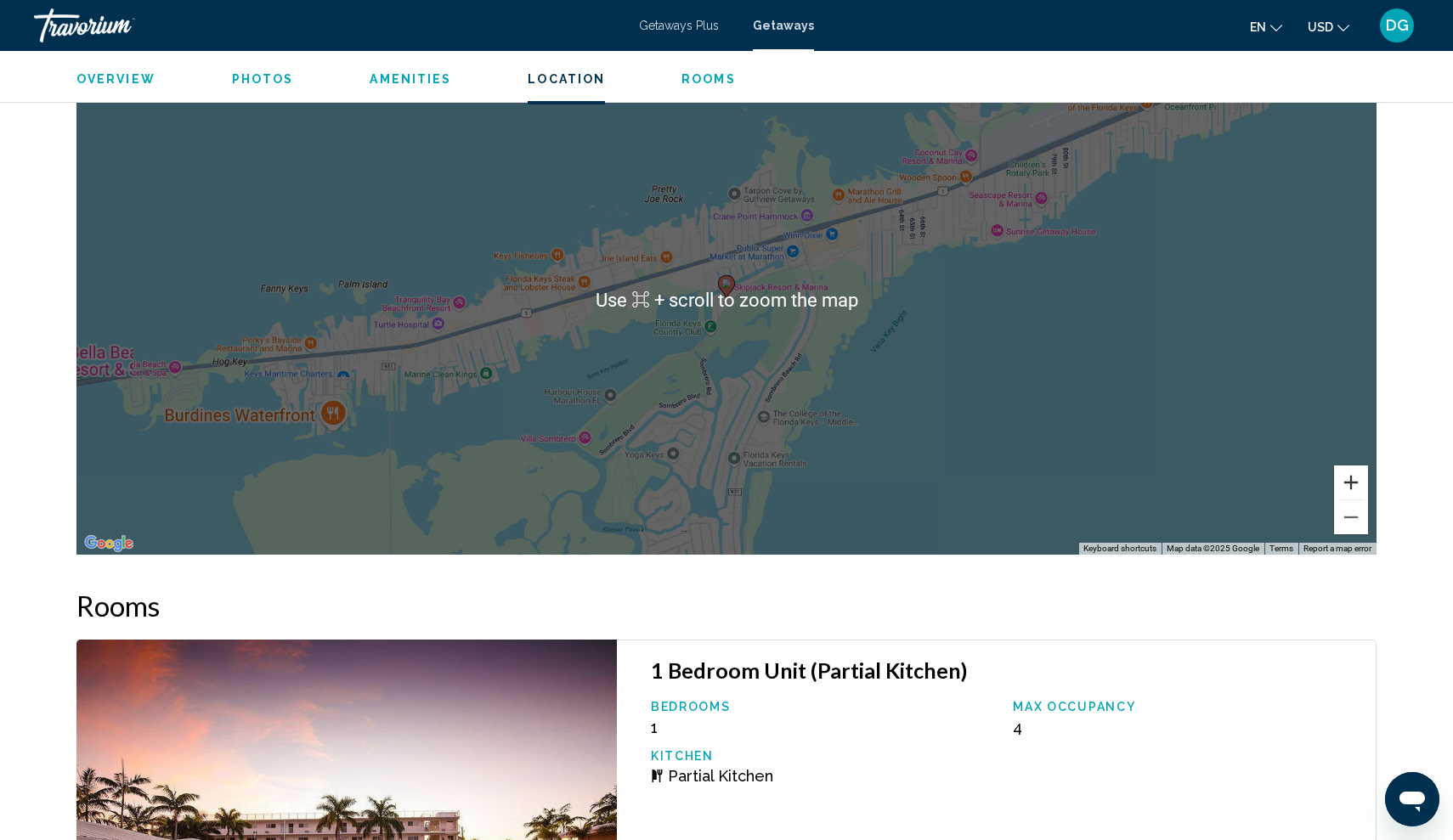 click at bounding box center (1351, 482) 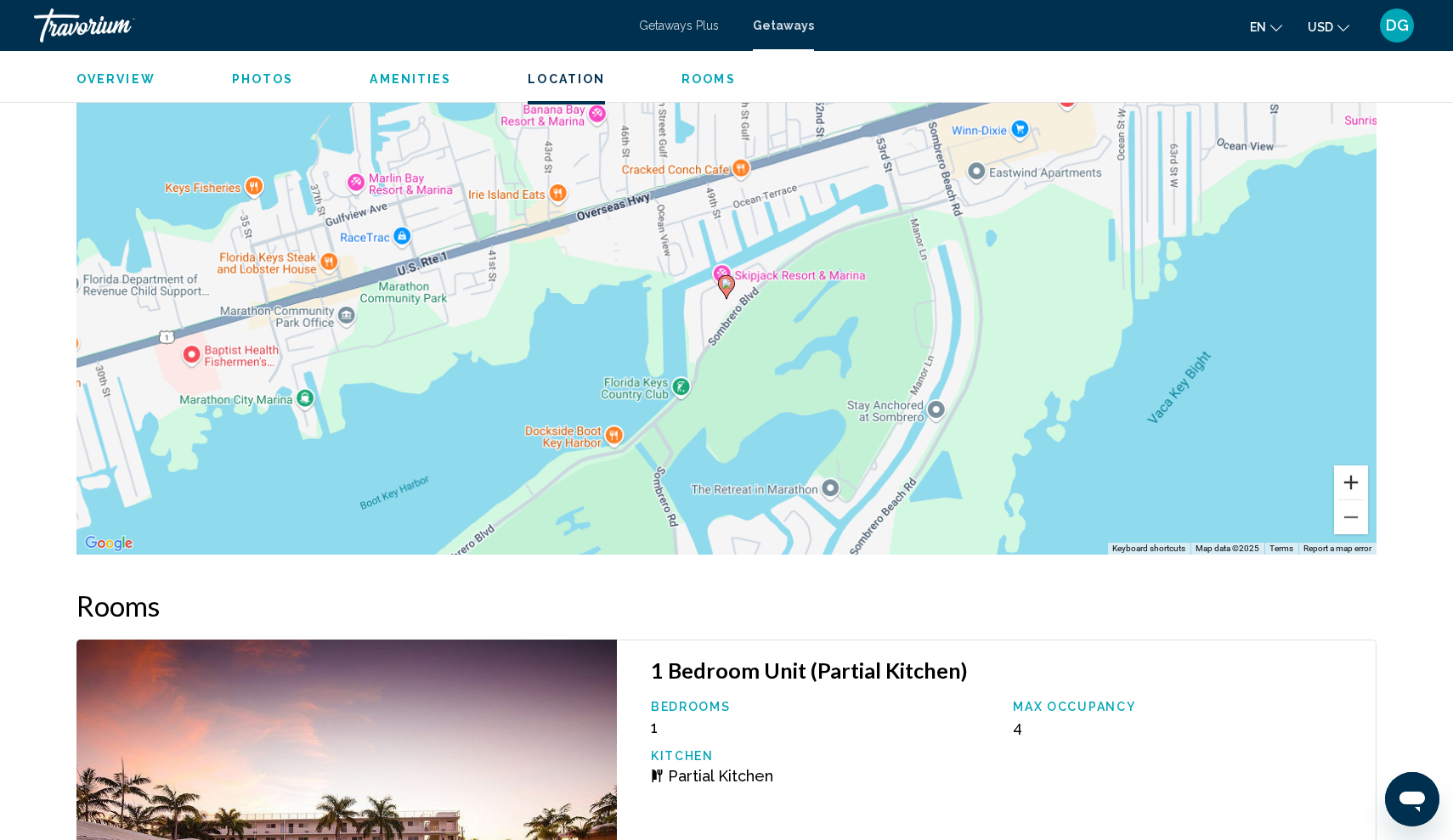 click at bounding box center [1351, 482] 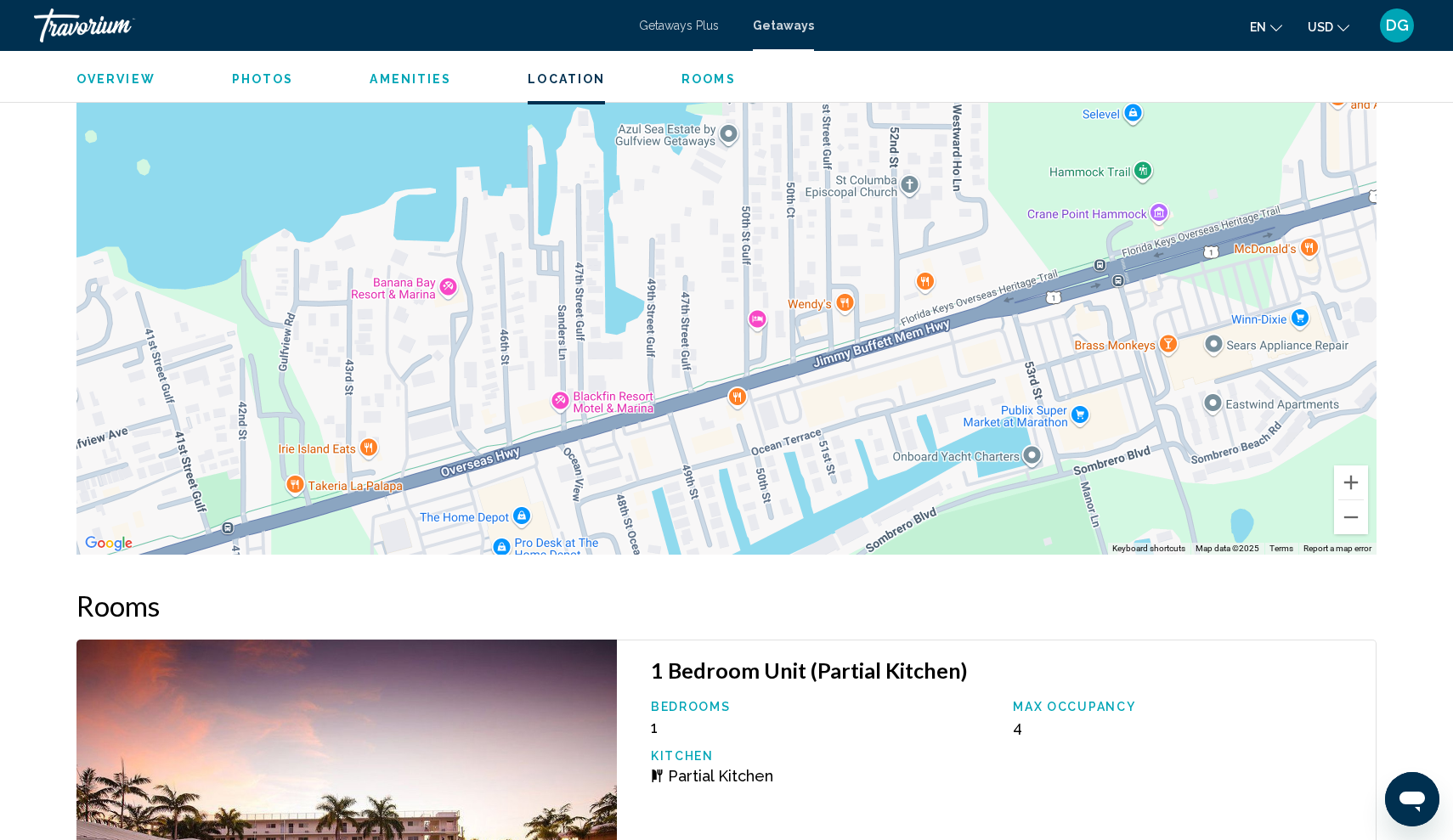 drag, startPoint x: 987, startPoint y: 261, endPoint x: 967, endPoint y: 612, distance: 351.56934 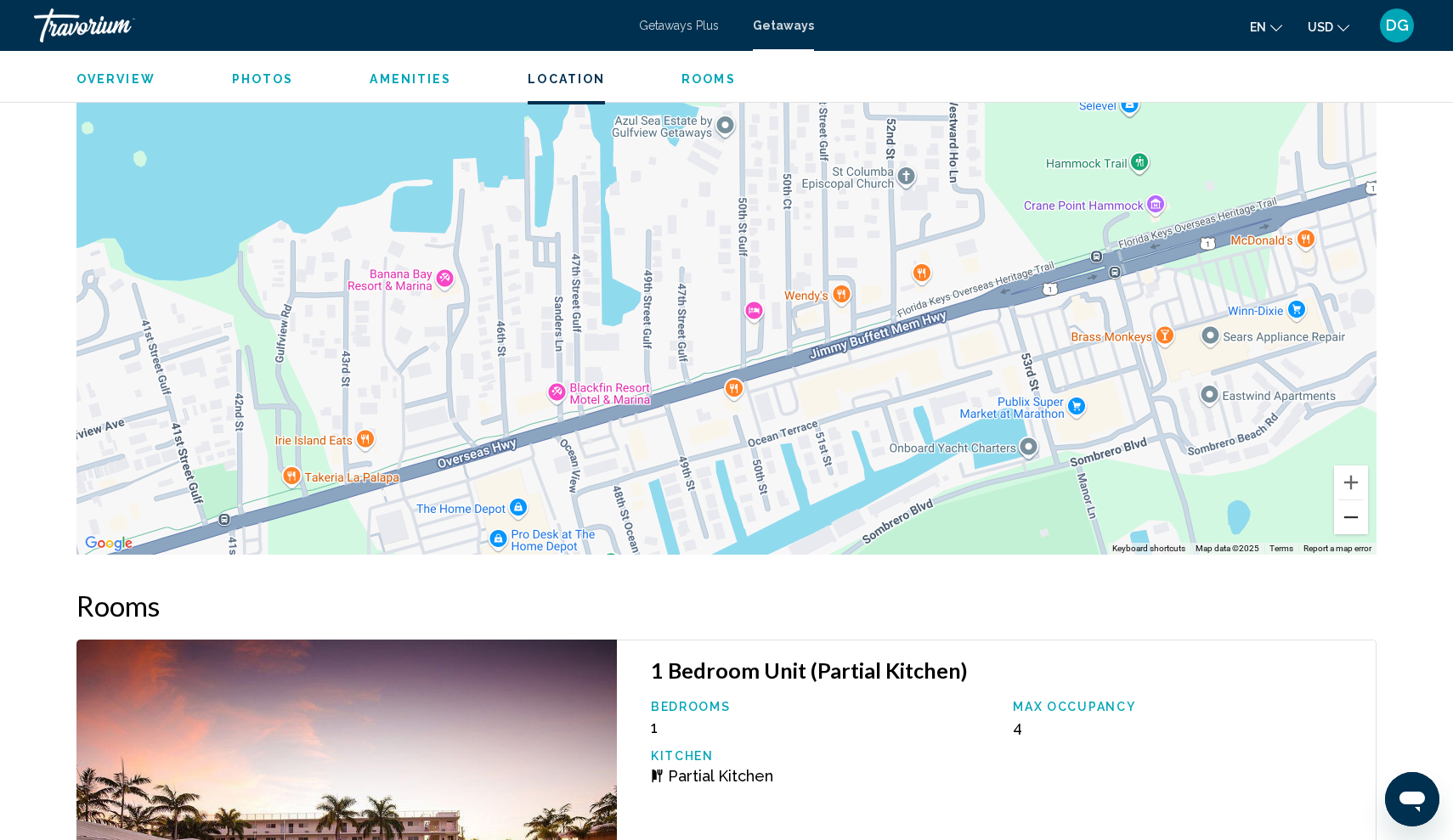 click at bounding box center (1351, 517) 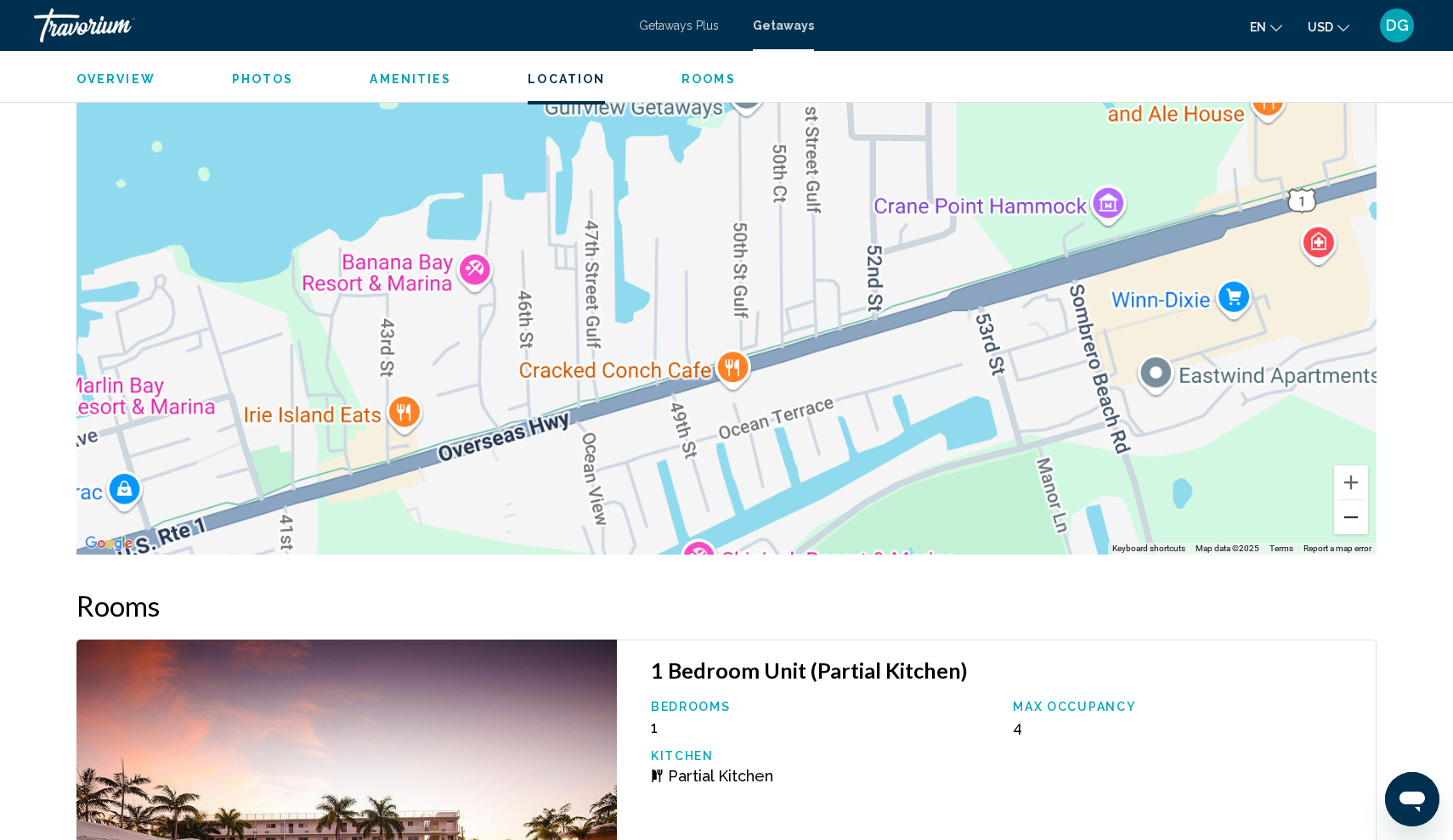 click at bounding box center [1351, 517] 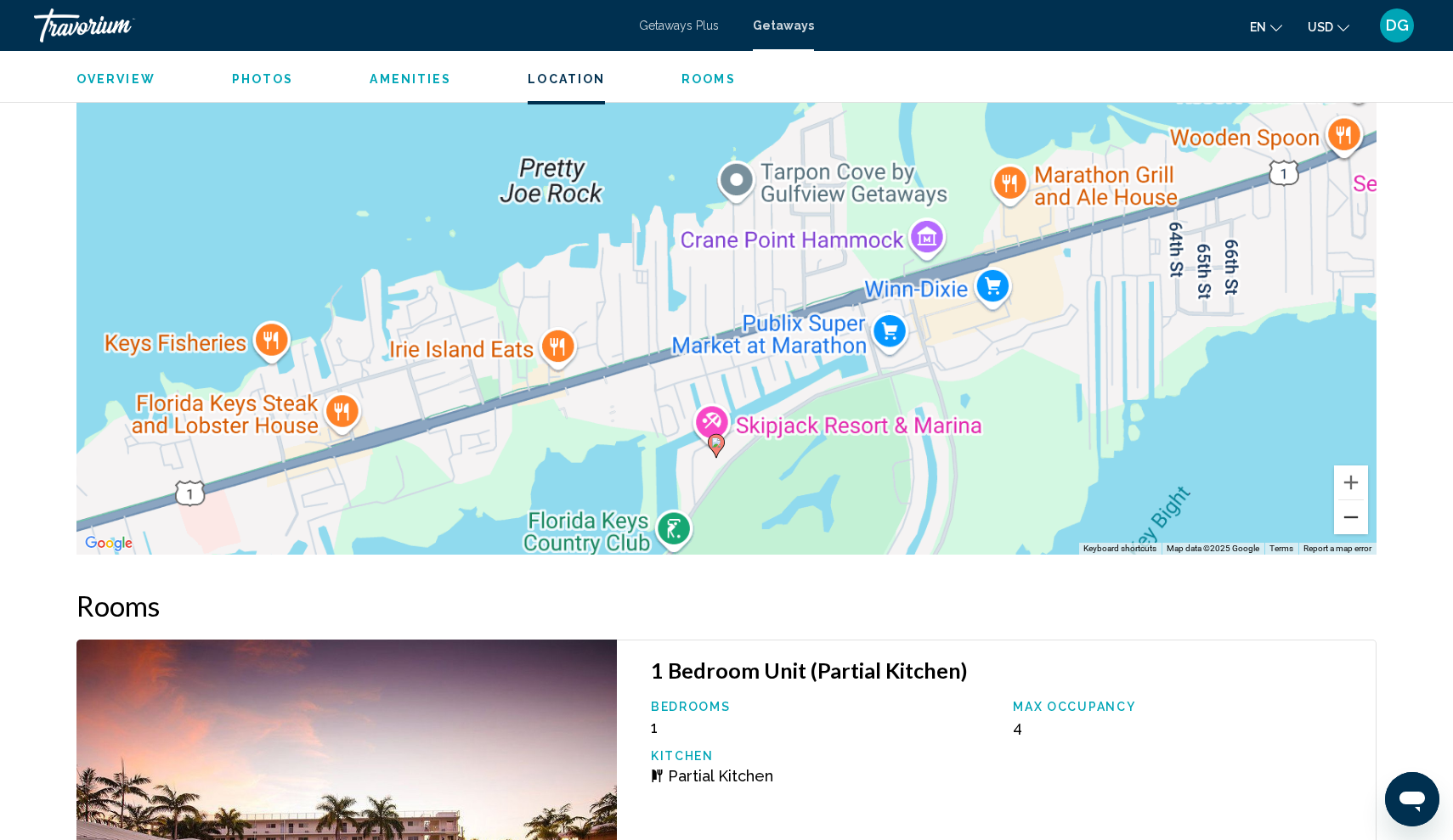 click at bounding box center [1351, 517] 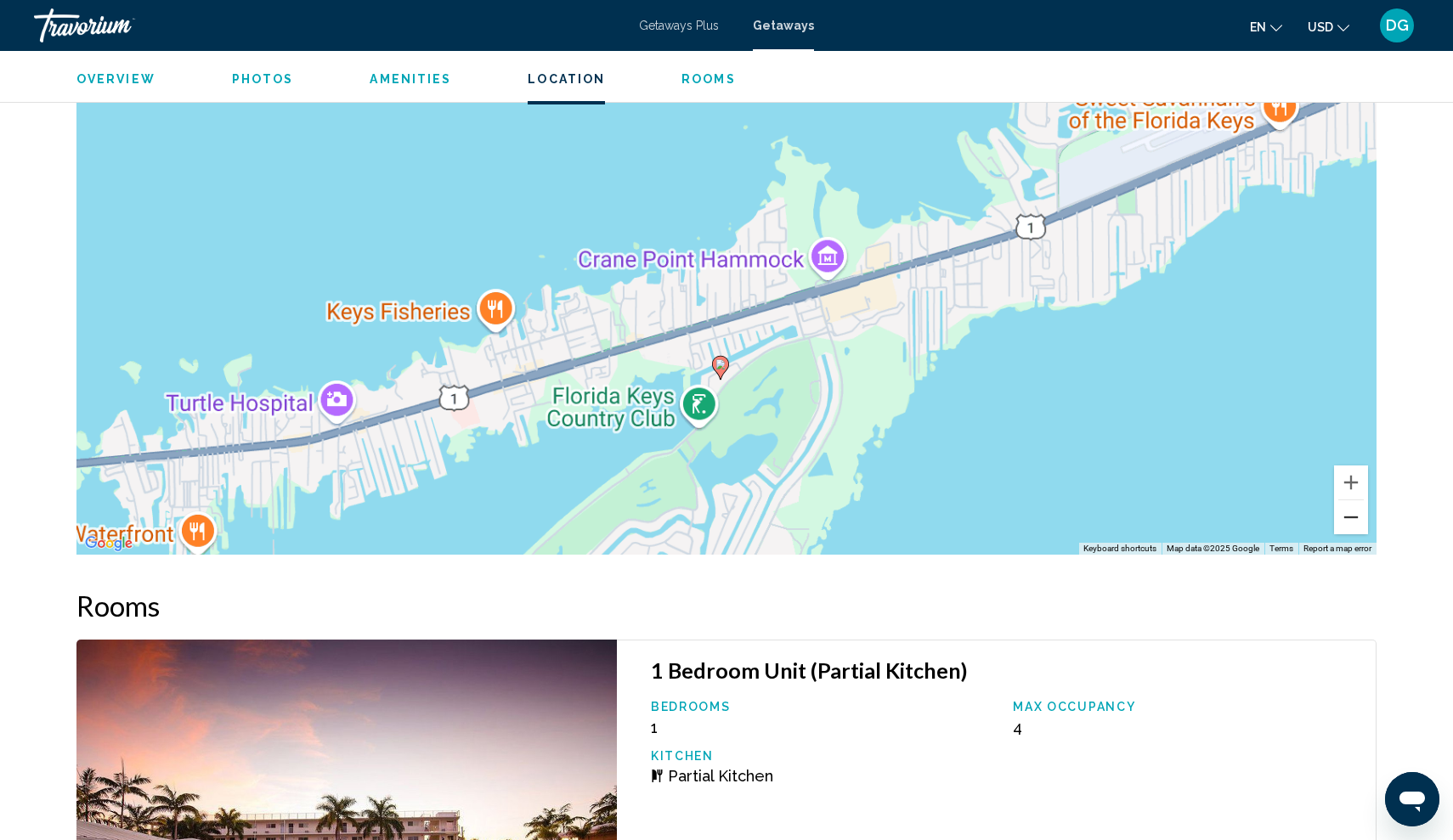 click at bounding box center [1351, 517] 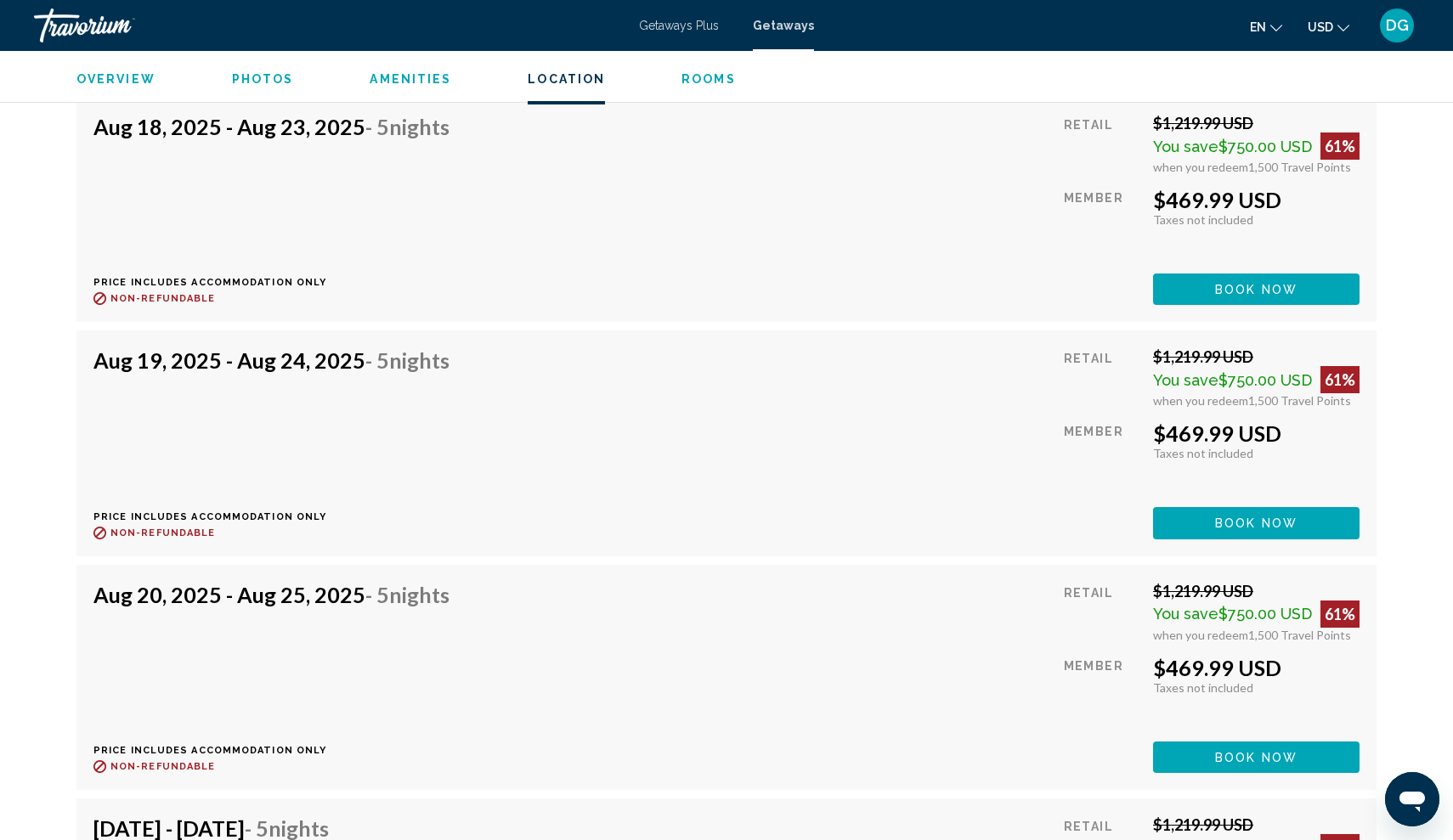scroll, scrollTop: 3356, scrollLeft: 0, axis: vertical 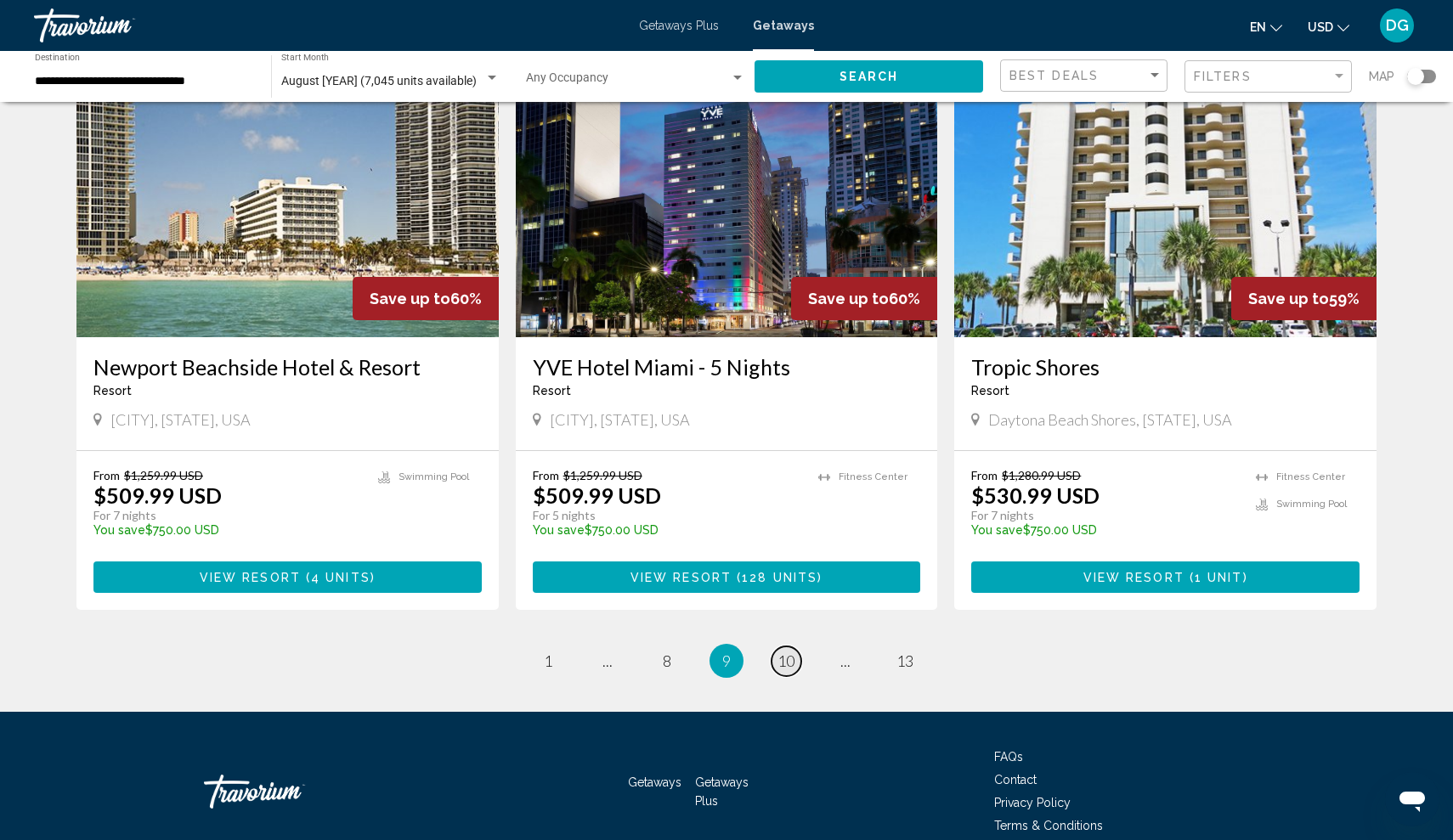 click on "10" at bounding box center [786, 661] 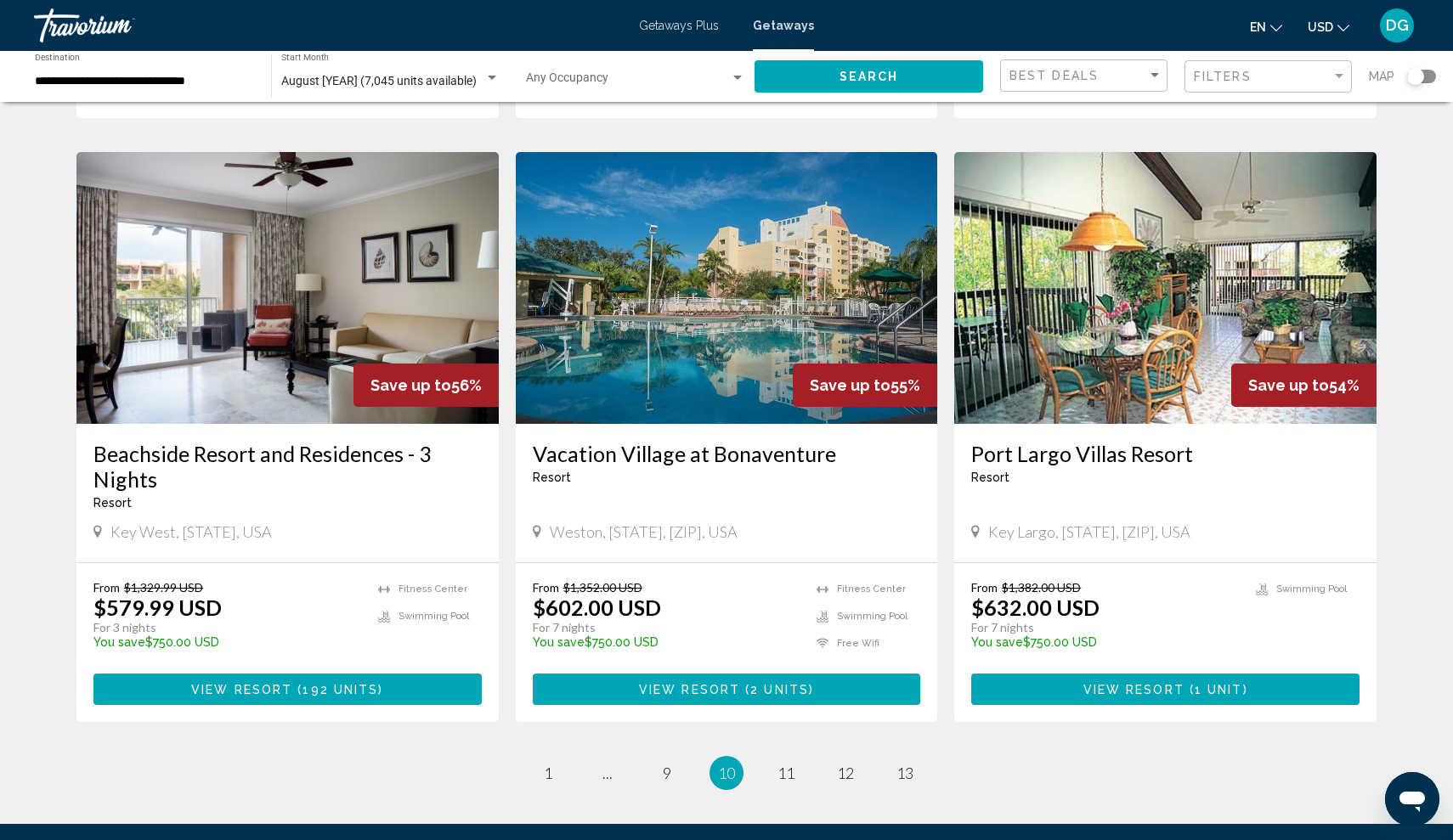 scroll, scrollTop: 1807, scrollLeft: 0, axis: vertical 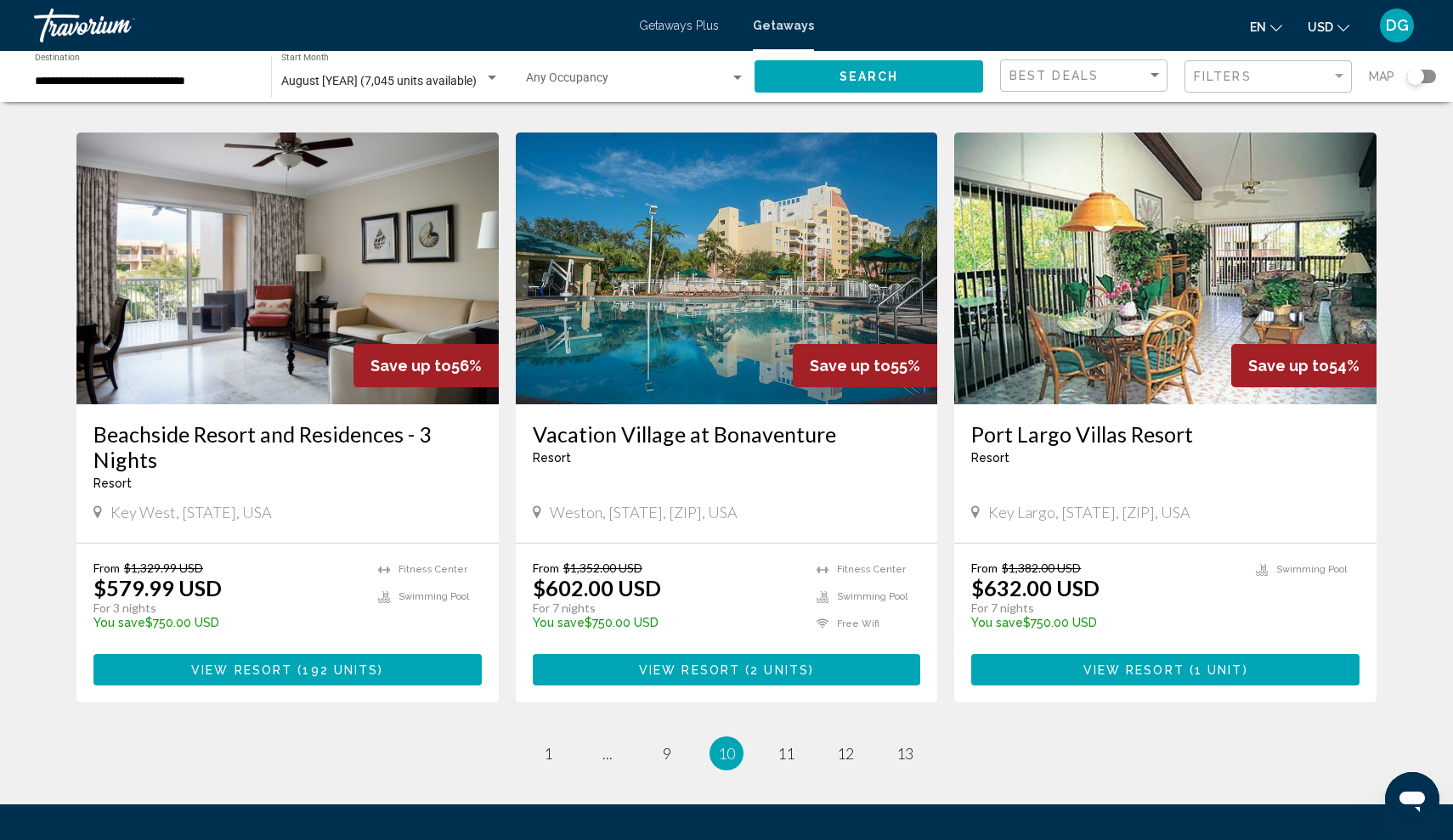 click at bounding box center (287, 268) 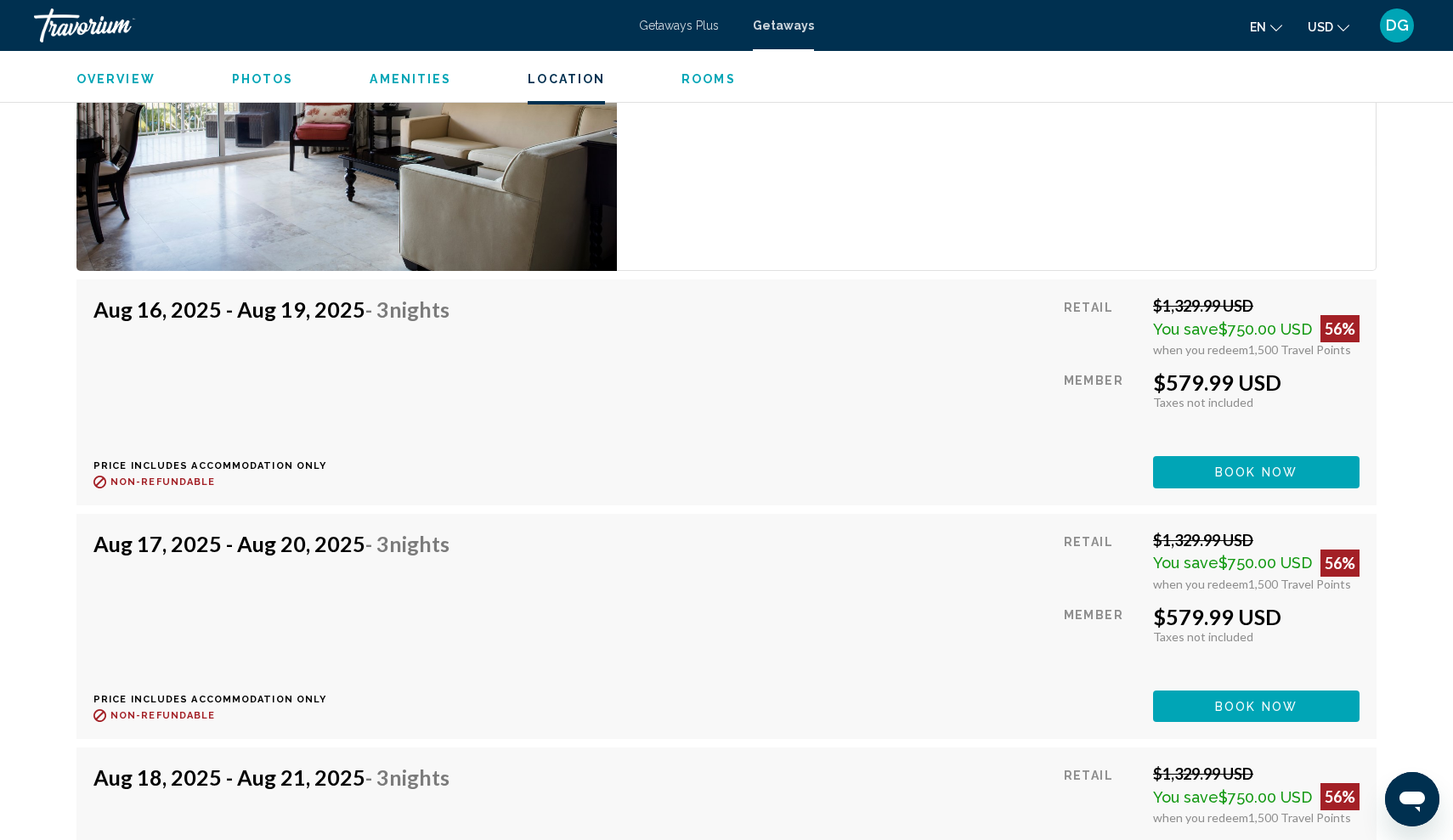 scroll, scrollTop: 2877, scrollLeft: 0, axis: vertical 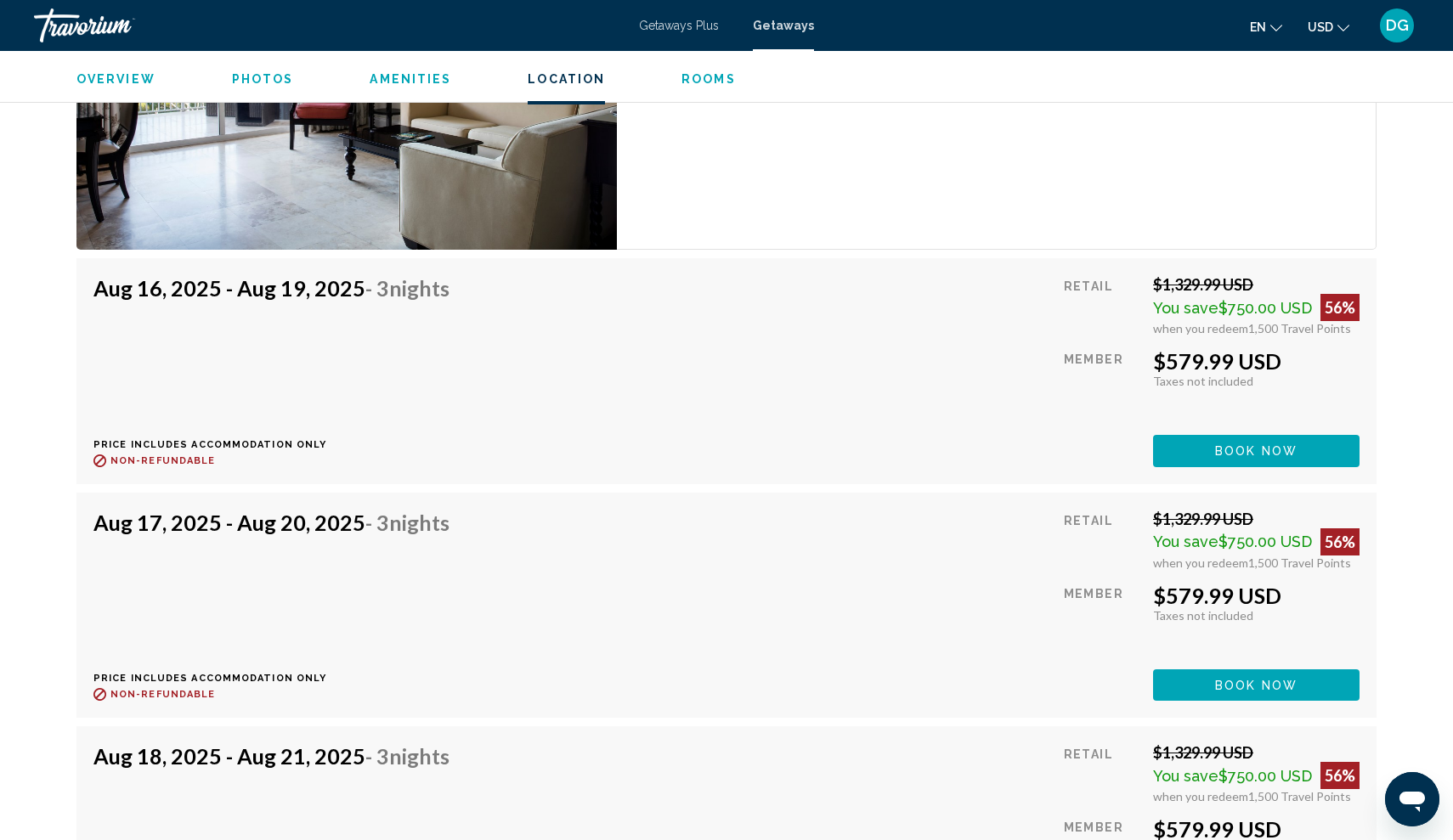 drag, startPoint x: 223, startPoint y: 290, endPoint x: 414, endPoint y: 305, distance: 191.5881 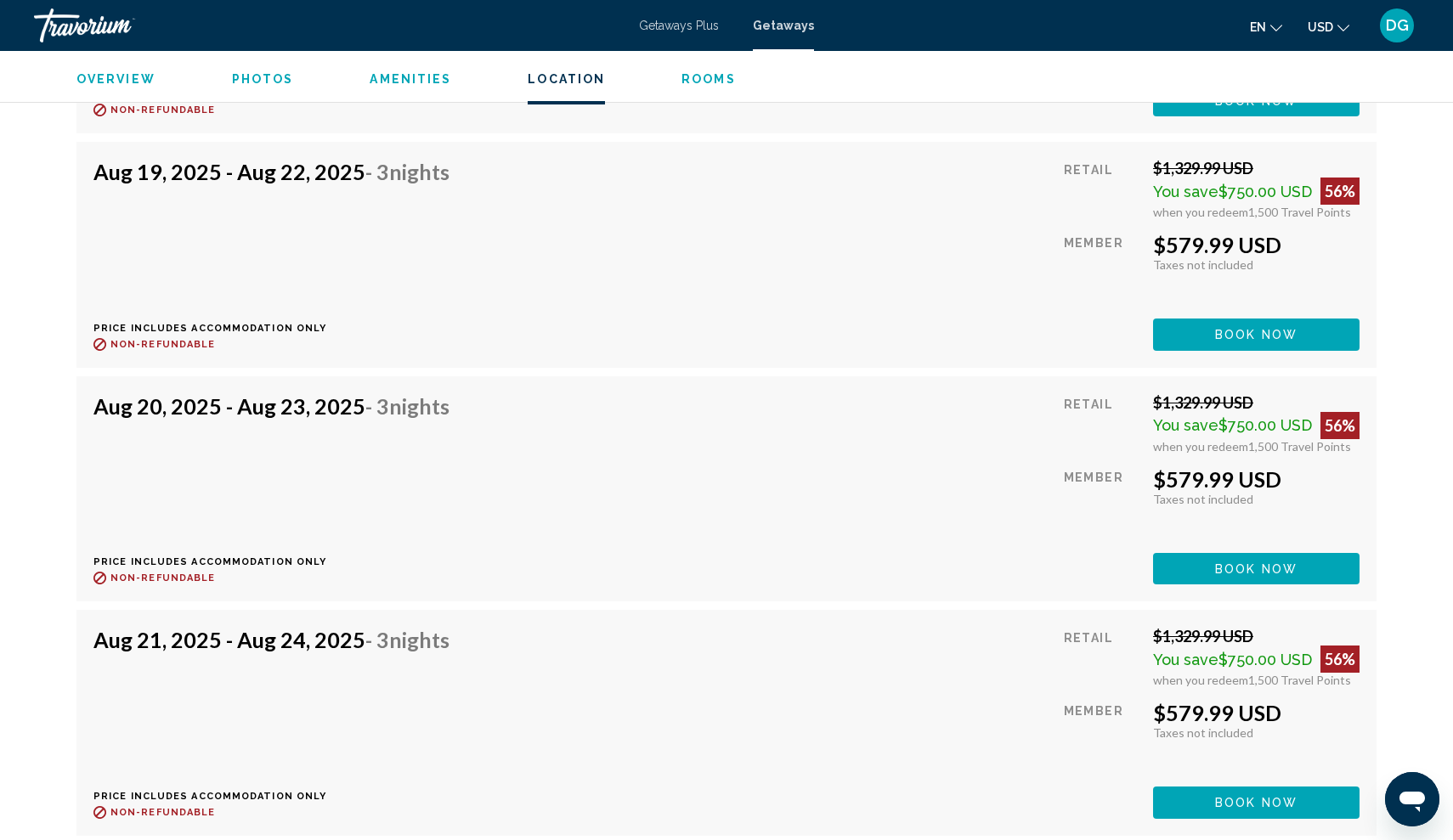 scroll, scrollTop: 3729, scrollLeft: 0, axis: vertical 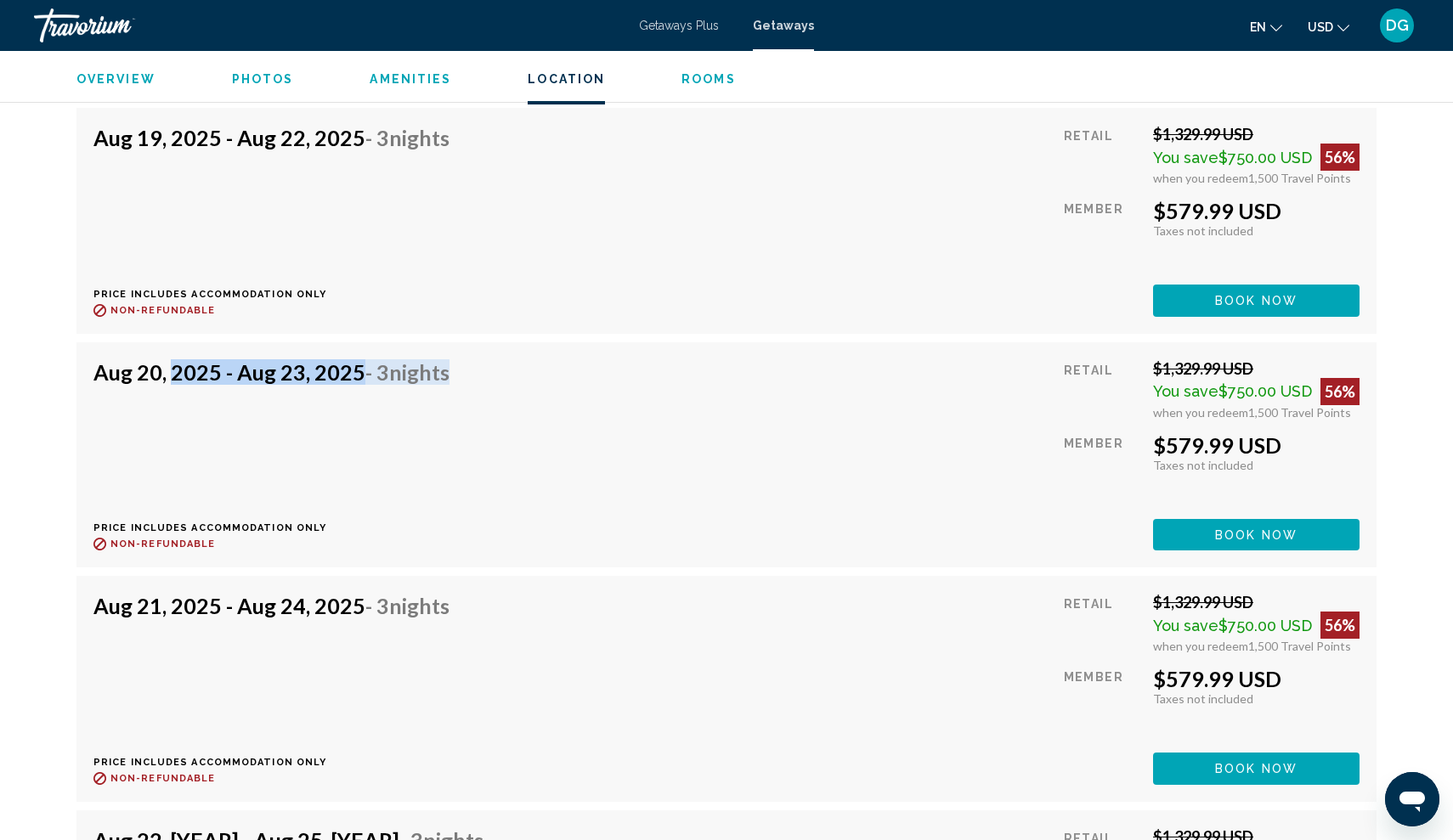 drag, startPoint x: 165, startPoint y: 357, endPoint x: 500, endPoint y: 394, distance: 337.03709 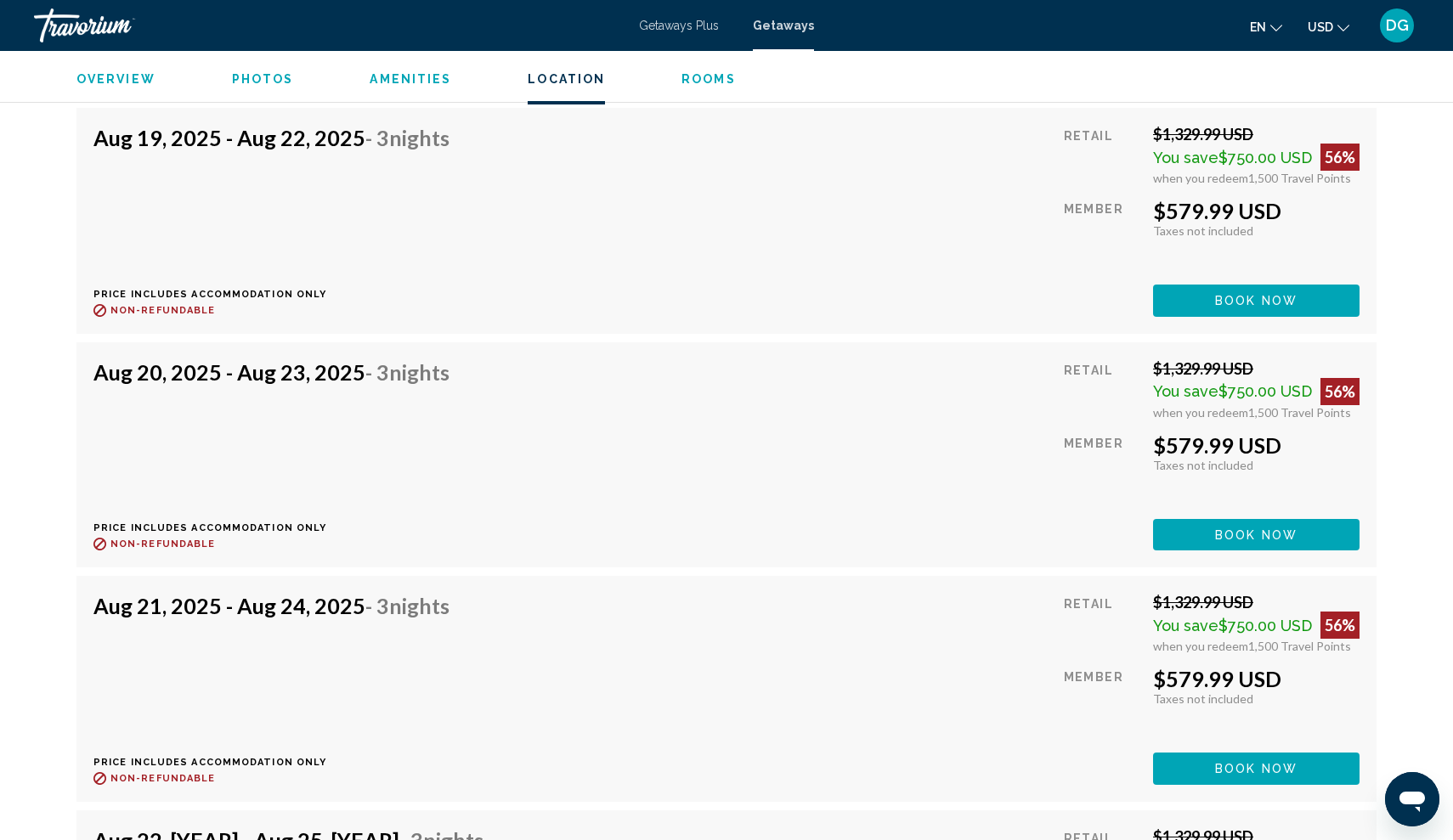 click on "Aug 20, 2025 - Aug 23, 2025  - 3  Nights" at bounding box center (271, 376) 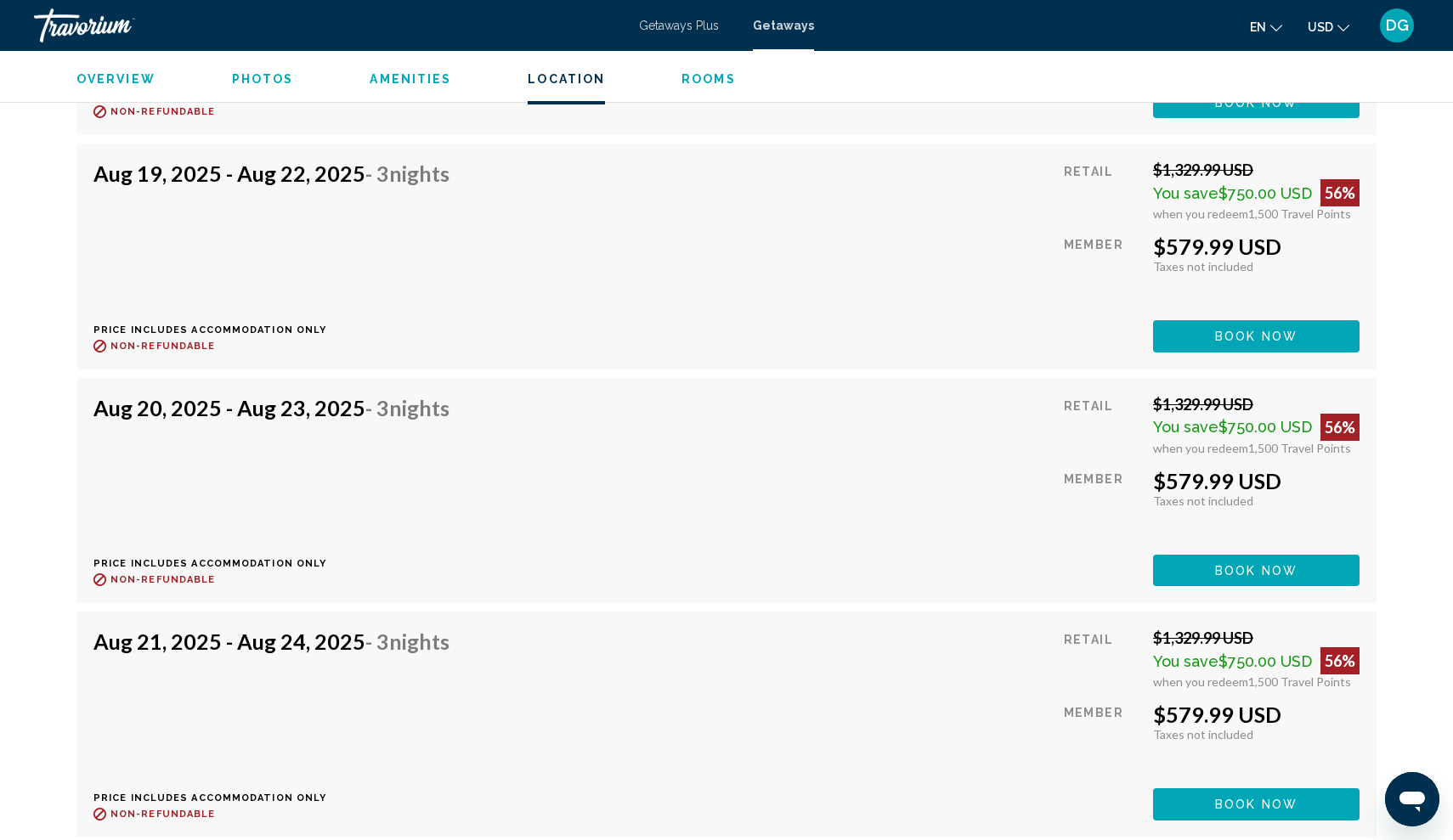 scroll, scrollTop: 3693, scrollLeft: 0, axis: vertical 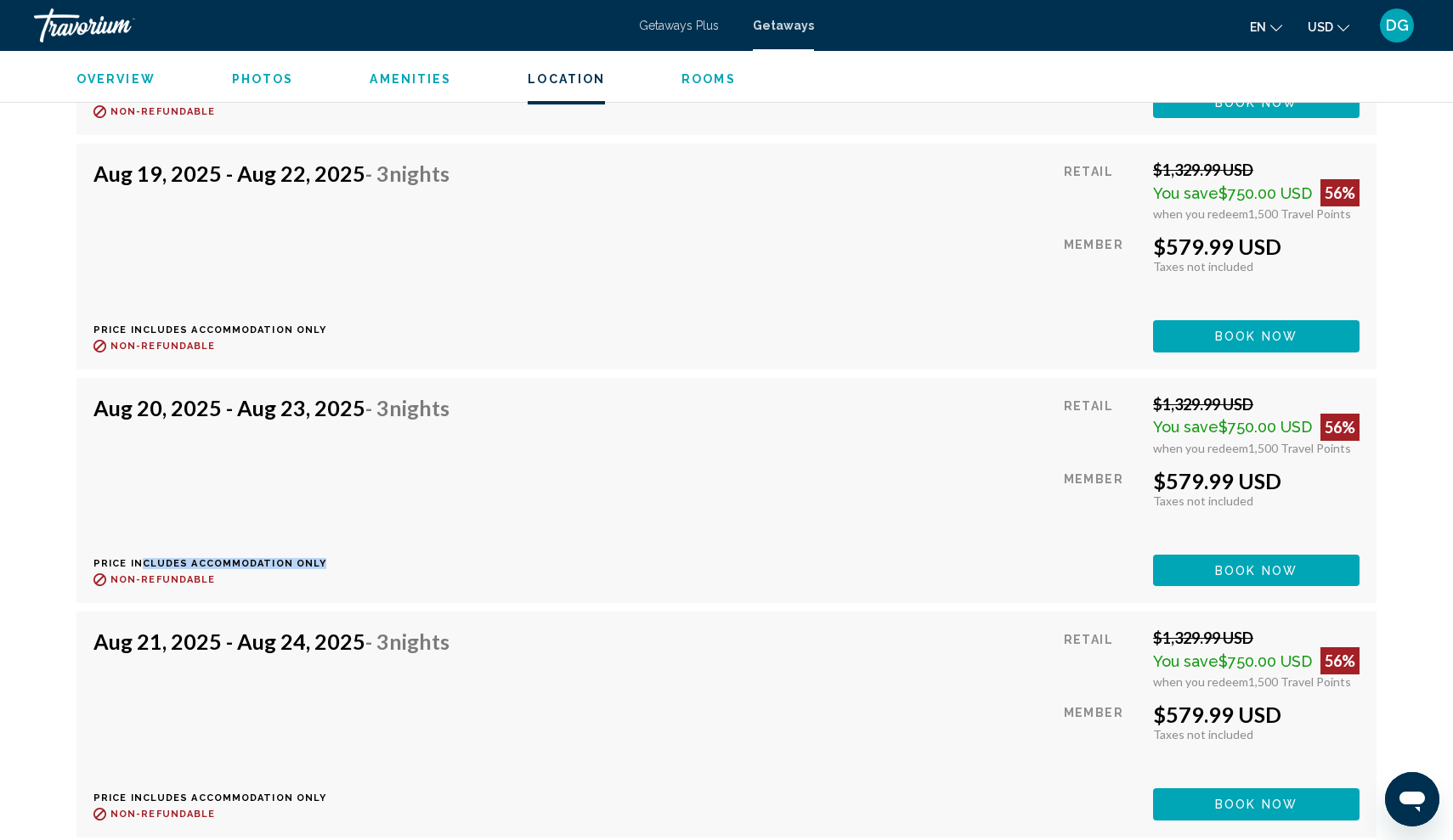 drag, startPoint x: 137, startPoint y: 550, endPoint x: 351, endPoint y: 553, distance: 214.02103 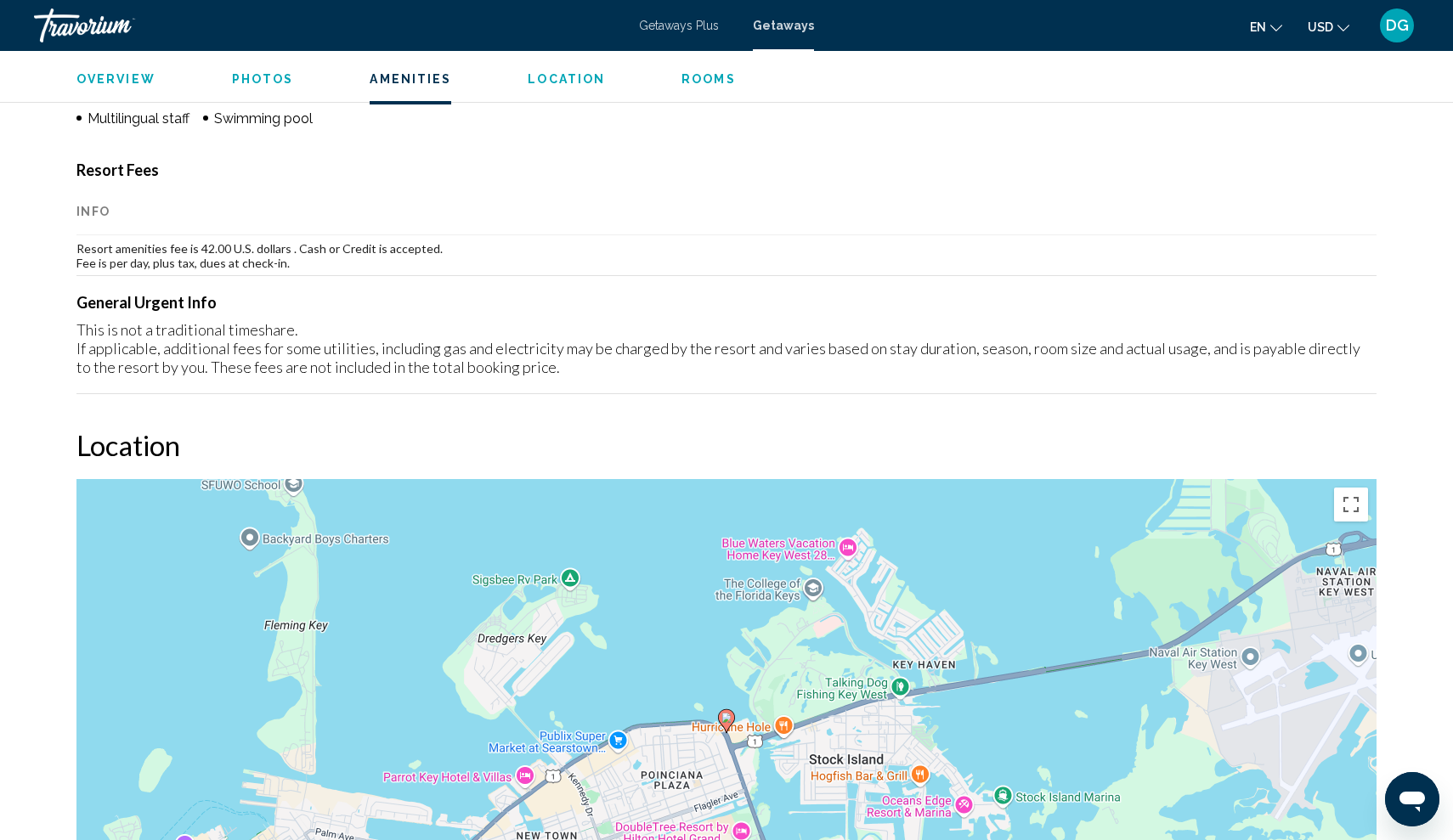 scroll, scrollTop: 1518, scrollLeft: 0, axis: vertical 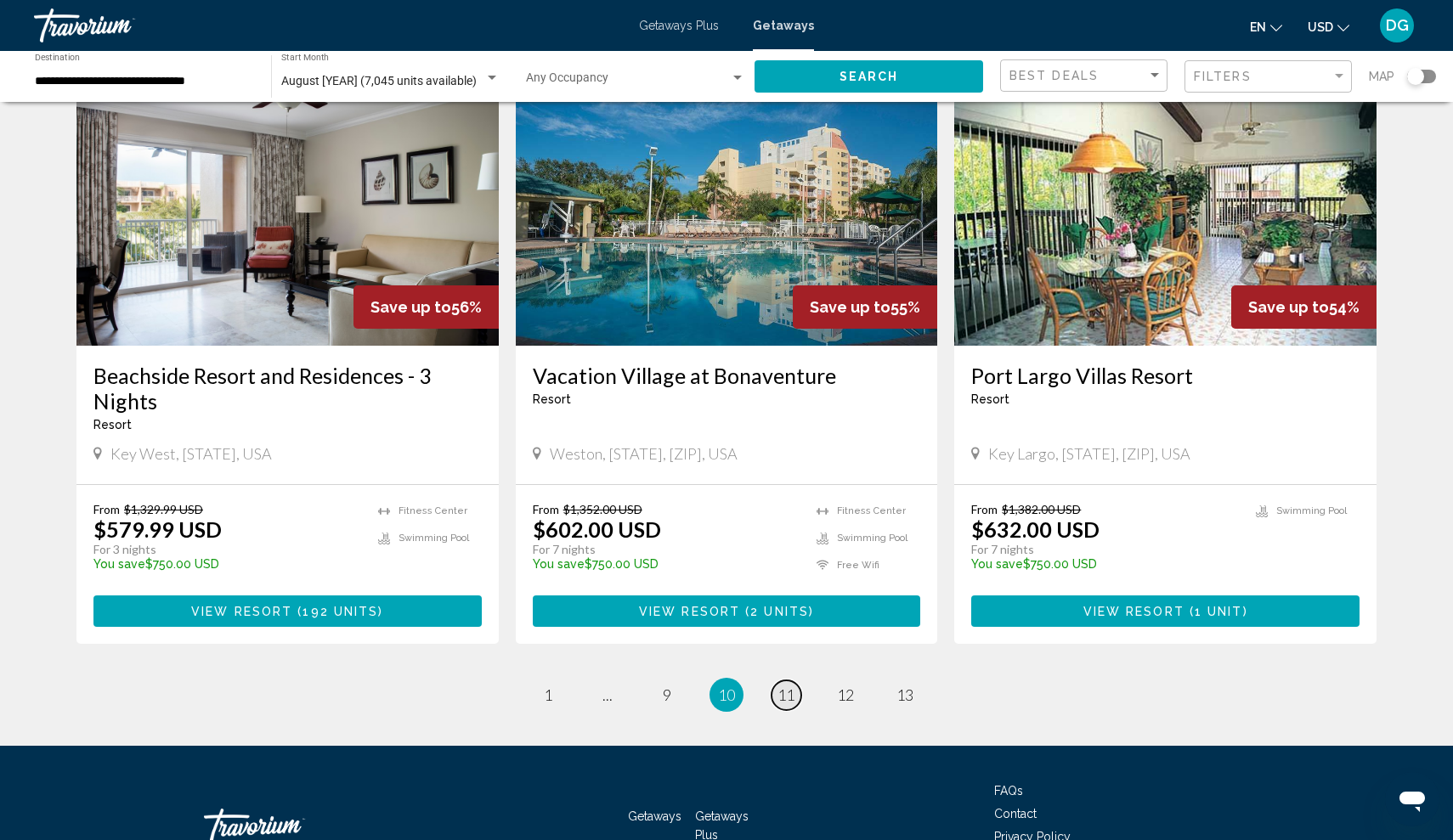 click on "11" at bounding box center [786, 695] 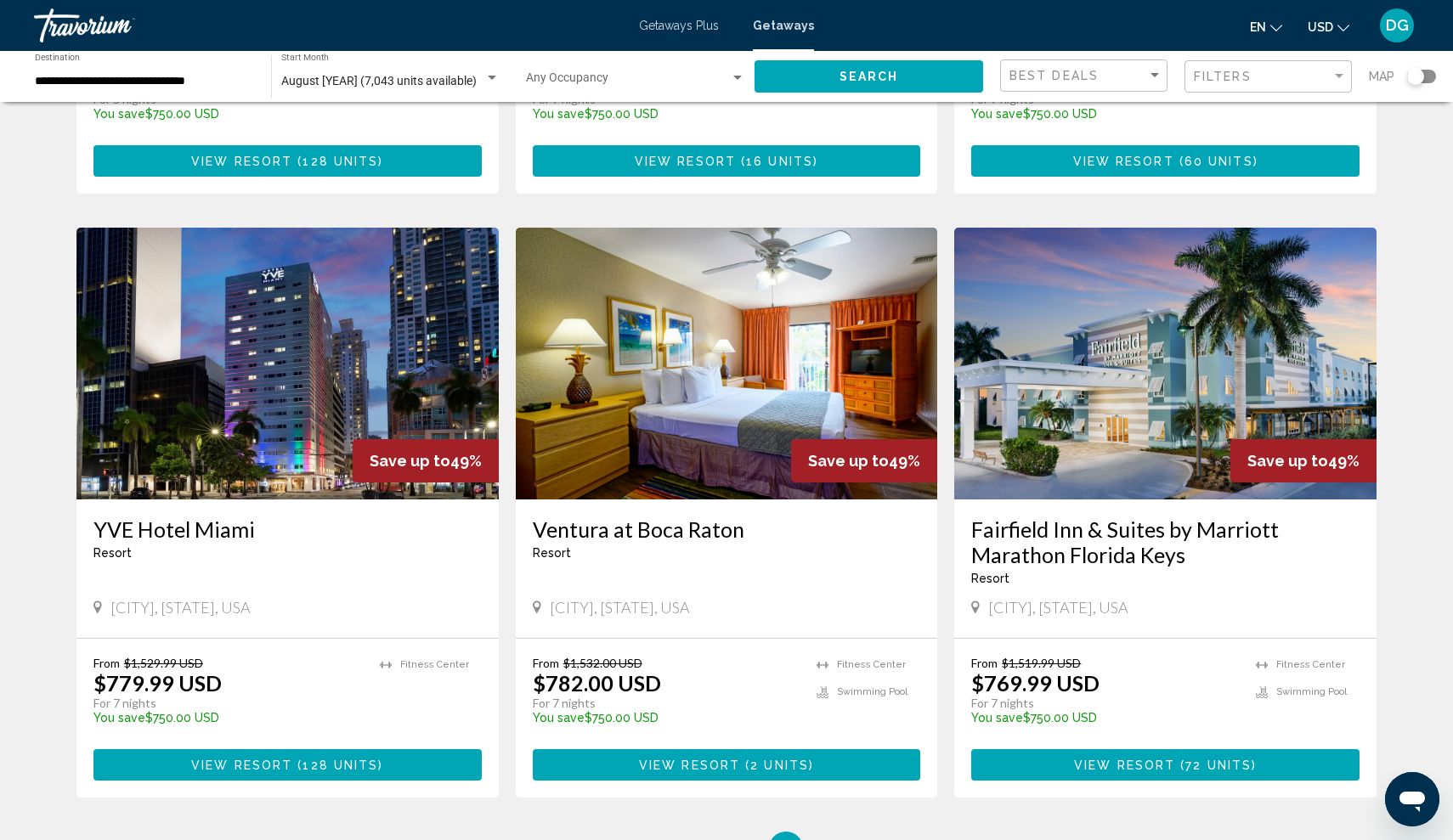 scroll, scrollTop: 1855, scrollLeft: 0, axis: vertical 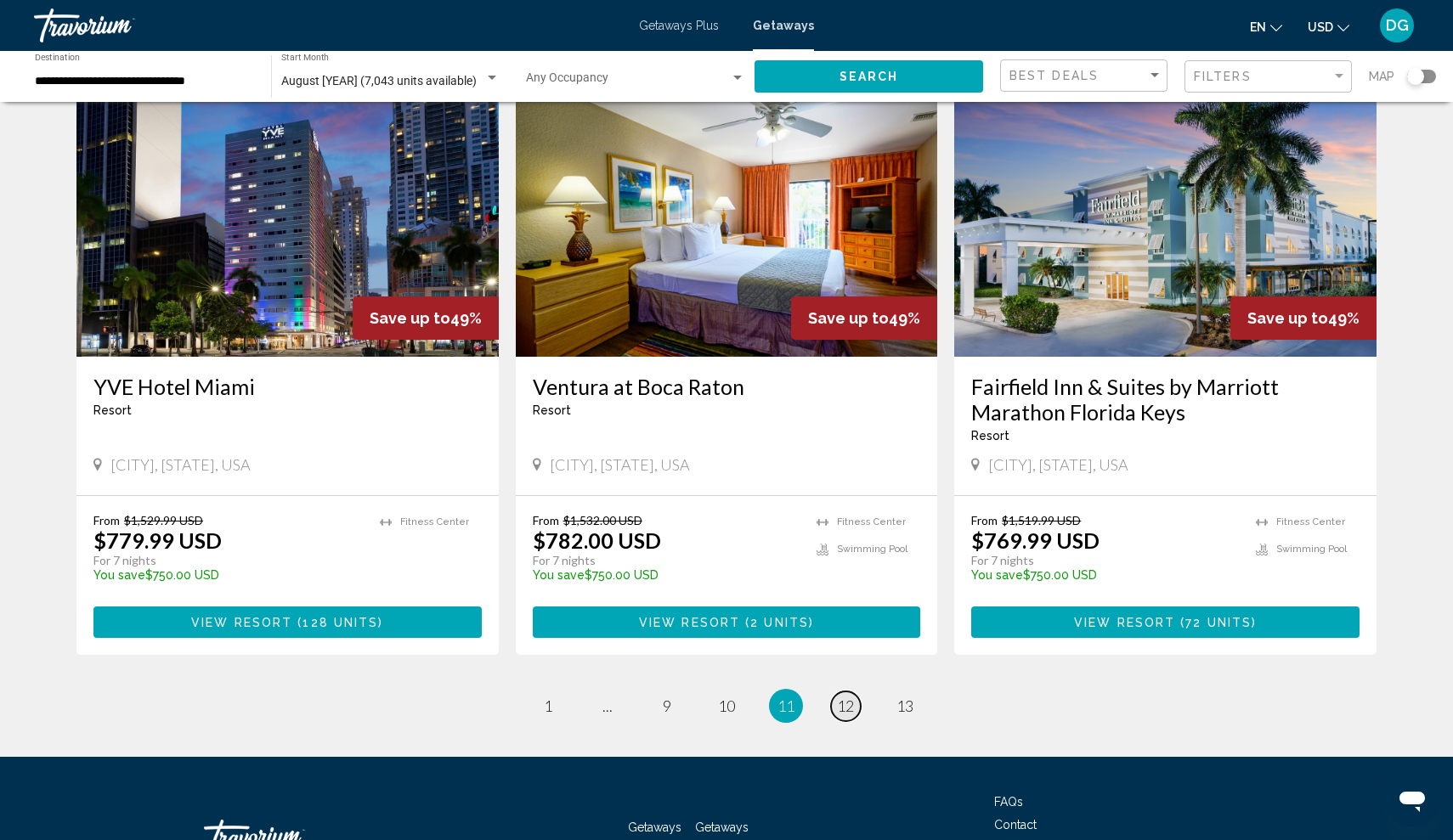 click on "12" at bounding box center [845, 706] 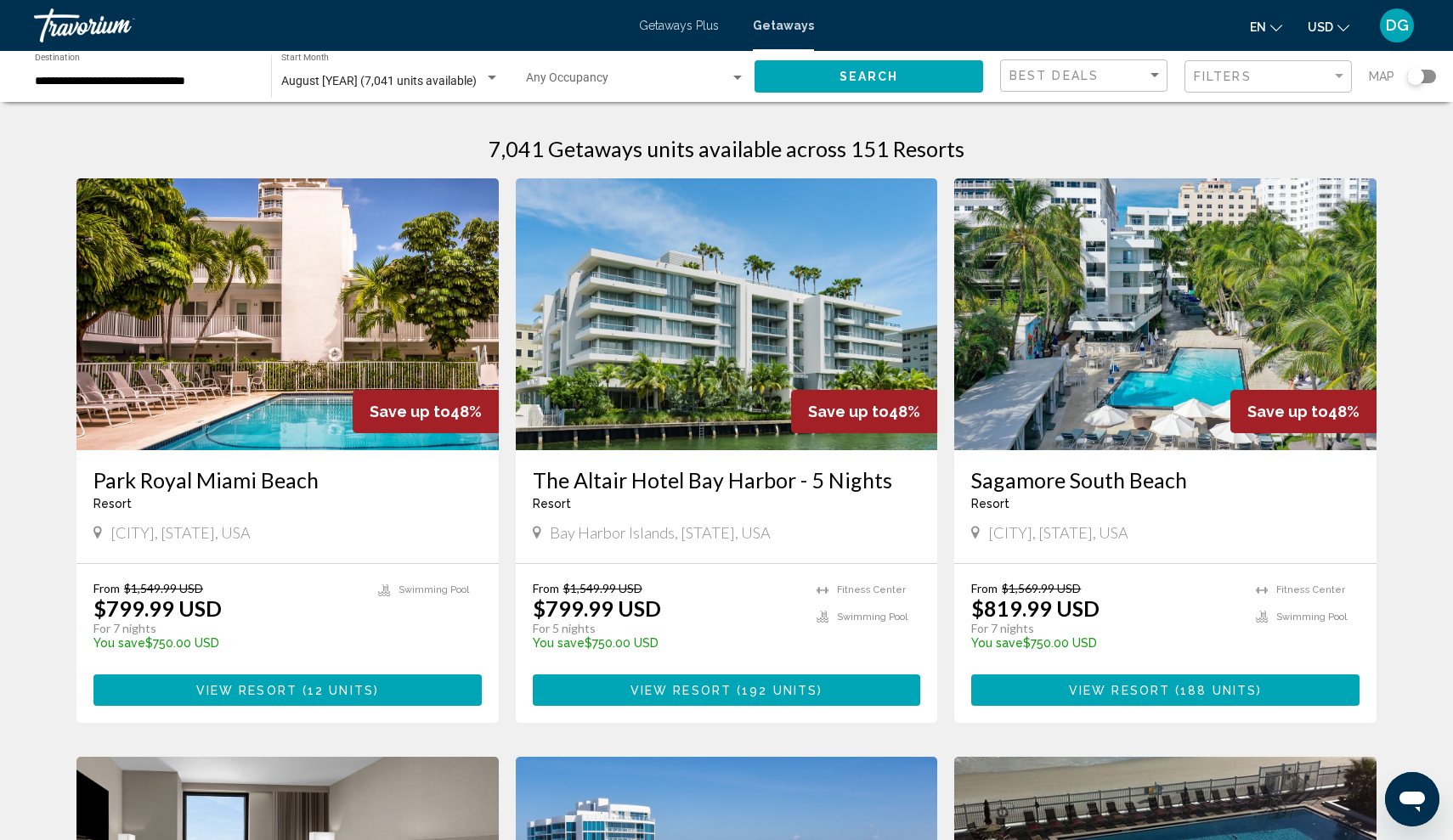 scroll, scrollTop: 0, scrollLeft: 0, axis: both 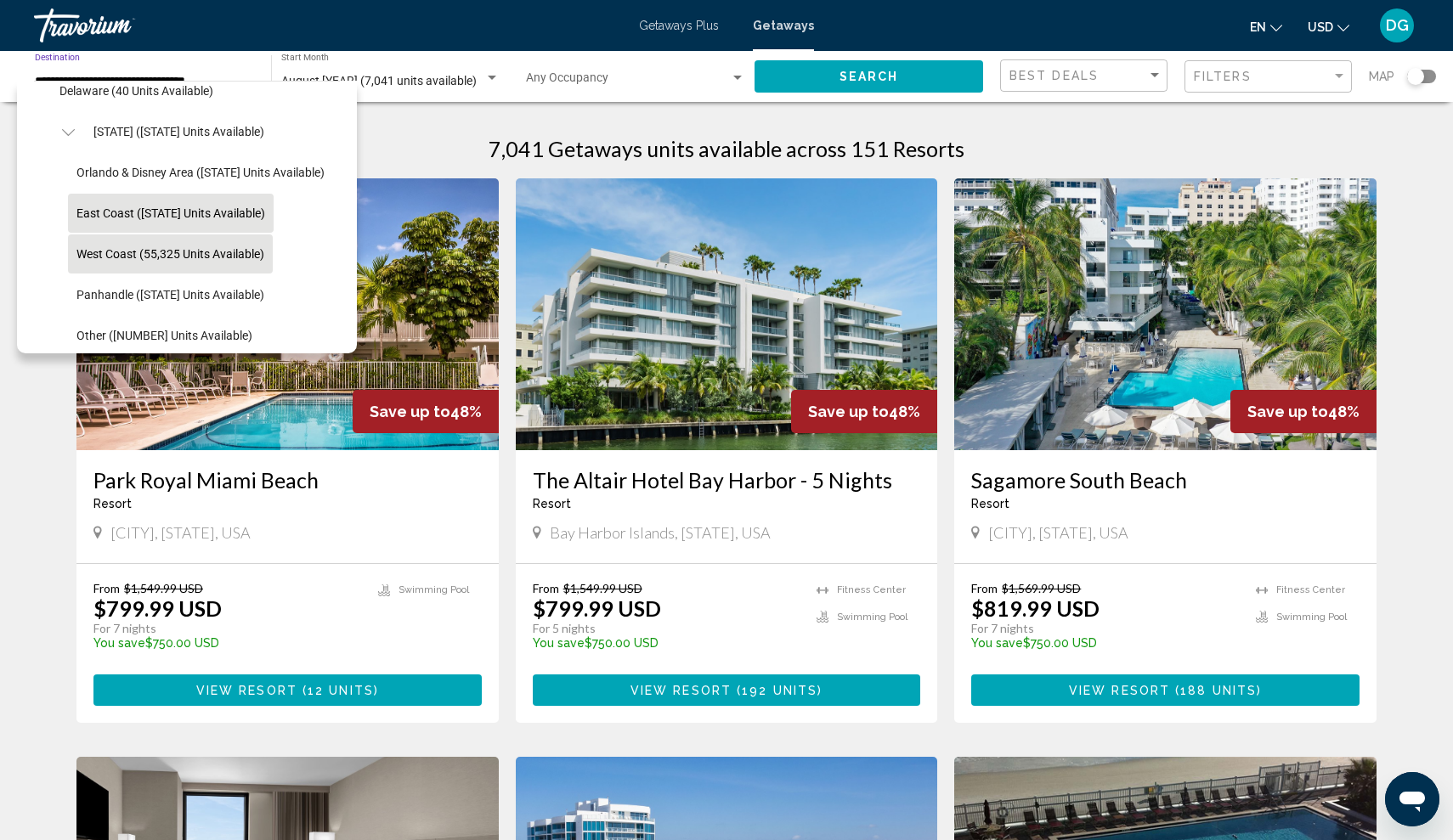 click on "West Coast (55,325 units available)" 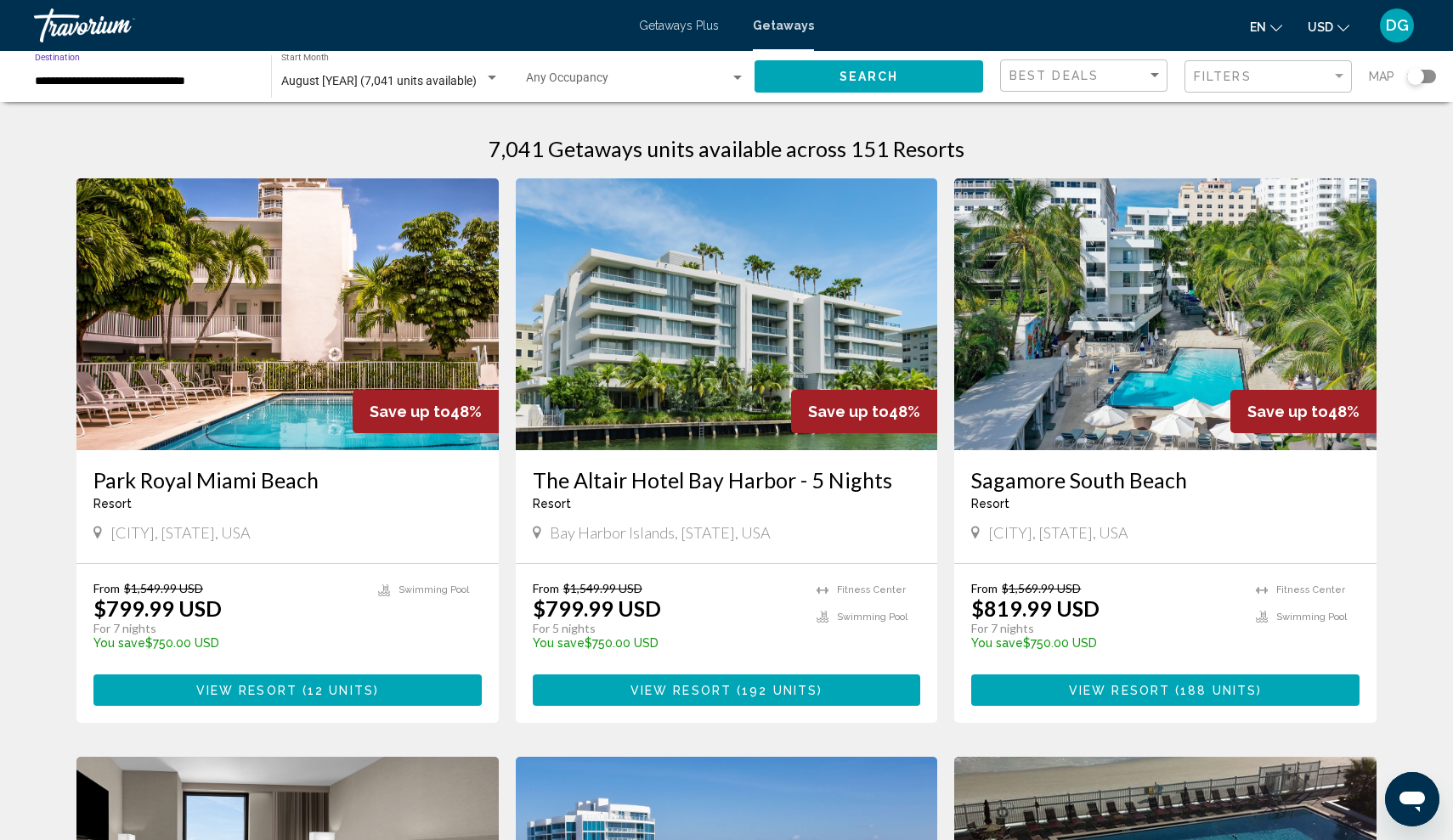 click on "Search" 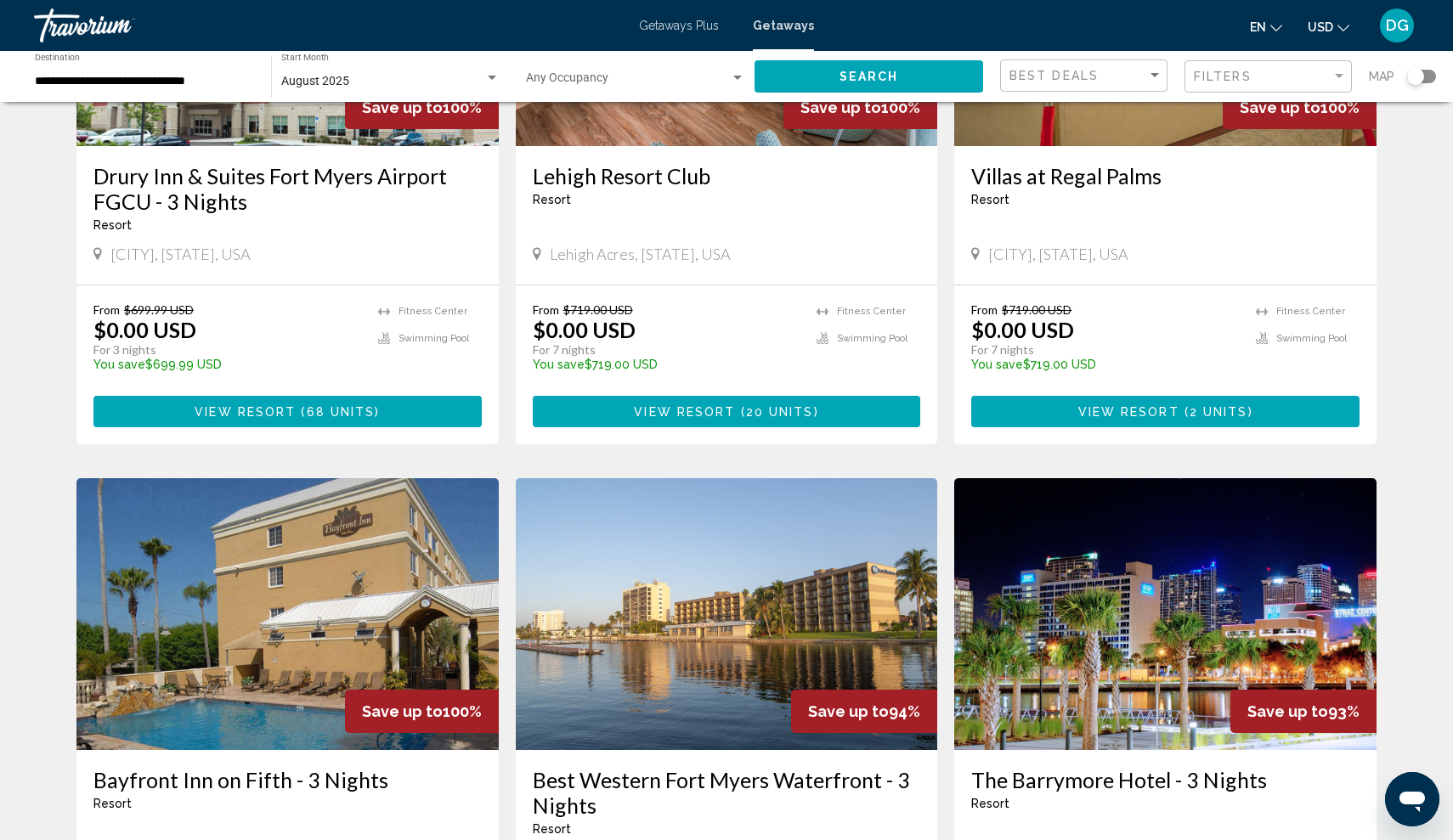 scroll, scrollTop: 390, scrollLeft: 0, axis: vertical 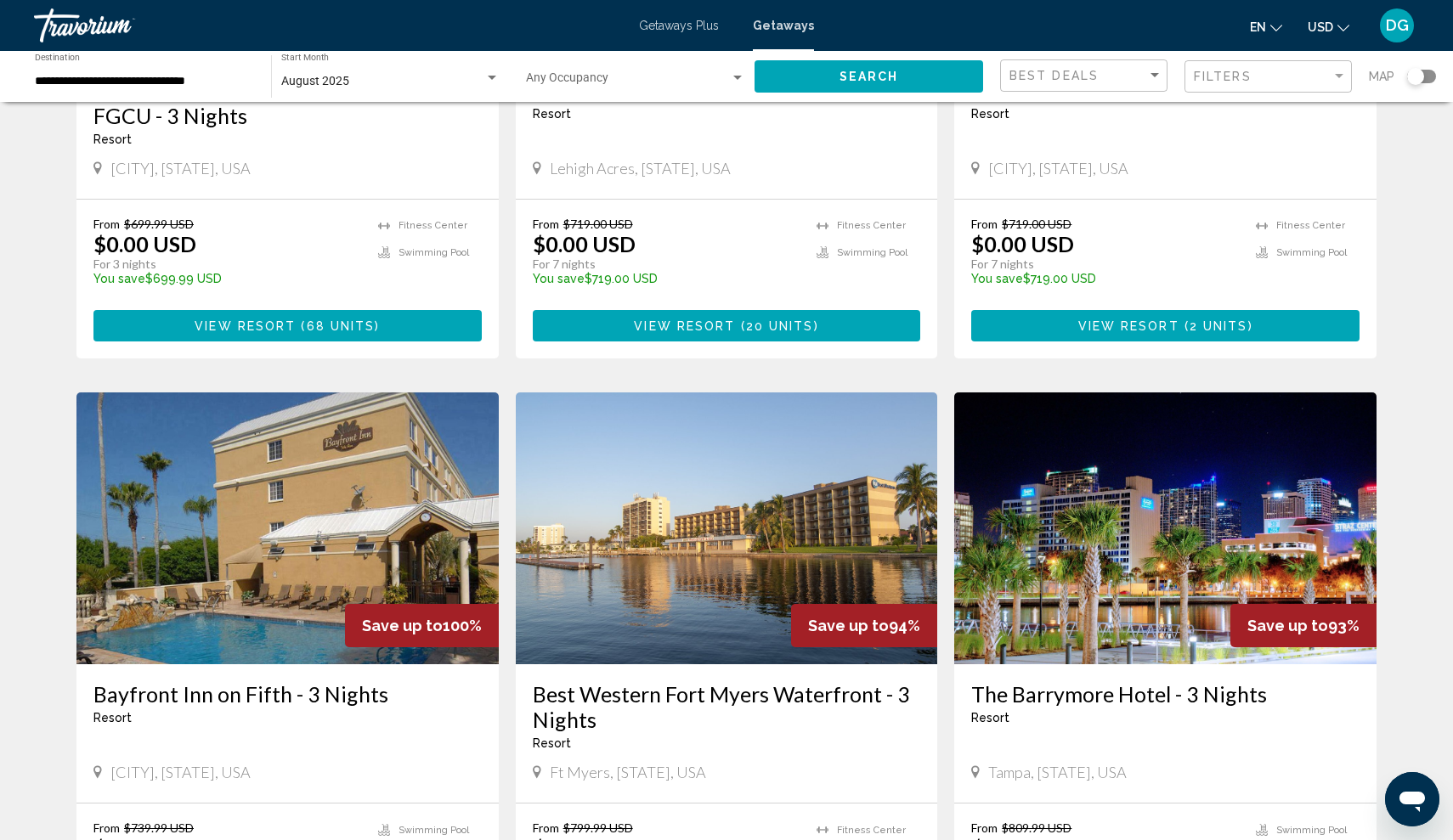 click on "Occupancy Any Occupancy" 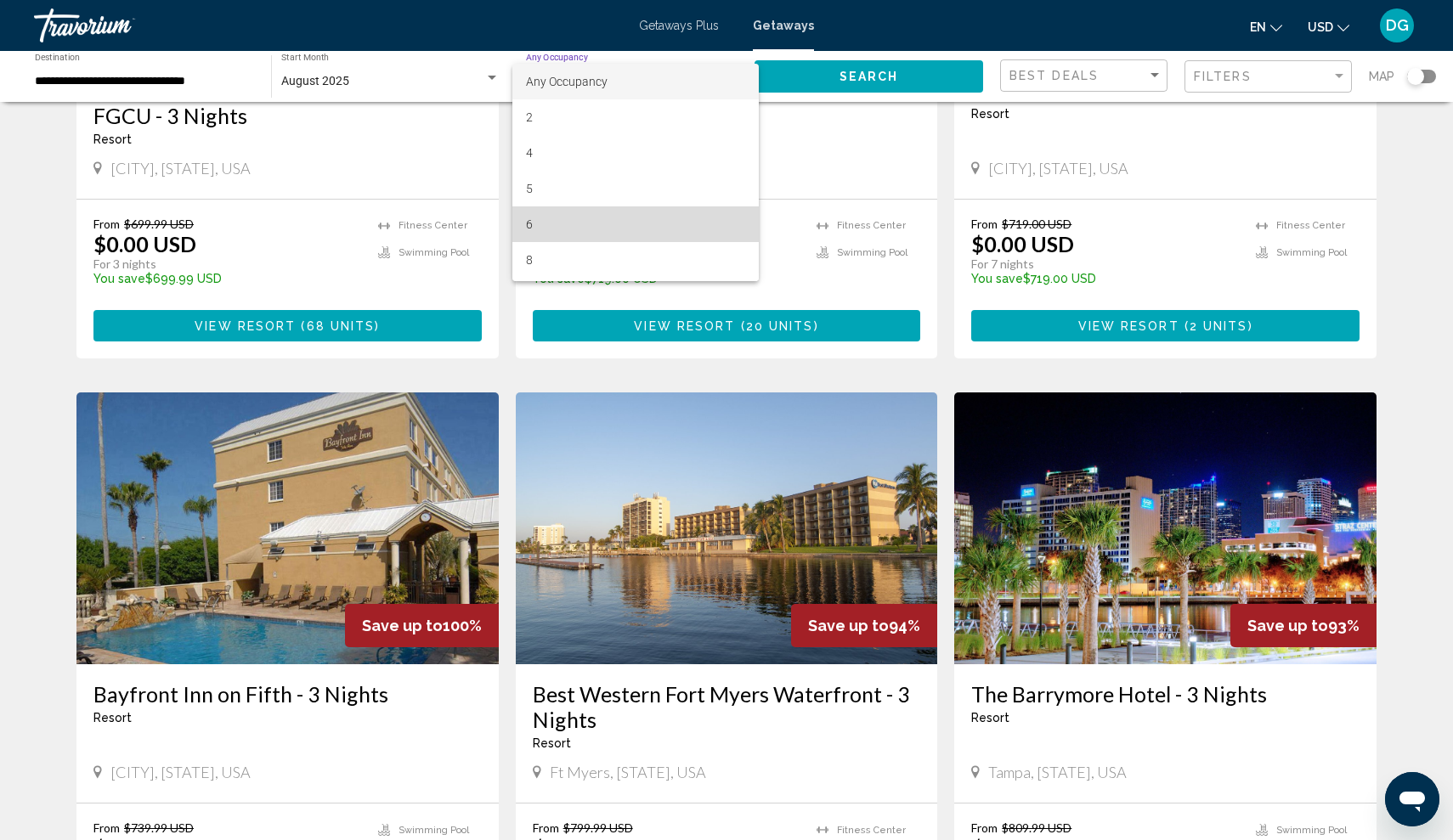 click on "6" at bounding box center [636, 224] 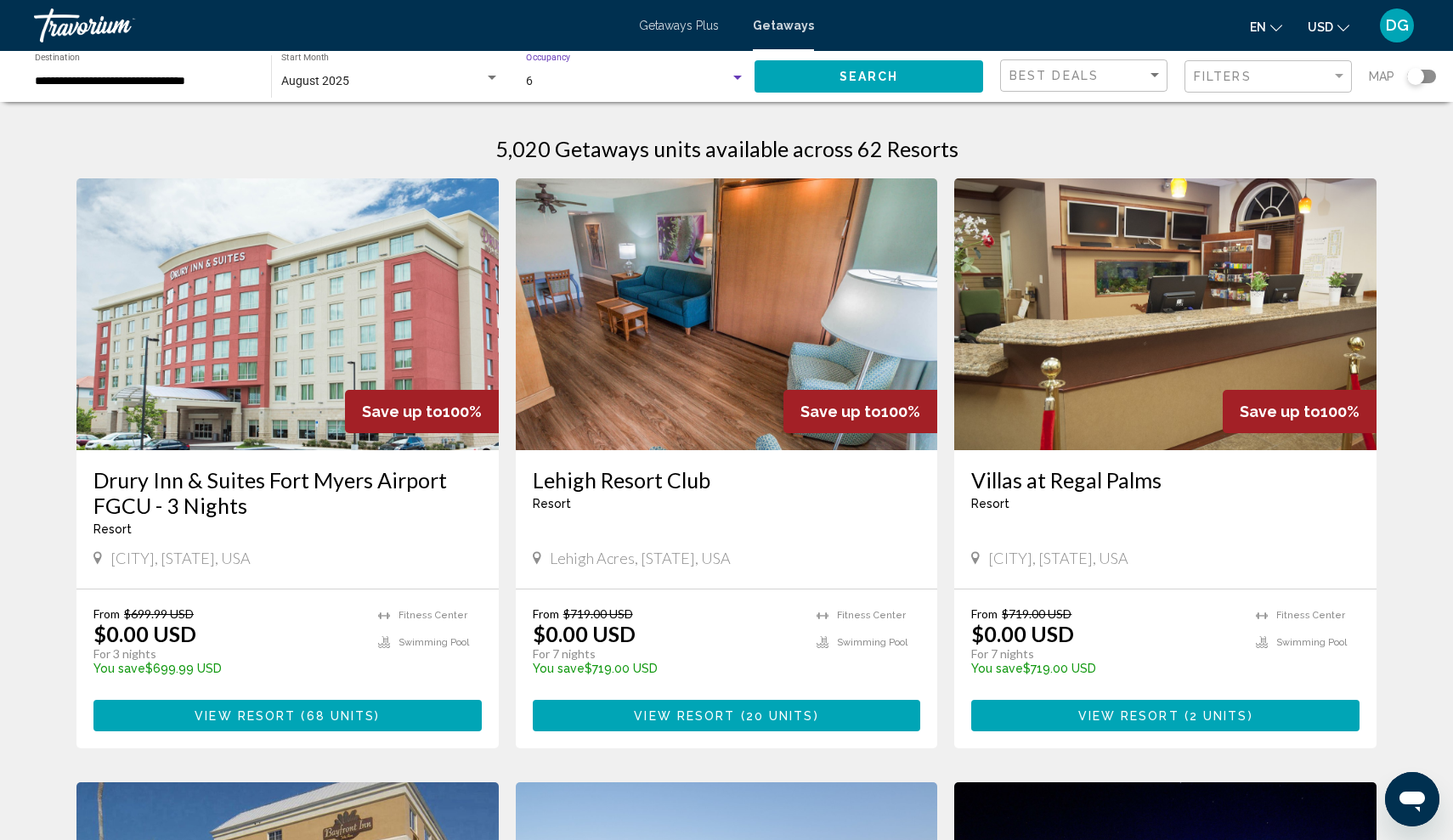 scroll, scrollTop: 0, scrollLeft: 0, axis: both 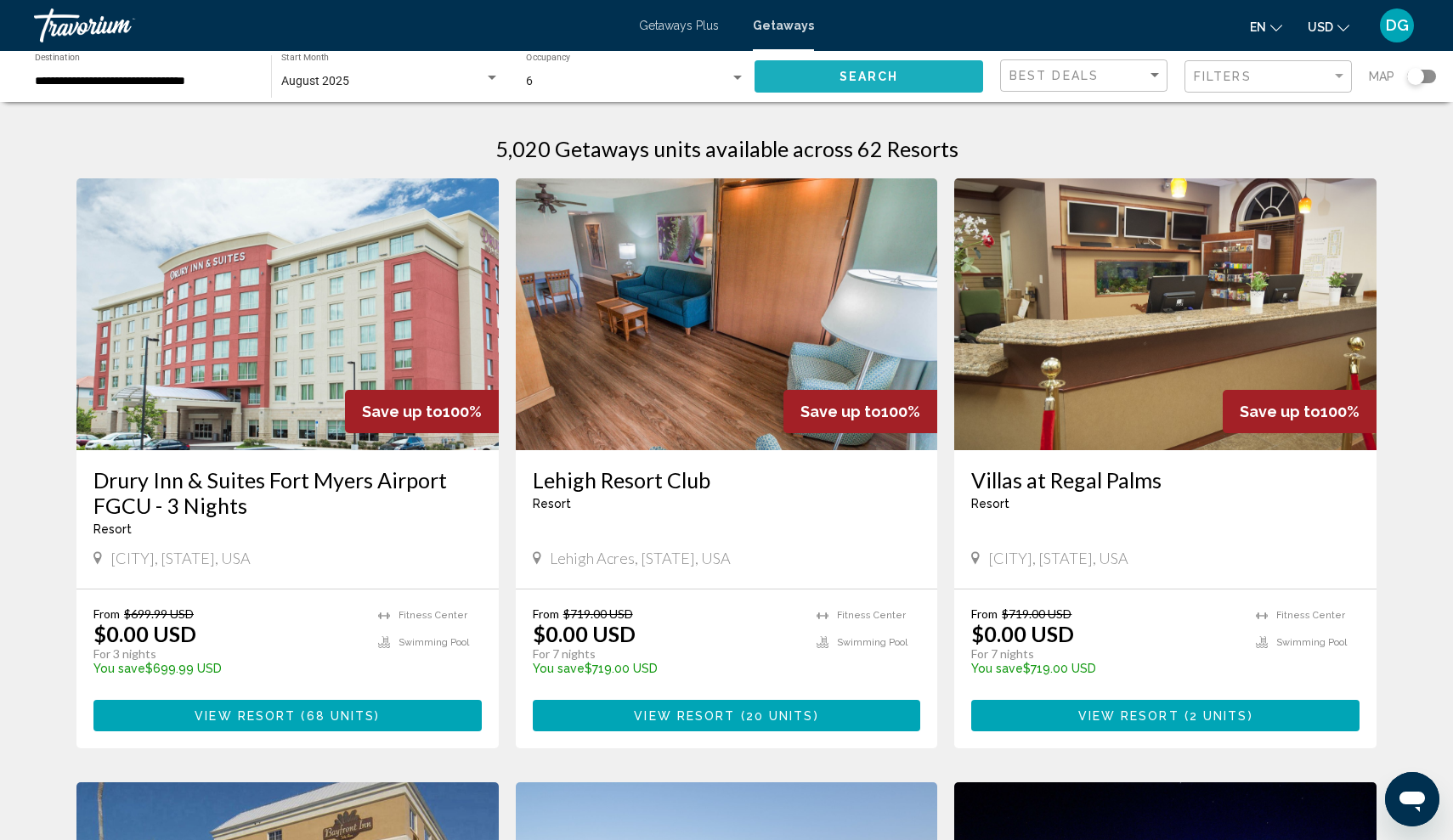 click on "Search" 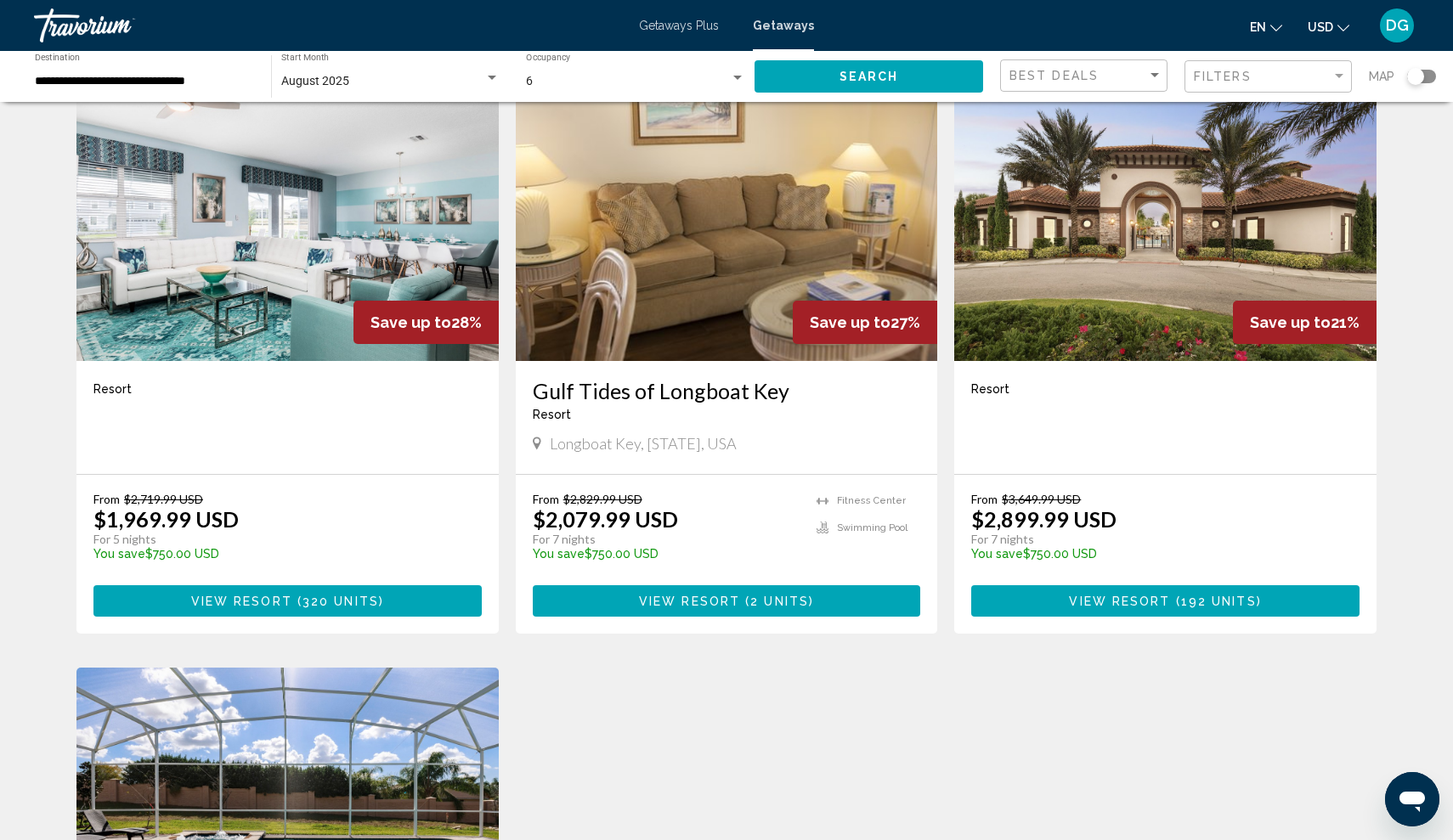 scroll, scrollTop: 1271, scrollLeft: 0, axis: vertical 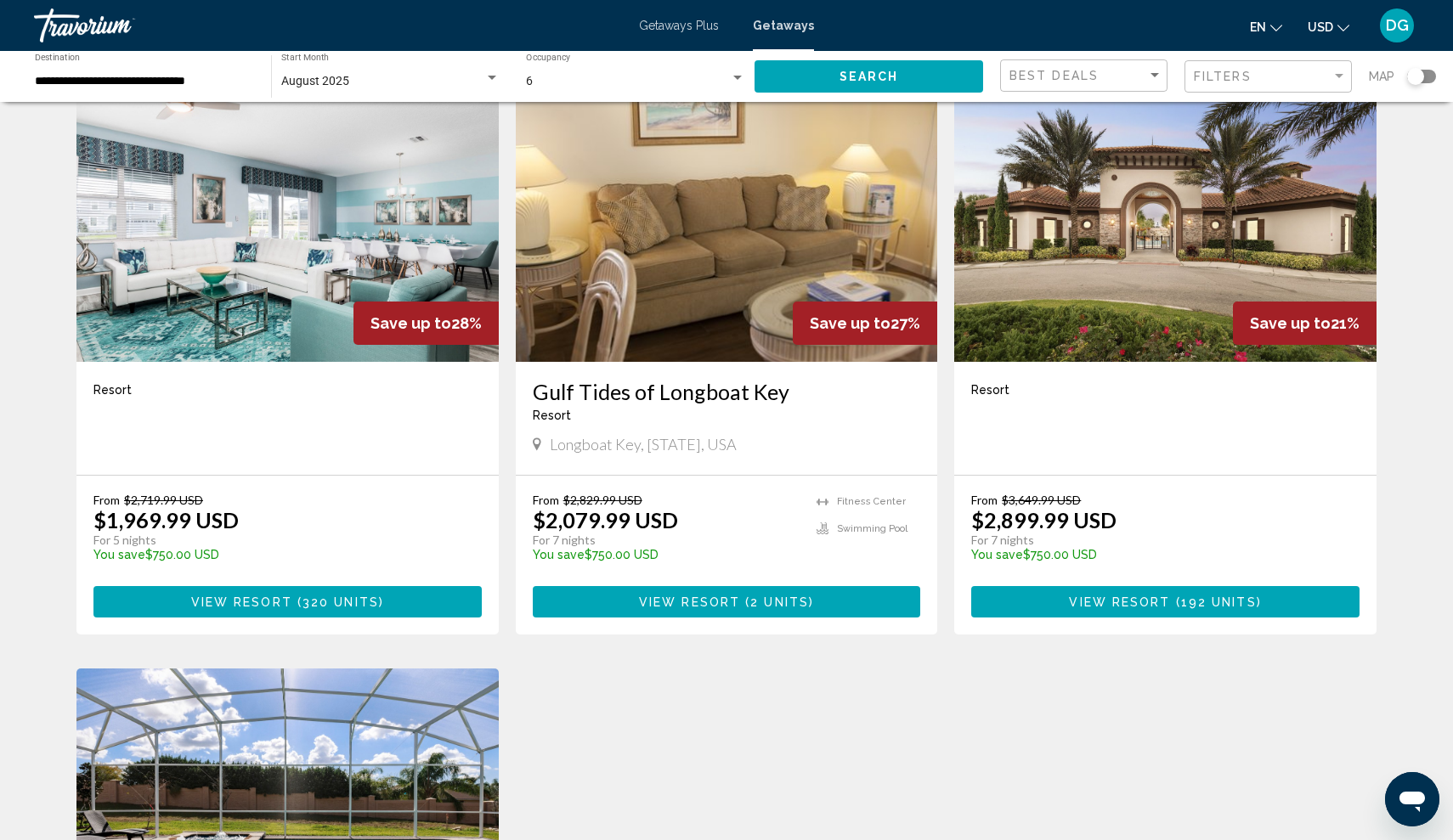 click at bounding box center [287, 226] 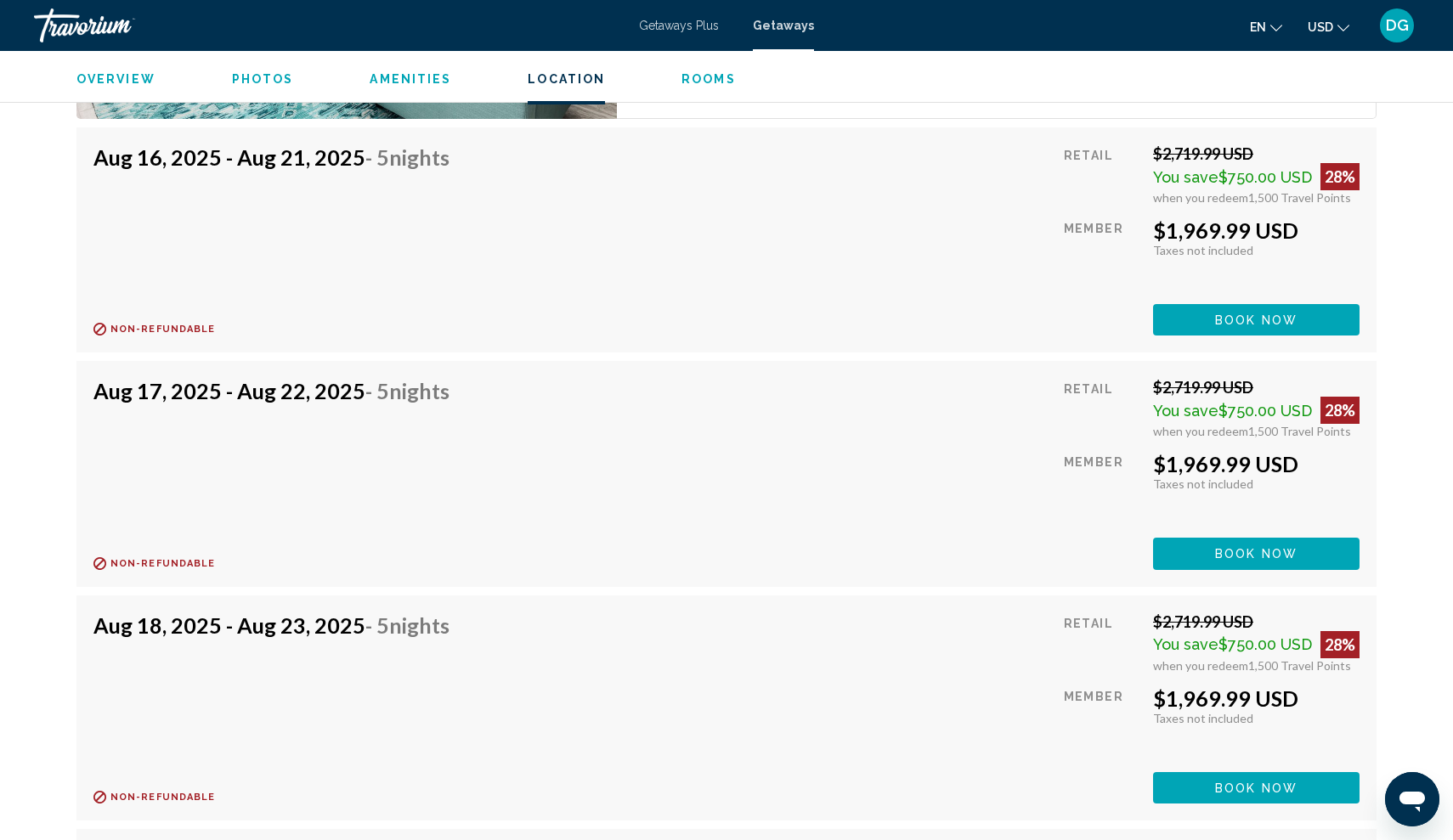scroll, scrollTop: 2482, scrollLeft: 0, axis: vertical 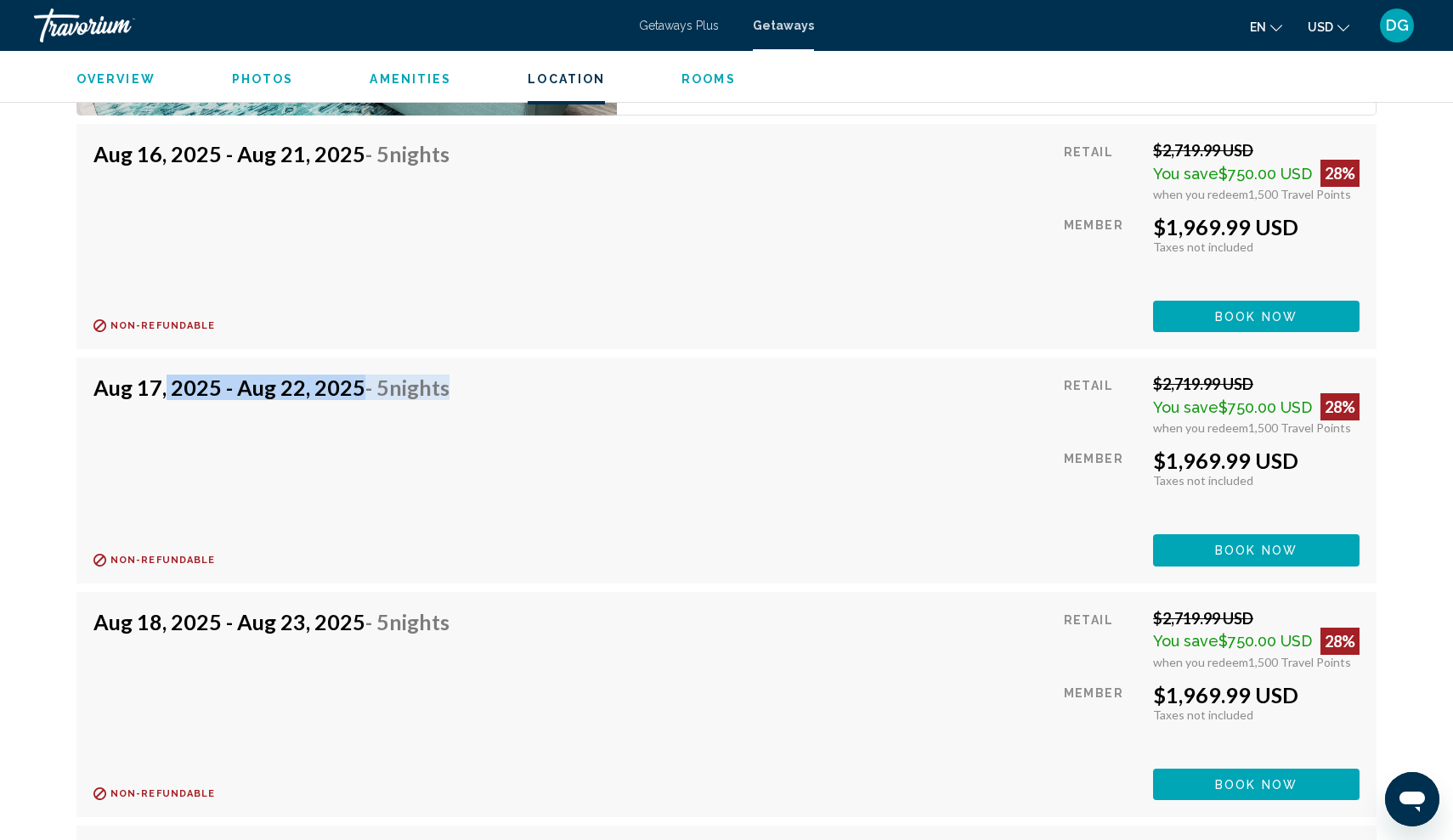 drag, startPoint x: 156, startPoint y: 386, endPoint x: 466, endPoint y: 386, distance: 310 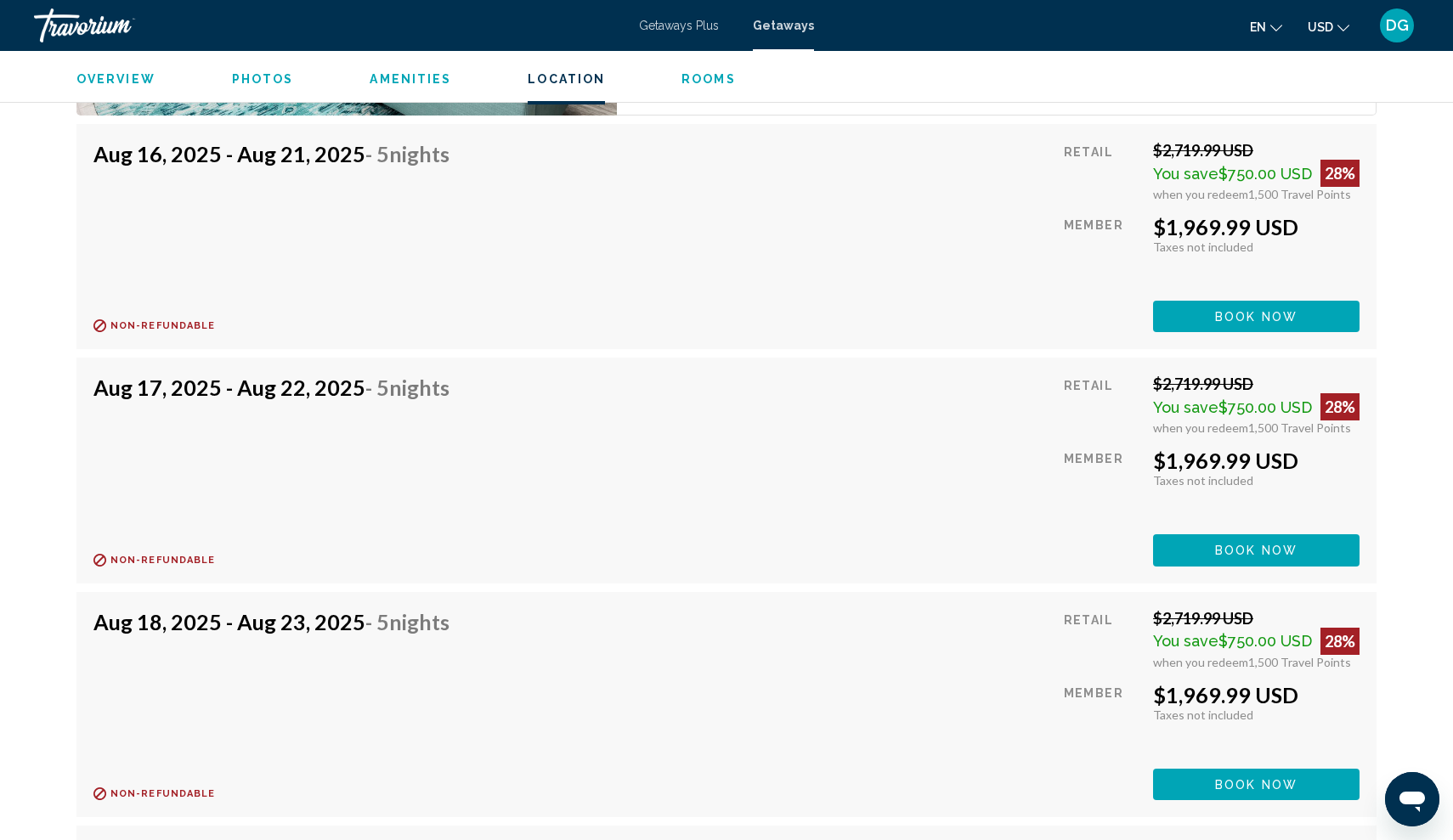 click on "Aug 17, 2025 - Aug 22, 2025  - 5  Nights
Refundable until :
Non-refundable" at bounding box center (278, 470) 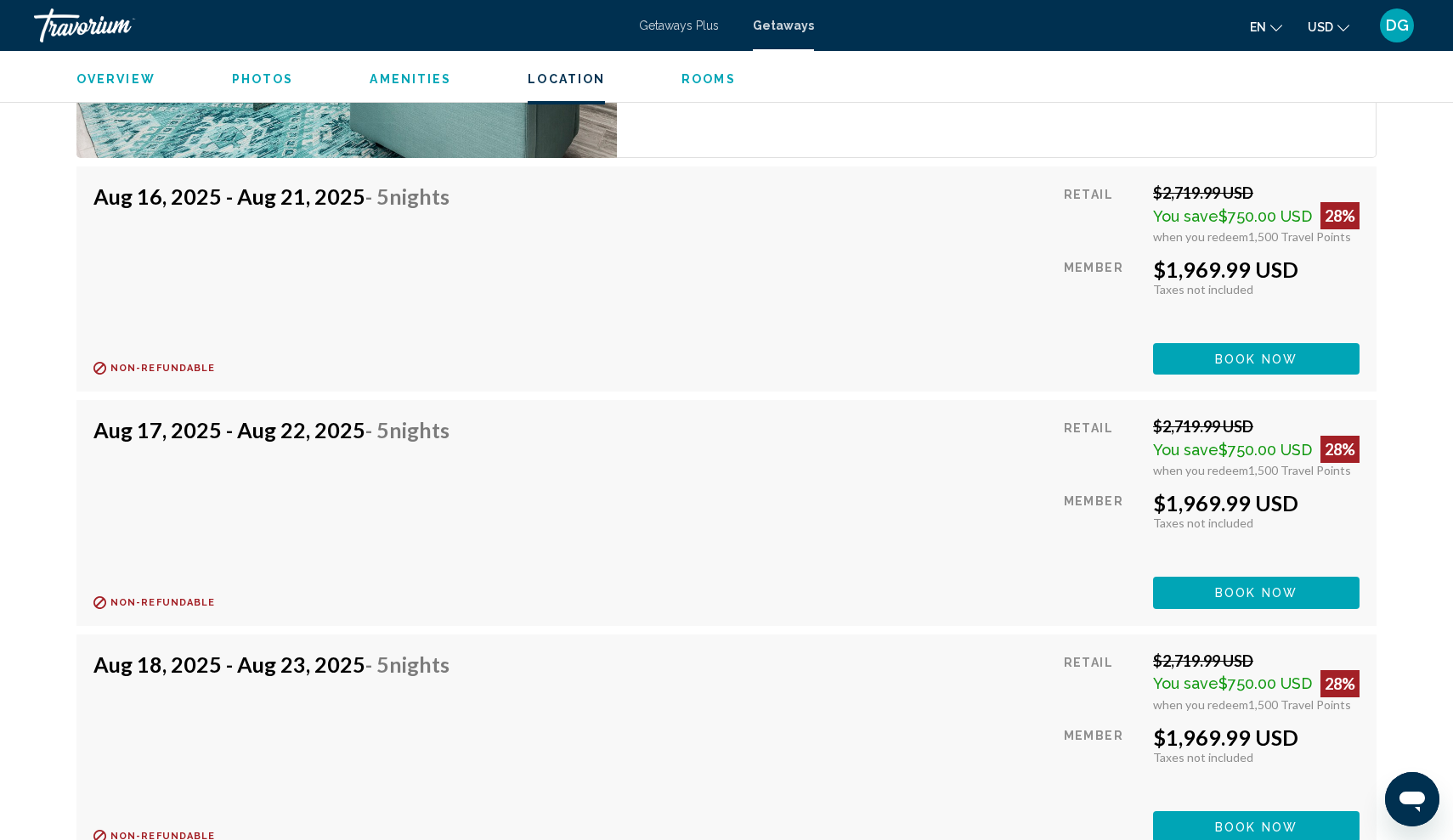 scroll, scrollTop: 2439, scrollLeft: 0, axis: vertical 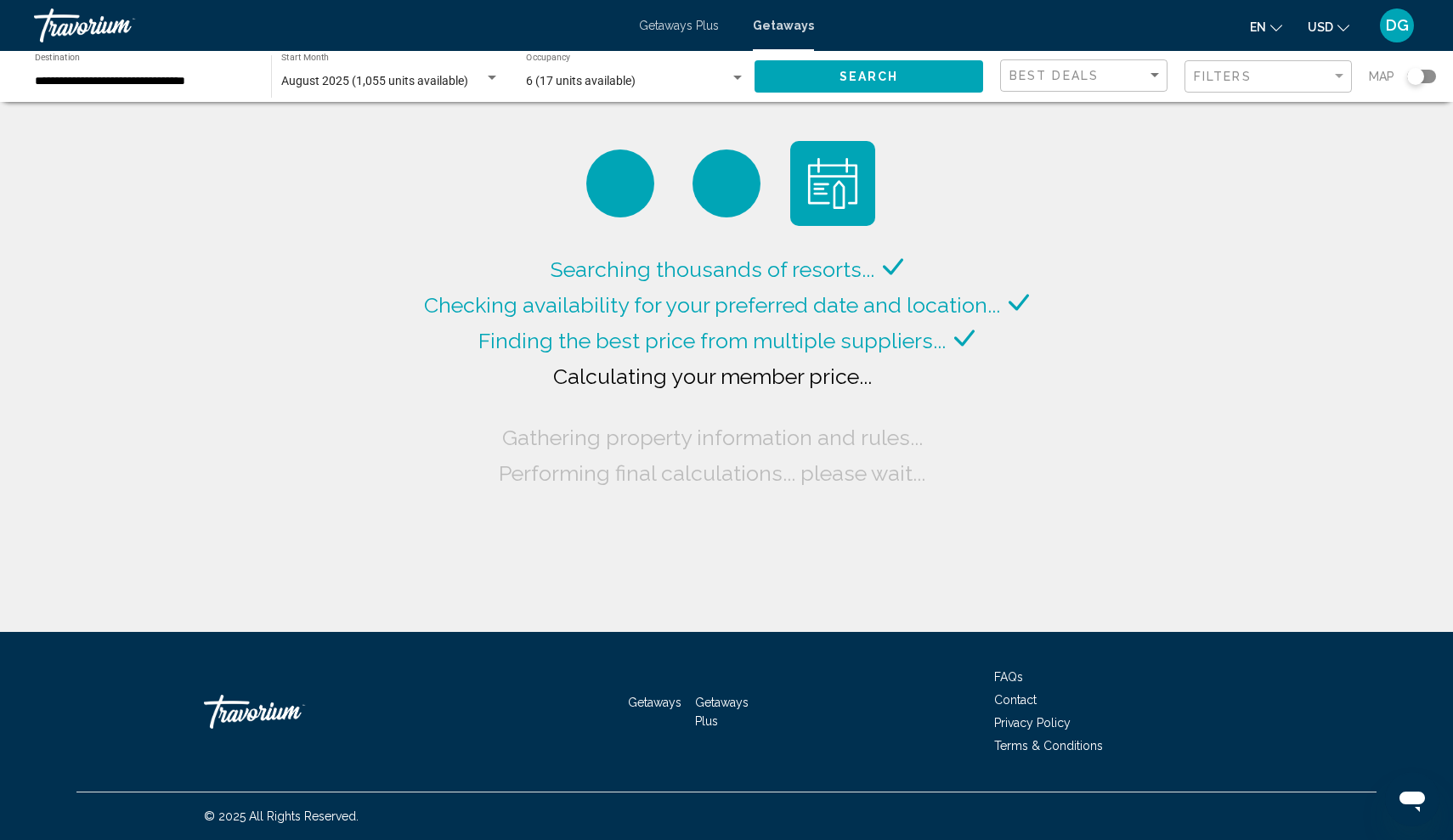 click on "6 (17 units available) Occupancy Any Occupancy" 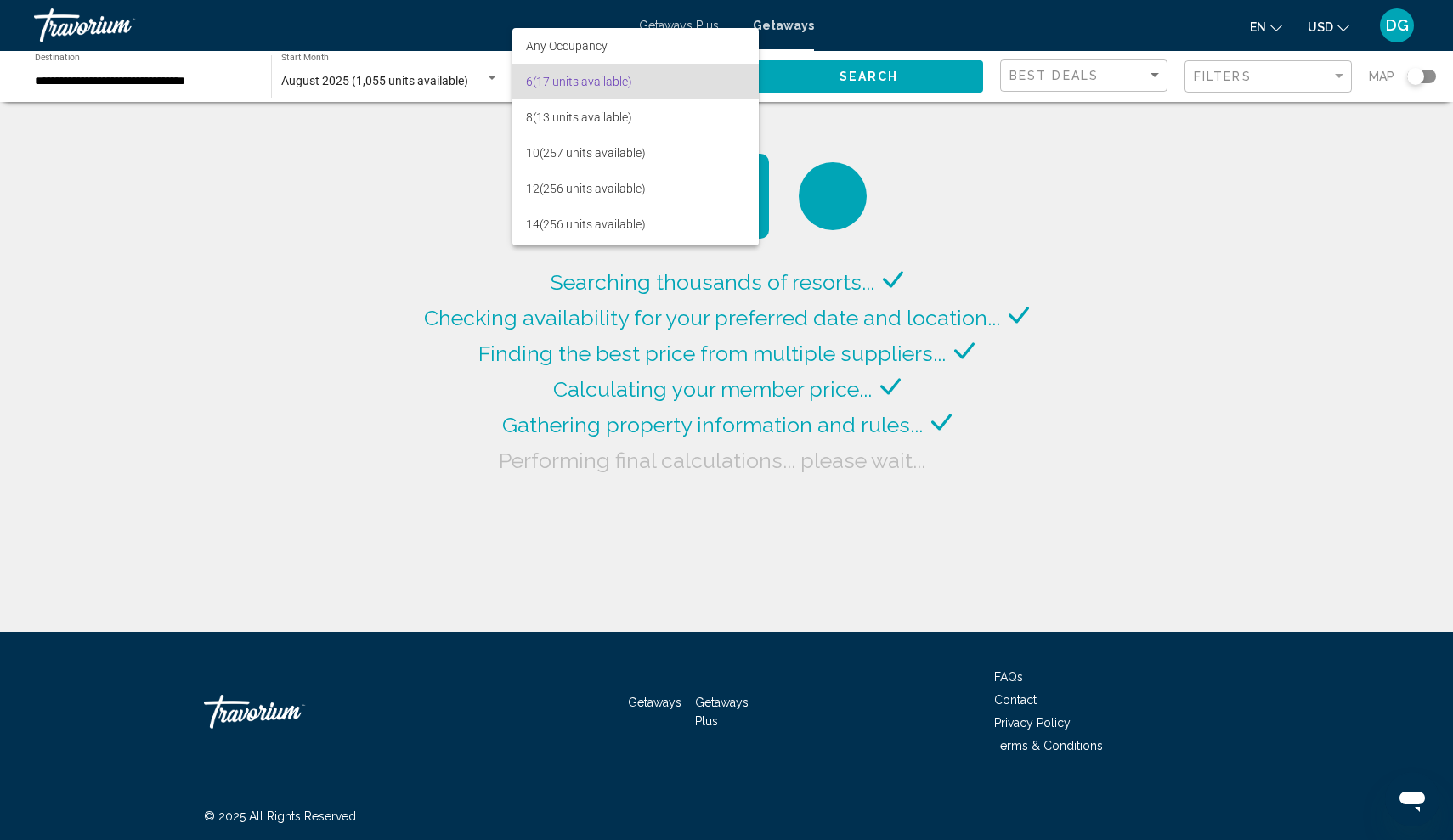 scroll, scrollTop: 0, scrollLeft: 0, axis: both 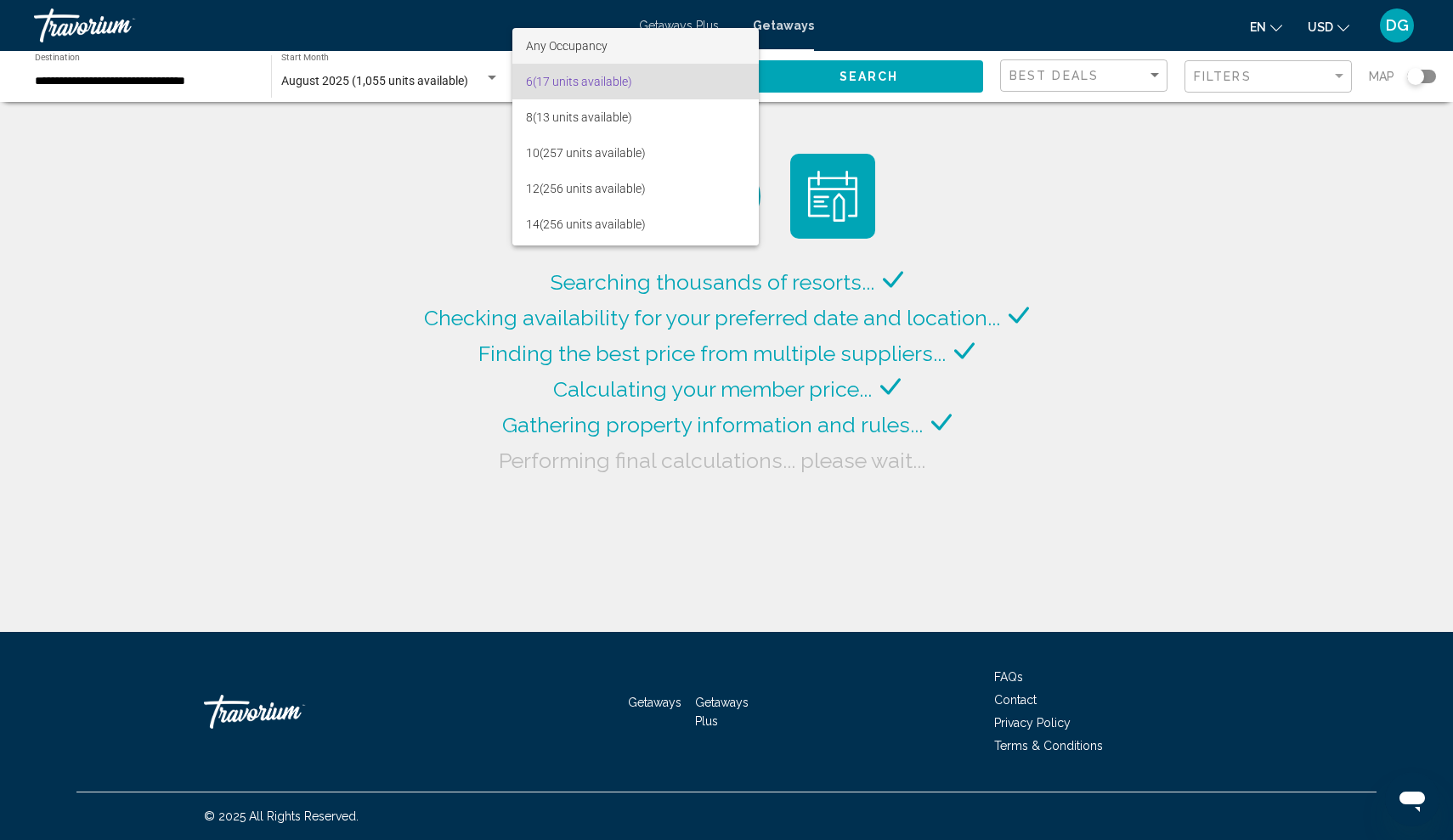 click on "Any Occupancy" at bounding box center (636, 46) 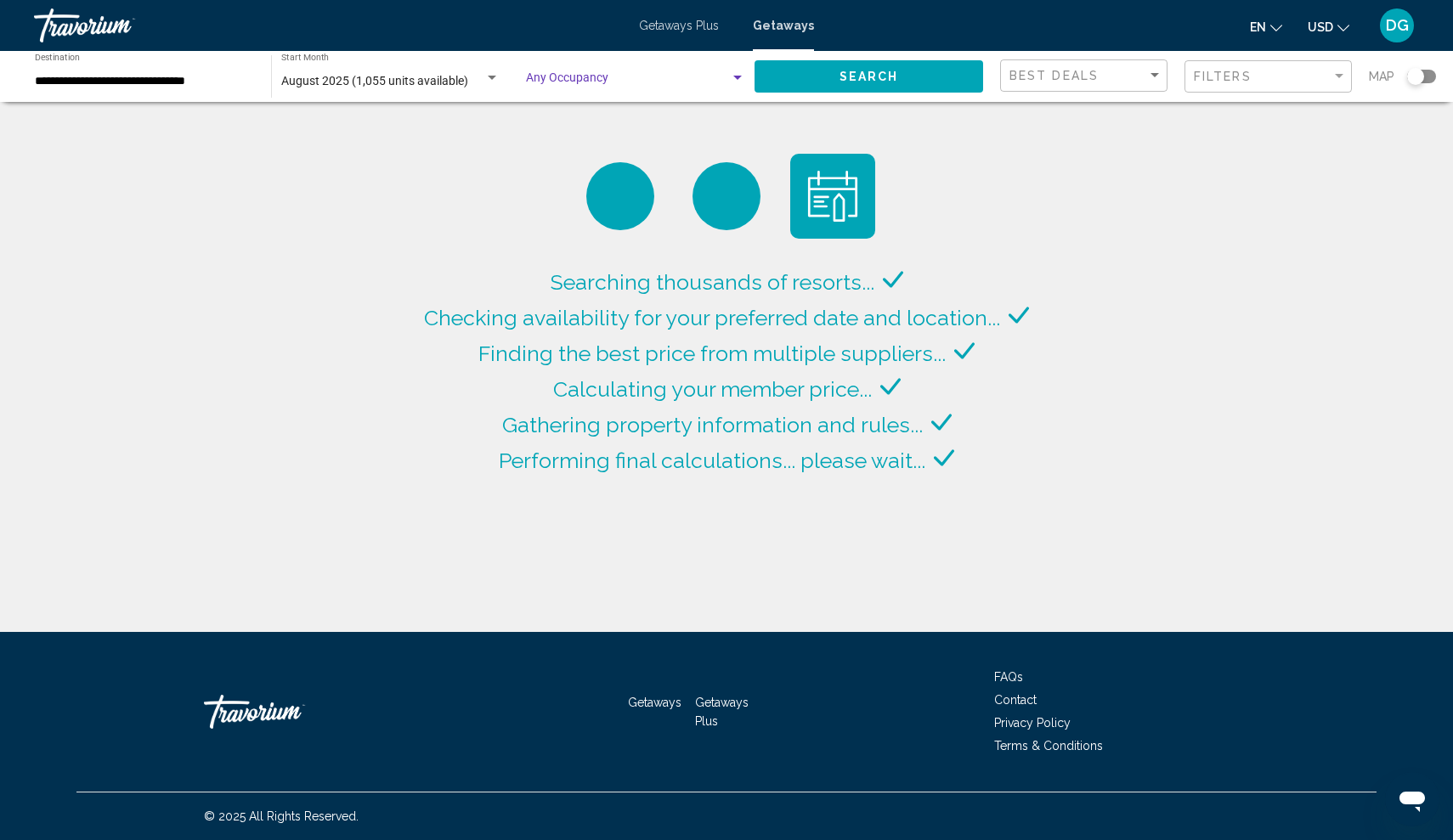 click on "Occupancy Any Occupancy" 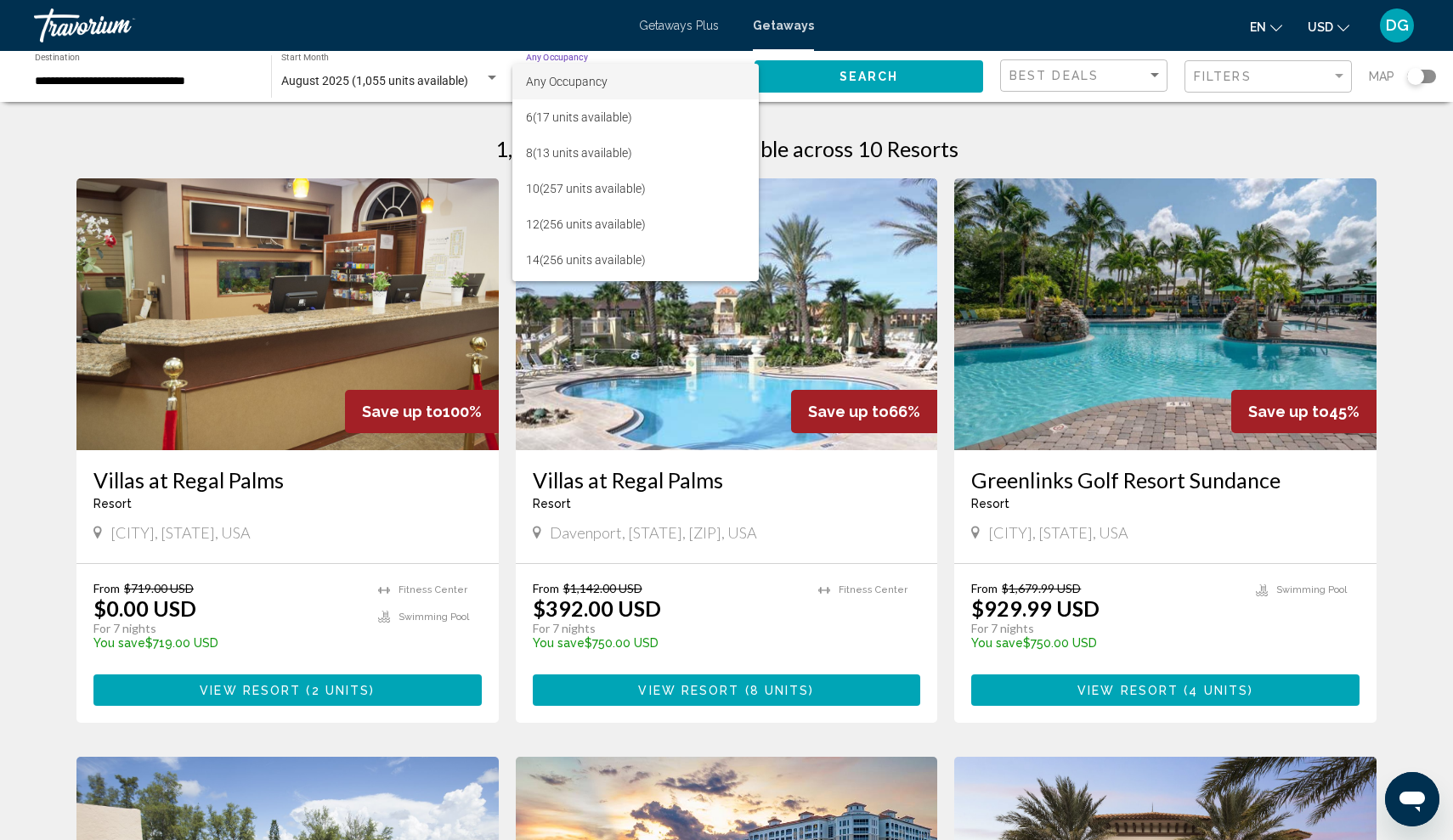 scroll, scrollTop: 0, scrollLeft: 0, axis: both 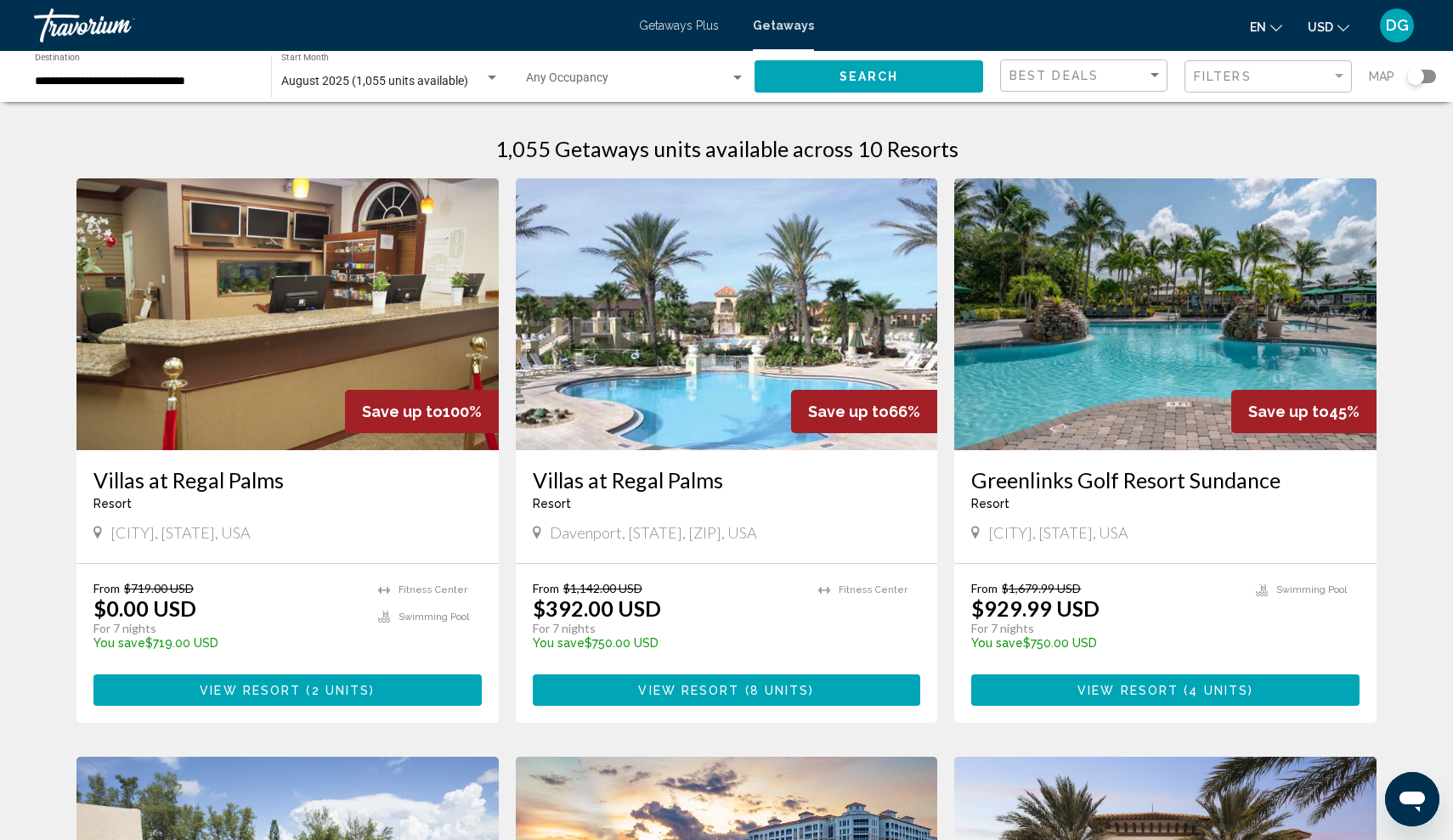 click on "**********" 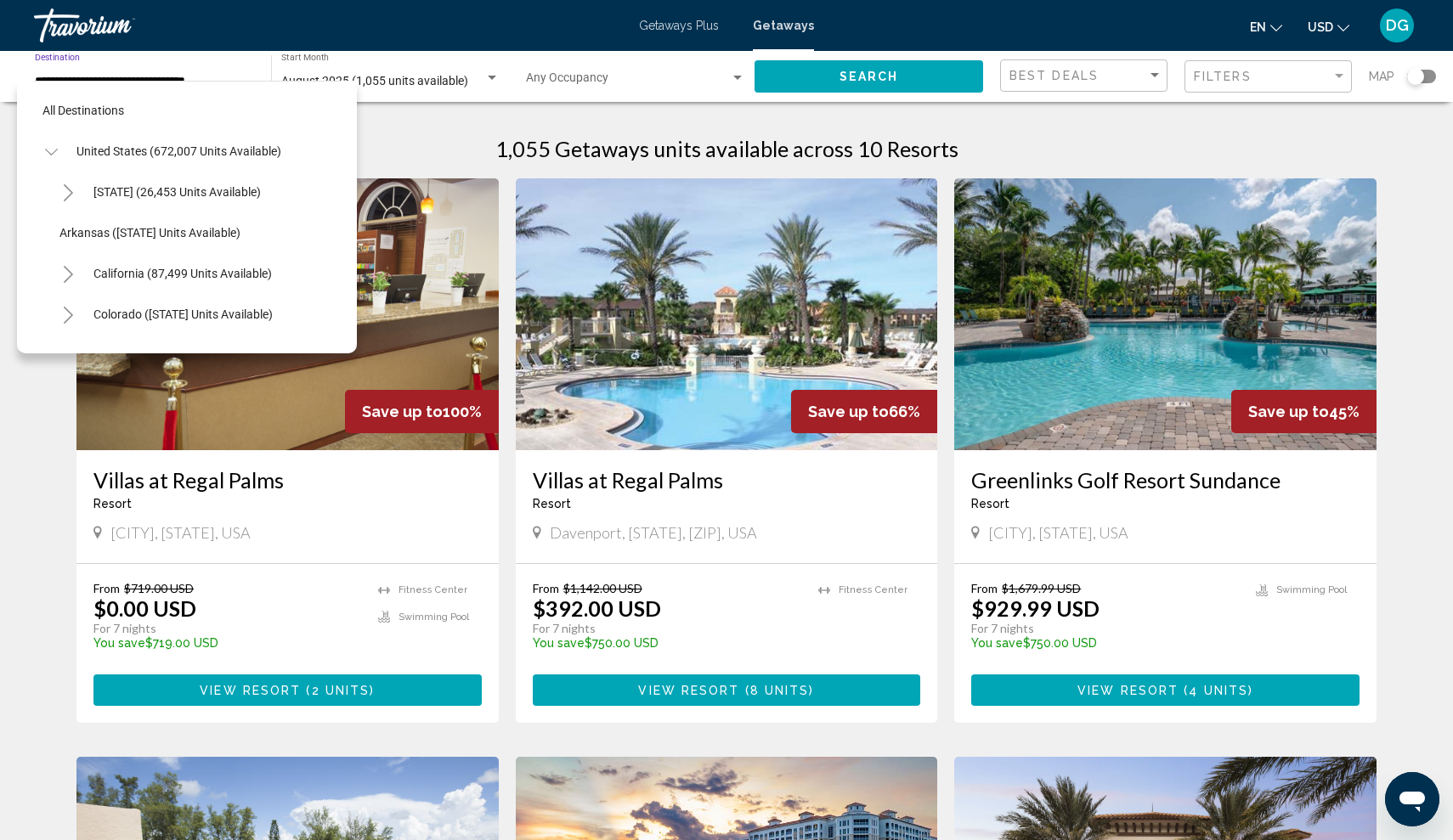 scroll, scrollTop: 346, scrollLeft: 0, axis: vertical 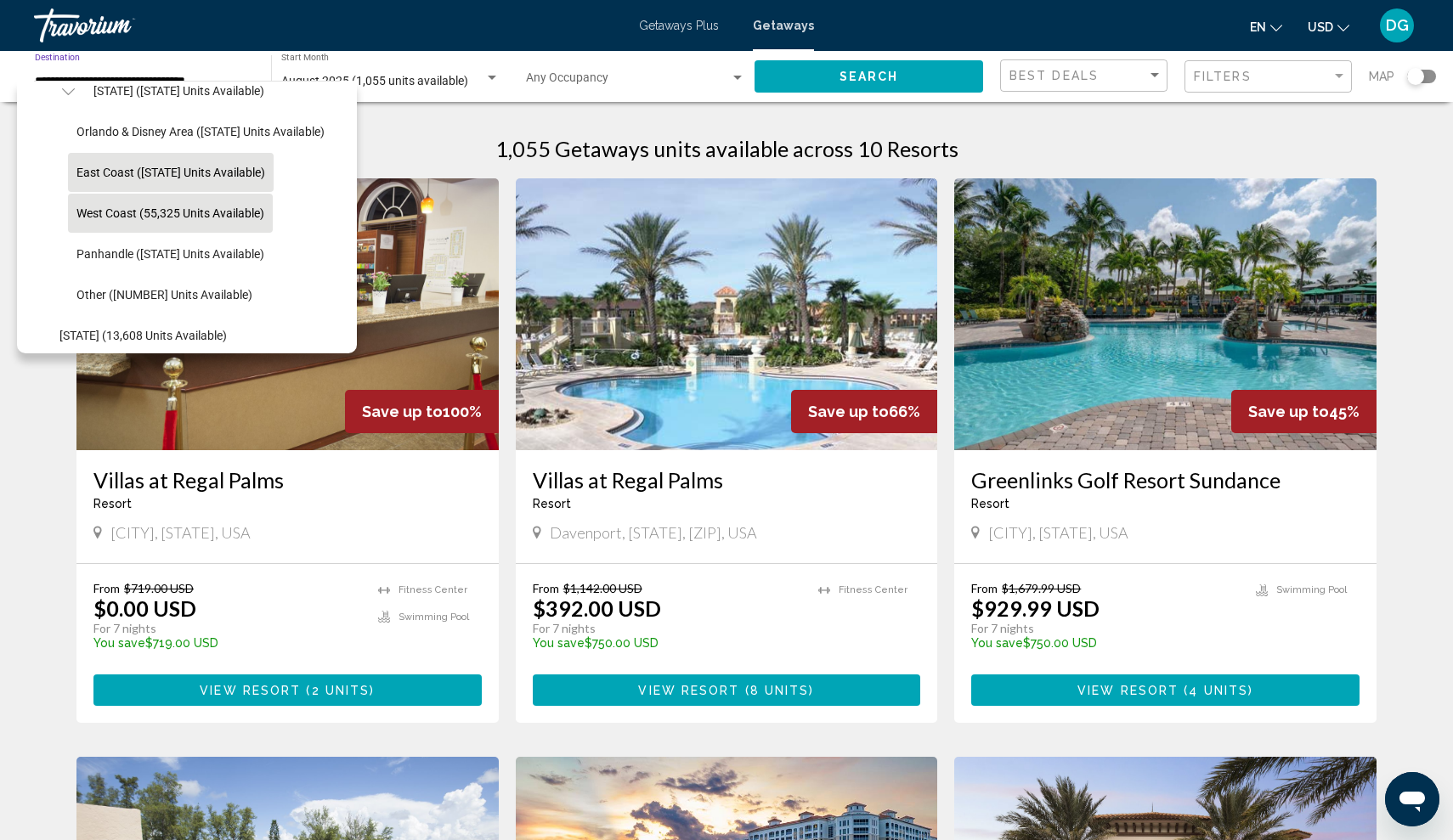 click on "East Coast (61,023 units available)" 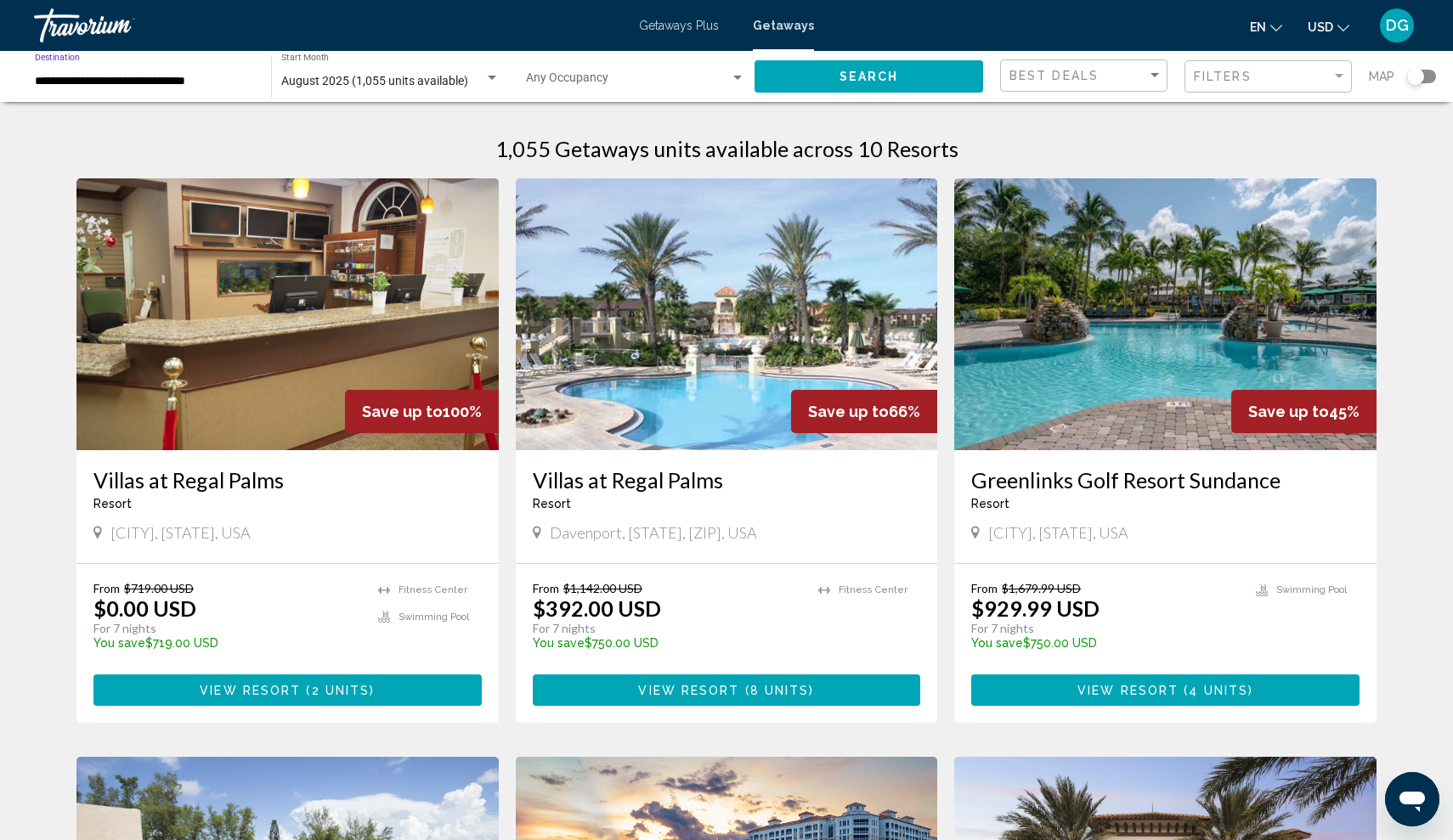 click at bounding box center (628, 82) 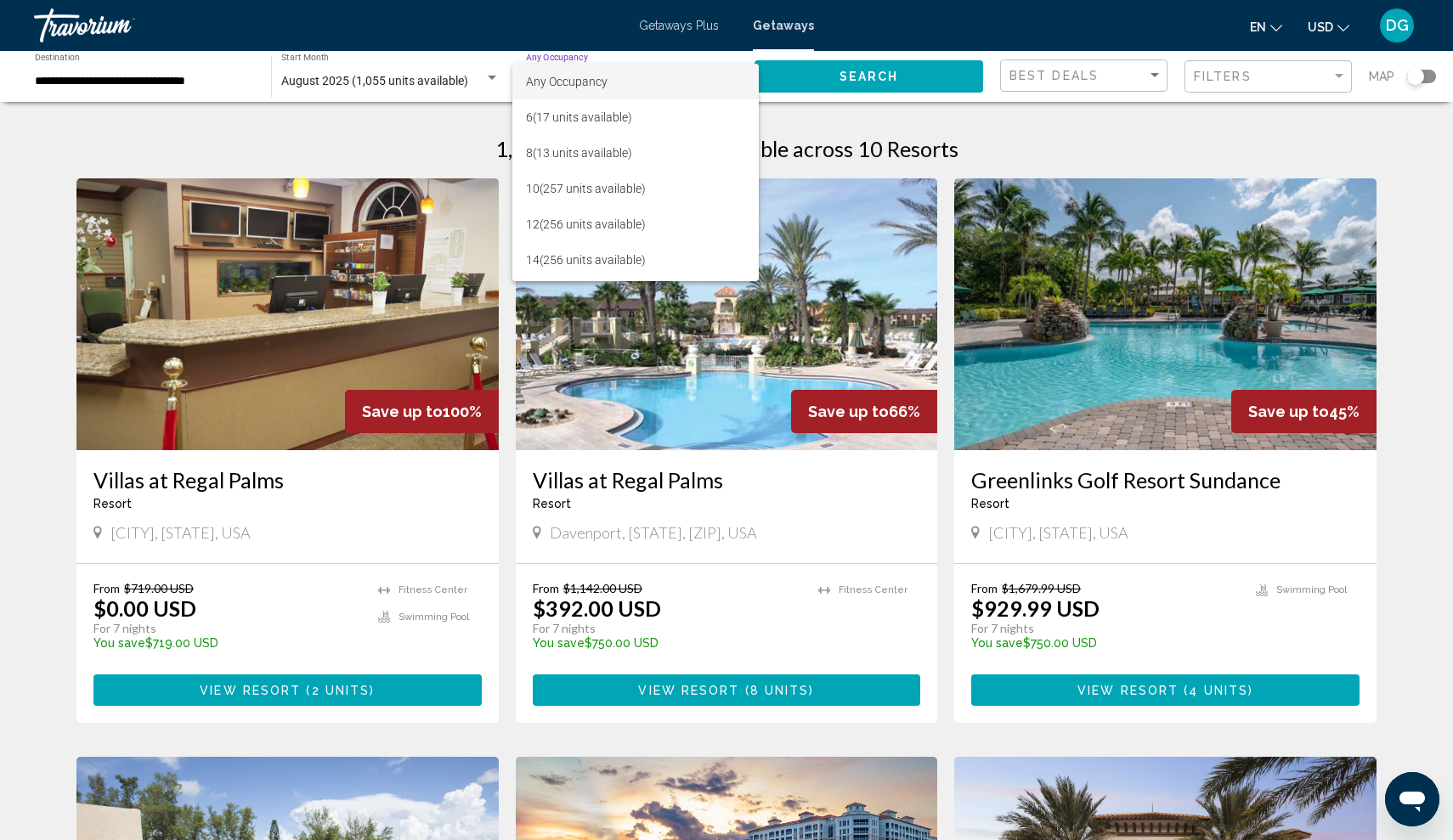 click at bounding box center [726, 420] 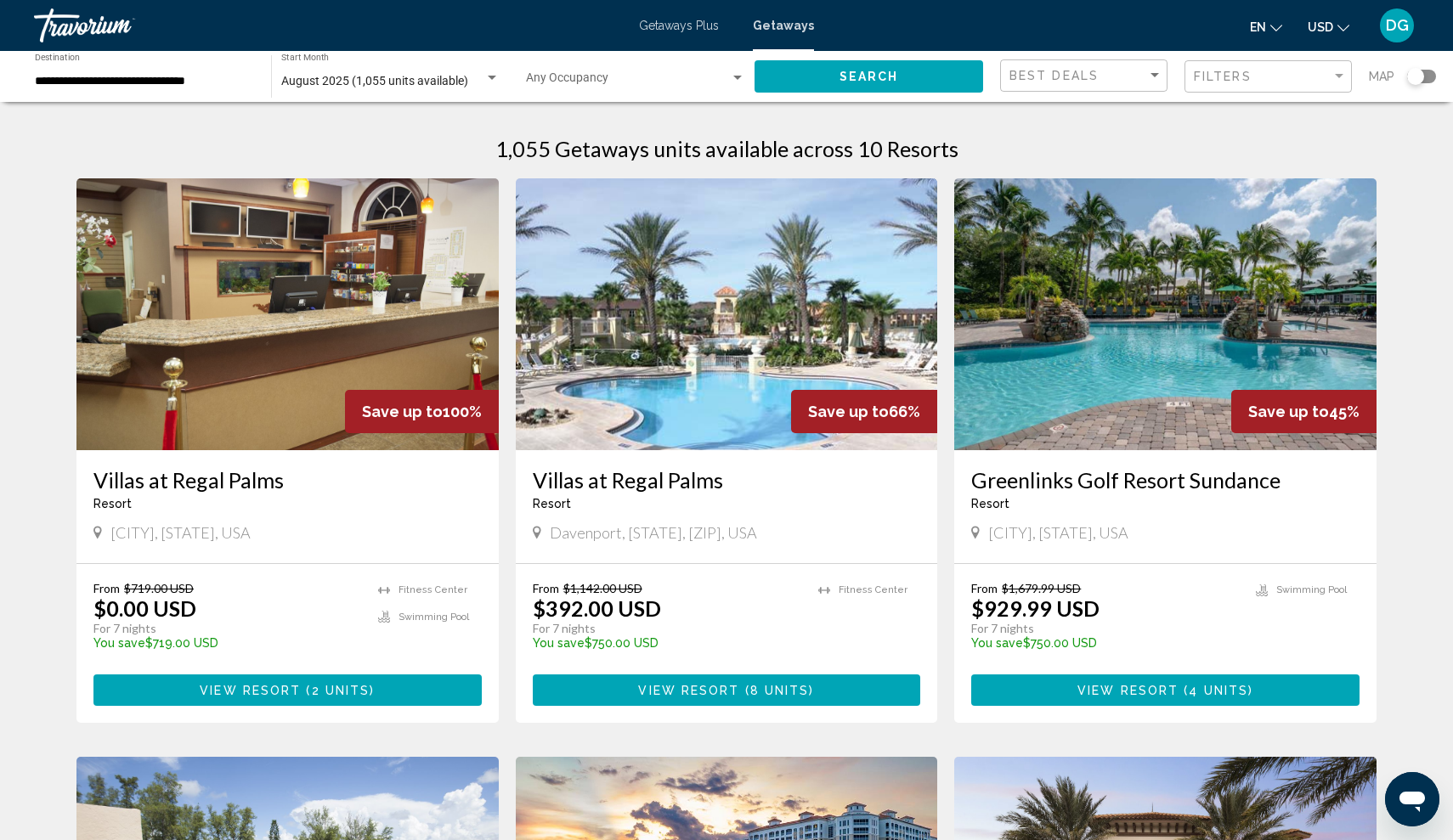 click on "Search" 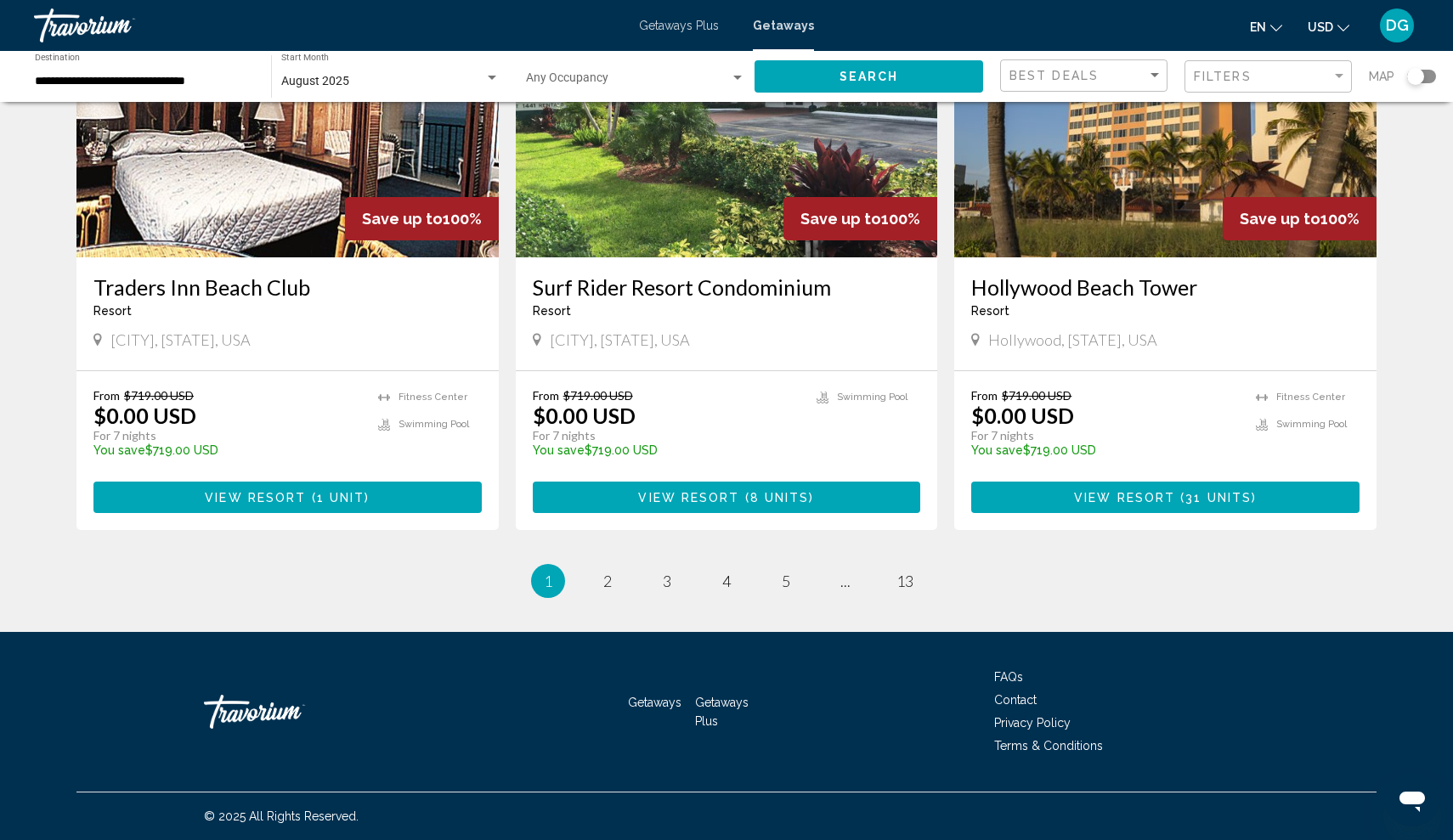 scroll, scrollTop: 1956, scrollLeft: 0, axis: vertical 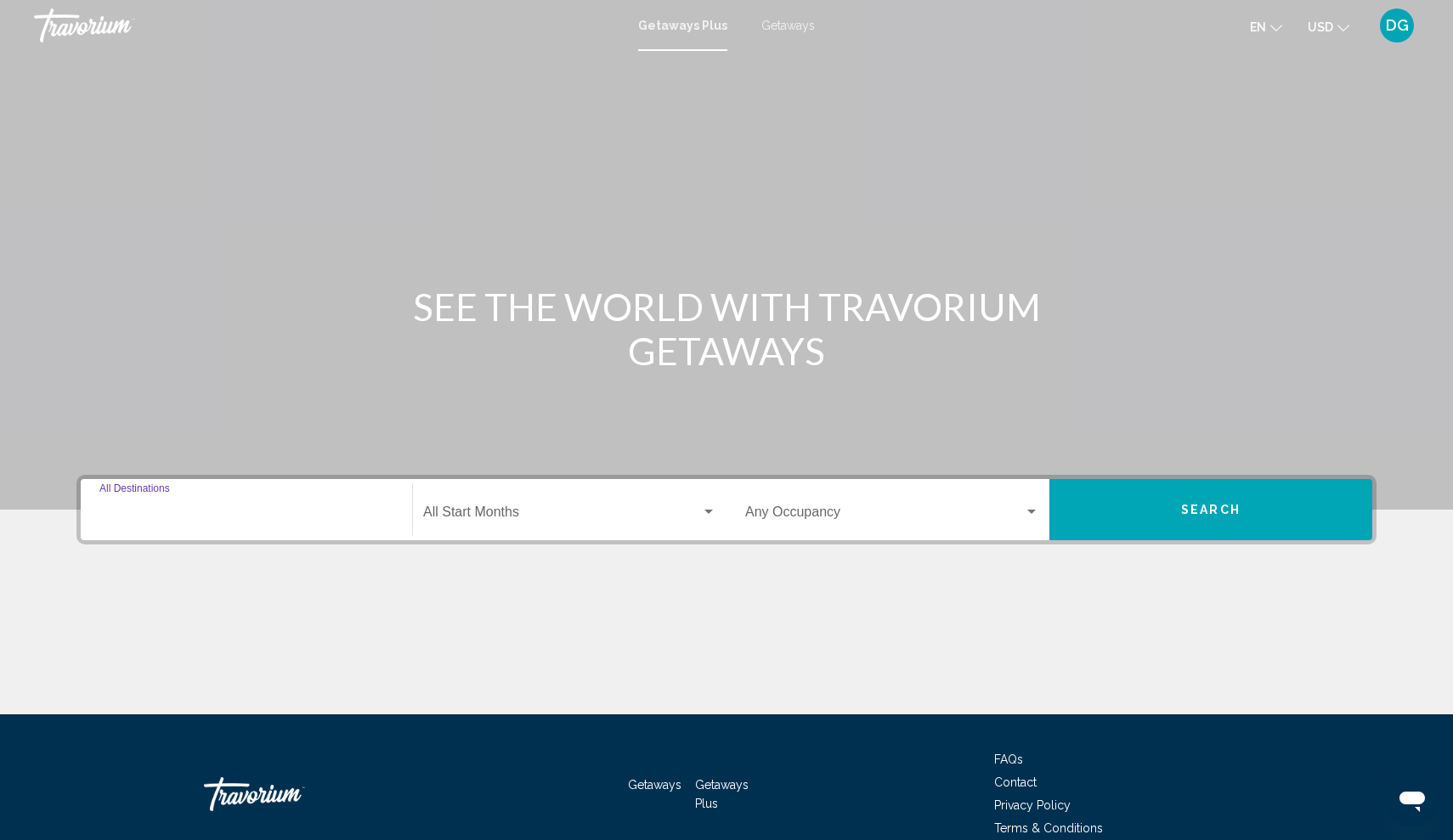 click on "Destination All Destinations" at bounding box center [246, 516] 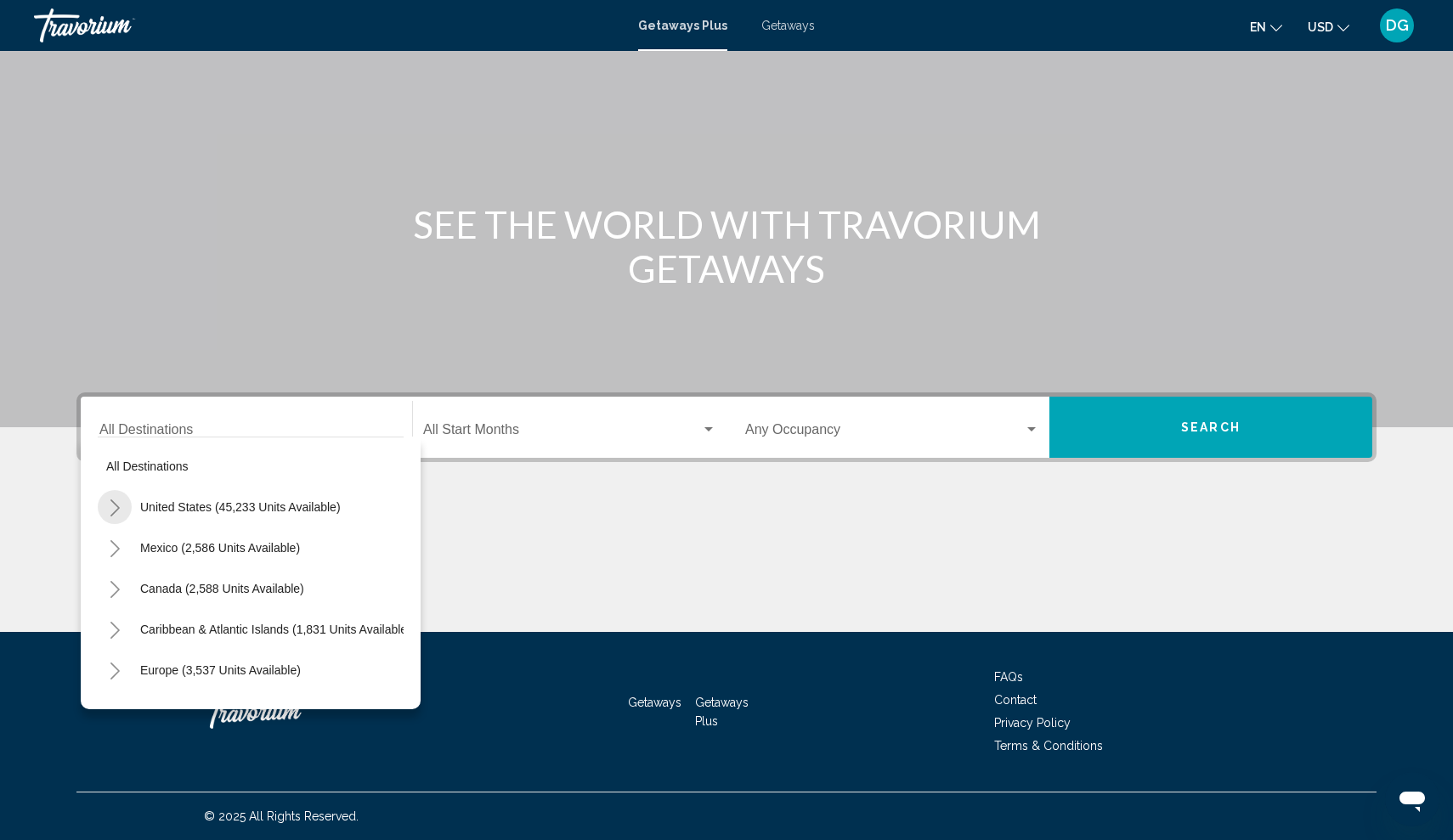 click 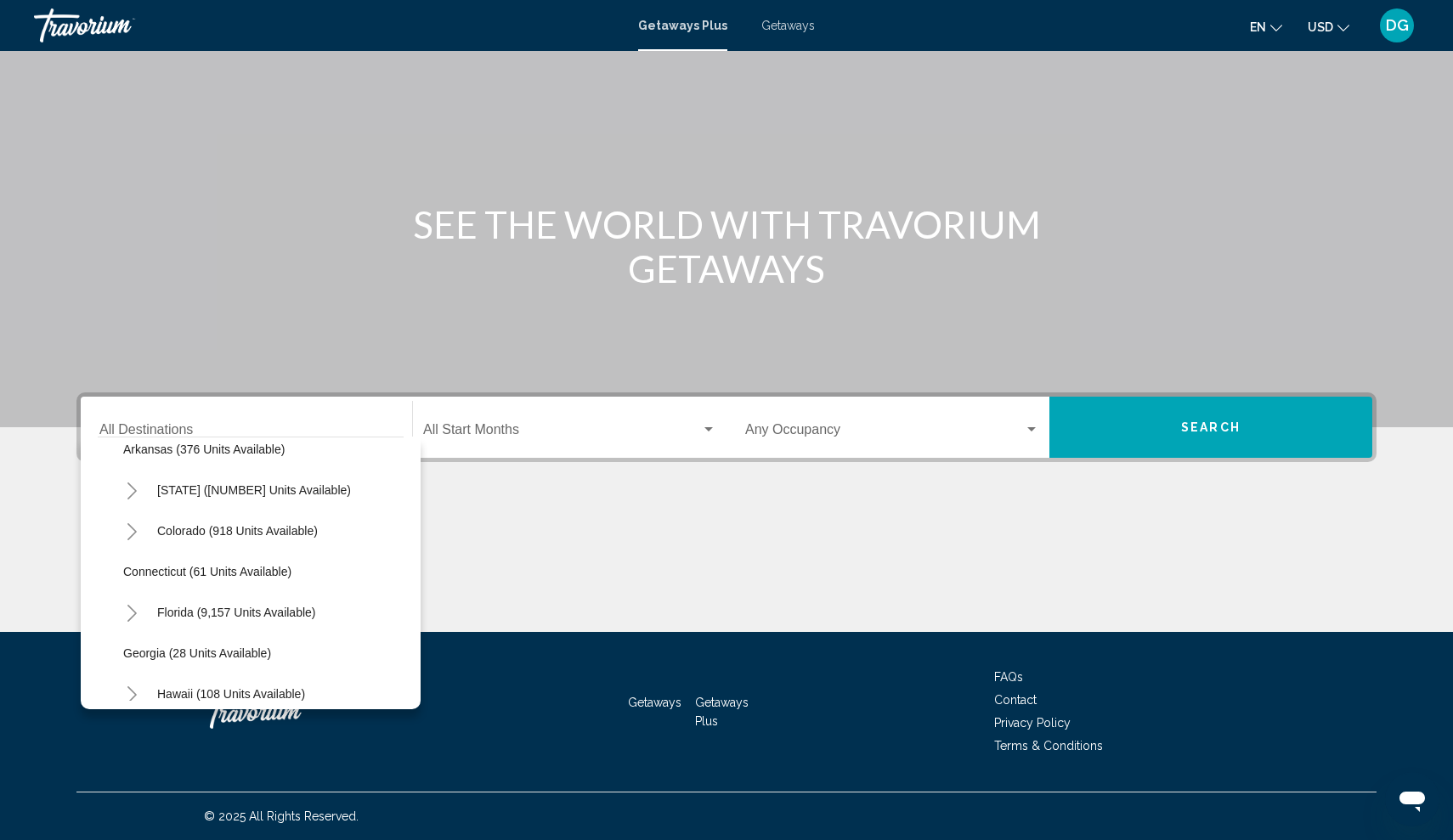 scroll, scrollTop: 118, scrollLeft: 0, axis: vertical 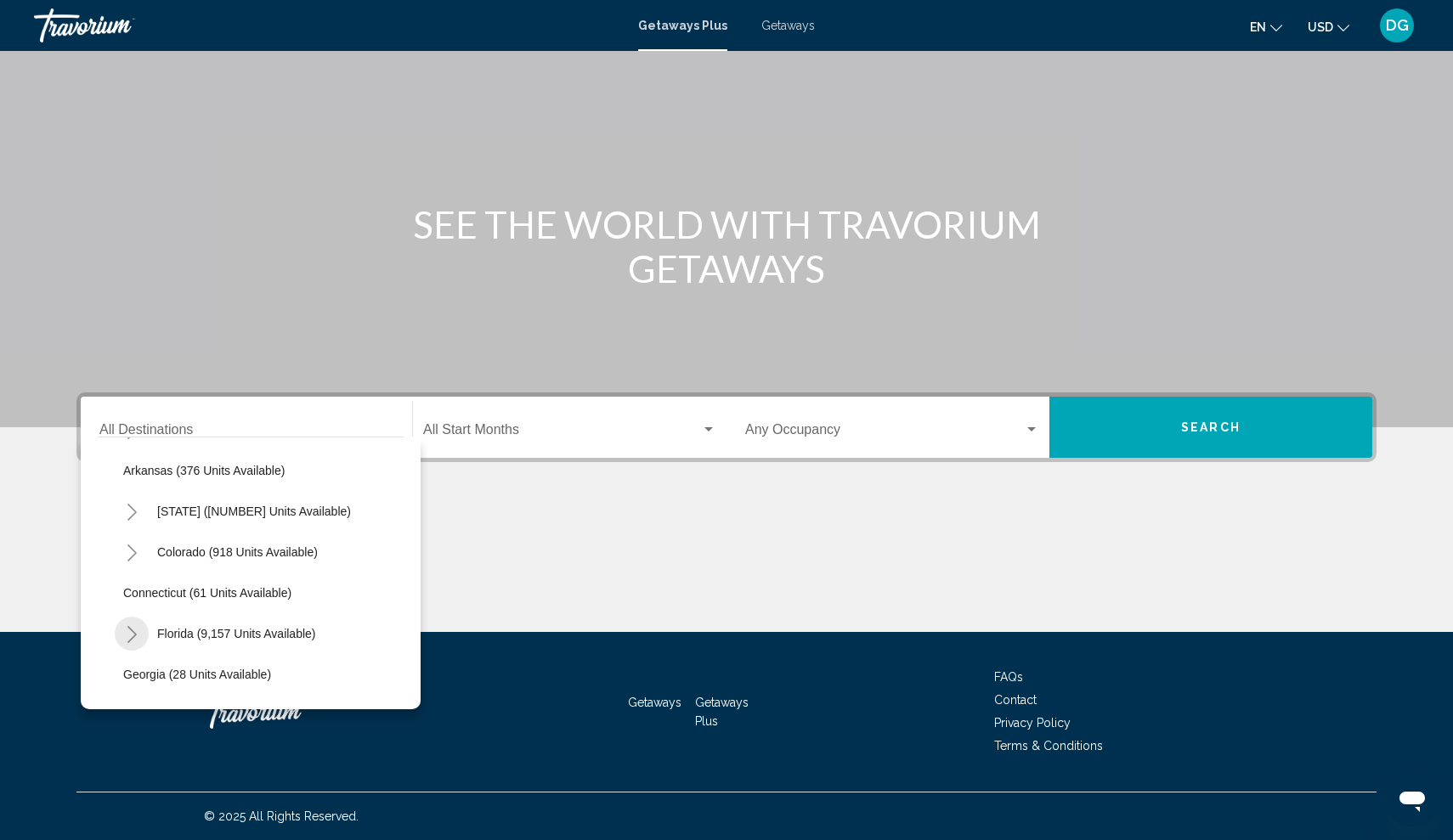 click 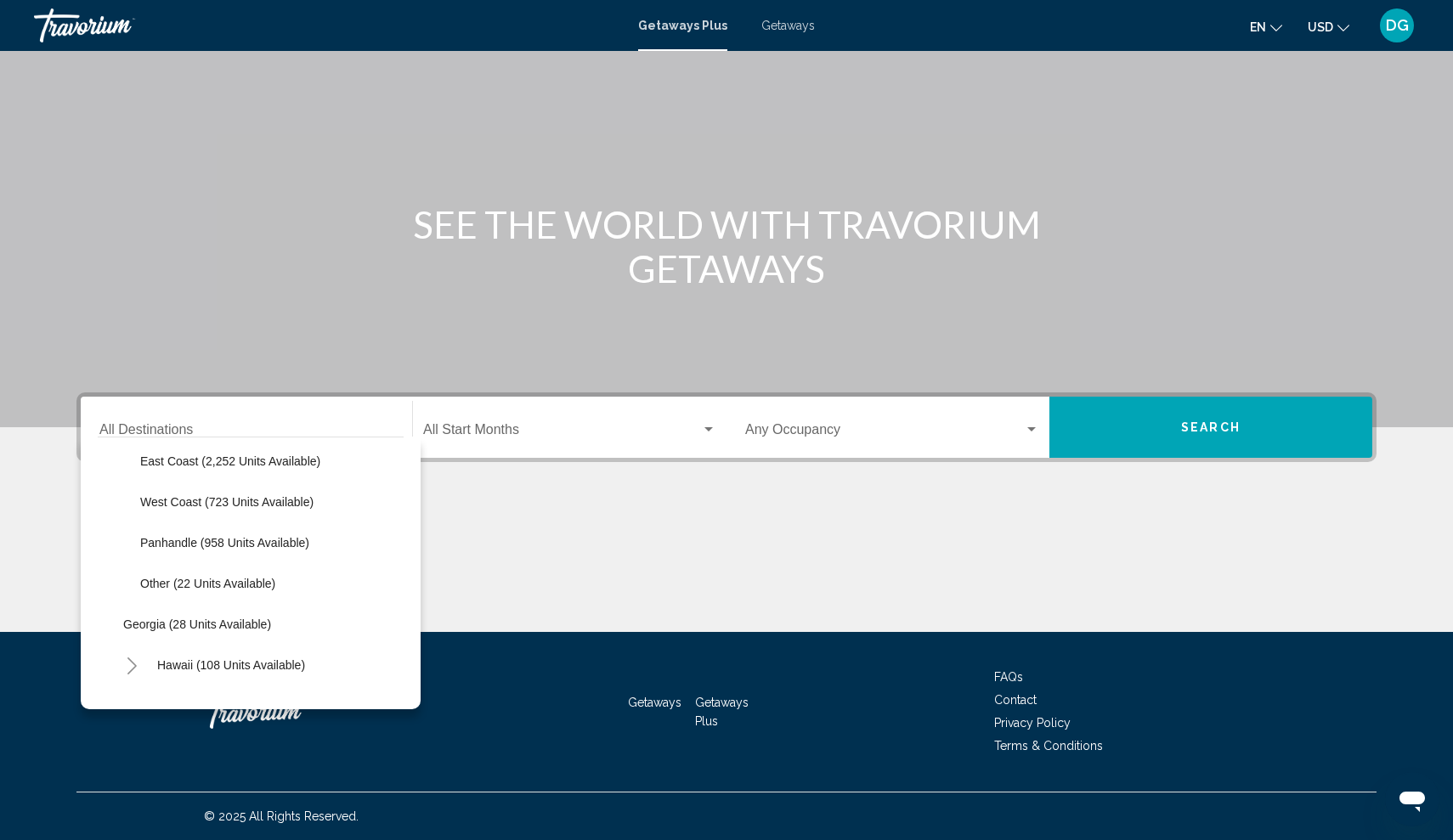scroll, scrollTop: 373, scrollLeft: 0, axis: vertical 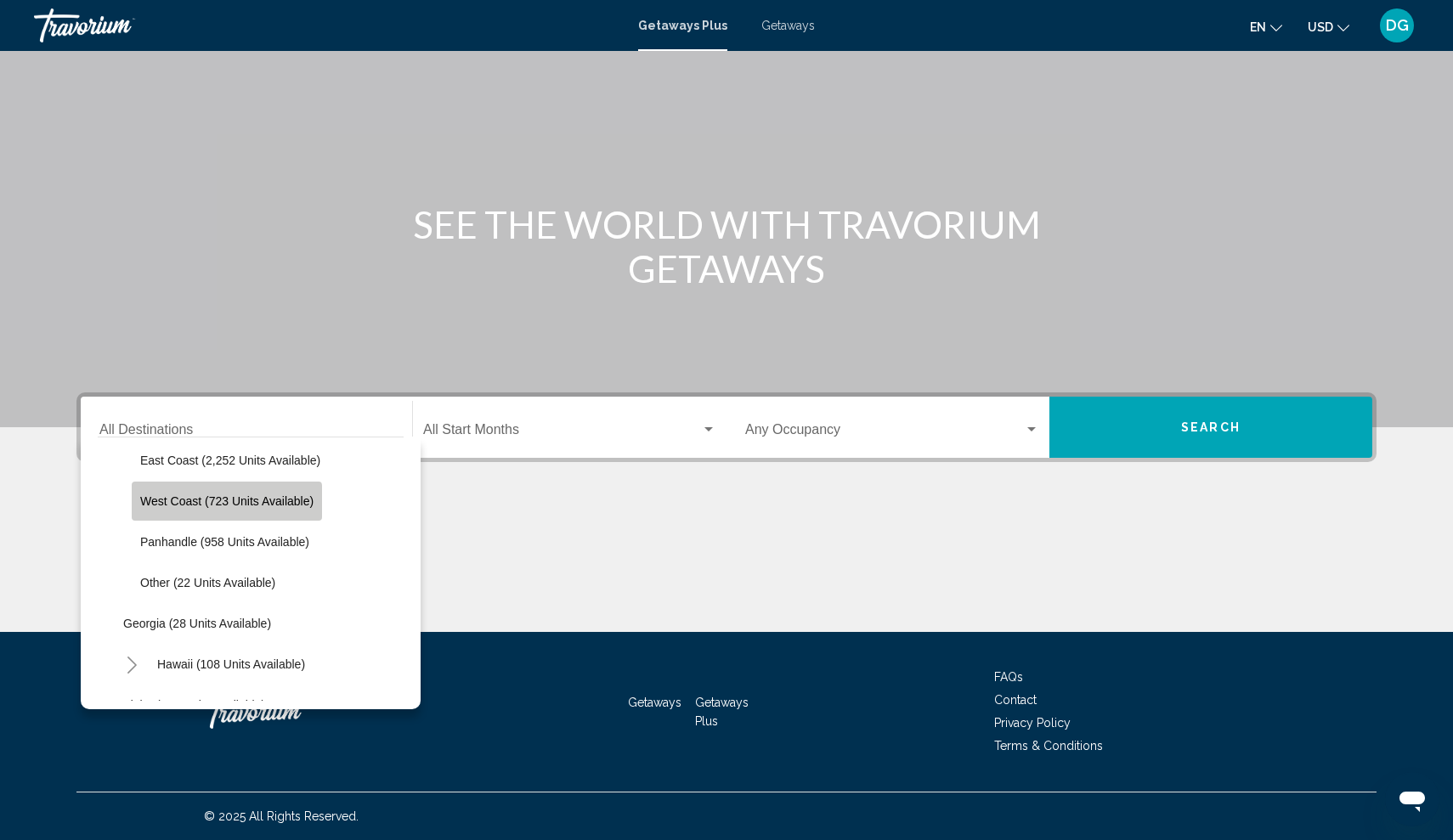 click on "West Coast (723 units available)" 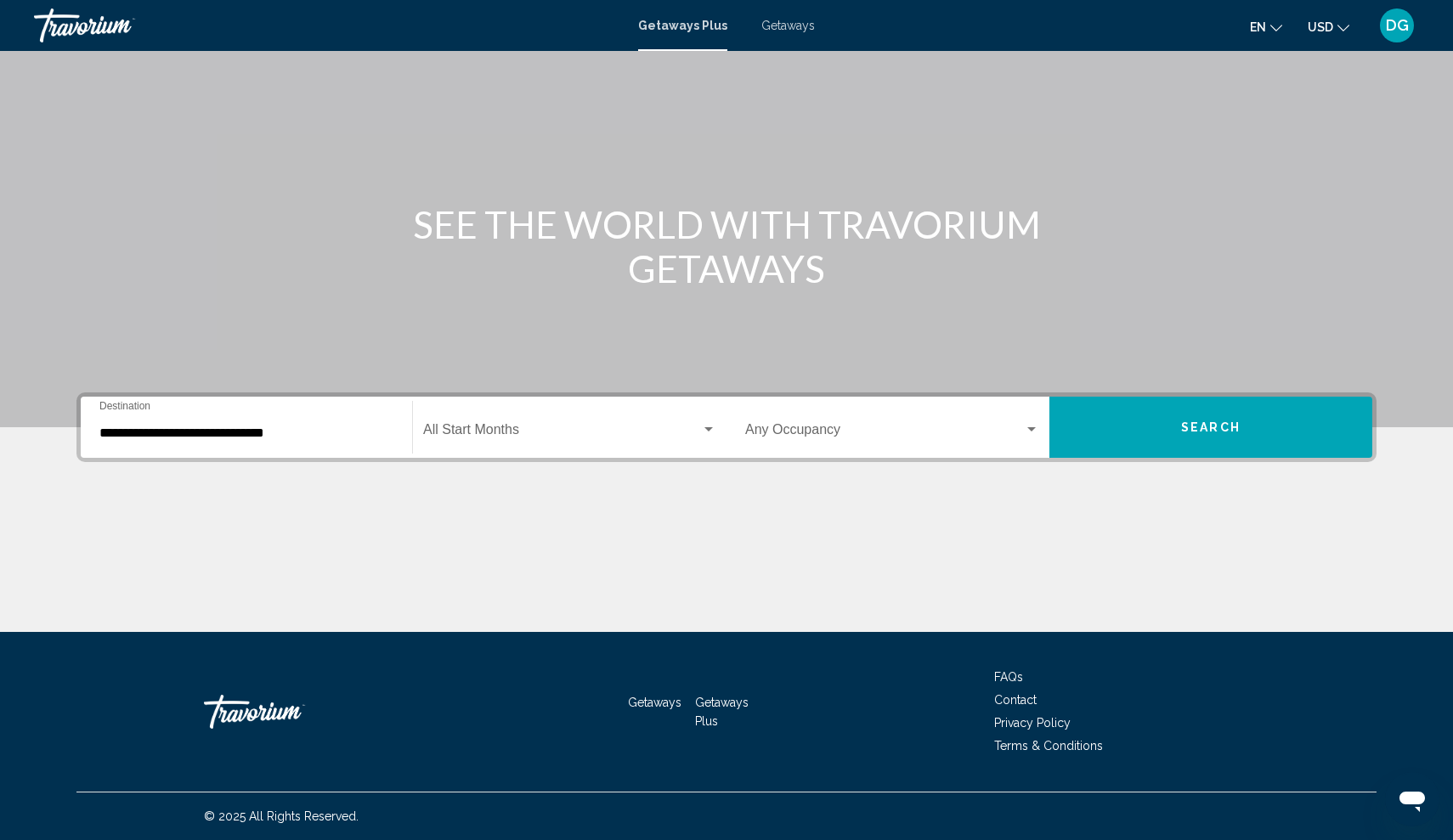 click at bounding box center [726, 172] 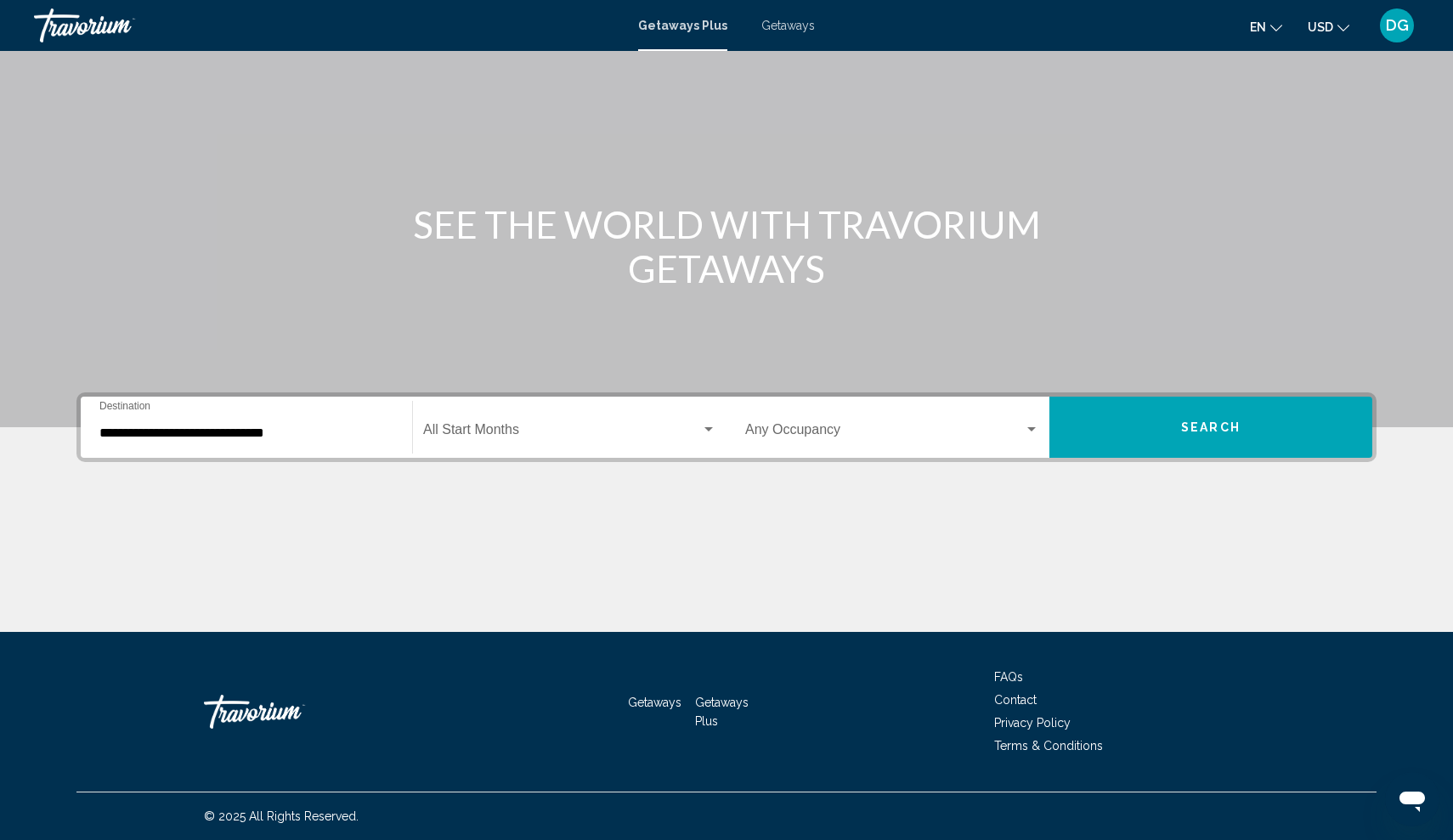 click on "Start Month All Start Months" 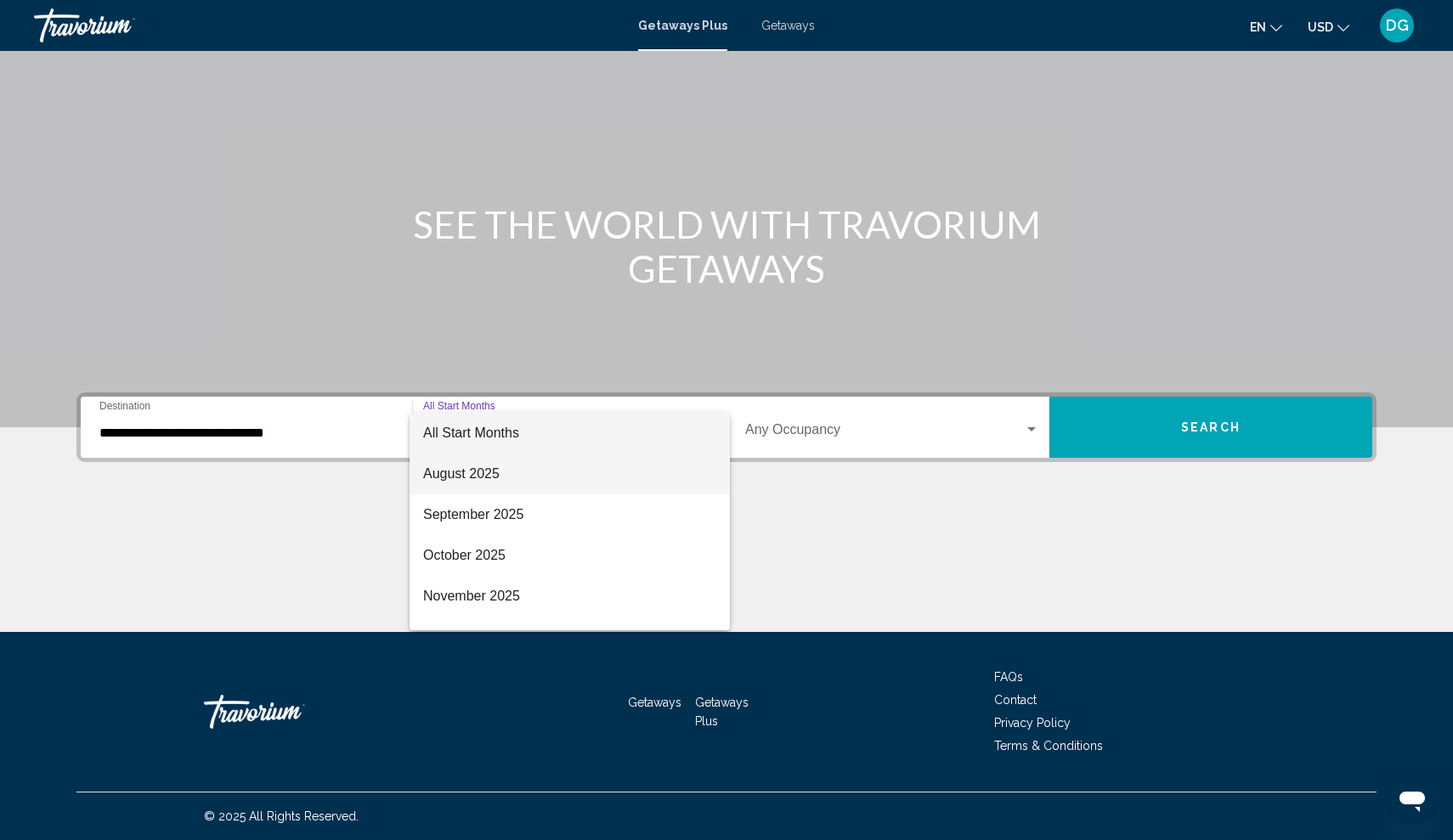 click on "August 2025" at bounding box center [569, 474] 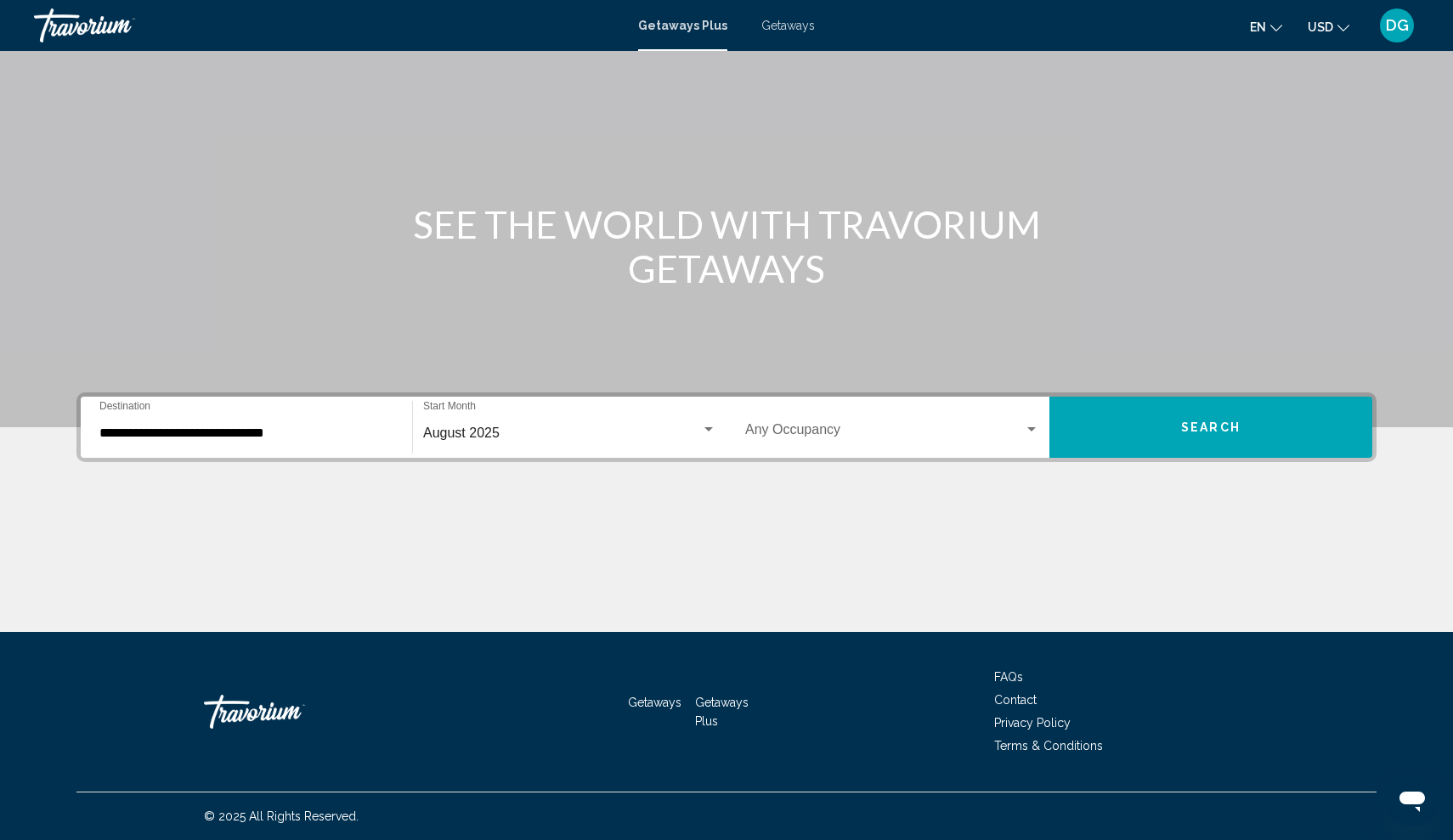 click on "Occupancy Any Occupancy" at bounding box center (892, 427) 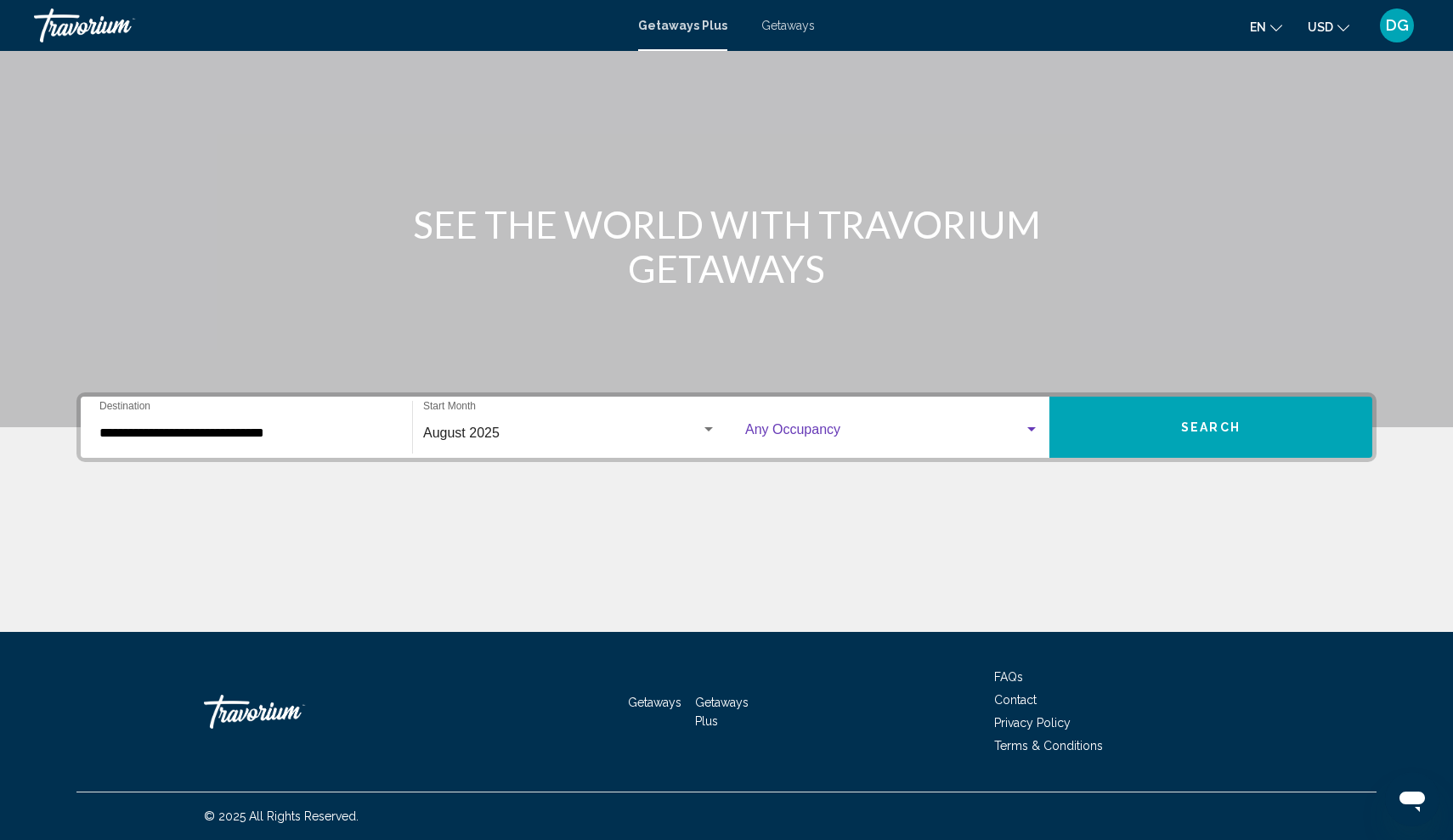 click at bounding box center [885, 433] 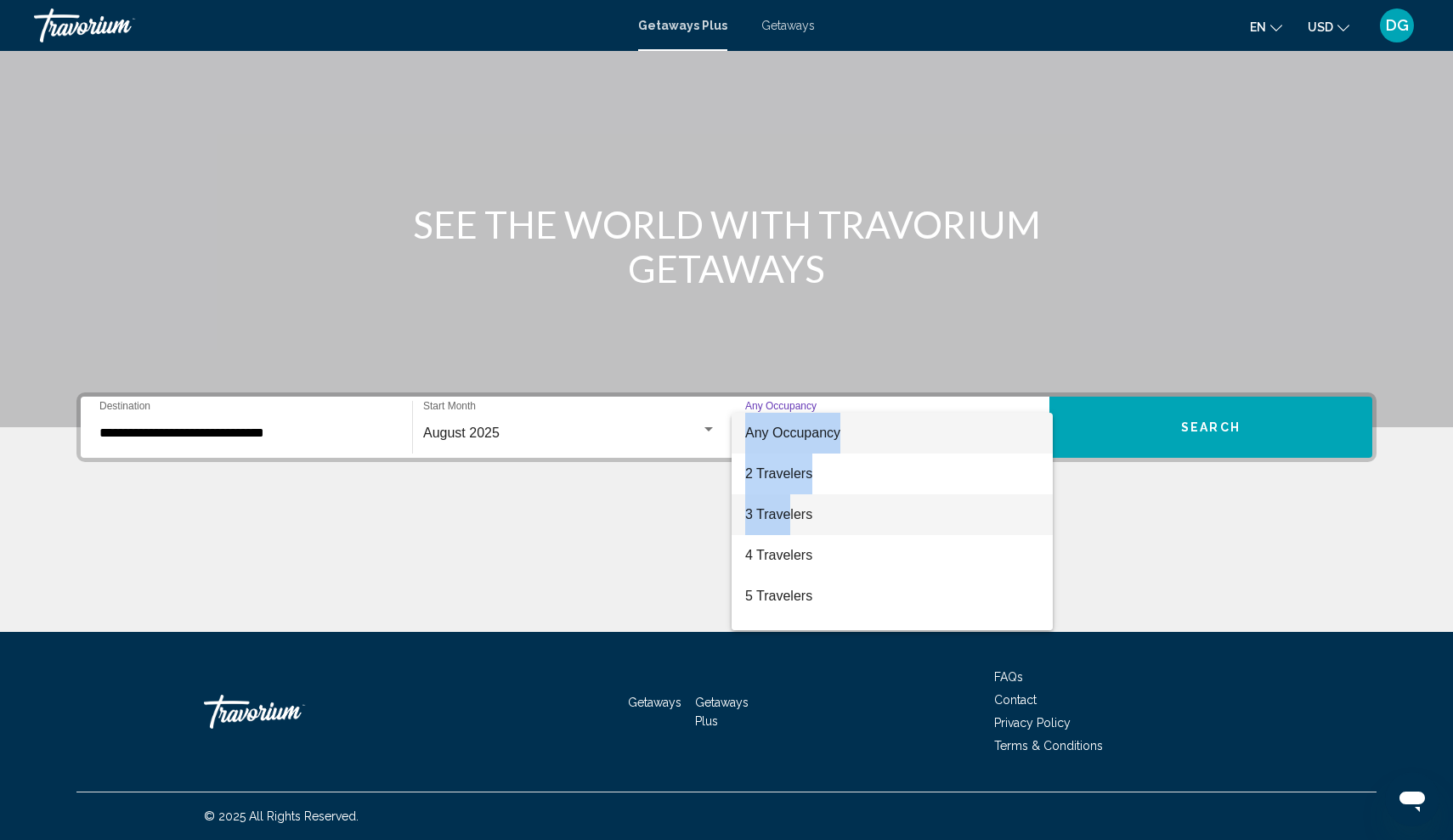 drag, startPoint x: 789, startPoint y: 510, endPoint x: 484, endPoint y: 541, distance: 306.57136 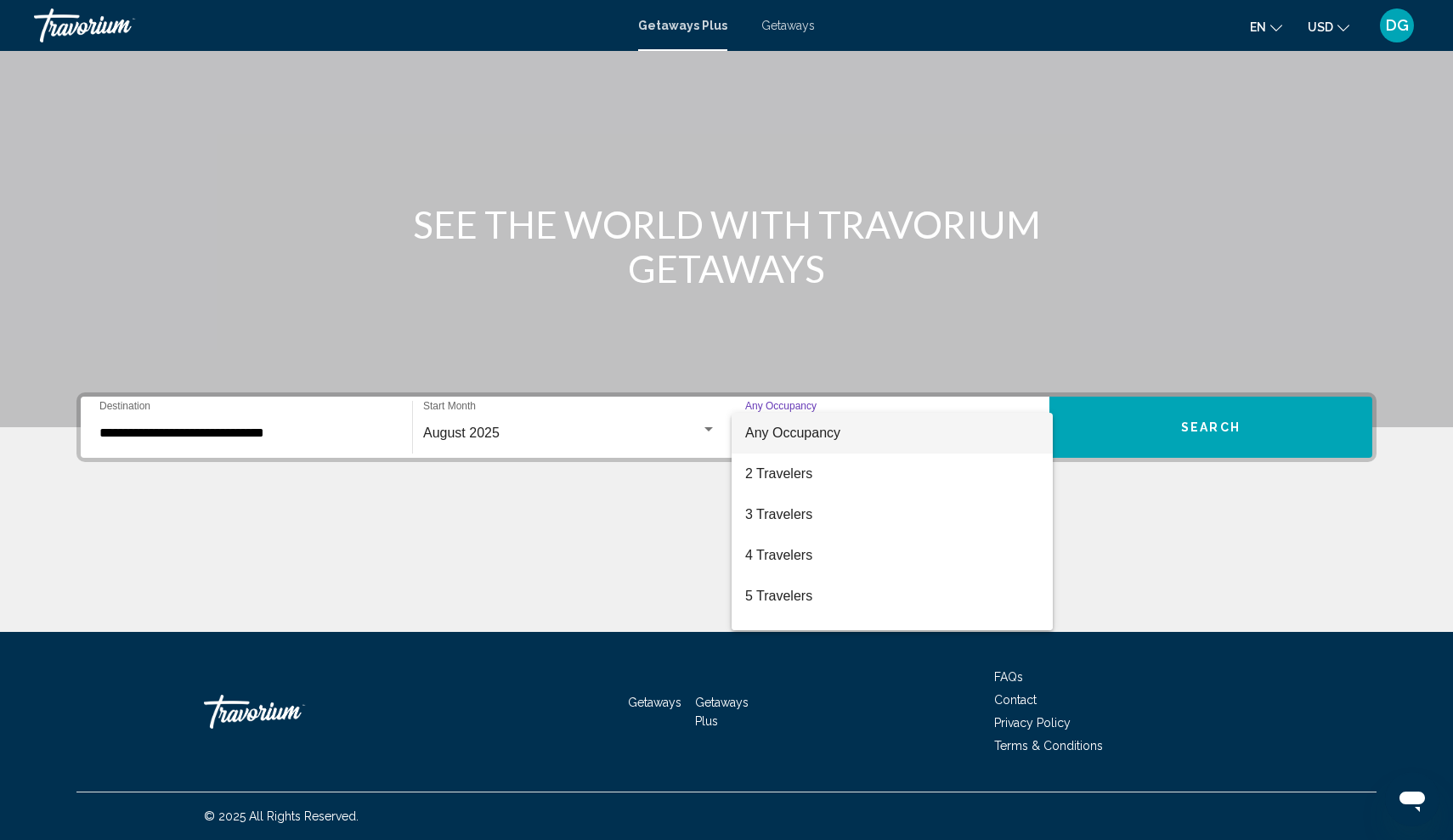 click at bounding box center [726, 420] 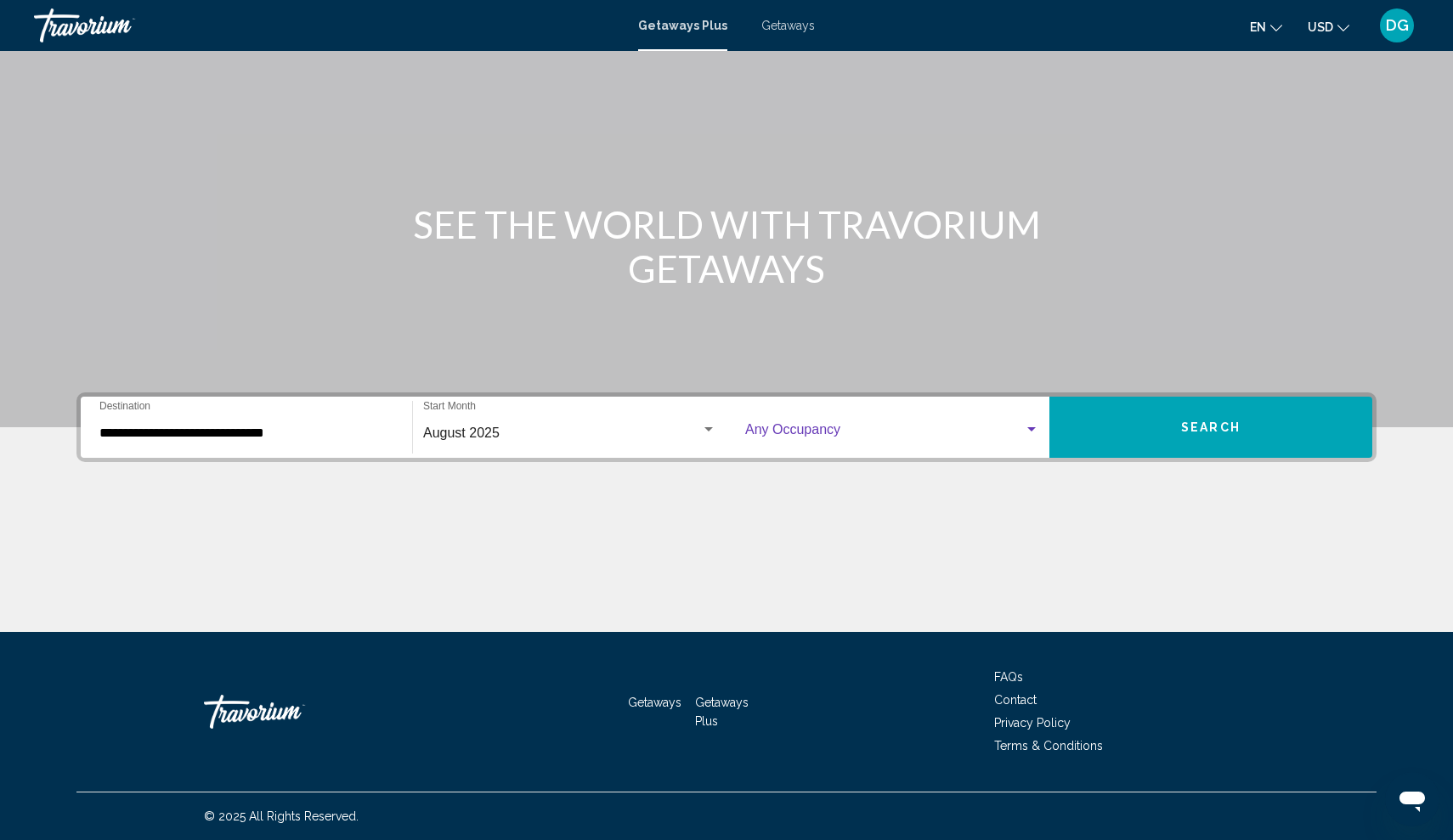 click at bounding box center (885, 433) 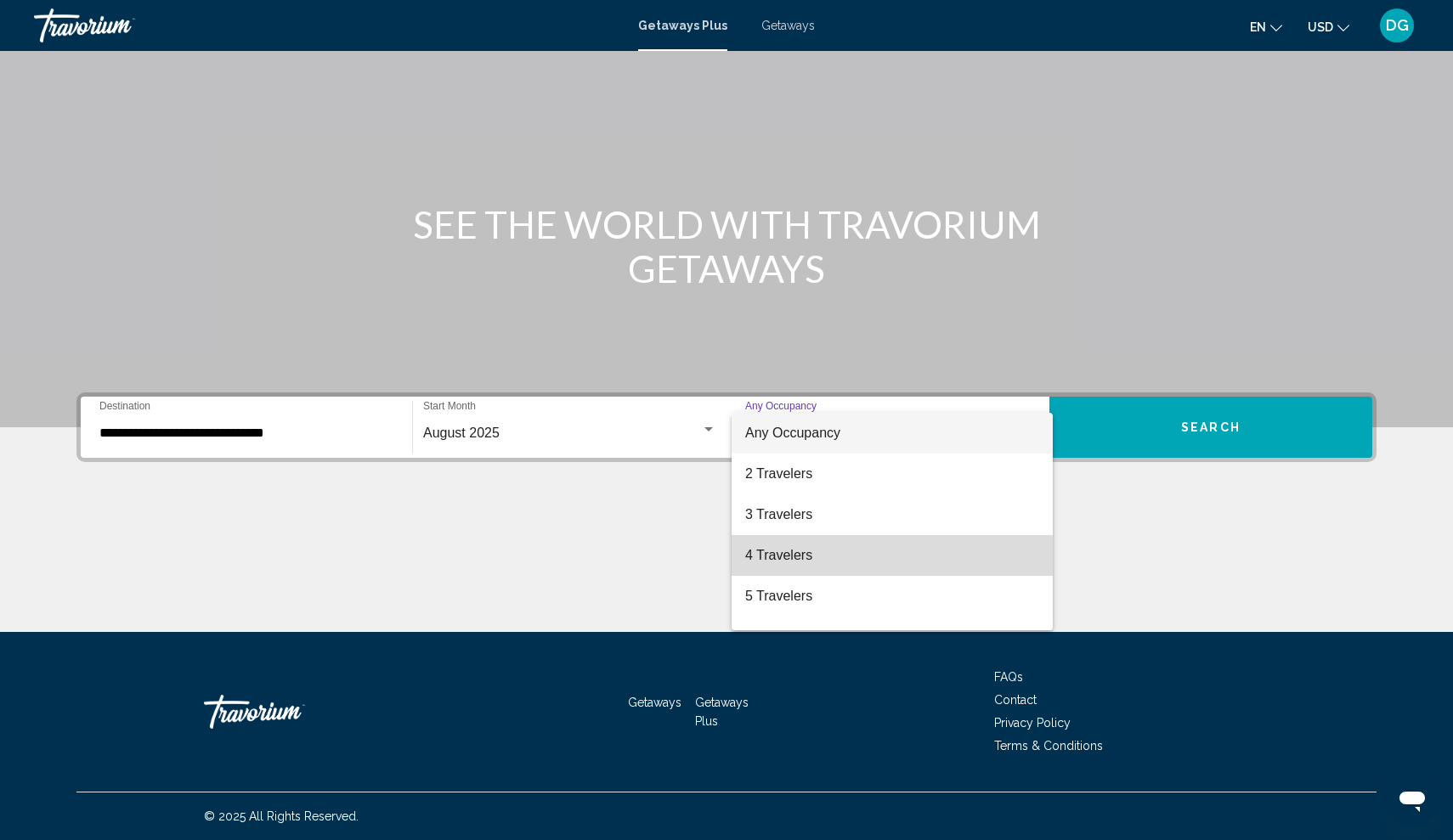 click on "4 Travelers" at bounding box center [892, 555] 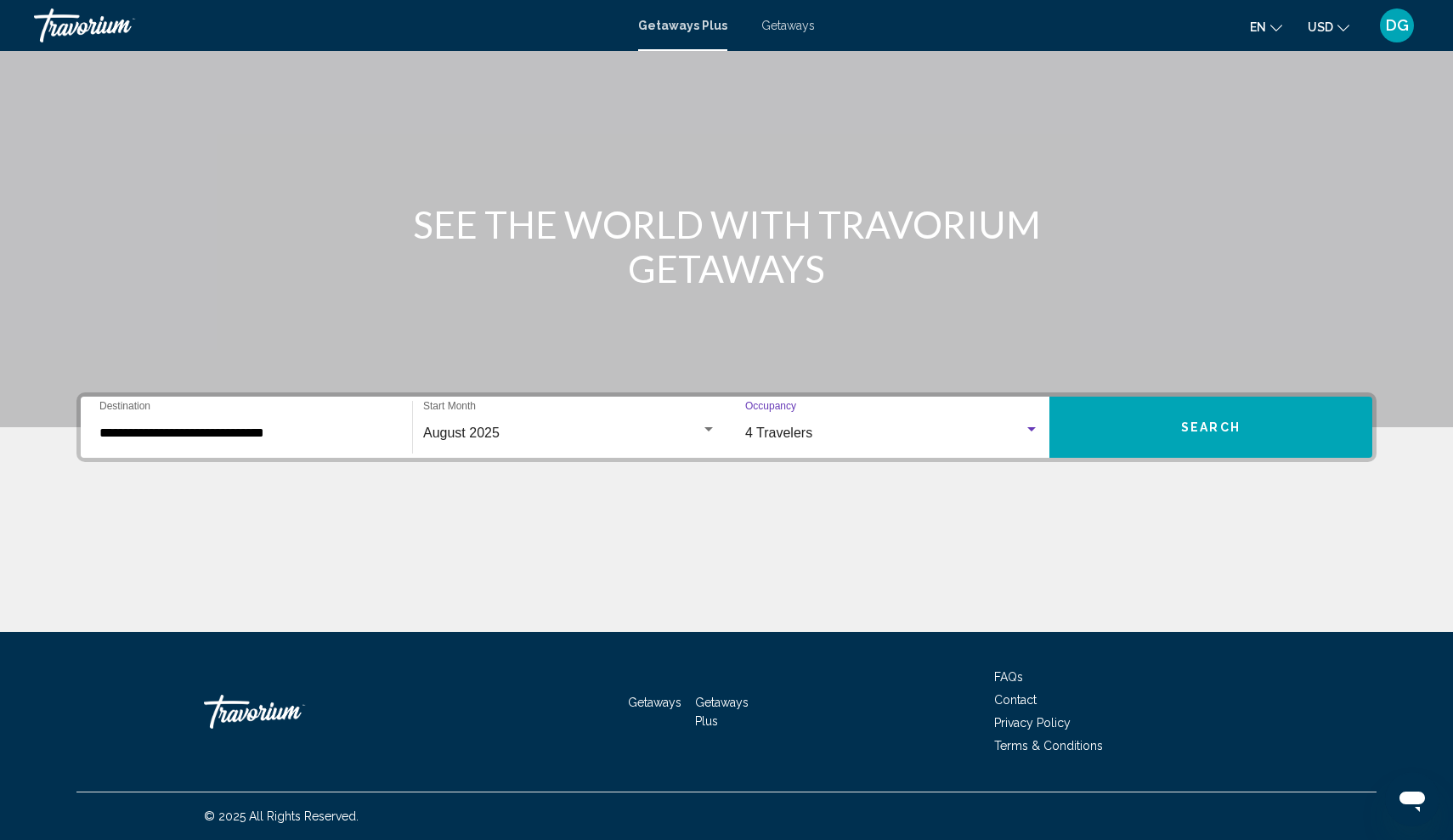 click on "Search" at bounding box center (1211, 427) 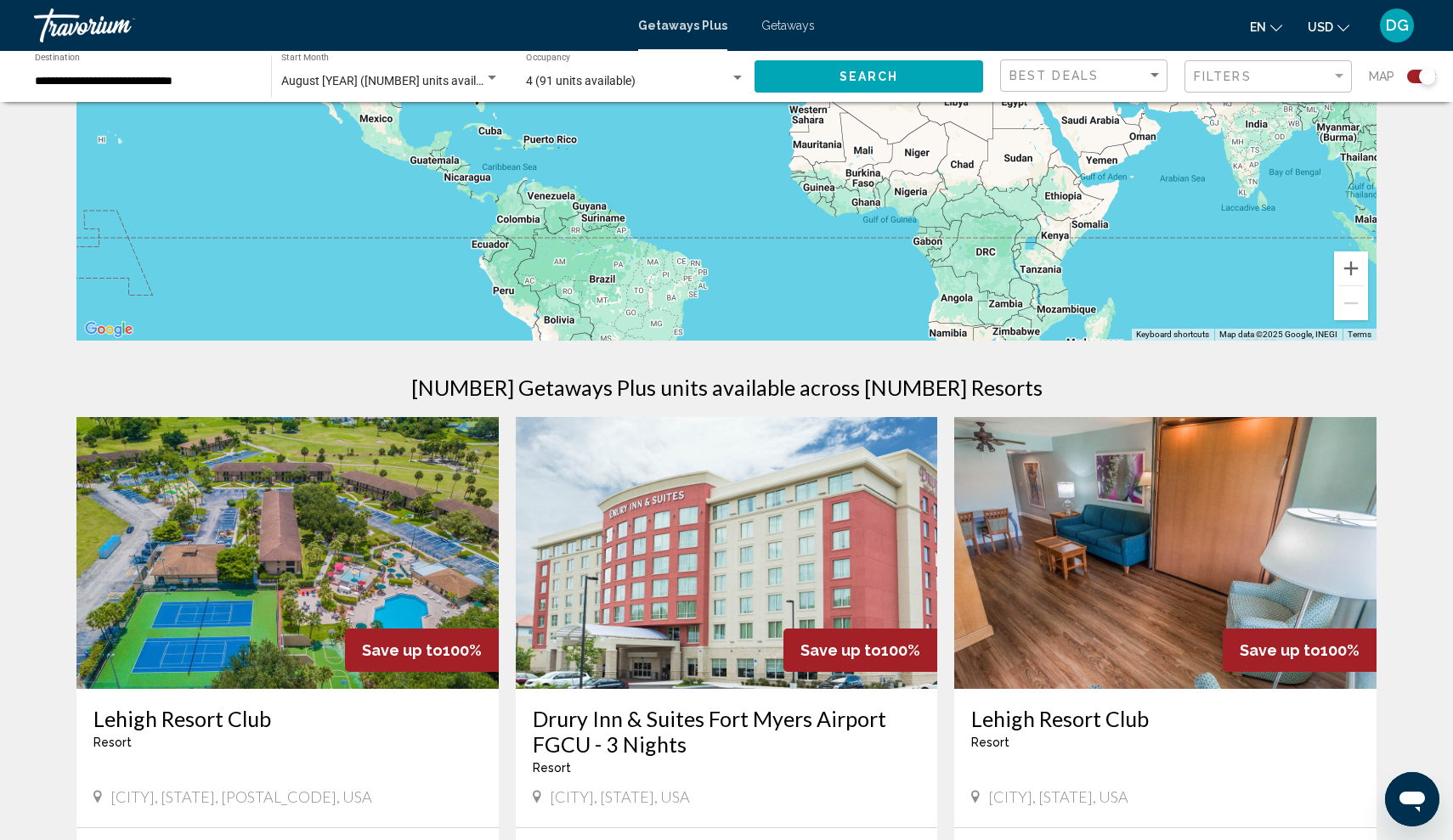 scroll, scrollTop: 281, scrollLeft: 0, axis: vertical 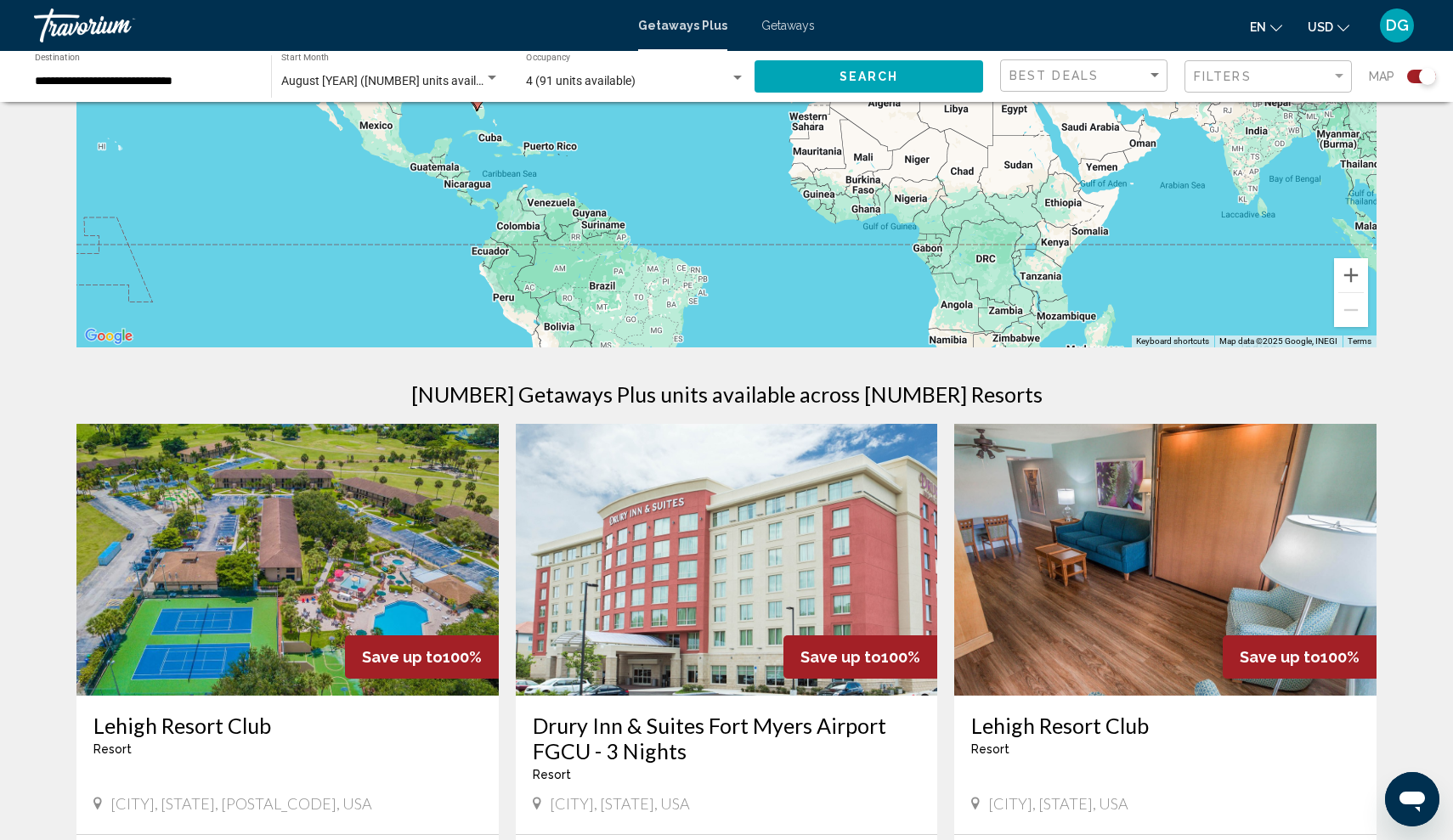 click on "**********" at bounding box center [144, 82] 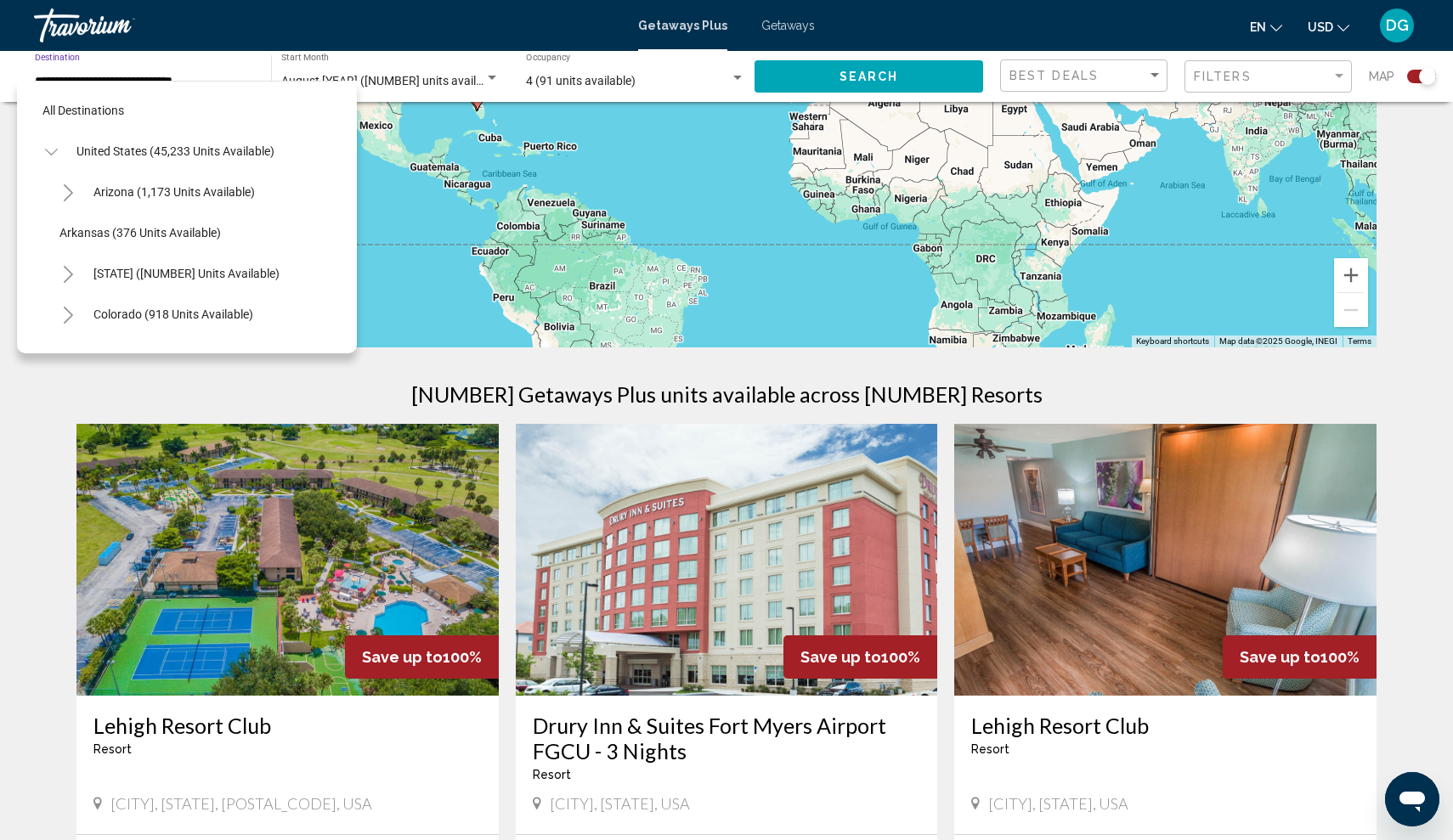 scroll, scrollTop: 305, scrollLeft: 0, axis: vertical 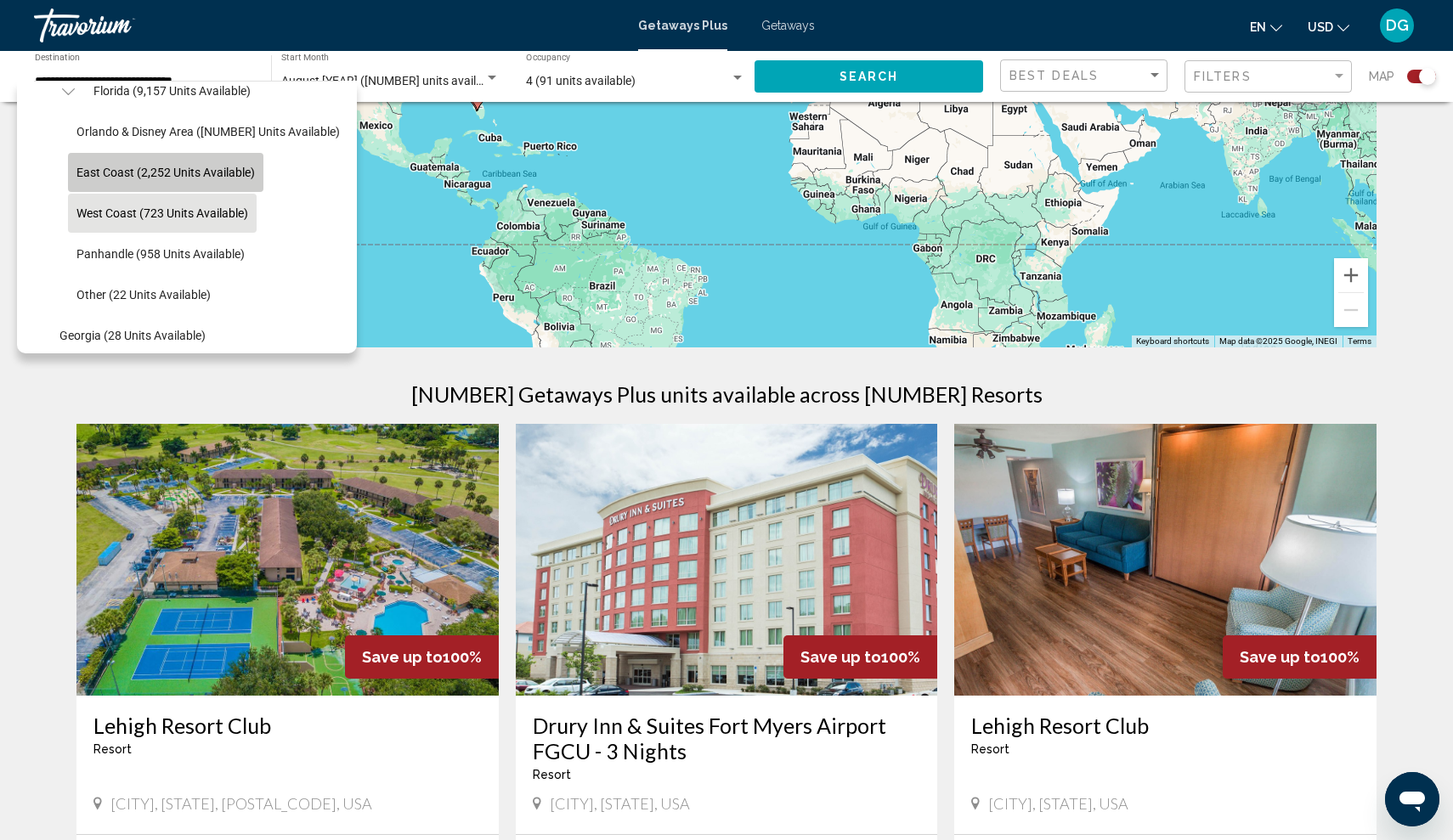 click on "East Coast (2,252 units available)" 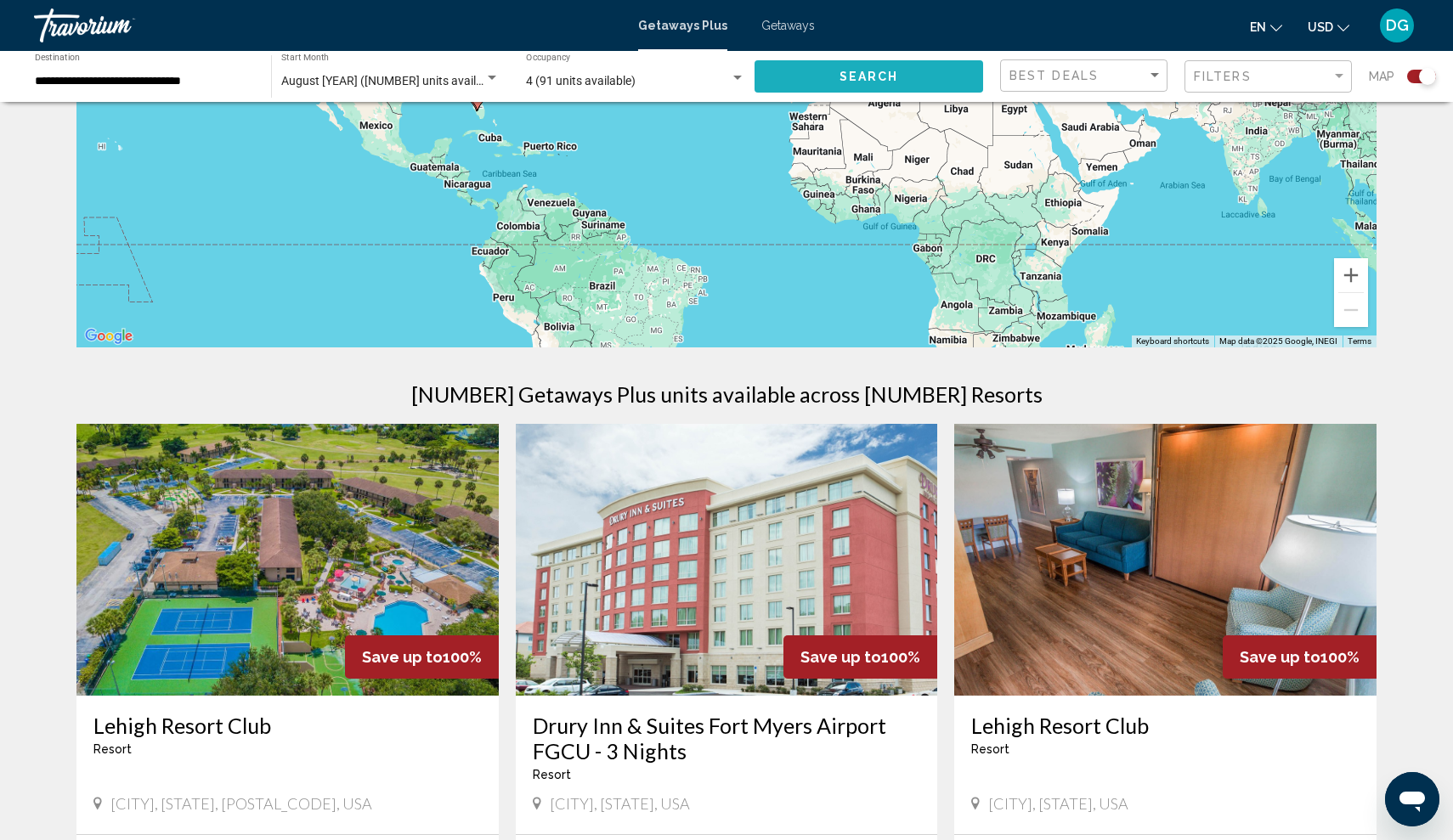 click on "Search" 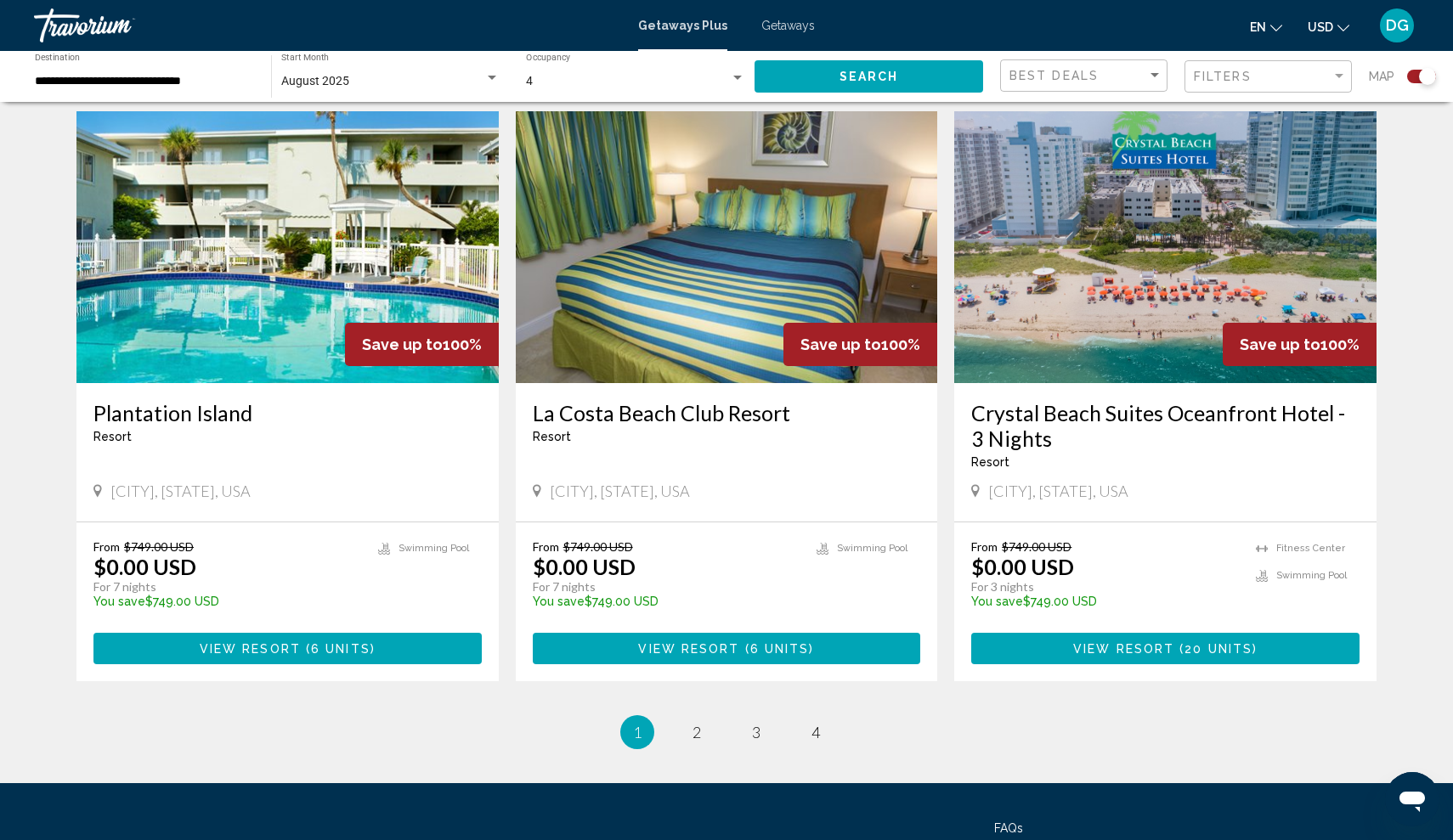 scroll, scrollTop: 2381, scrollLeft: 0, axis: vertical 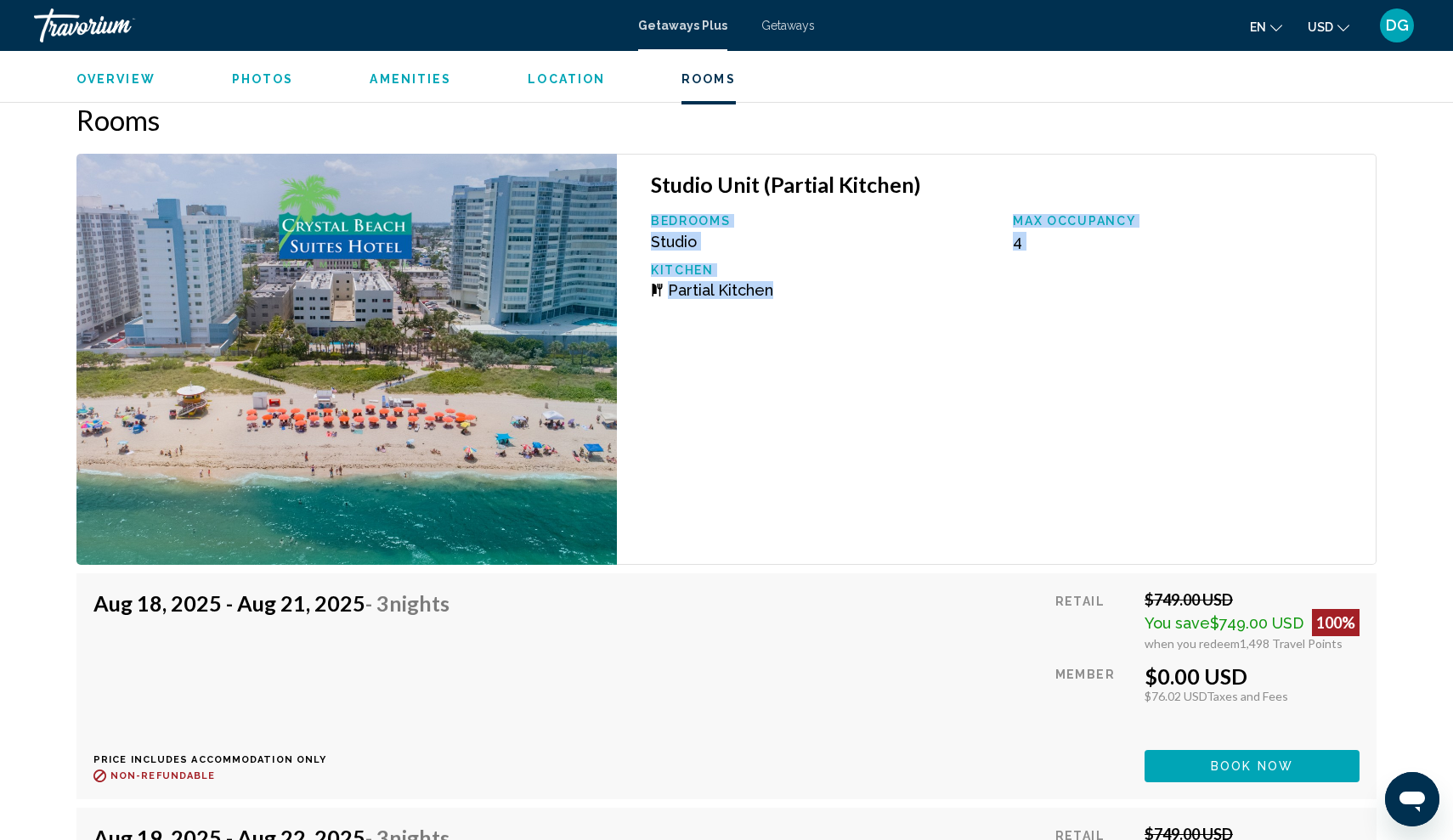 drag, startPoint x: 798, startPoint y: 290, endPoint x: 627, endPoint y: 218, distance: 185.53975 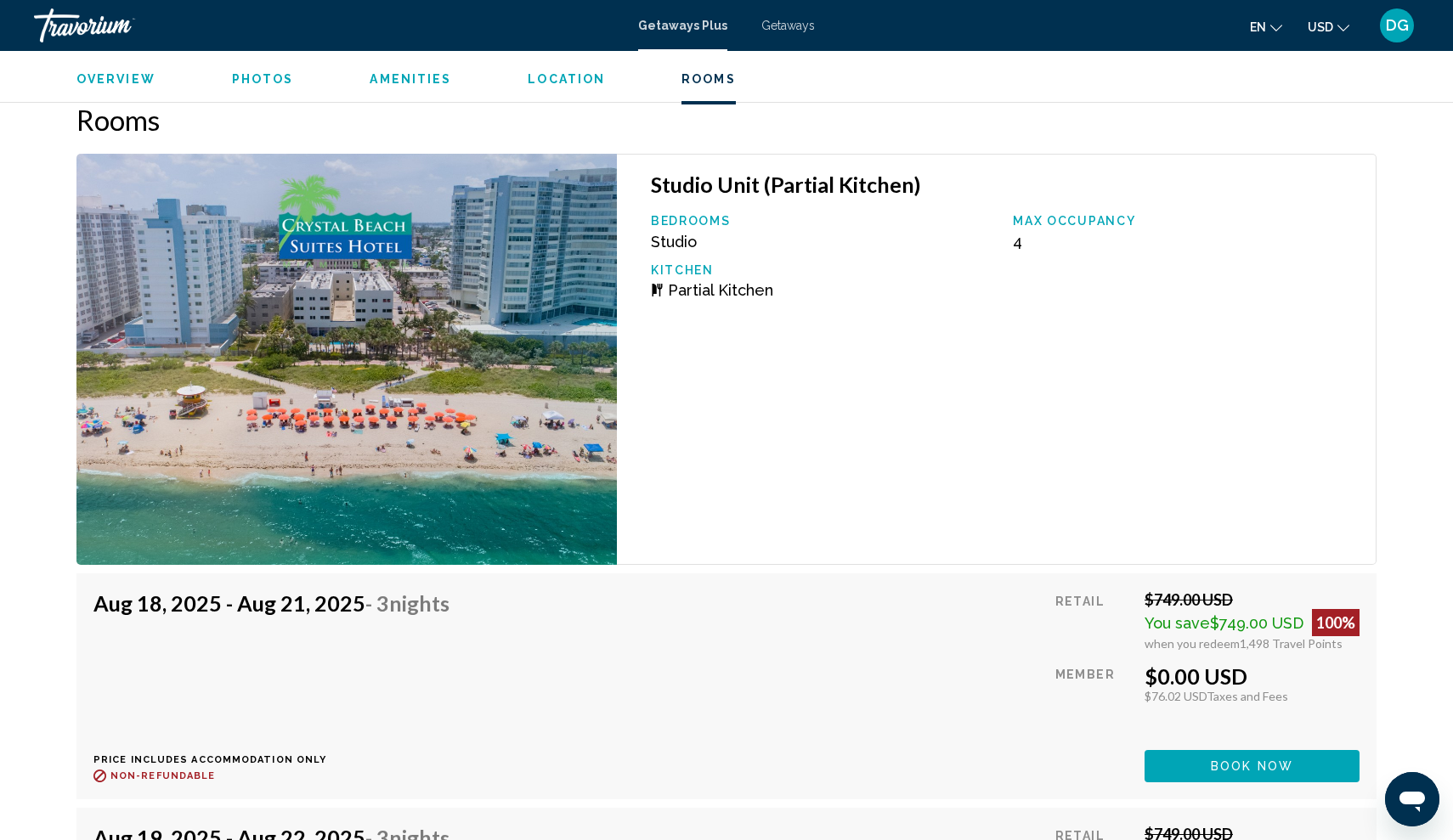 click on "Studio" at bounding box center [674, 241] 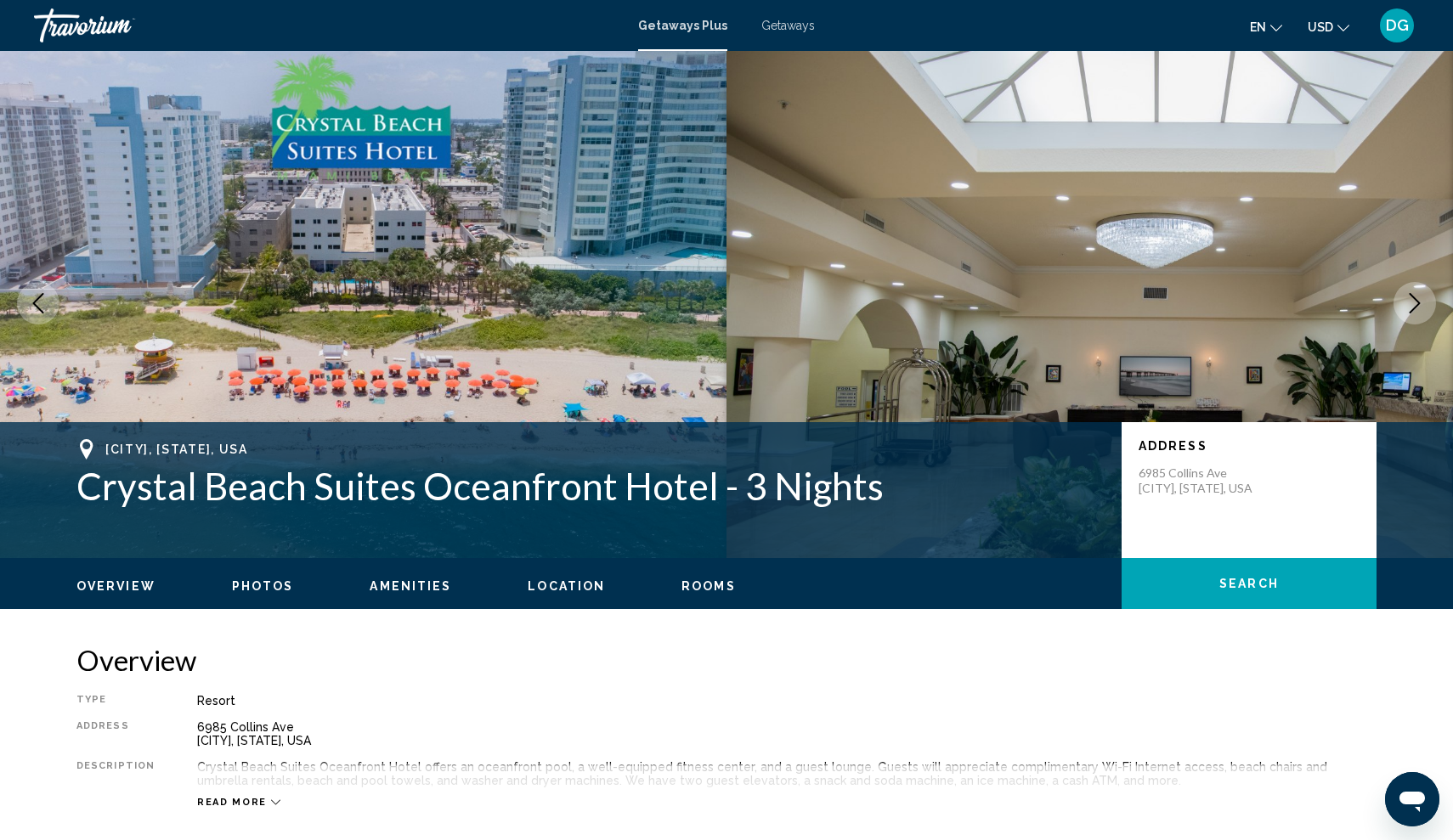 scroll, scrollTop: 3, scrollLeft: 0, axis: vertical 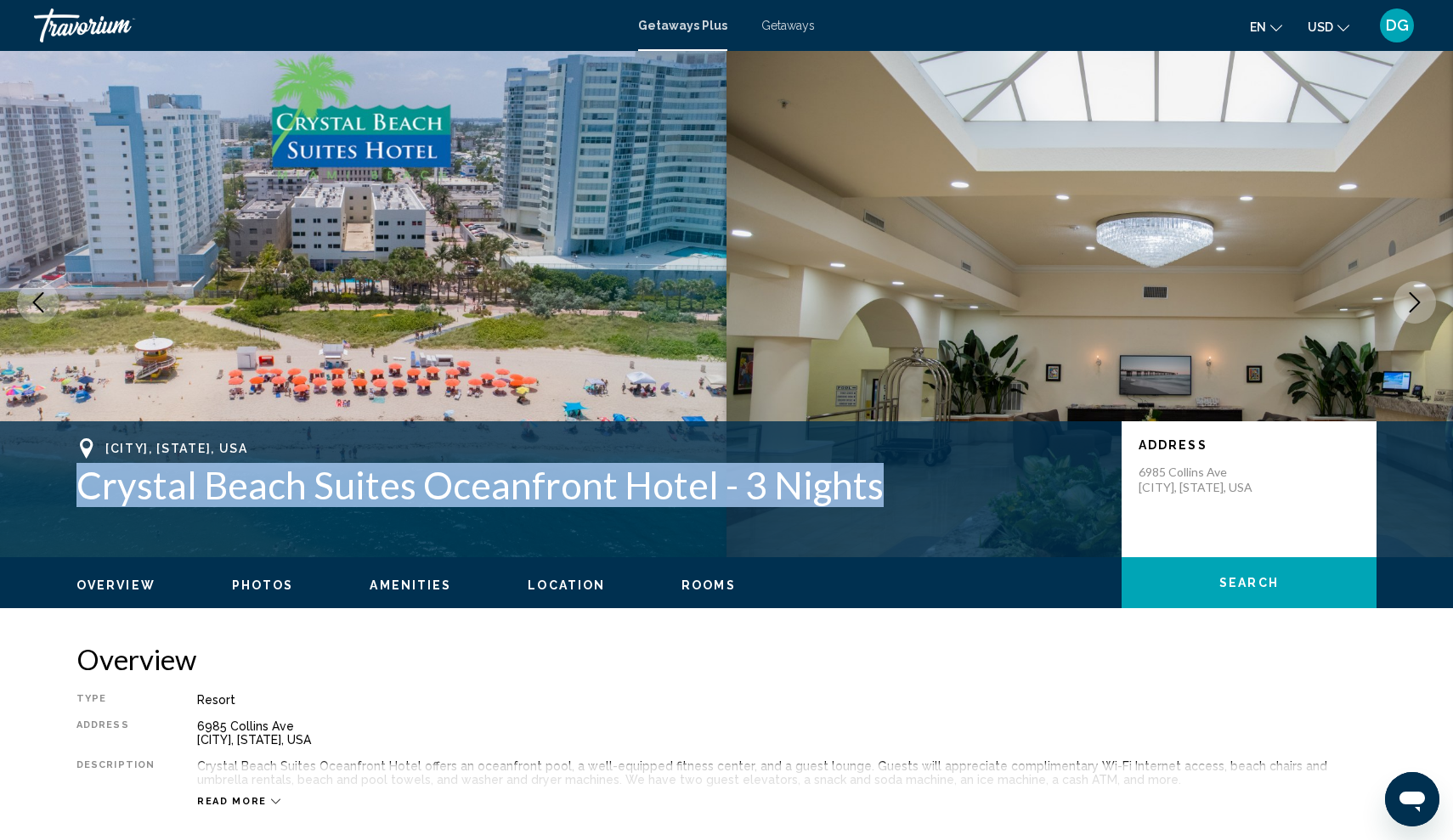 drag, startPoint x: 82, startPoint y: 471, endPoint x: 927, endPoint y: 474, distance: 845.00533 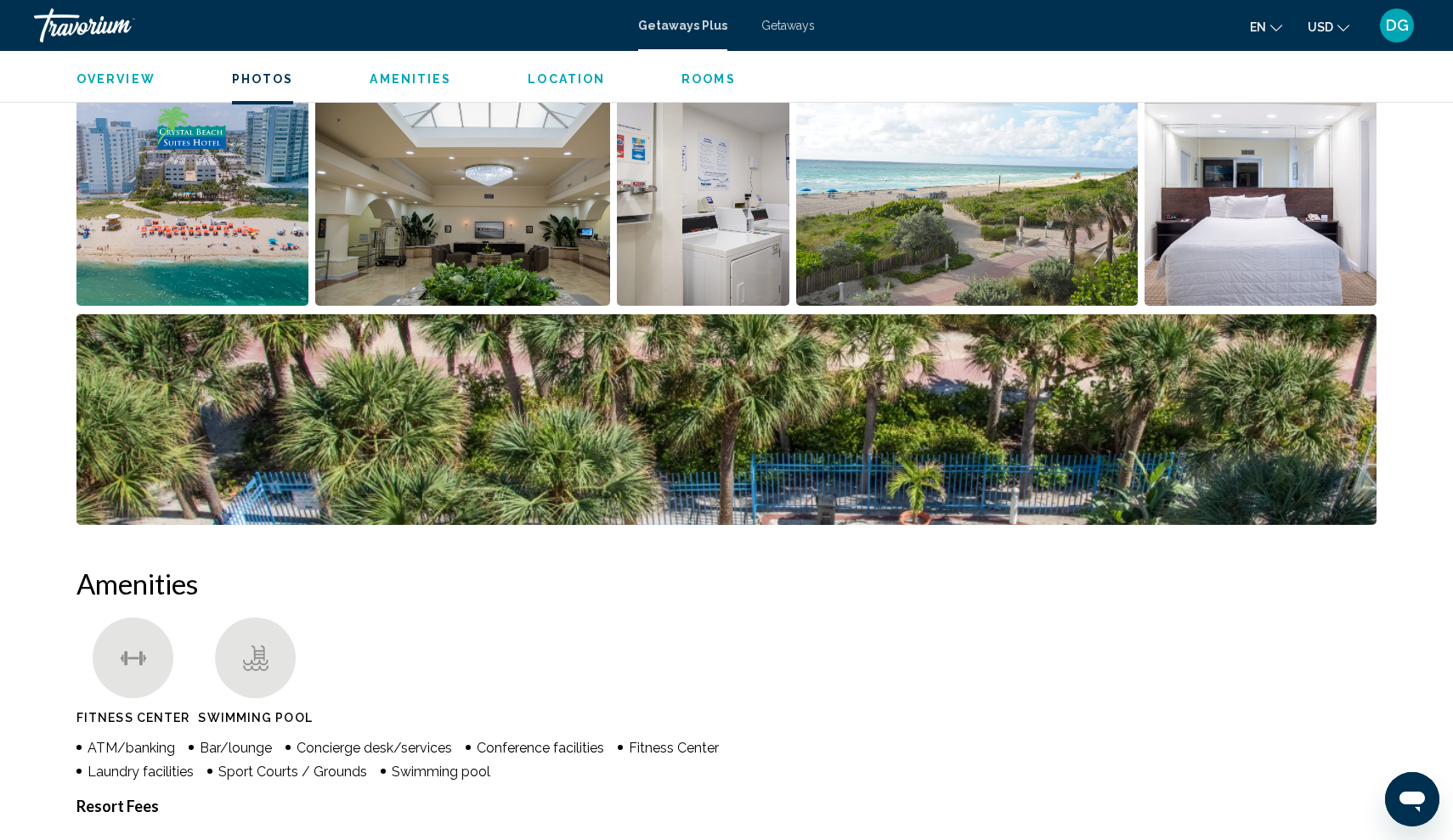scroll, scrollTop: 805, scrollLeft: 0, axis: vertical 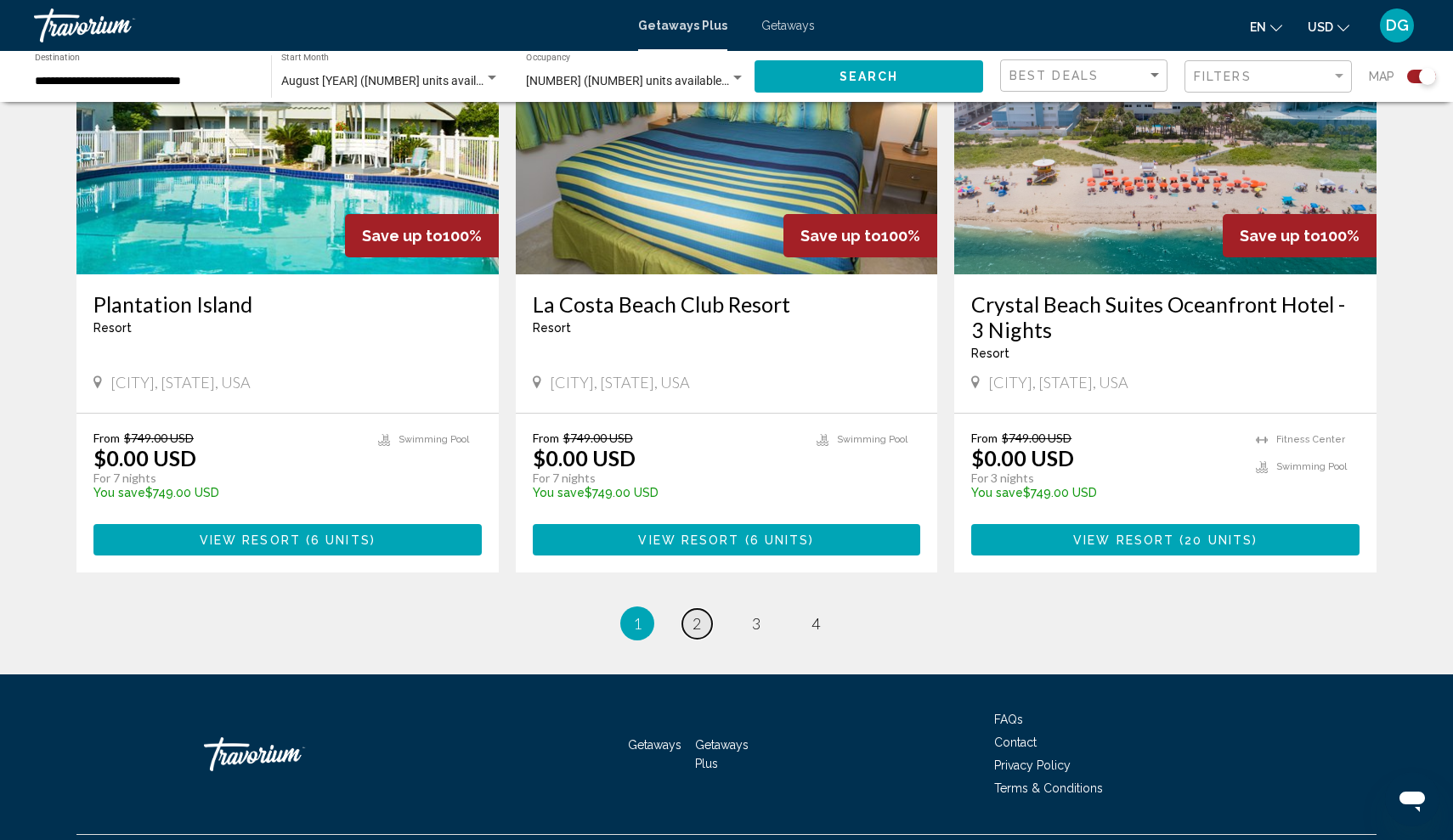 click on "page  2" at bounding box center [697, 623] 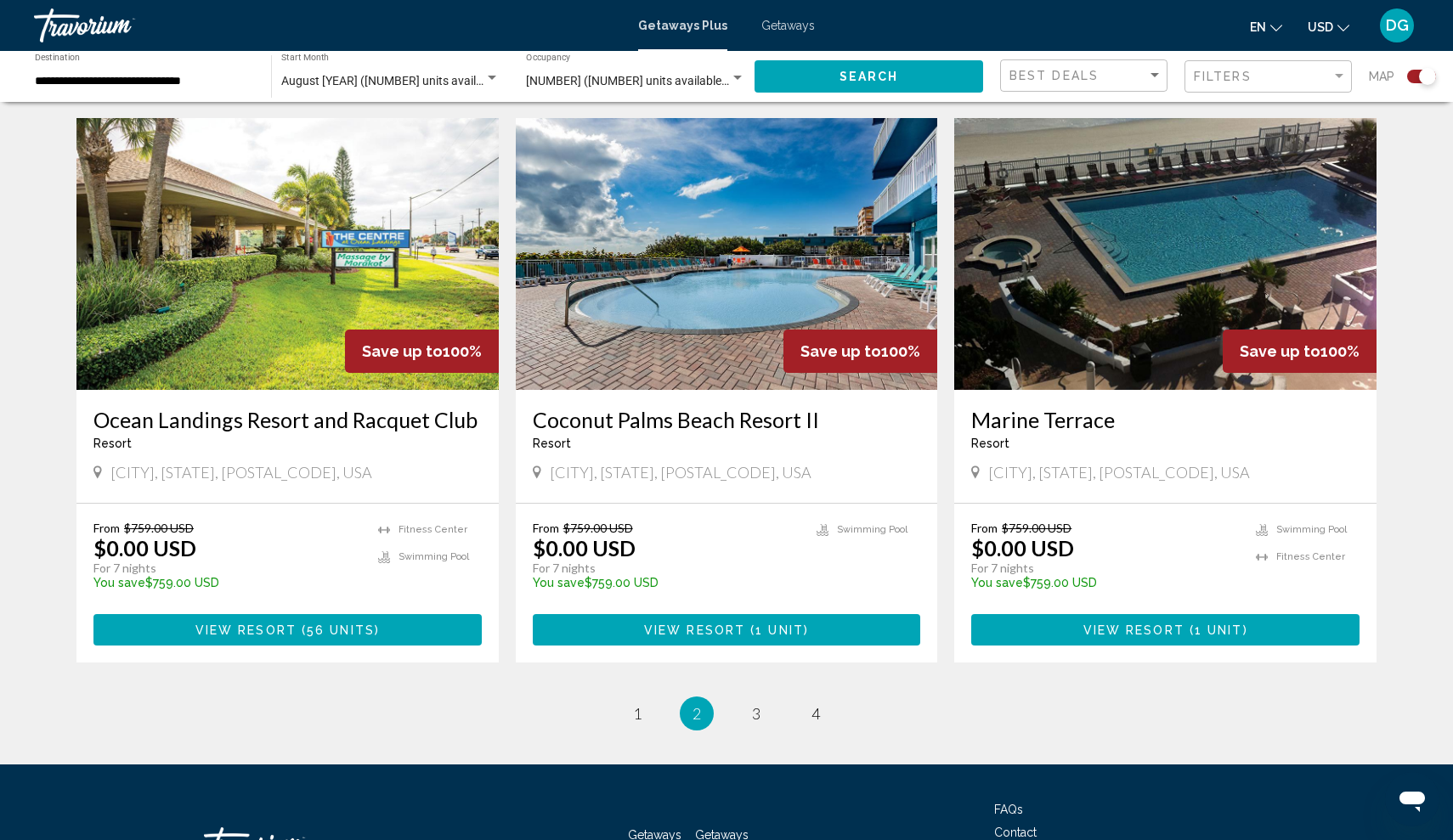 scroll, scrollTop: 2357, scrollLeft: 0, axis: vertical 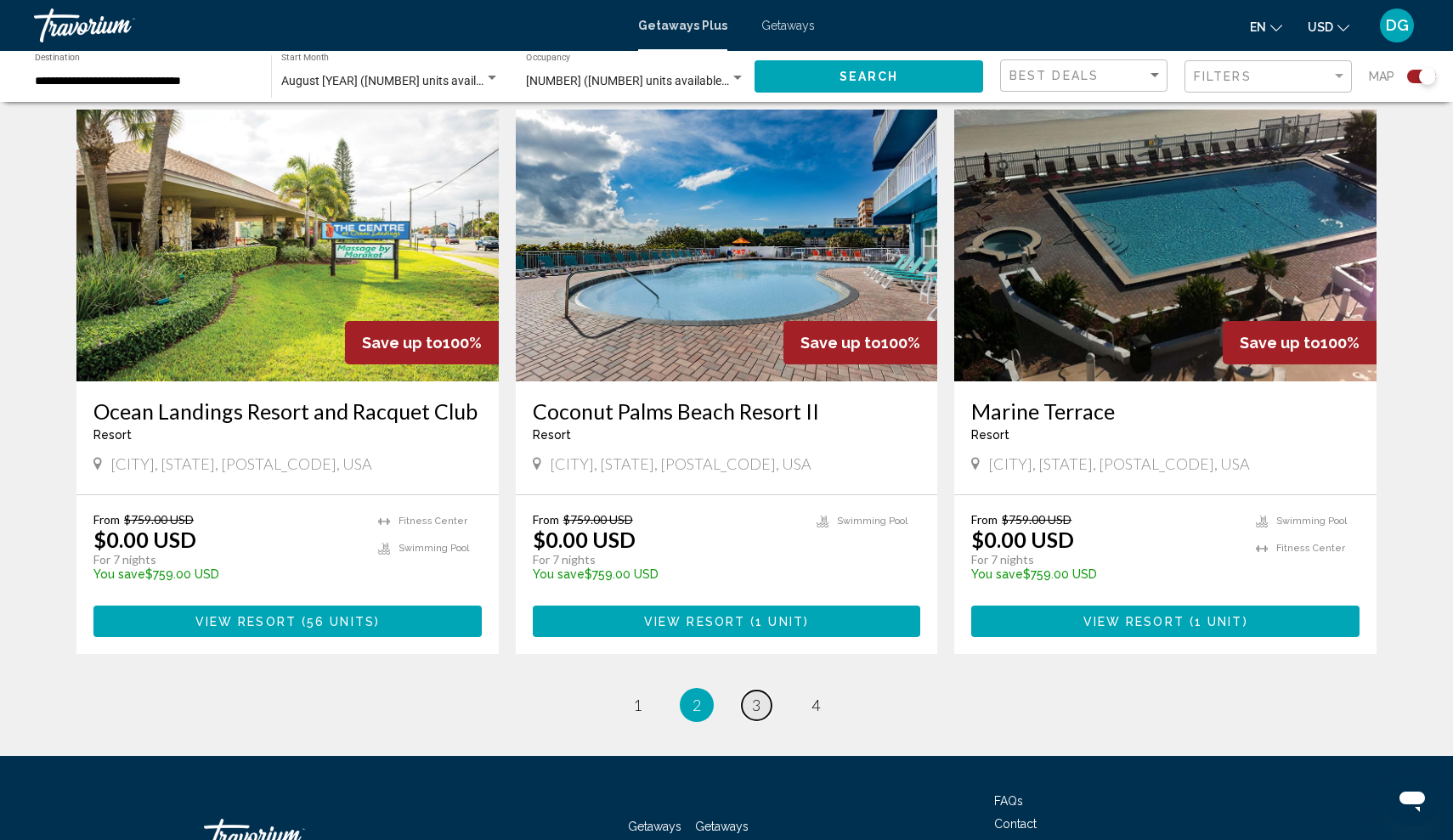 click on "3" at bounding box center [756, 705] 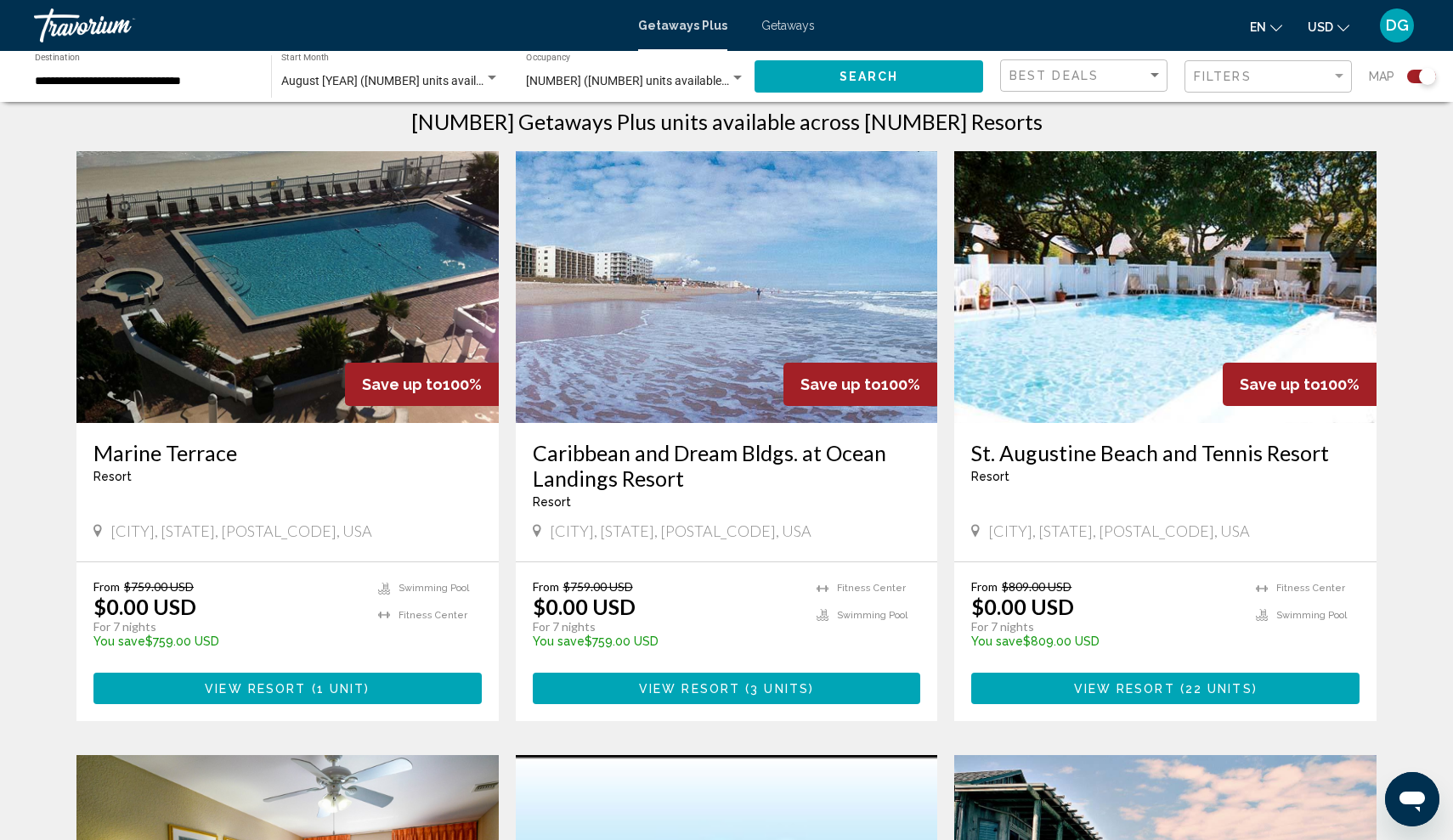 scroll, scrollTop: 581, scrollLeft: 0, axis: vertical 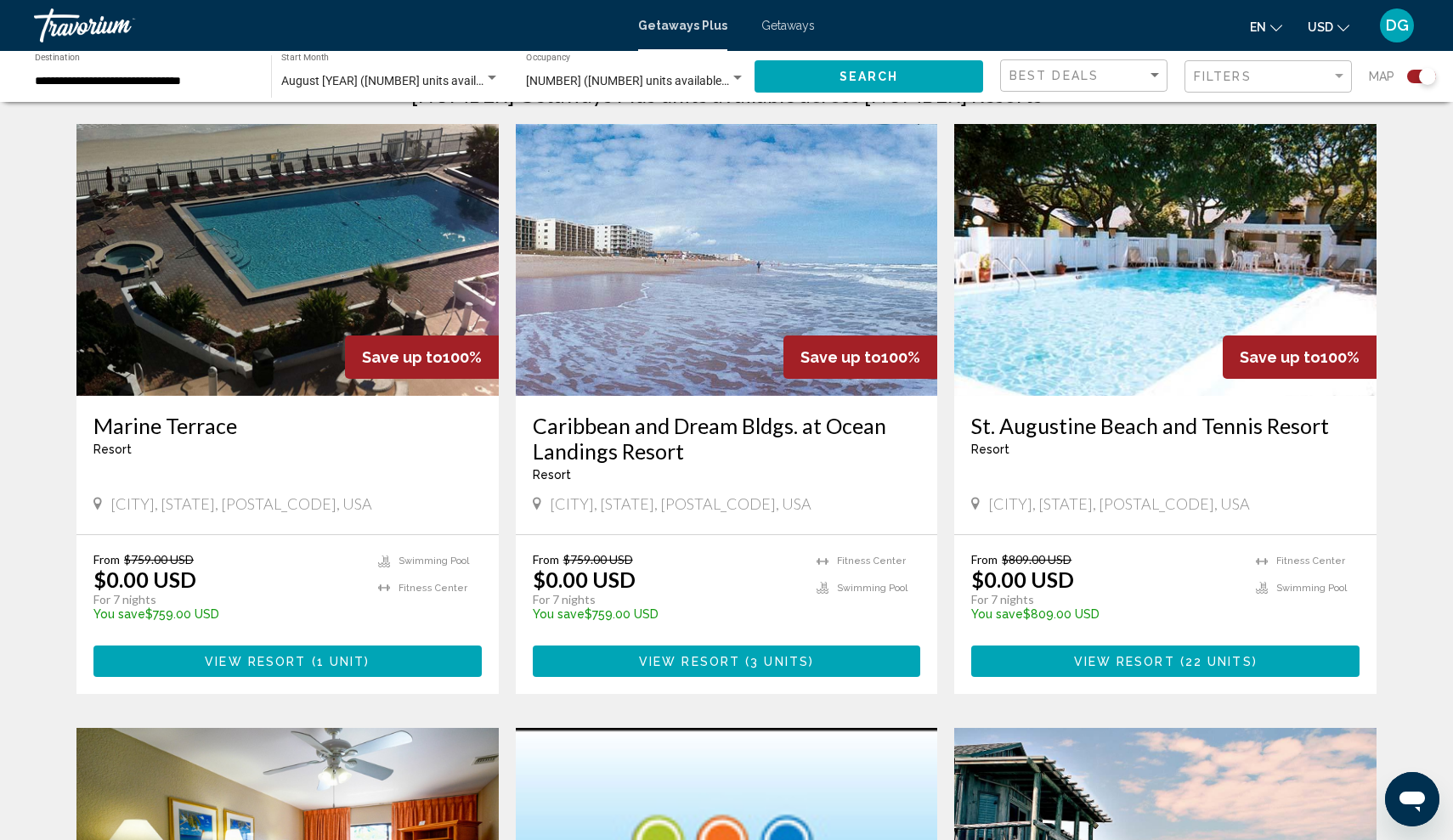 click at bounding box center (726, 260) 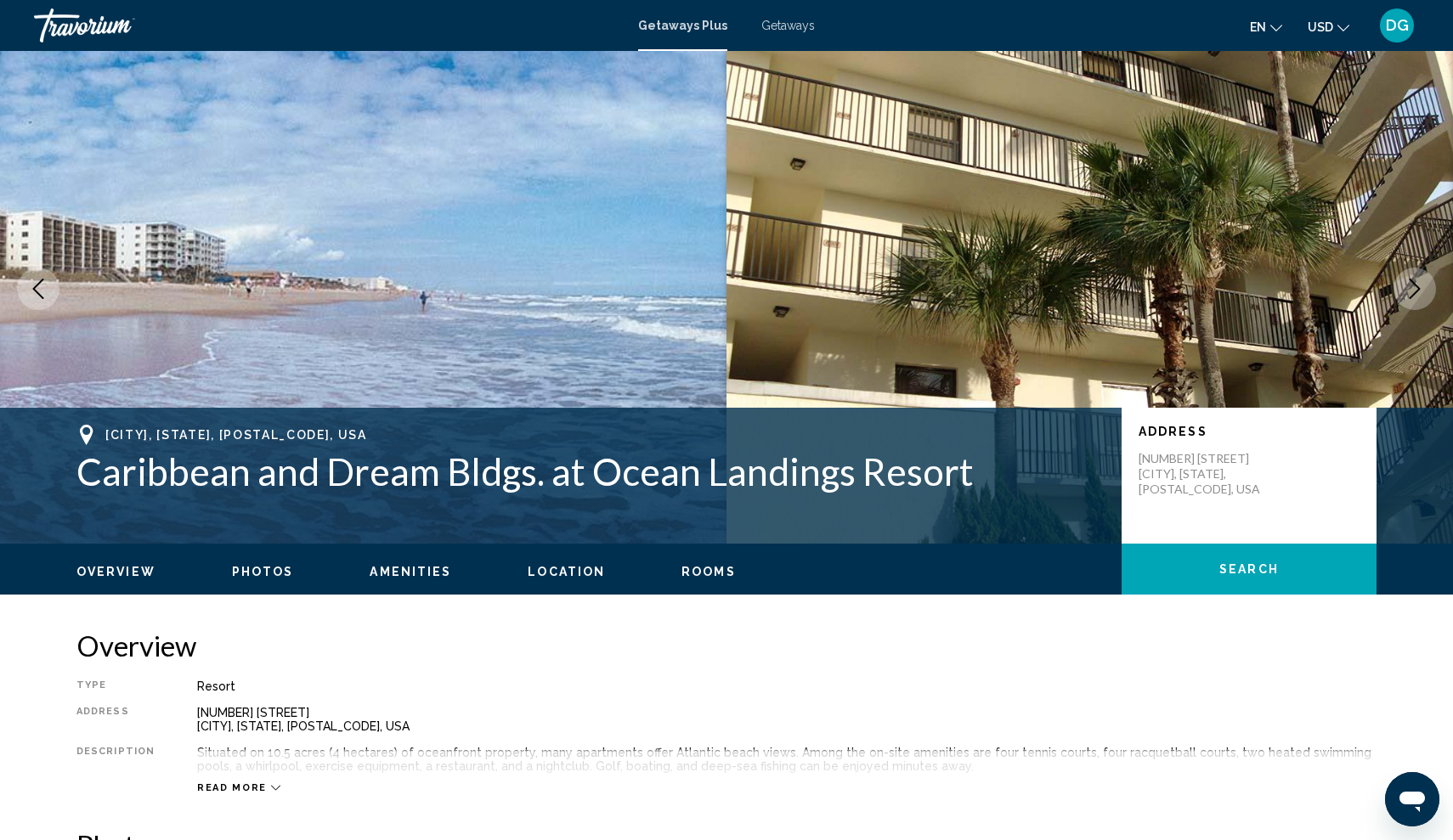 scroll, scrollTop: 20, scrollLeft: 0, axis: vertical 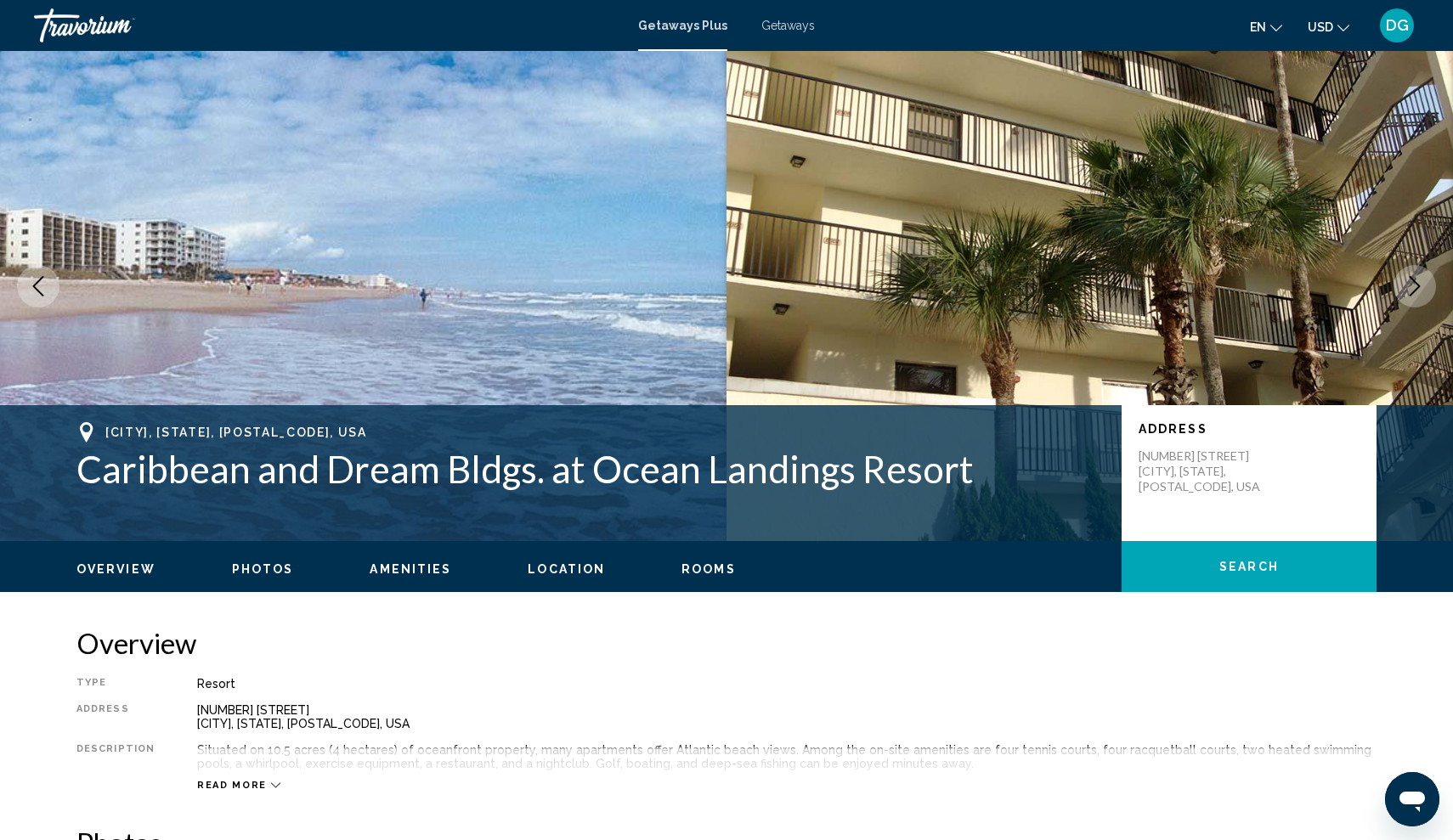 click at bounding box center [1415, 286] 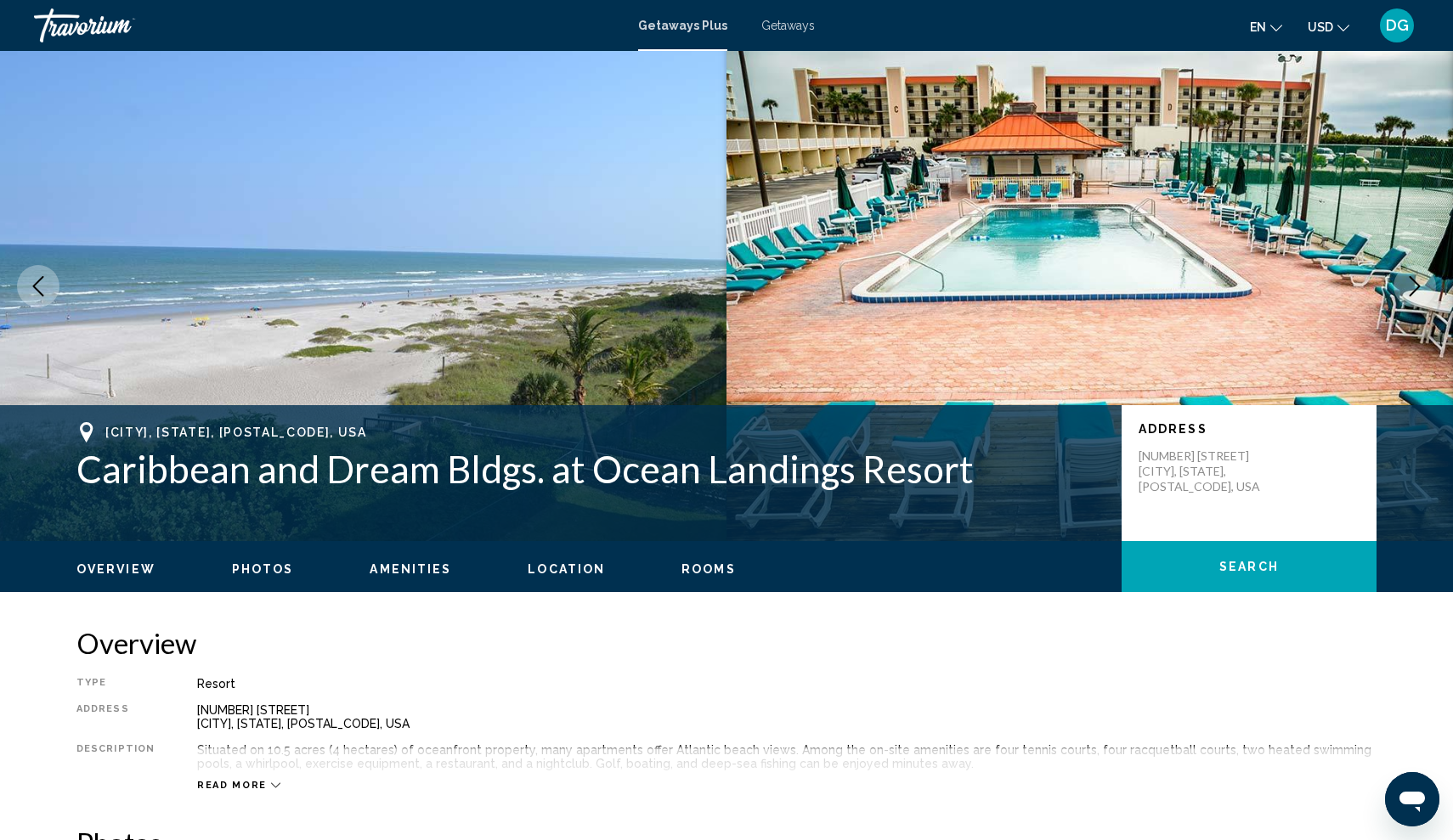 click at bounding box center [1415, 286] 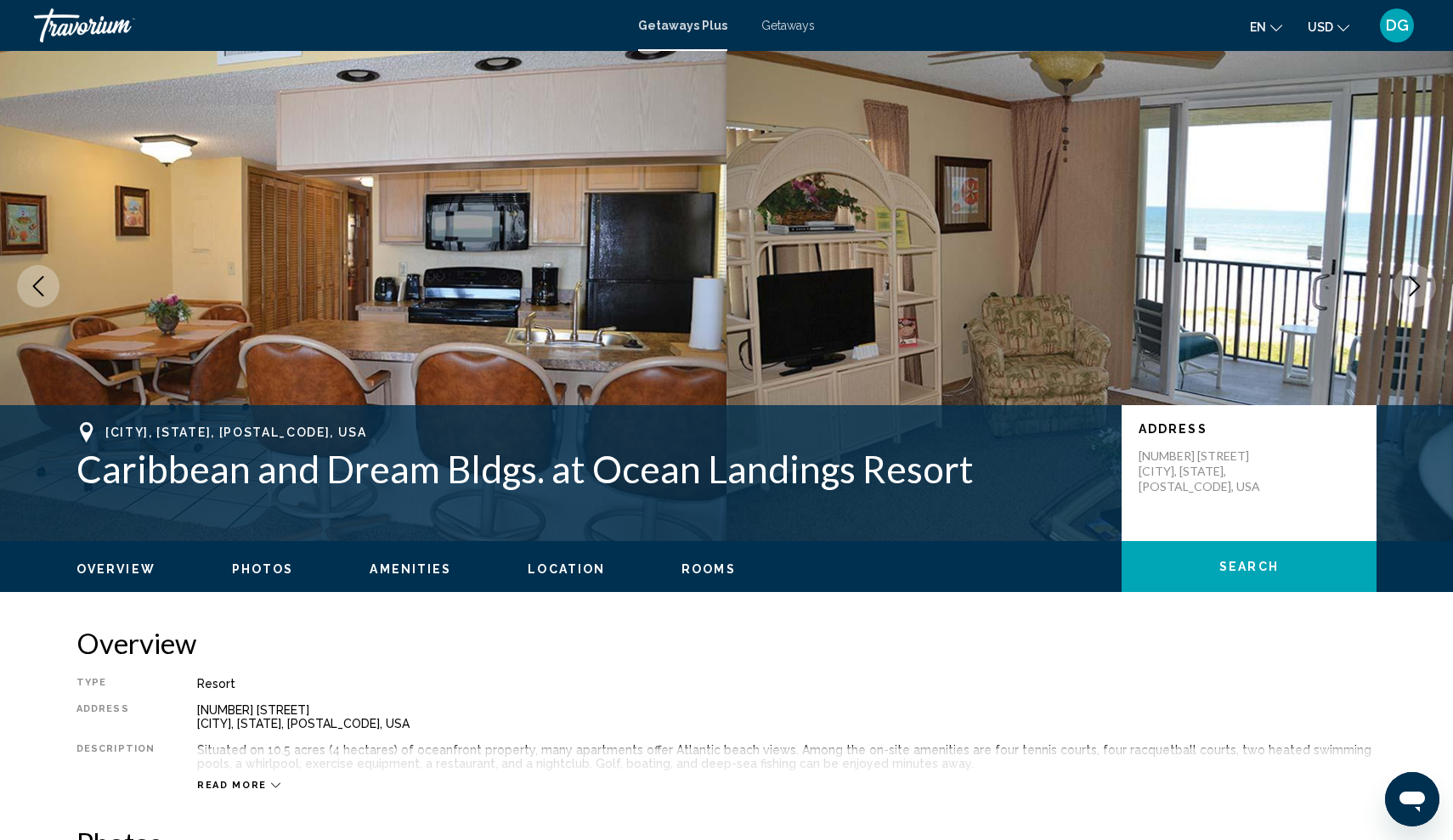click at bounding box center [1415, 286] 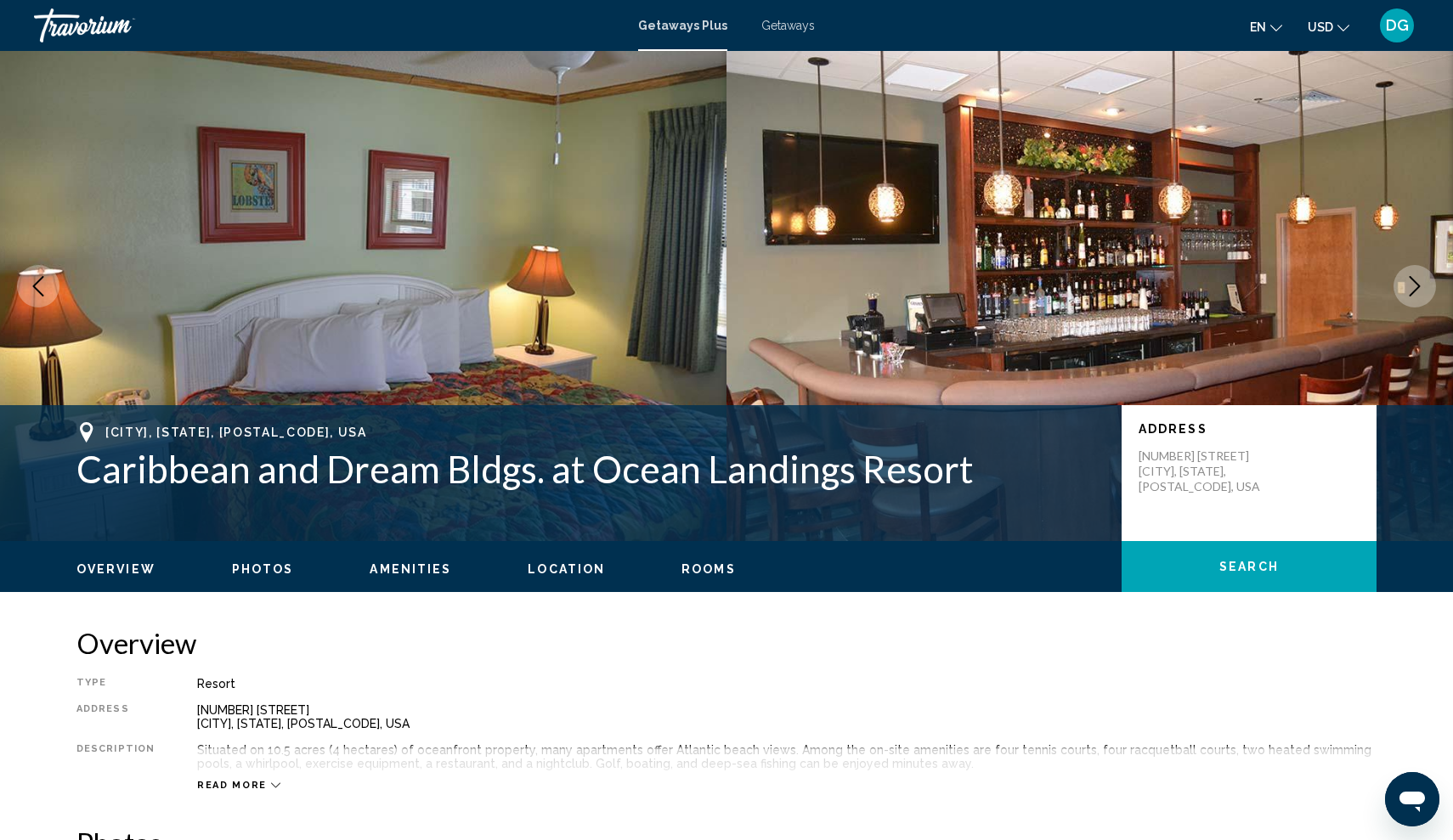 click at bounding box center (1415, 286) 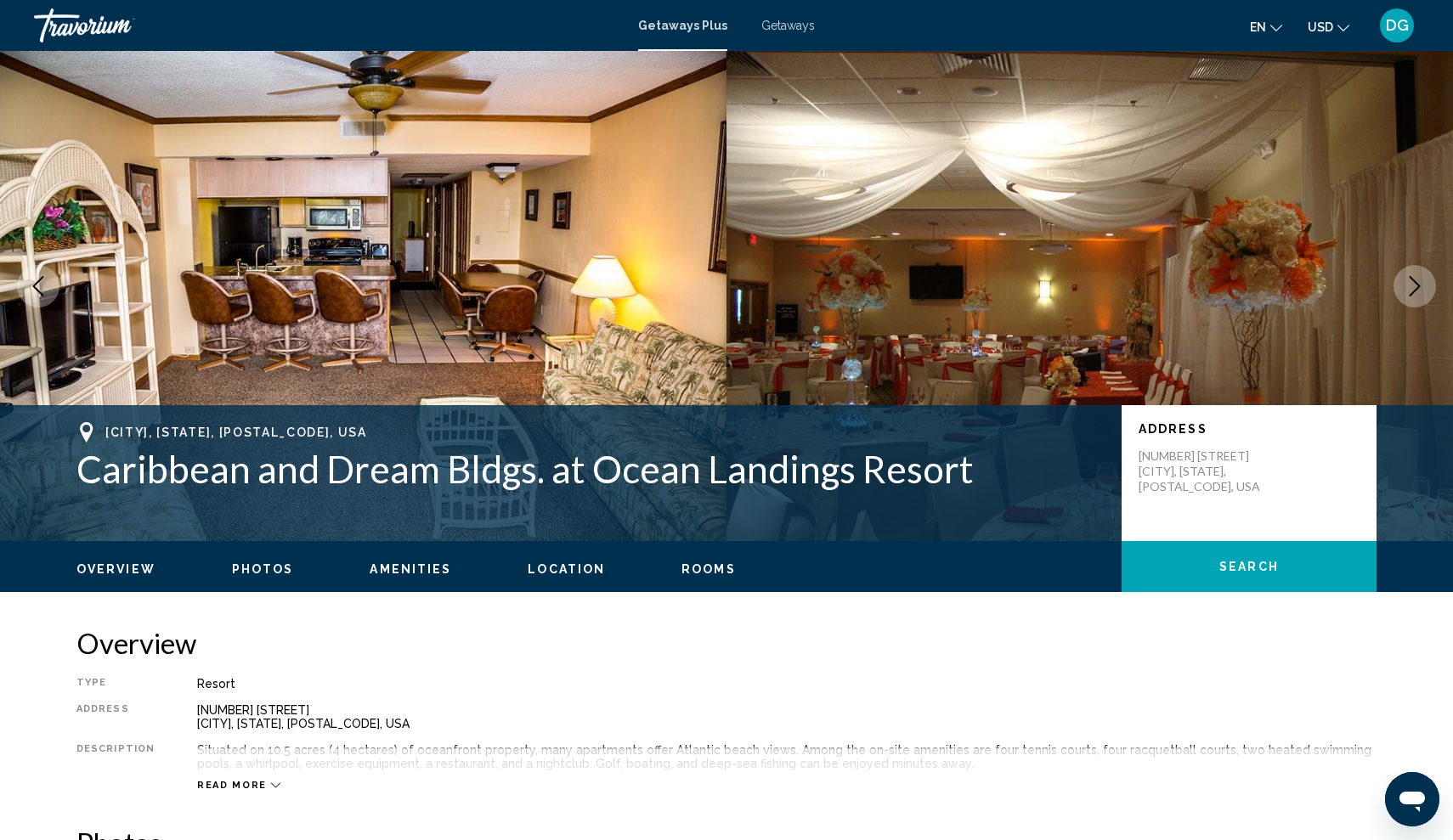 click at bounding box center (1415, 286) 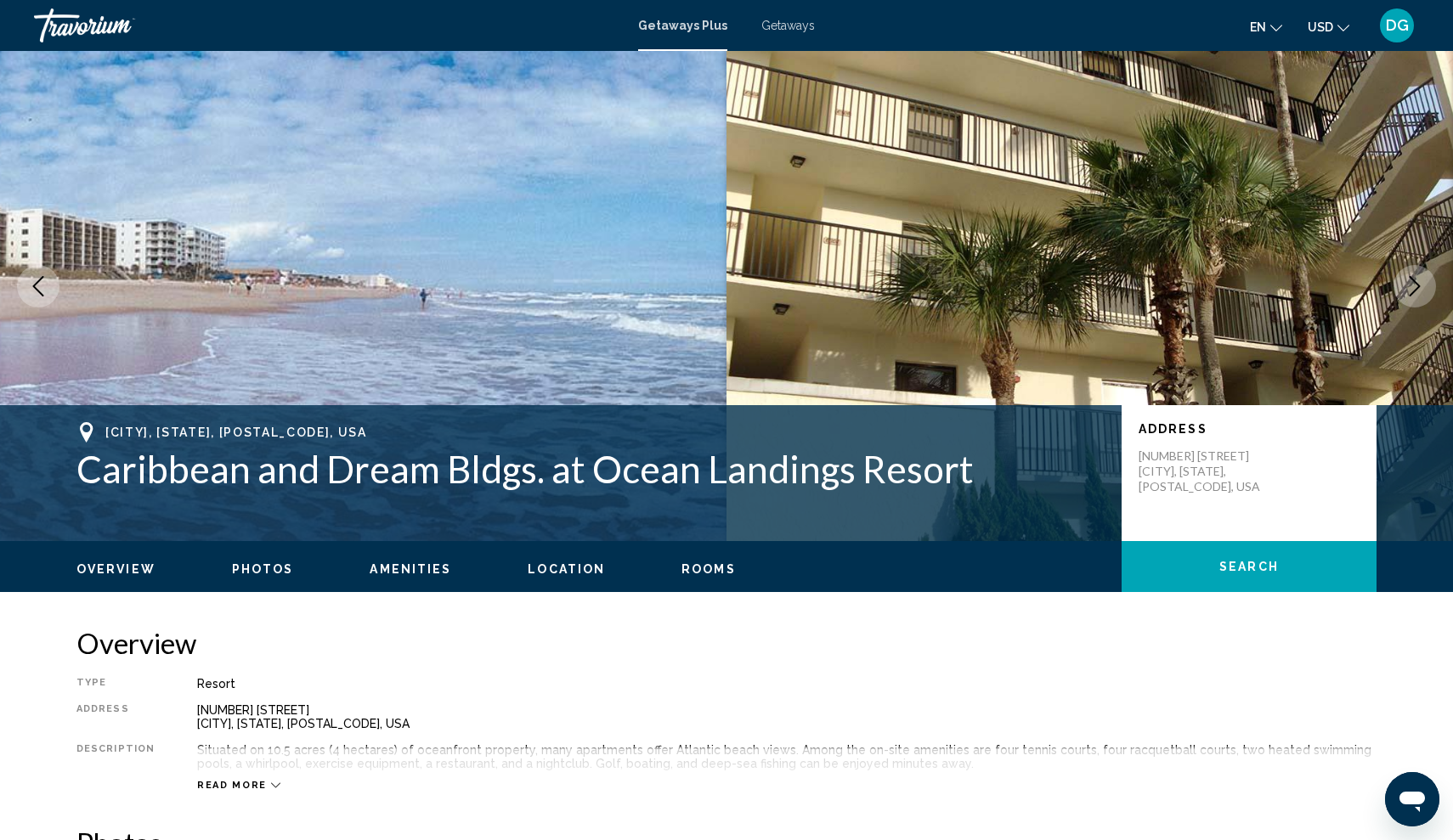 click at bounding box center (1415, 286) 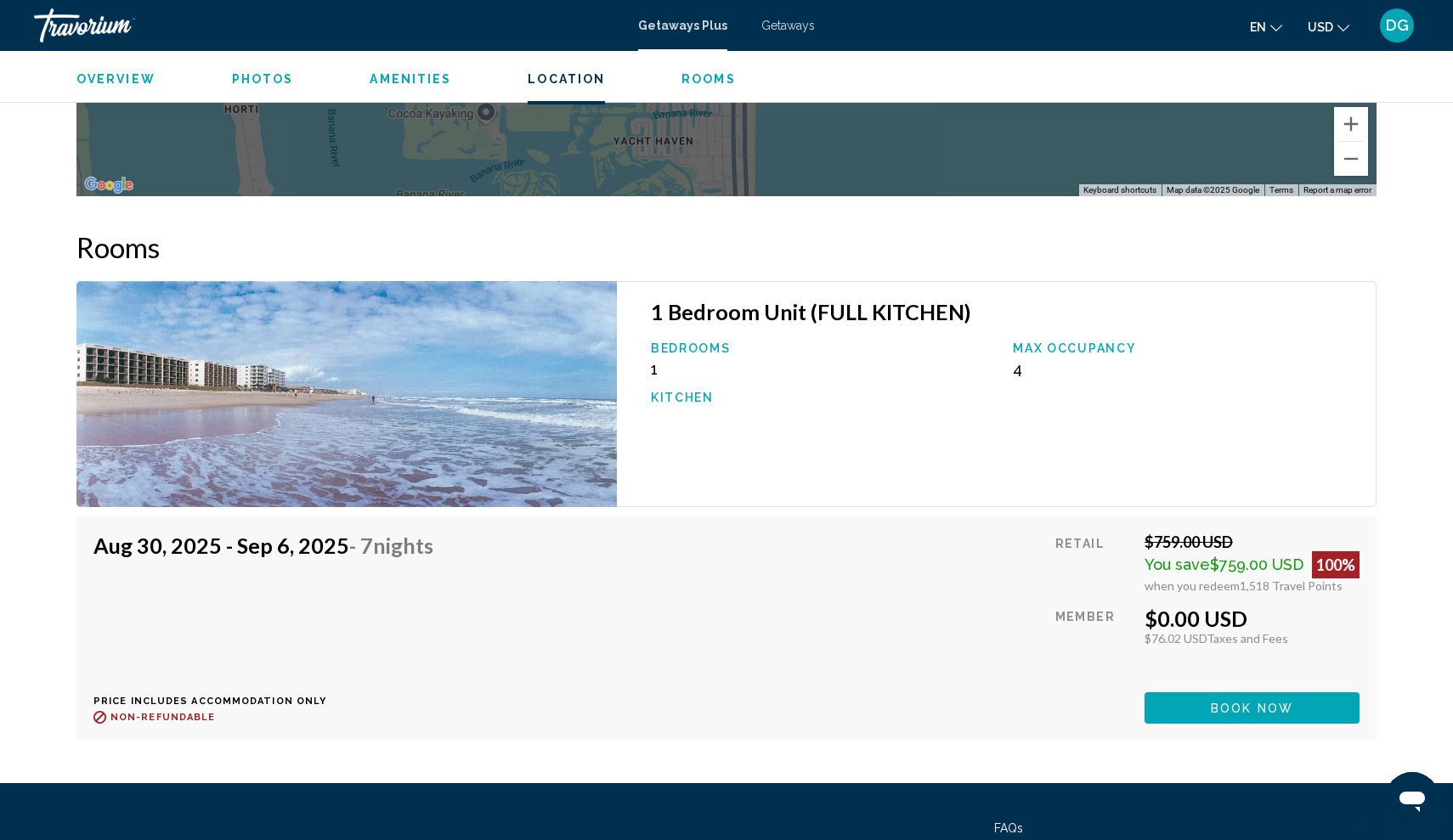 scroll, scrollTop: 2453, scrollLeft: 0, axis: vertical 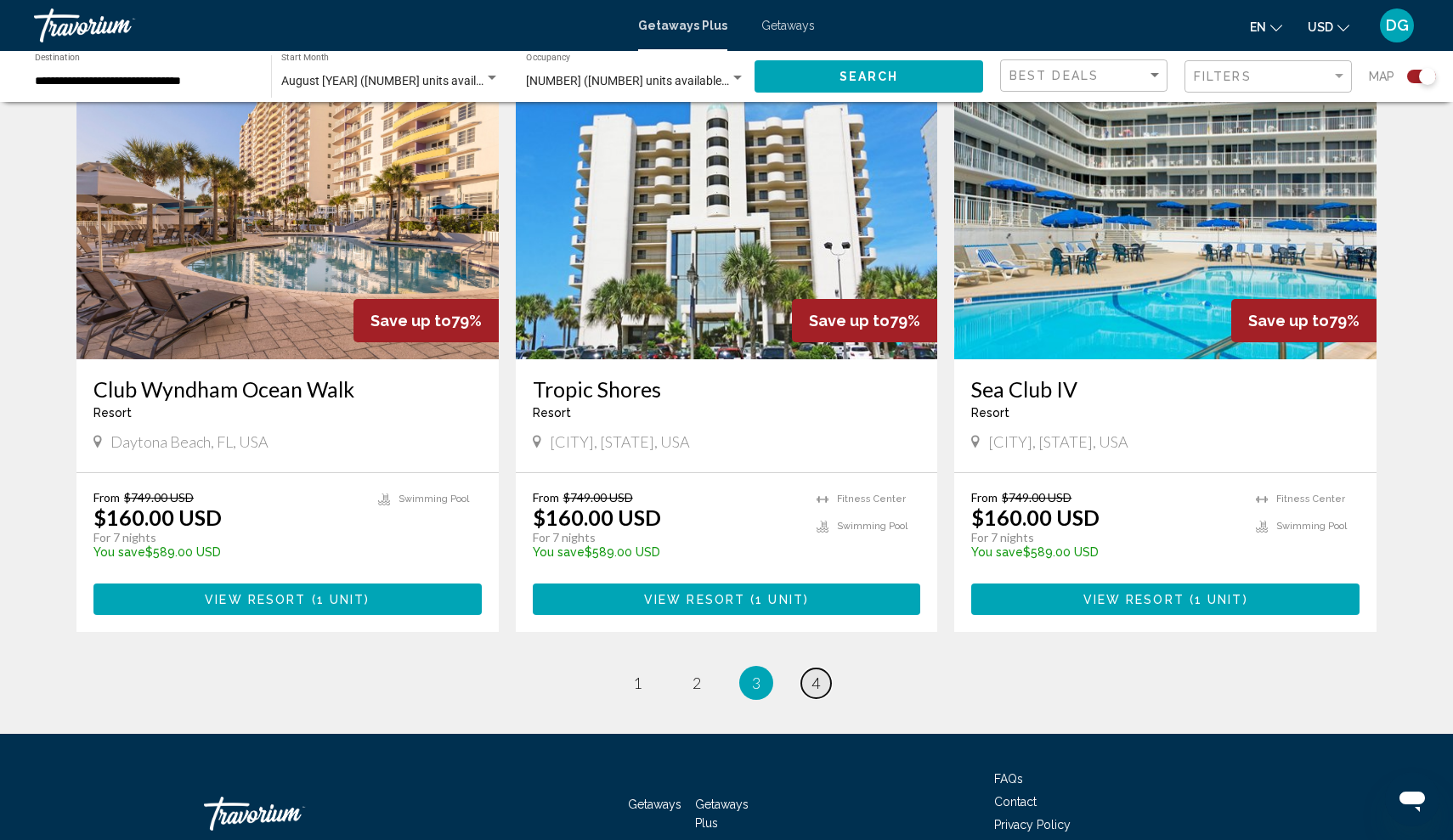 click on "4" at bounding box center (816, 683) 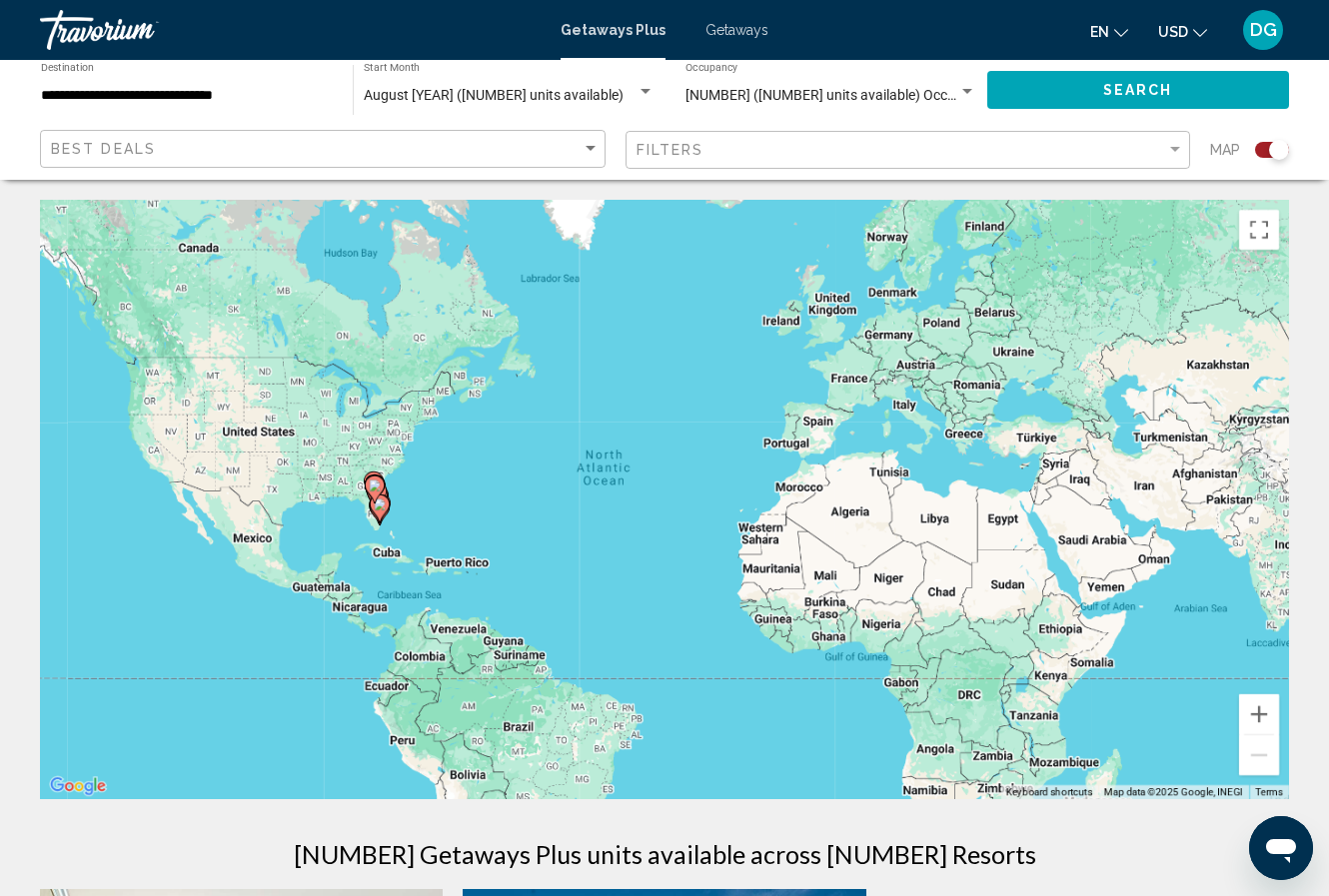scroll, scrollTop: 0, scrollLeft: 0, axis: both 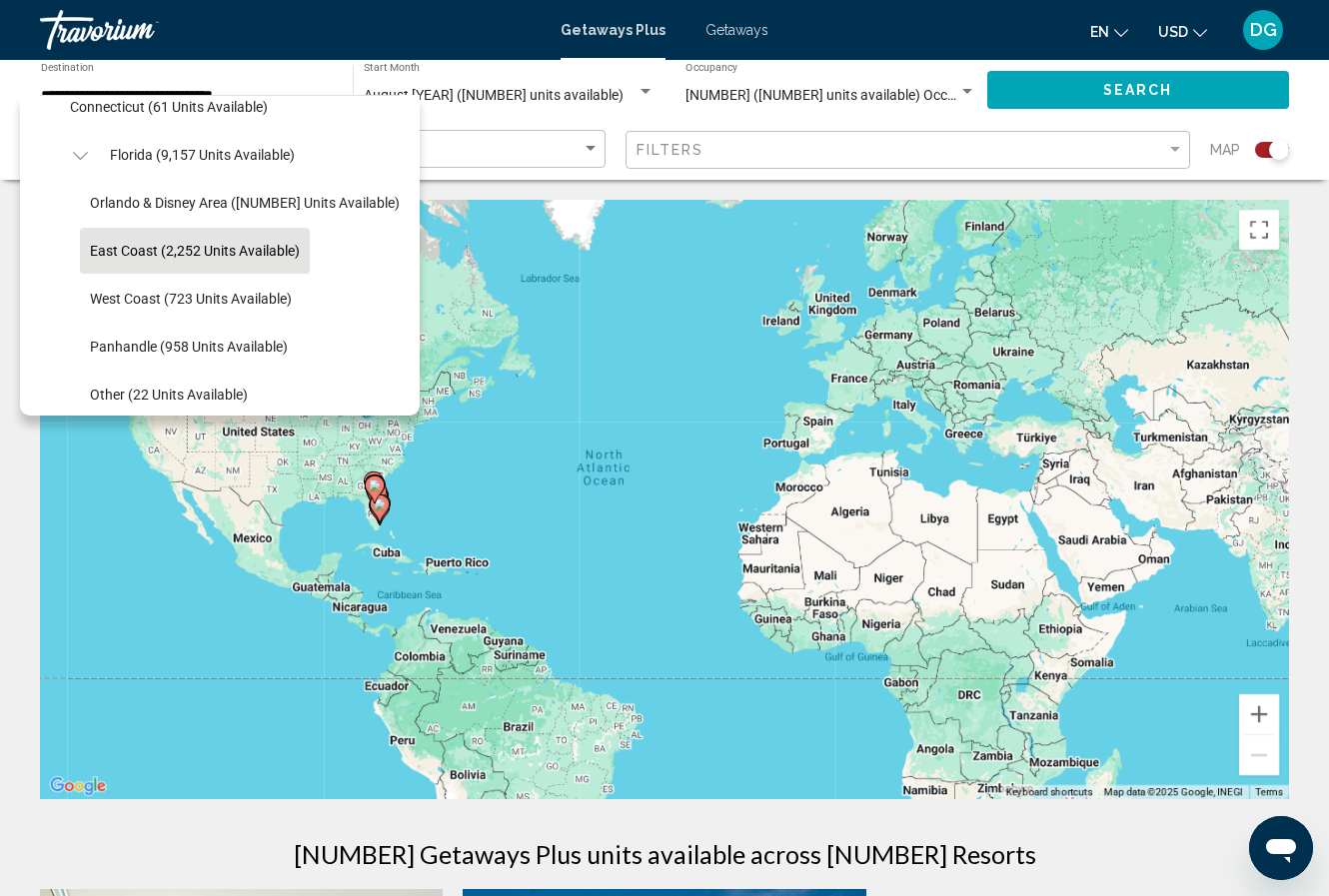 click on "4 (219 units available) Occupancy Any Occupancy" 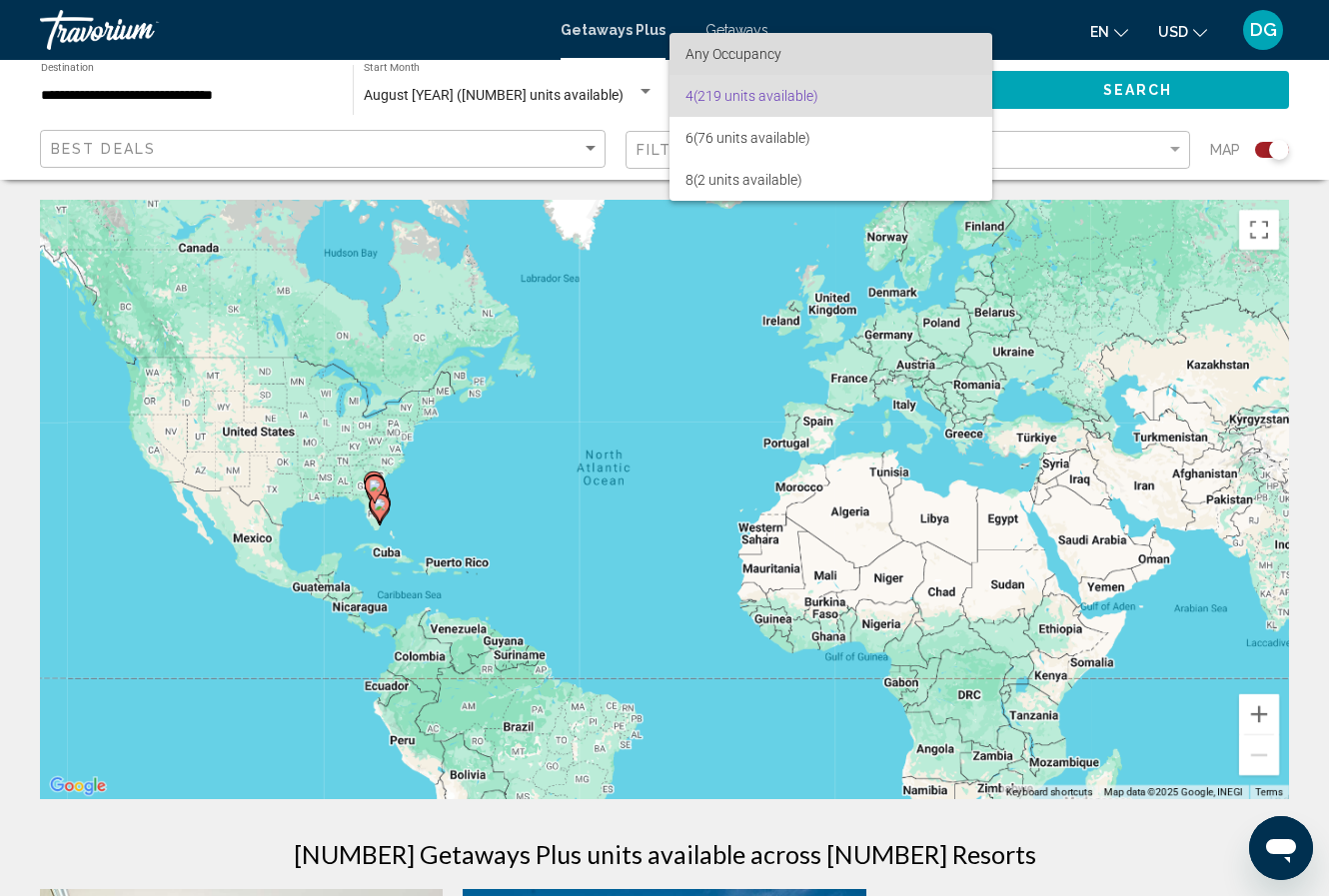 click on "Any Occupancy" at bounding box center (733, 54) 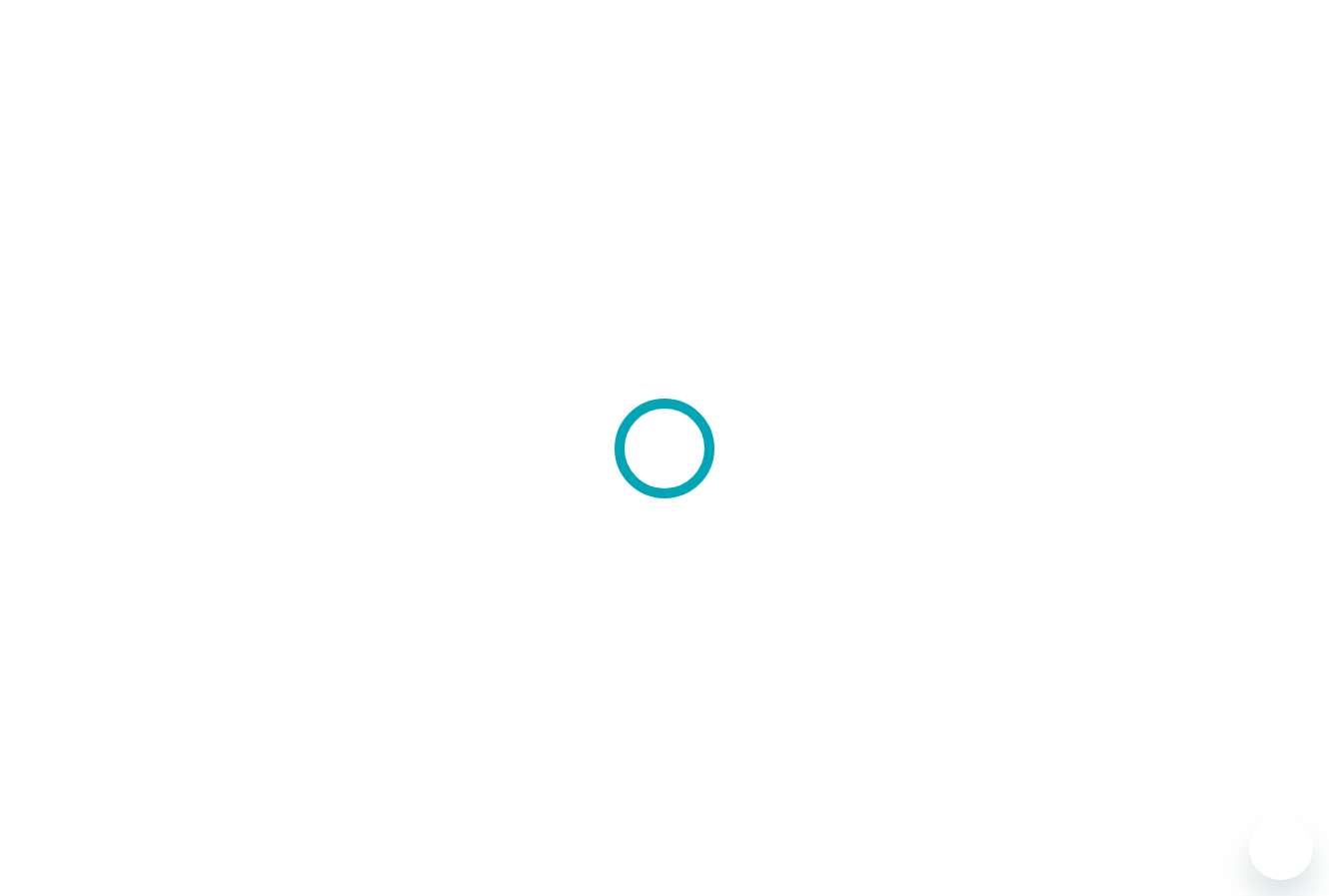scroll, scrollTop: 0, scrollLeft: 0, axis: both 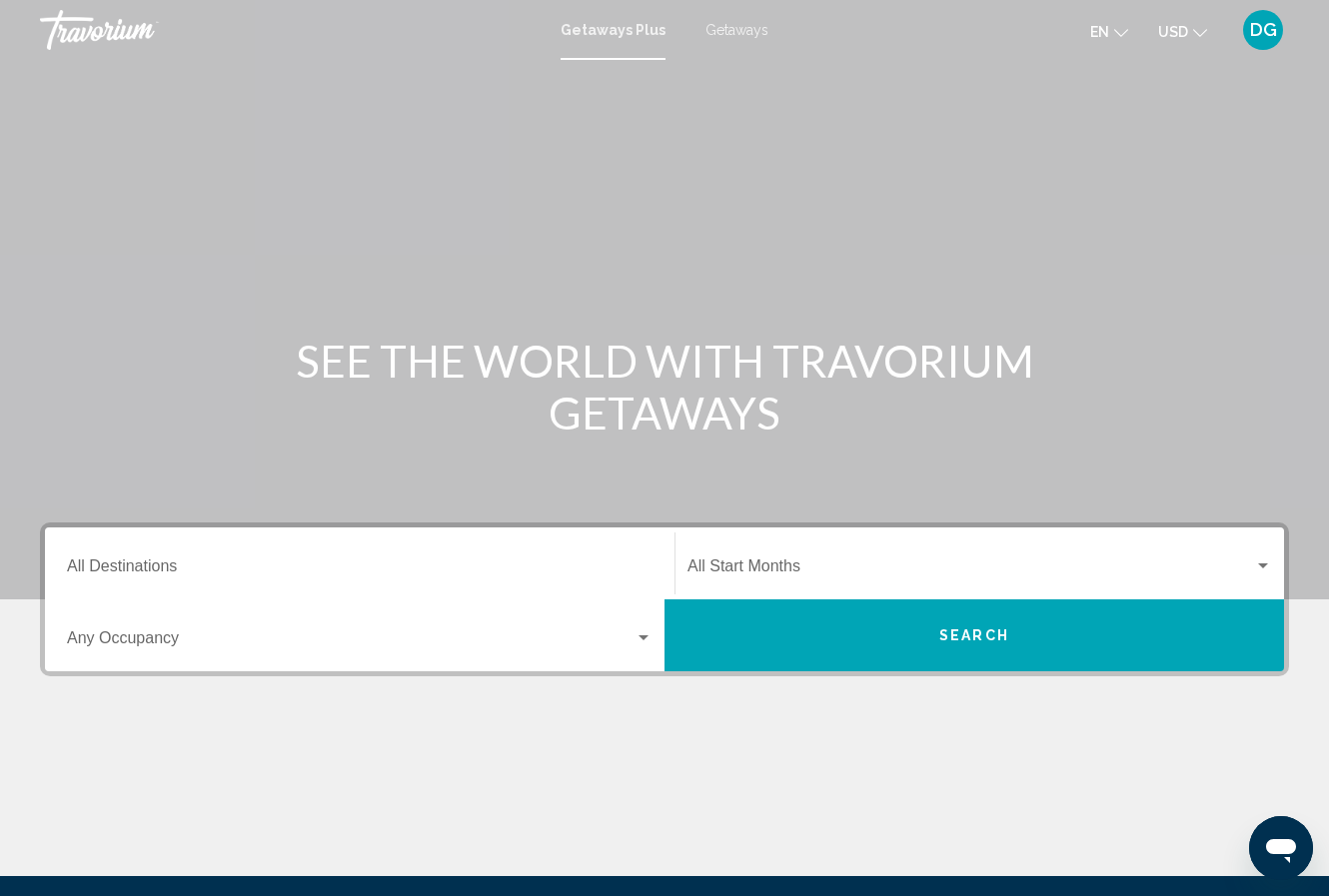 click at bounding box center [664, 300] 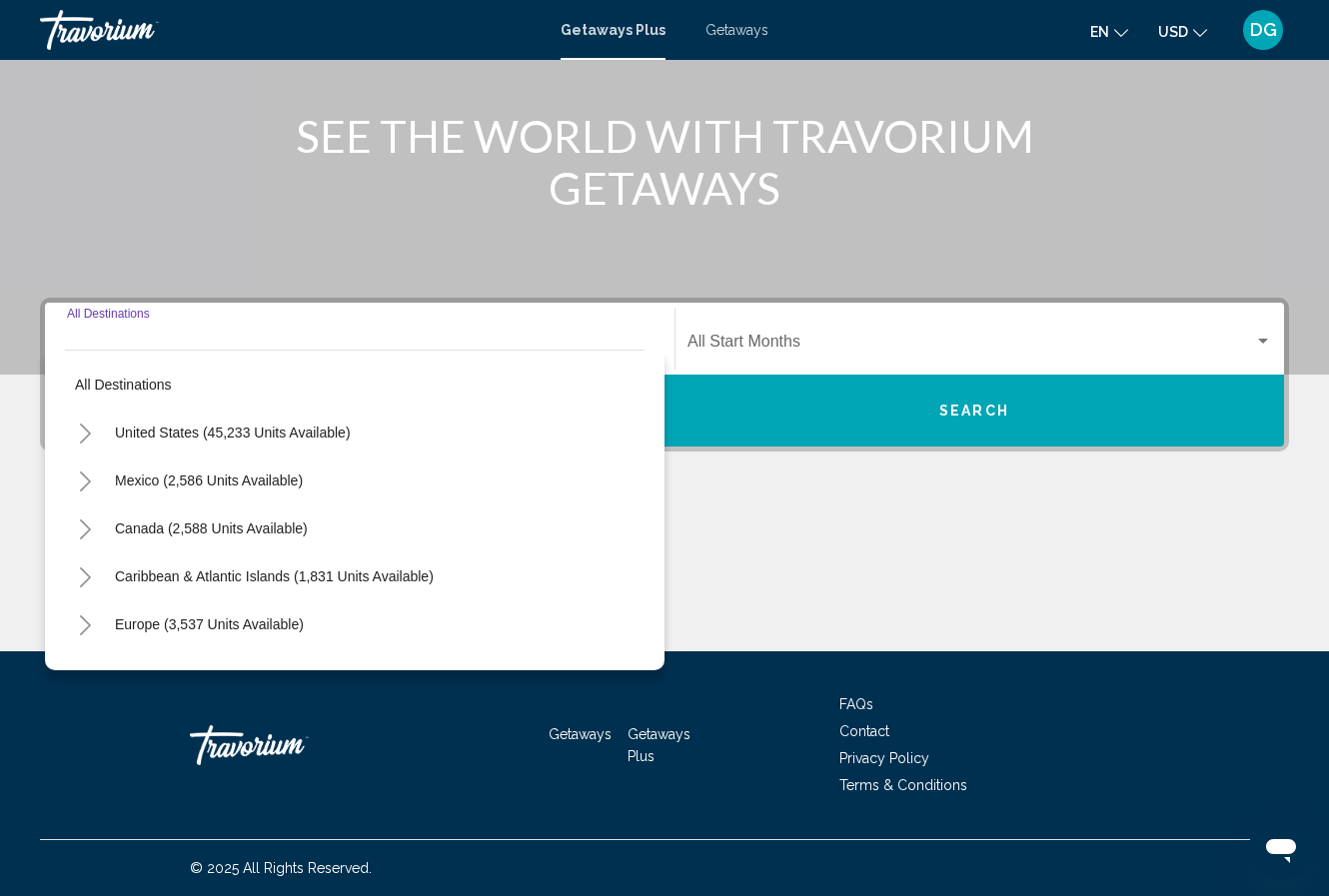 click 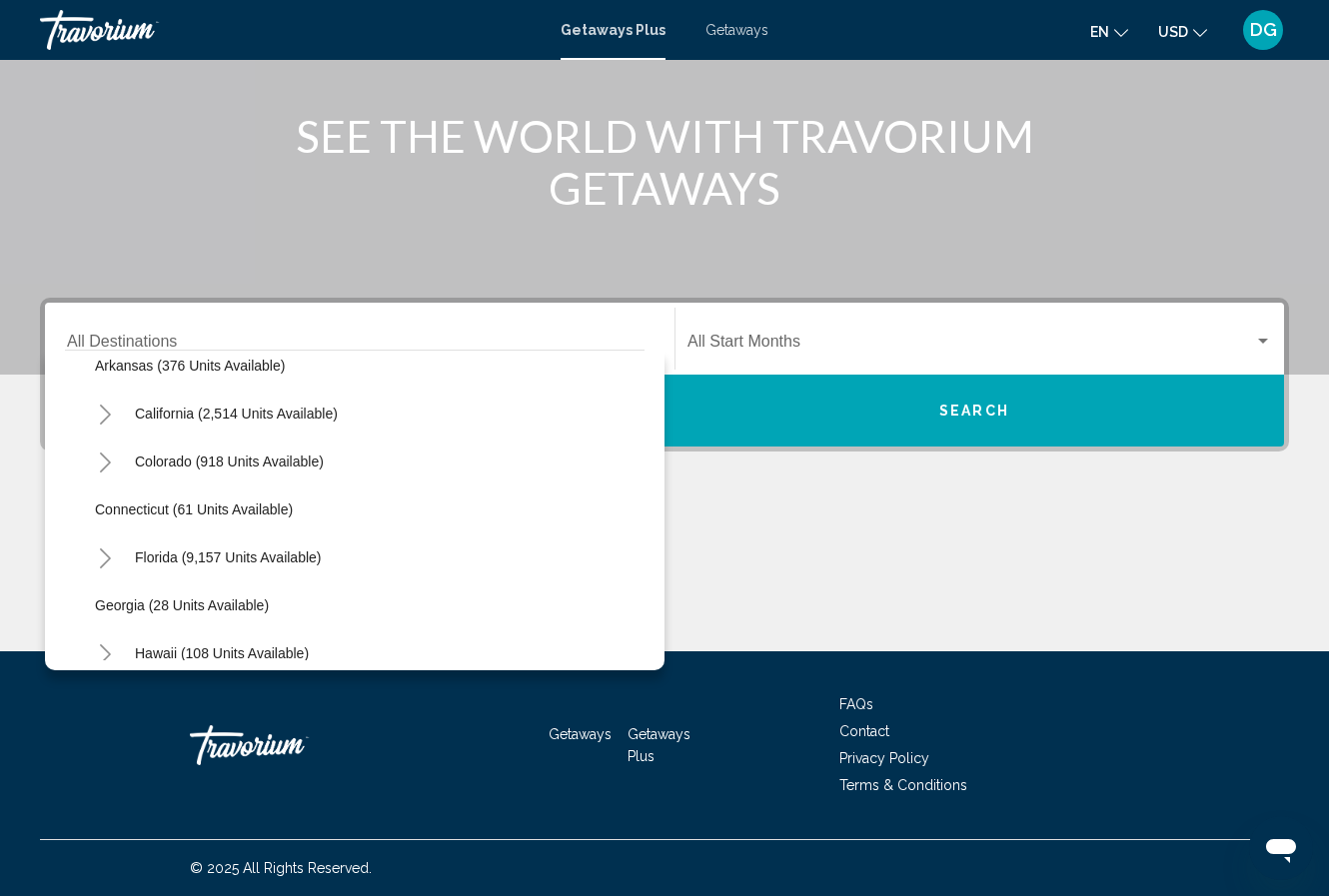 scroll, scrollTop: 220, scrollLeft: 0, axis: vertical 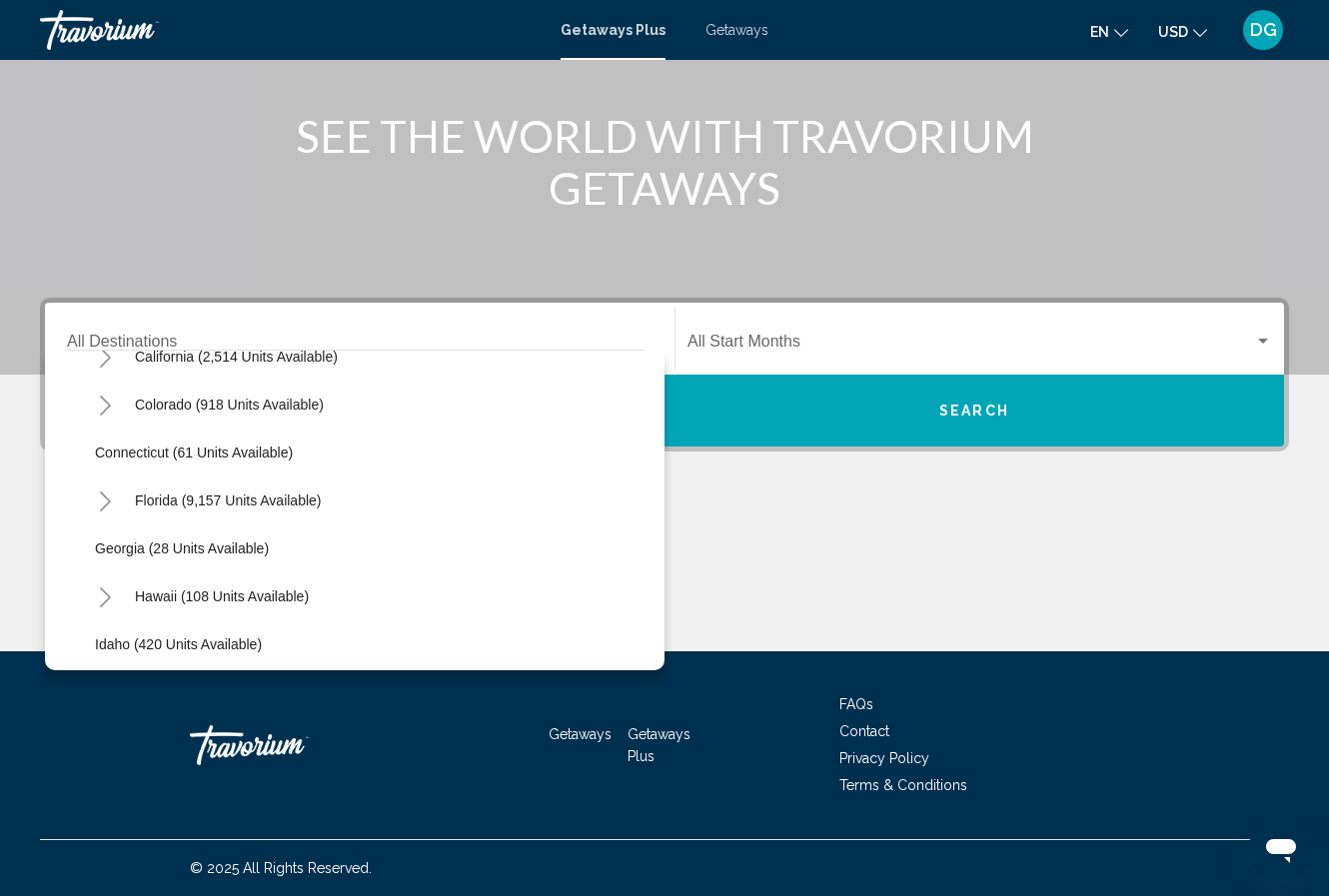 click 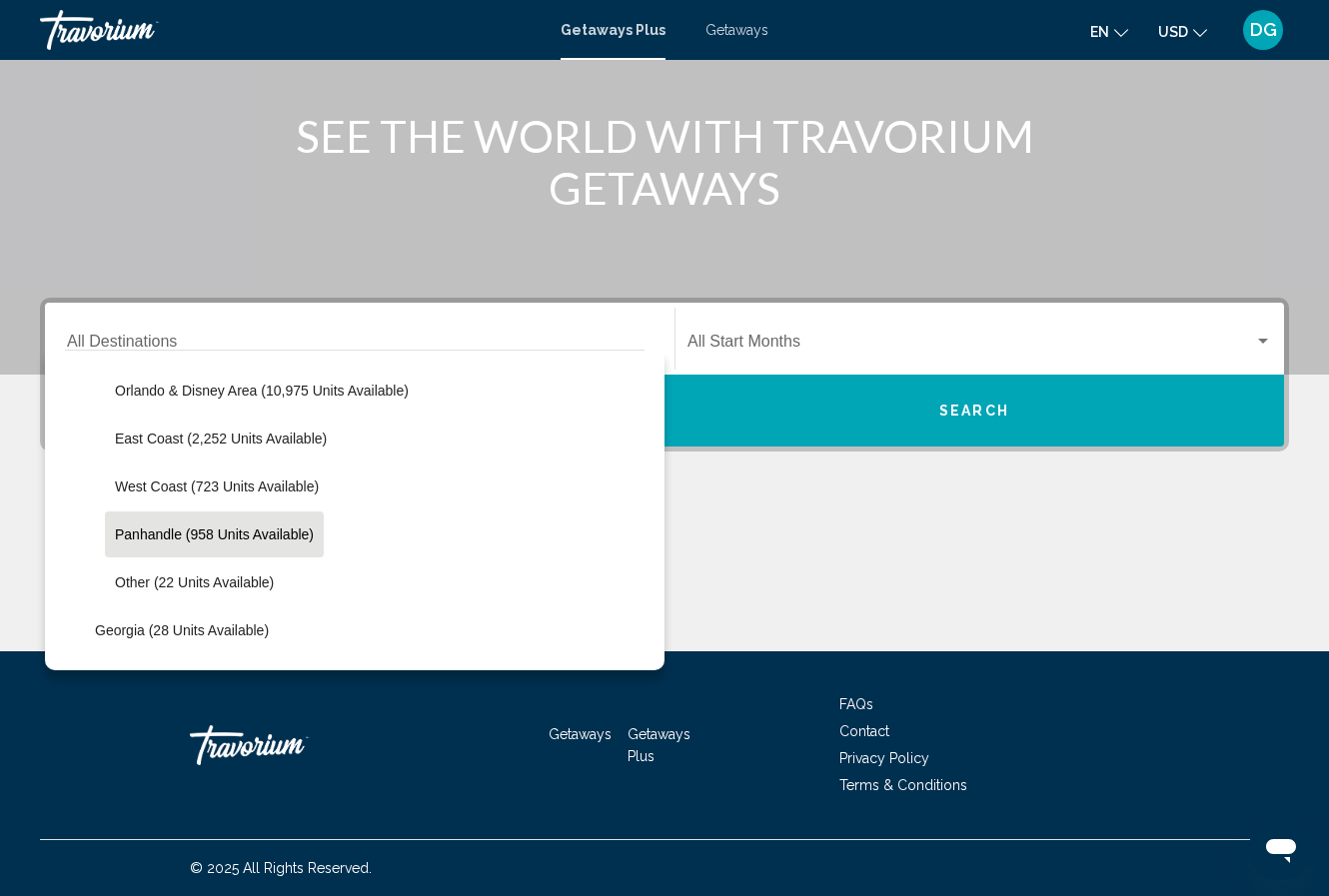 scroll, scrollTop: 414, scrollLeft: 0, axis: vertical 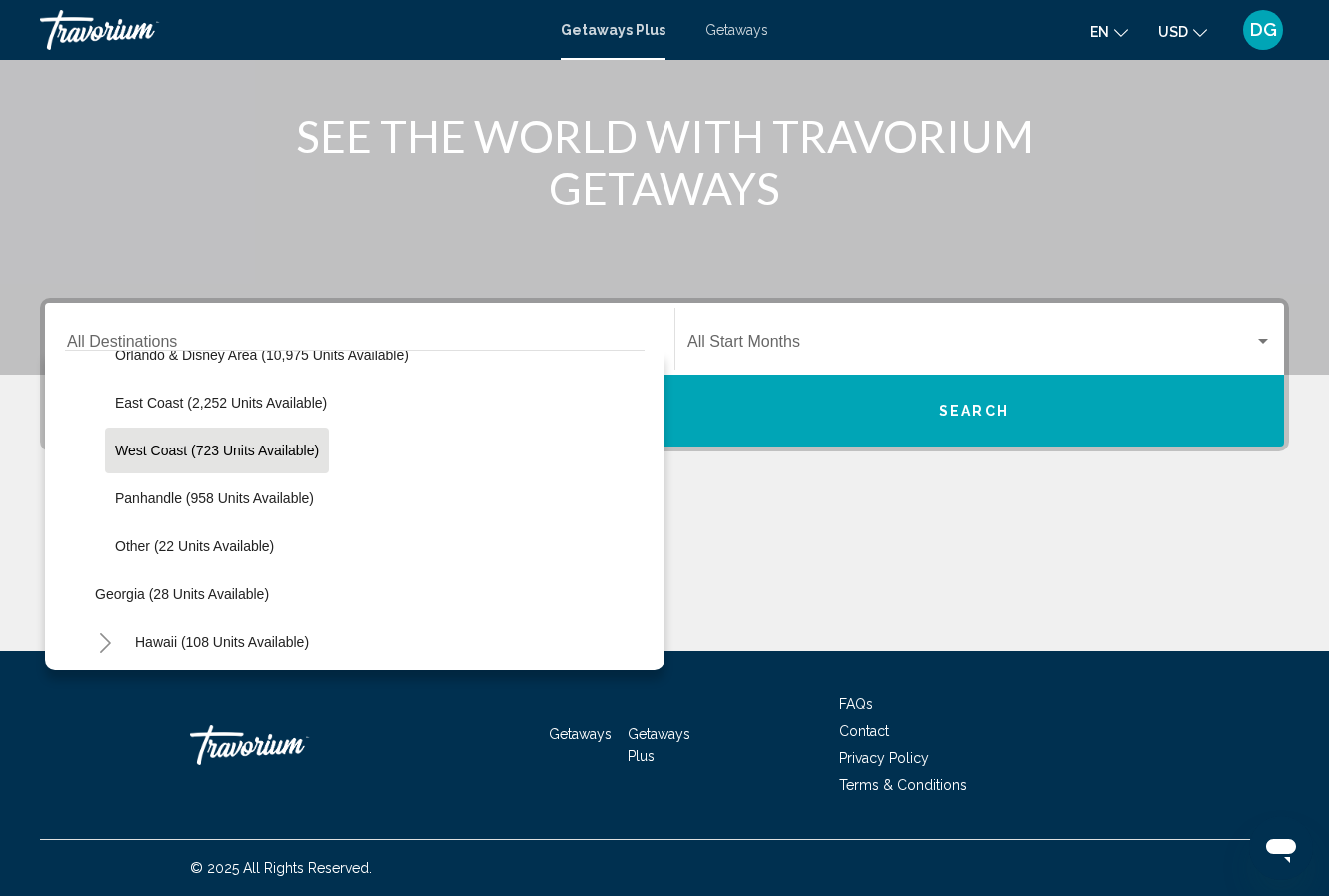 click on "West Coast (723 units available)" 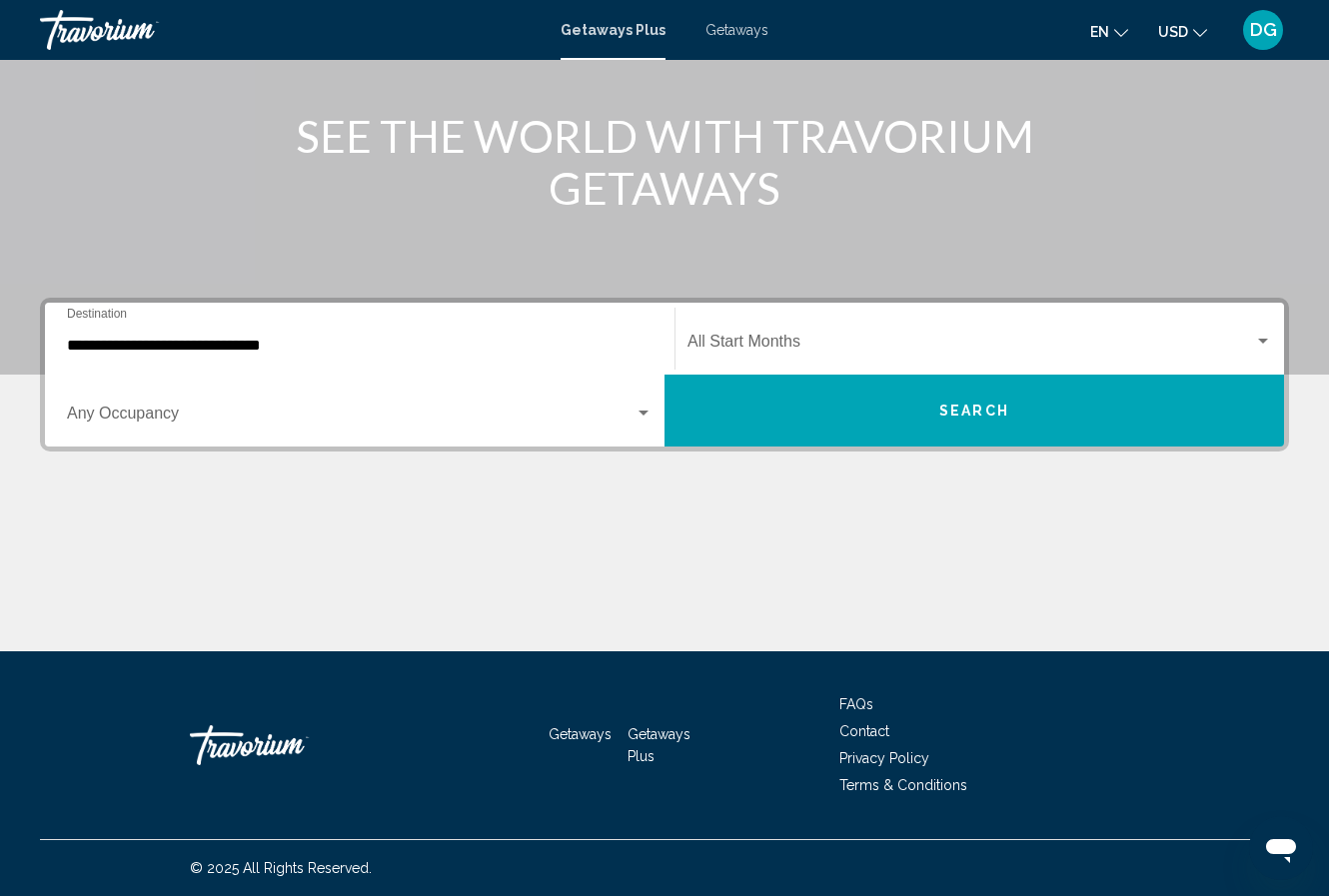 click on "Start Month All Start Months" 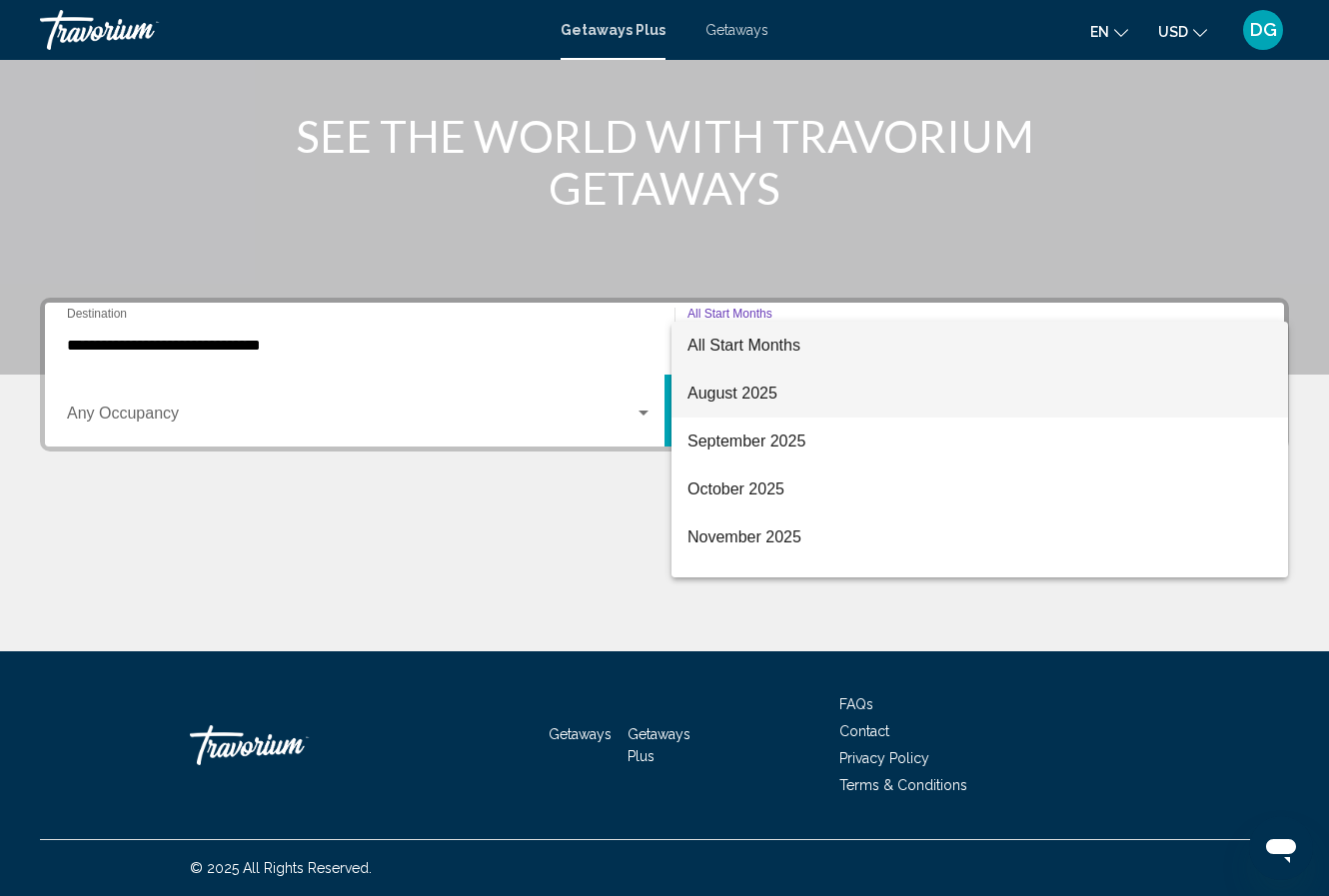 click on "August 2025" at bounding box center [979, 394] 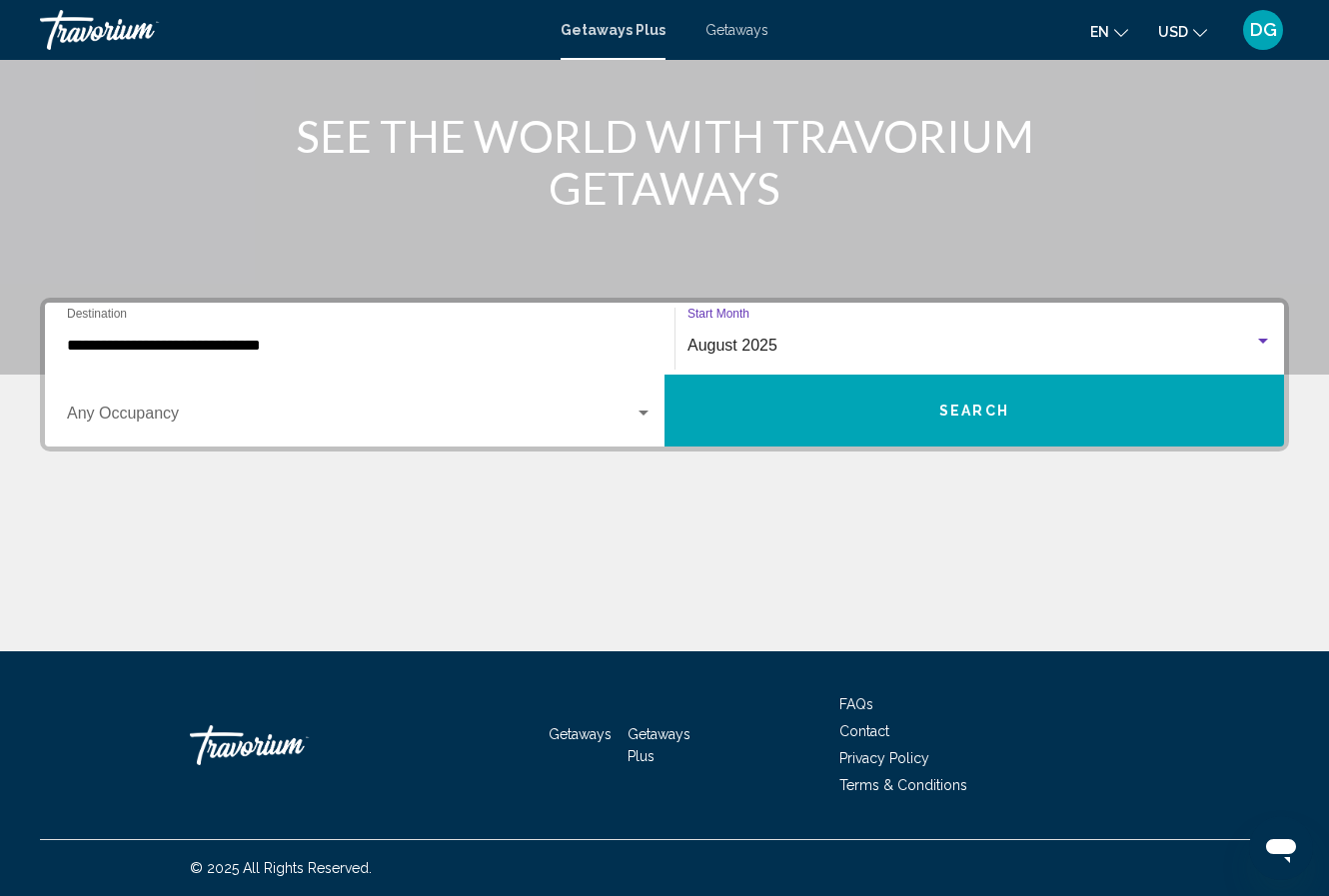 click on "**********" at bounding box center [664, 474] 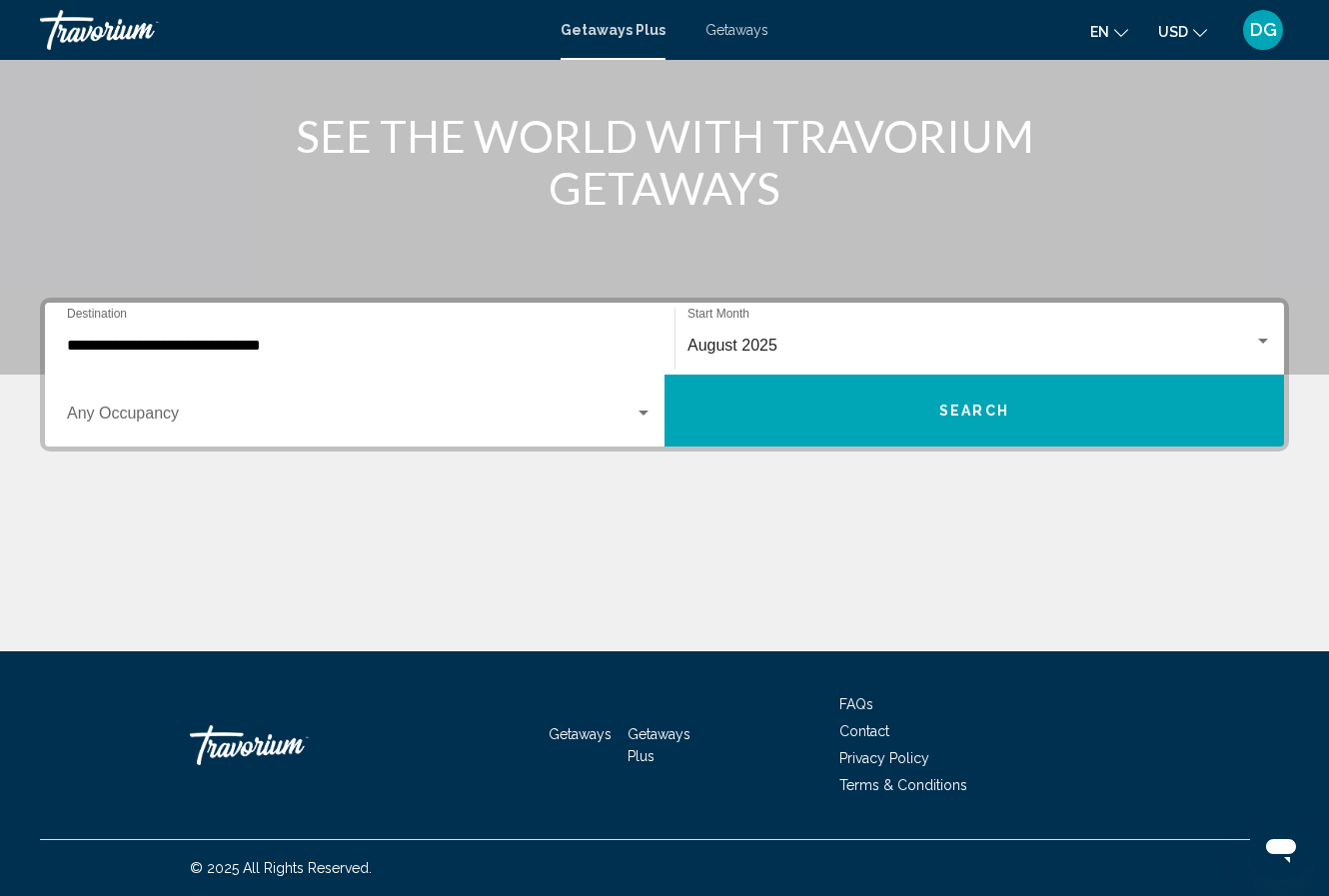 click at bounding box center [351, 418] 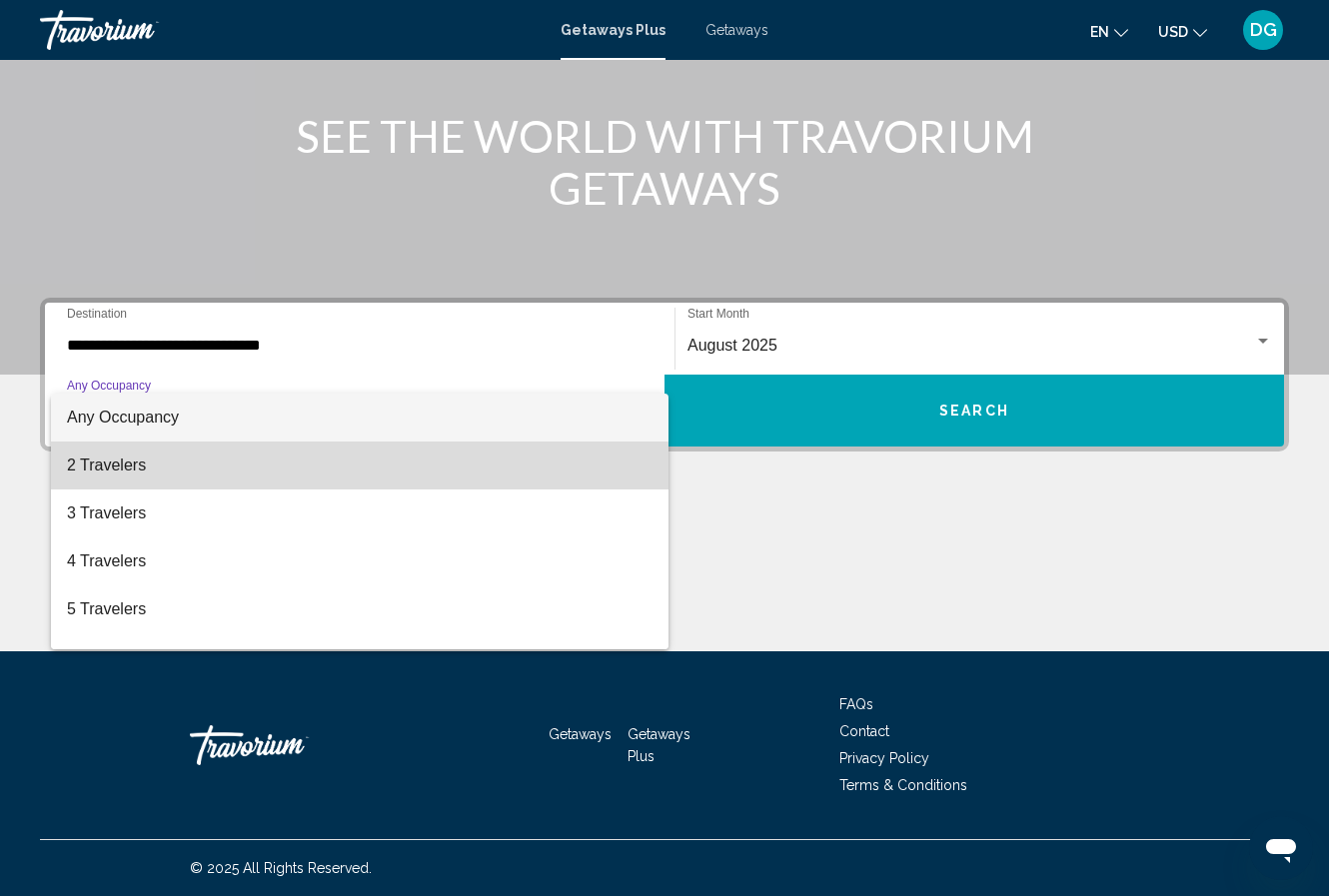 click on "2 Travelers" at bounding box center [360, 465] 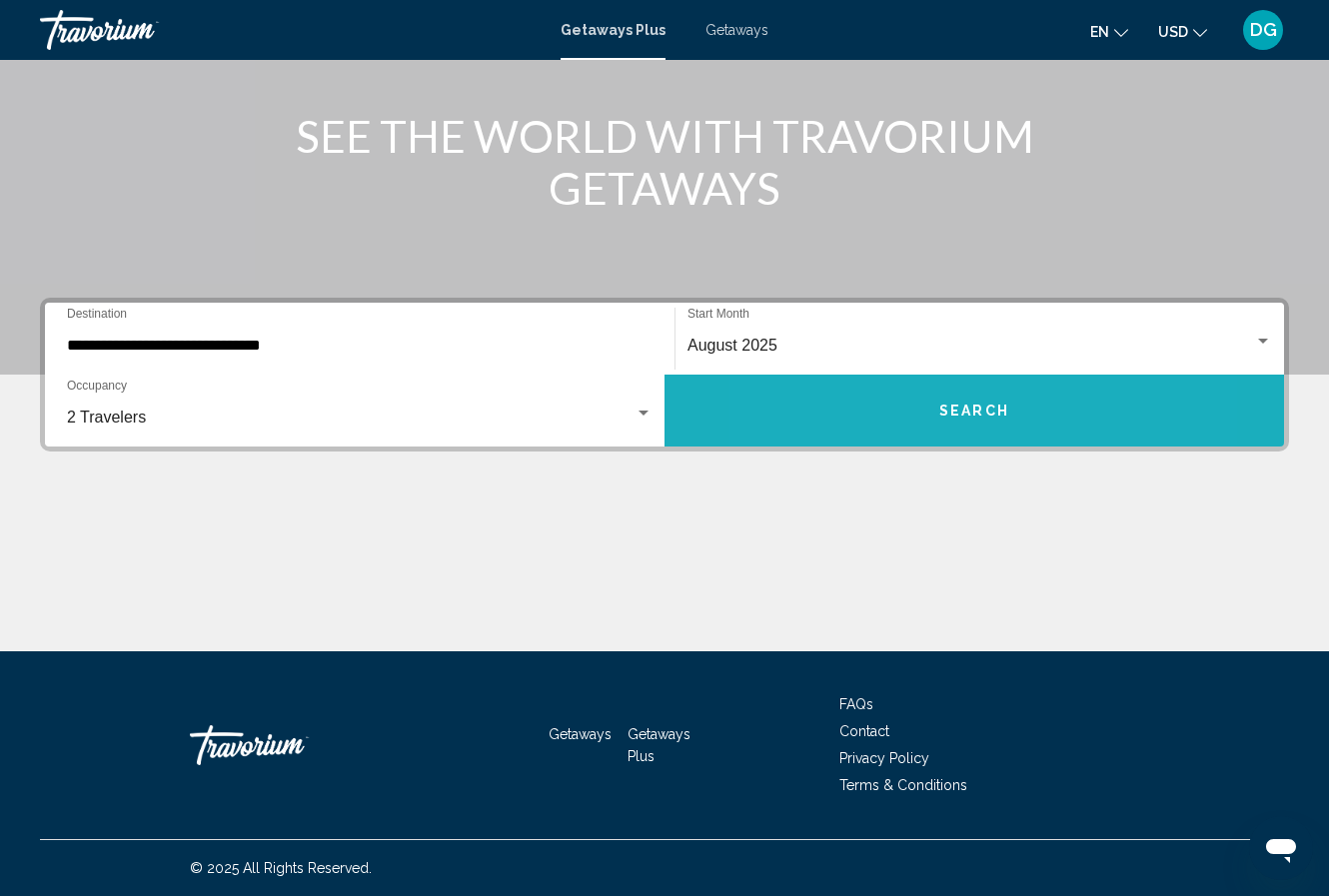click on "Search" at bounding box center [974, 411] 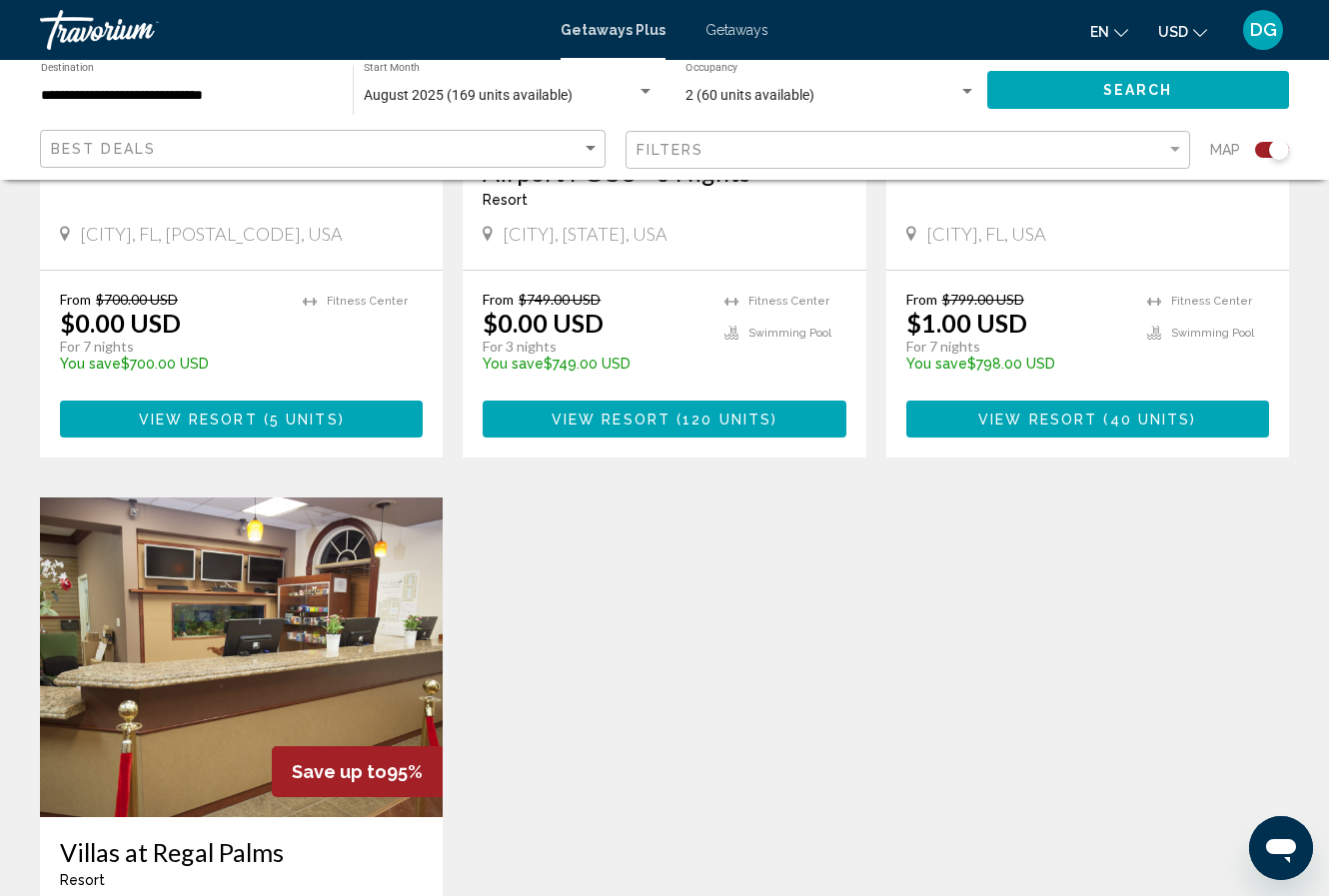 scroll, scrollTop: 1108, scrollLeft: 0, axis: vertical 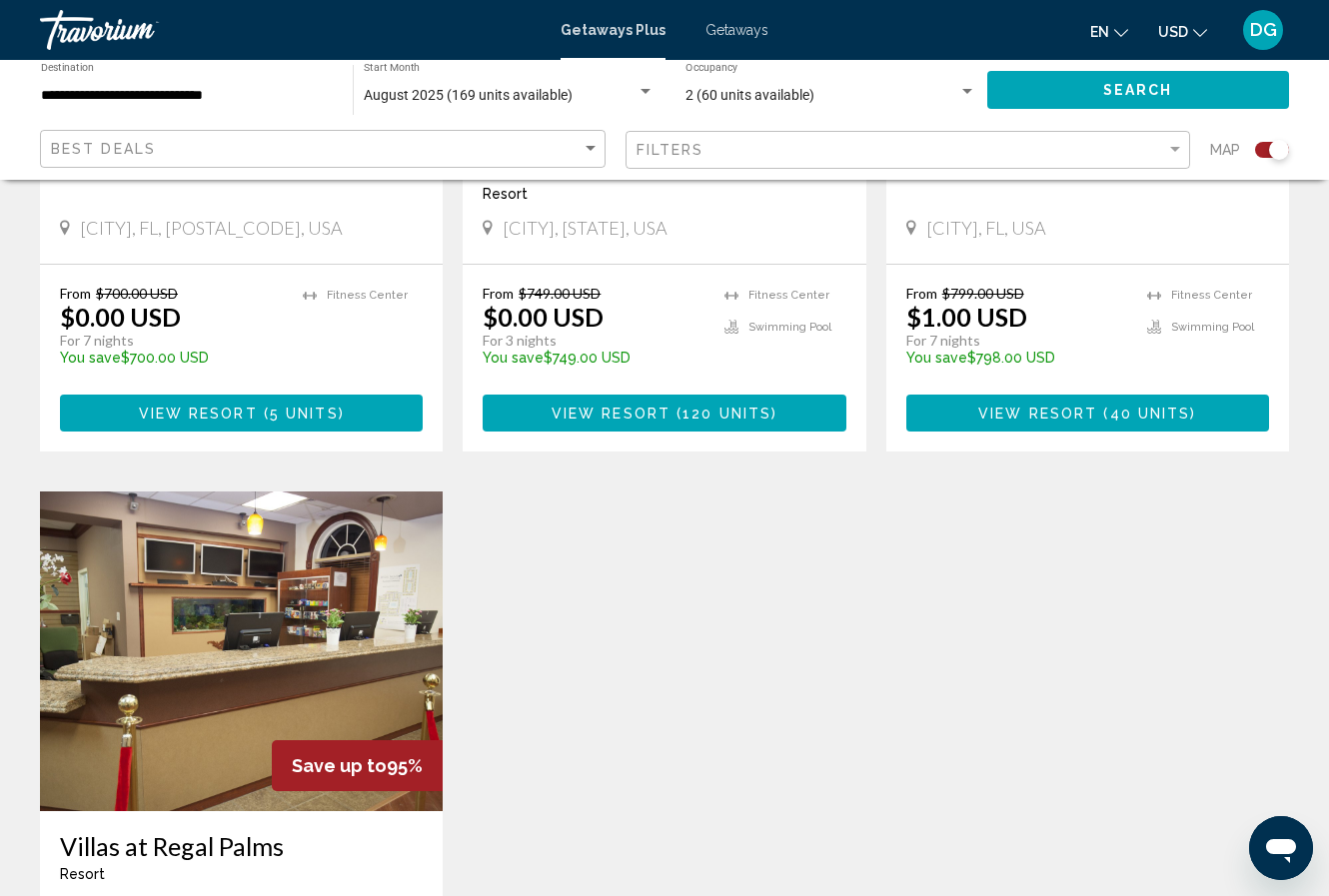click on "Getaways Plus  Getaways en
English Español Français Italiano Português русский USD
USD ($) MXN (Mex$) CAD (Can$) GBP (£) EUR (€) AUD (A$) NZD (NZ$) CNY (CN¥) DG Login" at bounding box center (664, 30) 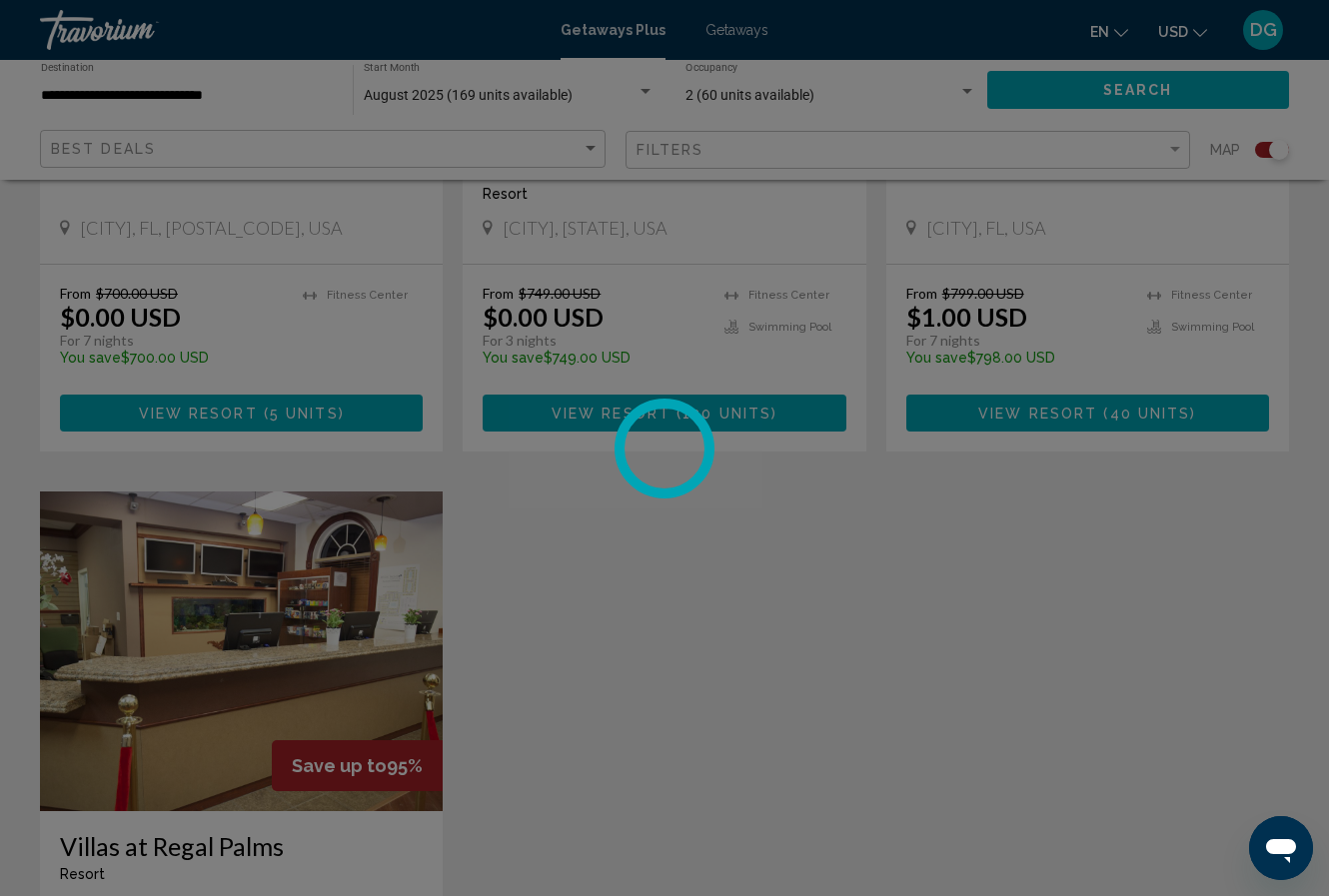 scroll, scrollTop: 0, scrollLeft: 0, axis: both 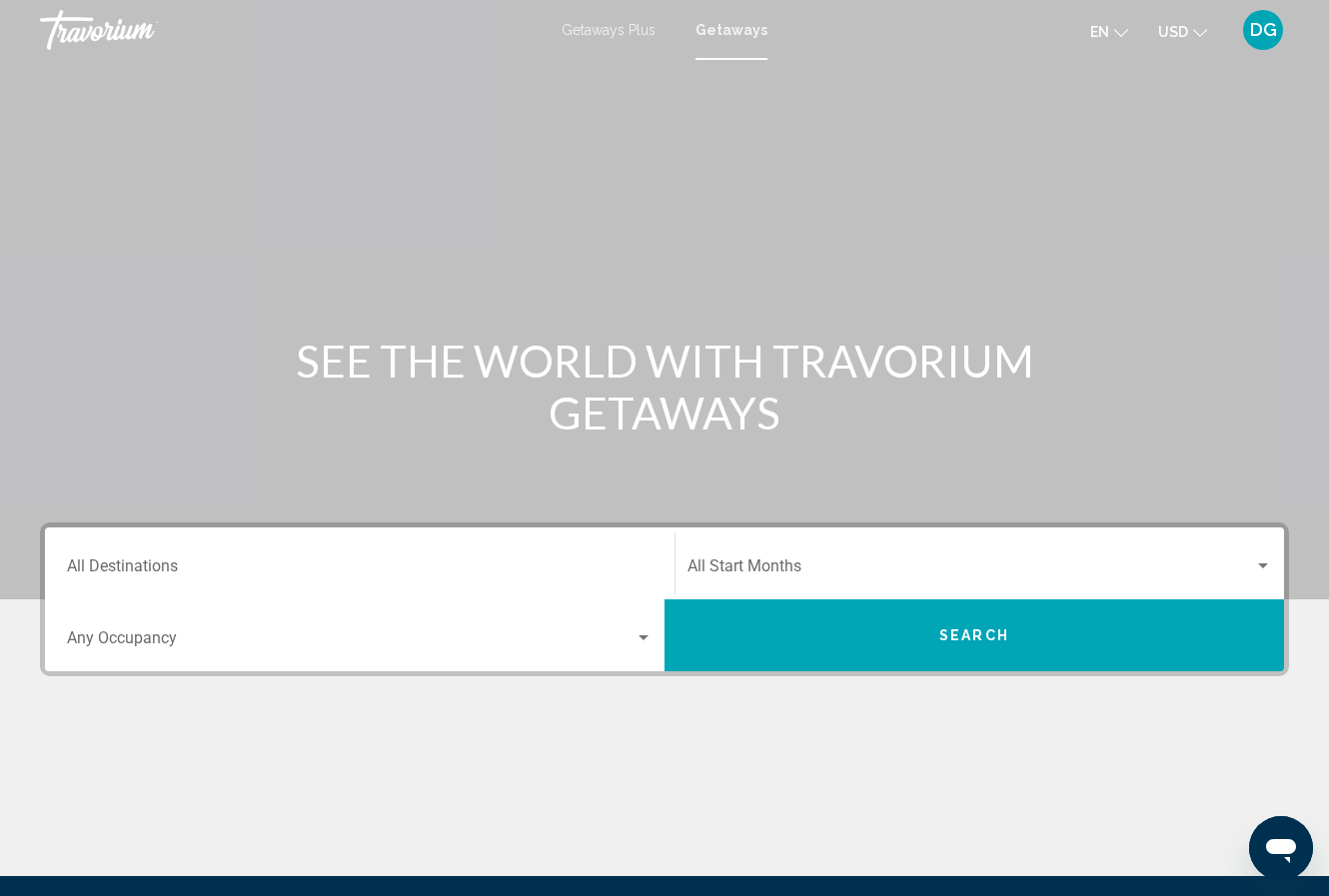 click on "Destination All Destinations" at bounding box center (360, 570) 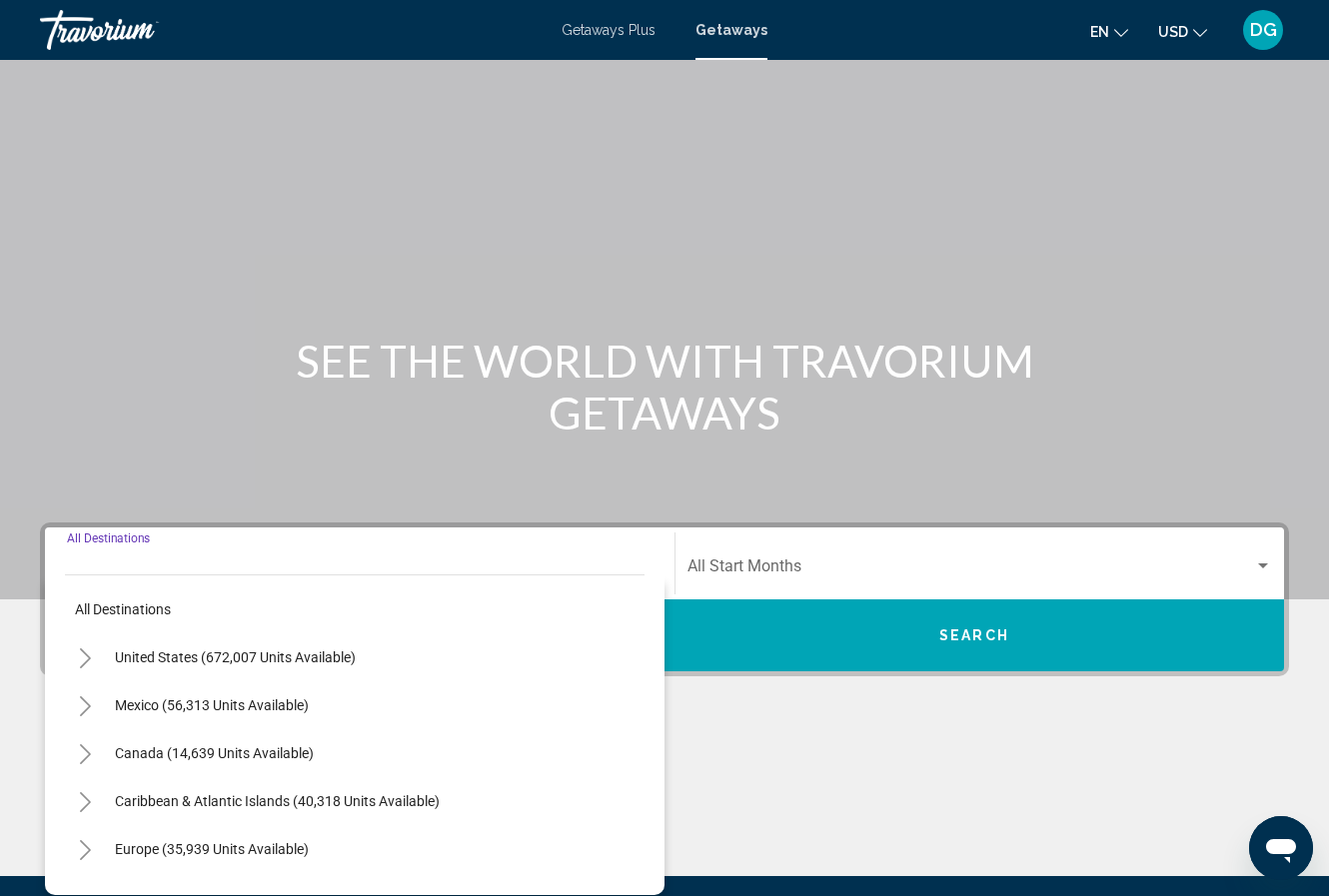 scroll, scrollTop: 225, scrollLeft: 0, axis: vertical 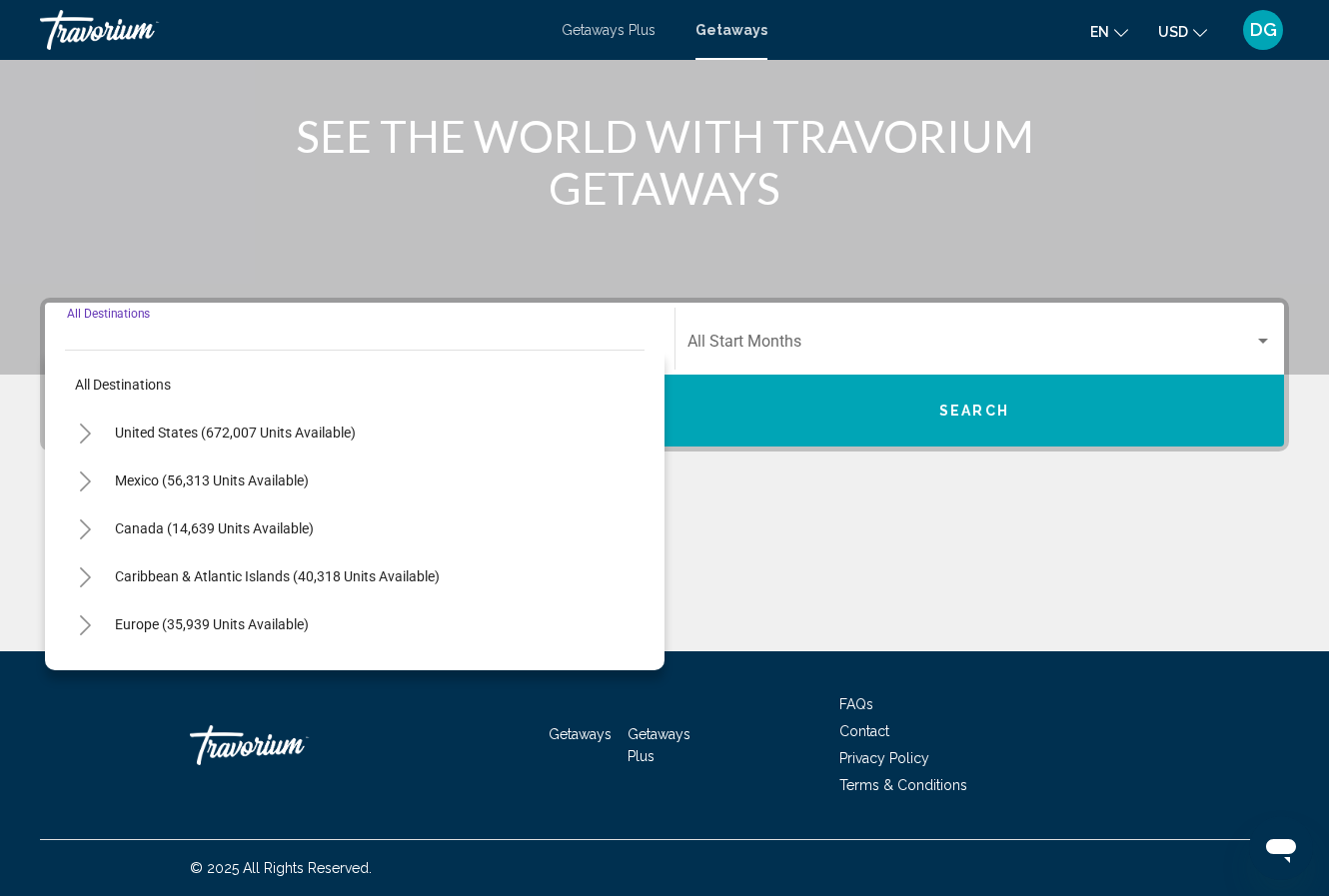 click 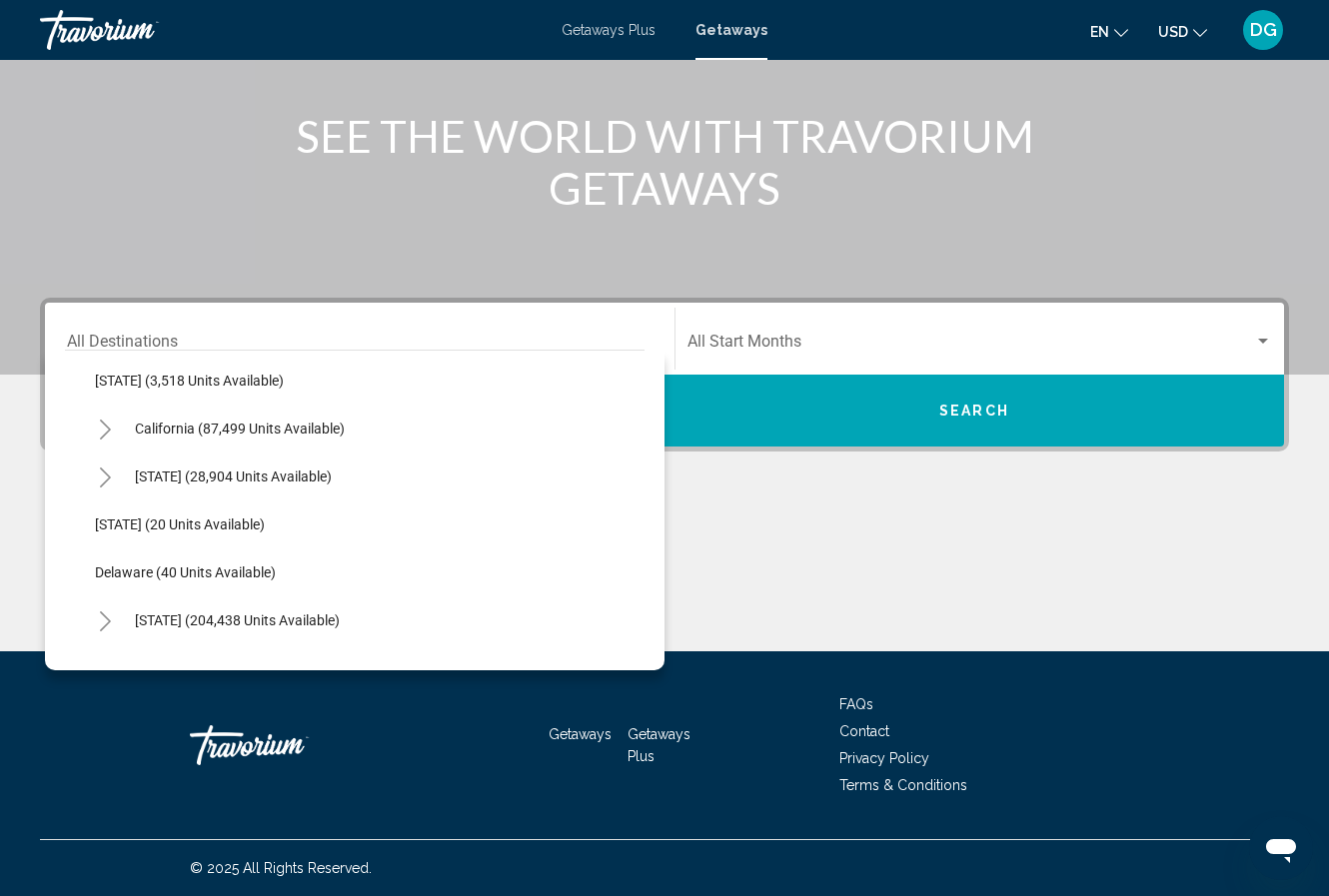 scroll, scrollTop: 196, scrollLeft: 0, axis: vertical 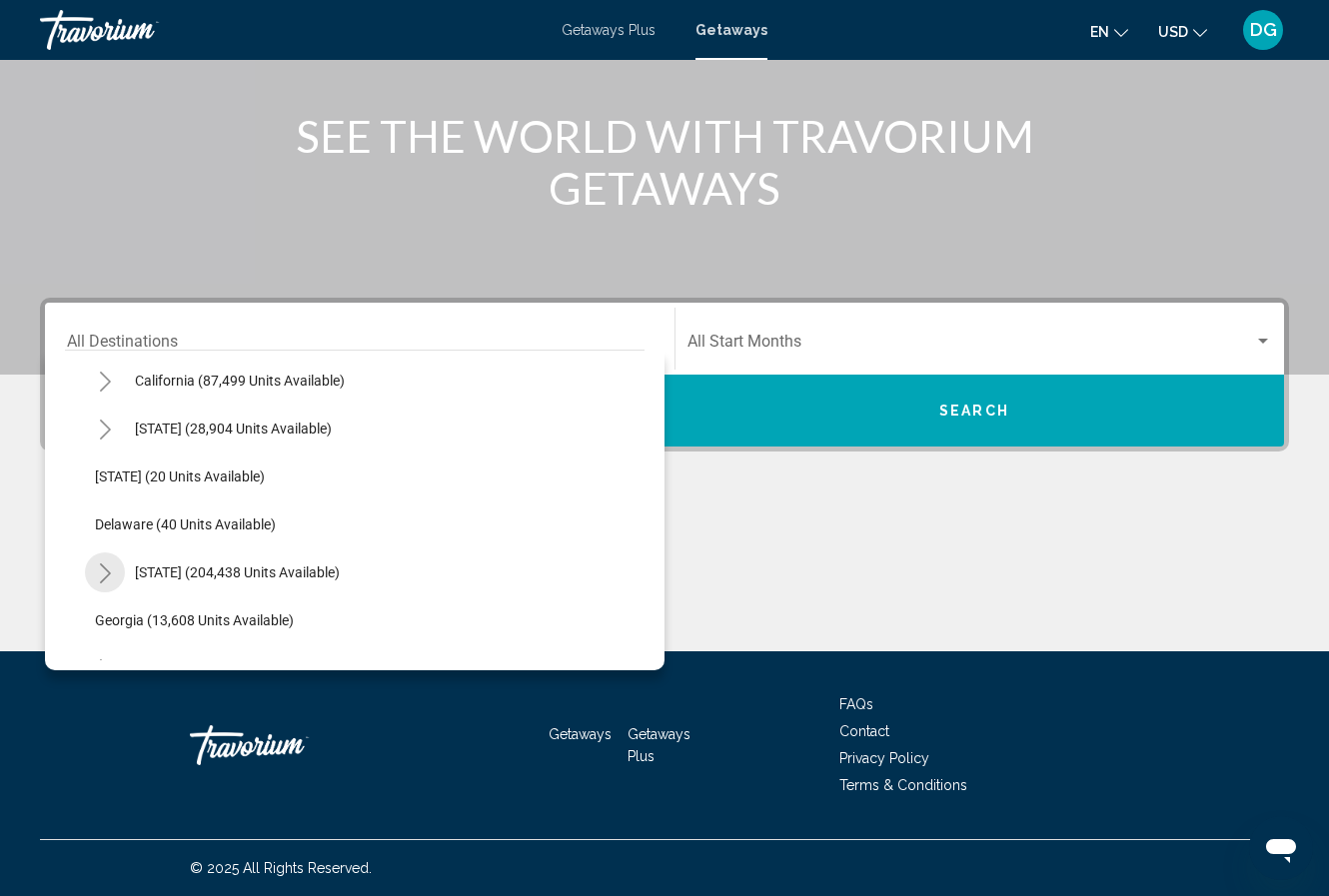 click 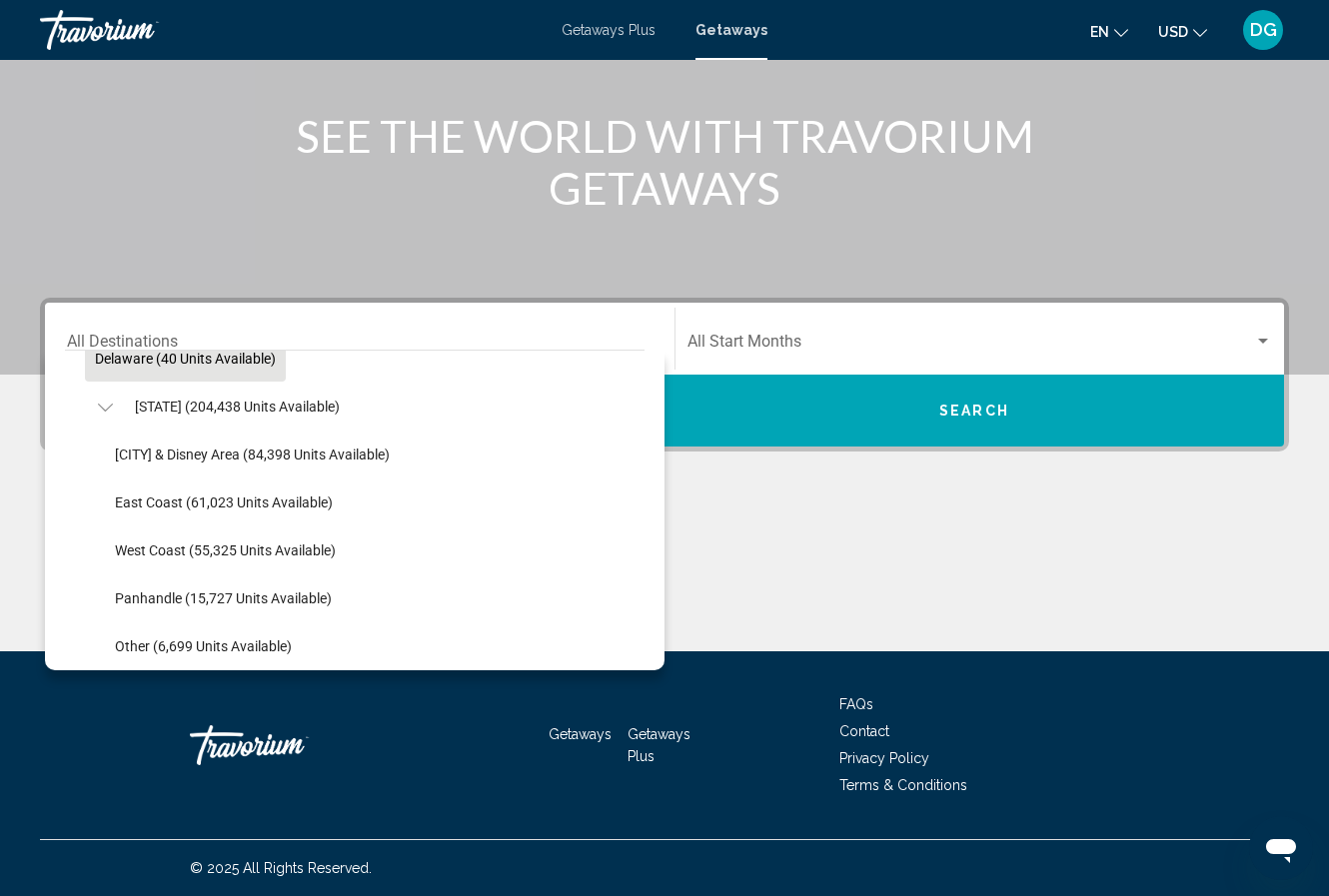 scroll, scrollTop: 430, scrollLeft: 0, axis: vertical 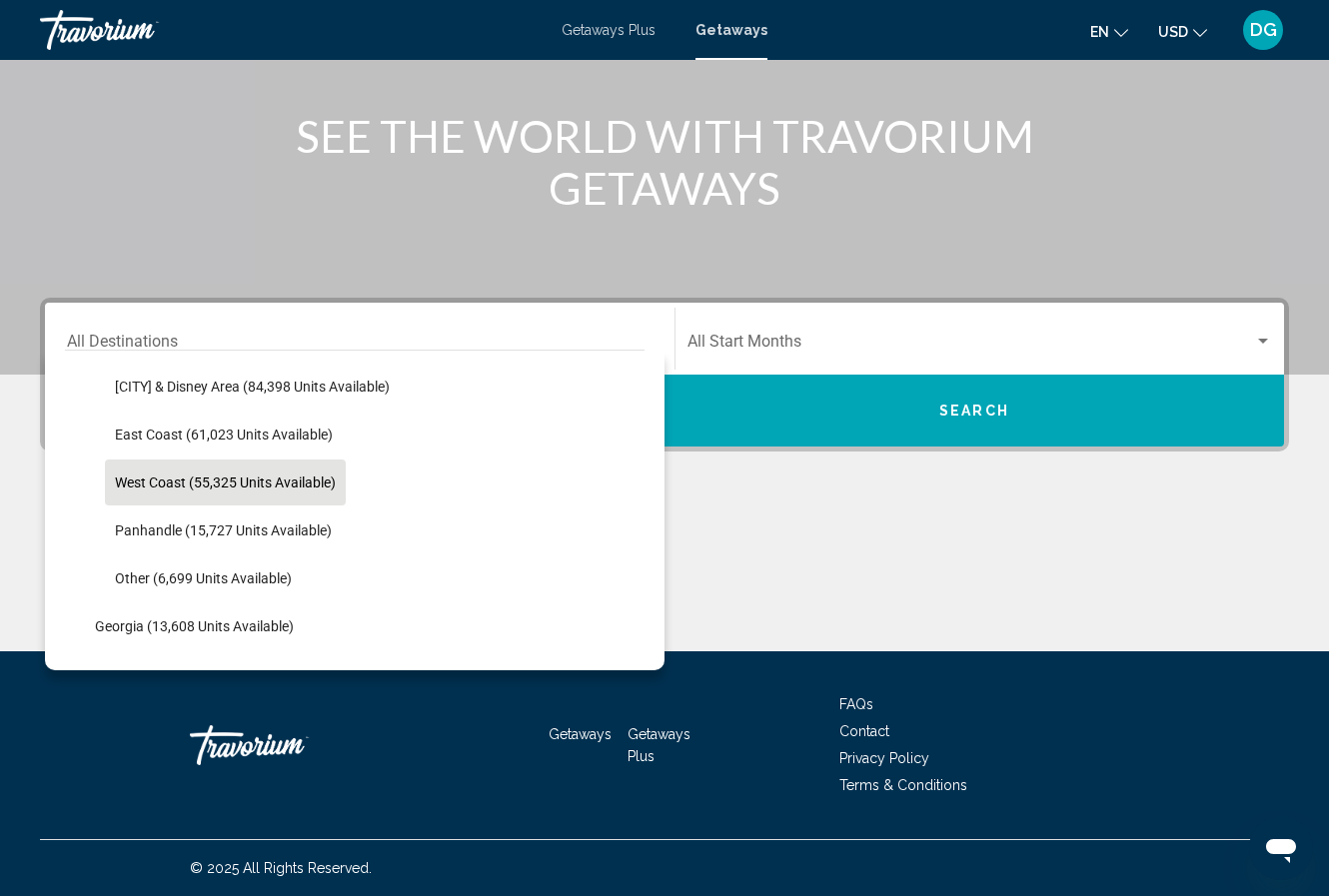 click on "West Coast (55,325 units available)" 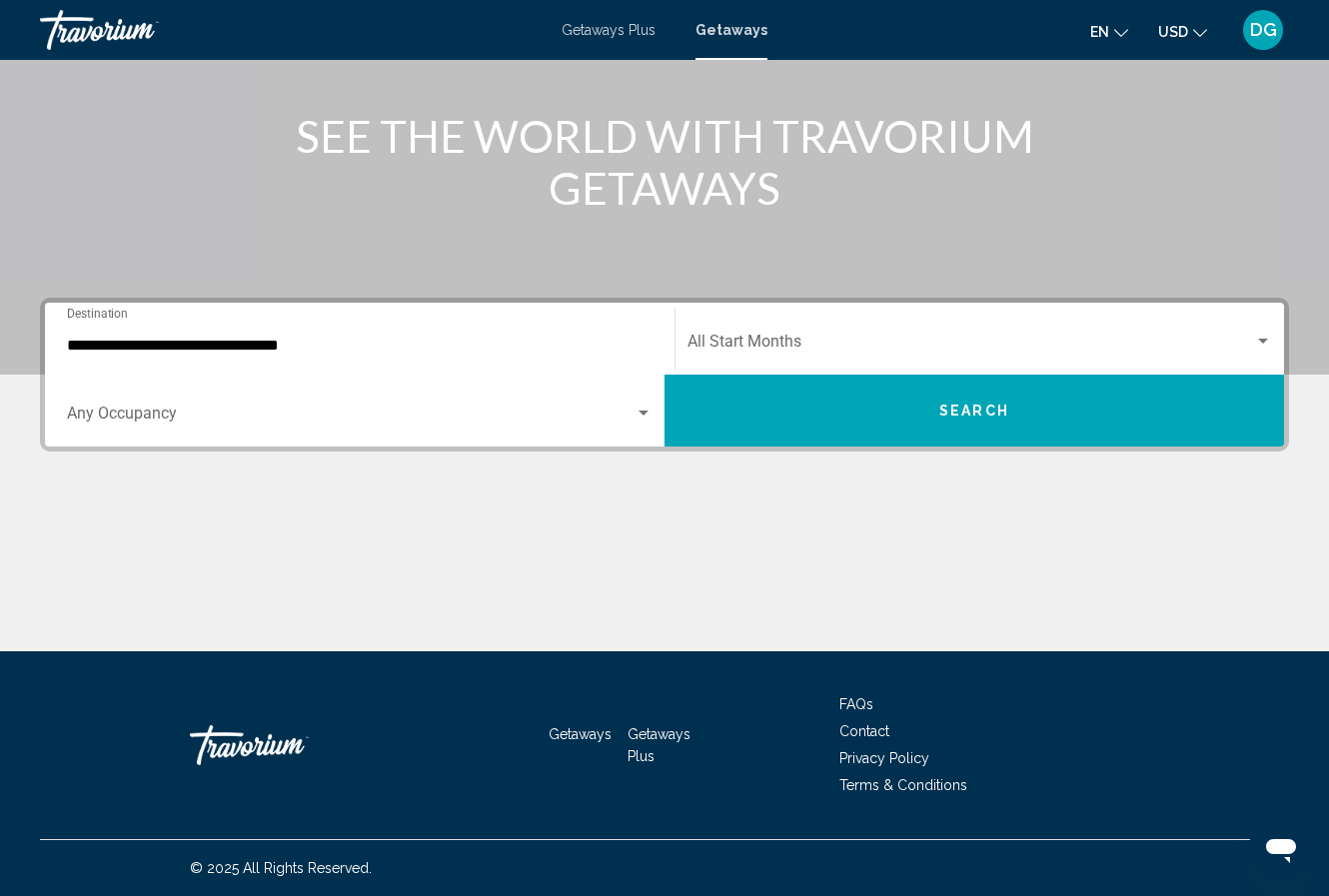 click on "Start Month All Start Months" 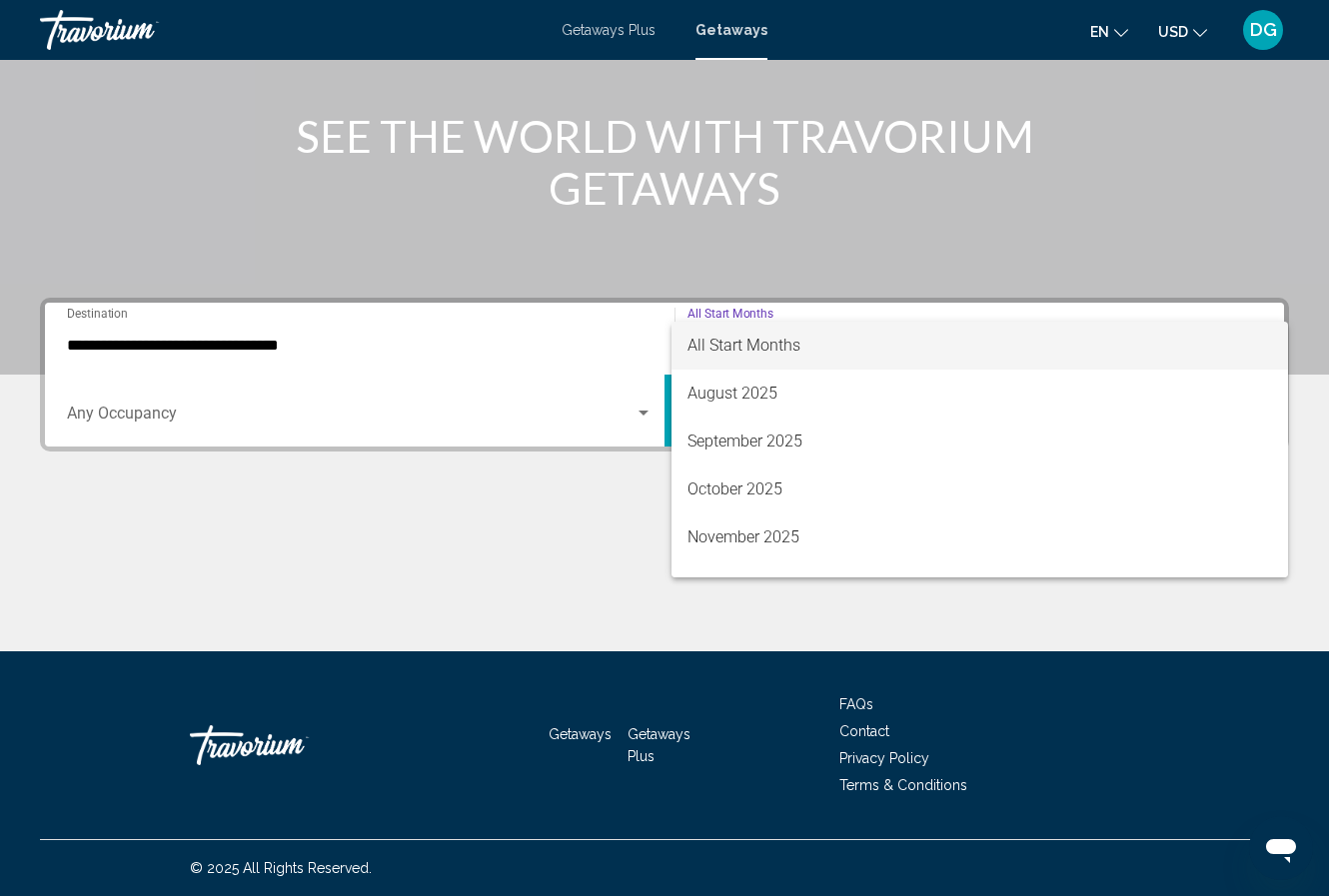 click on "All Start Months" at bounding box center (979, 346) 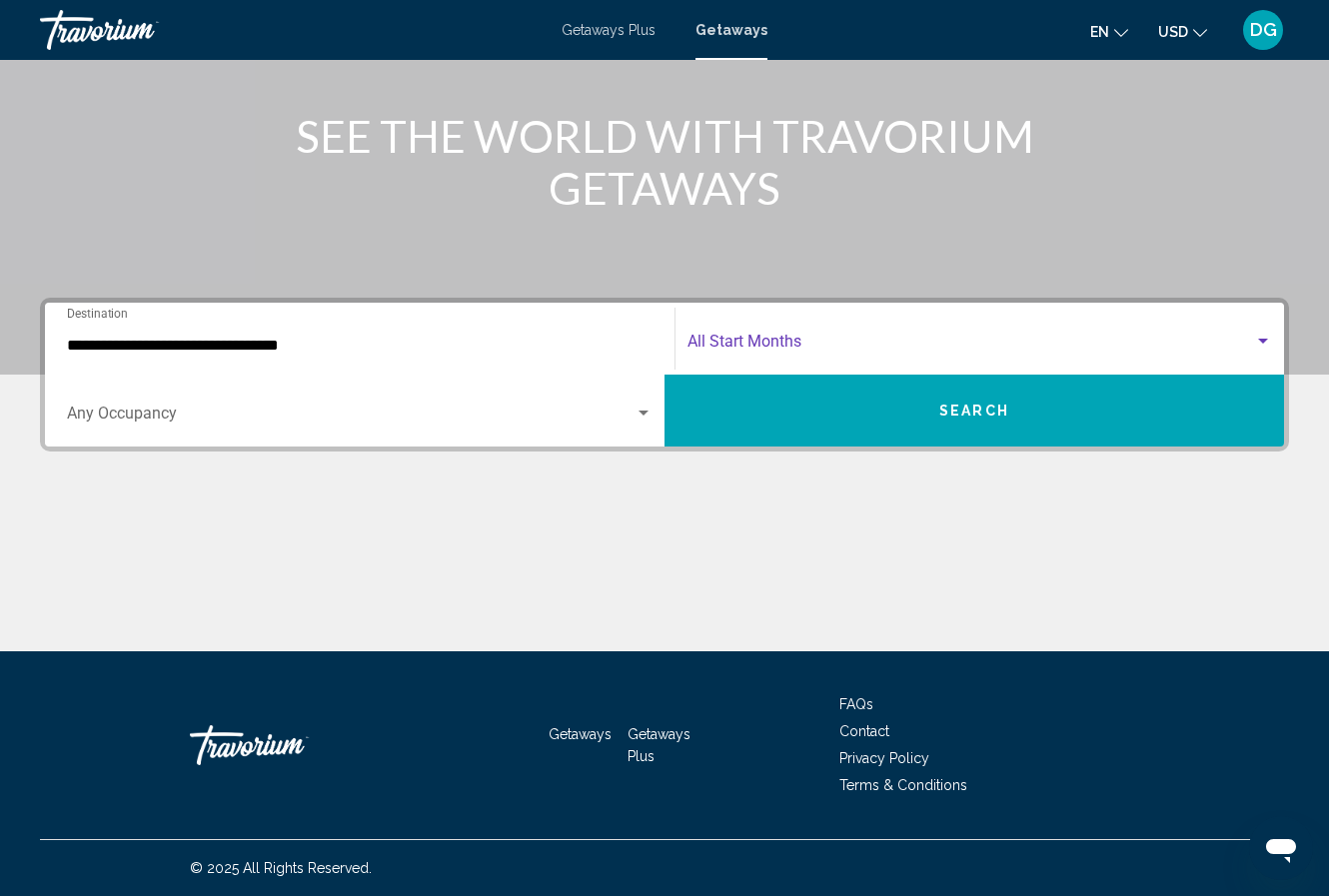 click on "Start Month All Start Months" 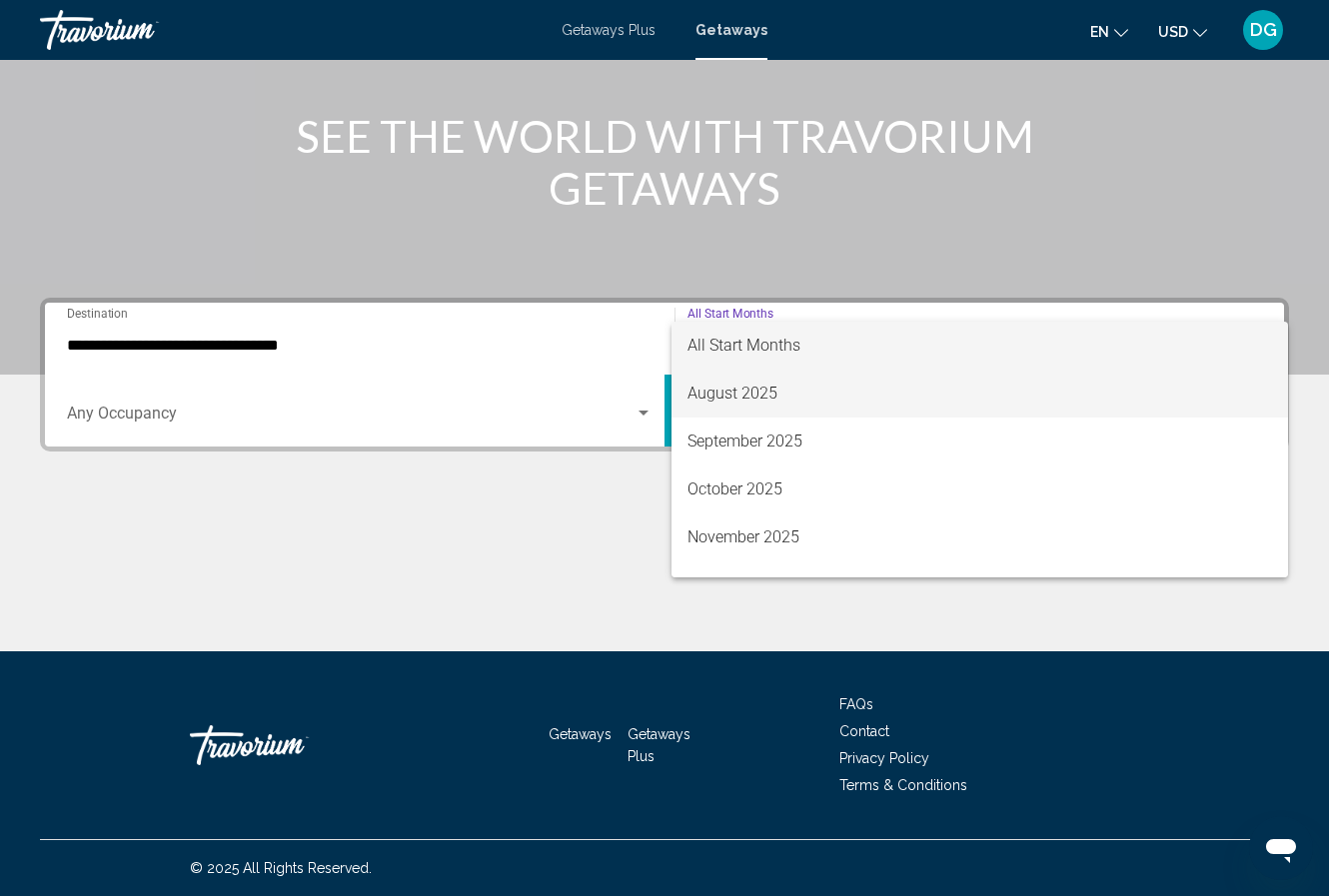 click on "August 2025" at bounding box center [979, 394] 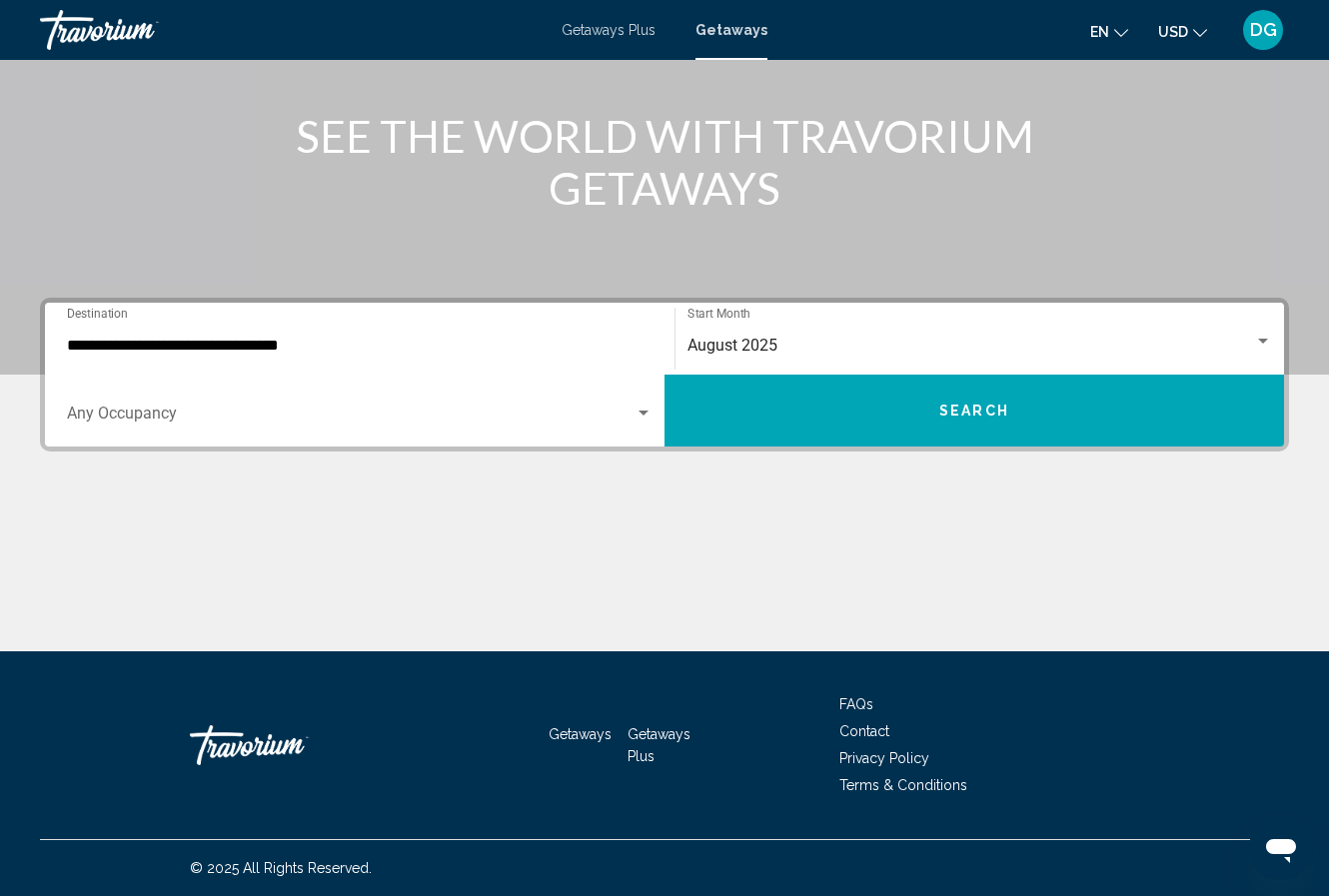 click on "Occupancy Any Occupancy" at bounding box center [360, 411] 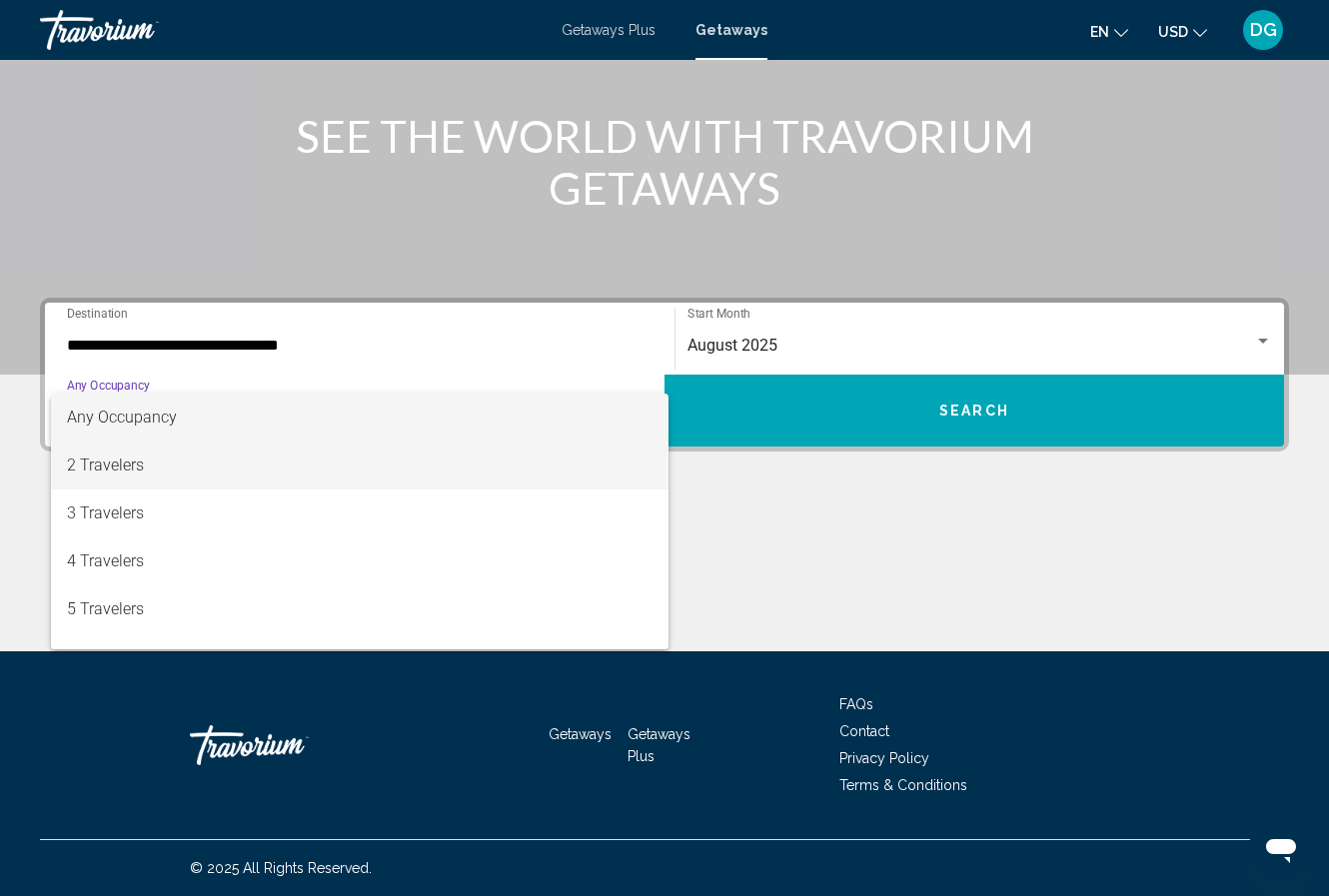 click on "2 Travelers" at bounding box center (360, 465) 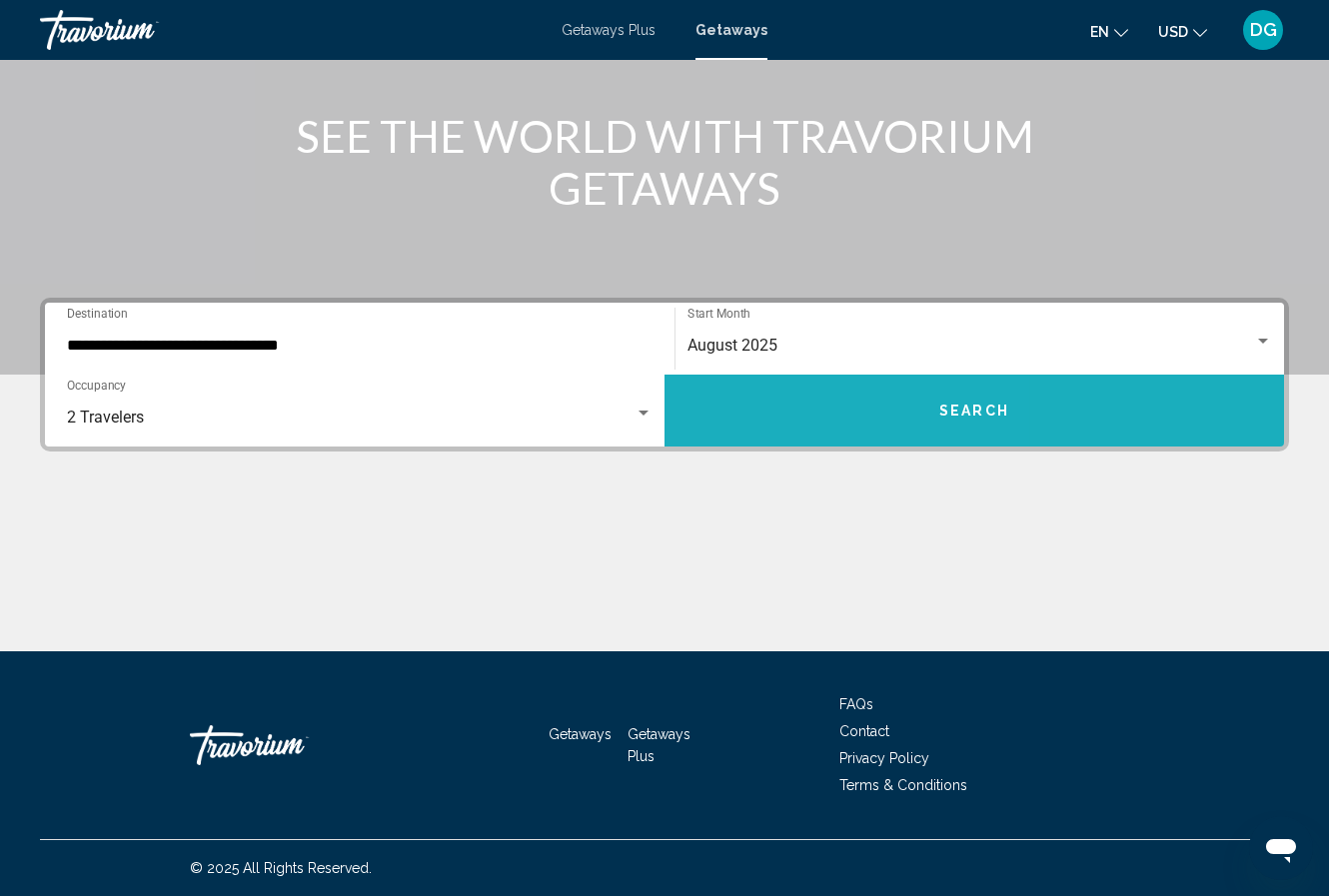 click on "Search" at bounding box center (974, 411) 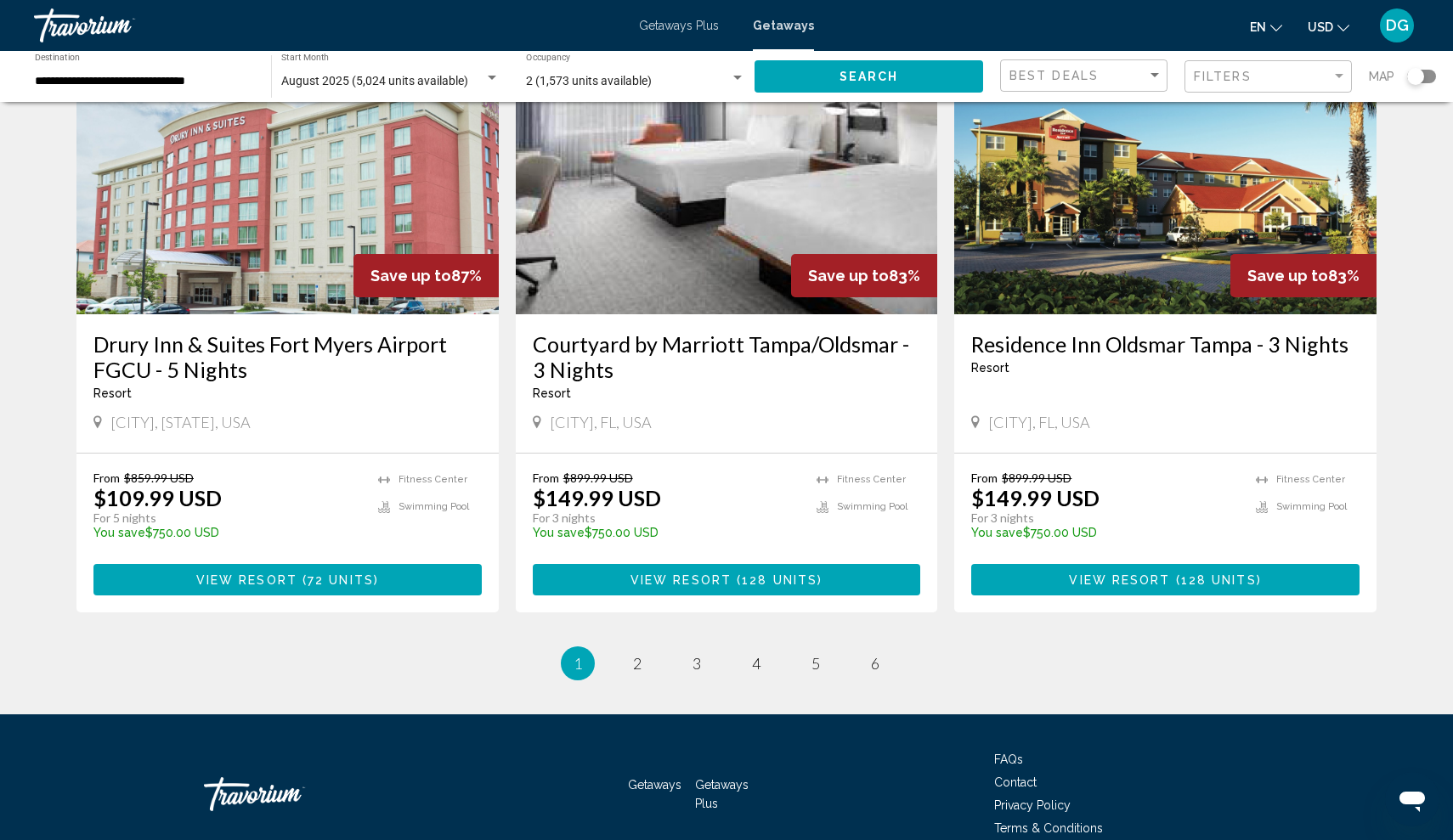 scroll, scrollTop: 1954, scrollLeft: 0, axis: vertical 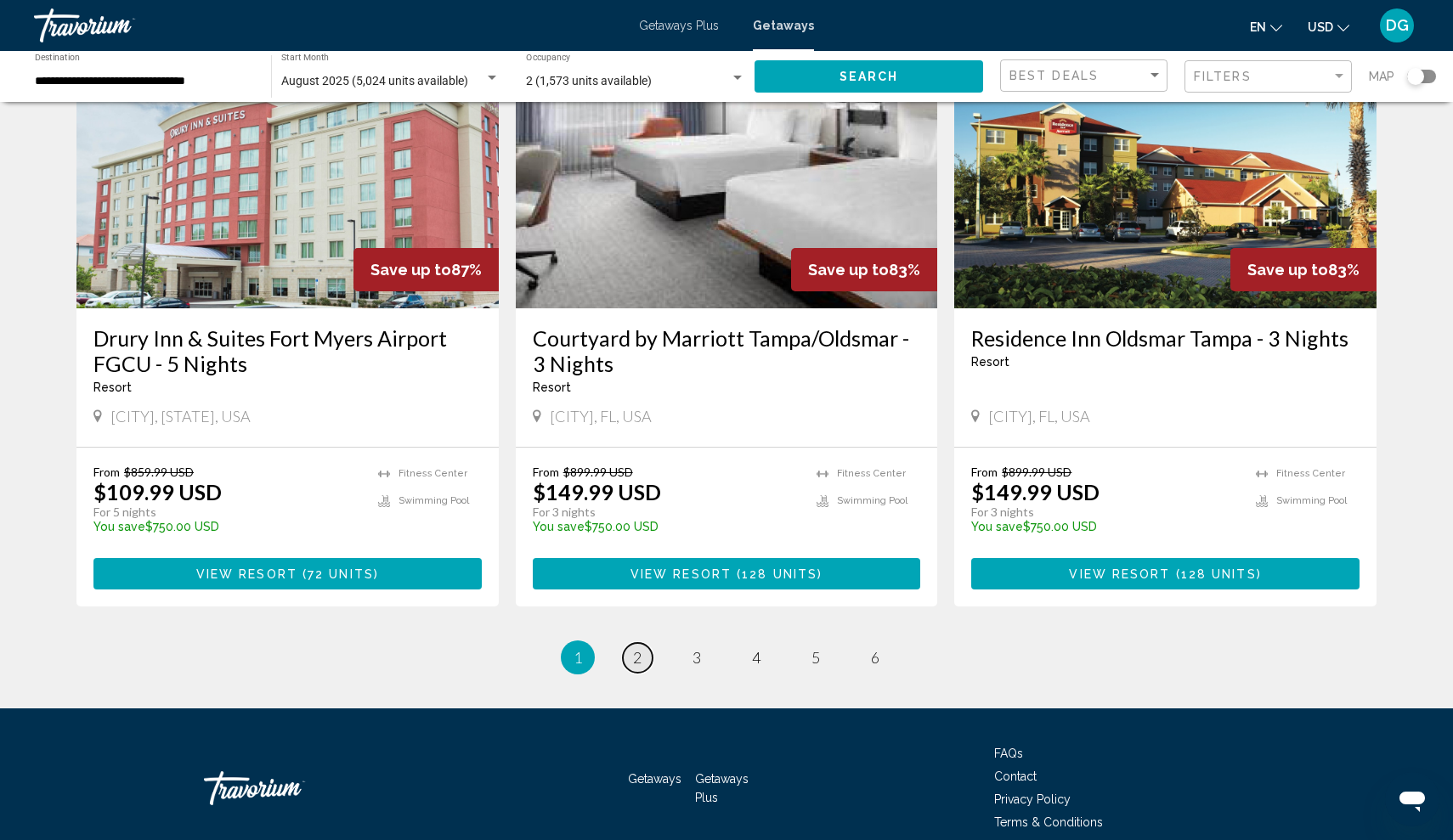 click on "page  2" at bounding box center (637, 657) 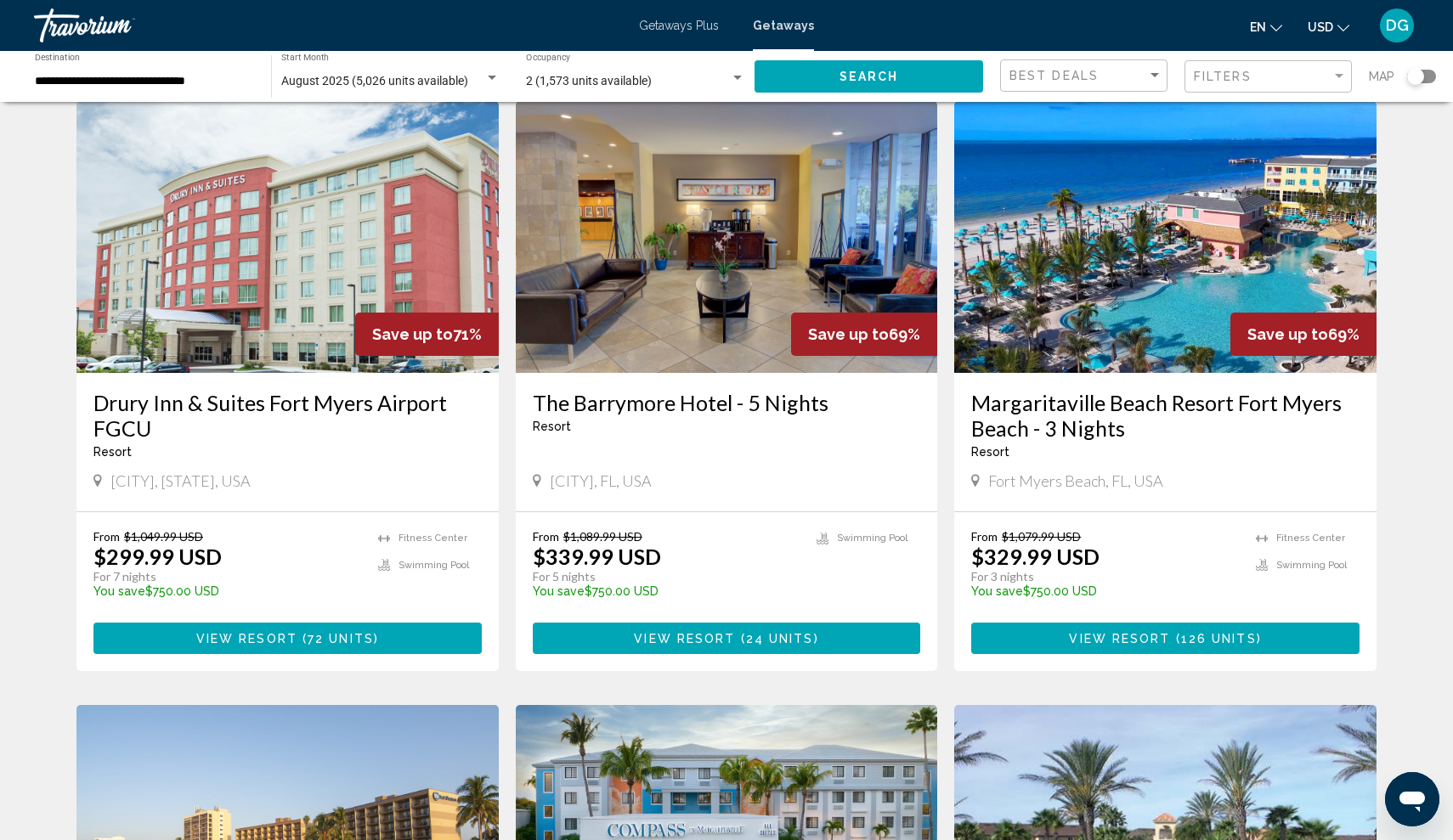 scroll, scrollTop: 1299, scrollLeft: 0, axis: vertical 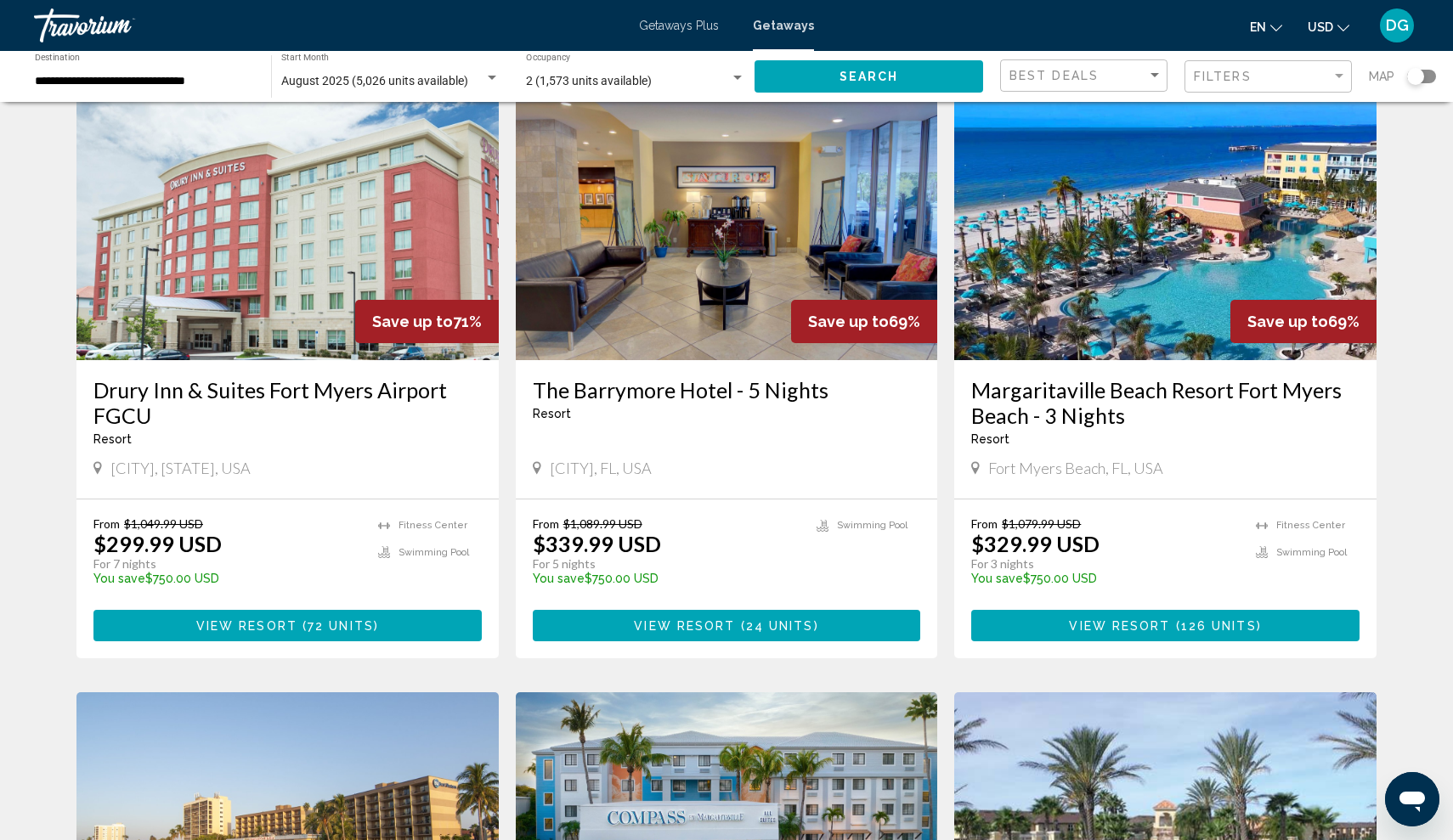 click at bounding box center (1165, 224) 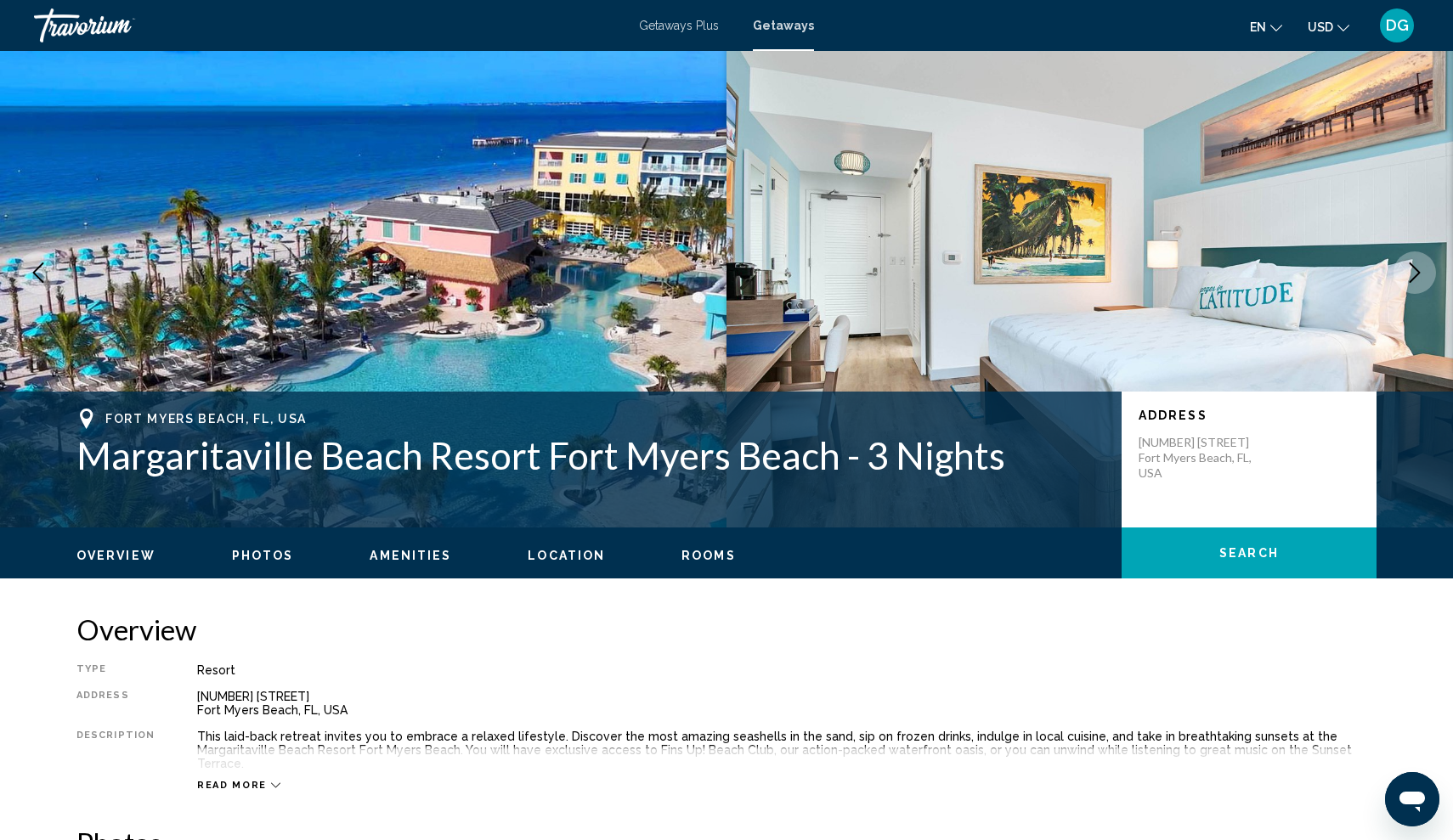 scroll, scrollTop: 35, scrollLeft: 0, axis: vertical 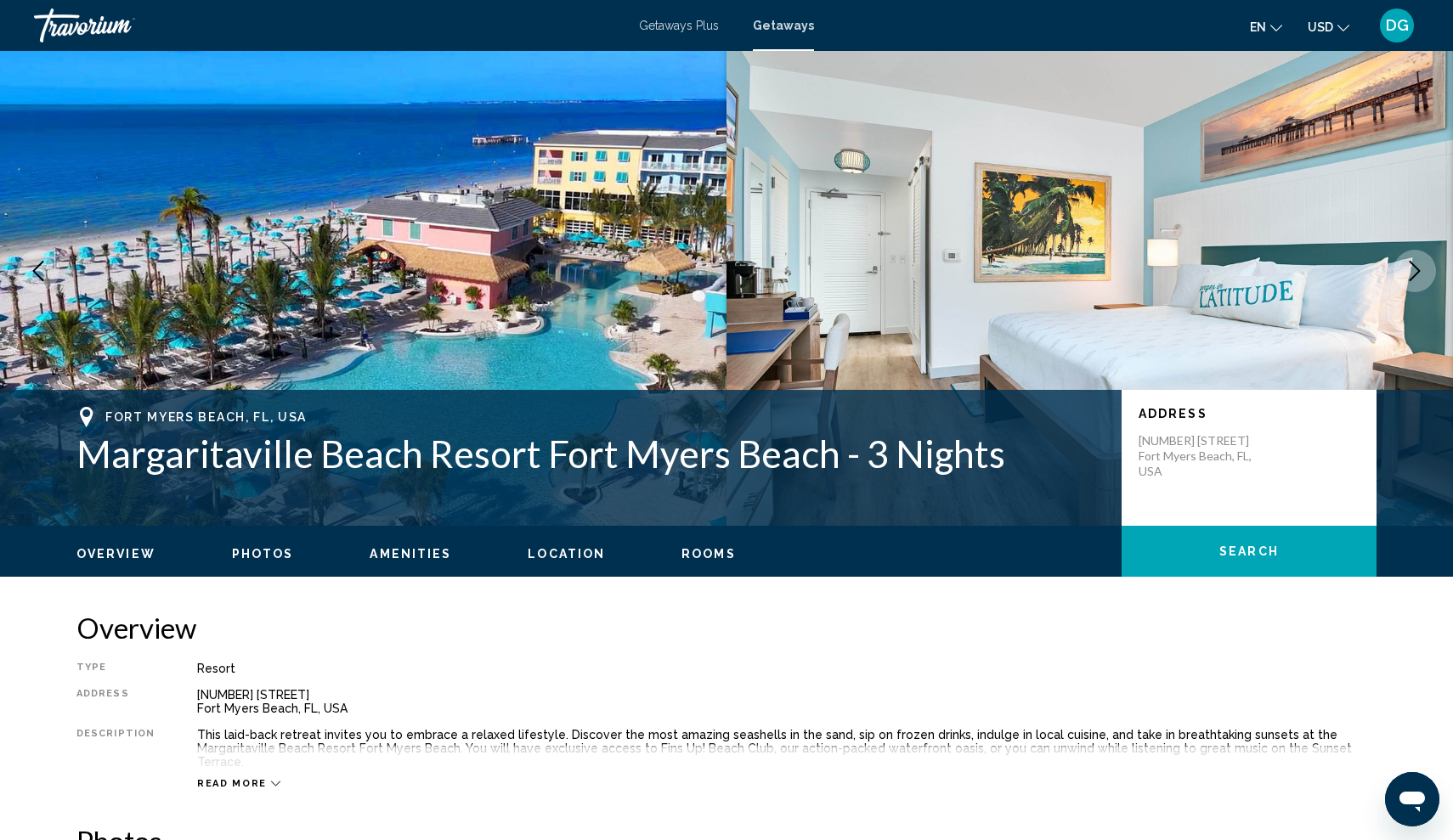click at bounding box center (1415, 271) 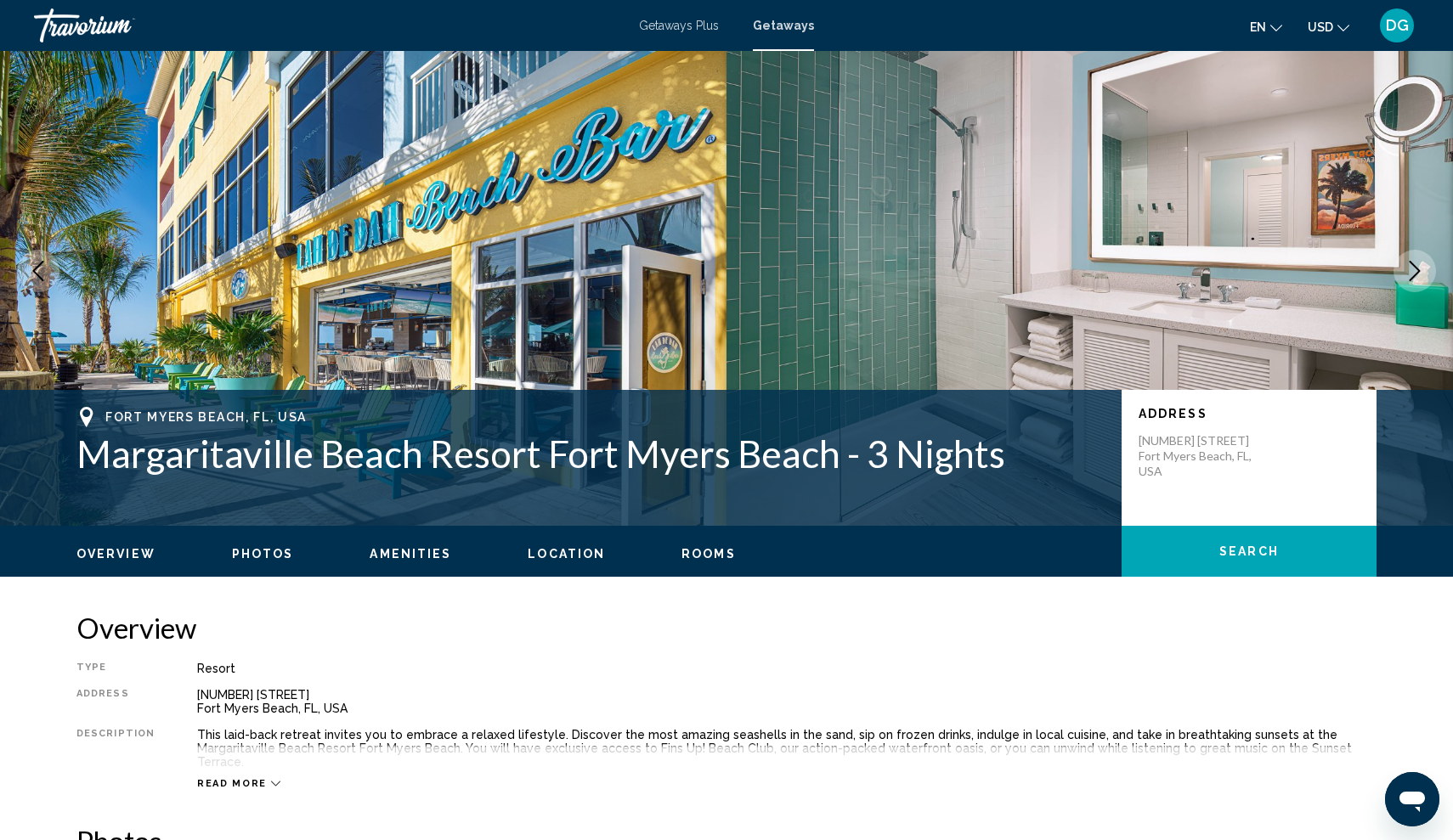 click at bounding box center [1415, 271] 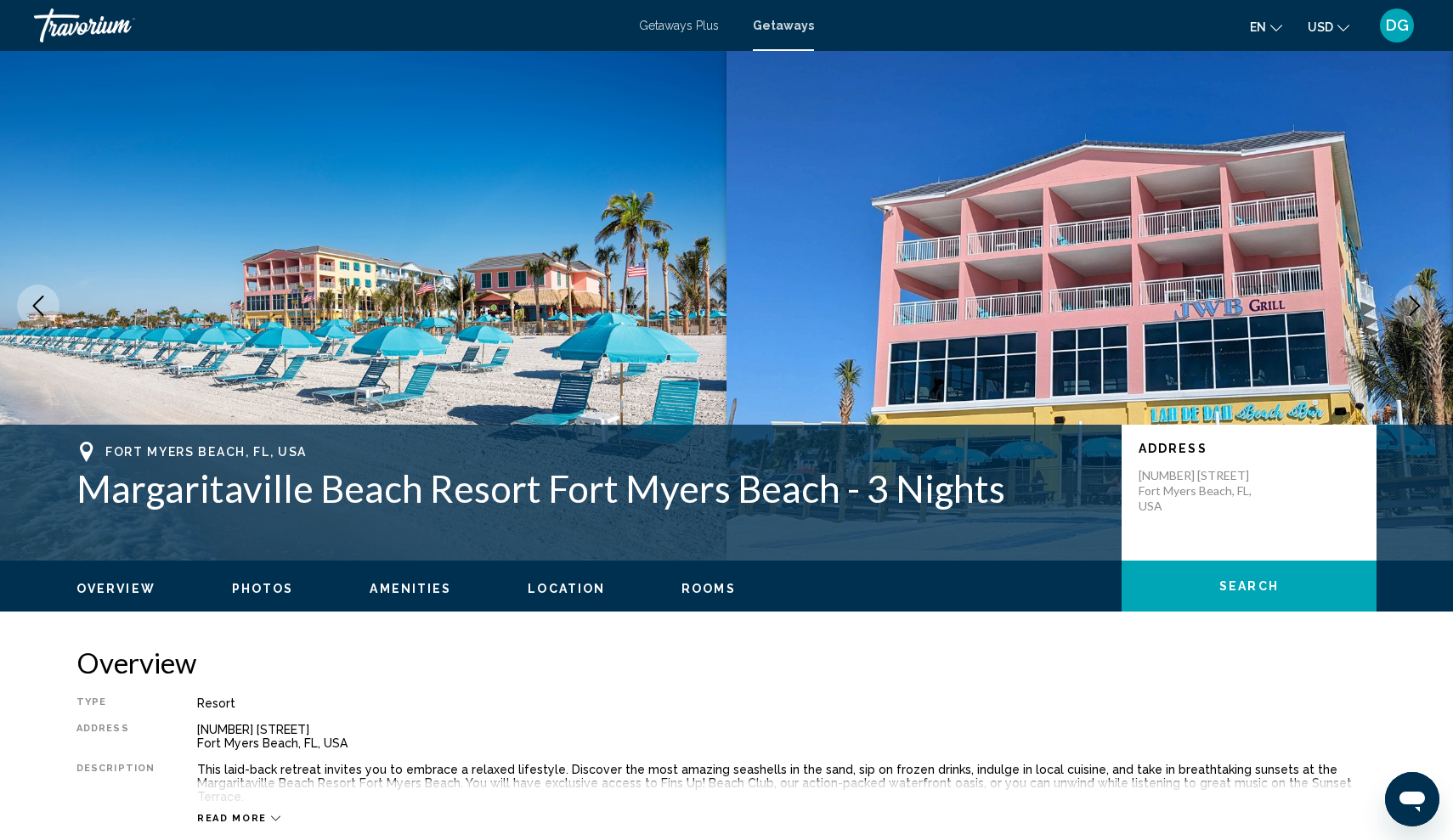 scroll, scrollTop: 0, scrollLeft: 0, axis: both 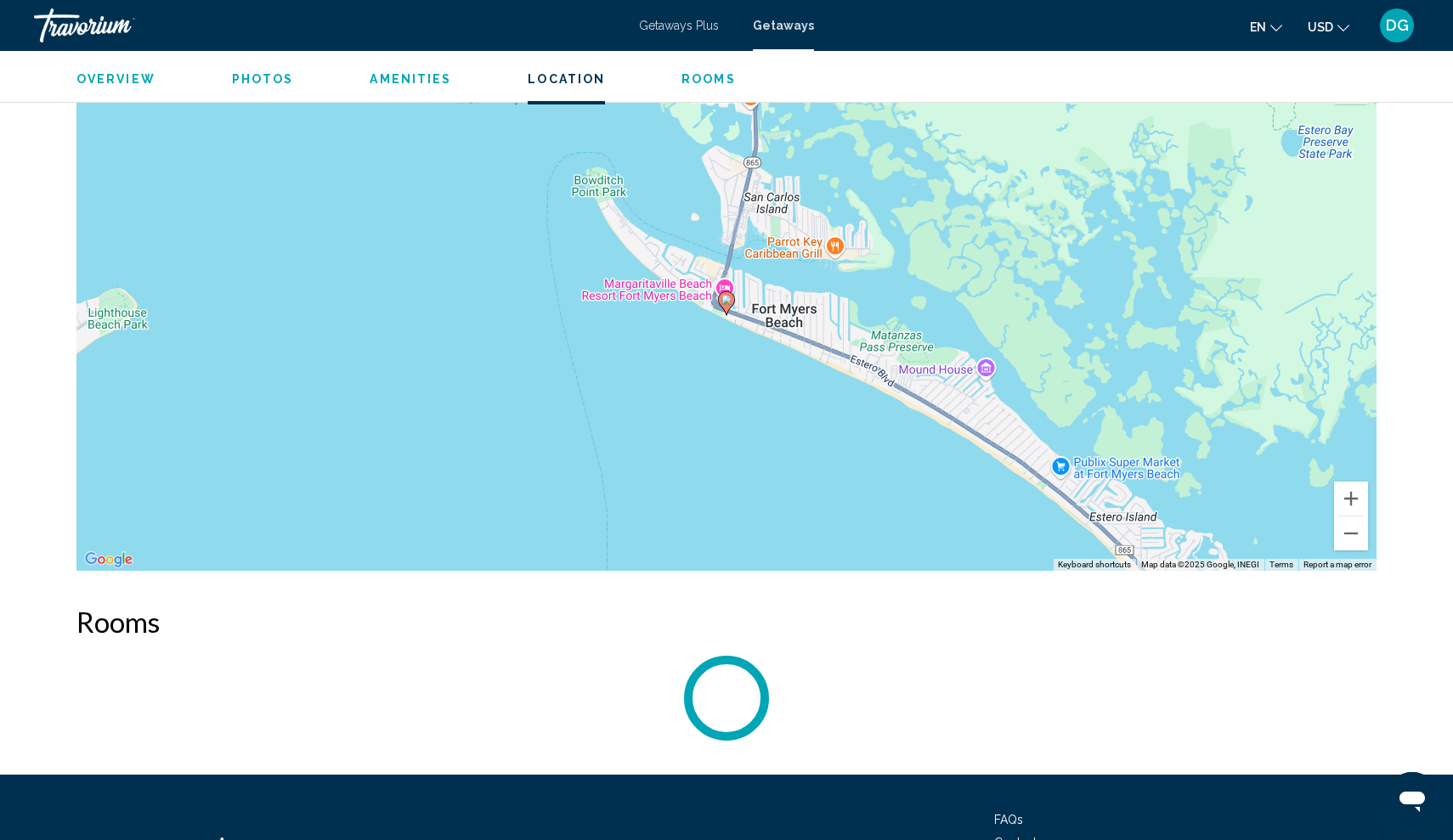 click on "To activate drag with keyboard, press Alt + Enter. Once in keyboard drag state, use the arrow keys to move the marker. To complete the drag, press the Enter key. To cancel, press Escape." at bounding box center (726, 316) 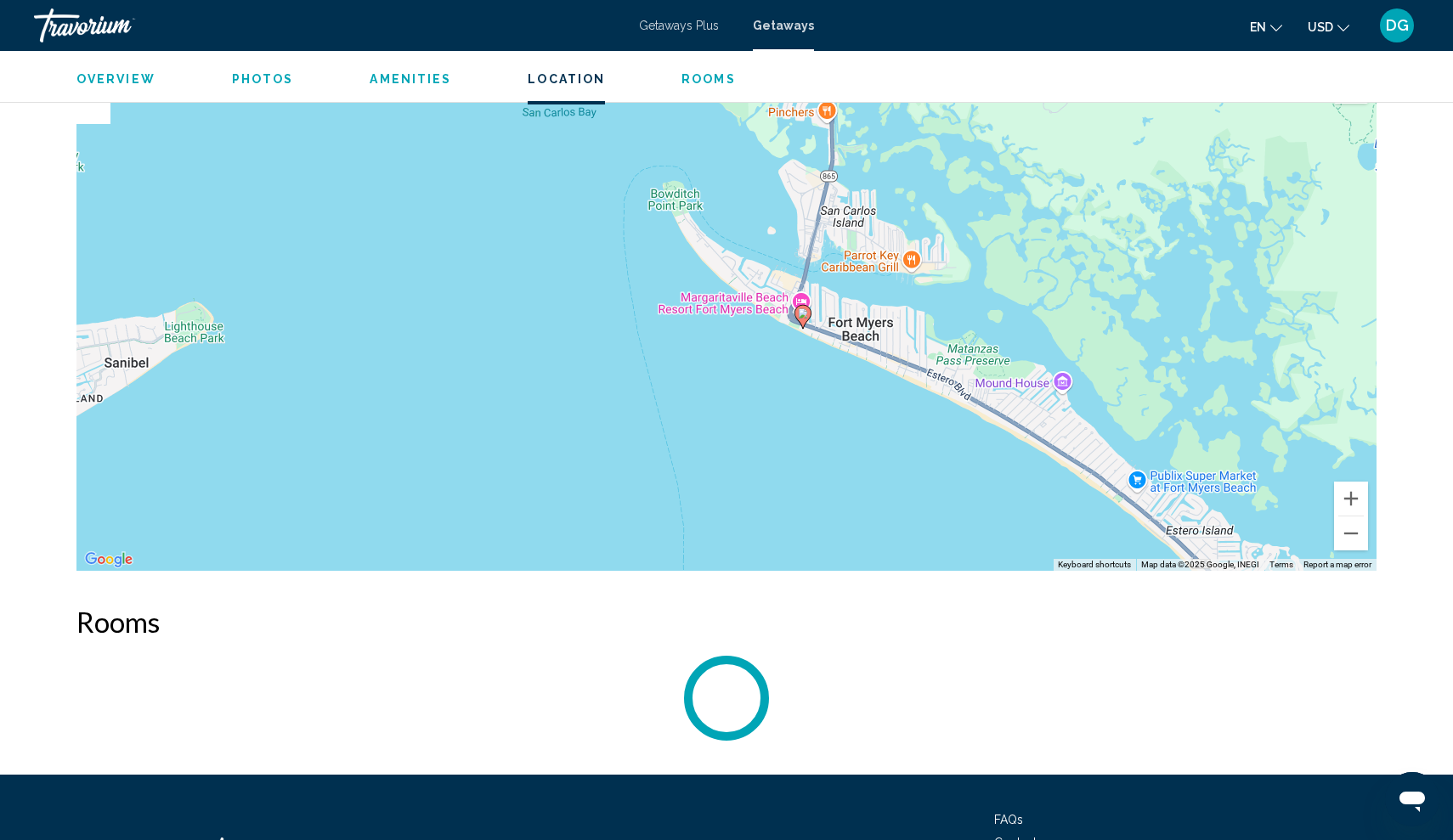 drag, startPoint x: 753, startPoint y: 400, endPoint x: 591, endPoint y: 595, distance: 253.51331 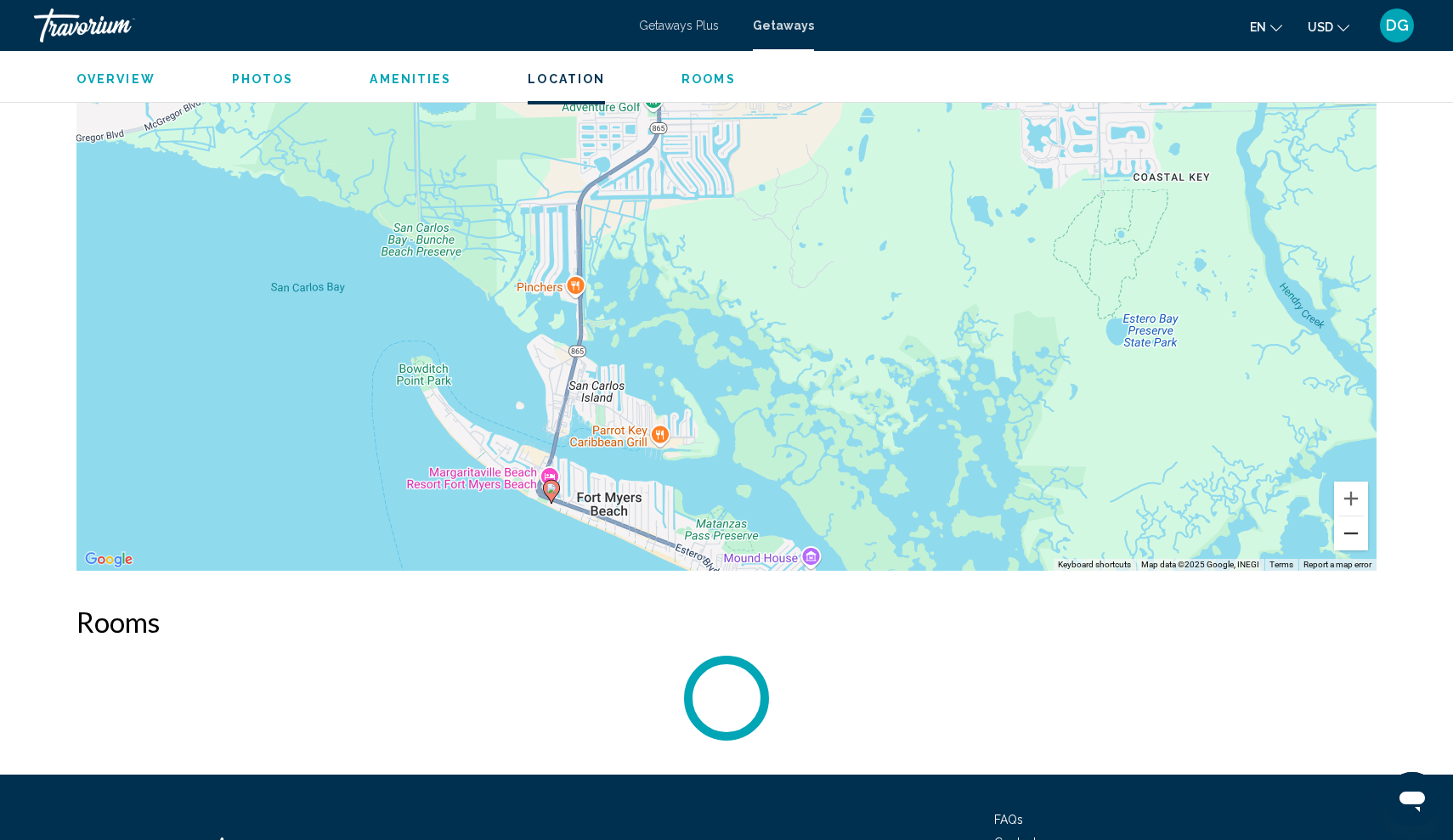 click at bounding box center (1351, 533) 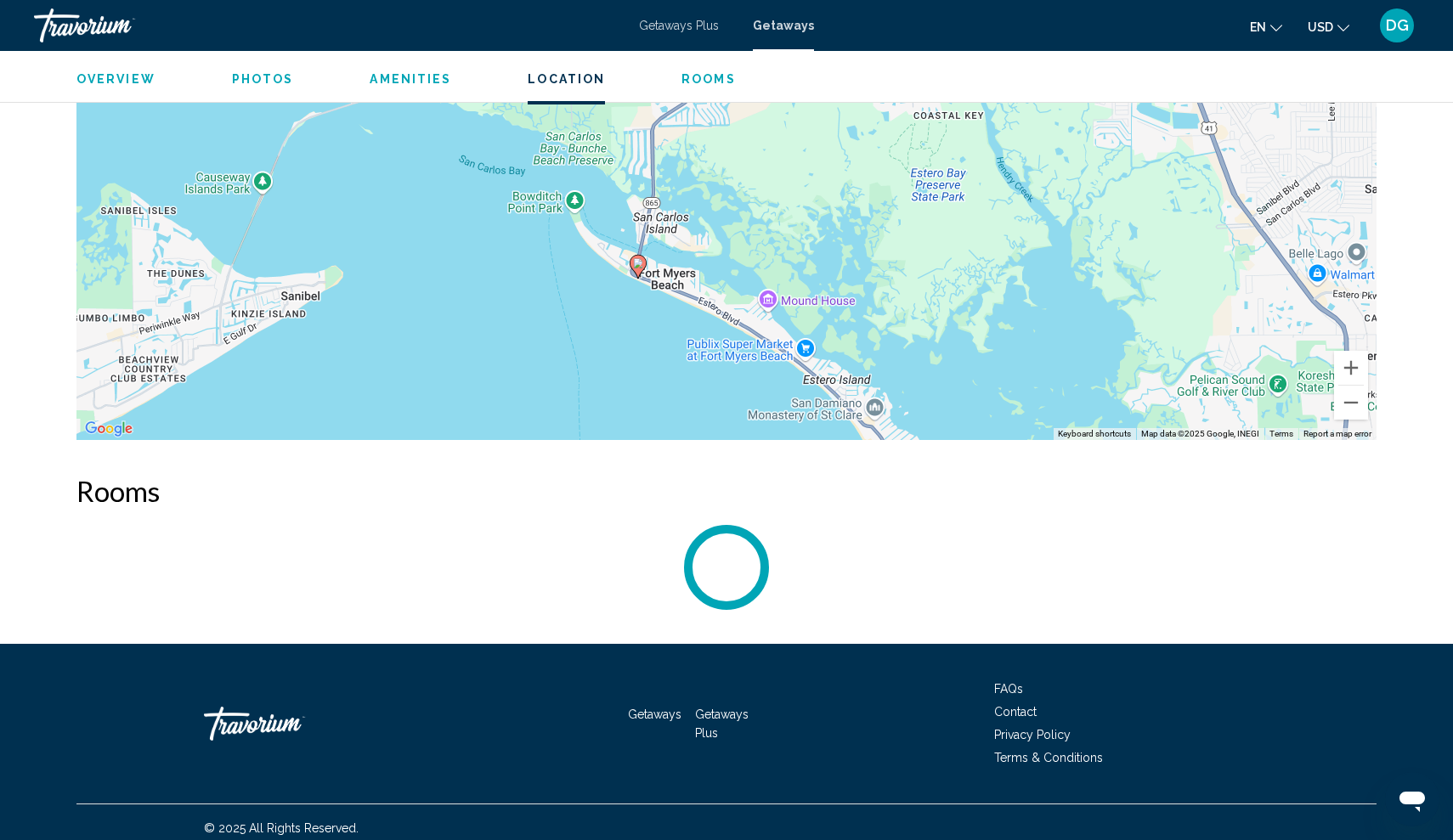click 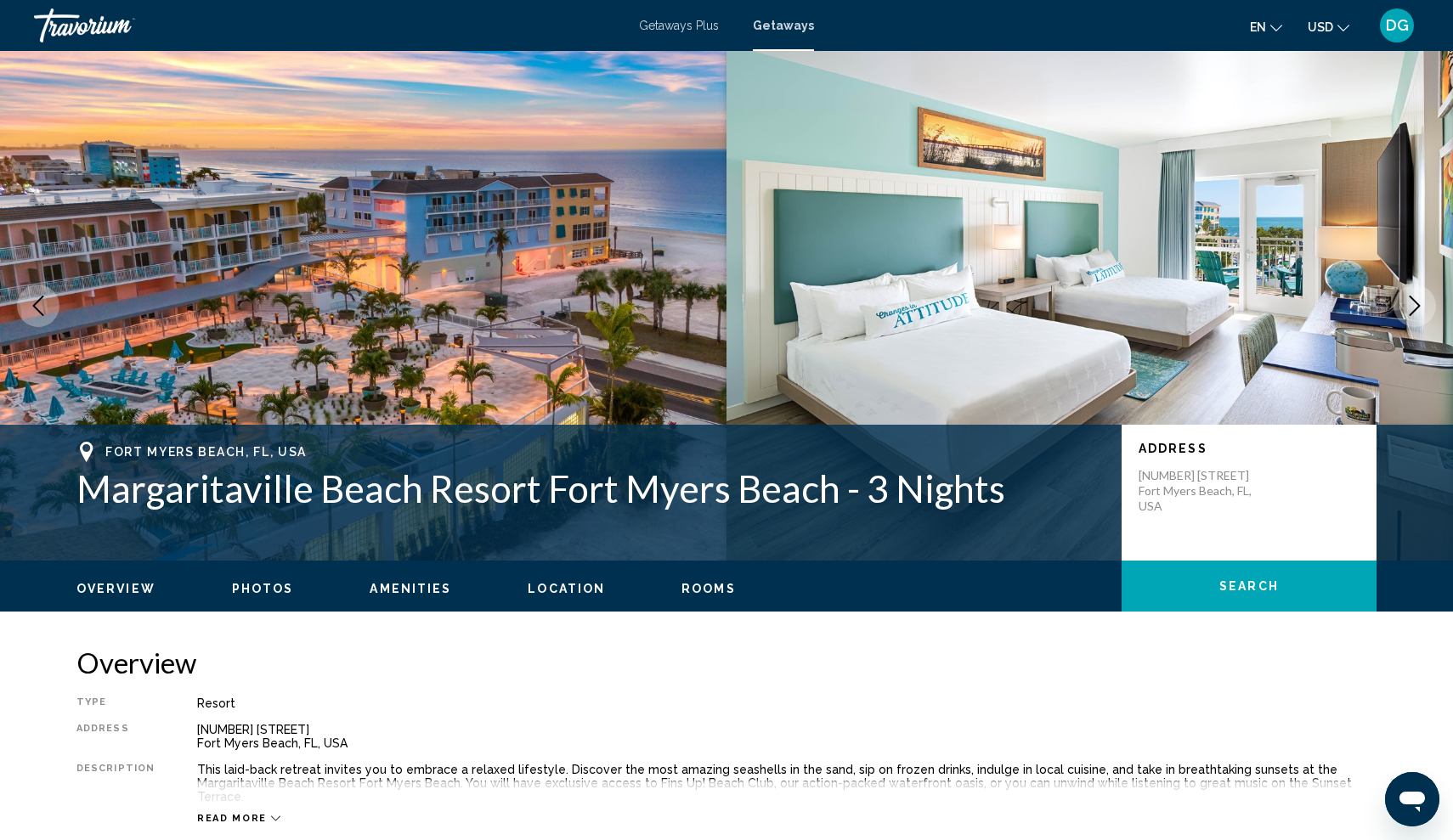 scroll, scrollTop: -2, scrollLeft: 0, axis: vertical 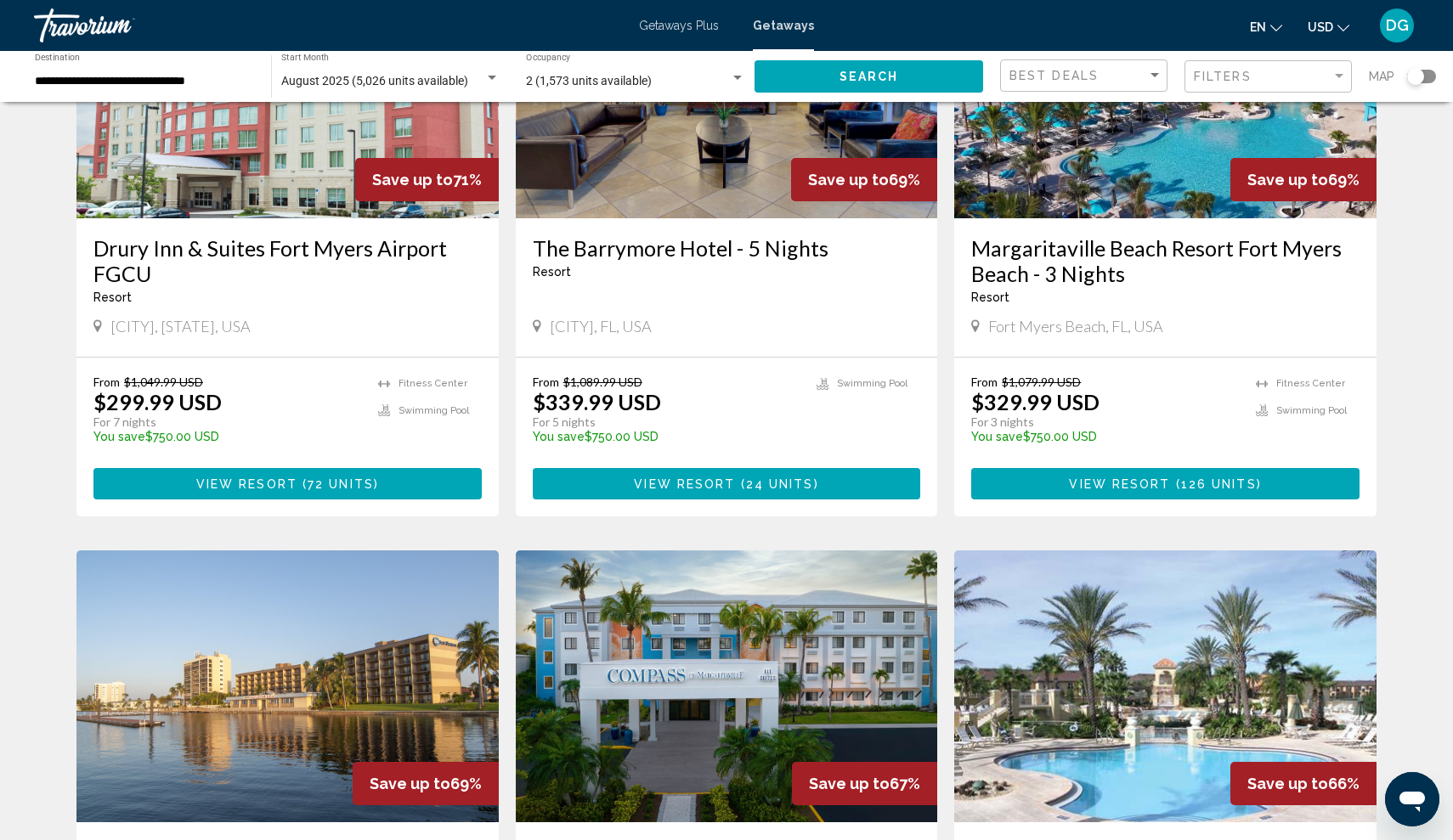 click on "View Resort    ( 126 units )" at bounding box center (1165, 483) 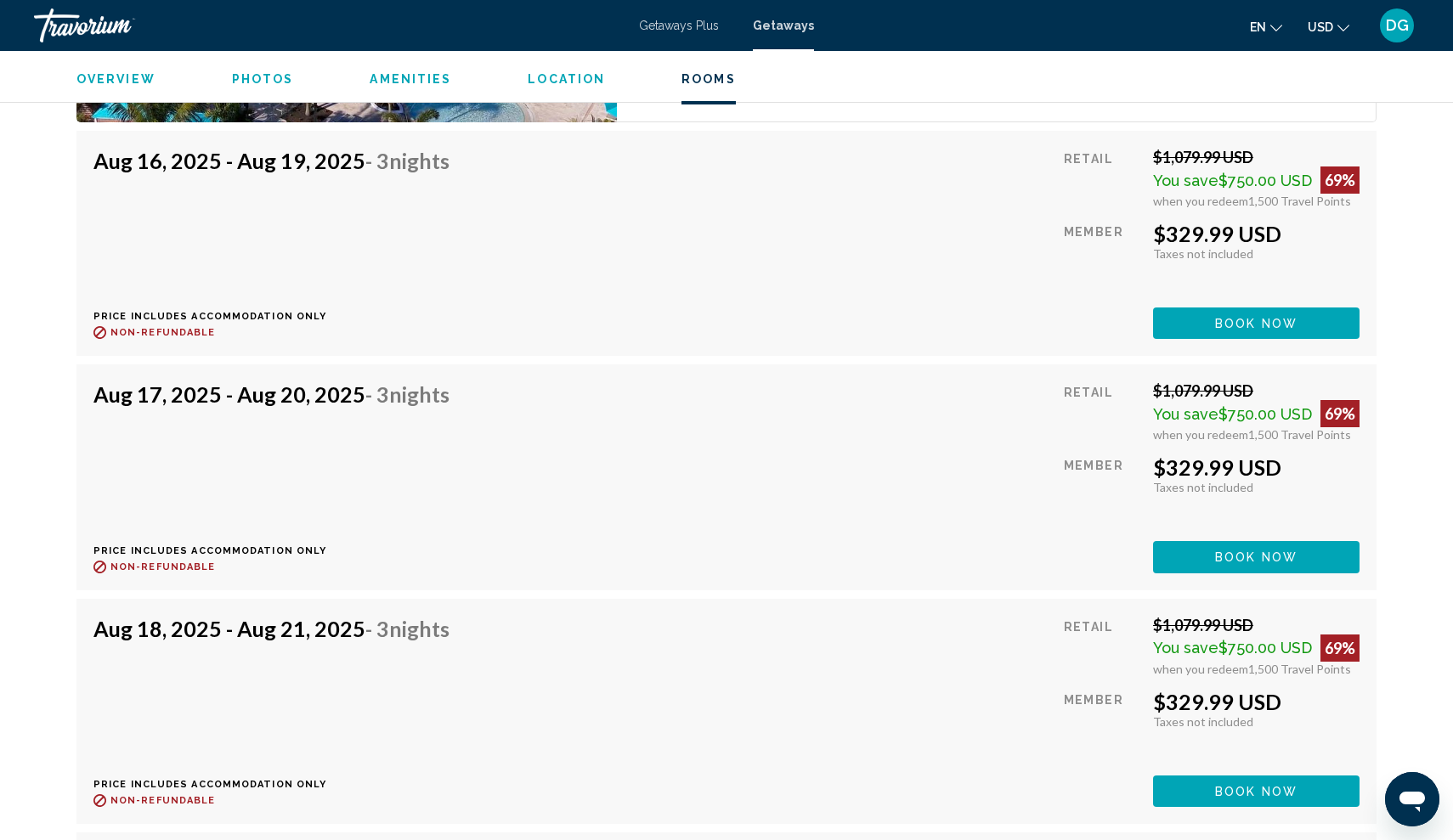 scroll, scrollTop: 3025, scrollLeft: 0, axis: vertical 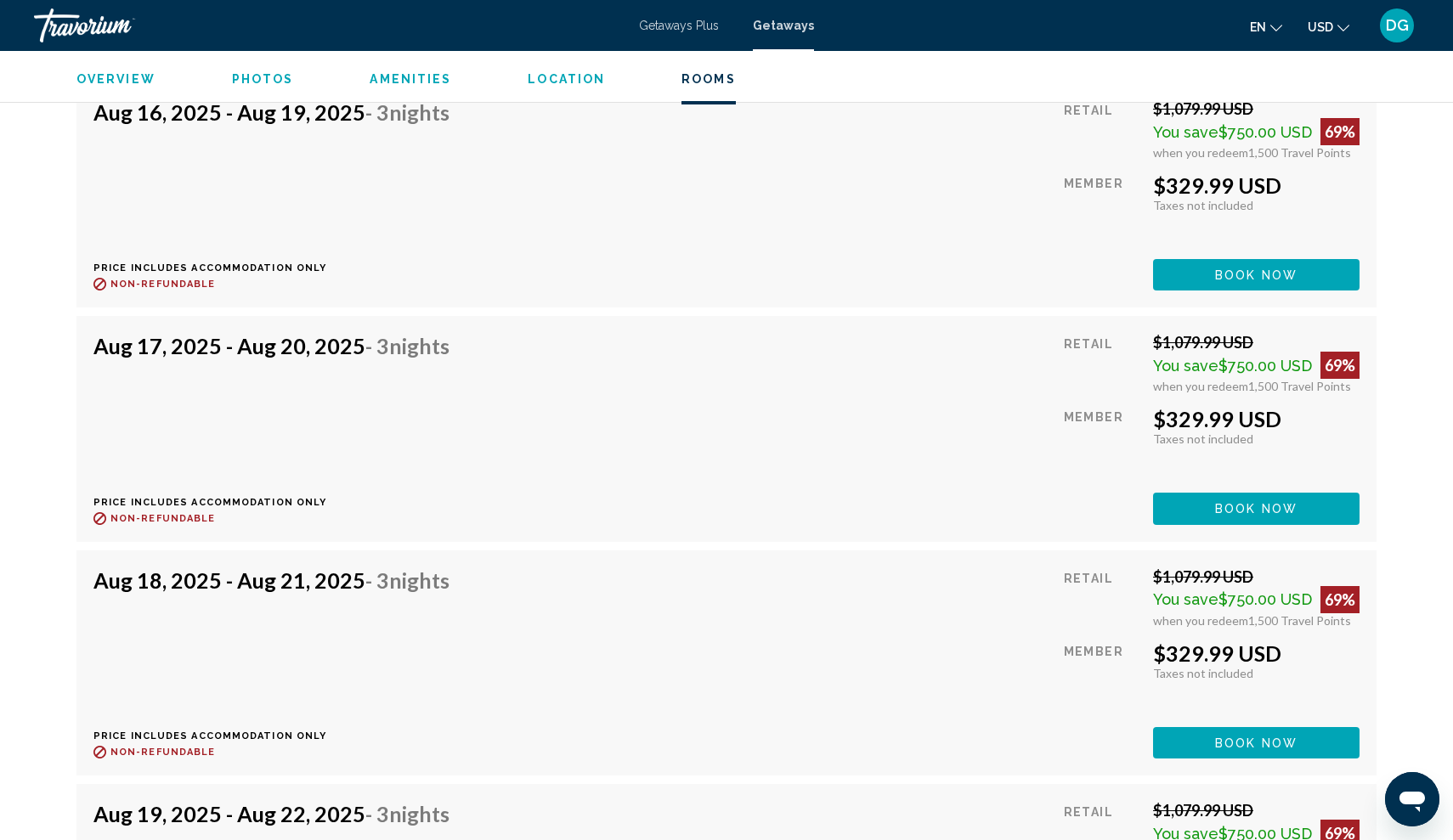 click on "Book now" at bounding box center [1256, 274] 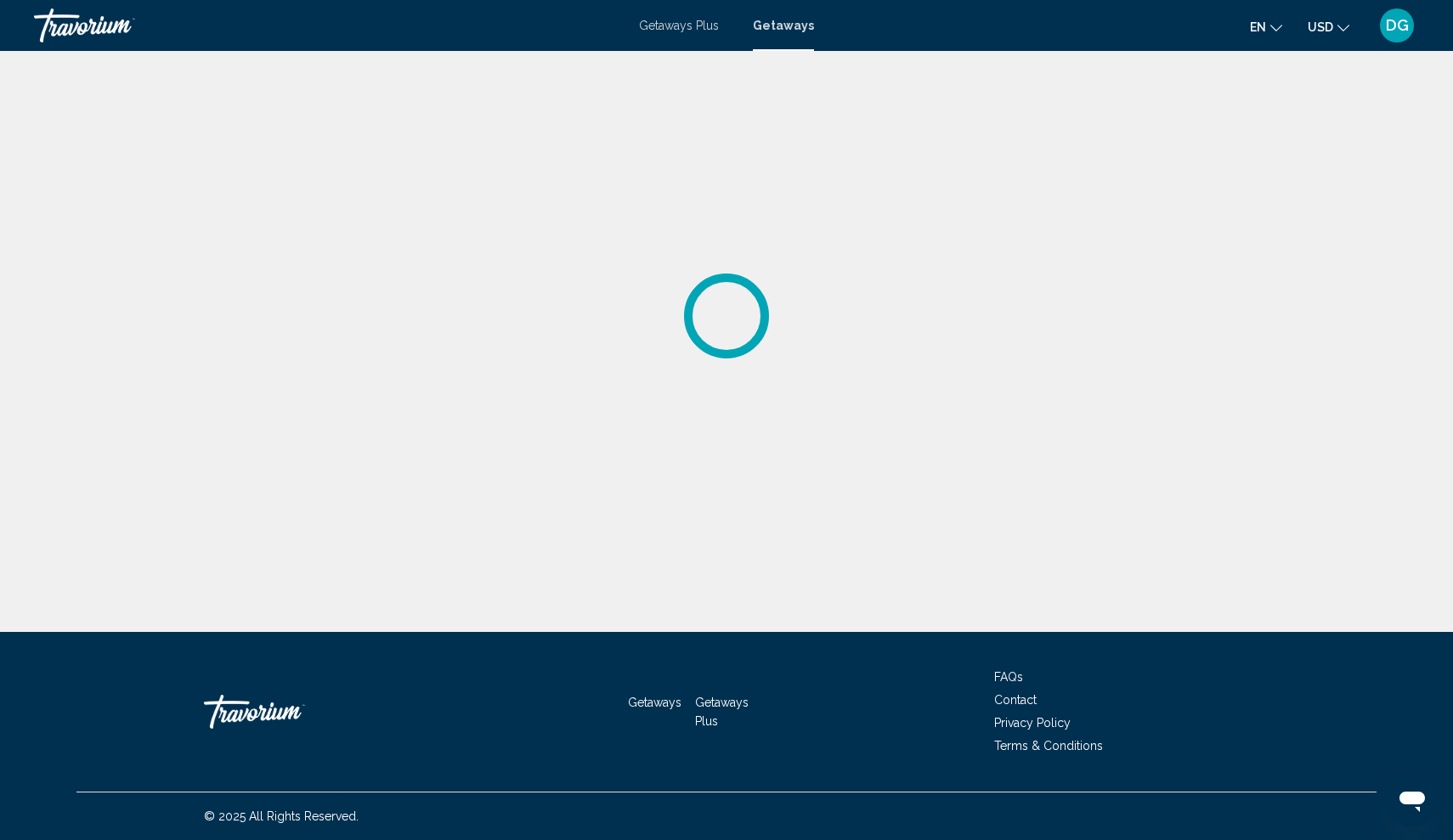 scroll, scrollTop: 0, scrollLeft: 0, axis: both 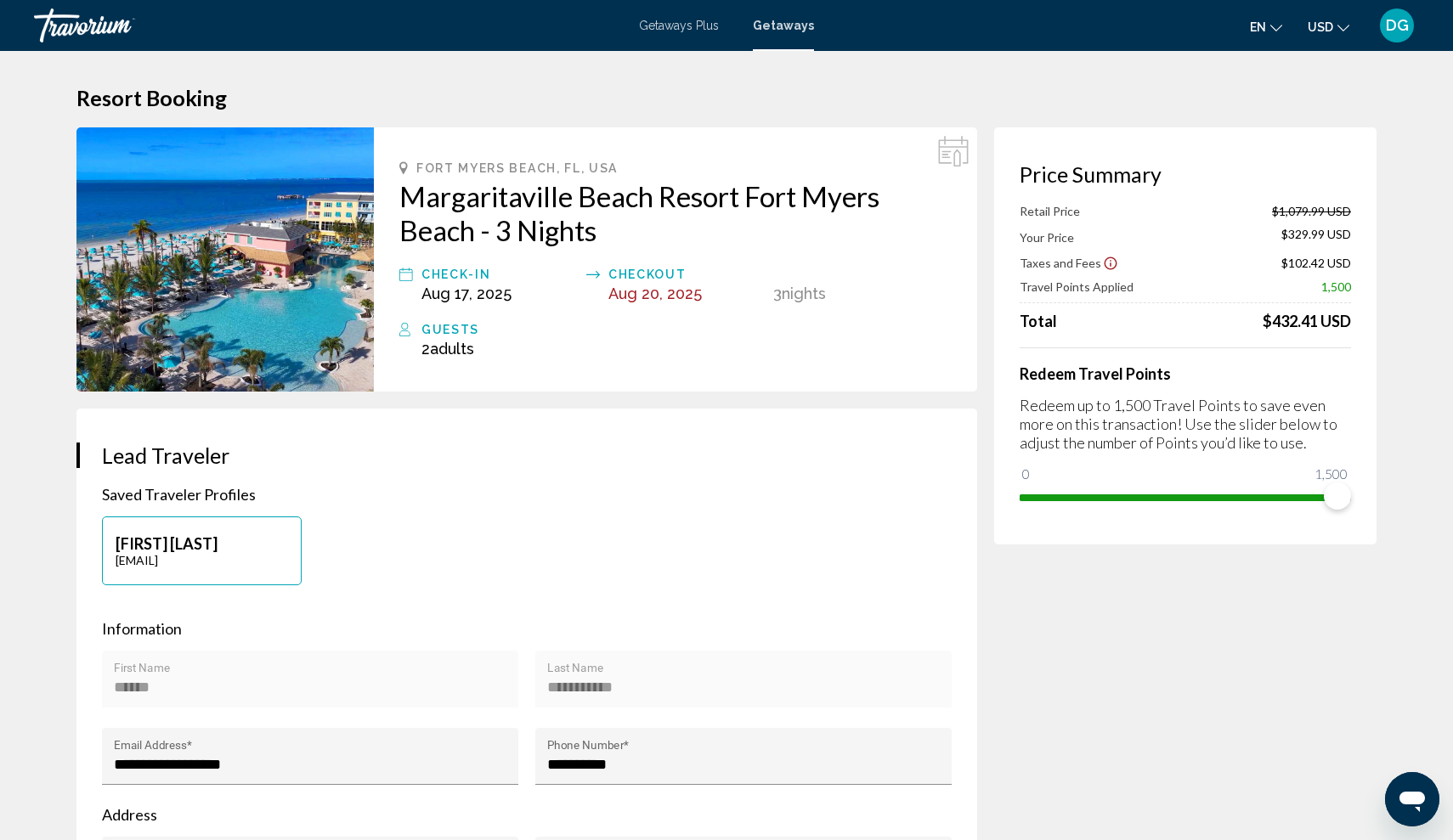 click on "**********" at bounding box center [535, 1687] 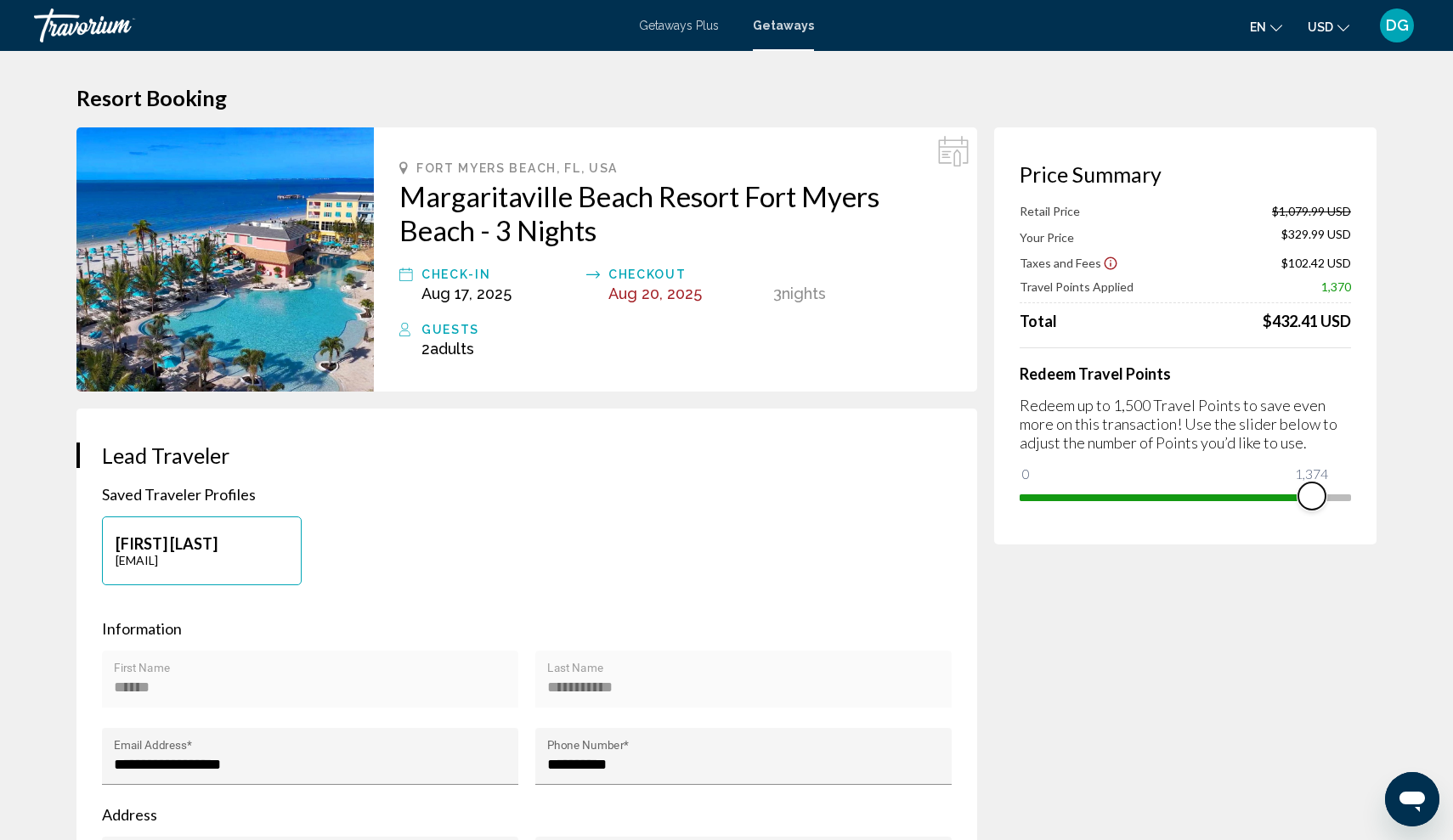 click on "0 1,500 1,374" at bounding box center (1185, 496) 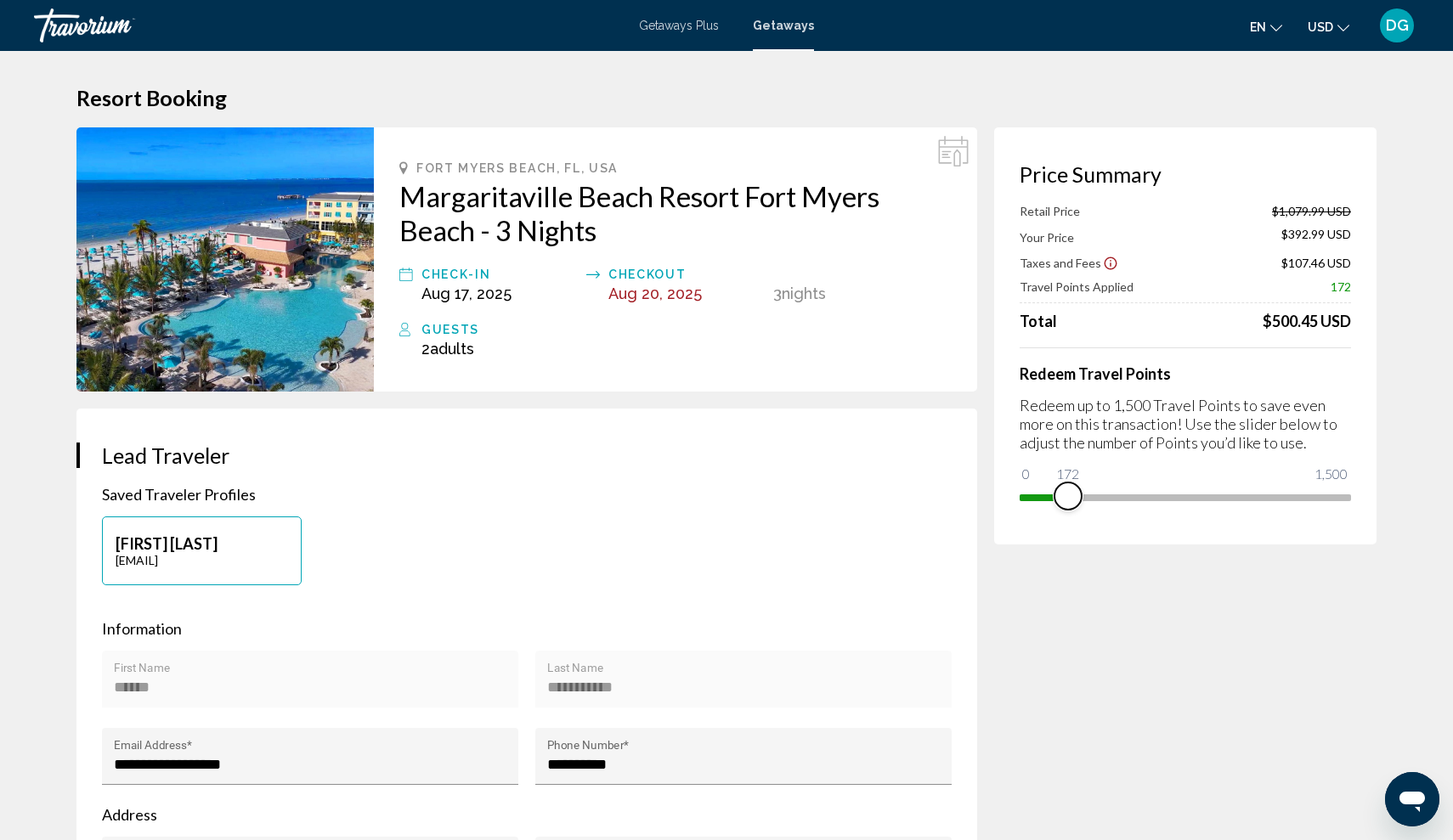 drag, startPoint x: 1310, startPoint y: 500, endPoint x: 1064, endPoint y: 493, distance: 246.09957 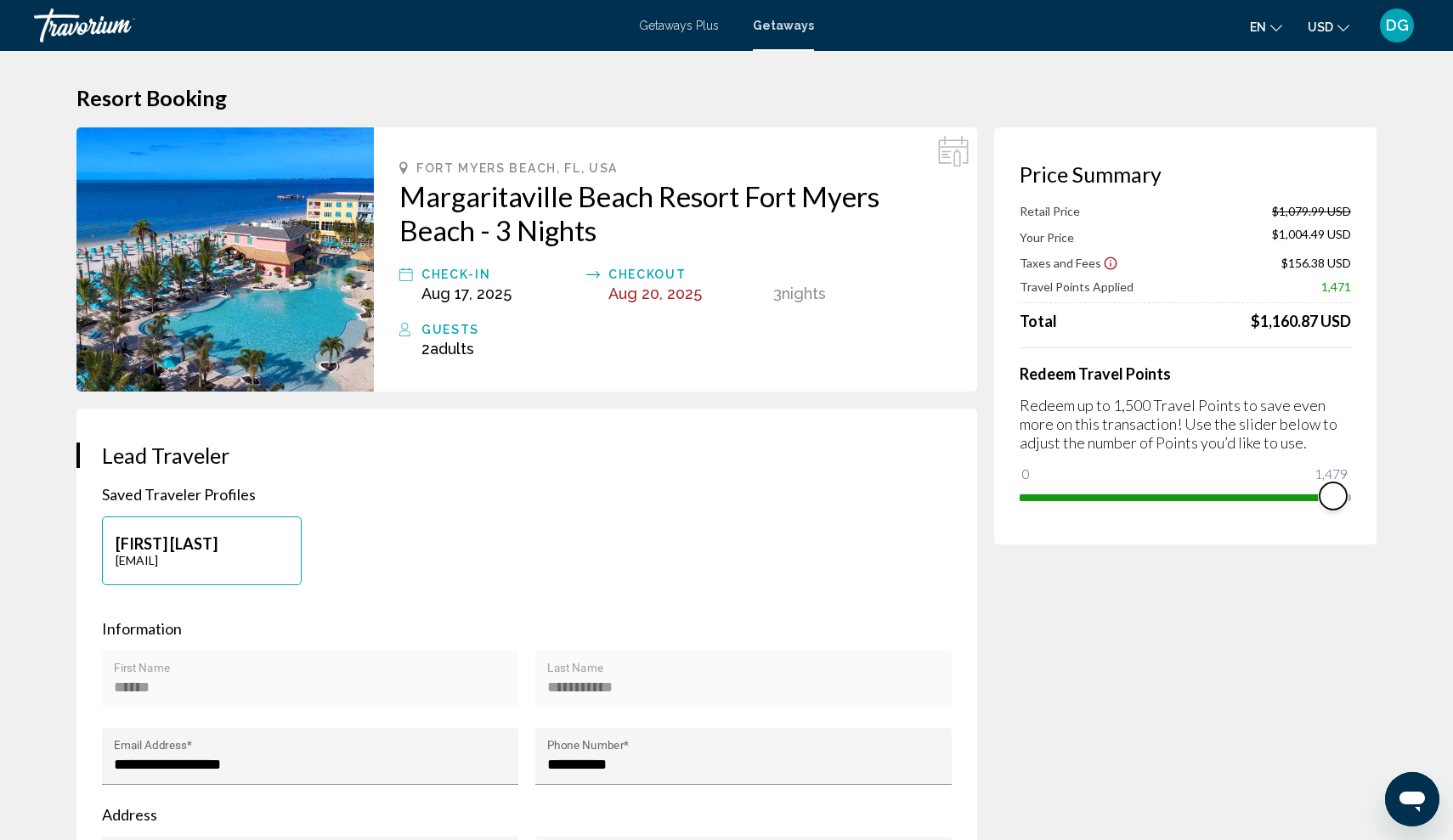 drag, startPoint x: 1066, startPoint y: 493, endPoint x: 1341, endPoint y: 492, distance: 275.00182 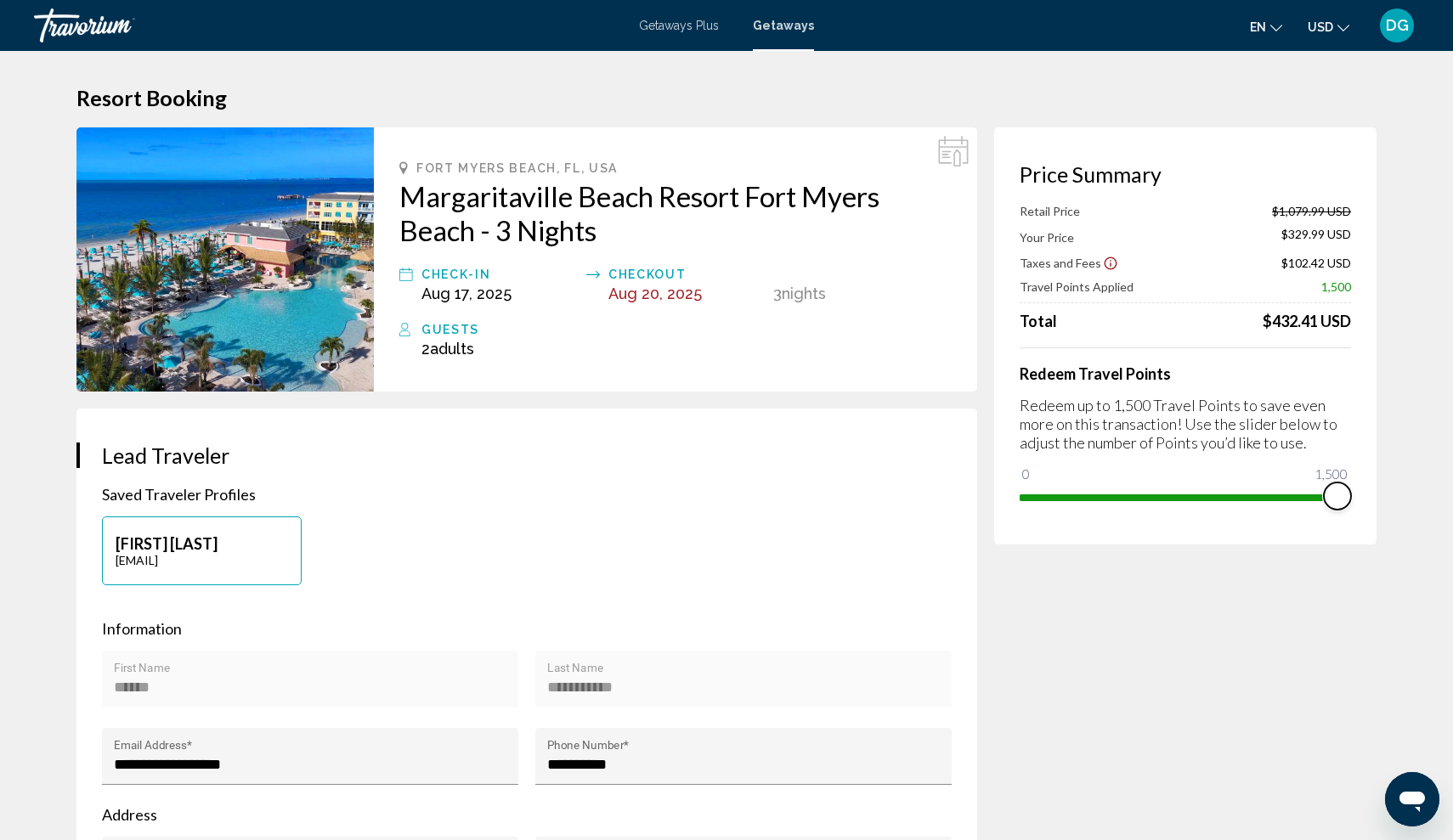 drag, startPoint x: 1337, startPoint y: 488, endPoint x: 1357, endPoint y: 488, distance: 20 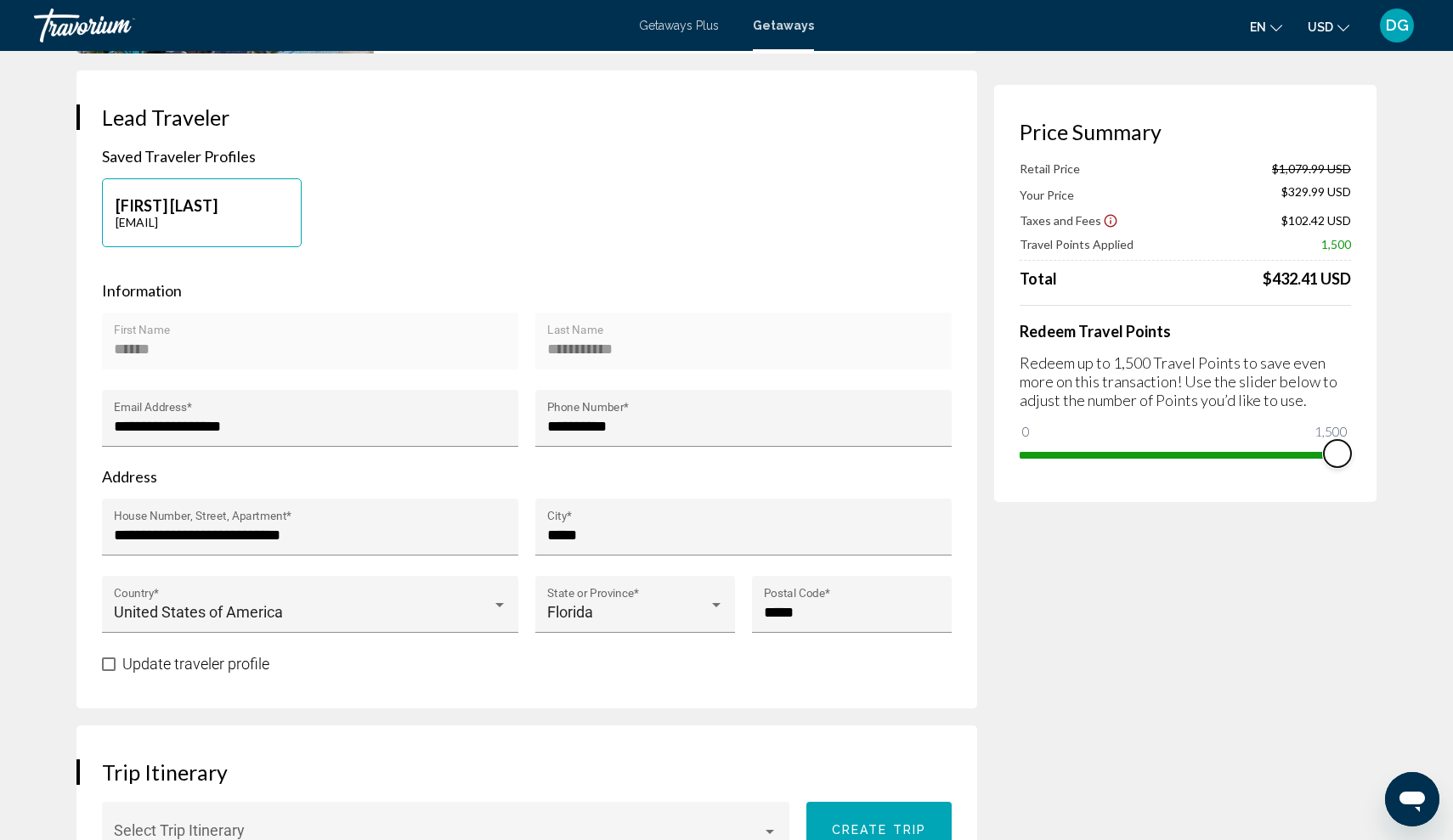 scroll, scrollTop: 343, scrollLeft: 0, axis: vertical 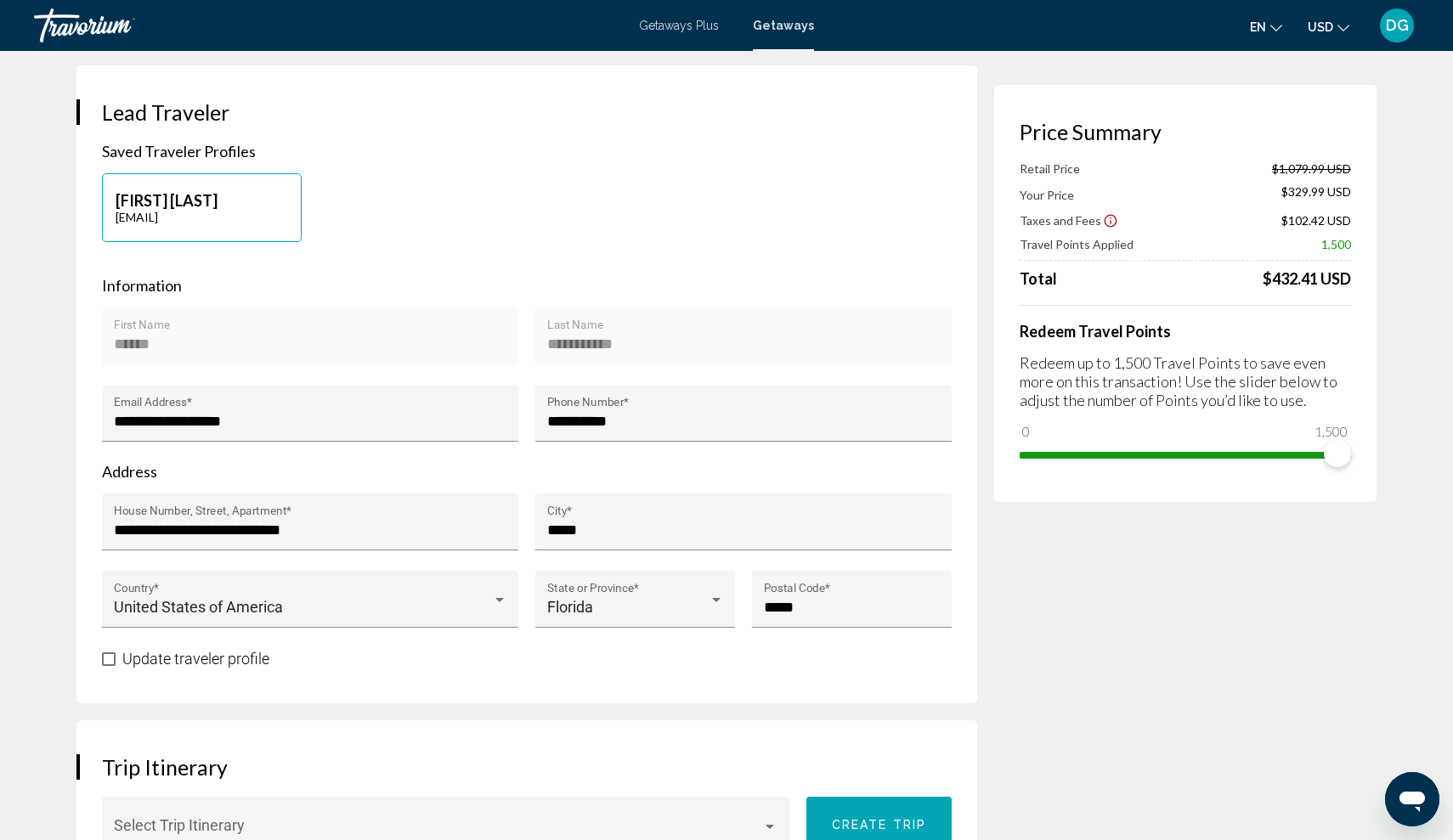 click on "****** First Name" at bounding box center [310, 341] 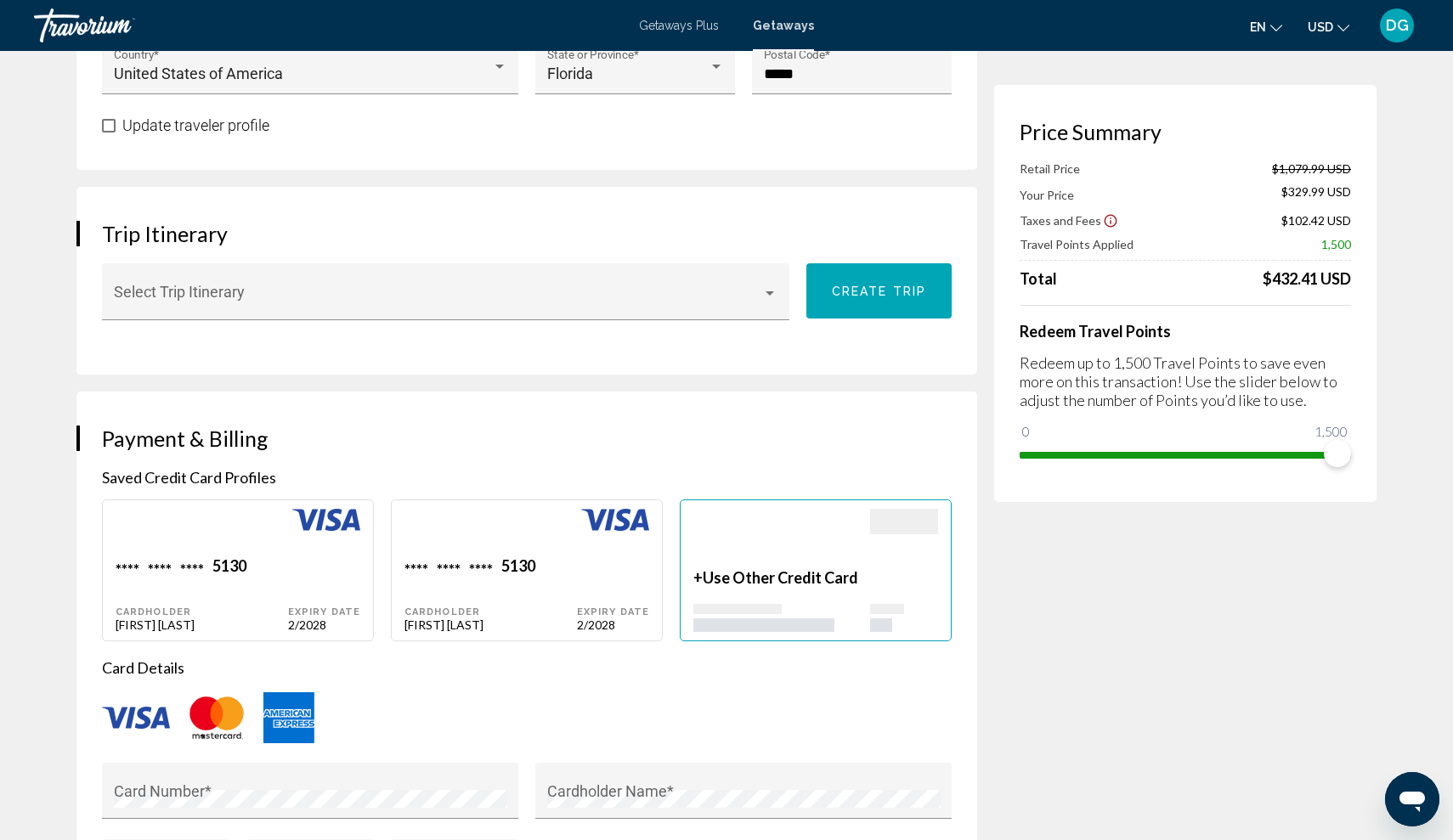 scroll, scrollTop: 892, scrollLeft: 0, axis: vertical 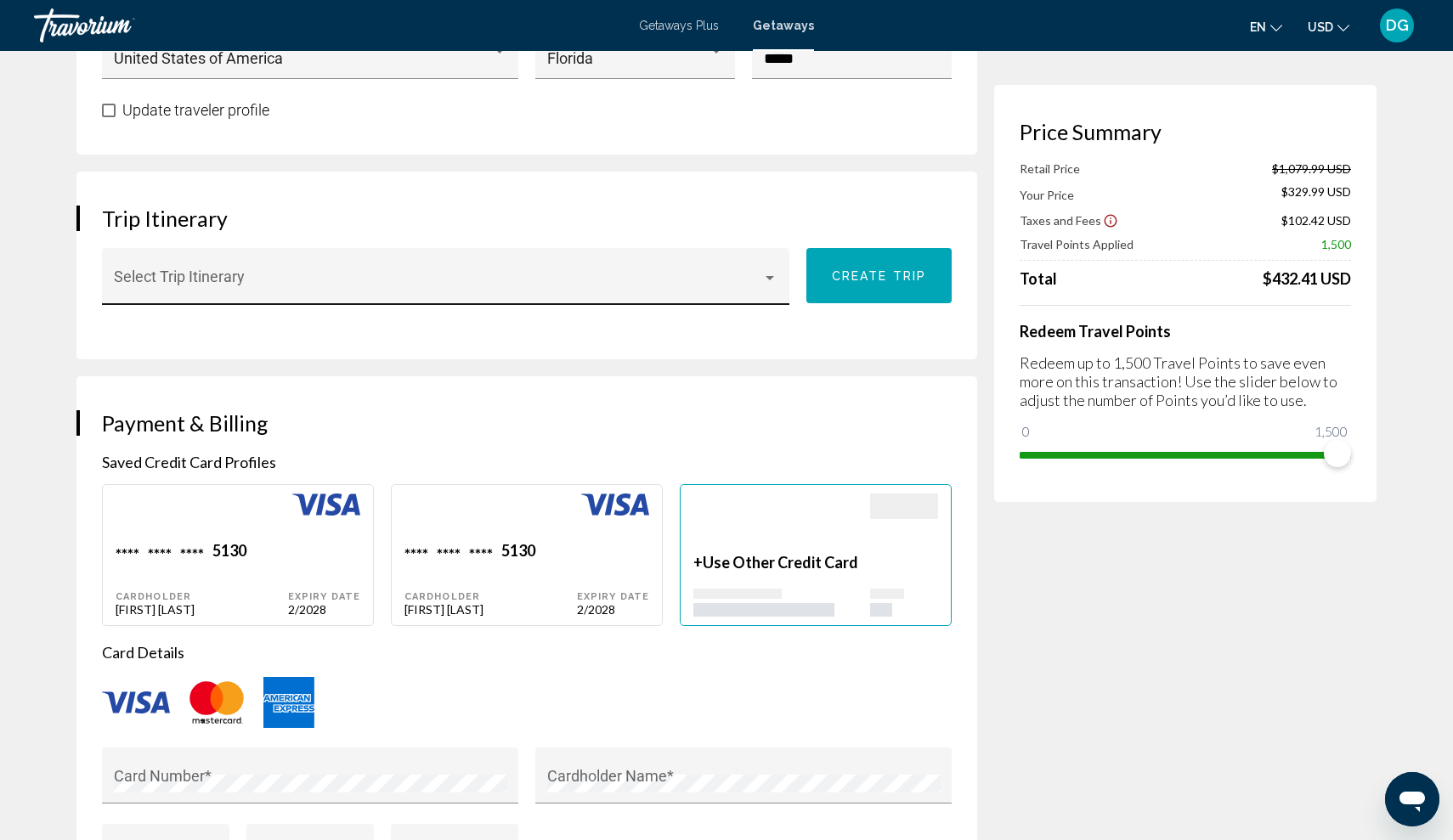 click on "Select Trip Itinerary" at bounding box center (445, 276) 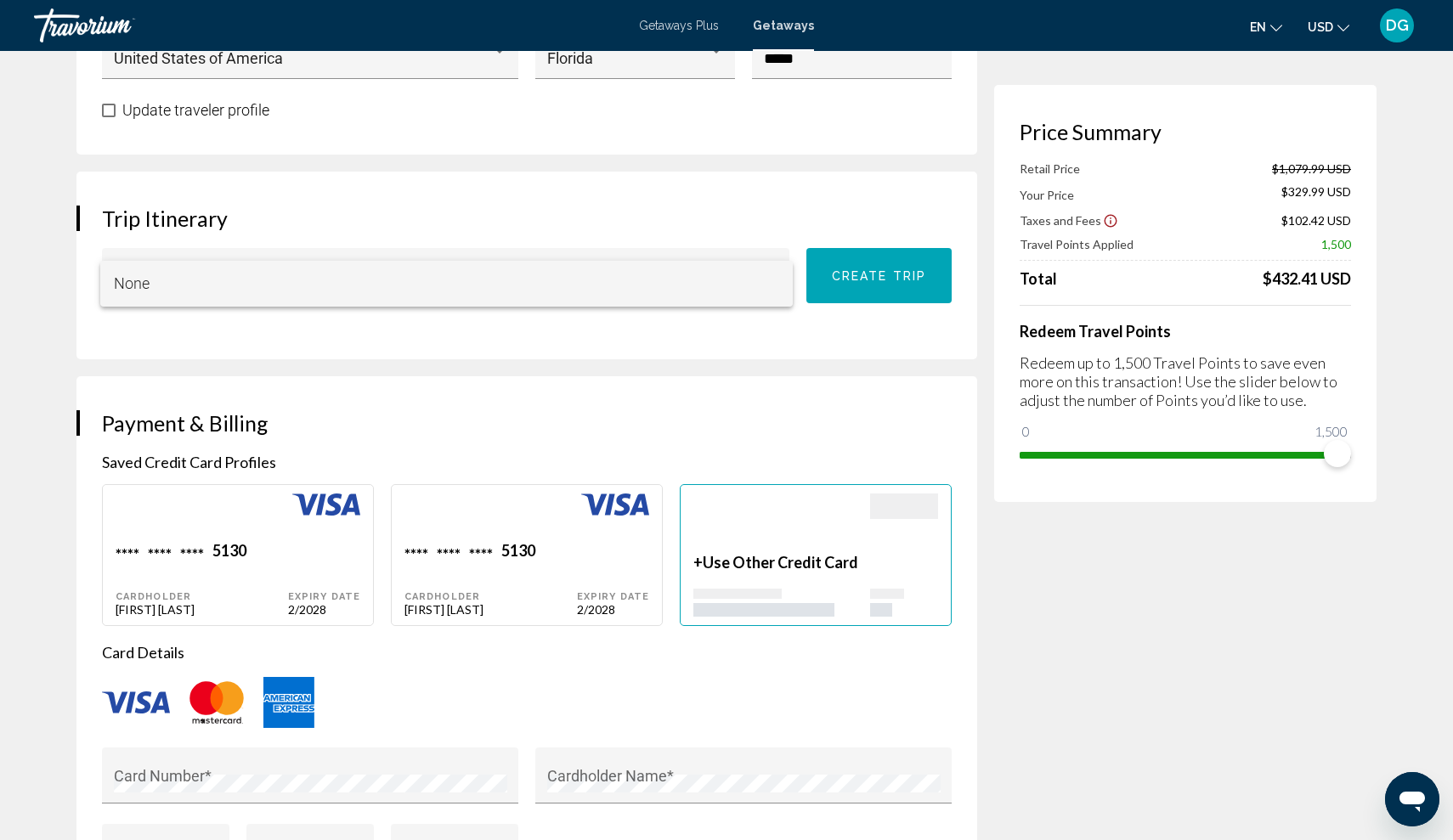 click on "None" at bounding box center (446, 284) 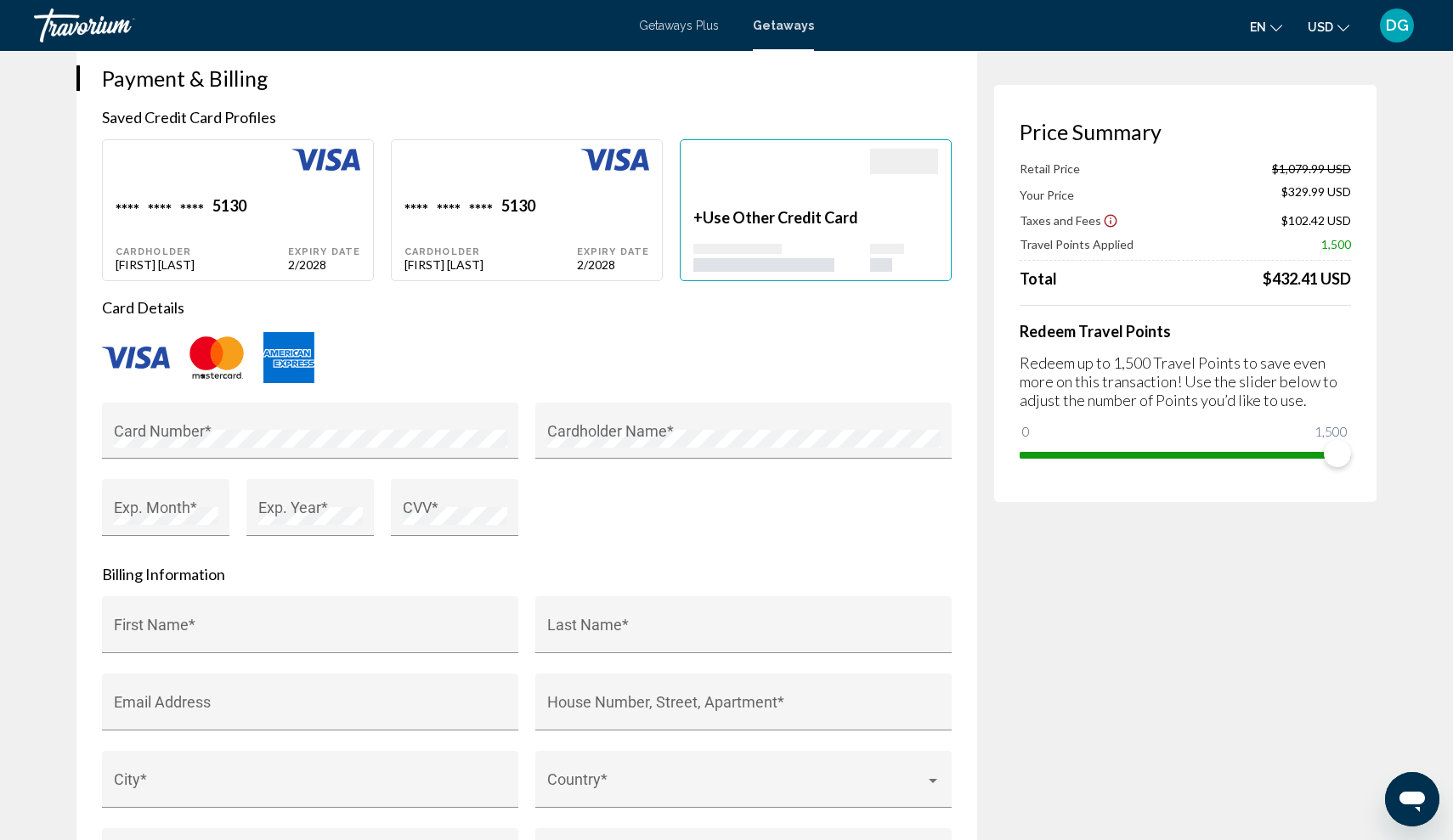 scroll, scrollTop: 1265, scrollLeft: 0, axis: vertical 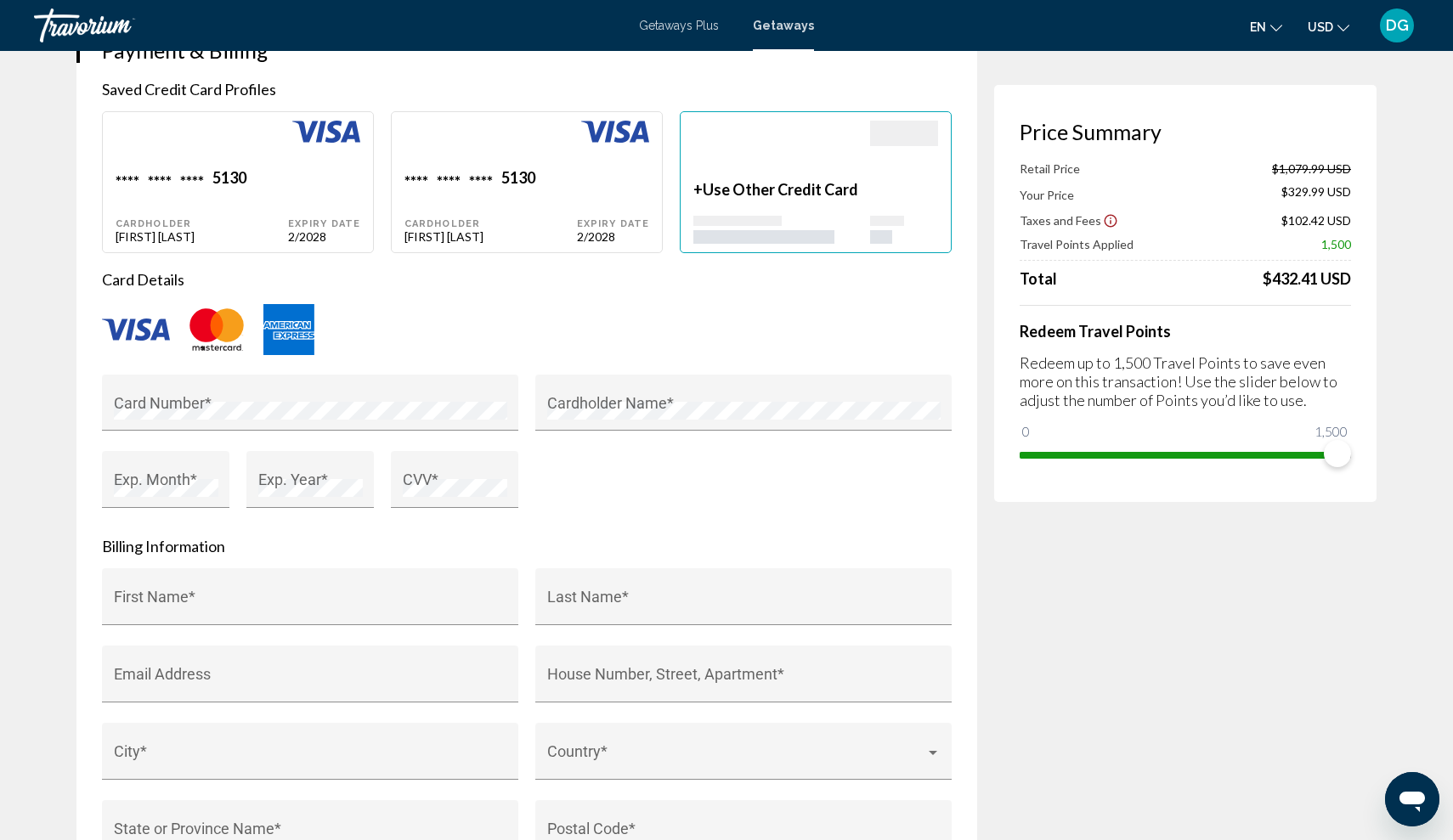 click on "Use Other Credit Card" at bounding box center (780, 189) 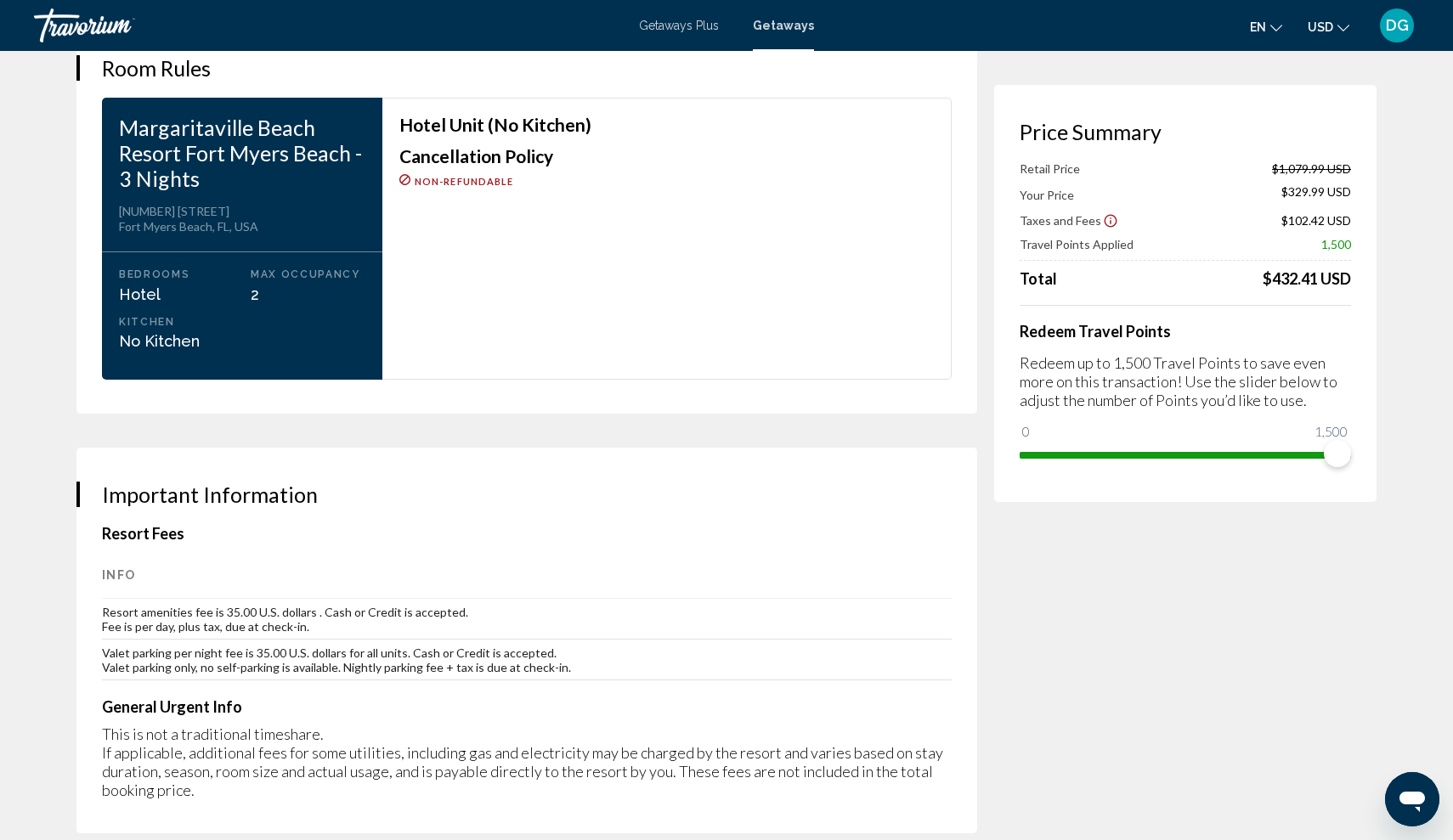 scroll, scrollTop: 2214, scrollLeft: 0, axis: vertical 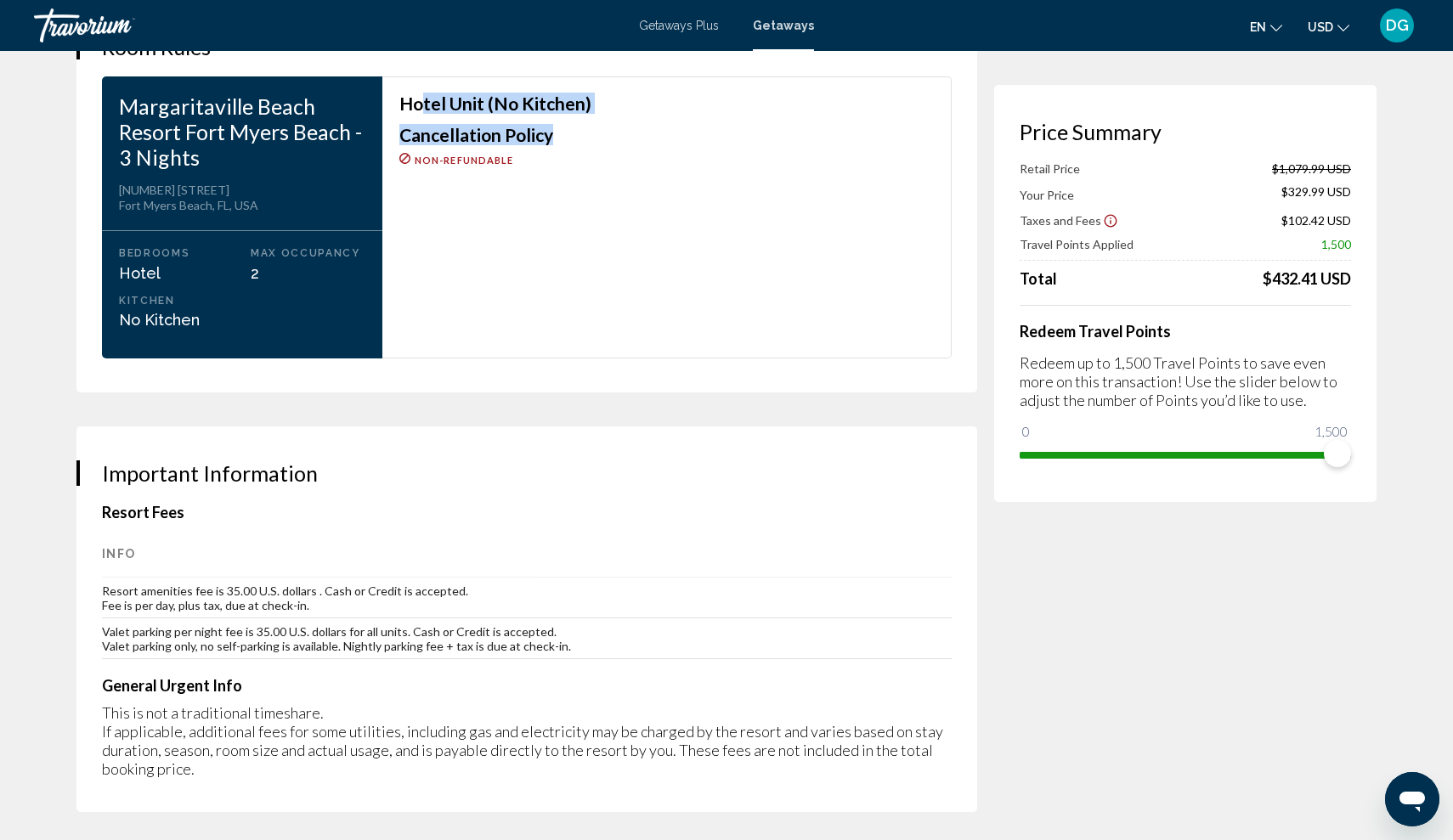 drag, startPoint x: 426, startPoint y: 105, endPoint x: 552, endPoint y: 147, distance: 132.81566 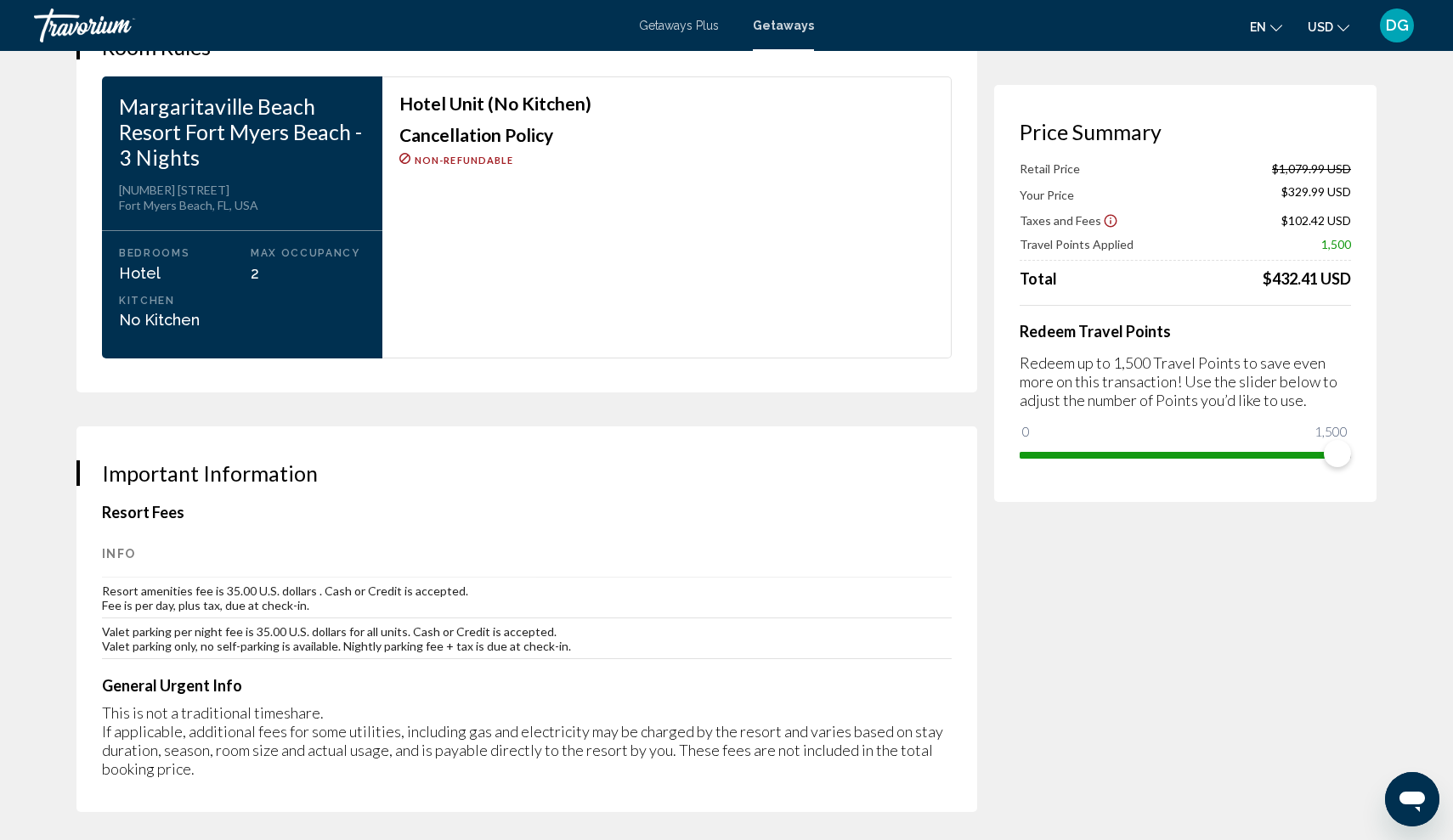 click on "Hotel Unit (No Kitchen) Cancellation Policy
Non-refundable" at bounding box center (666, 130) 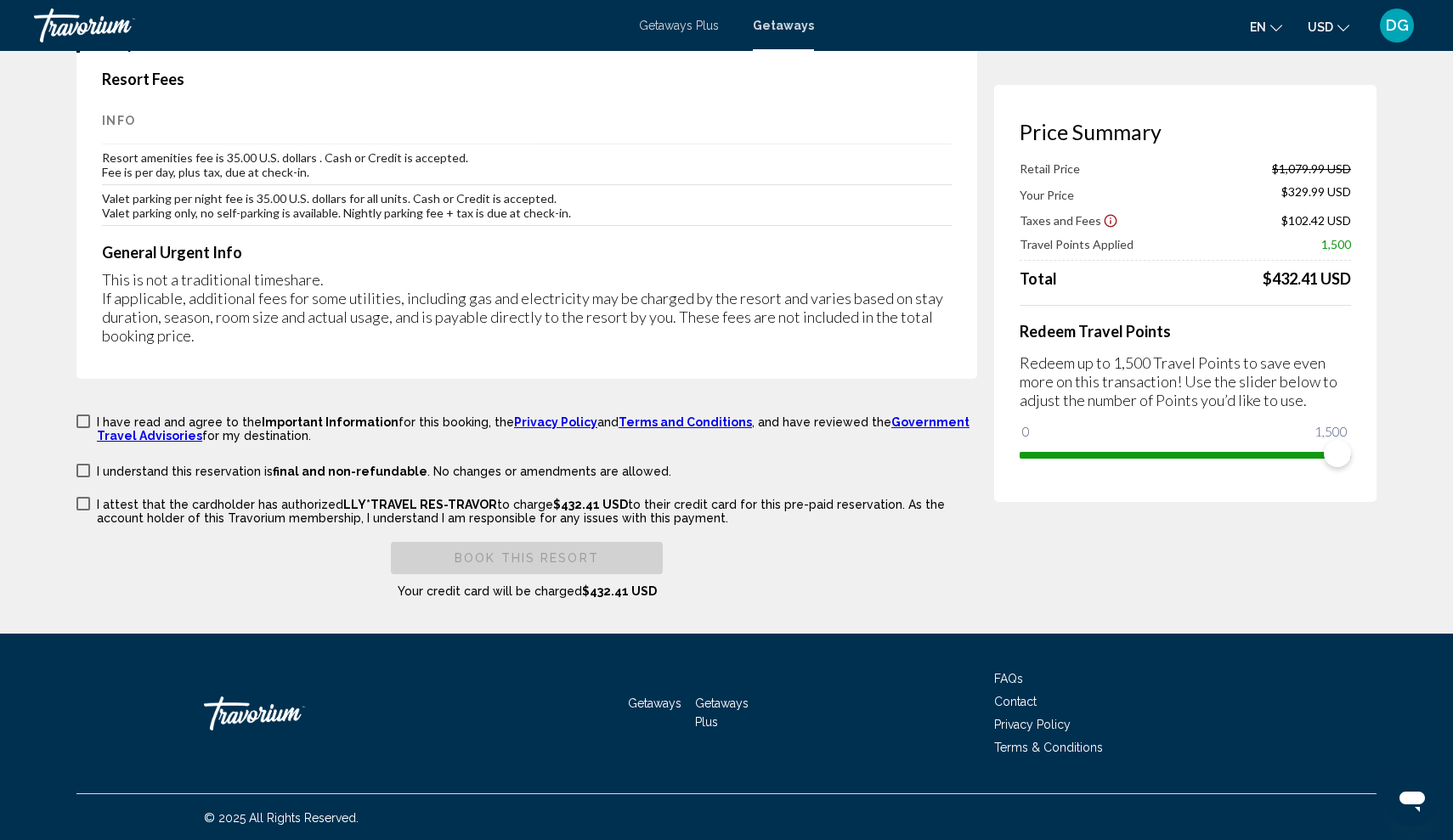scroll, scrollTop: 2601, scrollLeft: 0, axis: vertical 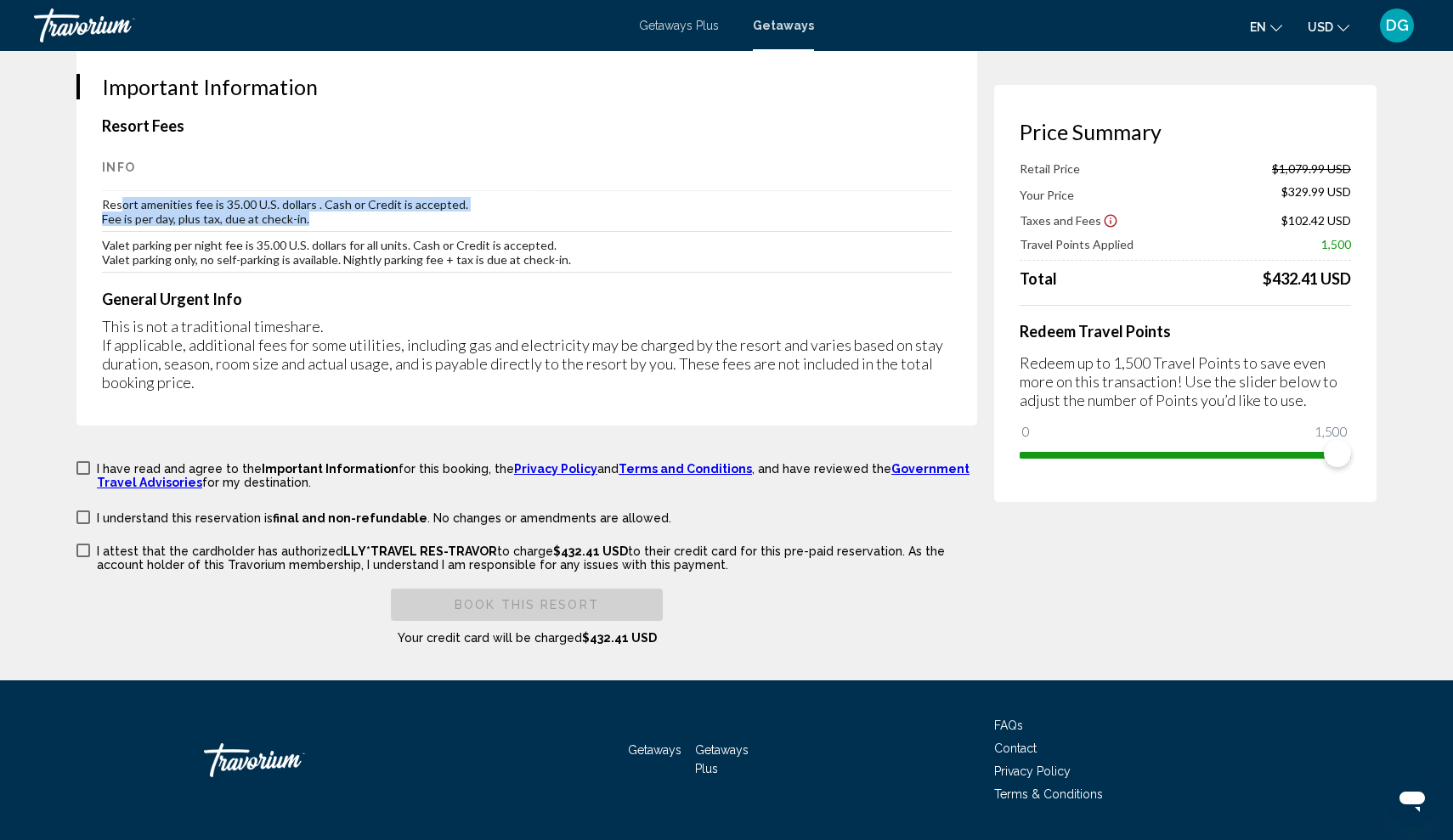 drag, startPoint x: 120, startPoint y: 200, endPoint x: 414, endPoint y: 221, distance: 294.74905 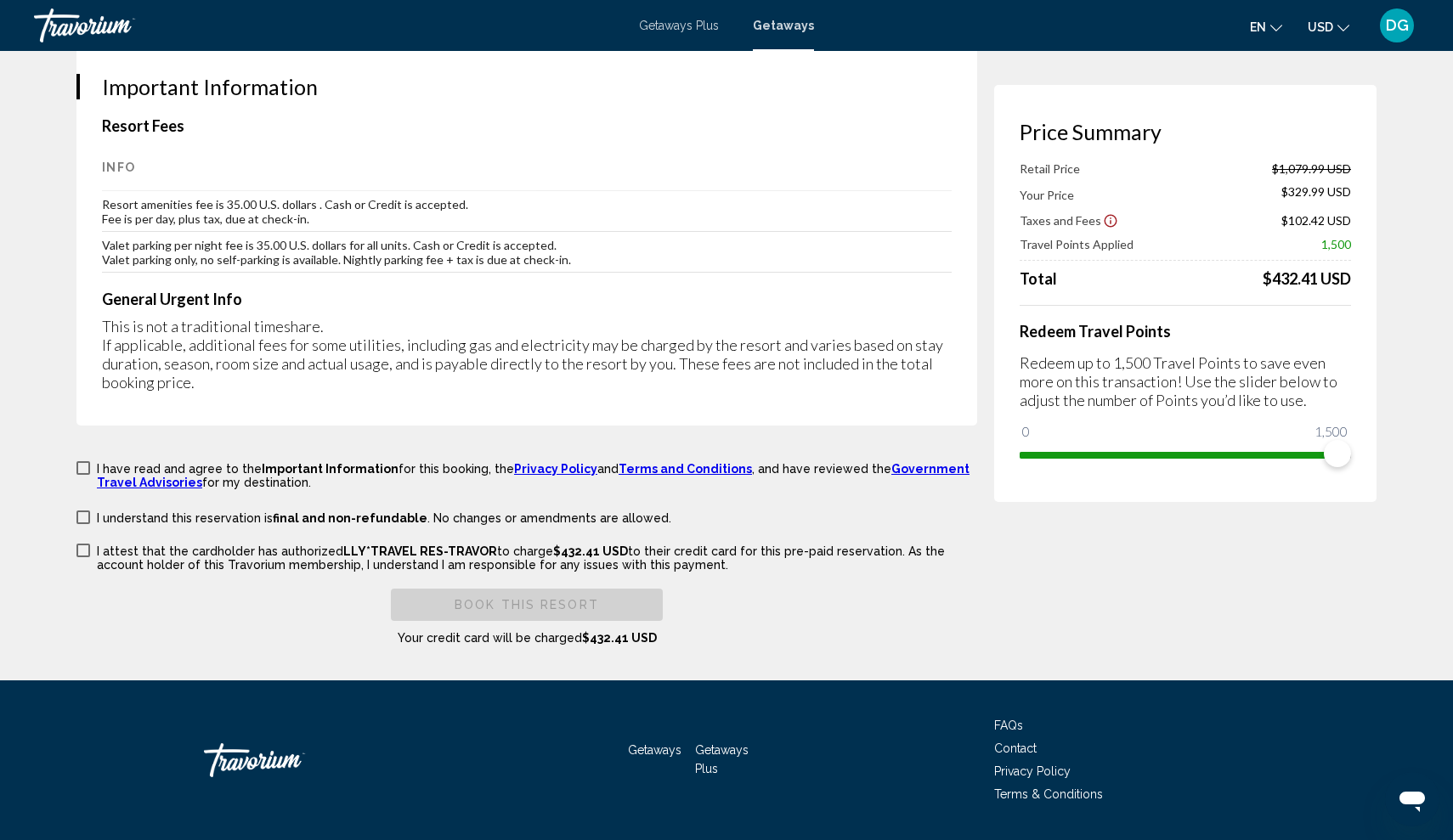 click on "Resort amenities fee is 35.00 U.S. dollars . Cash or Credit is accepted. Fee is per day, plus tax, due at check-in." at bounding box center [527, 211] 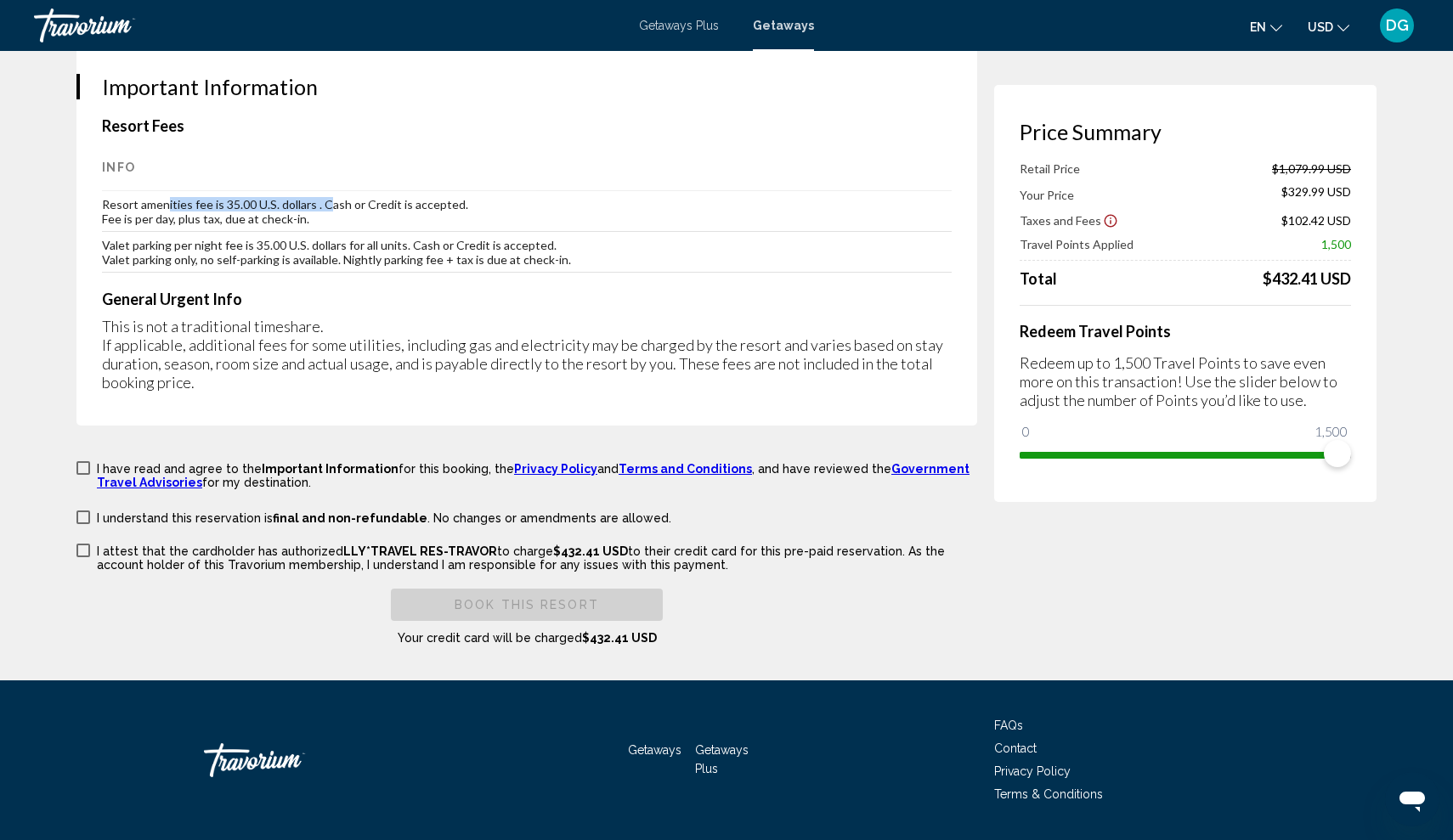 drag, startPoint x: 323, startPoint y: 209, endPoint x: 167, endPoint y: 207, distance: 156.01282 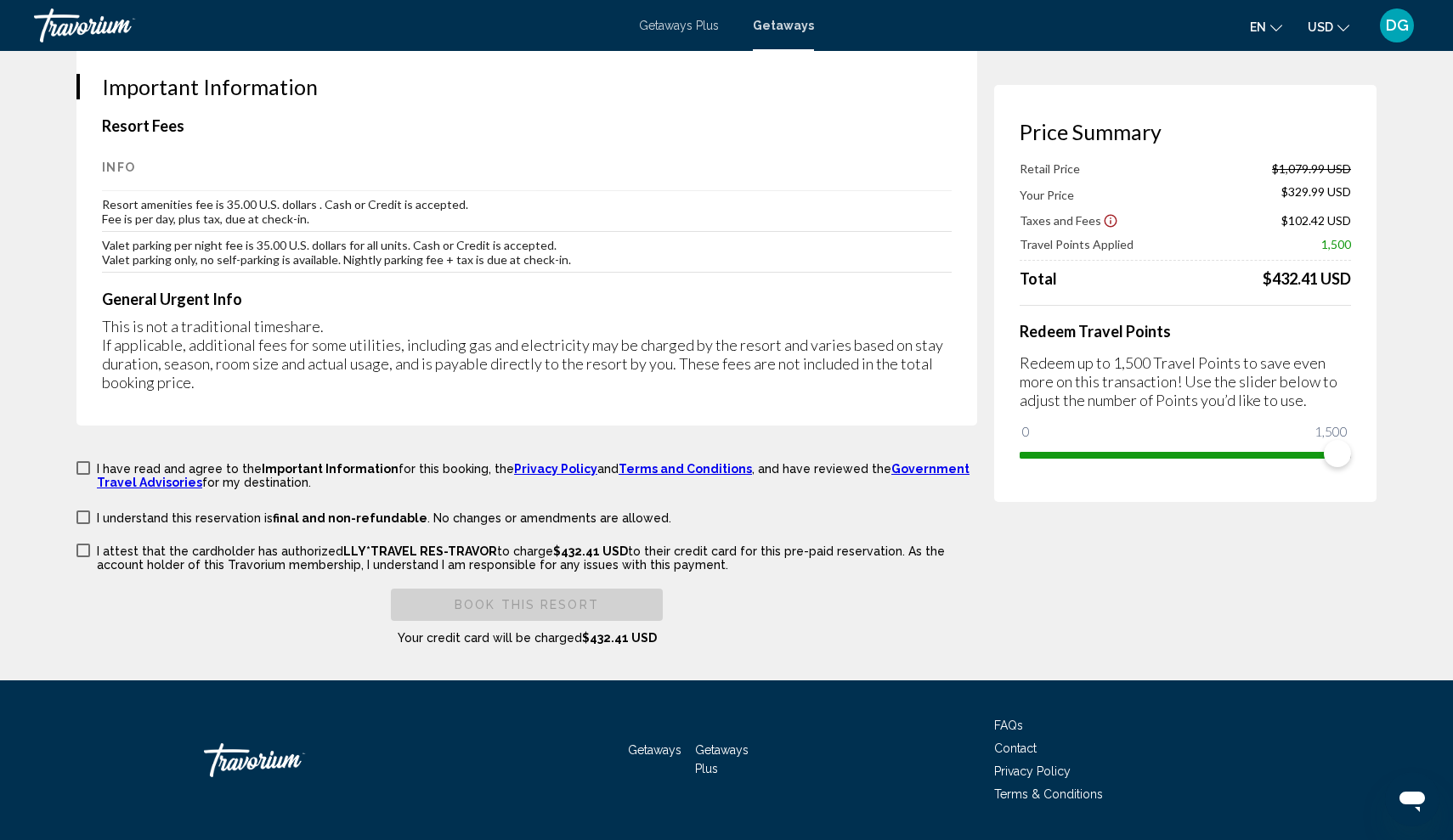 click on "Resort amenities fee is 35.00 U.S. dollars . Cash or Credit is accepted. Fee is per day, plus tax, due at check-in." at bounding box center [527, 211] 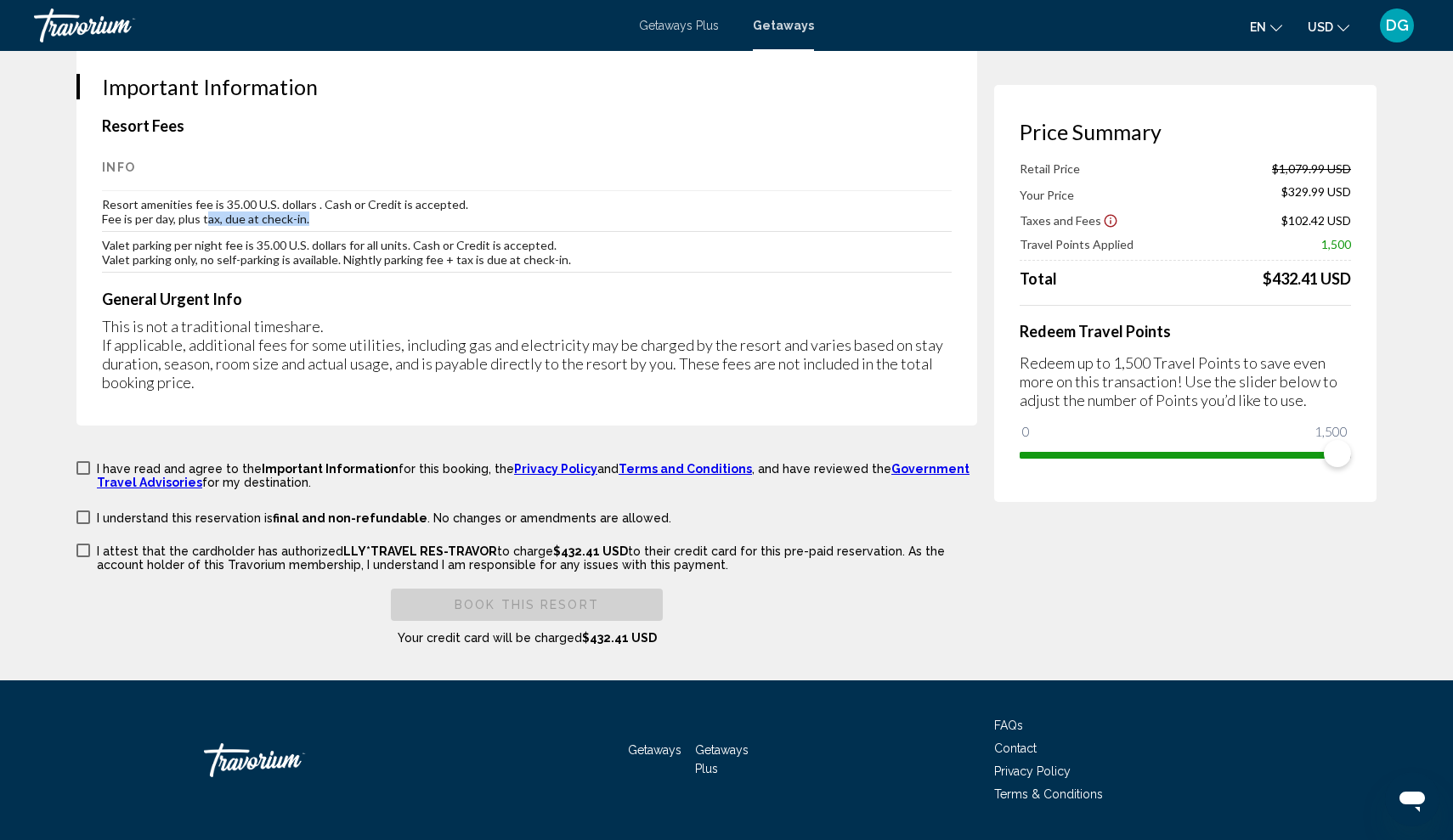 drag, startPoint x: 206, startPoint y: 217, endPoint x: 413, endPoint y: 217, distance: 207 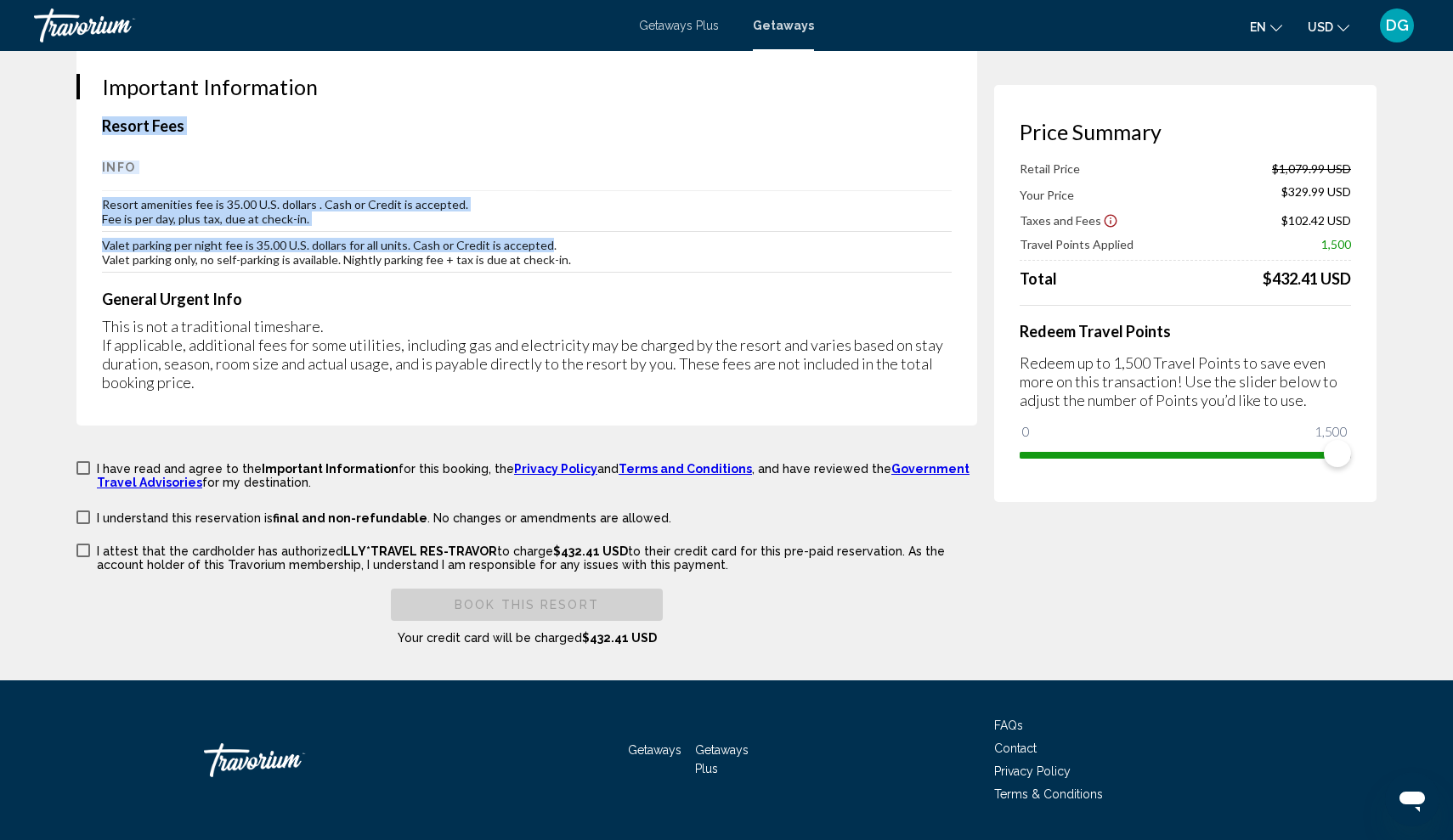 drag, startPoint x: 99, startPoint y: 243, endPoint x: 540, endPoint y: 244, distance: 441.001 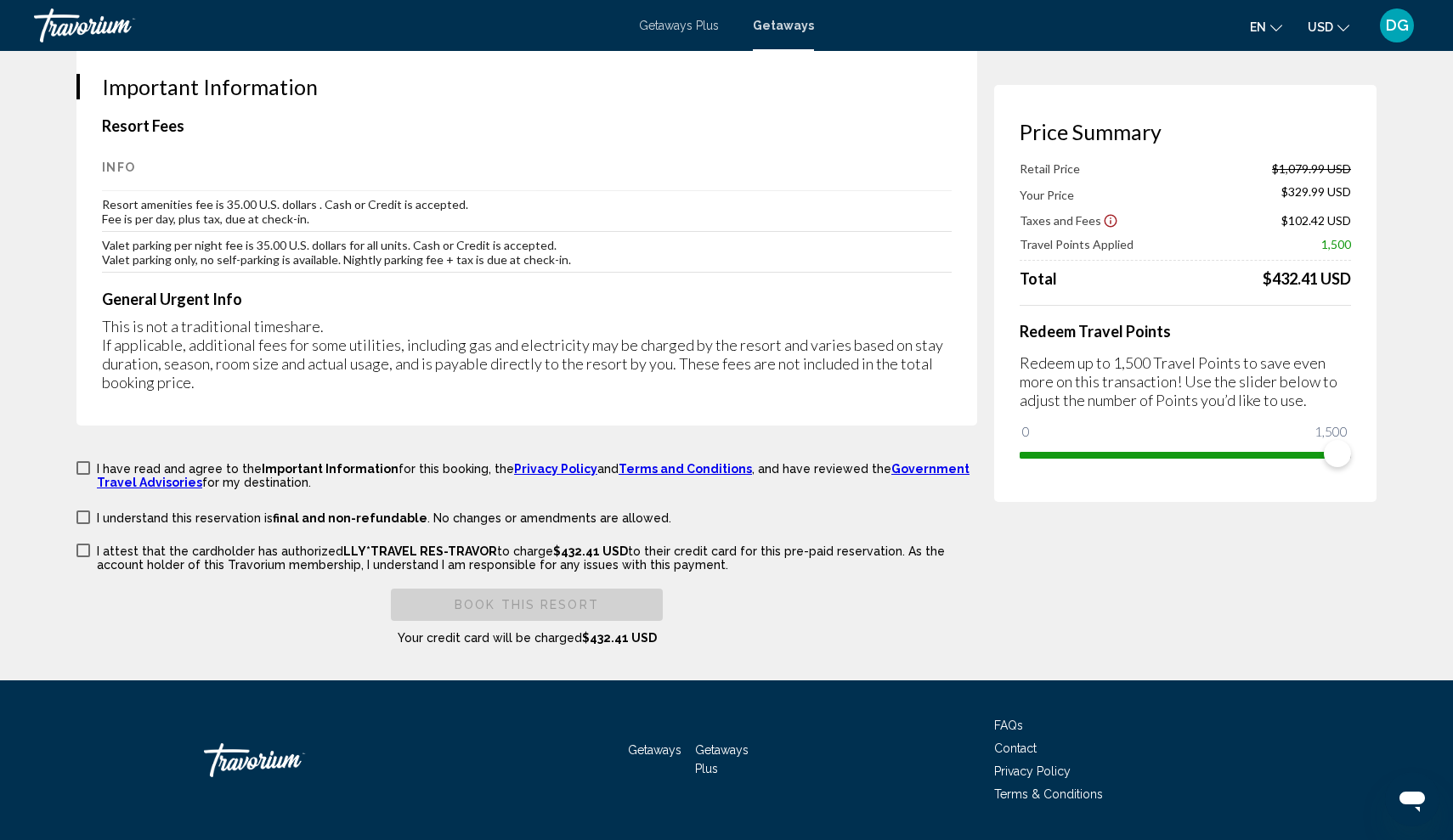 click on "Valet parking per night fee is 35.00 U.S. dollars for all units. Cash or Credit is accepted. Valet parking only, no self-parking is available. Nightly parking fee + tax is due at check-in." at bounding box center [527, 252] 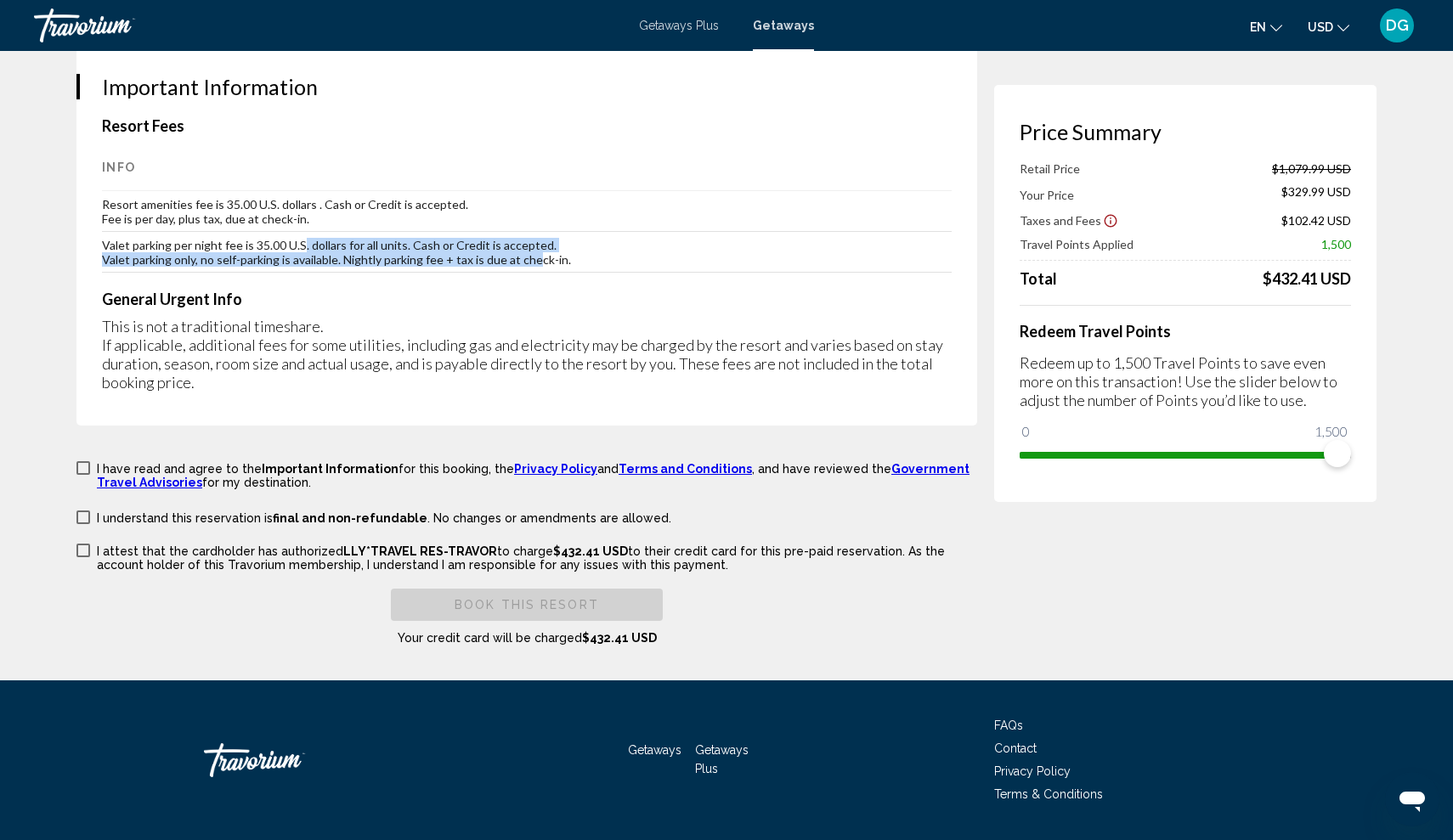 drag, startPoint x: 302, startPoint y: 246, endPoint x: 533, endPoint y: 257, distance: 231.2618 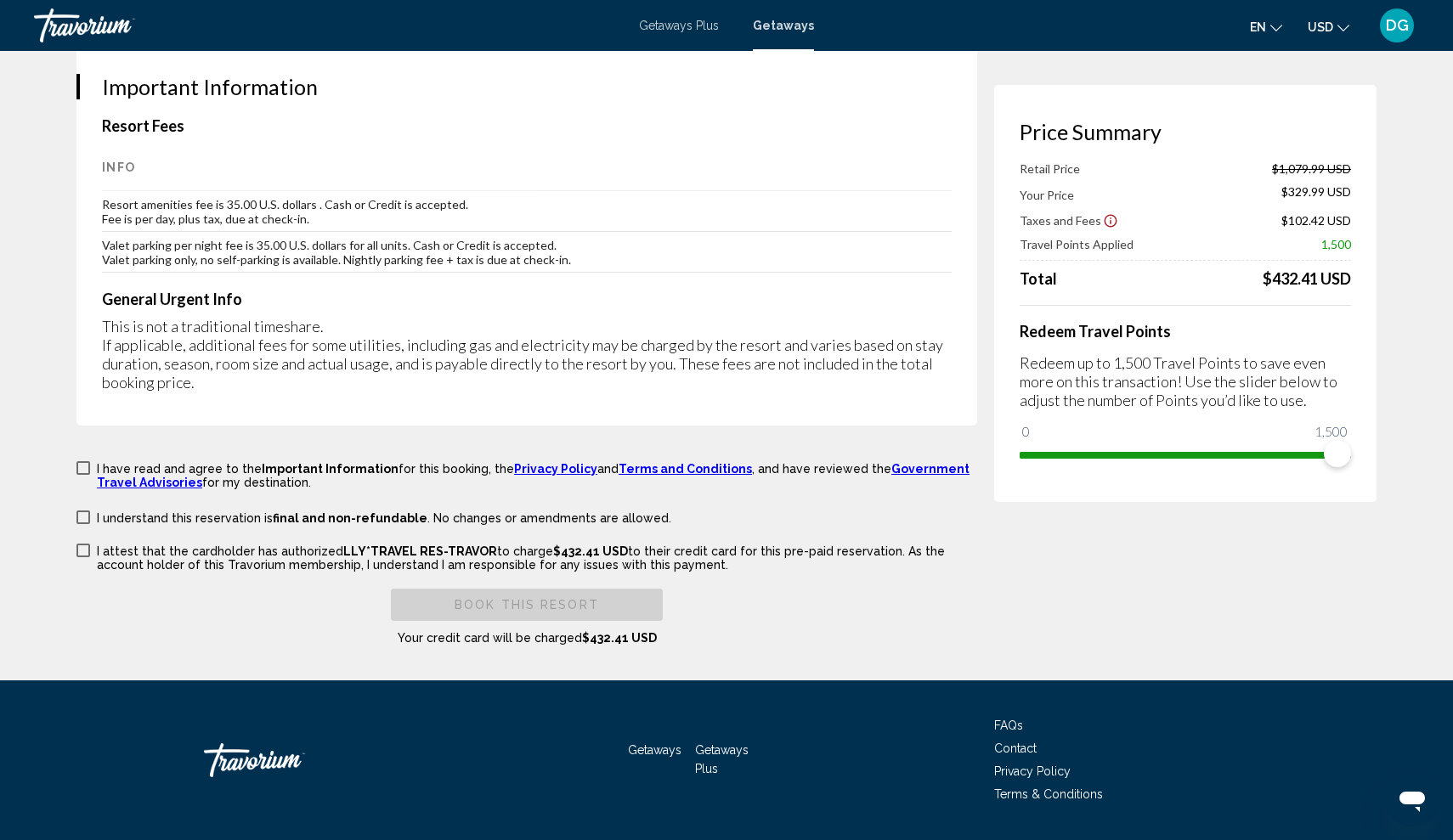 click on "Valet parking per night fee is 35.00 U.S. dollars for all units. Cash or Credit is accepted. Valet parking only, no self-parking is available. Nightly parking fee + tax is due at check-in." at bounding box center [527, 252] 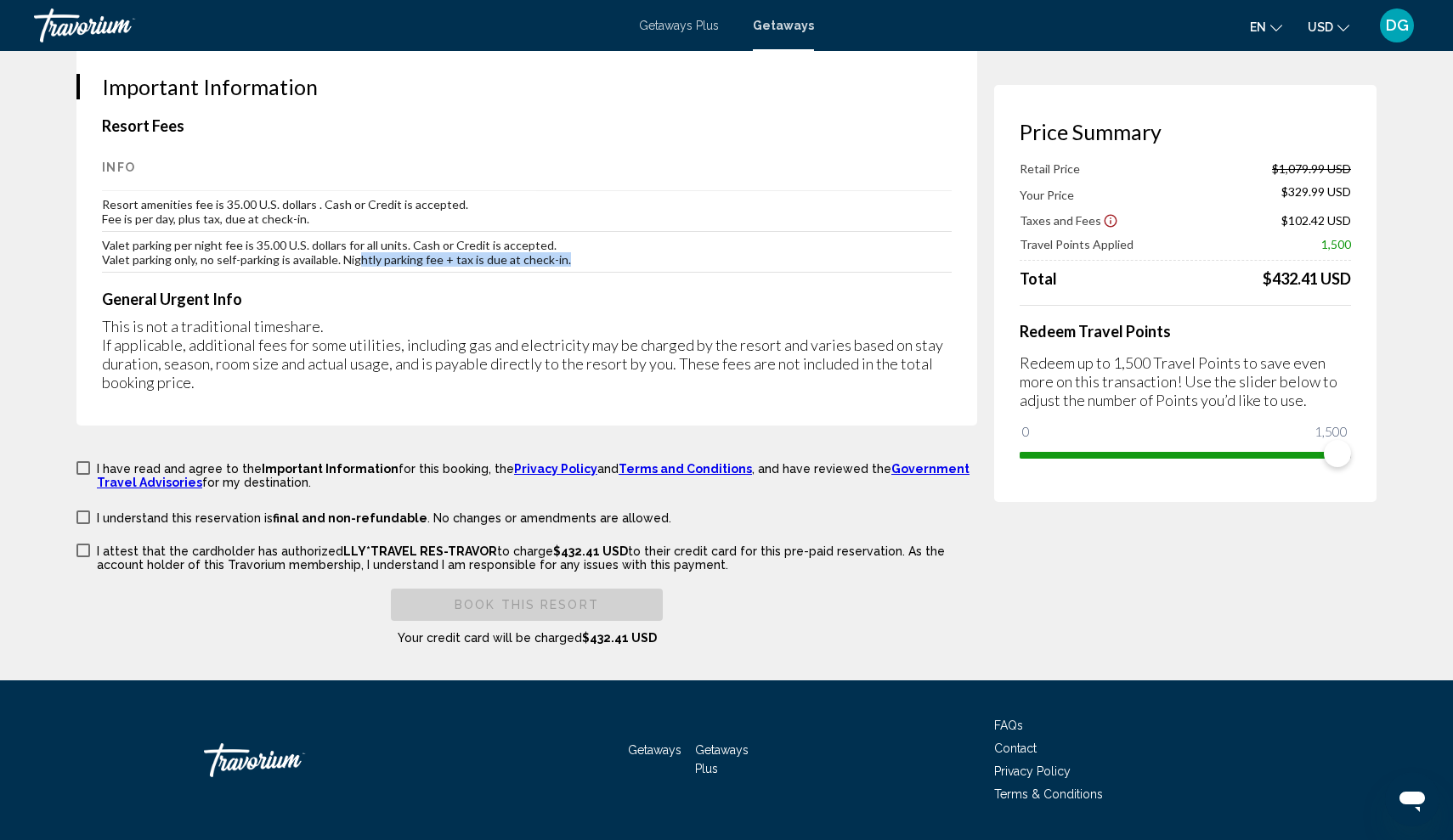 drag, startPoint x: 570, startPoint y: 258, endPoint x: 351, endPoint y: 246, distance: 219.32852 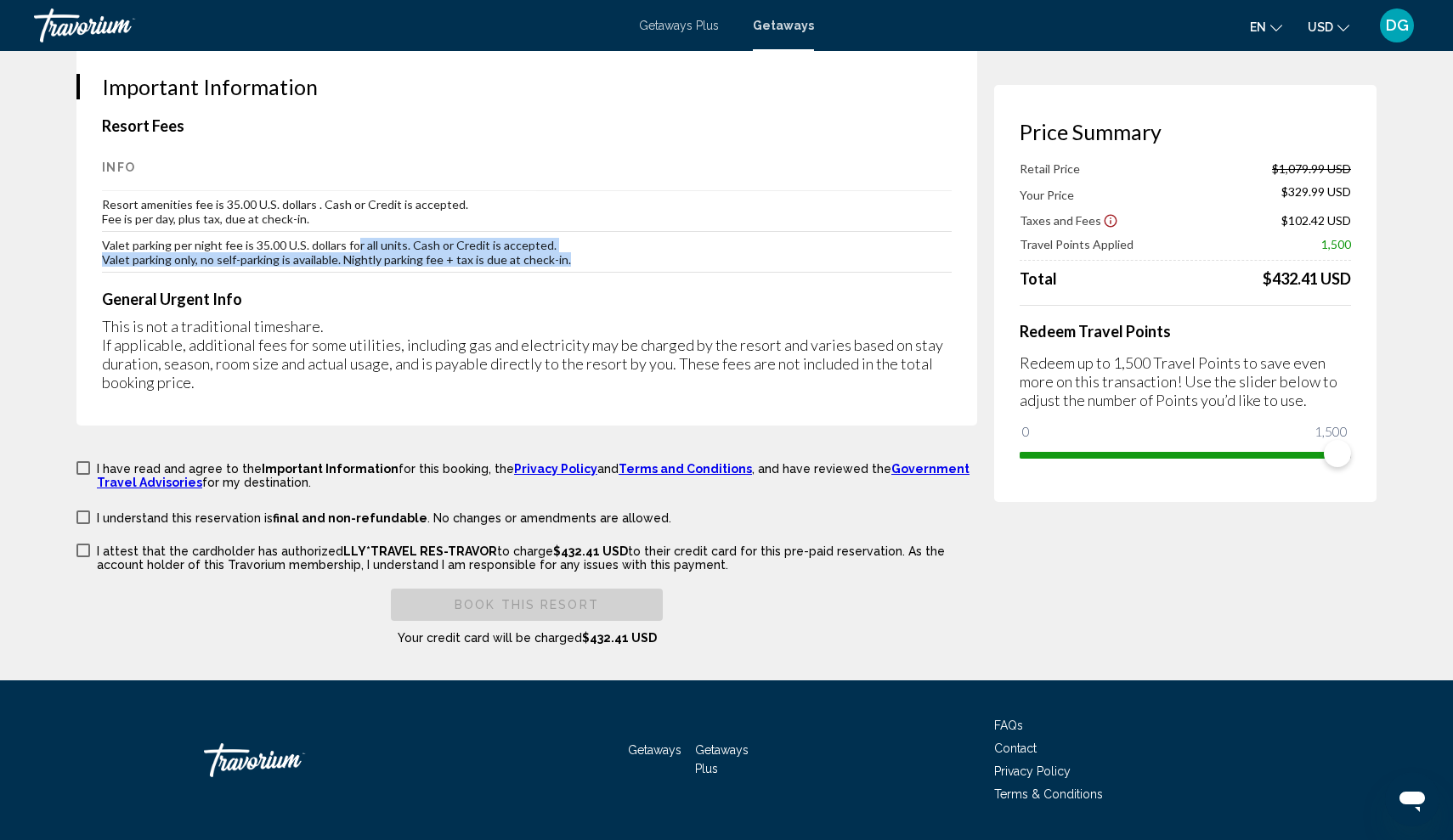 click on "Valet parking per night fee is 35.00 U.S. dollars for all units. Cash or Credit is accepted. Valet parking only, no self-parking is available. Nightly parking fee + tax is due at check-in." at bounding box center (527, 252) 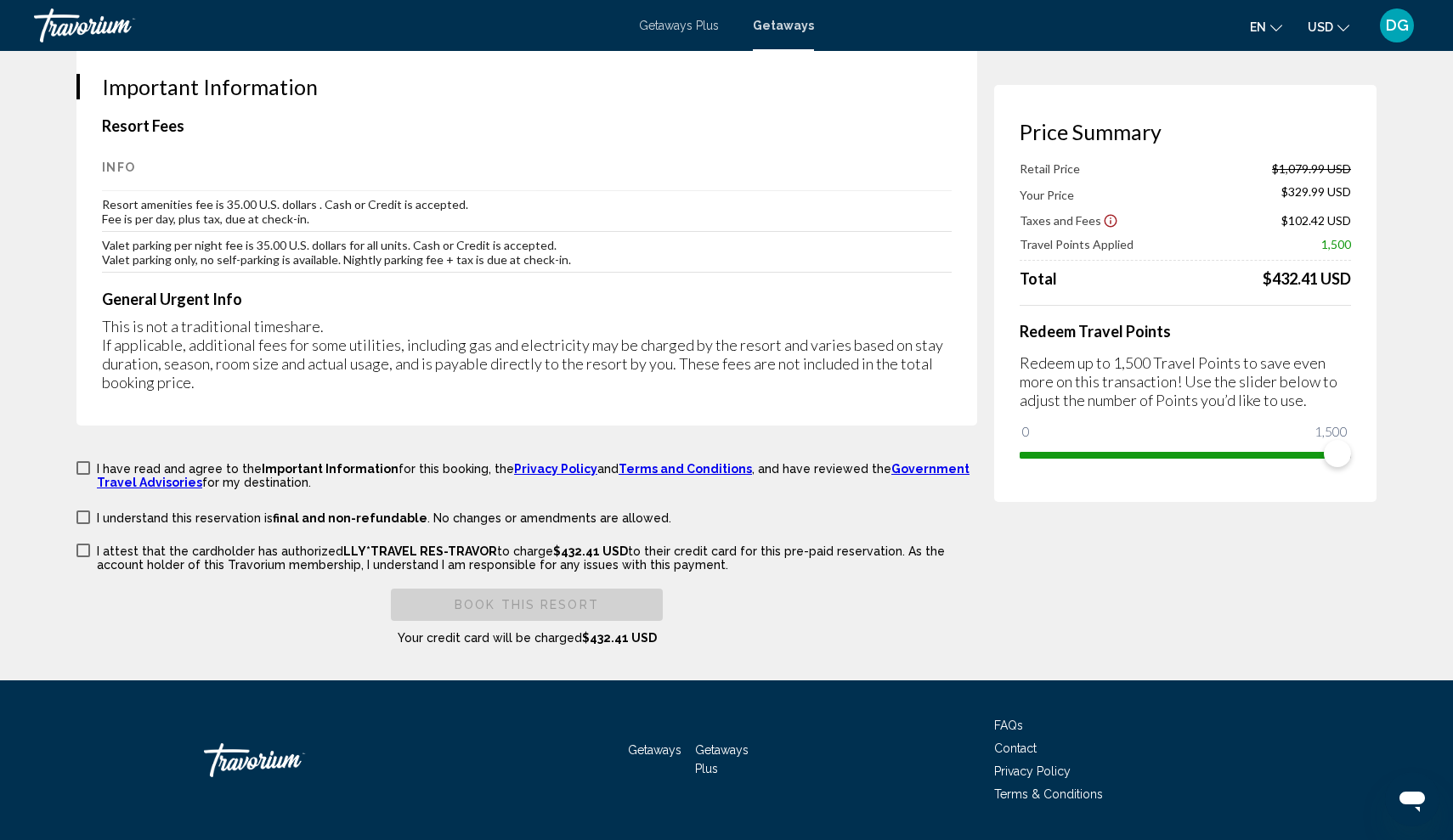 click on "Valet parking per night fee is 35.00 U.S. dollars for all units. Cash or Credit is accepted. Valet parking only, no self-parking is available. Nightly parking fee + tax is due at check-in." at bounding box center (527, 252) 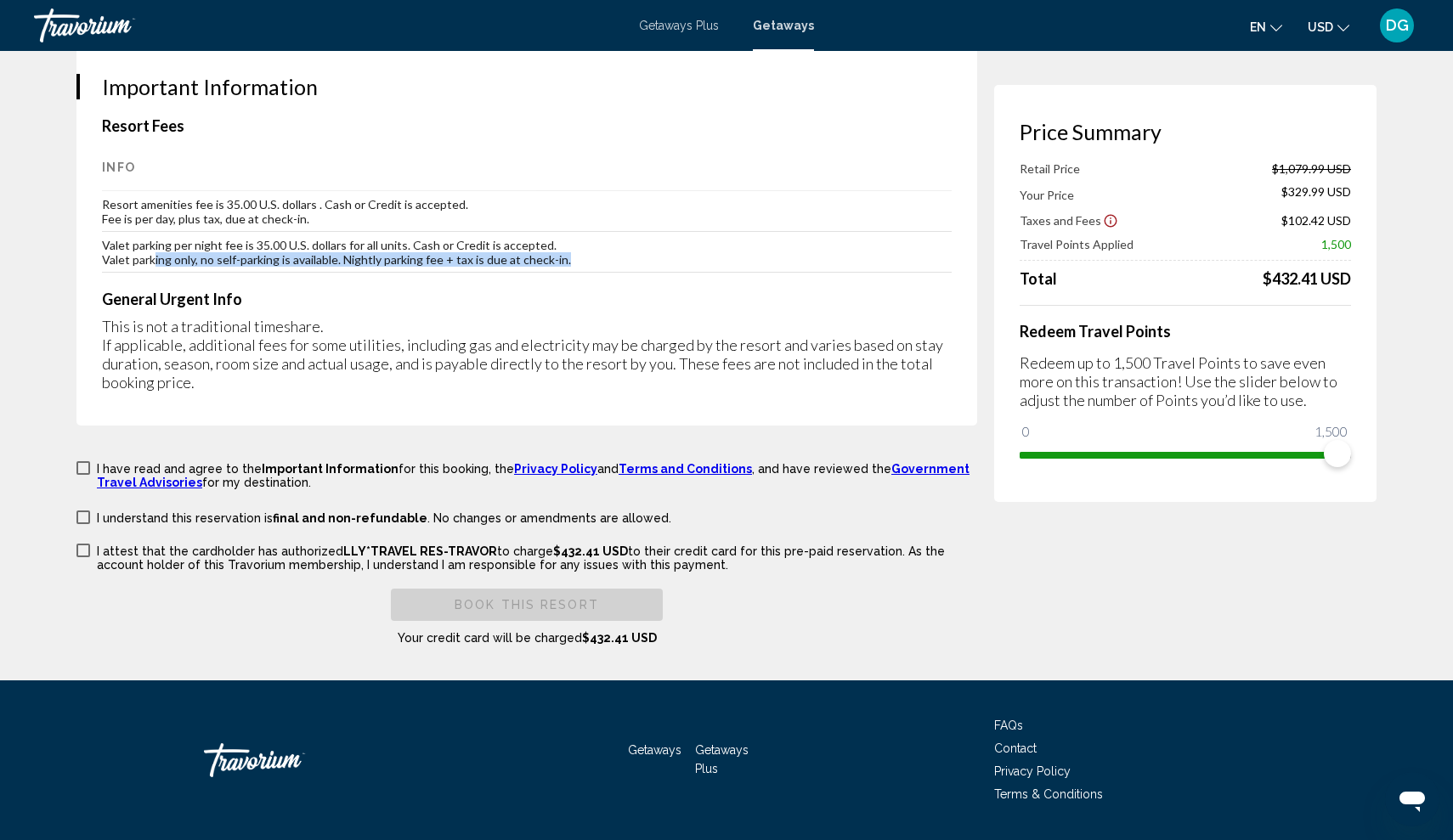drag, startPoint x: 152, startPoint y: 257, endPoint x: 618, endPoint y: 254, distance: 466.0097 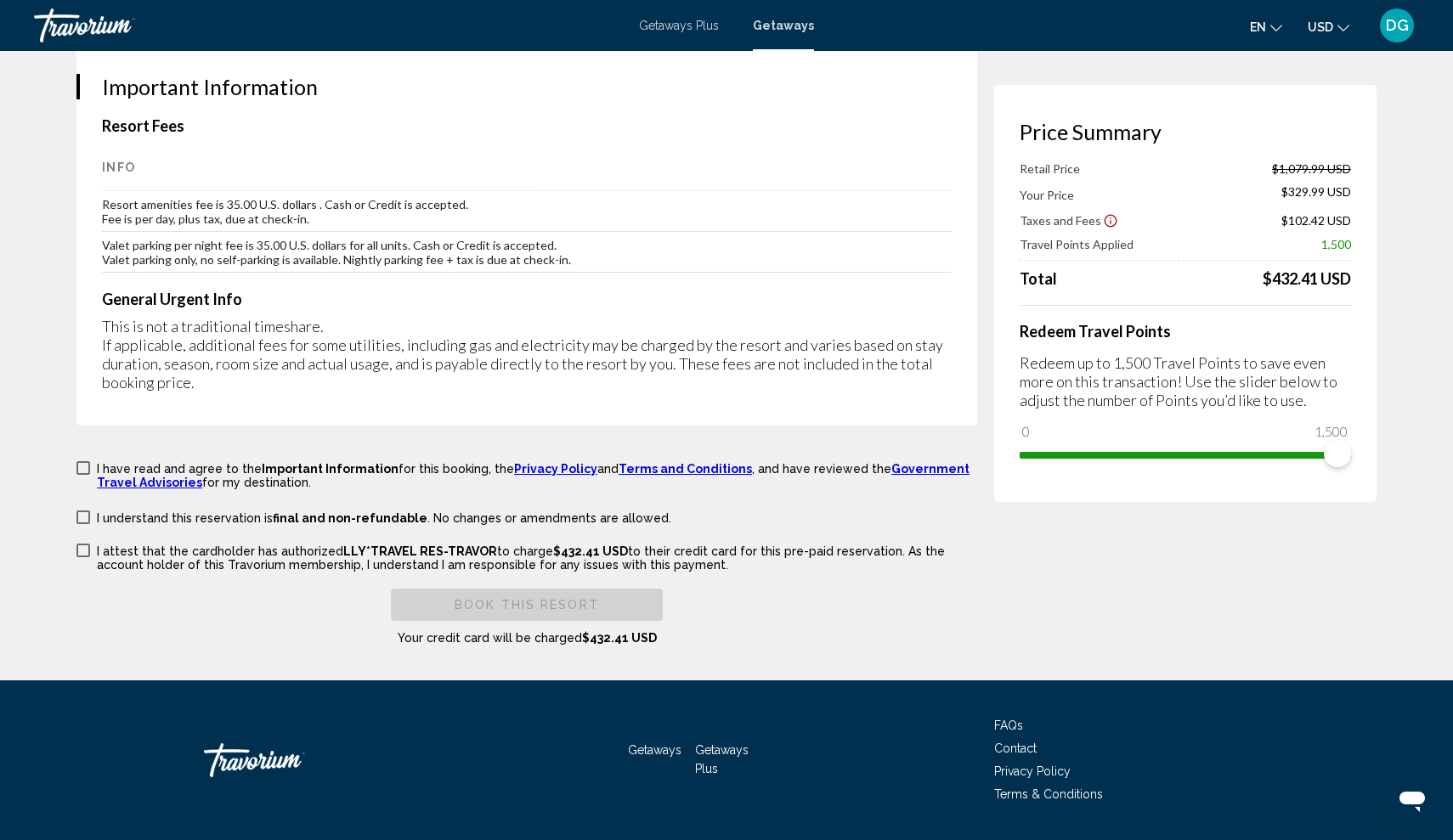 click on "Valet parking per night fee is 35.00 U.S. dollars for all units. Cash or Credit is accepted. Valet parking only, no self-parking is available. Nightly parking fee + tax is due at check-in." at bounding box center [527, 252] 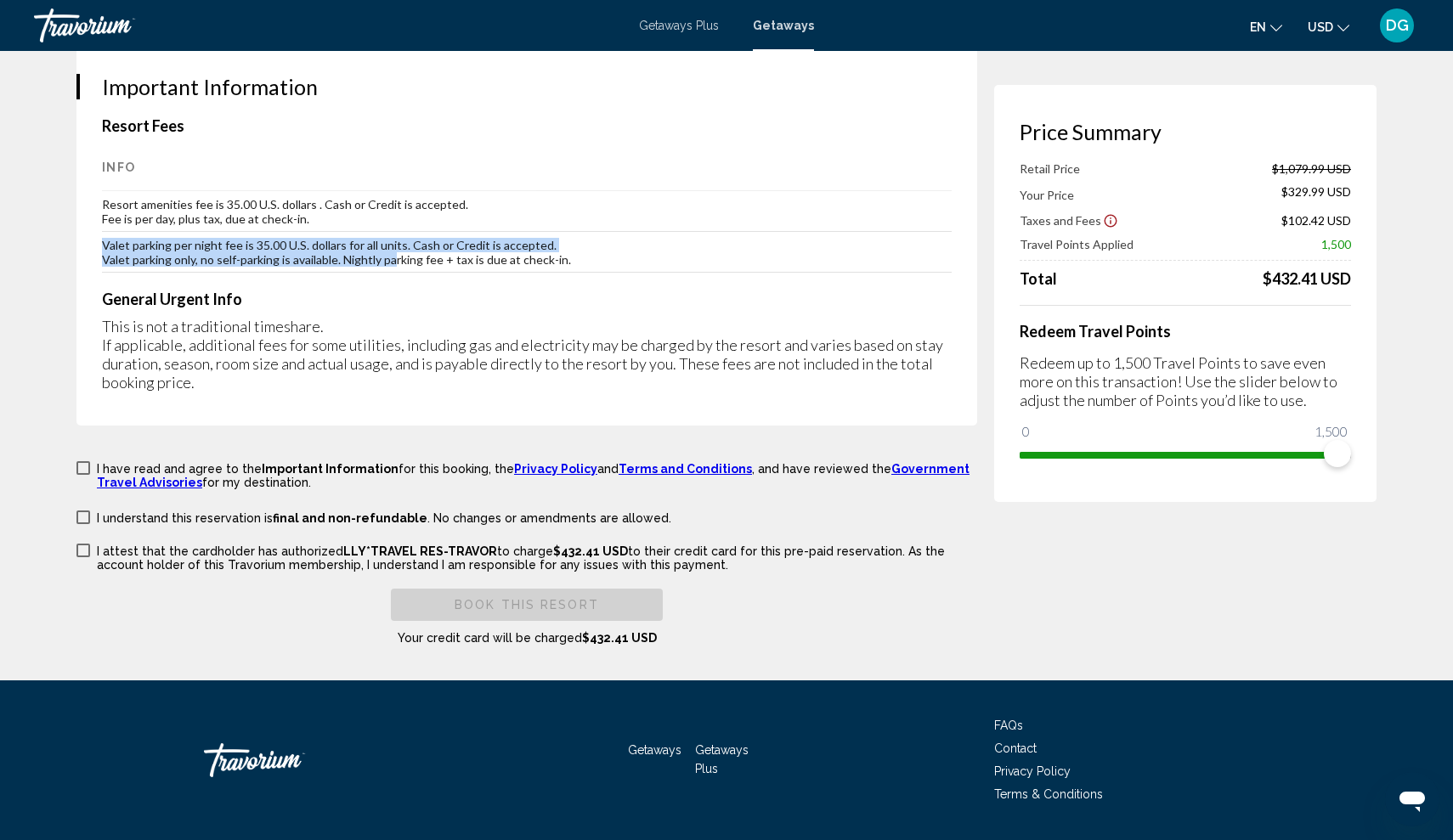 drag, startPoint x: 393, startPoint y: 259, endPoint x: 641, endPoint y: 224, distance: 250.45758 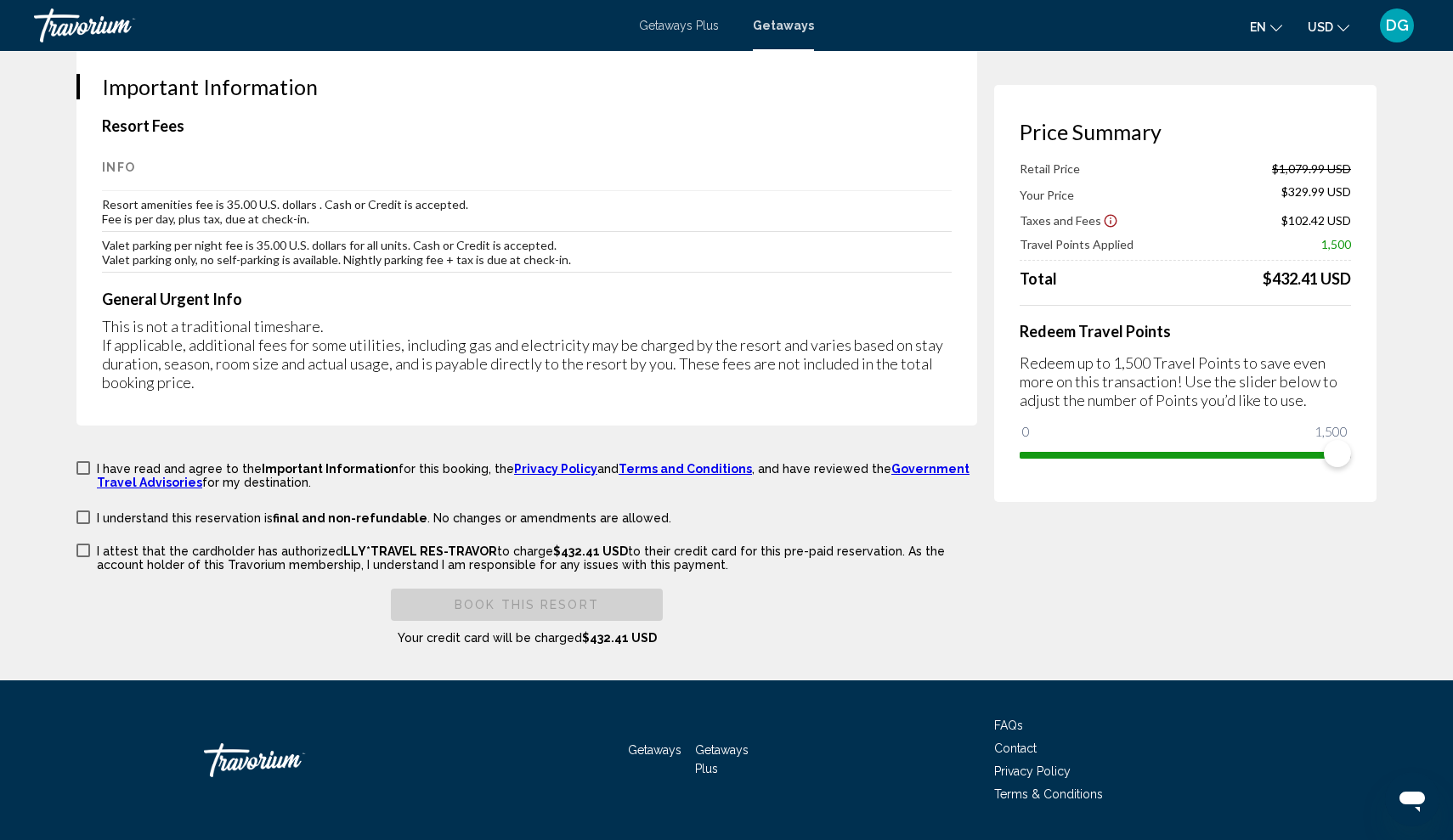 click on "Important Information Resort Fees Info Resort amenities fee is 35.00 U.S. dollars . Cash or Credit is accepted. Fee is per day, plus tax, due at check-in. Valet parking per night fee is 35.00 U.S. dollars for all units. Cash or Credit is accepted. Valet parking only, no self-parking is available. Nightly parking fee + tax is due at check-in. General Urgent Info This is not a traditional timeshare. If applicable, additional fees for some utilities, including gas and electricity may be charged by the resort and varies based on stay duration, season, room size and actual usage, and is payable directly to the resort by you. These fees are not included in the total booking price." at bounding box center (527, 233) 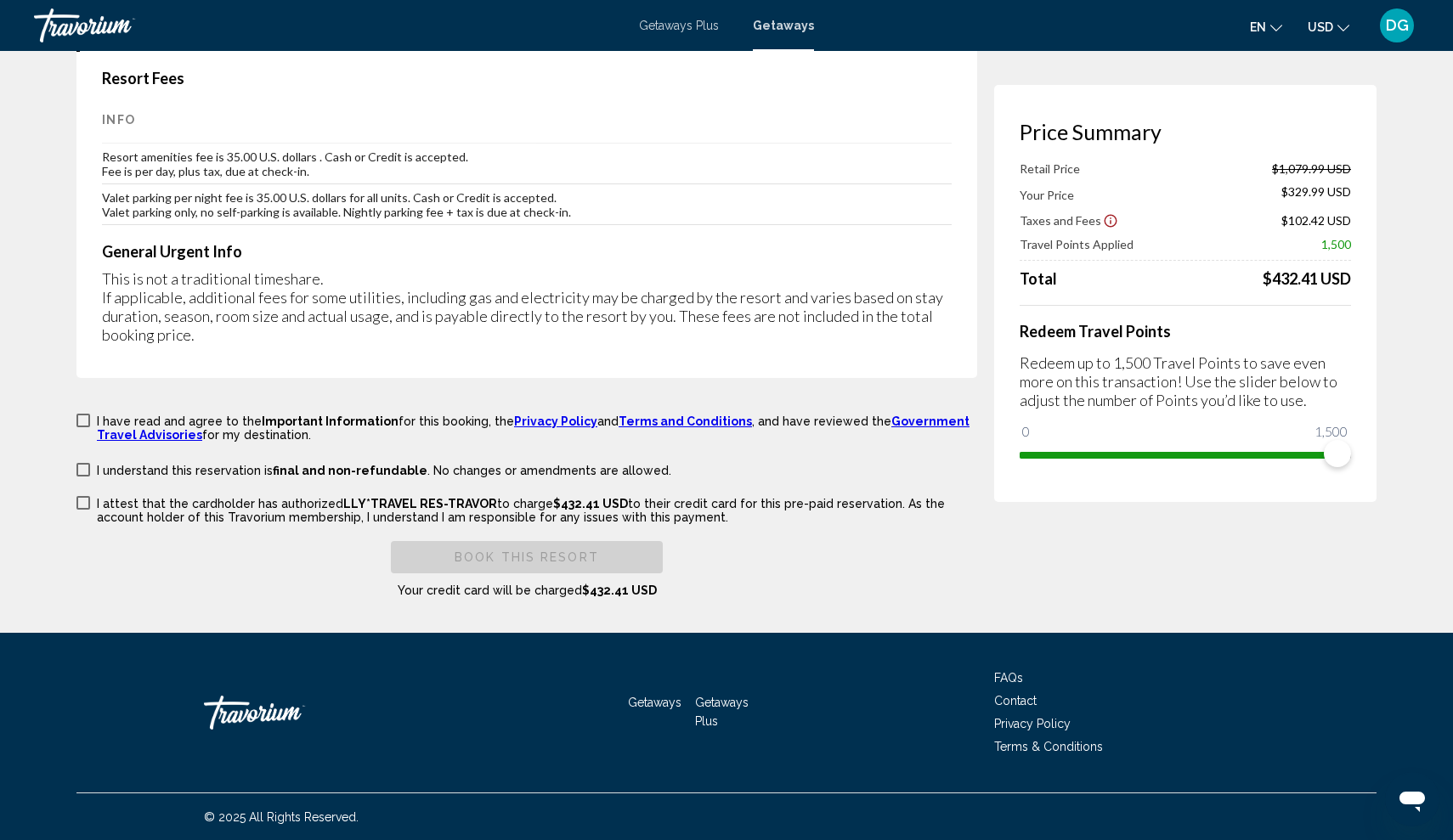 scroll, scrollTop: 2647, scrollLeft: 0, axis: vertical 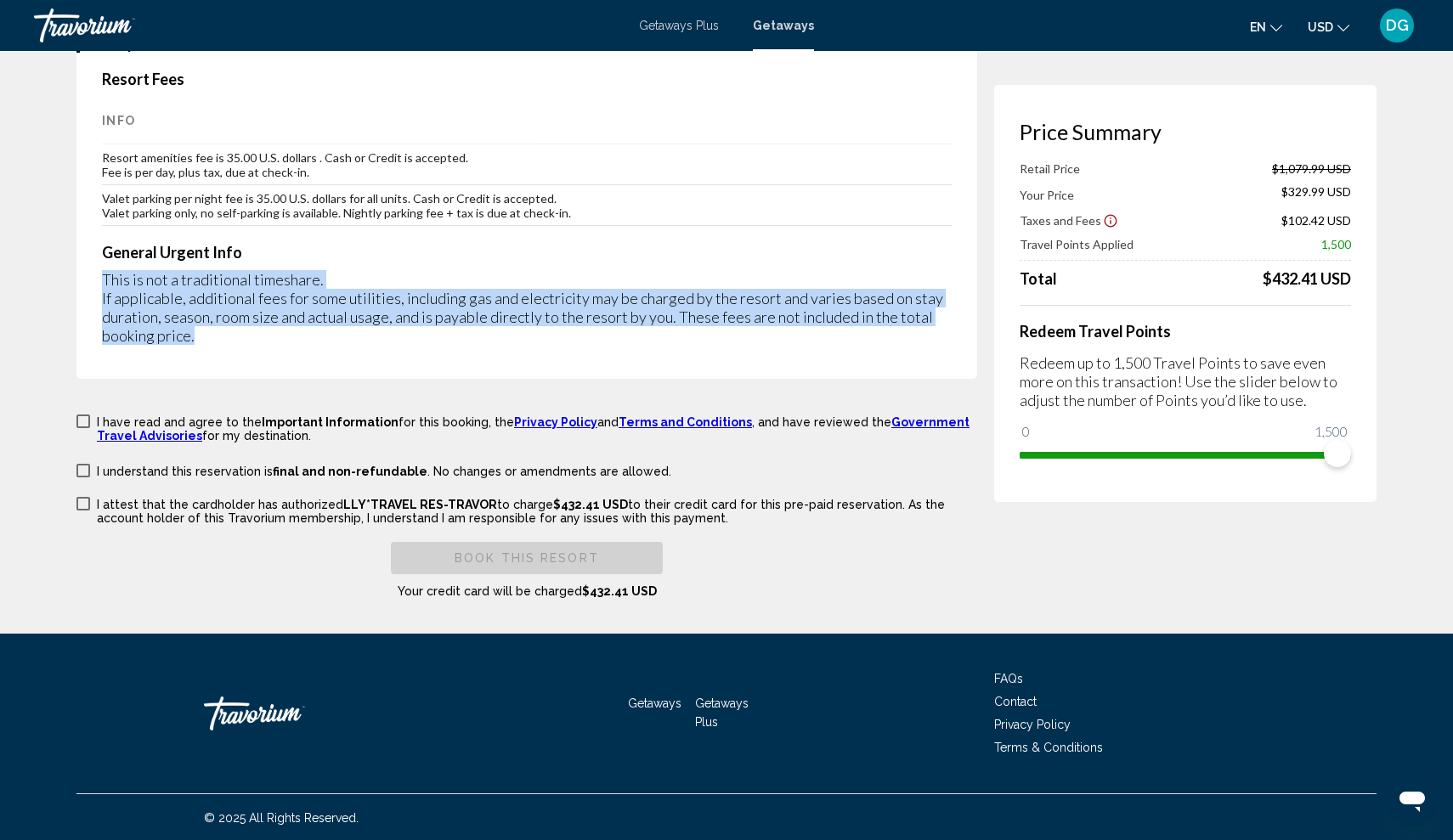 drag, startPoint x: 104, startPoint y: 274, endPoint x: 265, endPoint y: 343, distance: 175.1628 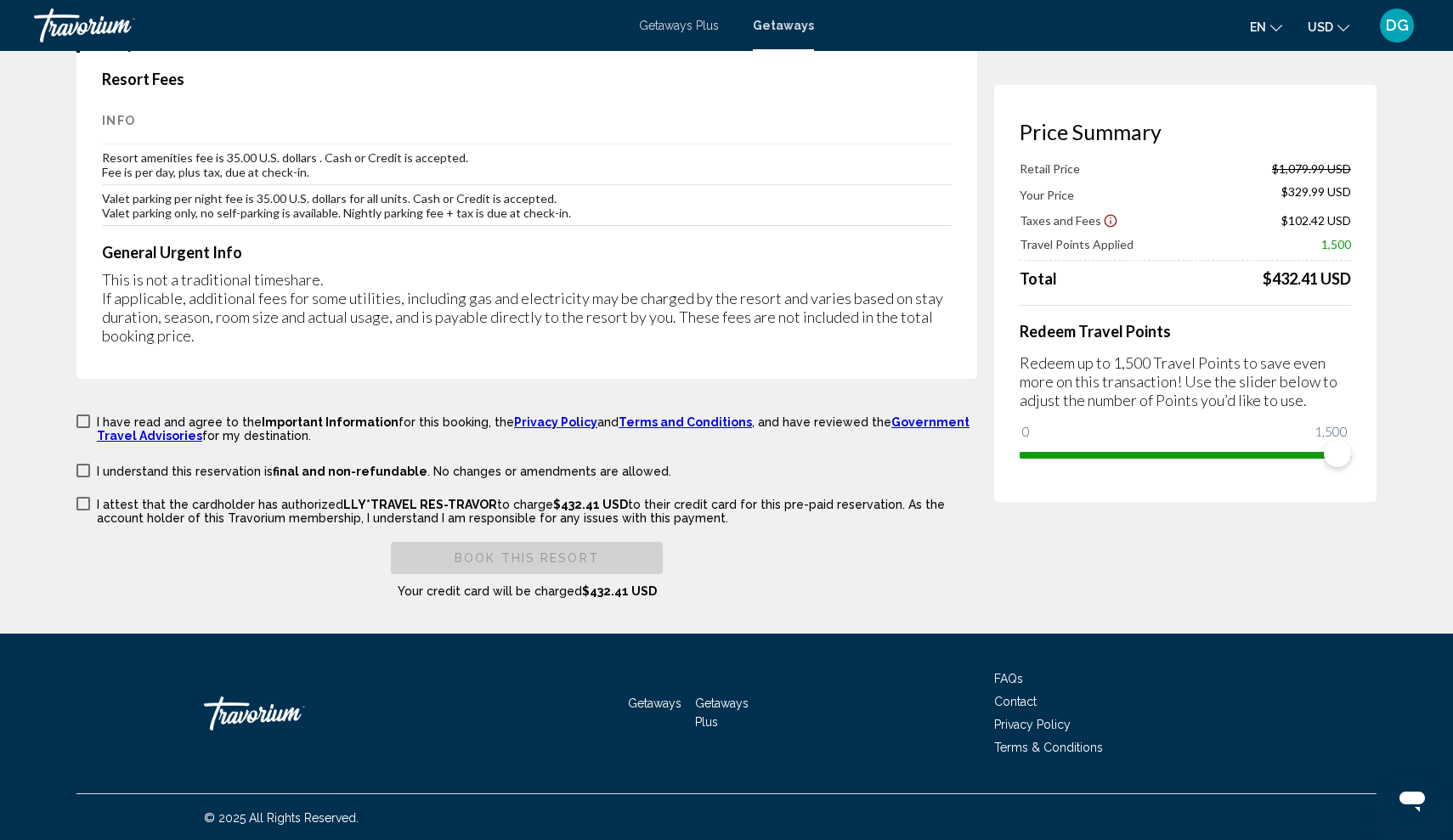 click on "This is not a traditional timeshare. If applicable, additional fees for some utilities, including gas and electricity may be charged by the resort and varies based on stay duration, season, room size and actual usage, and is payable directly to the resort by you. These fees are not included in the total booking price." at bounding box center [527, 307] 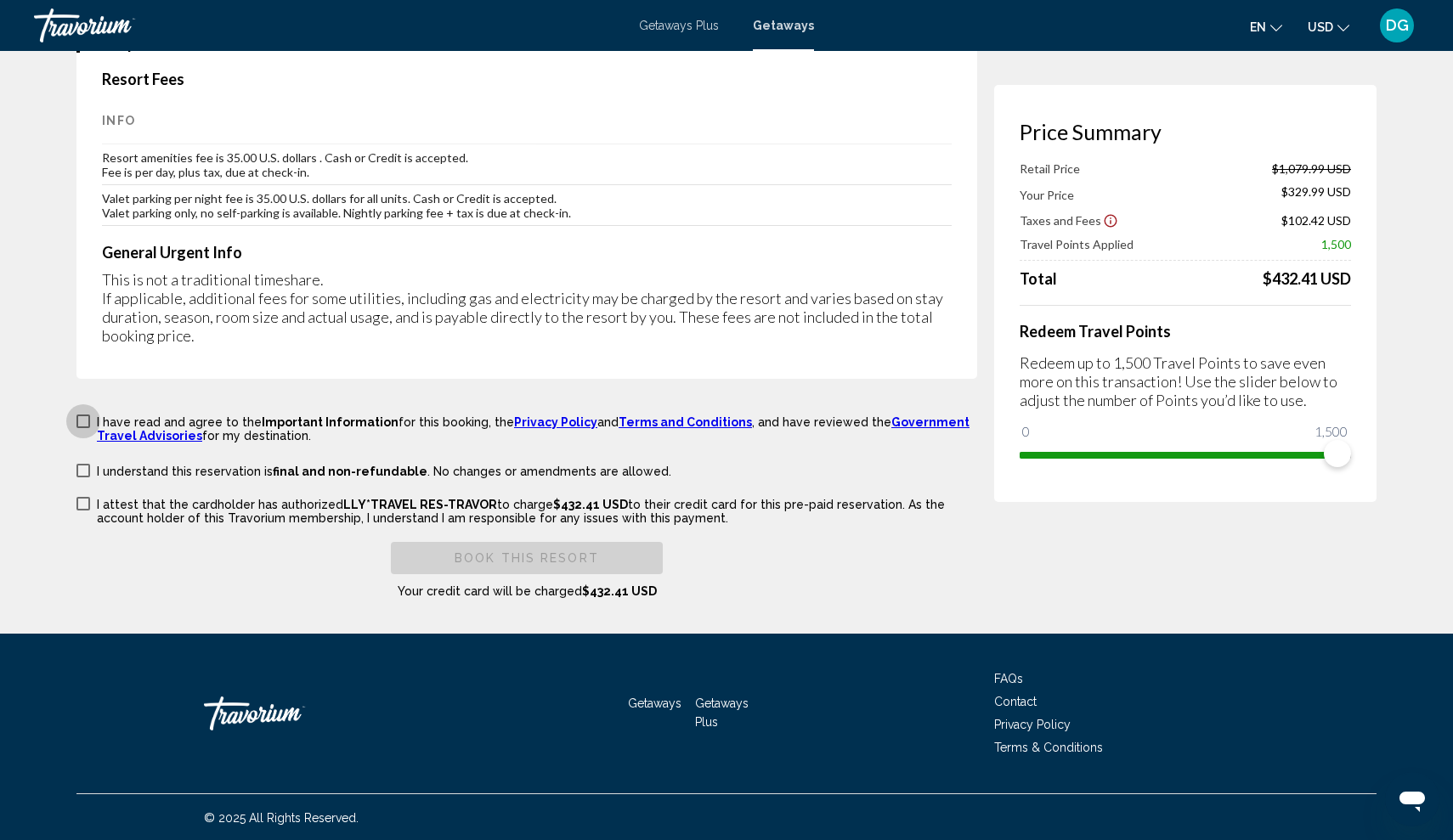 click at bounding box center (83, 421) 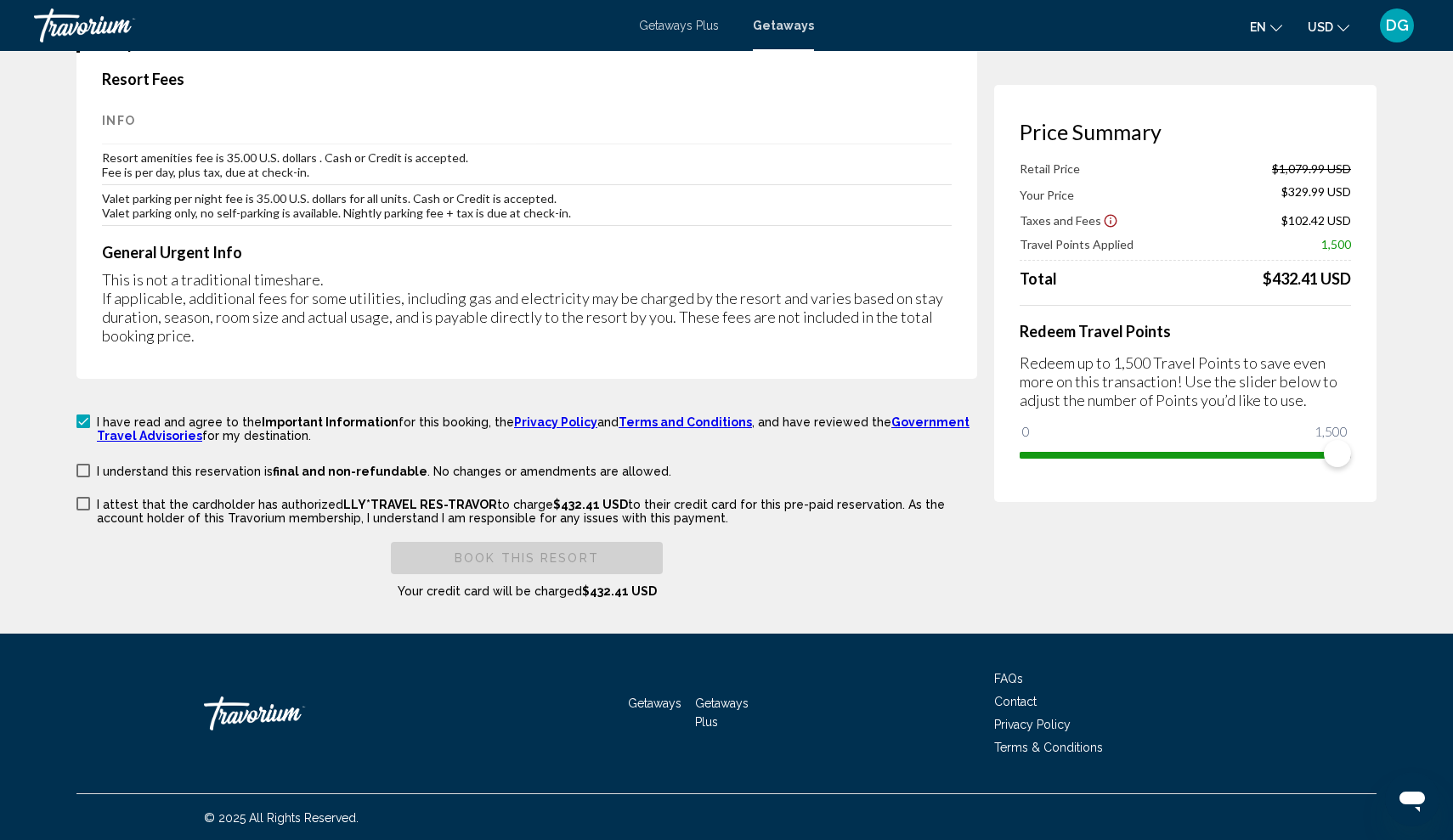 click at bounding box center (83, 471) 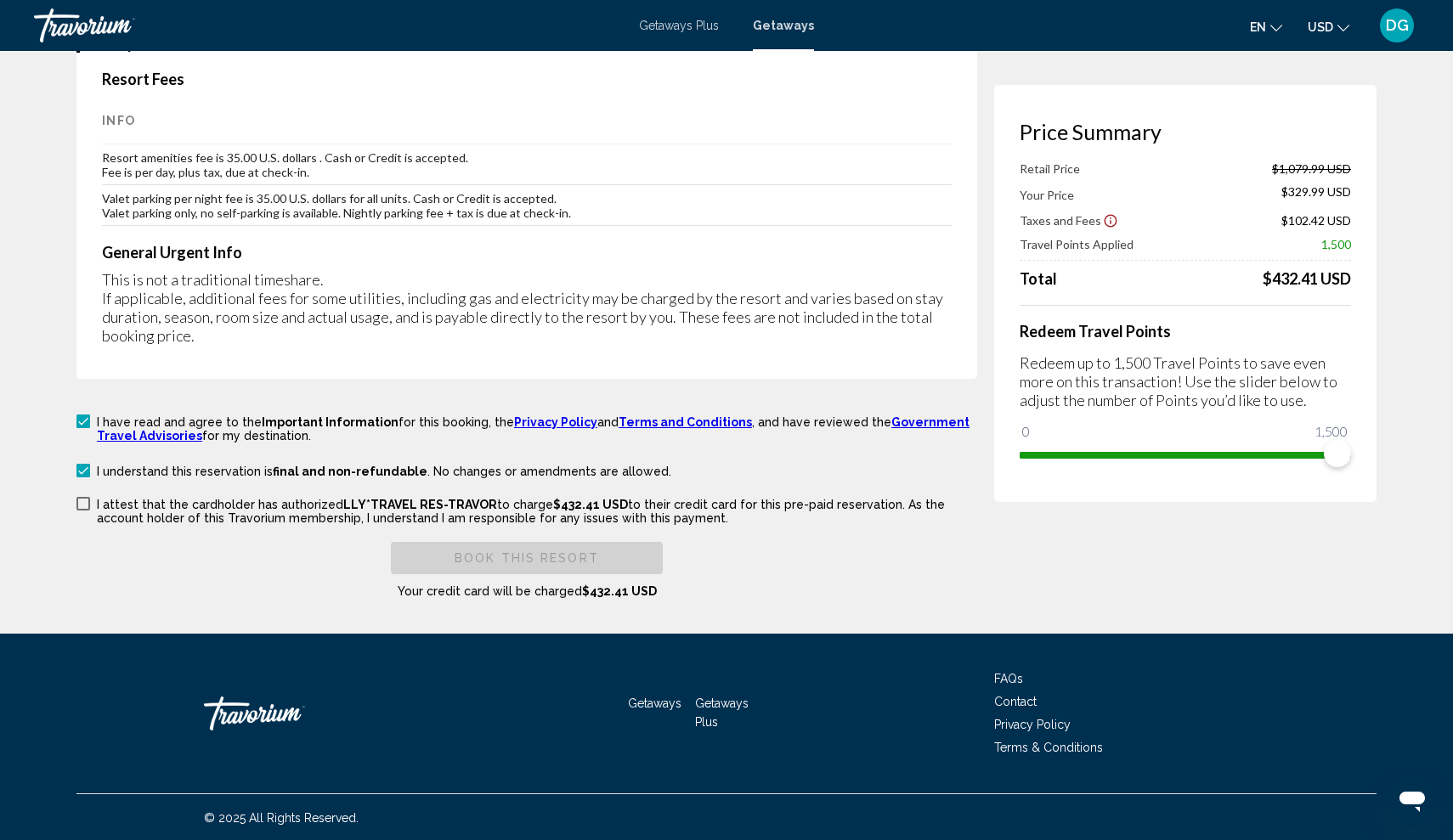 click at bounding box center [83, 504] 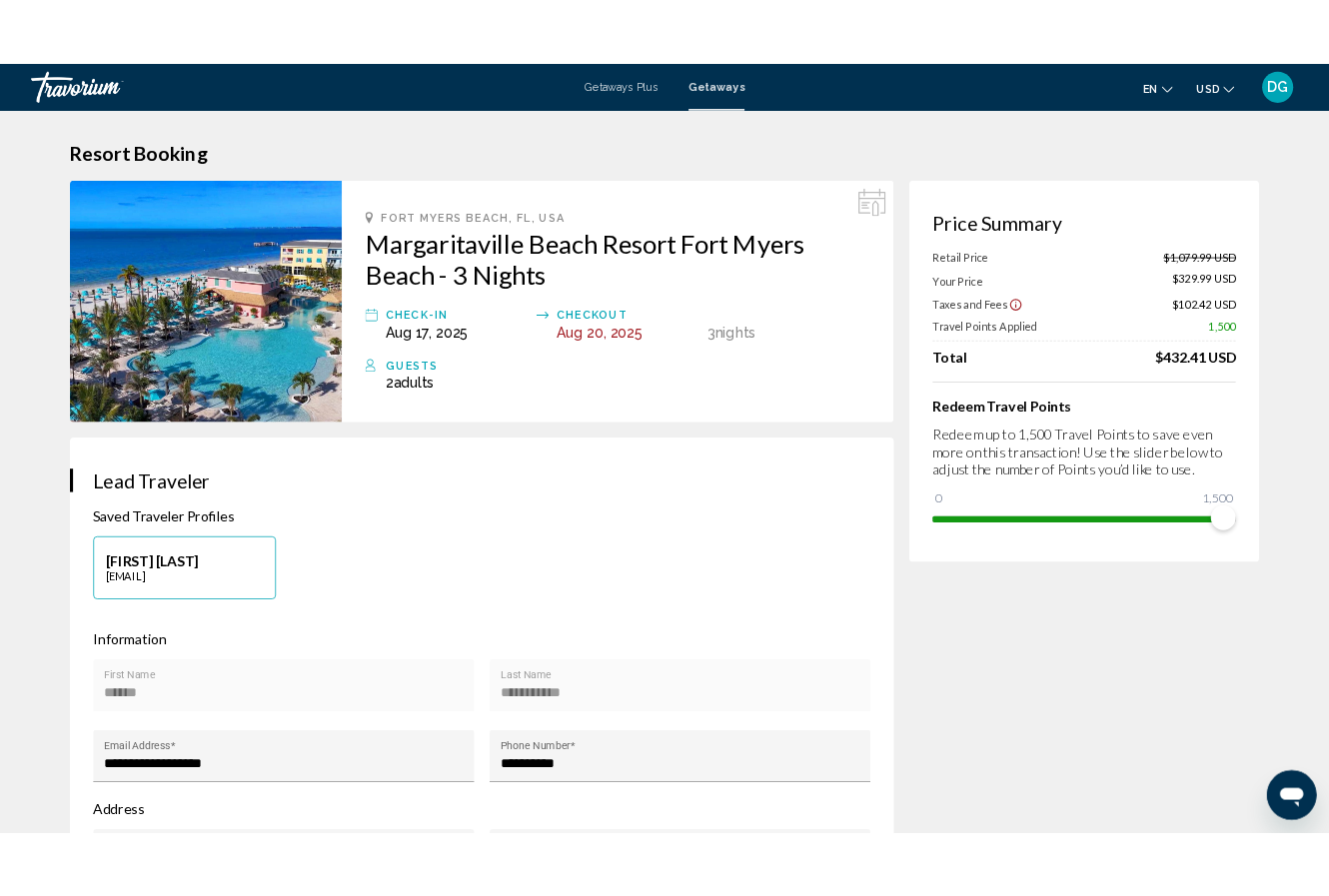 scroll, scrollTop: 0, scrollLeft: 0, axis: both 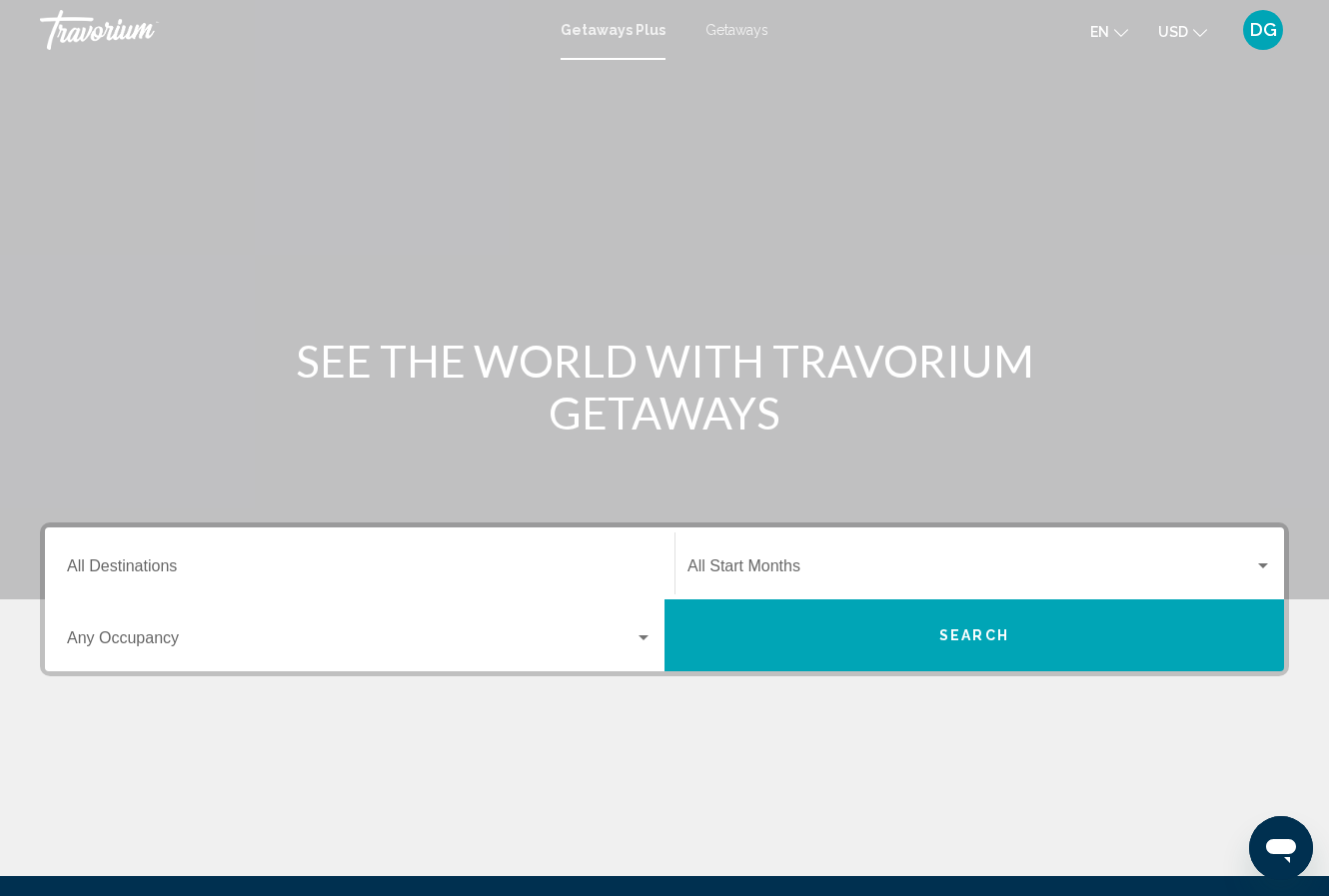 click on "Destination All Destinations" at bounding box center [360, 570] 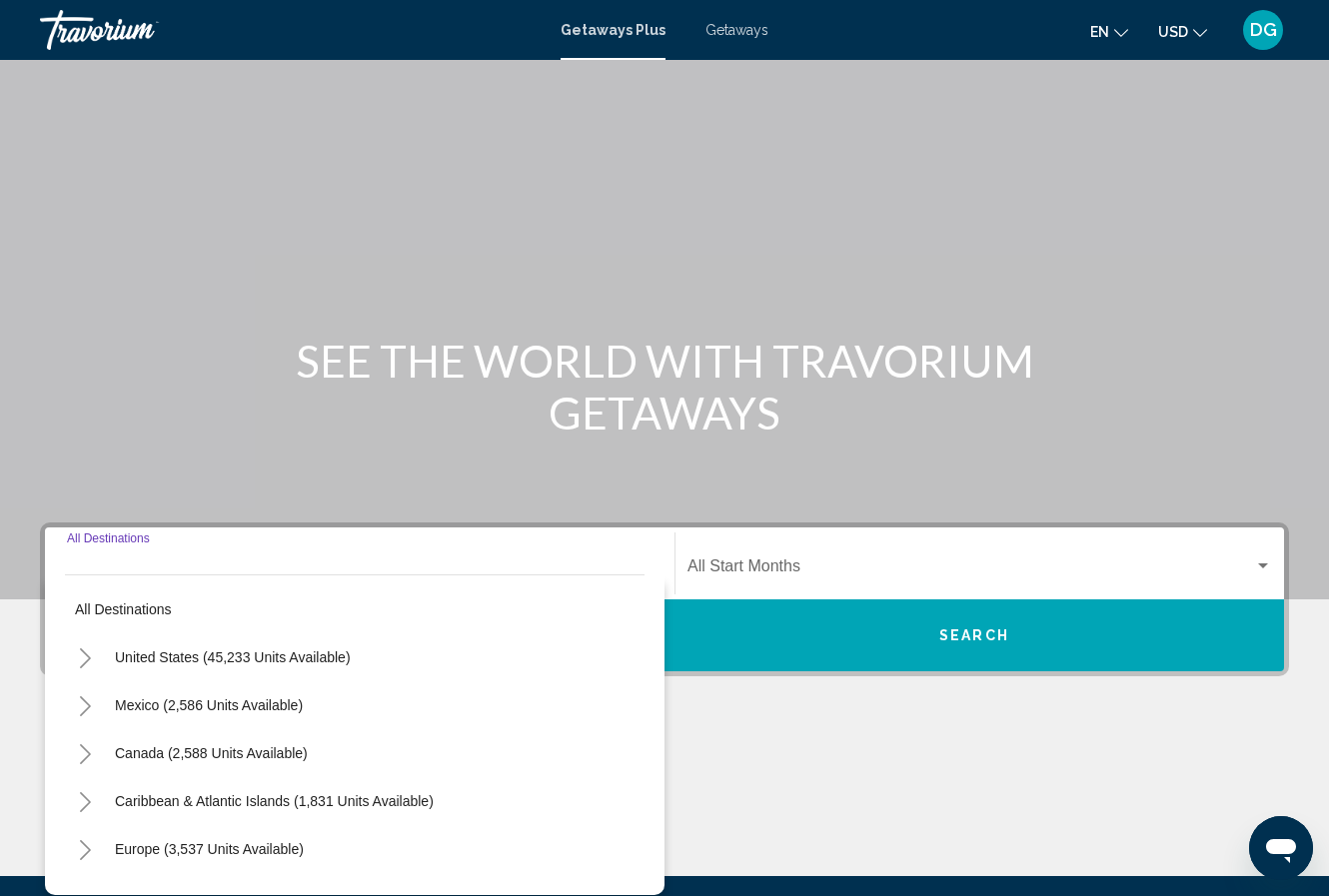 scroll, scrollTop: 225, scrollLeft: 0, axis: vertical 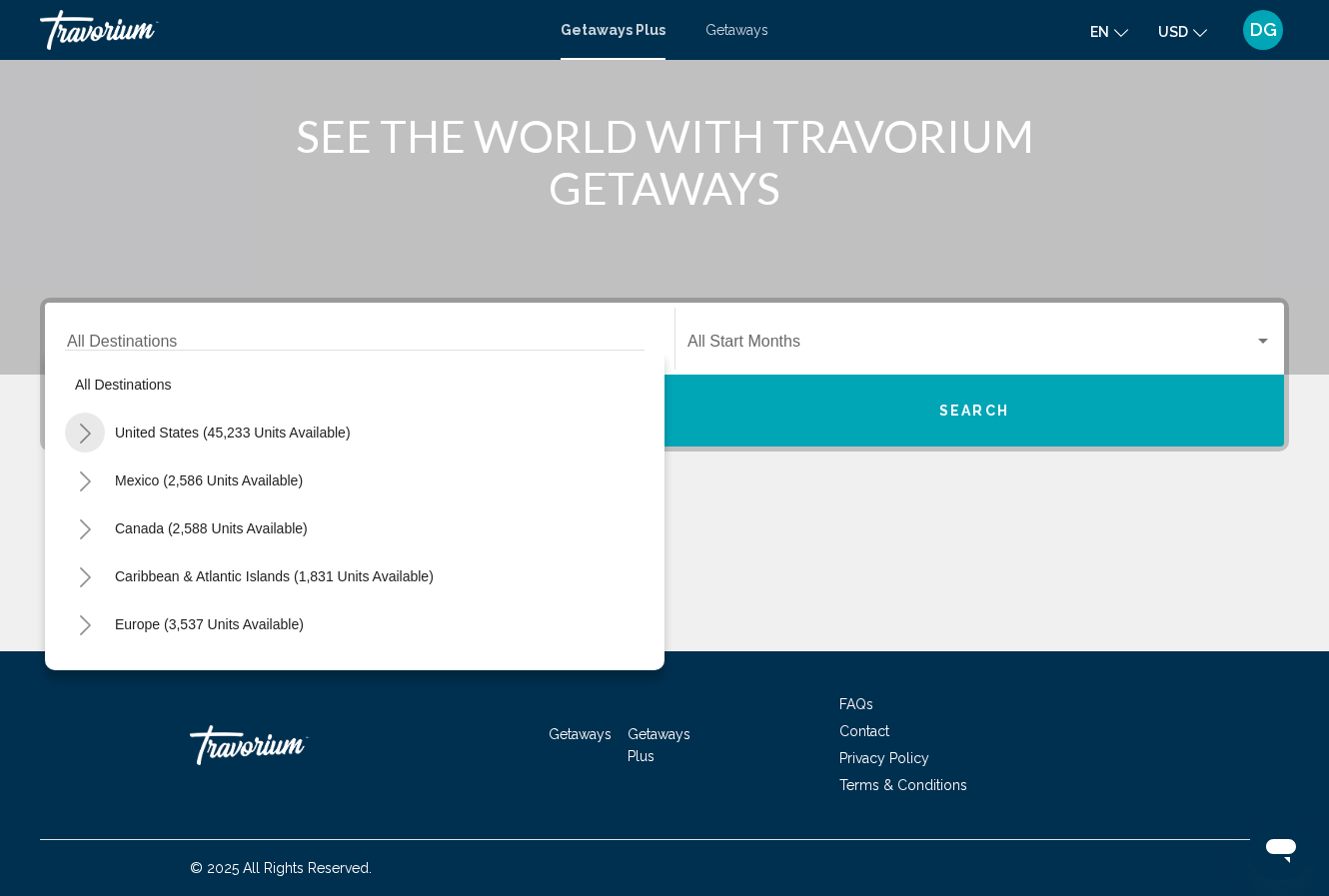 click 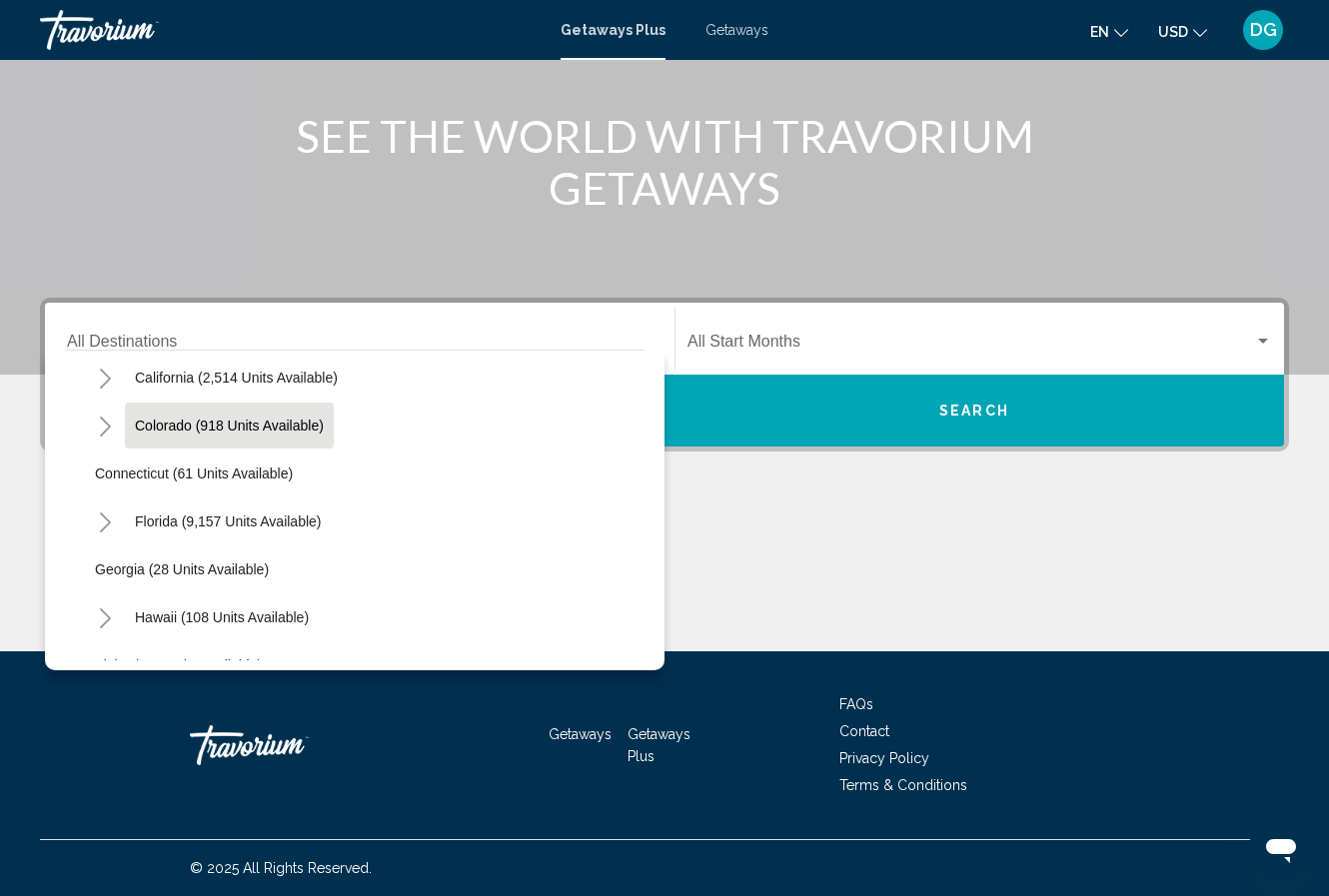 scroll, scrollTop: 207, scrollLeft: 0, axis: vertical 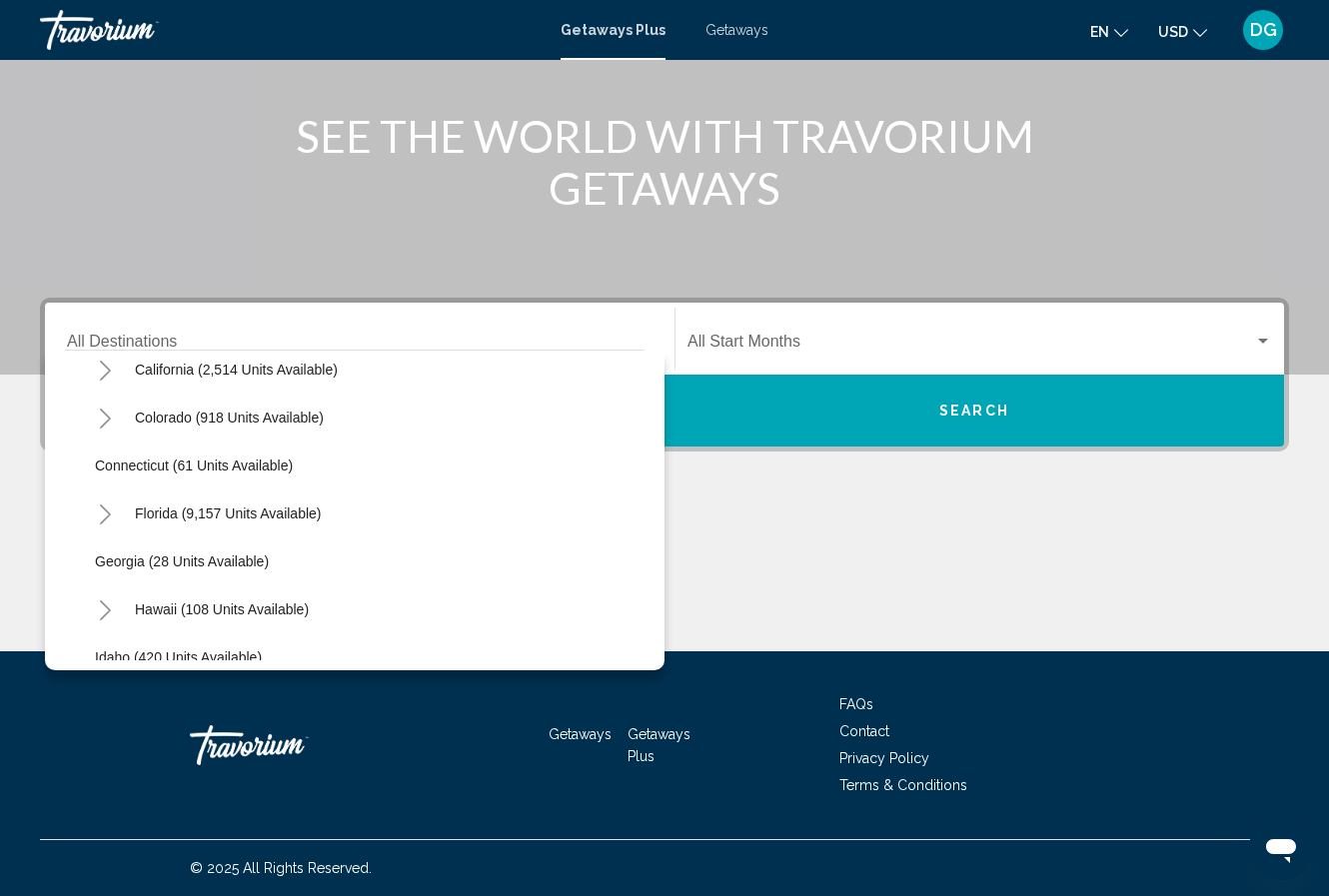 click 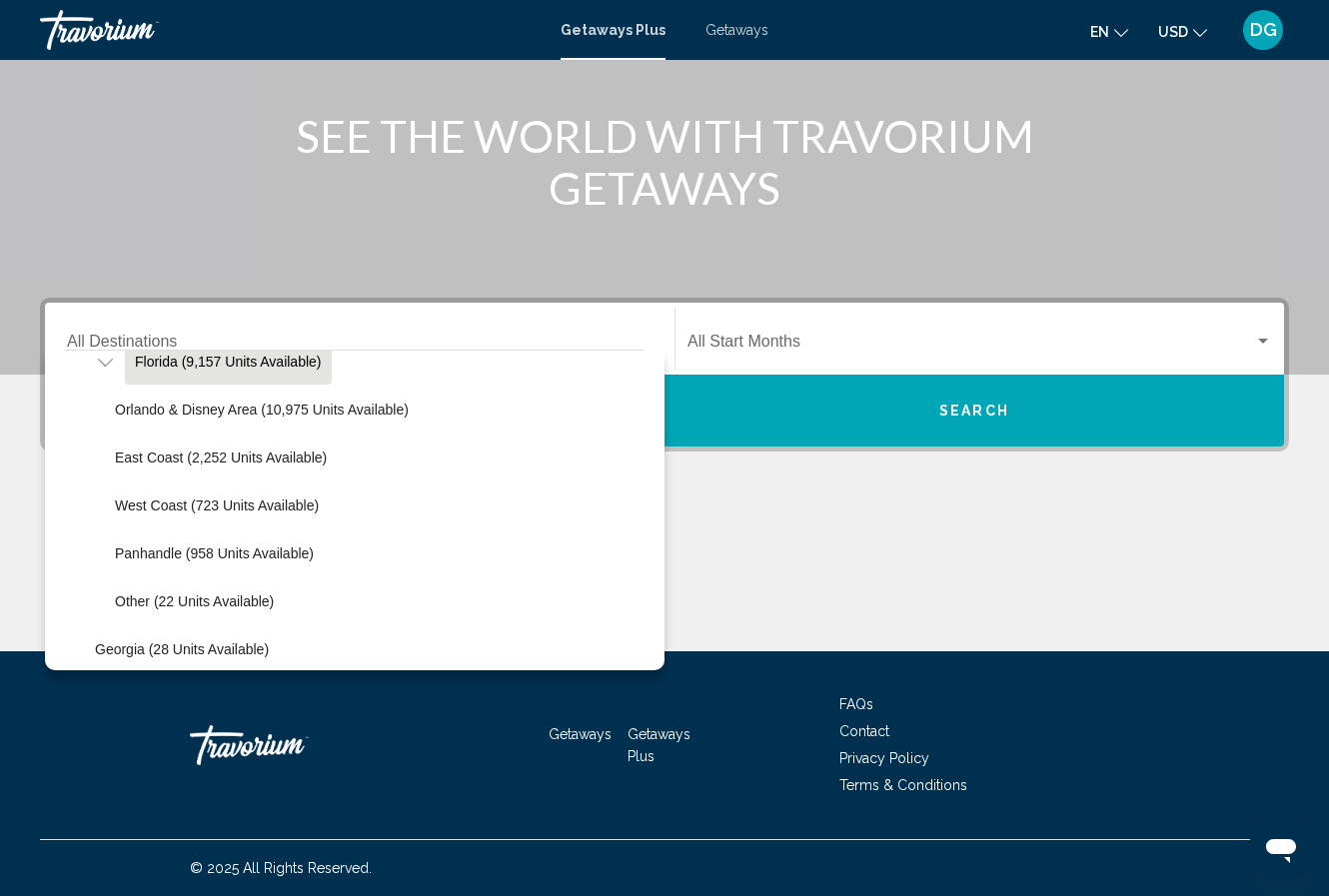 scroll, scrollTop: 380, scrollLeft: 0, axis: vertical 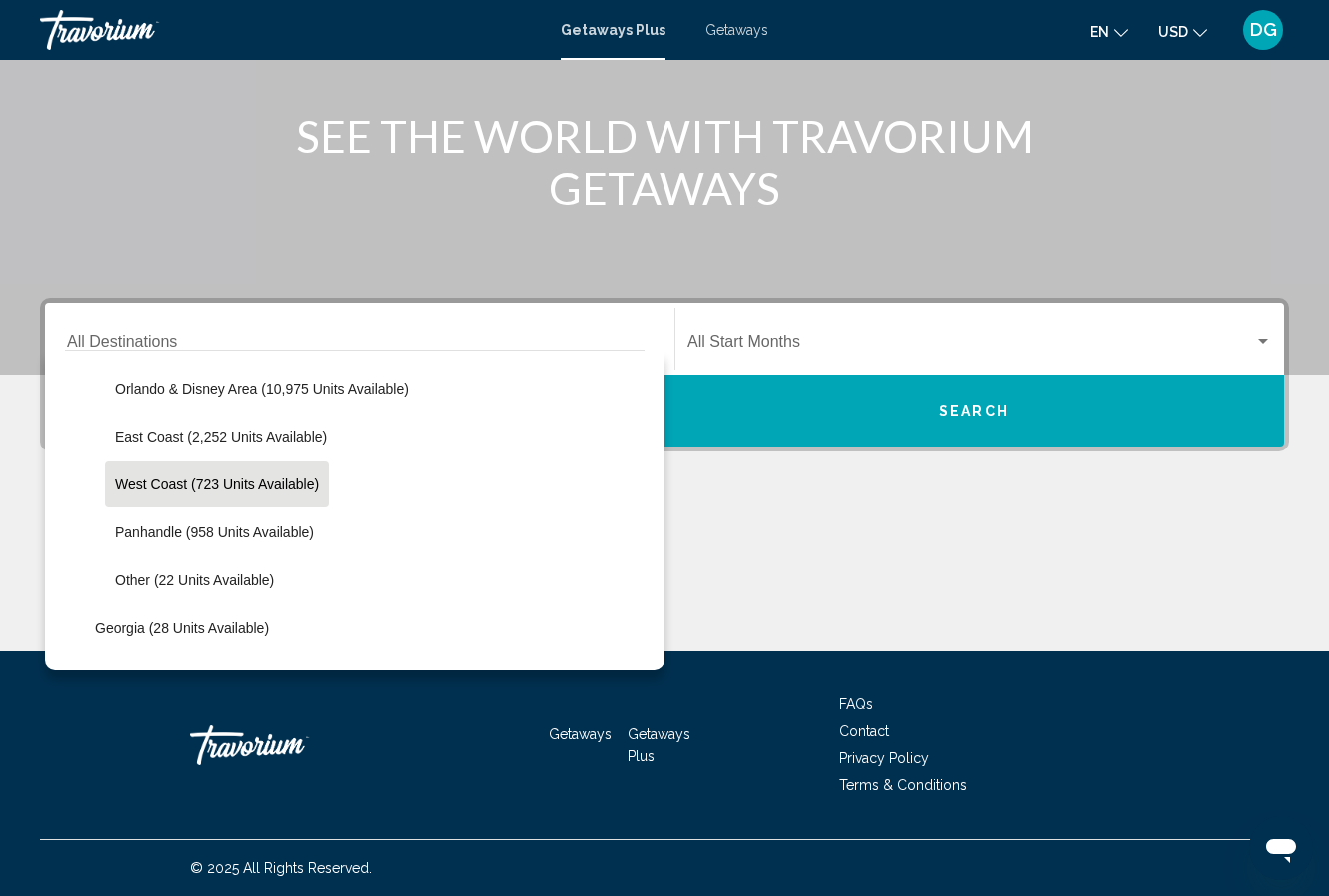 click on "West Coast (723 units available)" 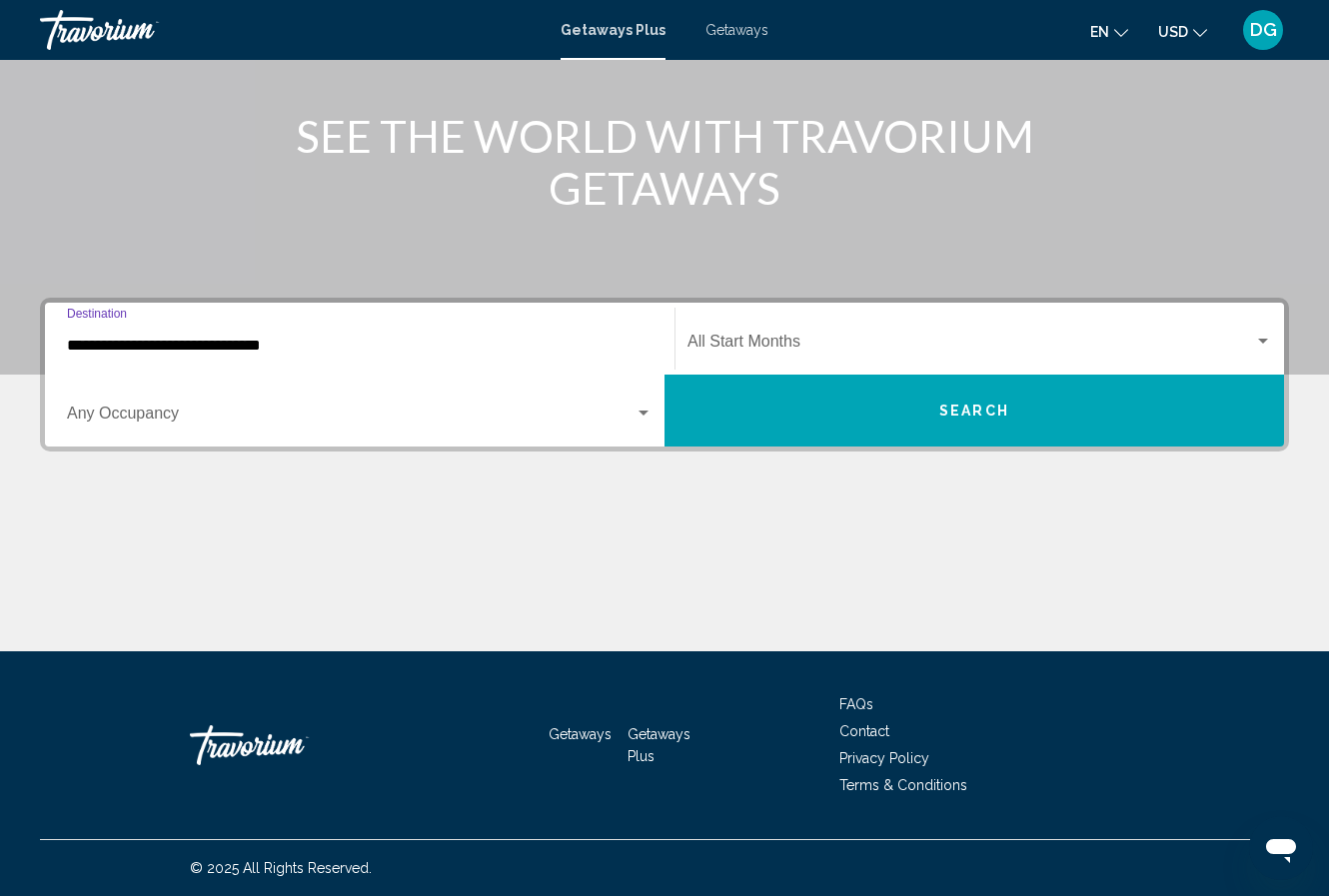click at bounding box center [970, 346] 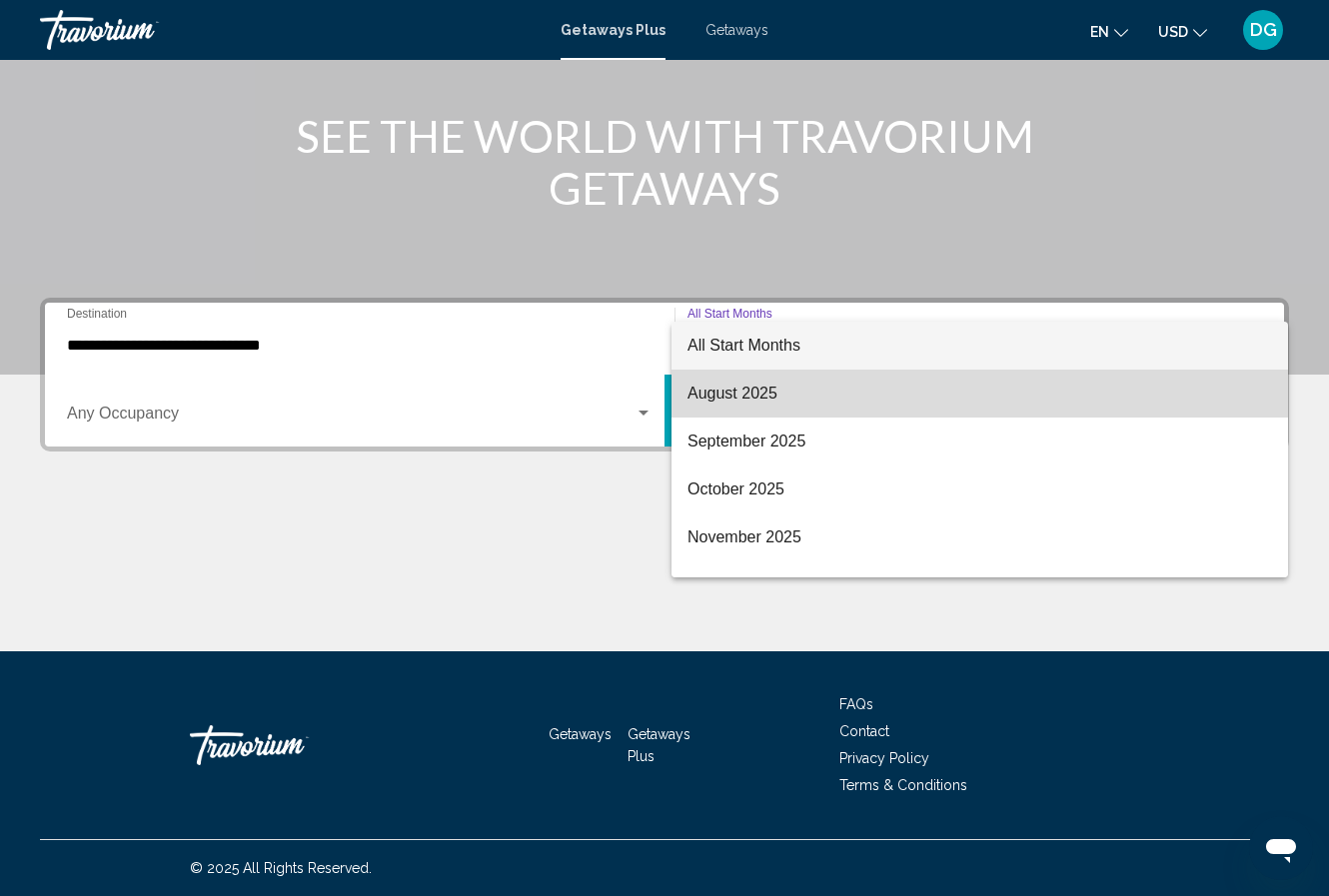 click on "August 2025" at bounding box center (979, 394) 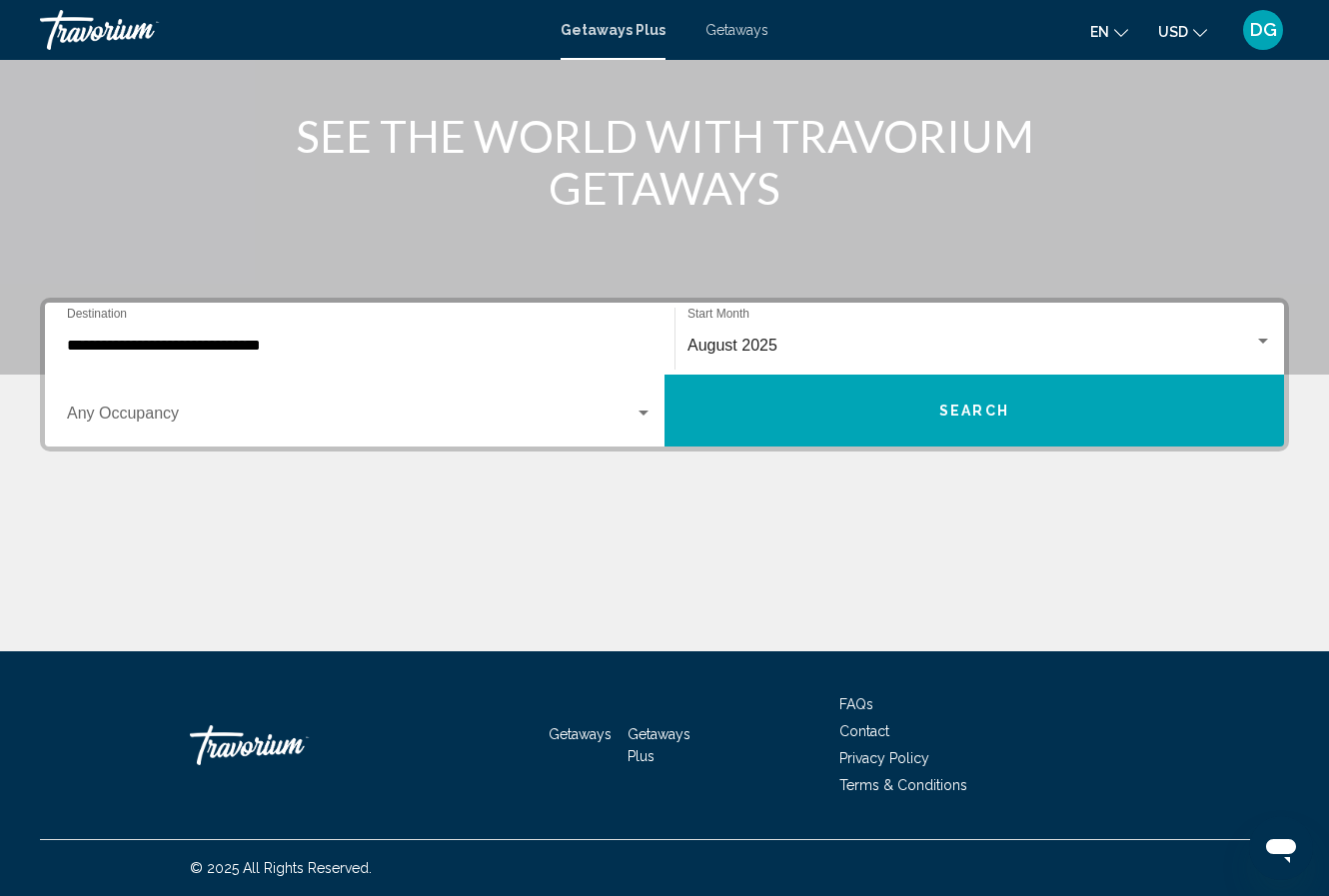 click on "Occupancy Any Occupancy" at bounding box center [360, 411] 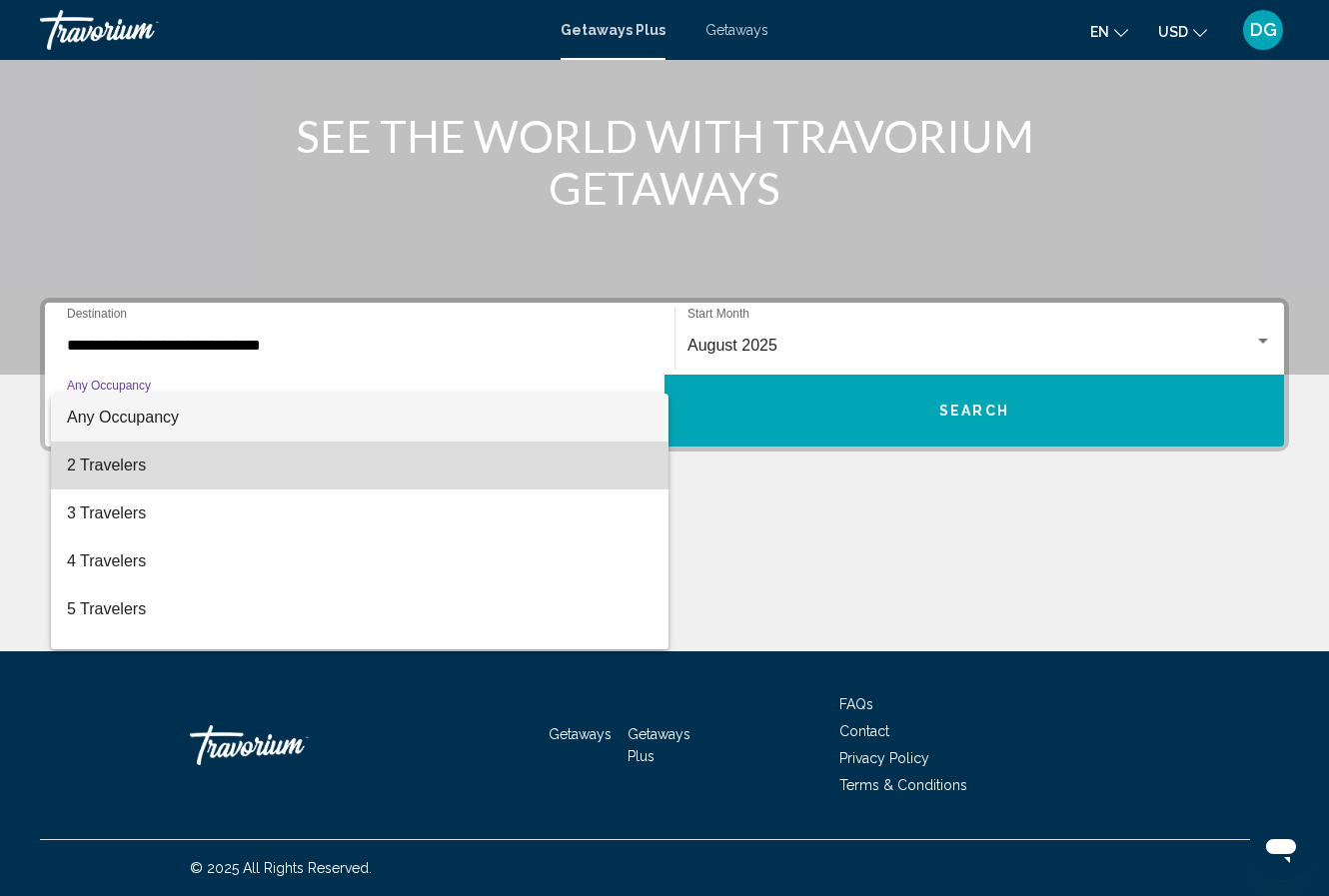 click on "2 Travelers" at bounding box center (360, 465) 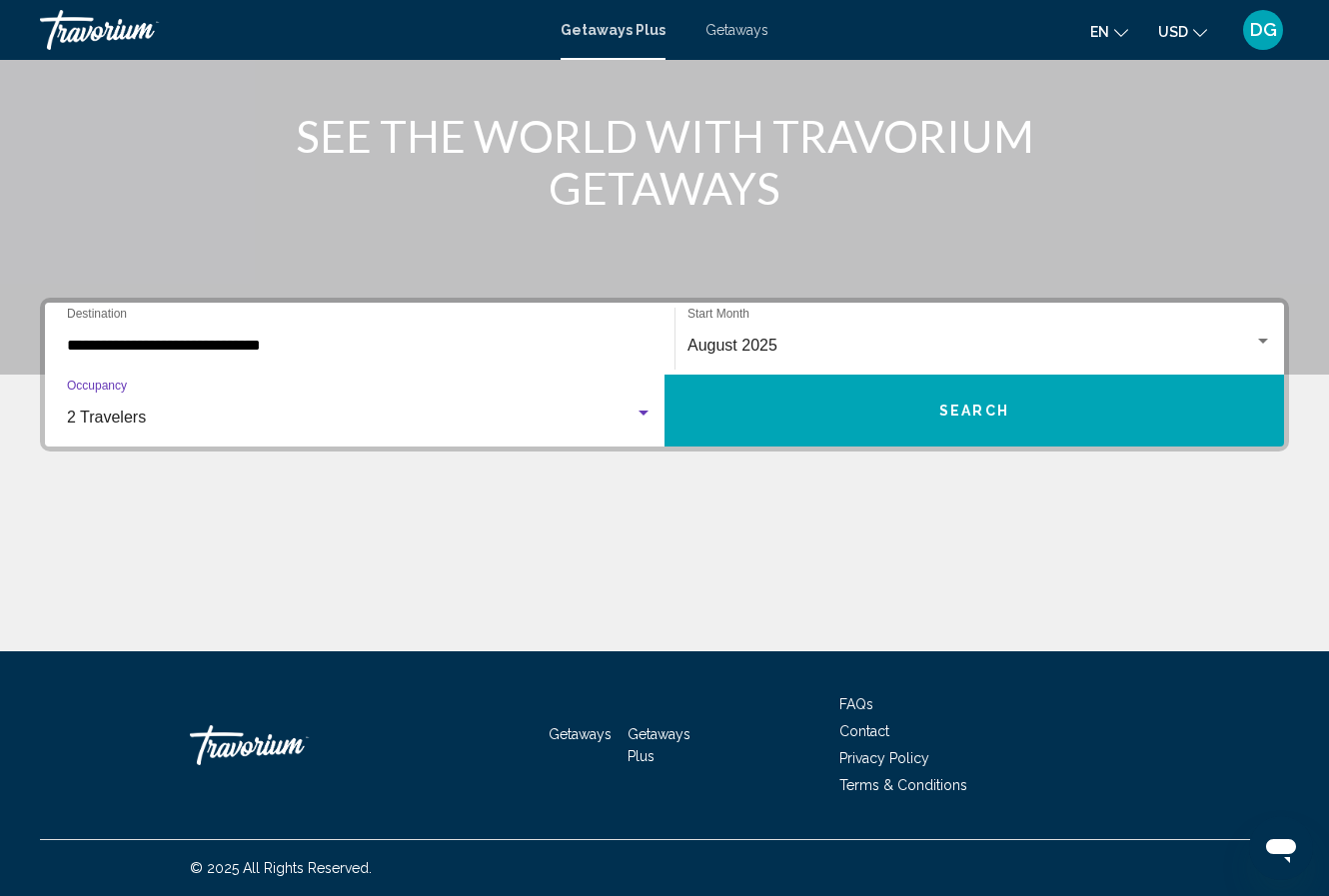 click on "Search" at bounding box center [974, 411] 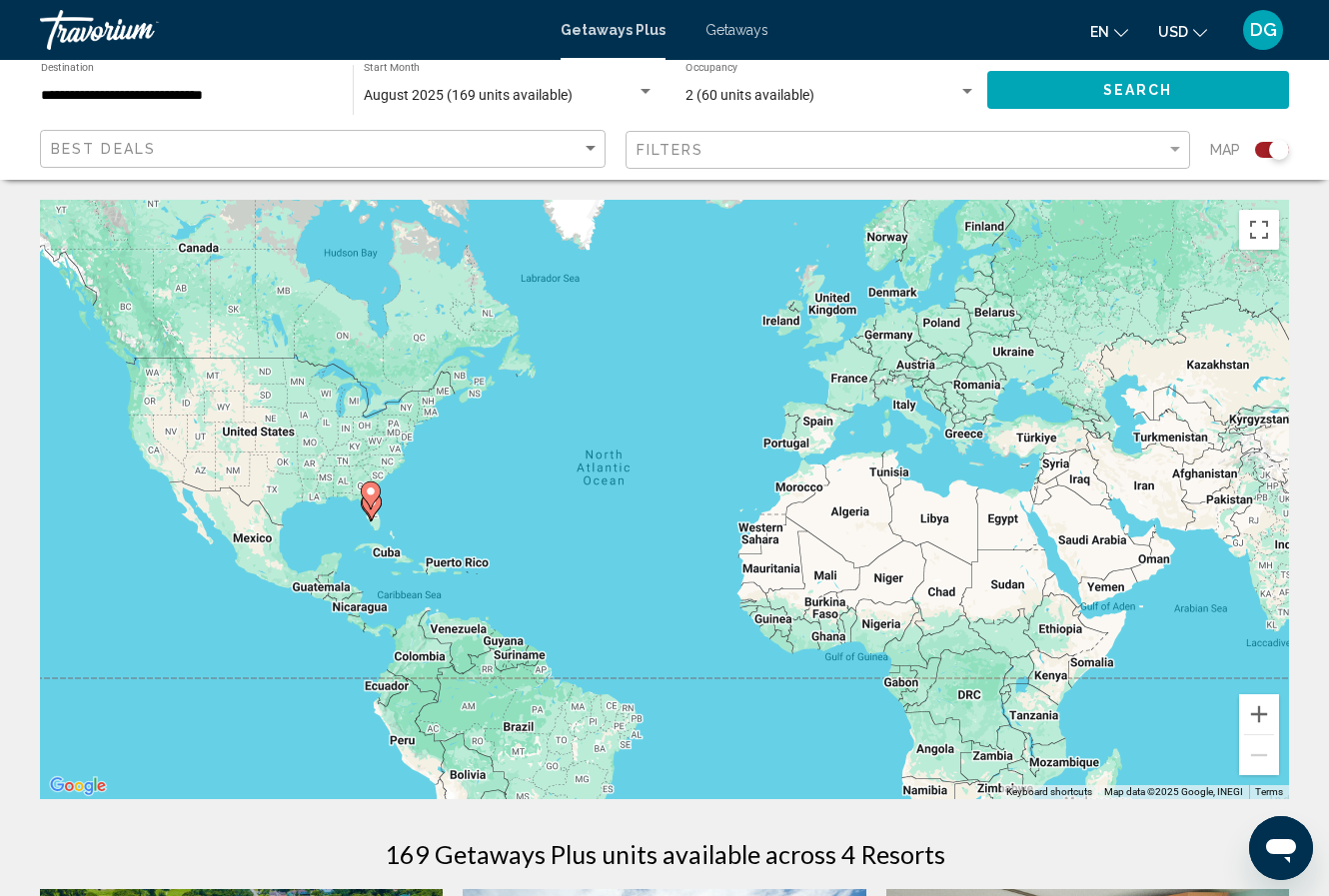 scroll, scrollTop: 0, scrollLeft: 0, axis: both 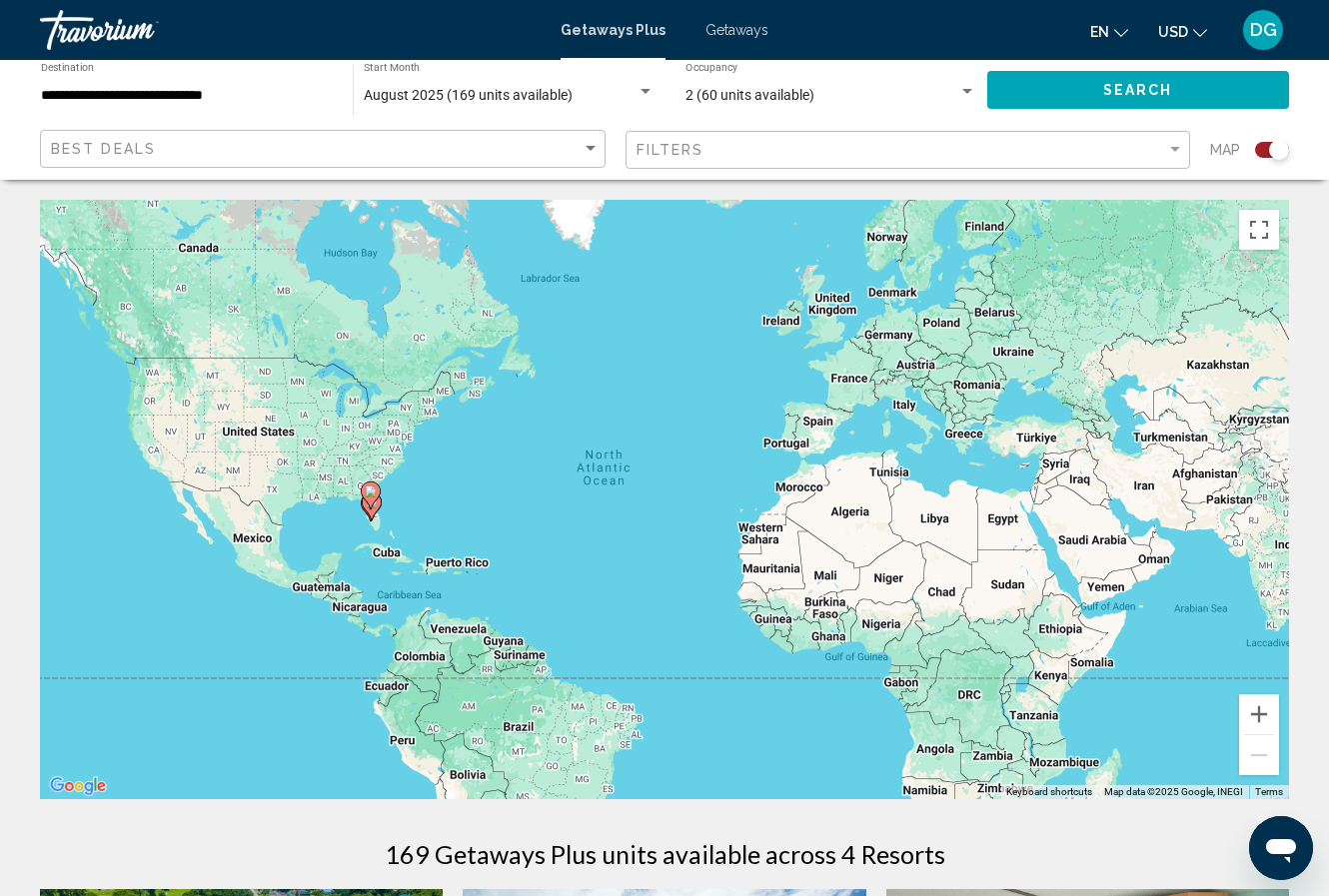 click on "Getaways" at bounding box center [736, 30] 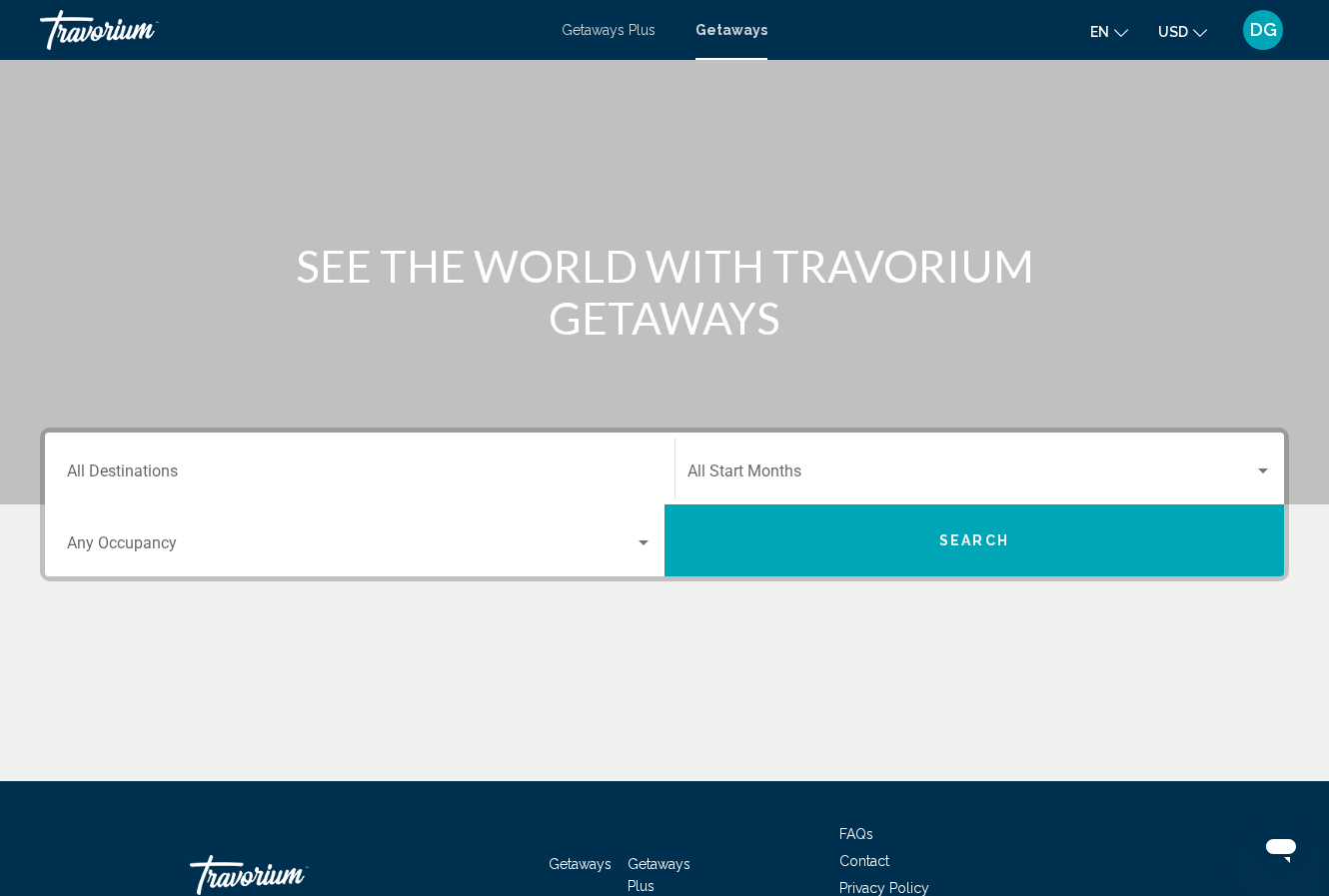 click on "Destination All Destinations" at bounding box center [360, 468] 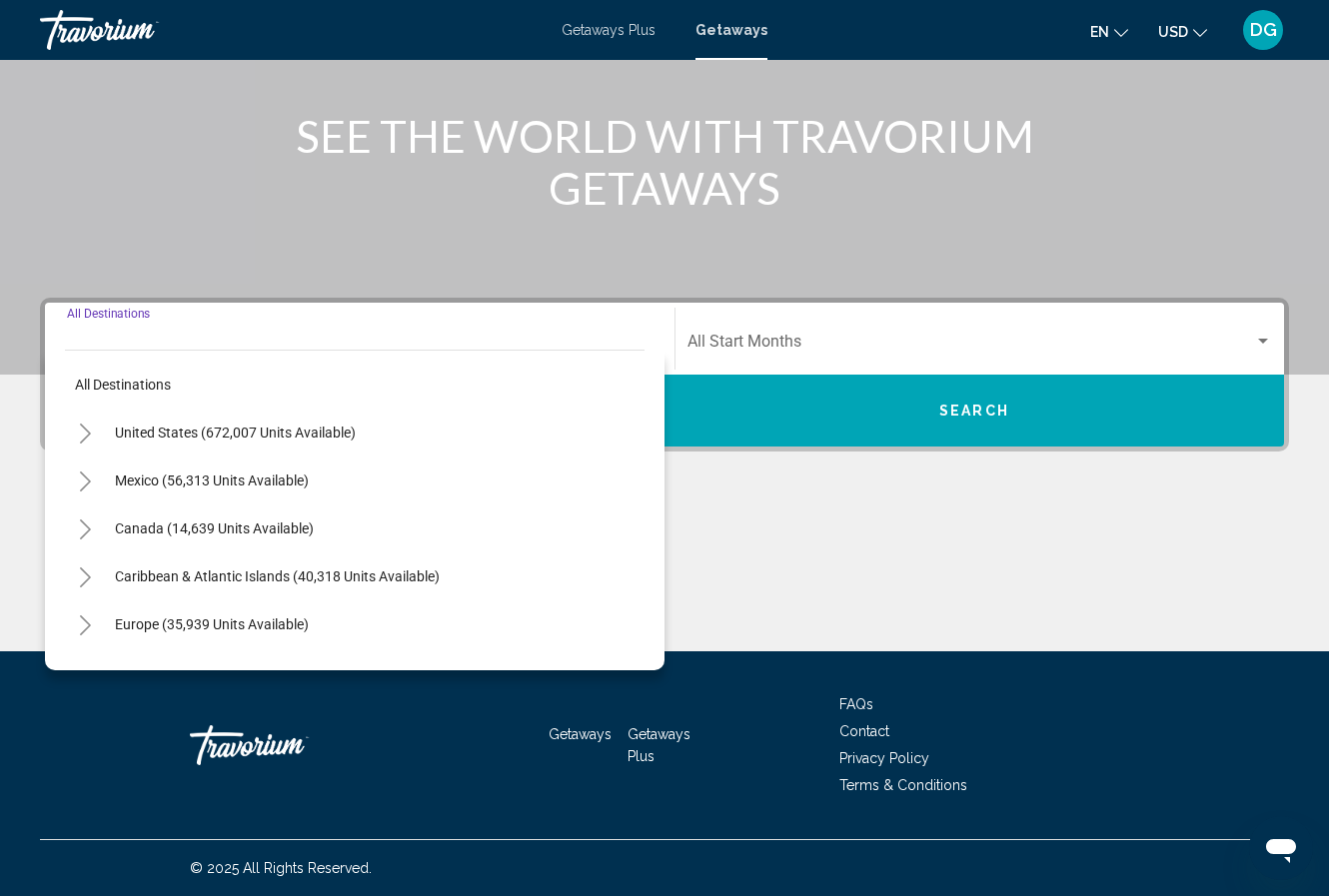 click 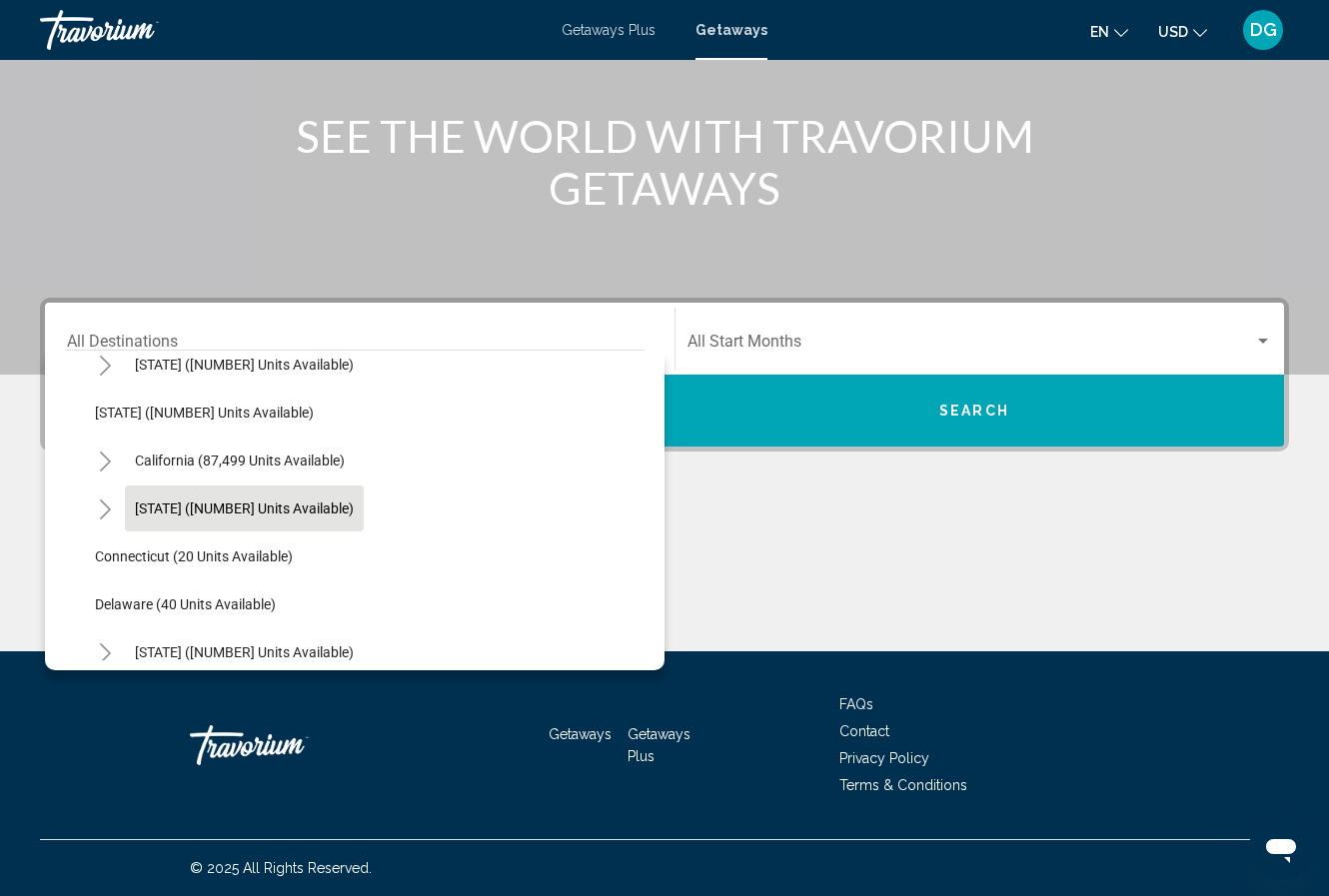 scroll, scrollTop: 134, scrollLeft: 0, axis: vertical 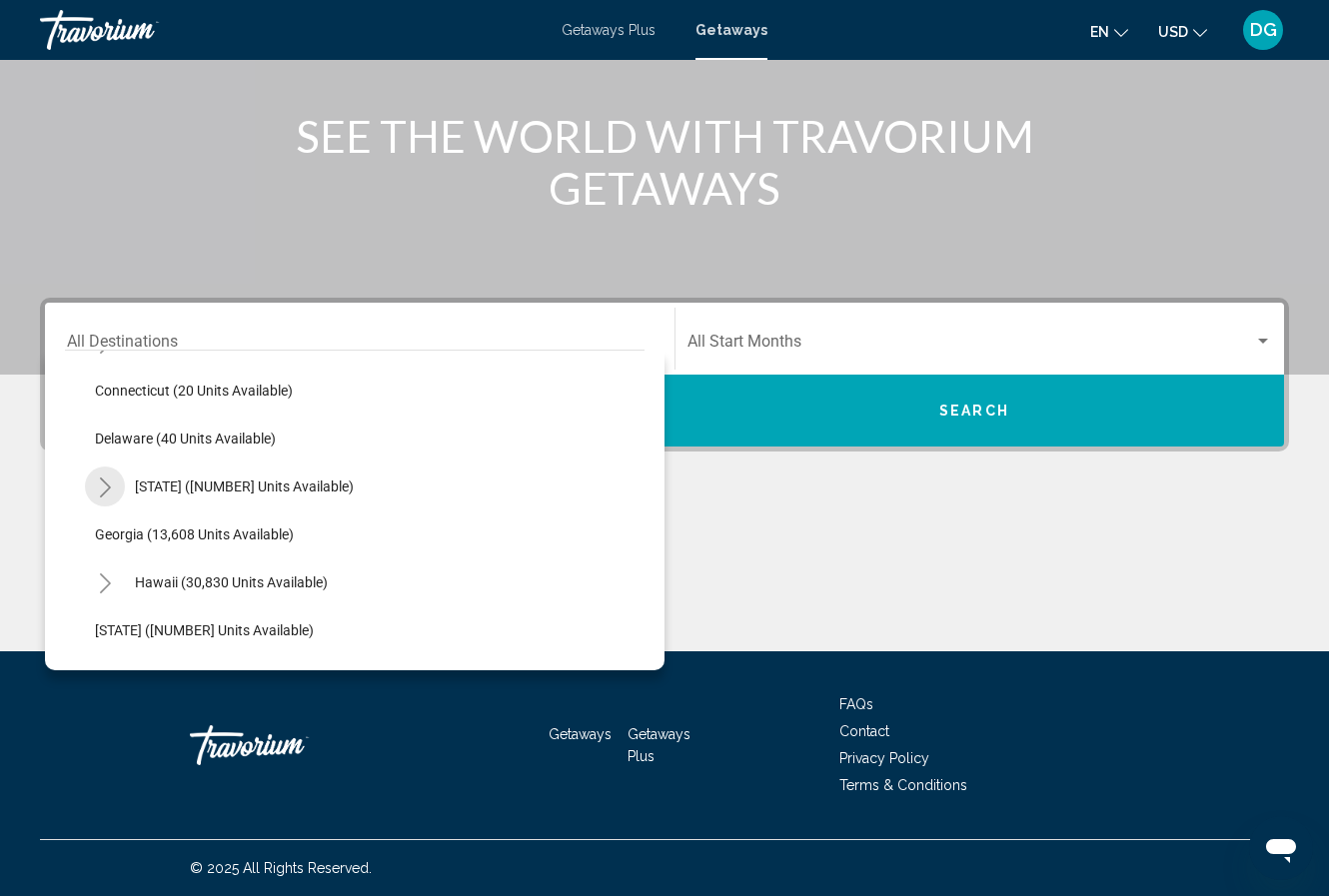 click 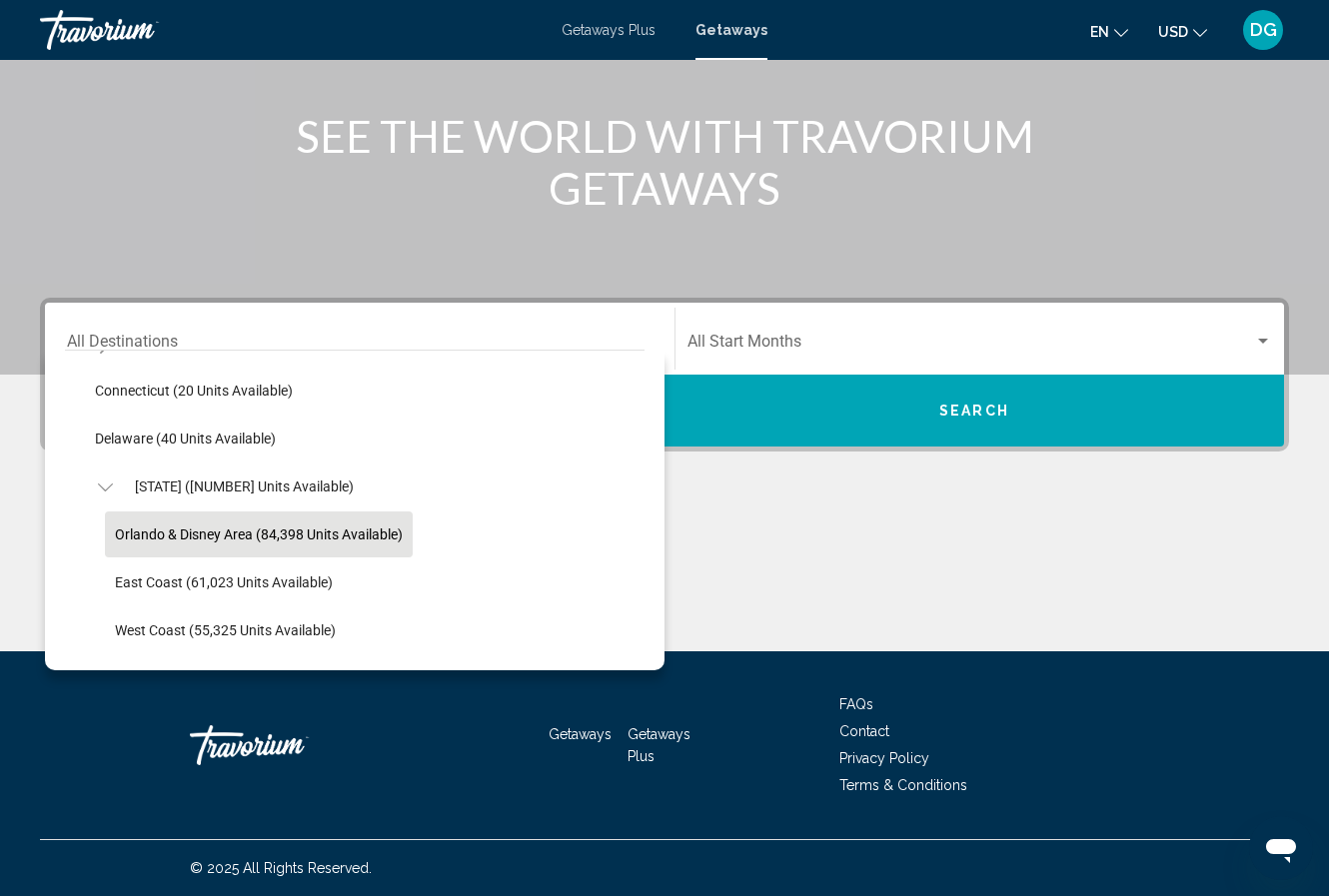 scroll, scrollTop: 380, scrollLeft: 0, axis: vertical 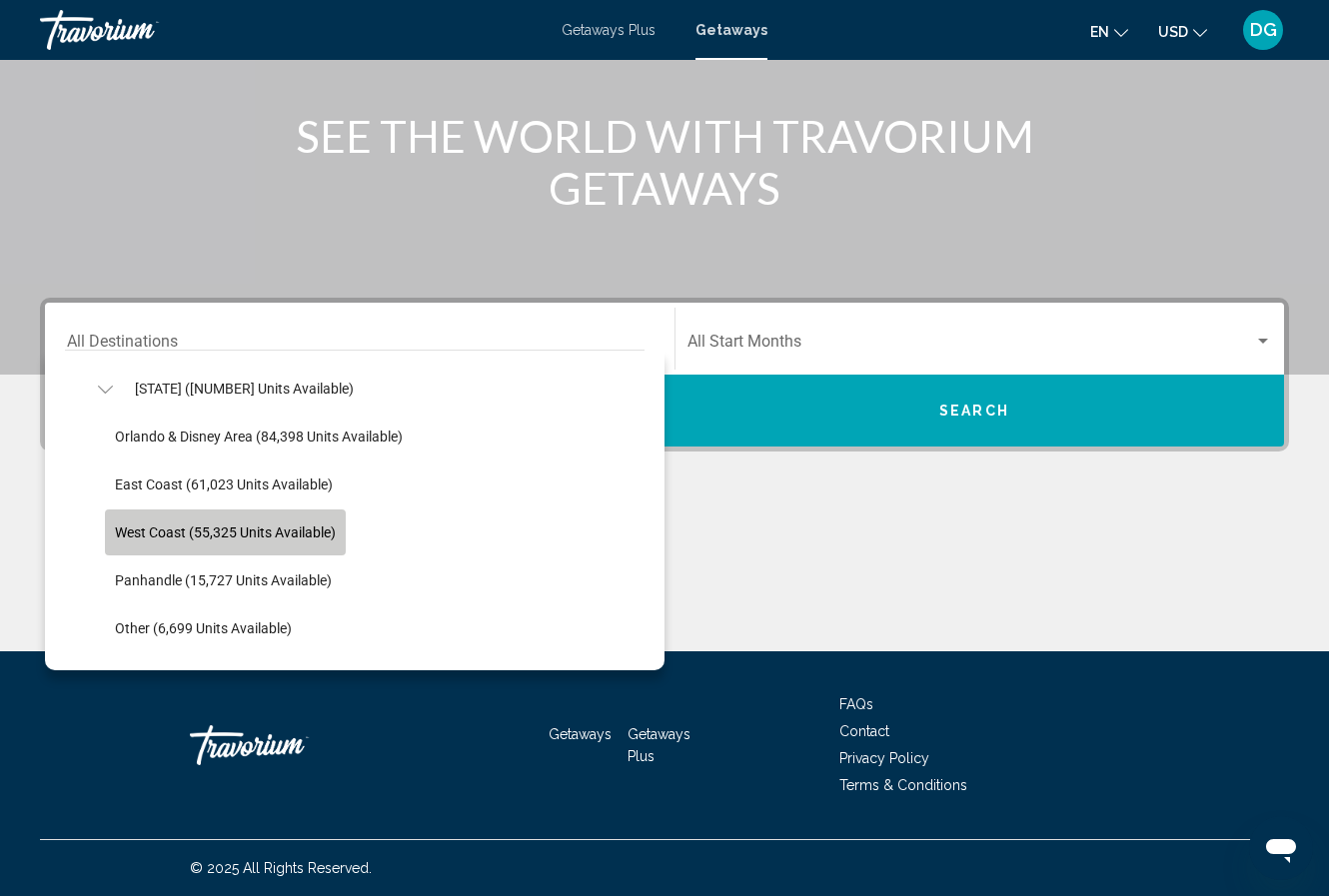 click on "West Coast (55,325 units available)" 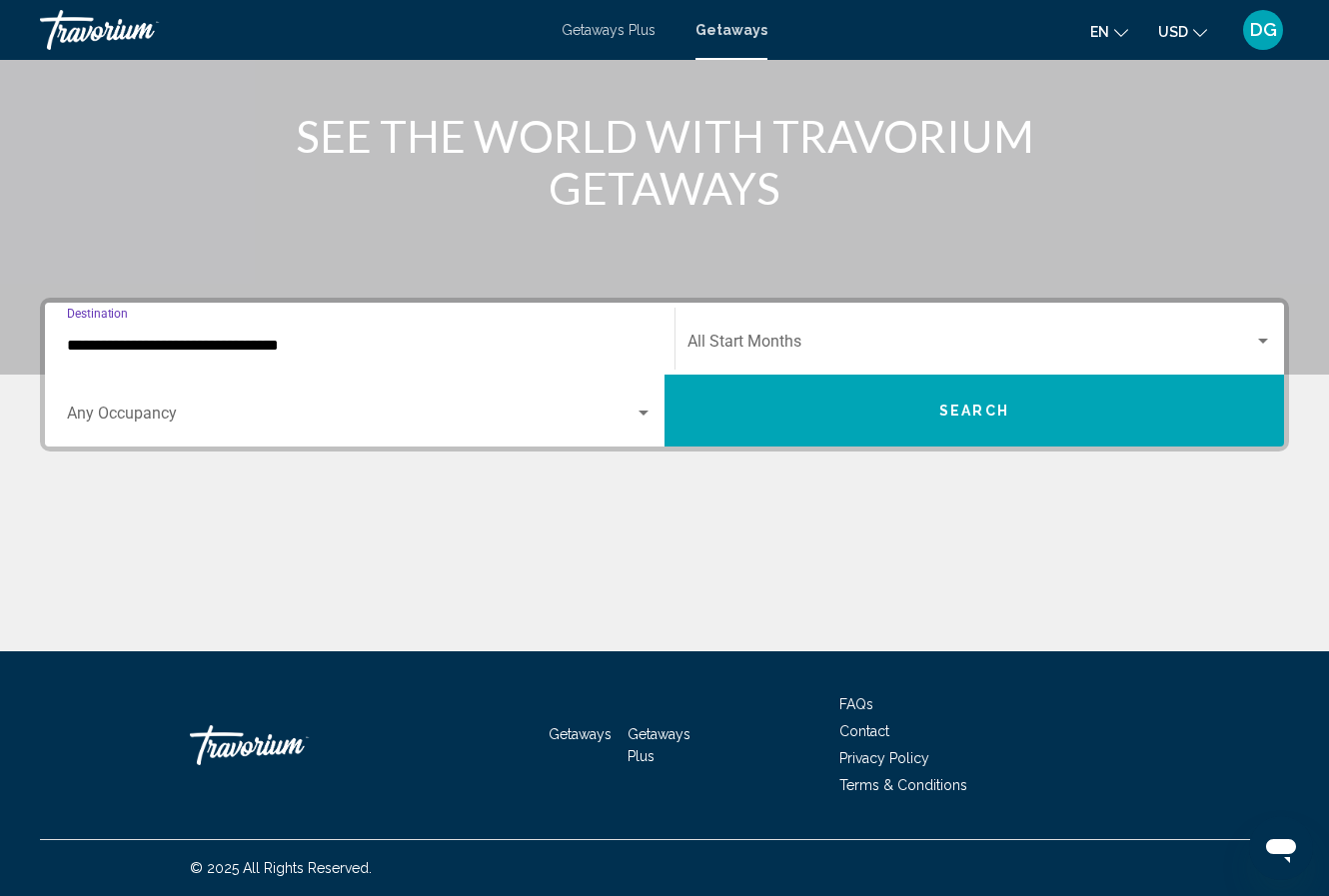 click on "Occupancy Any Occupancy" at bounding box center [360, 411] 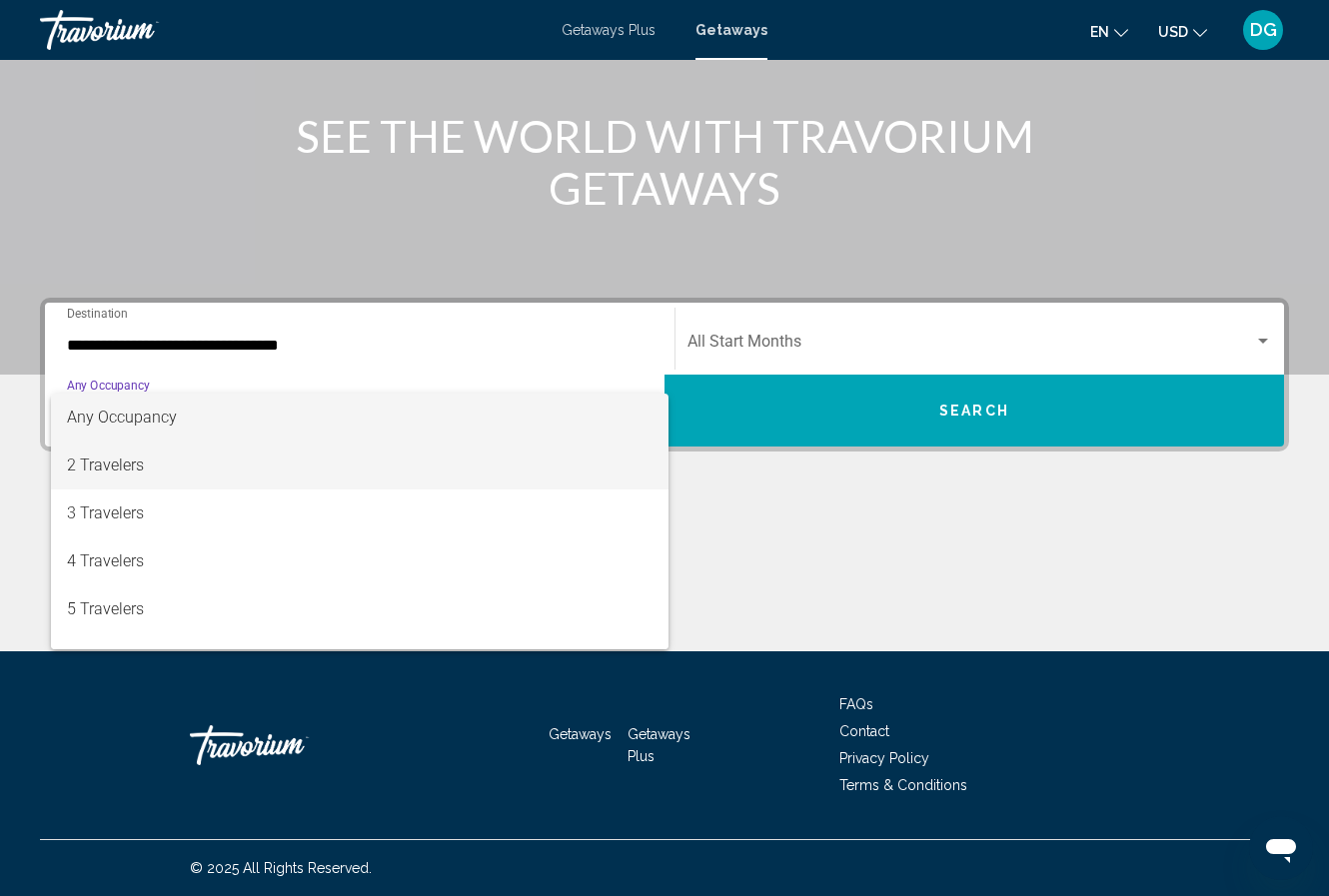 click on "2 Travelers" at bounding box center (360, 465) 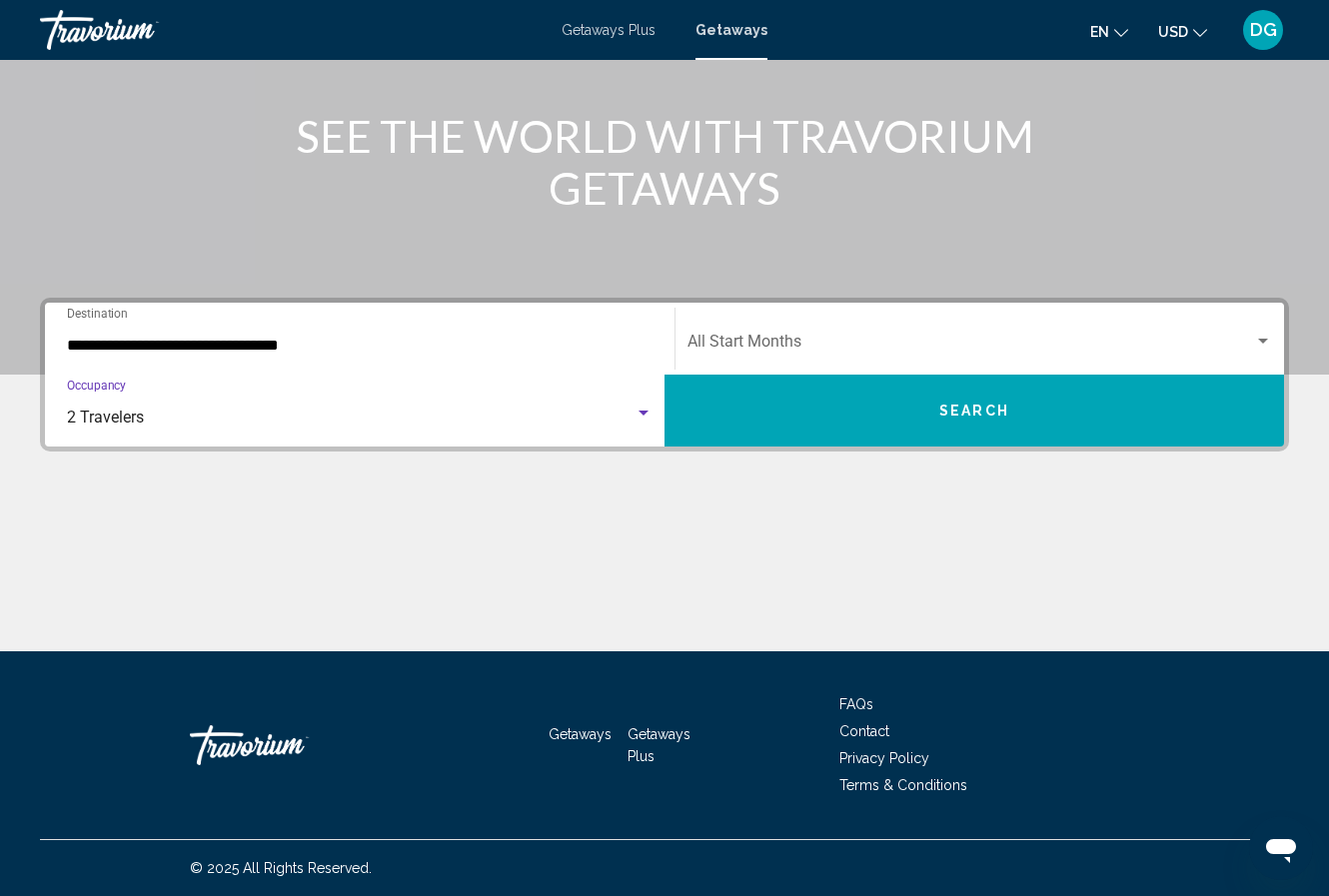 click on "Start Month All Start Months" 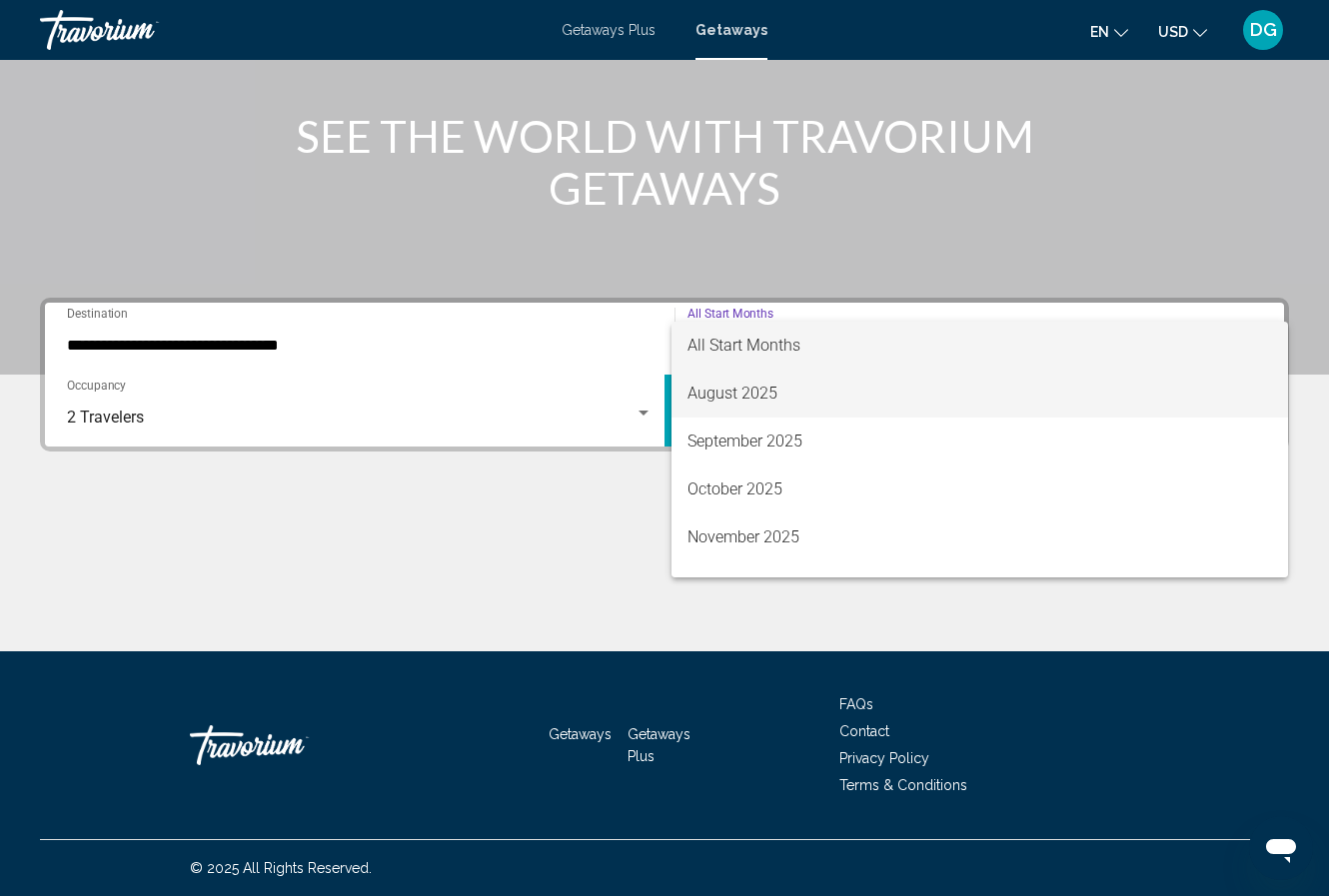 click on "August 2025" at bounding box center [979, 394] 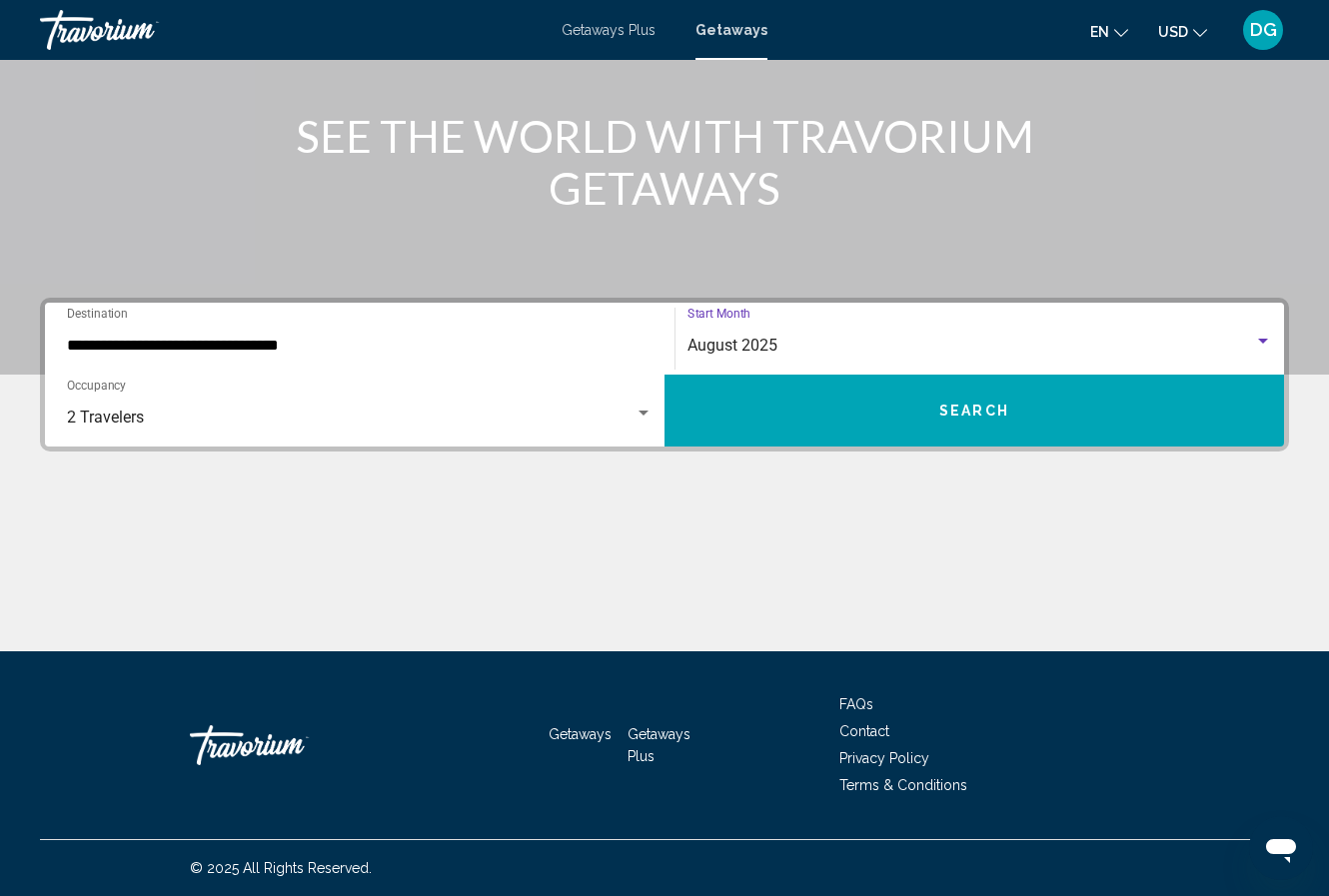 click on "Search" at bounding box center [974, 411] 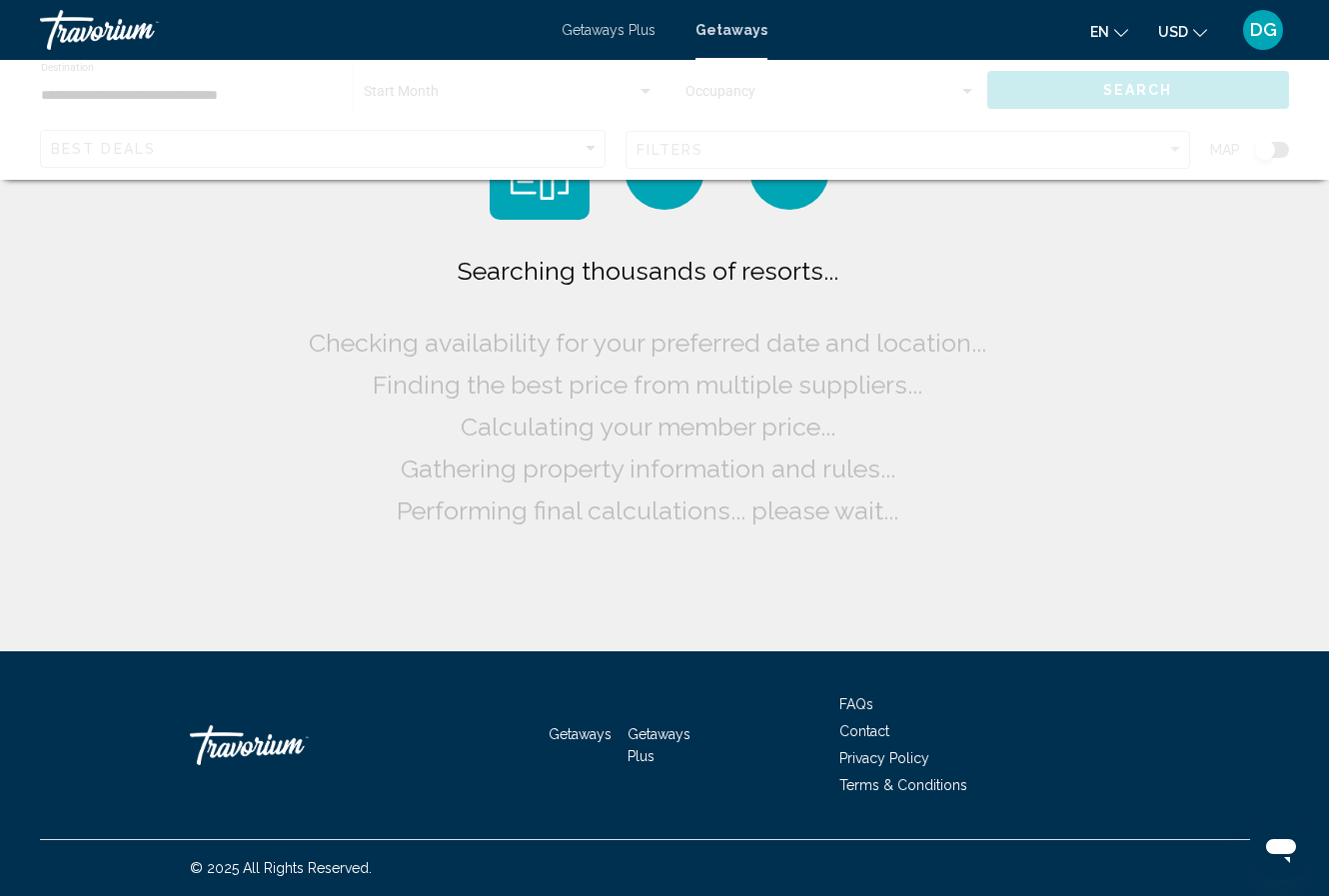 scroll, scrollTop: 0, scrollLeft: 0, axis: both 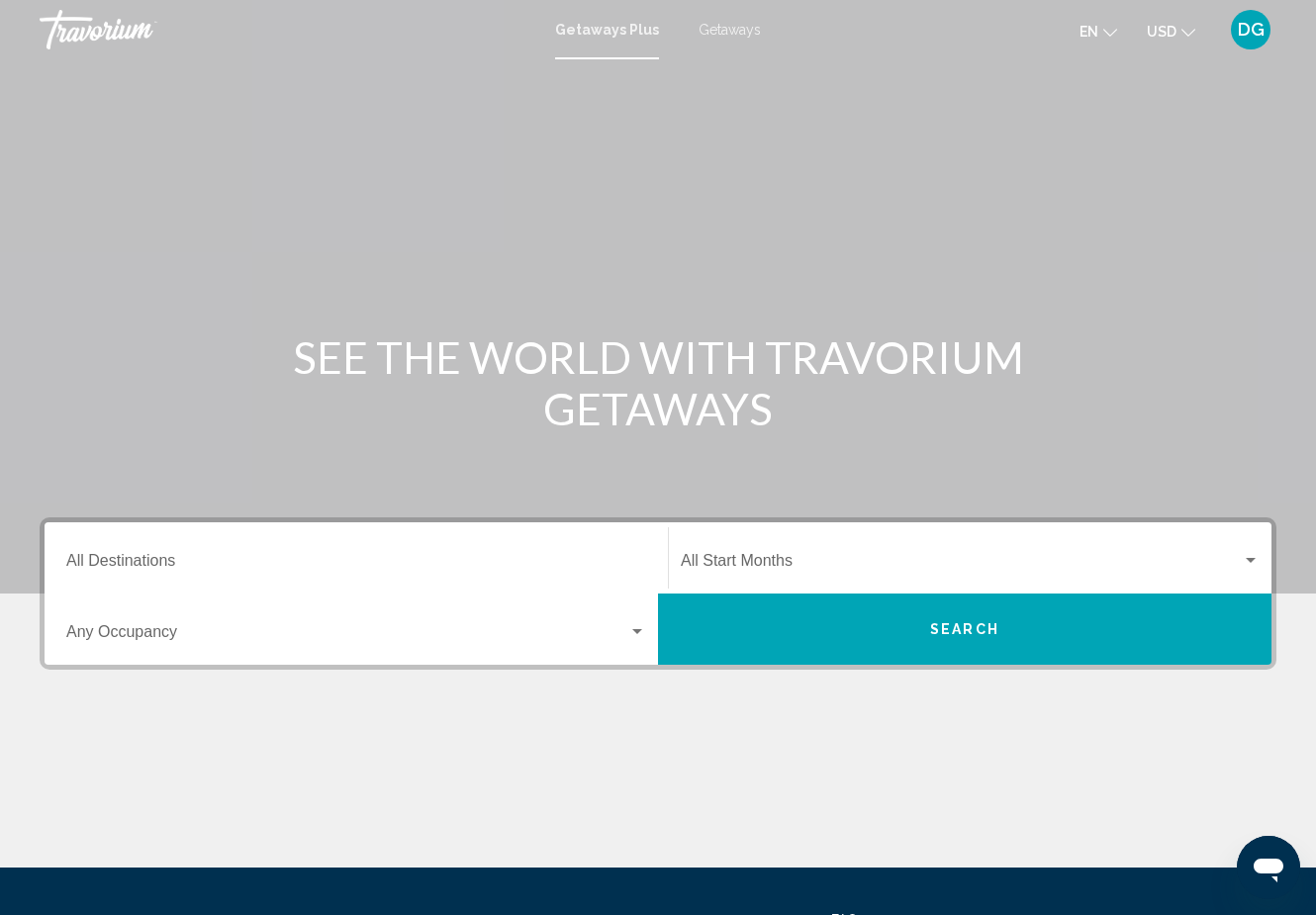 click on "Getaways Plus  Getaways en
English Español Français Italiano Português русский USD
USD ($) MXN (Mex$) CAD (Can$) GBP (£) EUR (€) AUD (A$) NZD (NZ$) CNY (CN¥) DG Login" at bounding box center (658, 30) 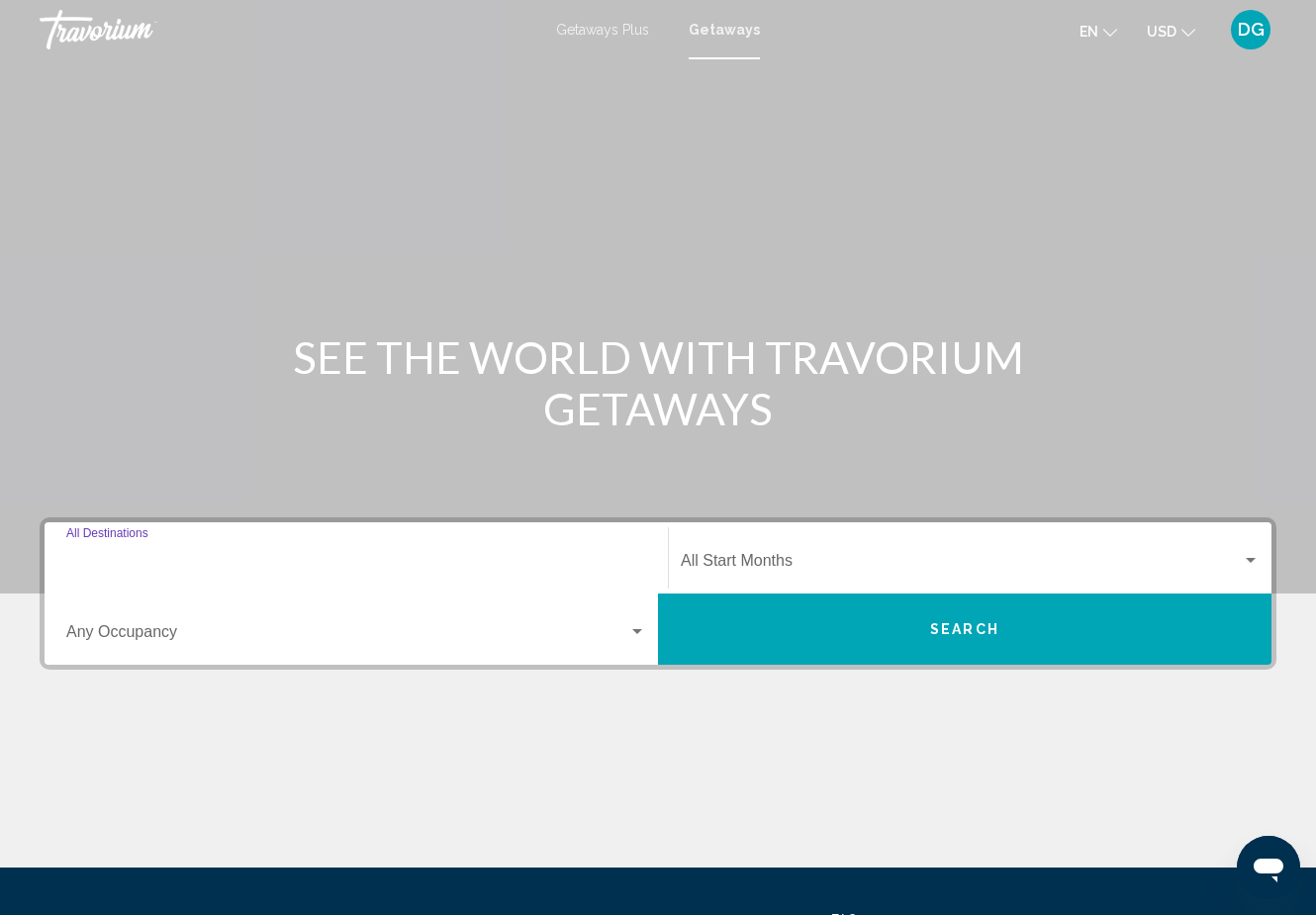 click on "Destination All Destinations" at bounding box center (356, 565) 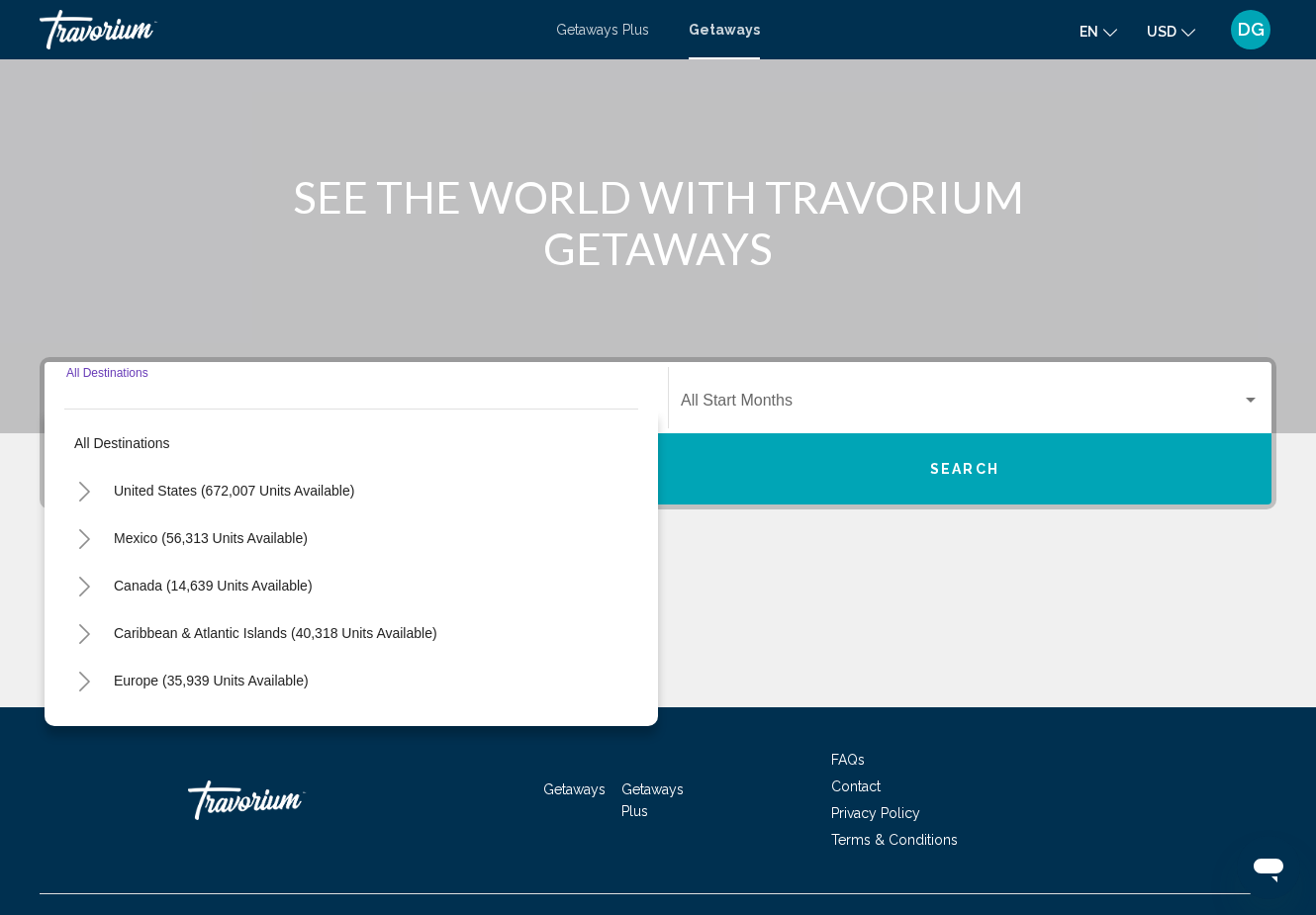 scroll, scrollTop: 195, scrollLeft: 0, axis: vertical 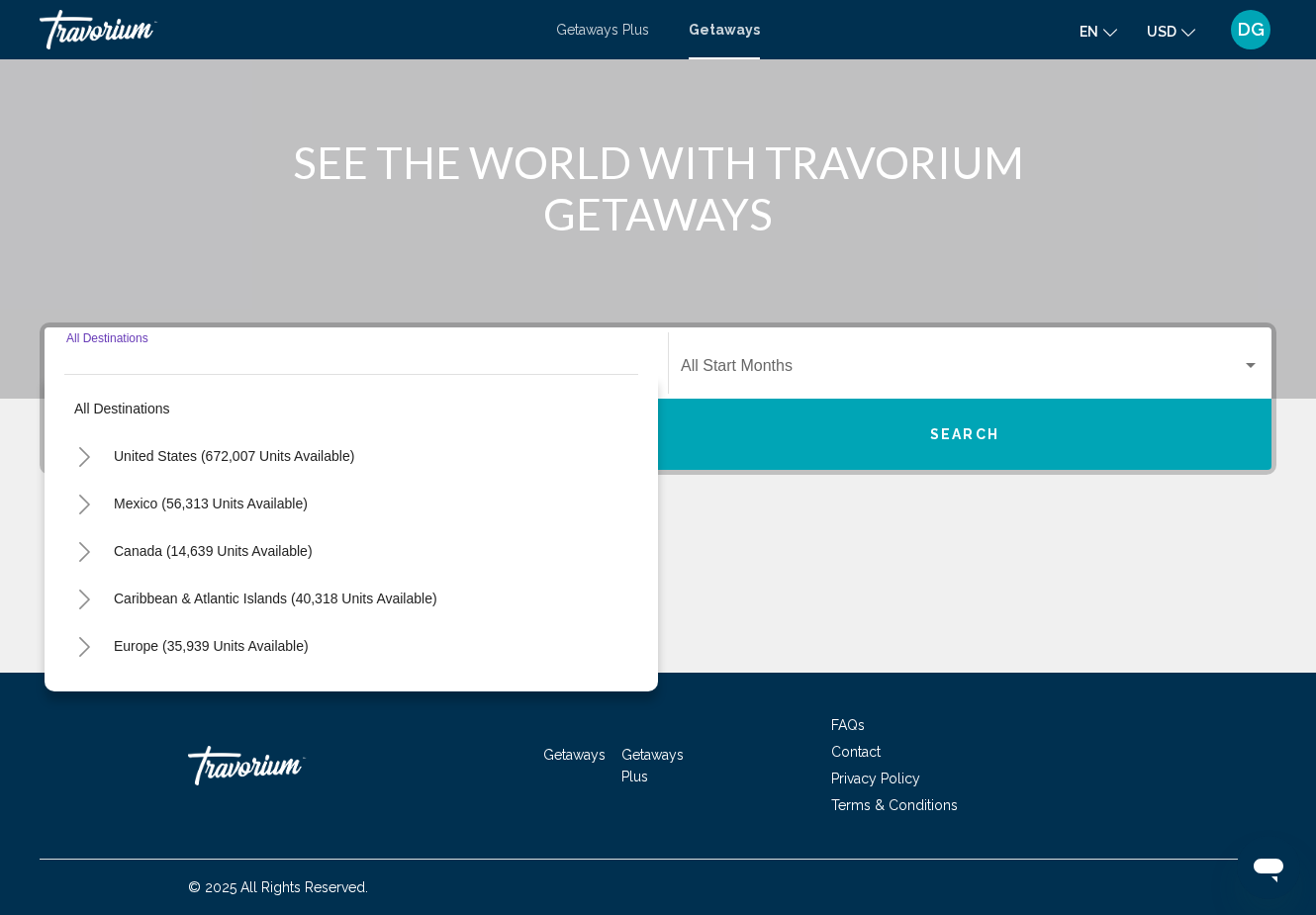click 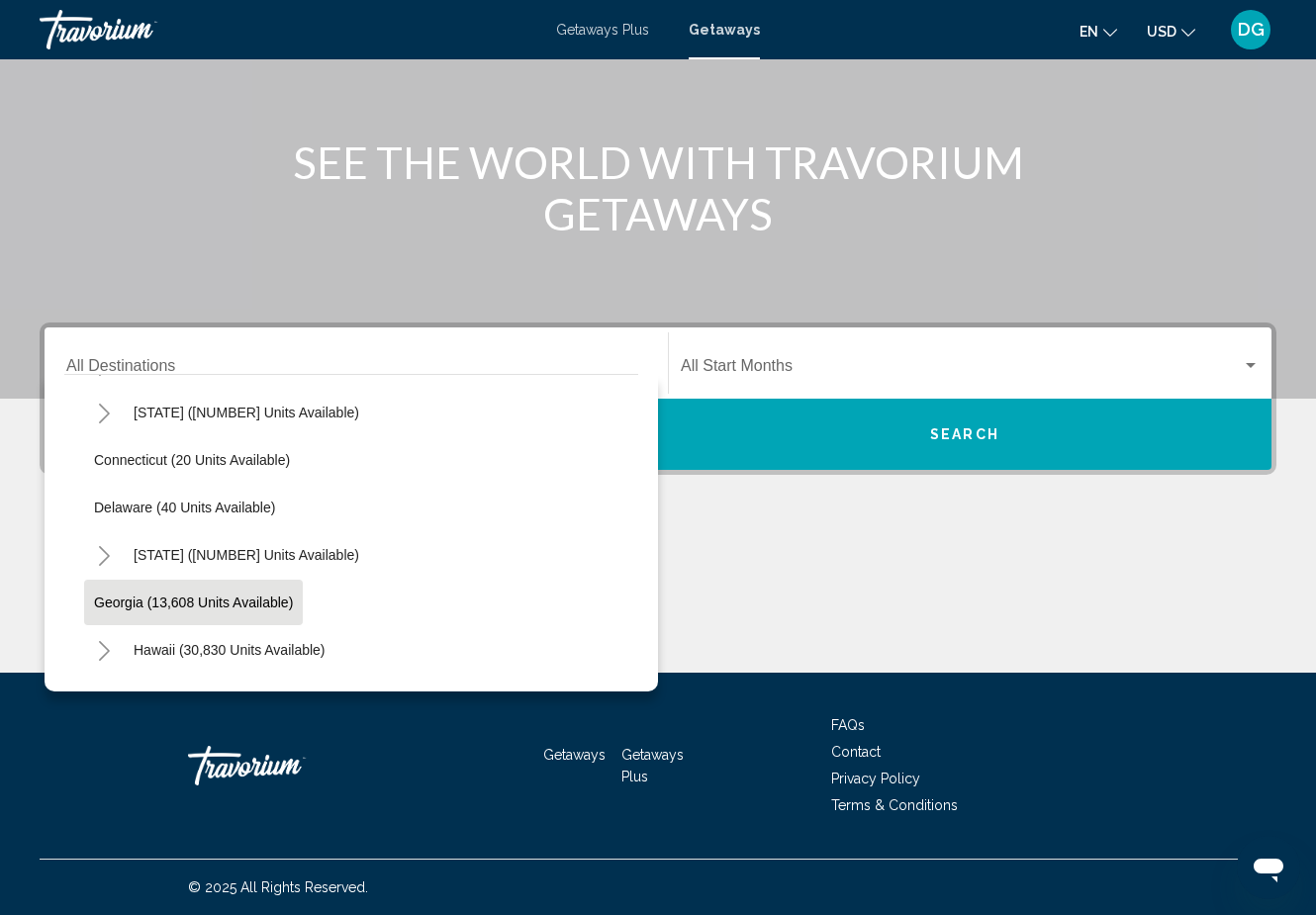 scroll, scrollTop: 248, scrollLeft: 0, axis: vertical 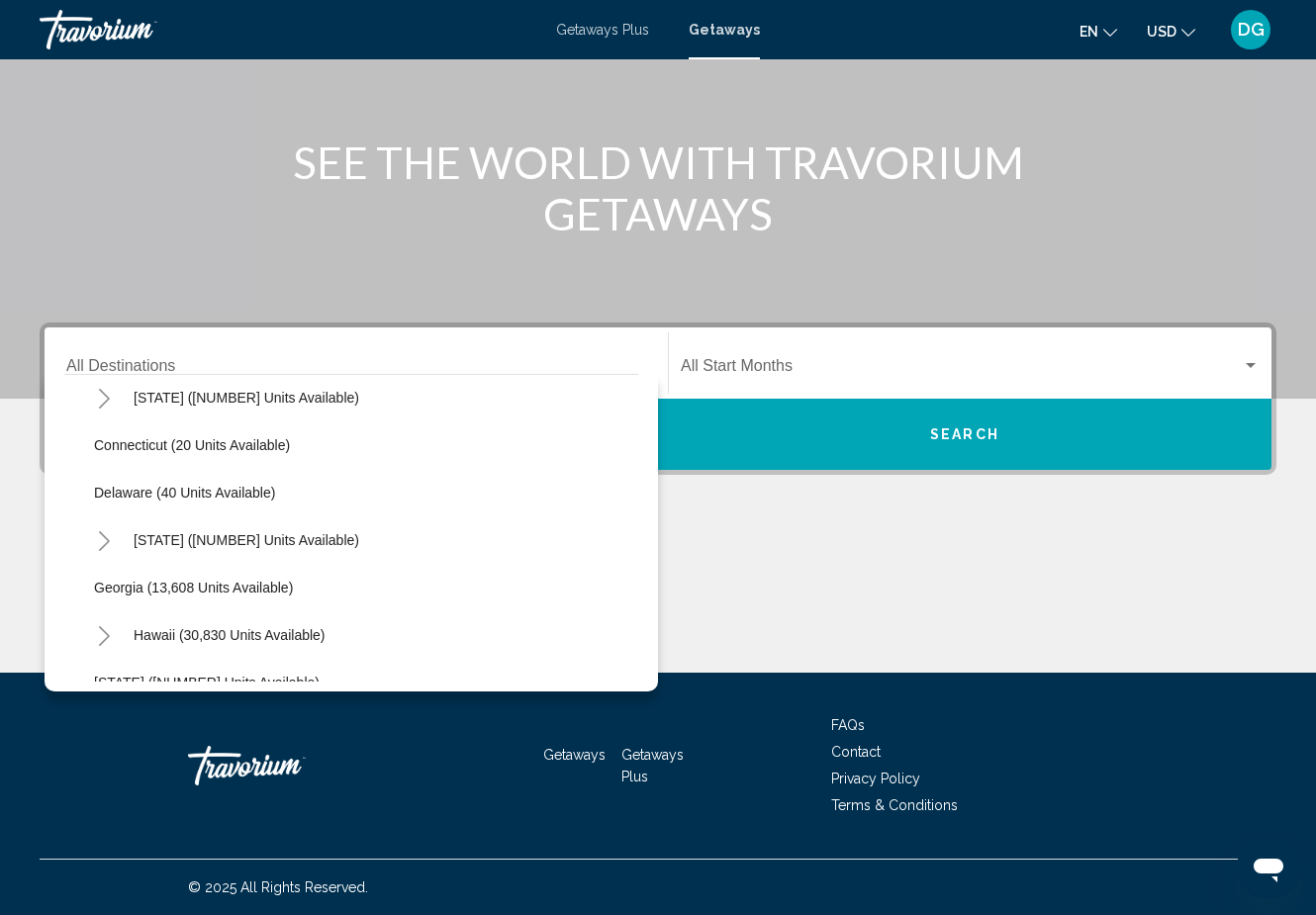 click 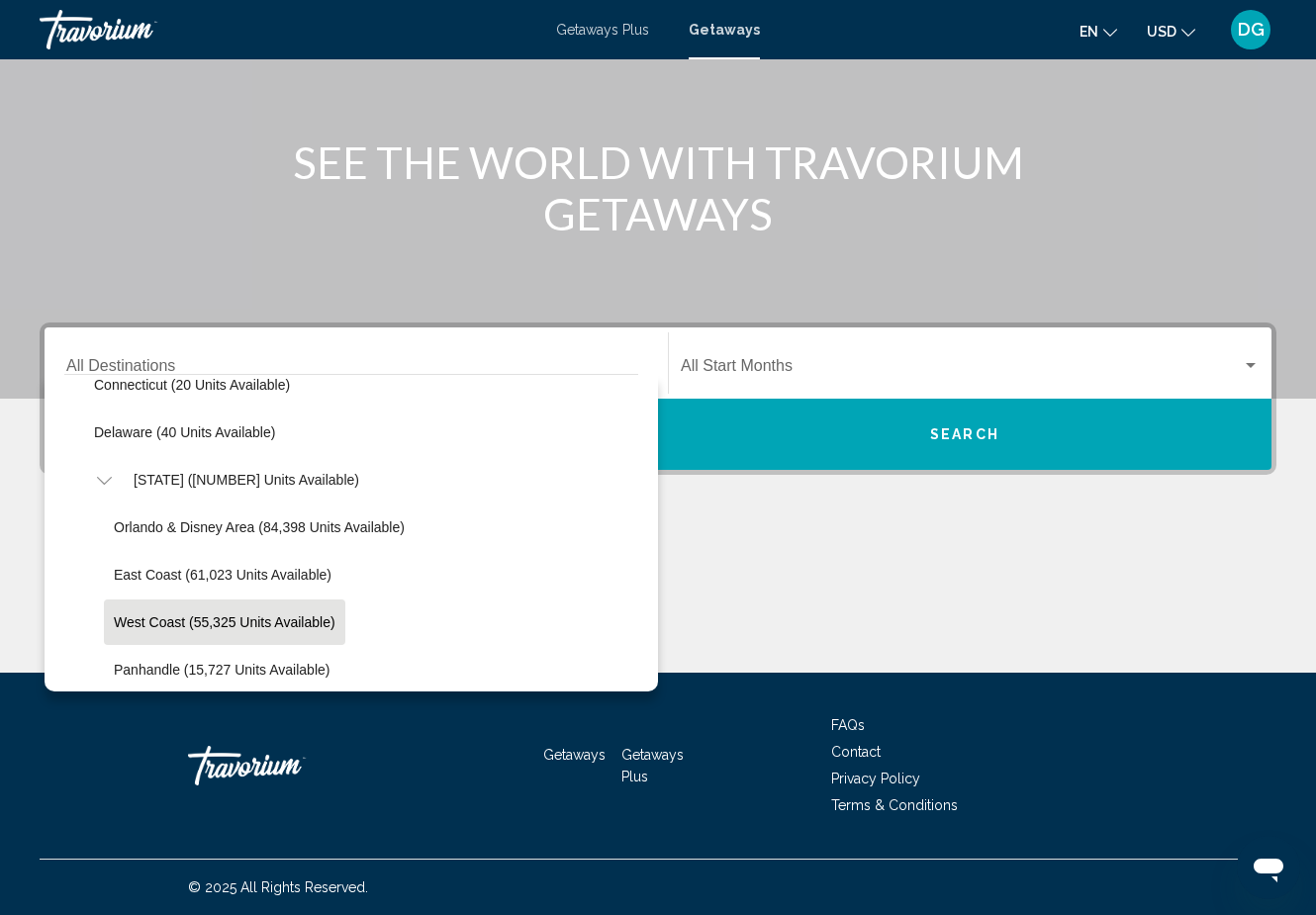 scroll, scrollTop: 316, scrollLeft: 0, axis: vertical 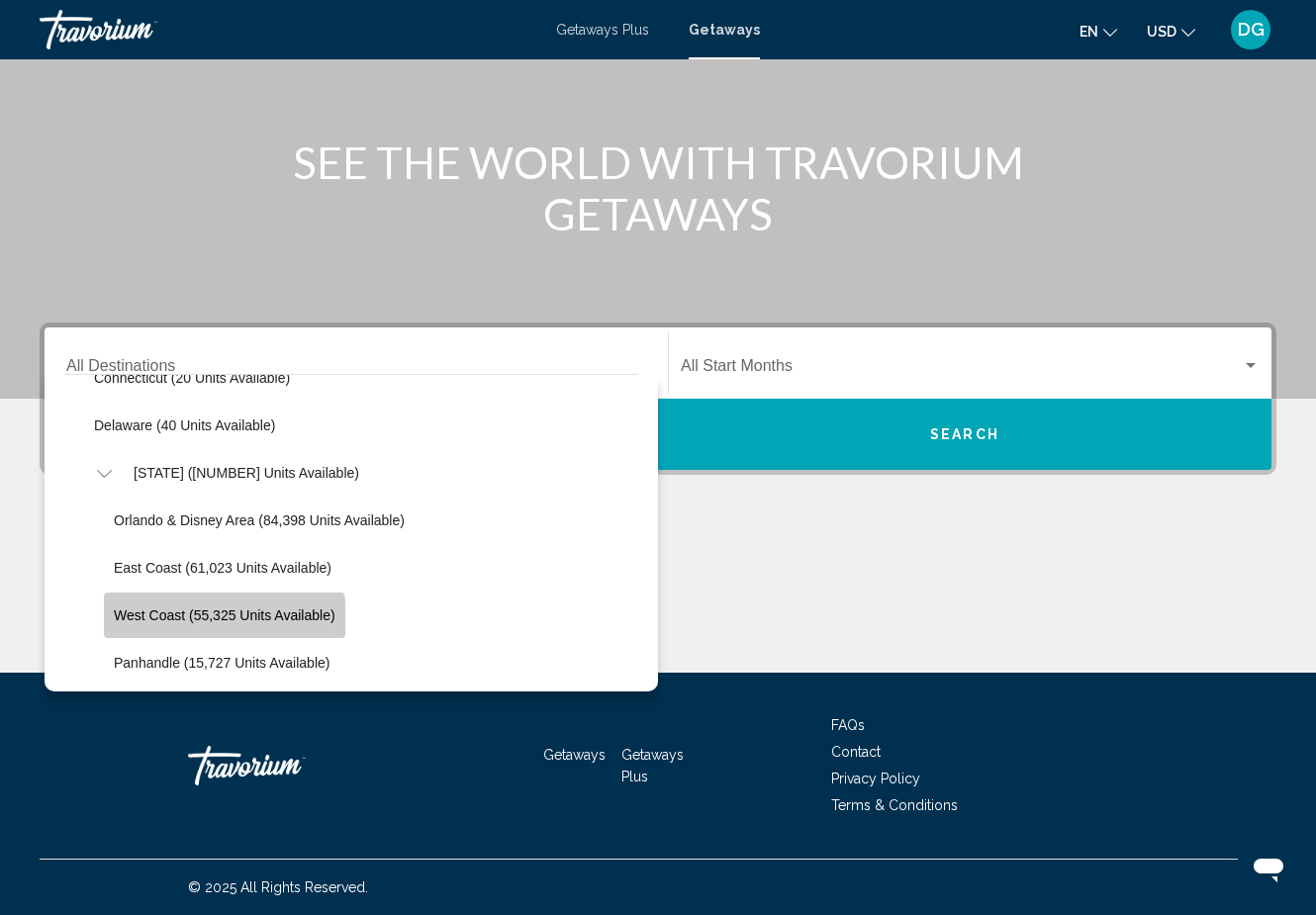 click on "West Coast (55,325 units available)" 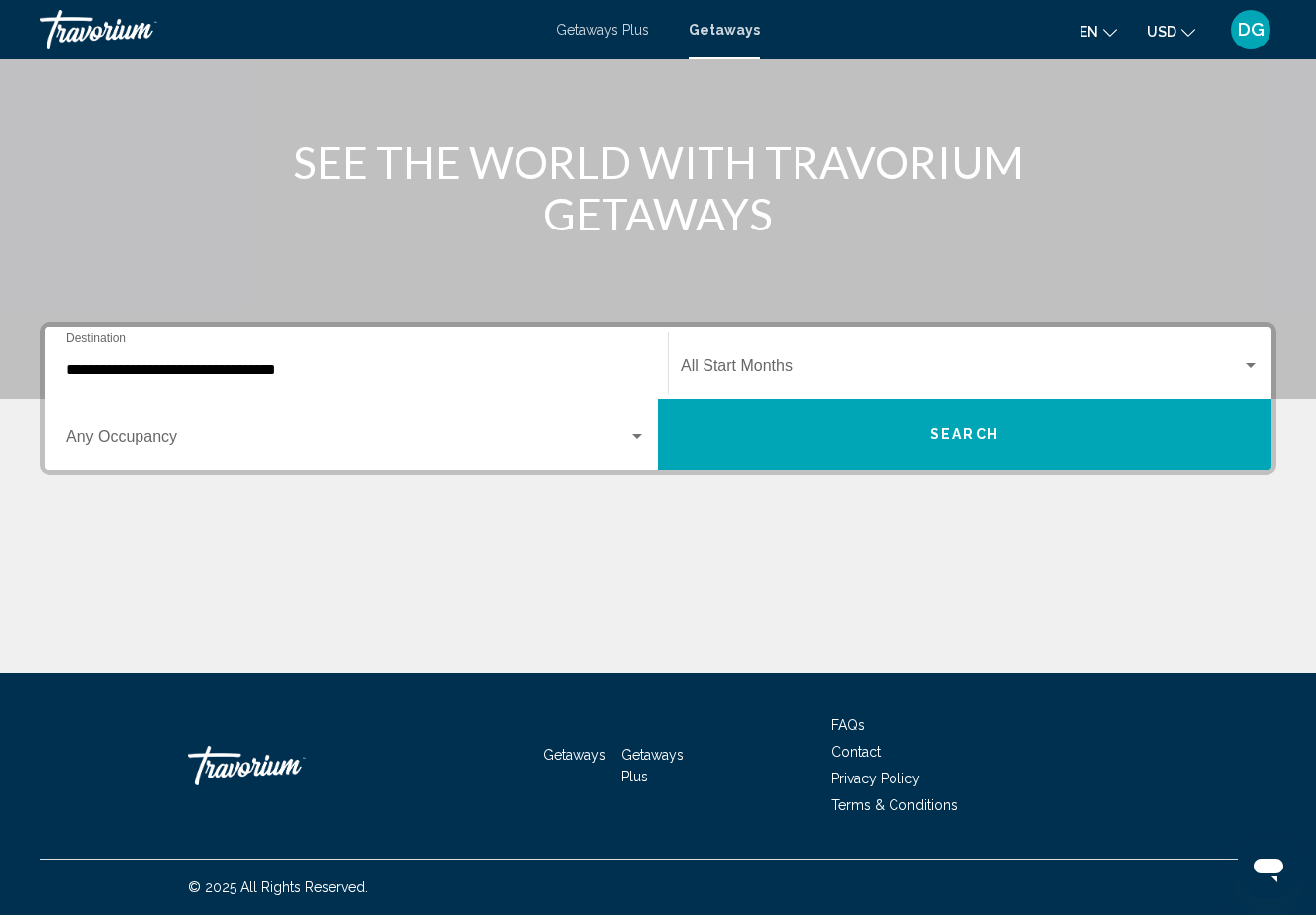click on "Occupancy Any Occupancy" at bounding box center [356, 434] 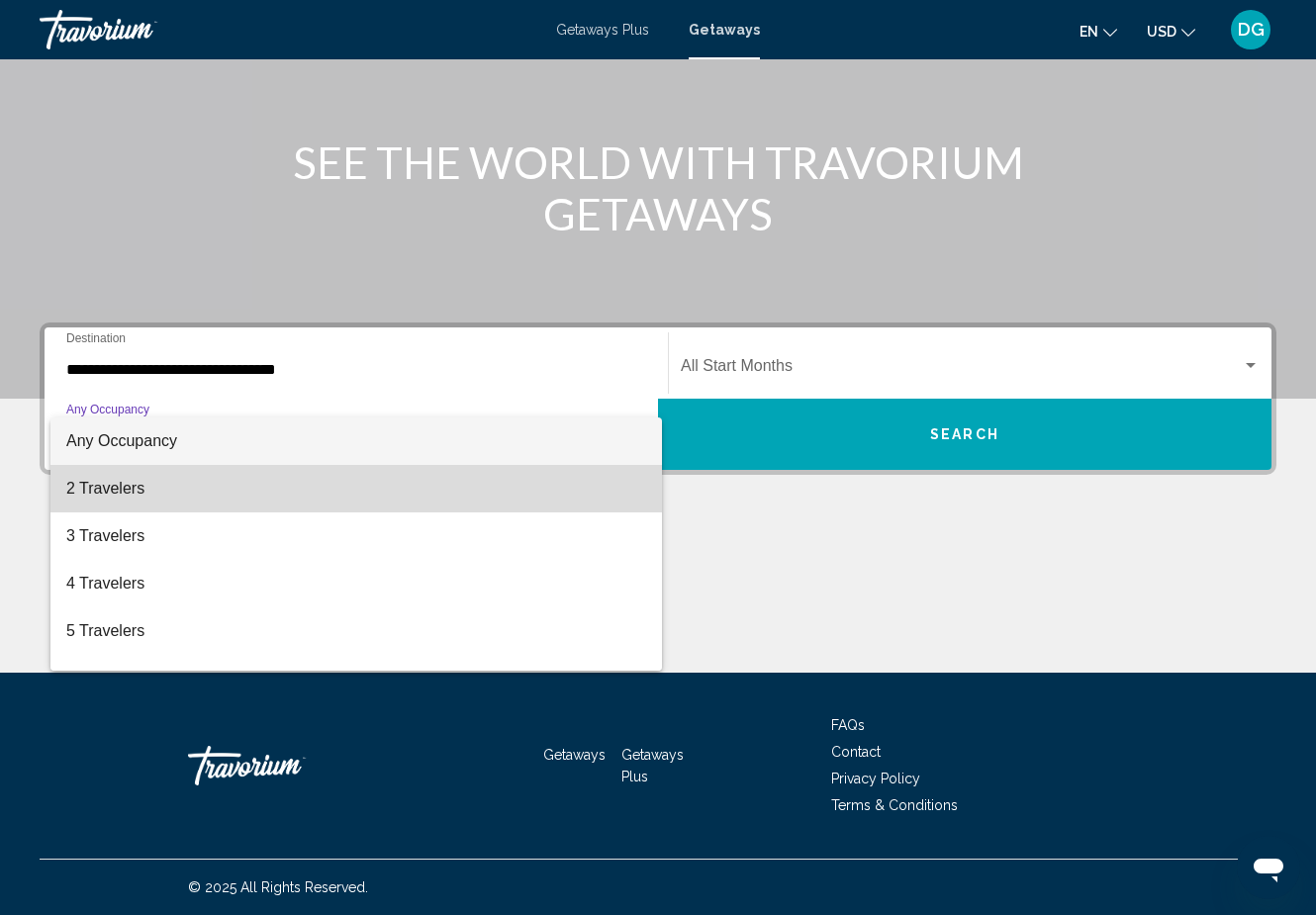 click on "2 Travelers" at bounding box center (356, 489) 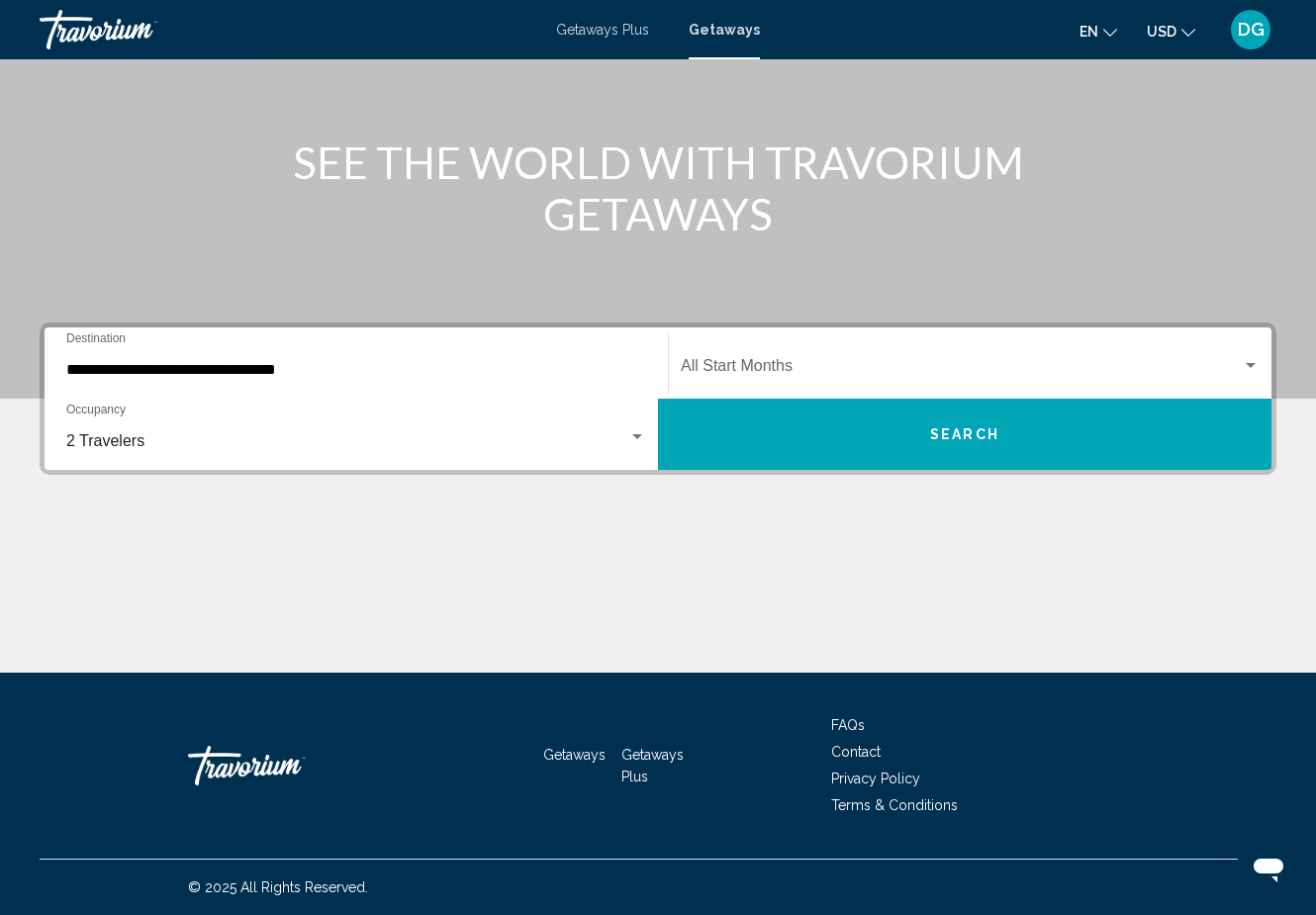 click on "Start Month All Start Months" 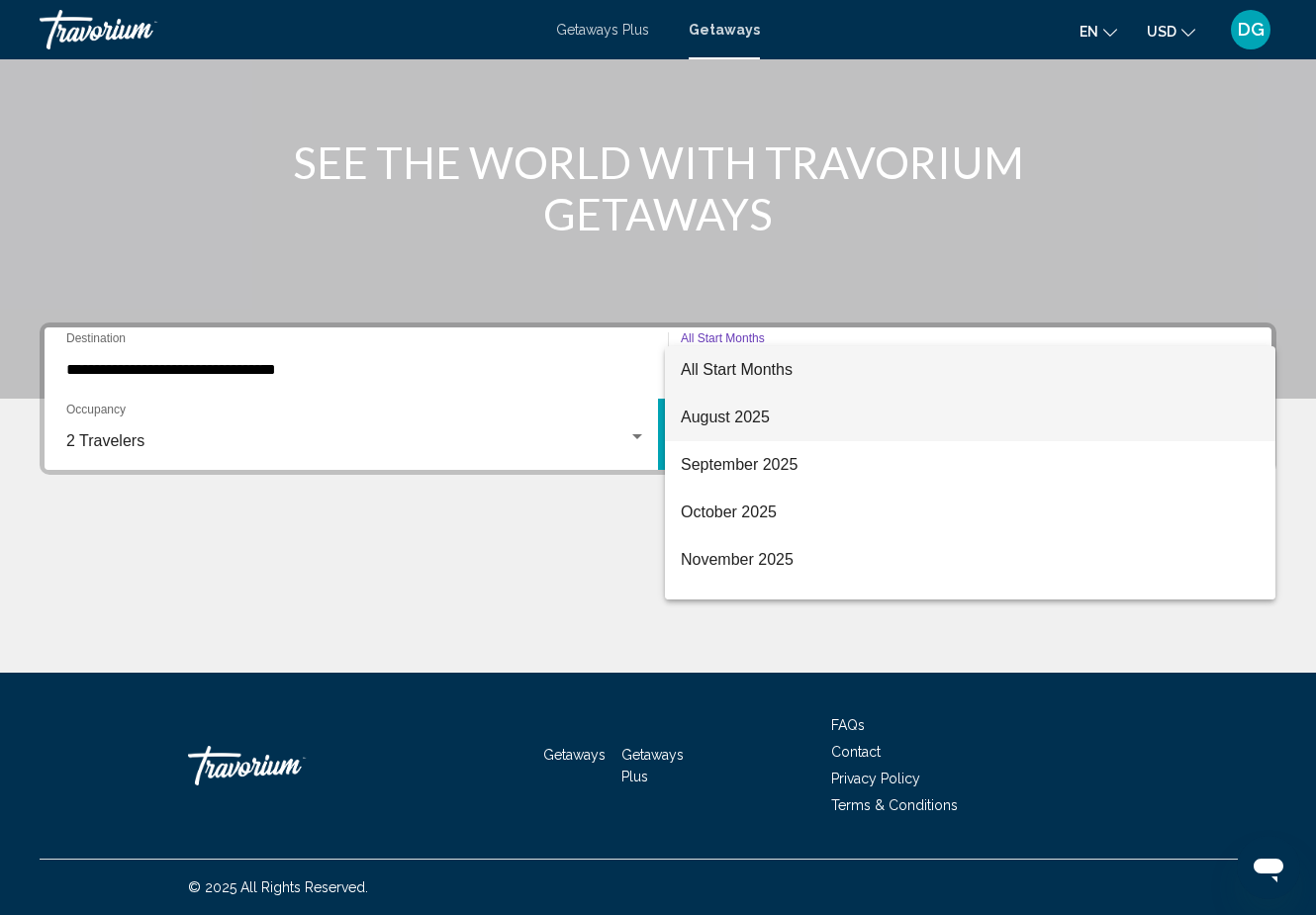 click on "August 2025" at bounding box center [970, 417] 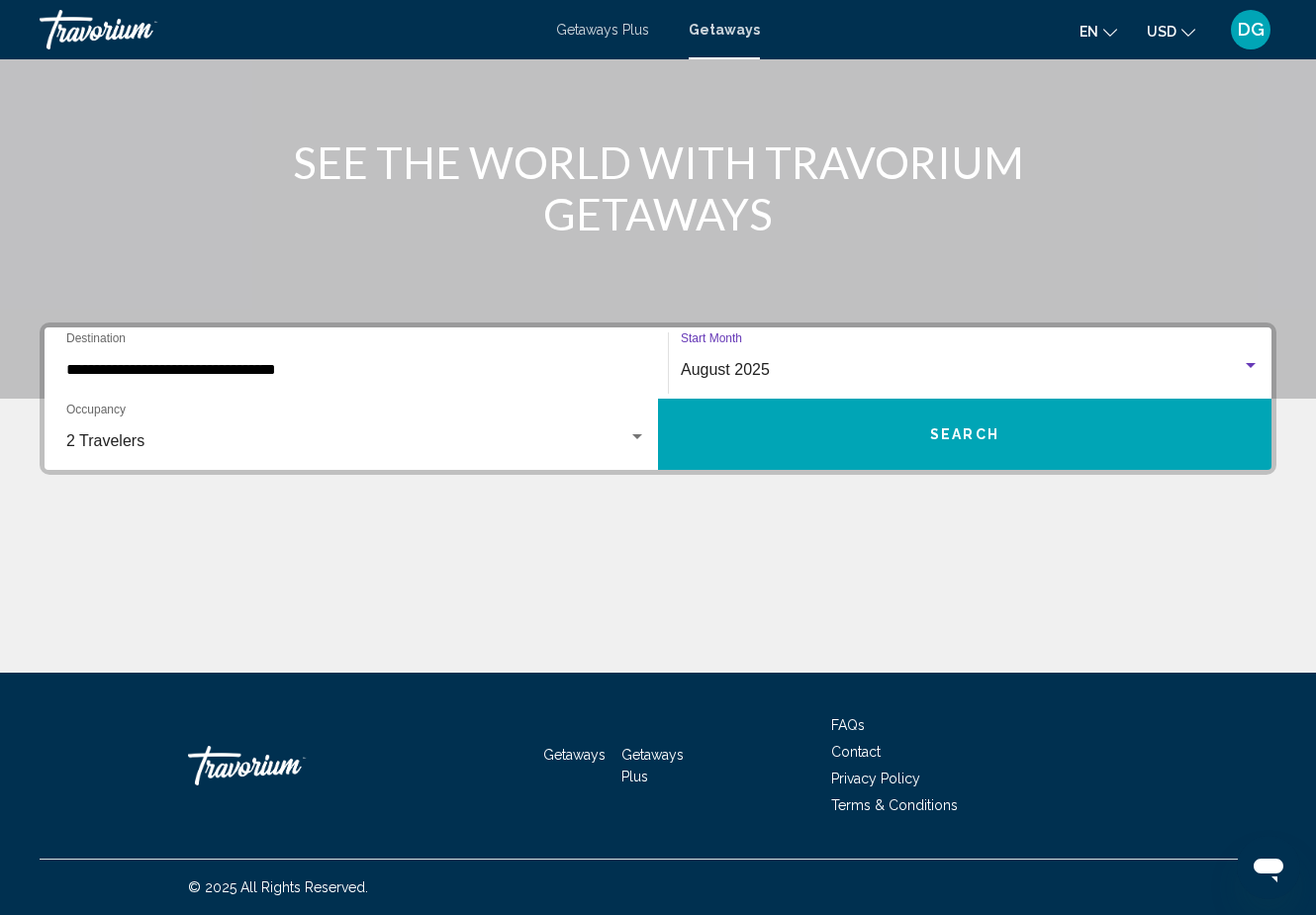 click on "Search" at bounding box center [965, 434] 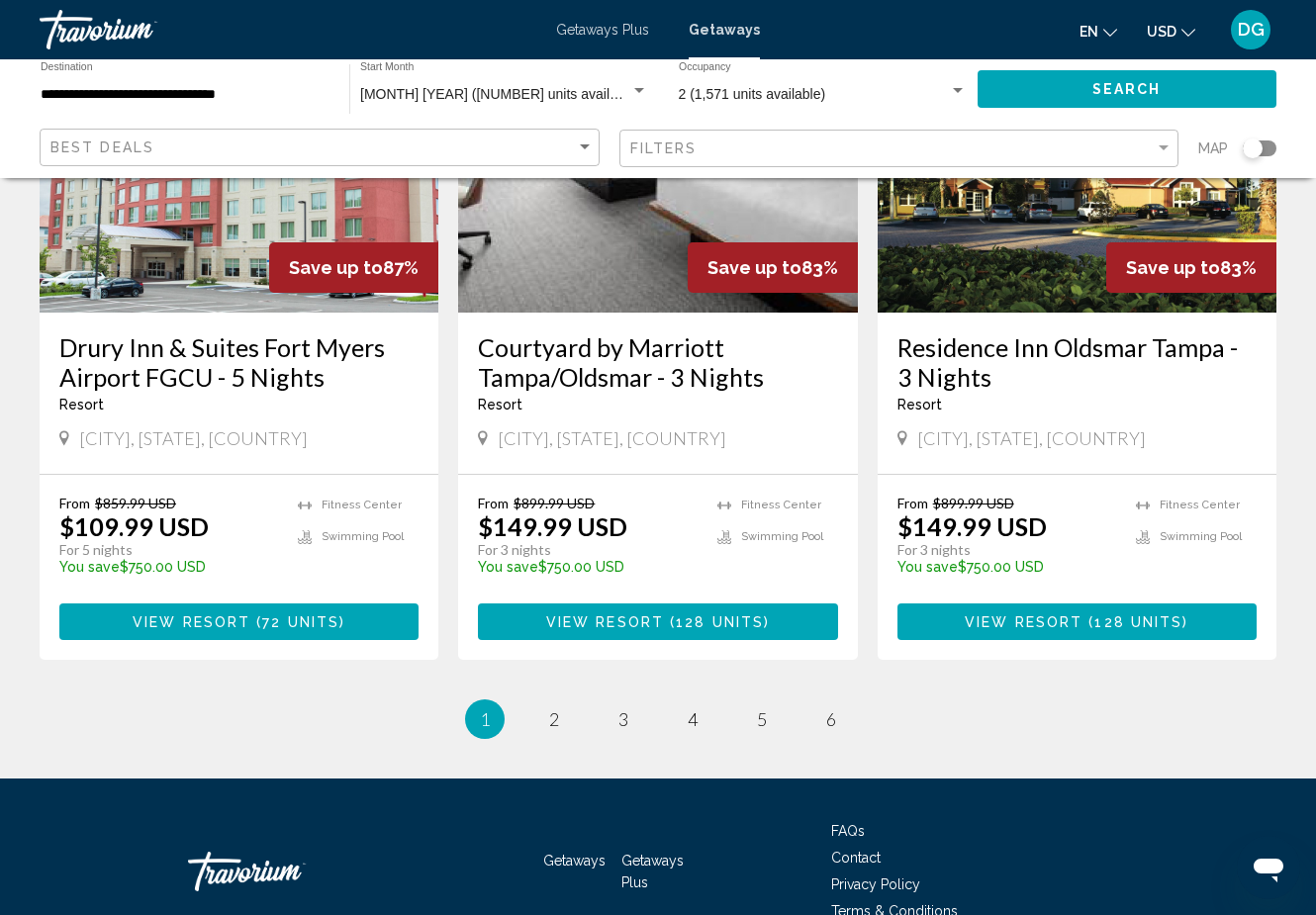 scroll, scrollTop: 2455, scrollLeft: 0, axis: vertical 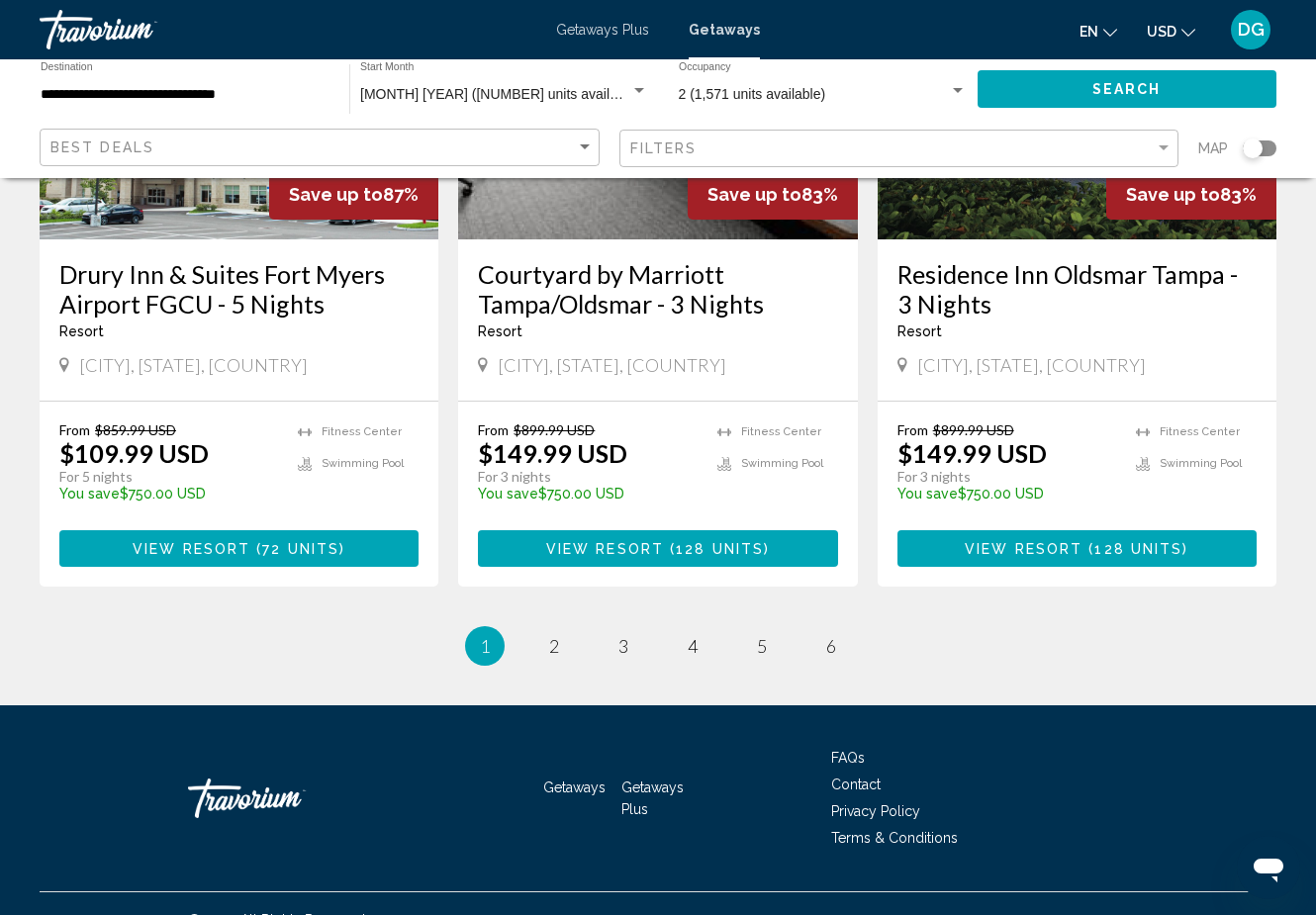 click on "Save up to [PERCENTAGE]% Drury Inn & Suites Fort Myers Airport FGCU - [NUMBER] Nights Resort - This is an adults only resort [CITY], [STATE], [COUNTRY] From $[PRICE] [CURRENCY] $[PRICE] [CURRENCY] For [NUMBER] nights You save $[PRICE] [CURRENCY] temp Fitness Center Swimming Pool View Resort ( [NUMBER] units ) Save up to [PERCENTAGE]% Lehigh Resort Club Resort - This is an adults only resort [CITY], [STATE], [COUNTRY] From $[PRICE] [CURRENCY] $[PRICE] [CURRENCY] For [NUMBER] nights You save $[PRICE] [CURRENCY] temp [RATING] Fitness Center" 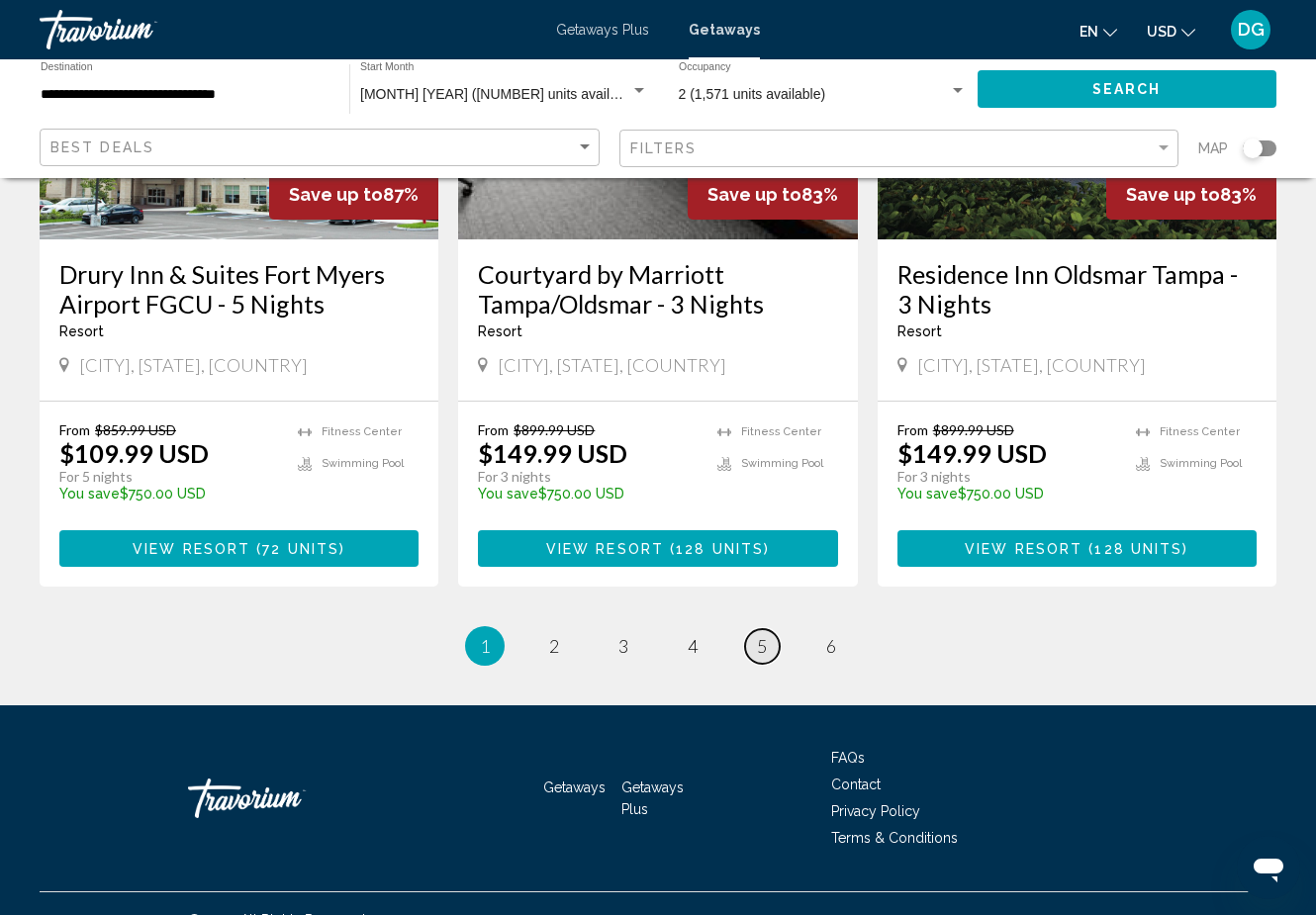 click on "page  5" at bounding box center [762, 646] 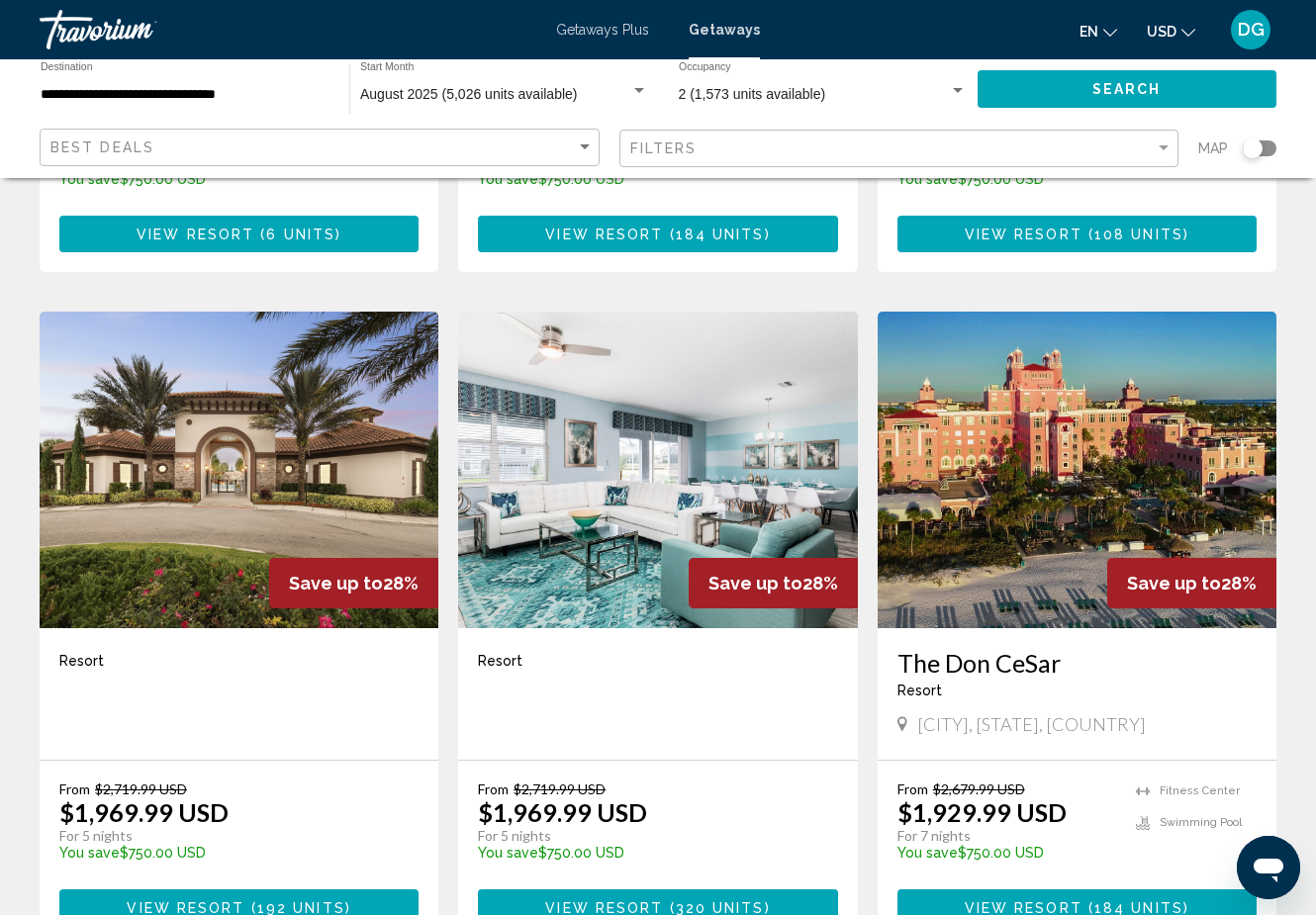 scroll, scrollTop: 2457, scrollLeft: 0, axis: vertical 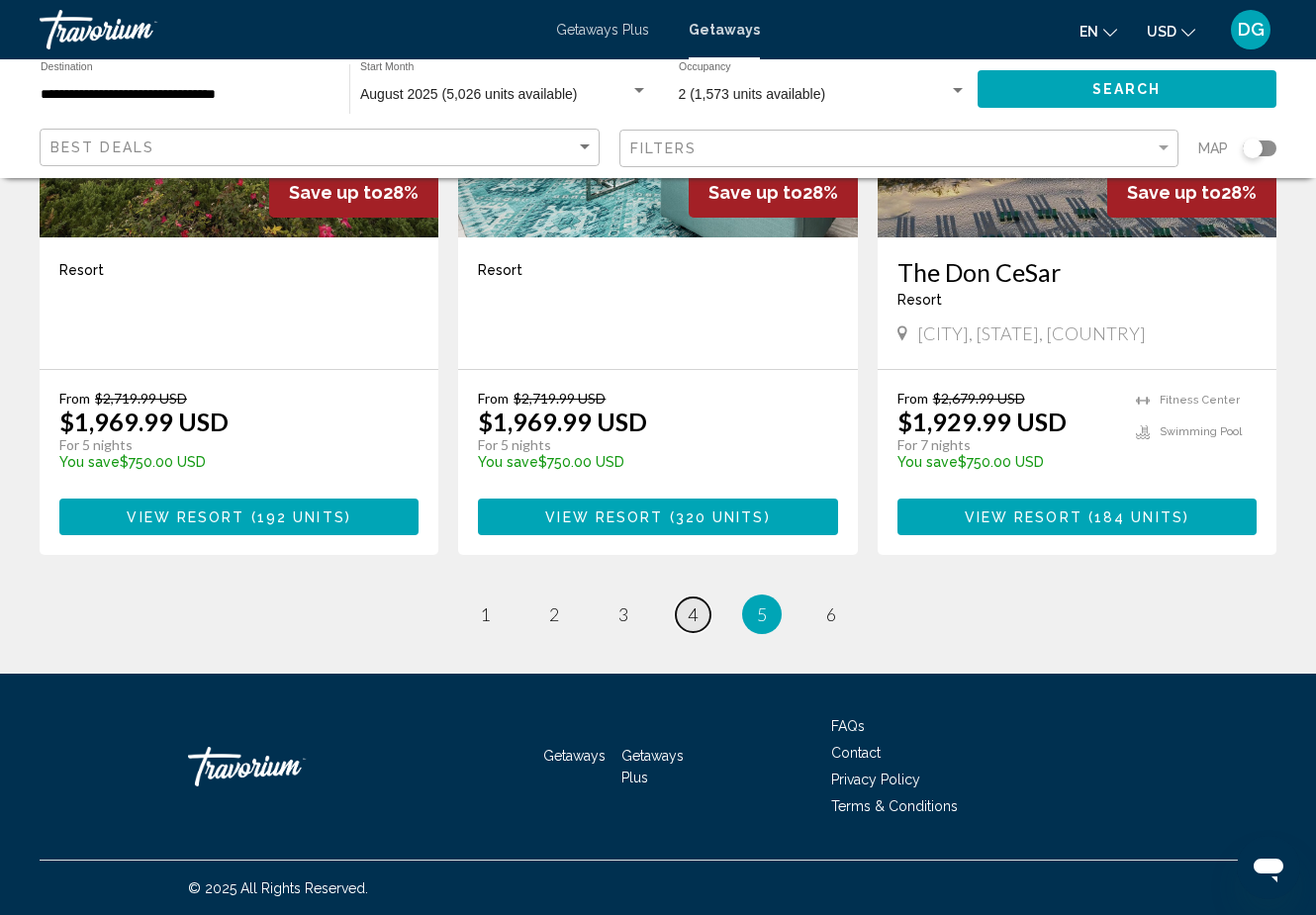 click on "page  4" at bounding box center (693, 614) 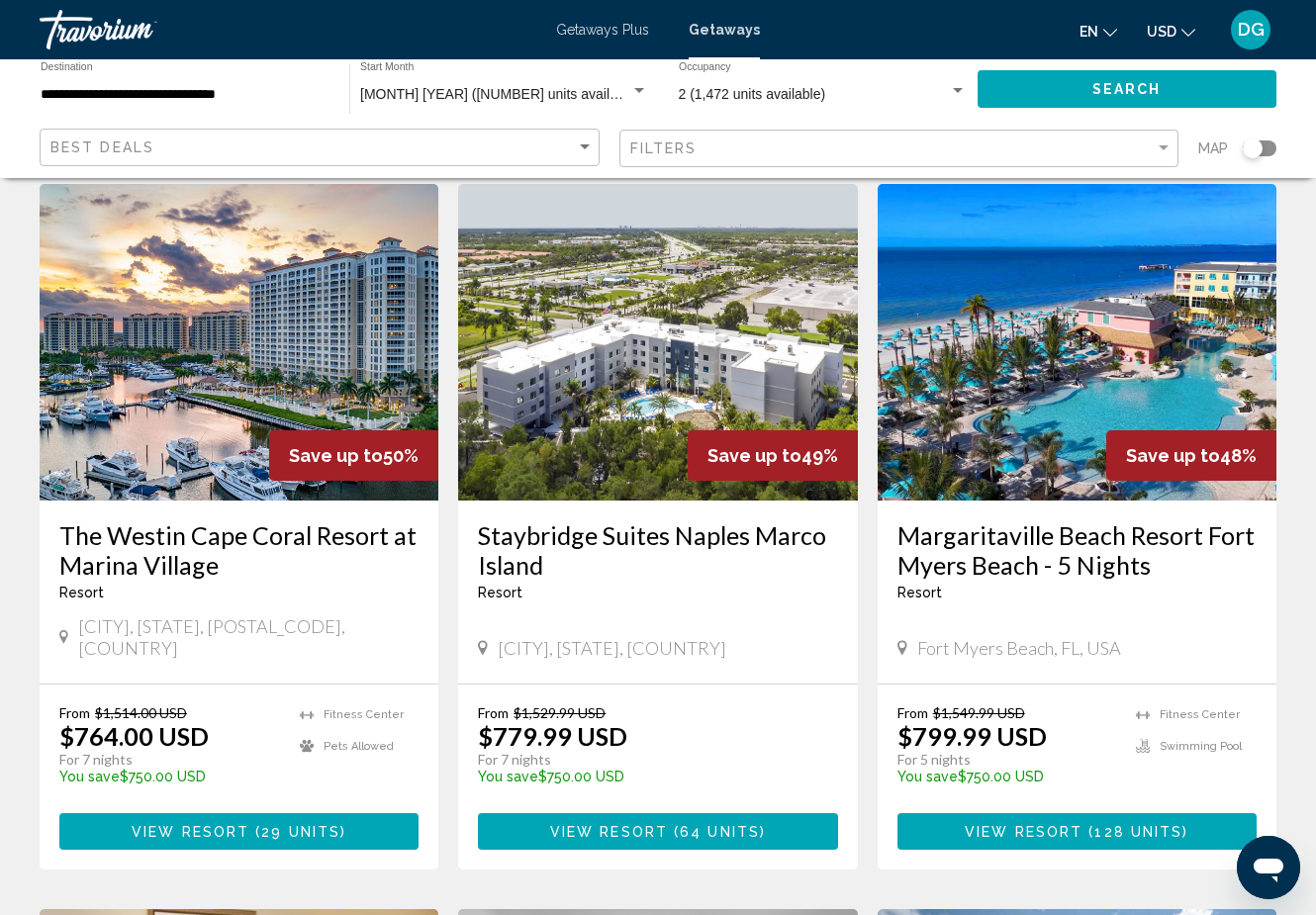 scroll, scrollTop: 1508, scrollLeft: 0, axis: vertical 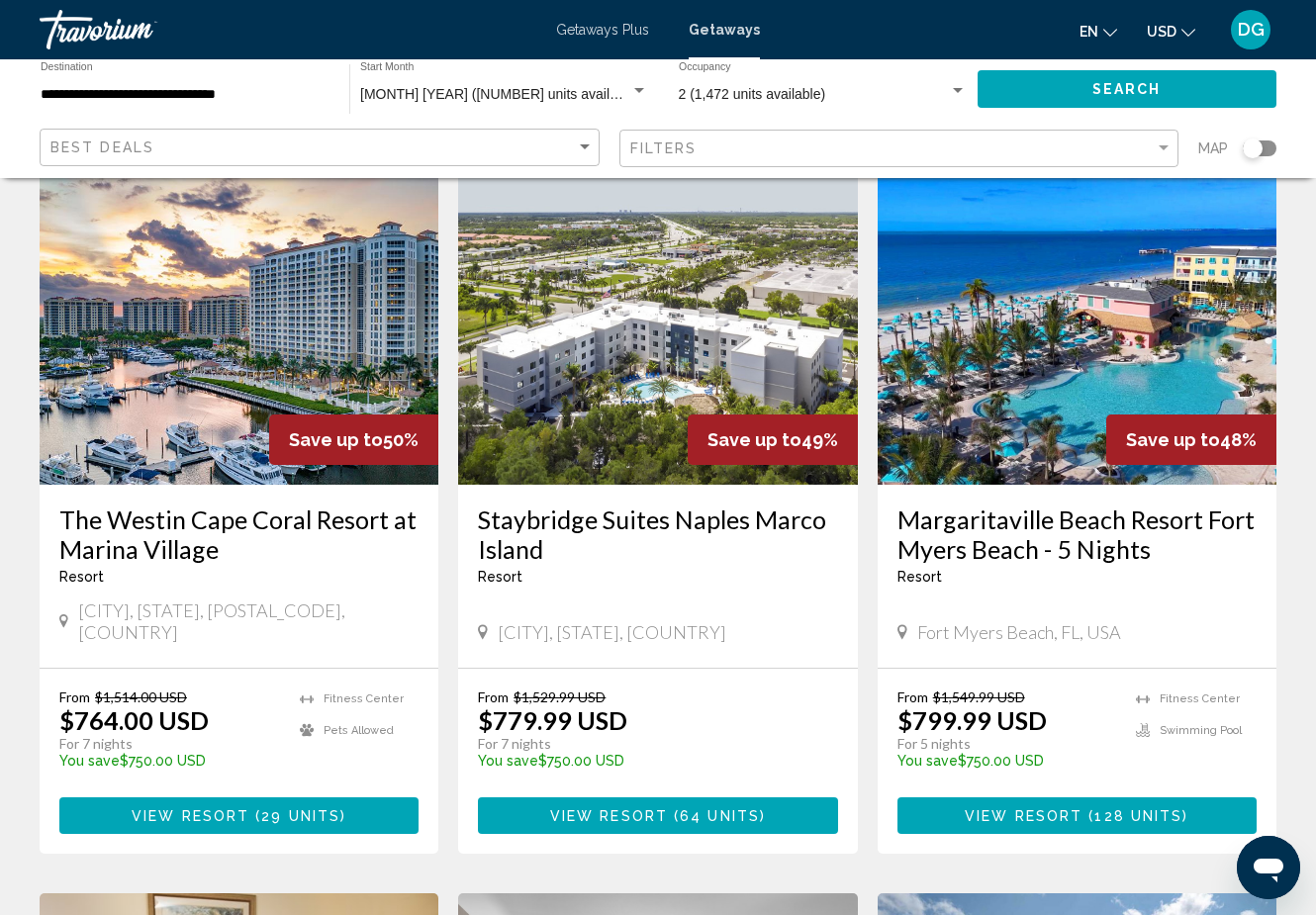 click at bounding box center [1077, 326] 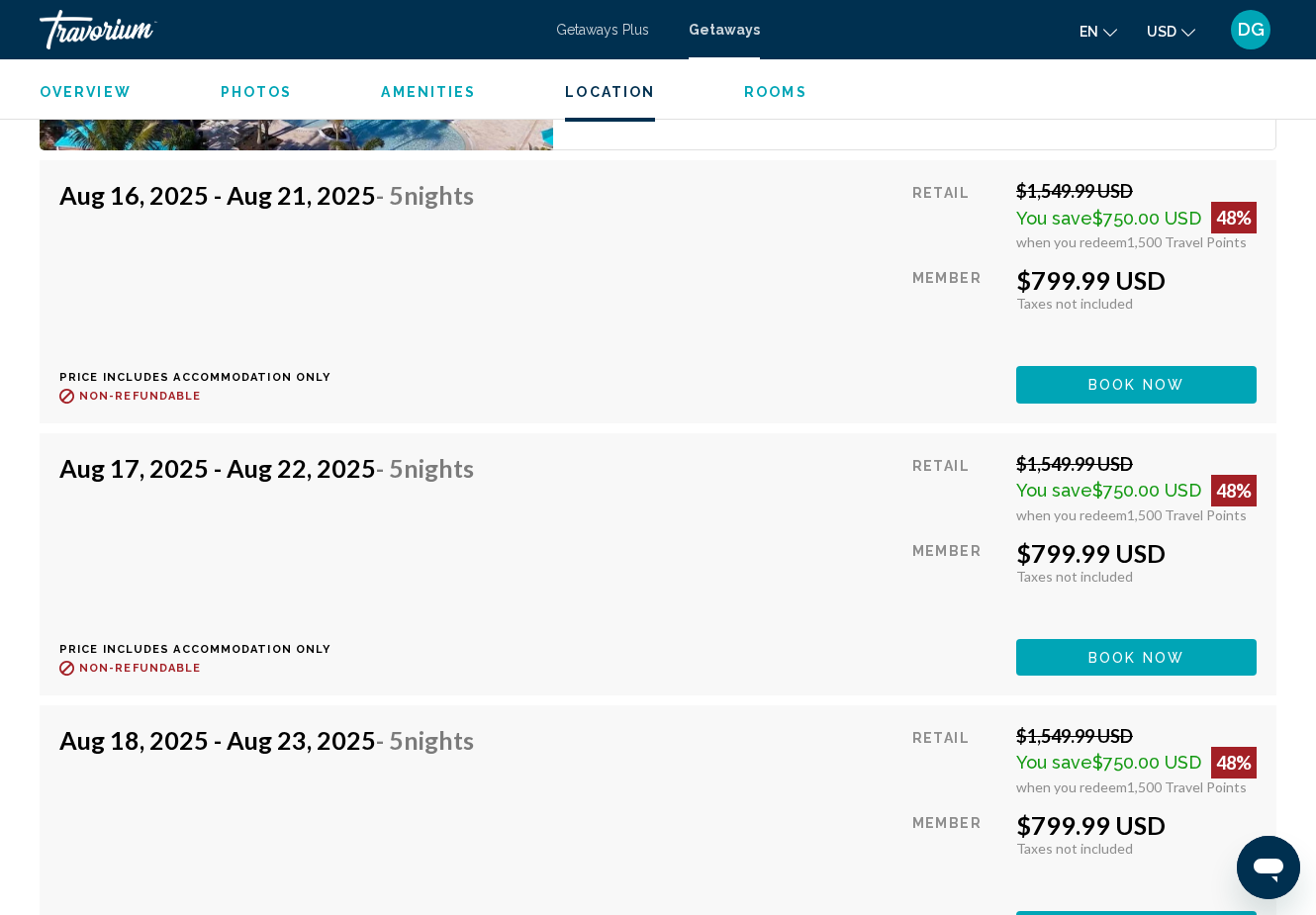 scroll, scrollTop: 3748, scrollLeft: 0, axis: vertical 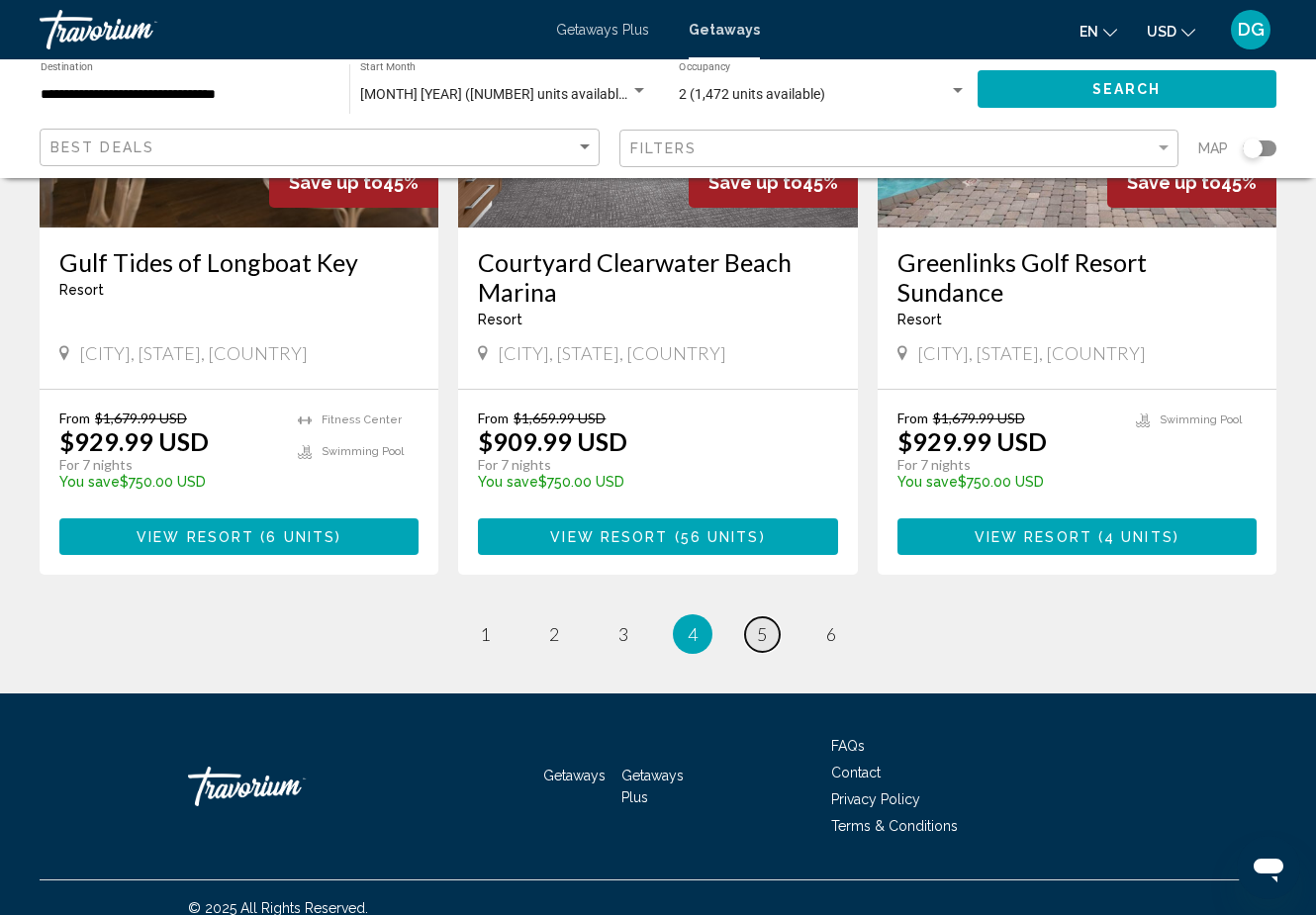 click on "page  5" at bounding box center [762, 634] 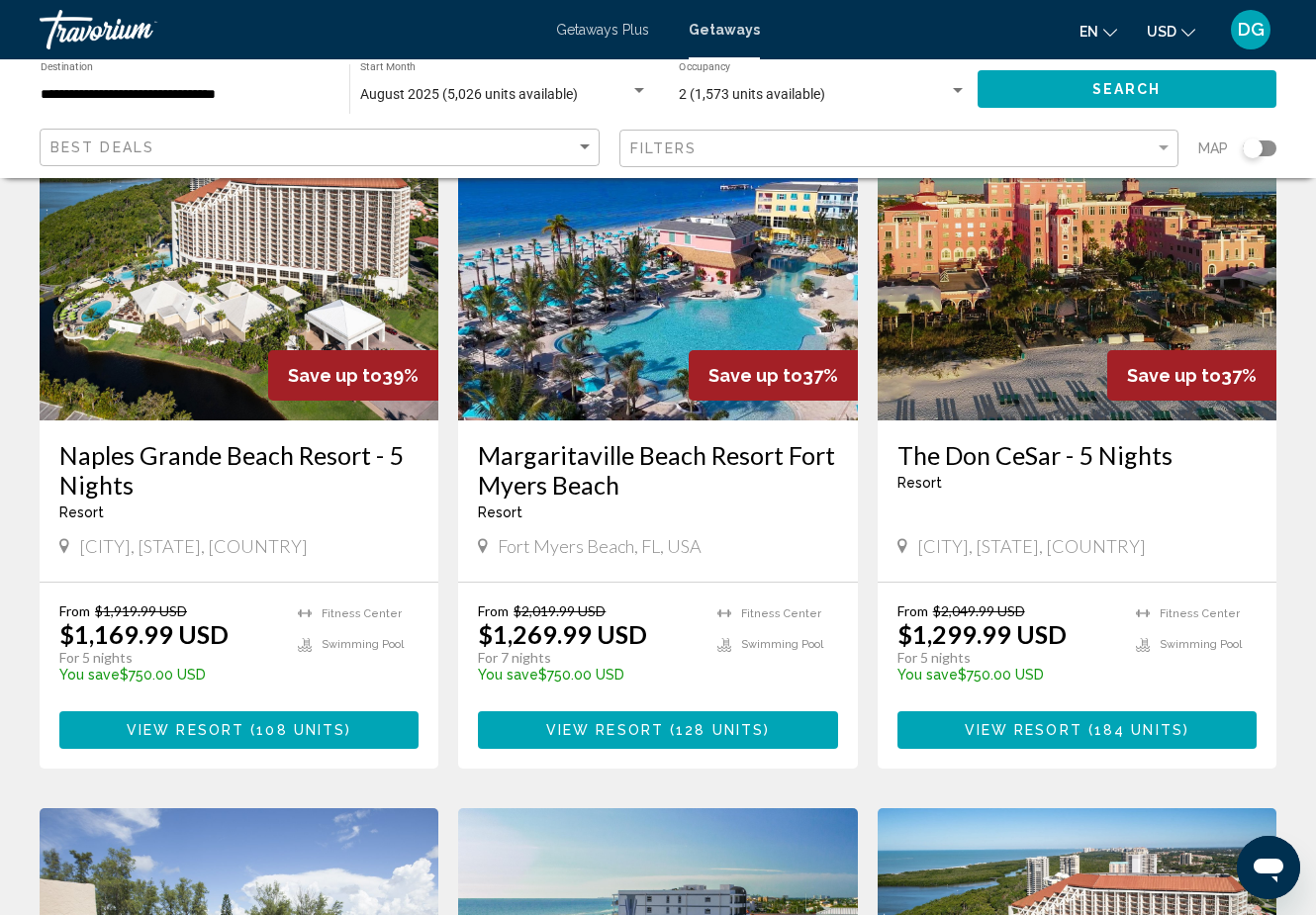 scroll, scrollTop: 865, scrollLeft: 0, axis: vertical 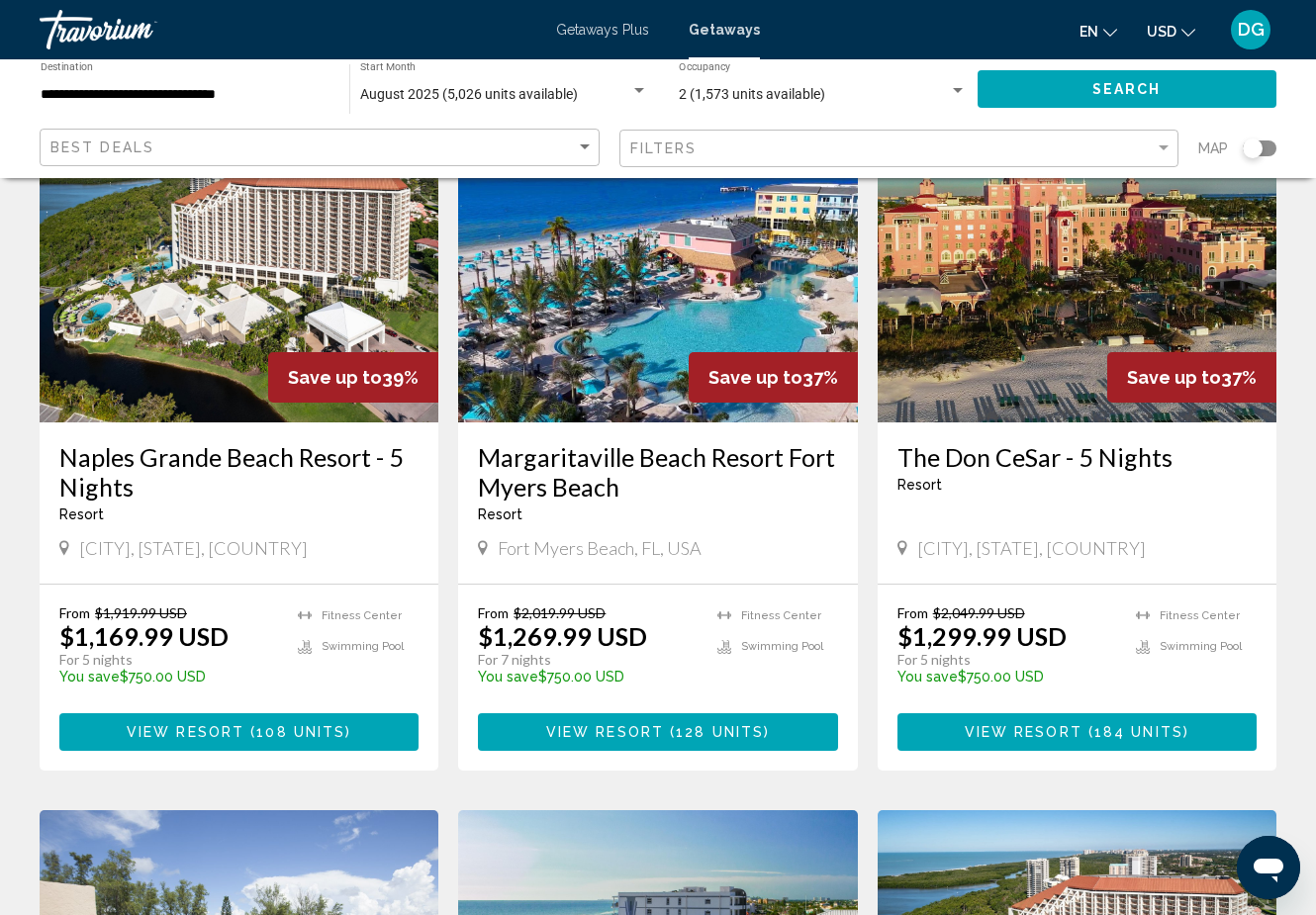 click at bounding box center [657, 264] 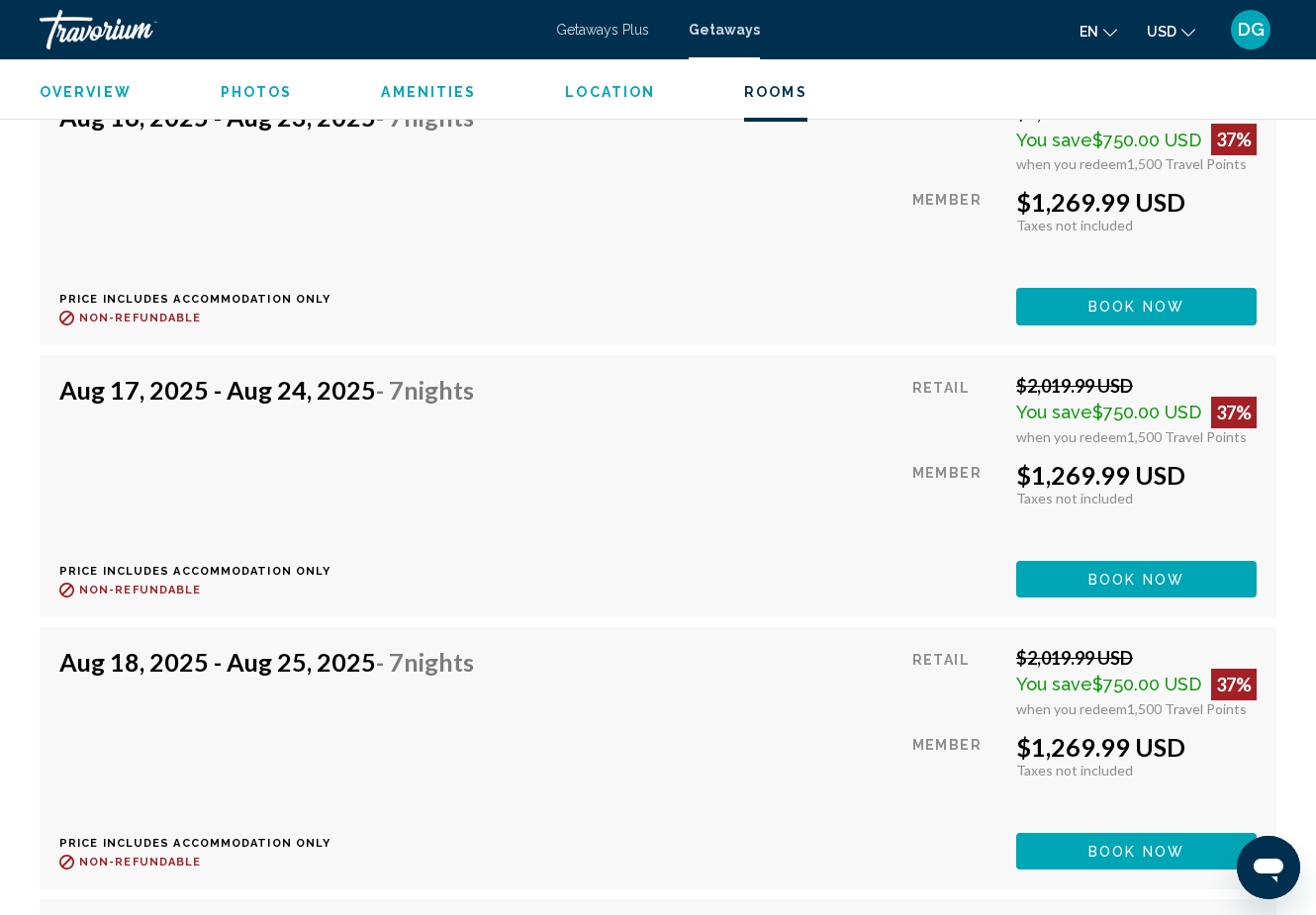 scroll, scrollTop: 3800, scrollLeft: 0, axis: vertical 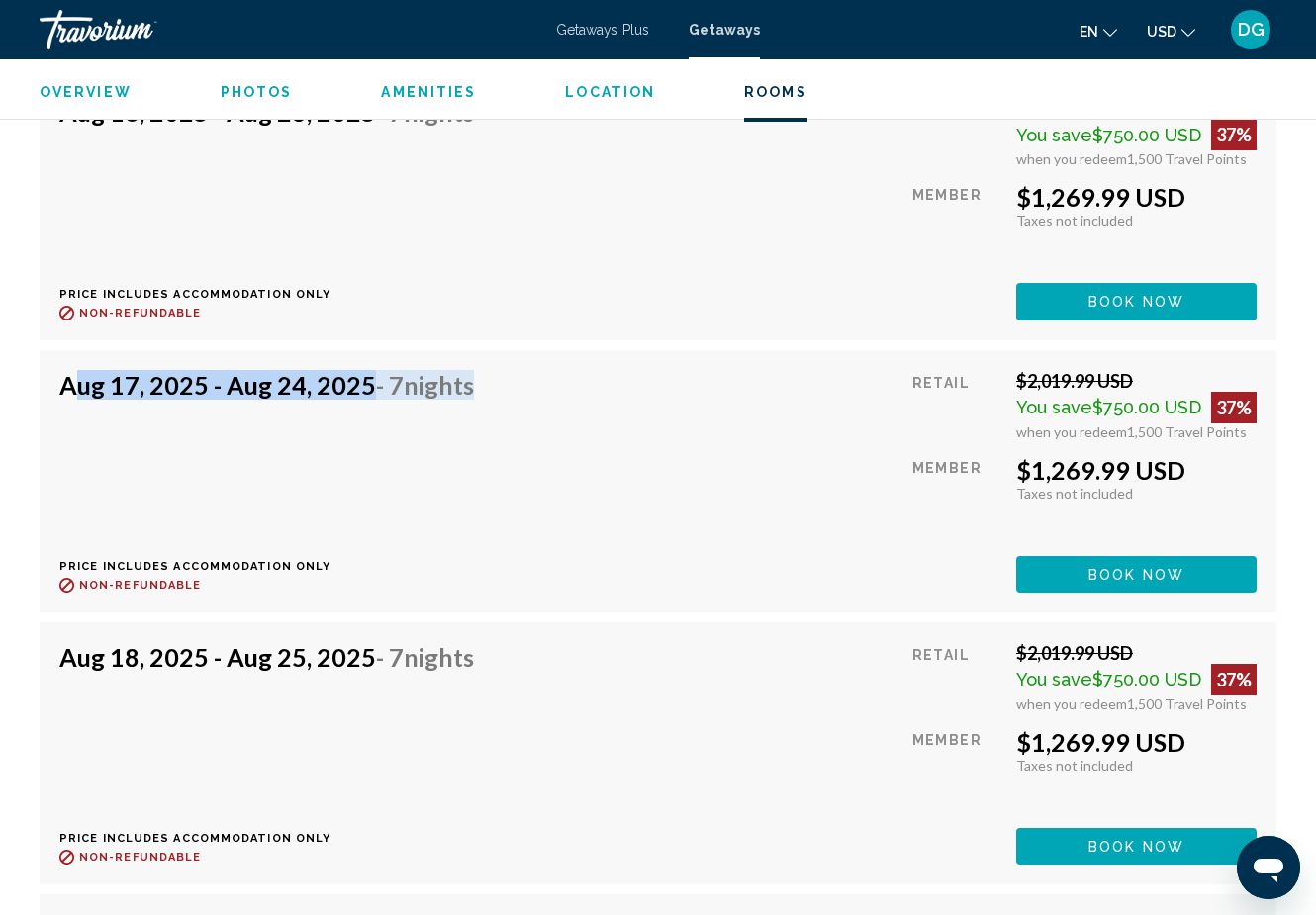drag, startPoint x: 60, startPoint y: 392, endPoint x: 570, endPoint y: 393, distance: 510.001 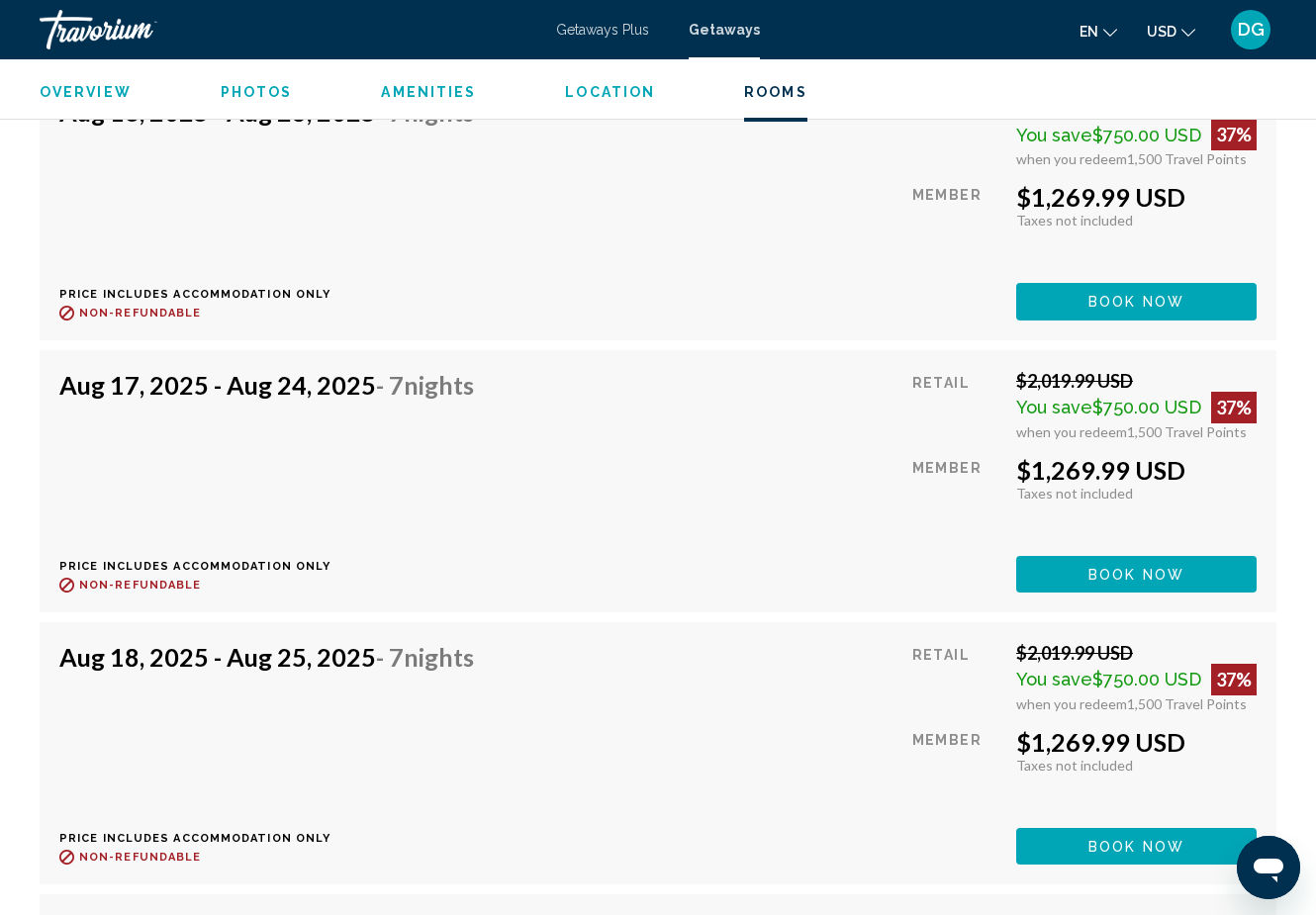 click on "[MONTH] [DAY], [YEAR] - [MONTH] [DAY], [YEAR] - [NUMBER] [DAY_PLURAL] Price includes accommodation only
Refundable until :
Non-refundable Retail  $[PRICE] [CURRENCY]  You save  $[PRICE] [CURRENCY]   [PERCENTAGE]%  when you redeem  [NUMBER]  Travel Points  Member  $[PRICE] [CURRENCY]  Taxes included Taxes not included You earn  0  Travel Points  Book now This room is no longer available. Price includes accommodation only
Refundable until
Non-refundable Book now This room is no longer available." at bounding box center (658, 481) 